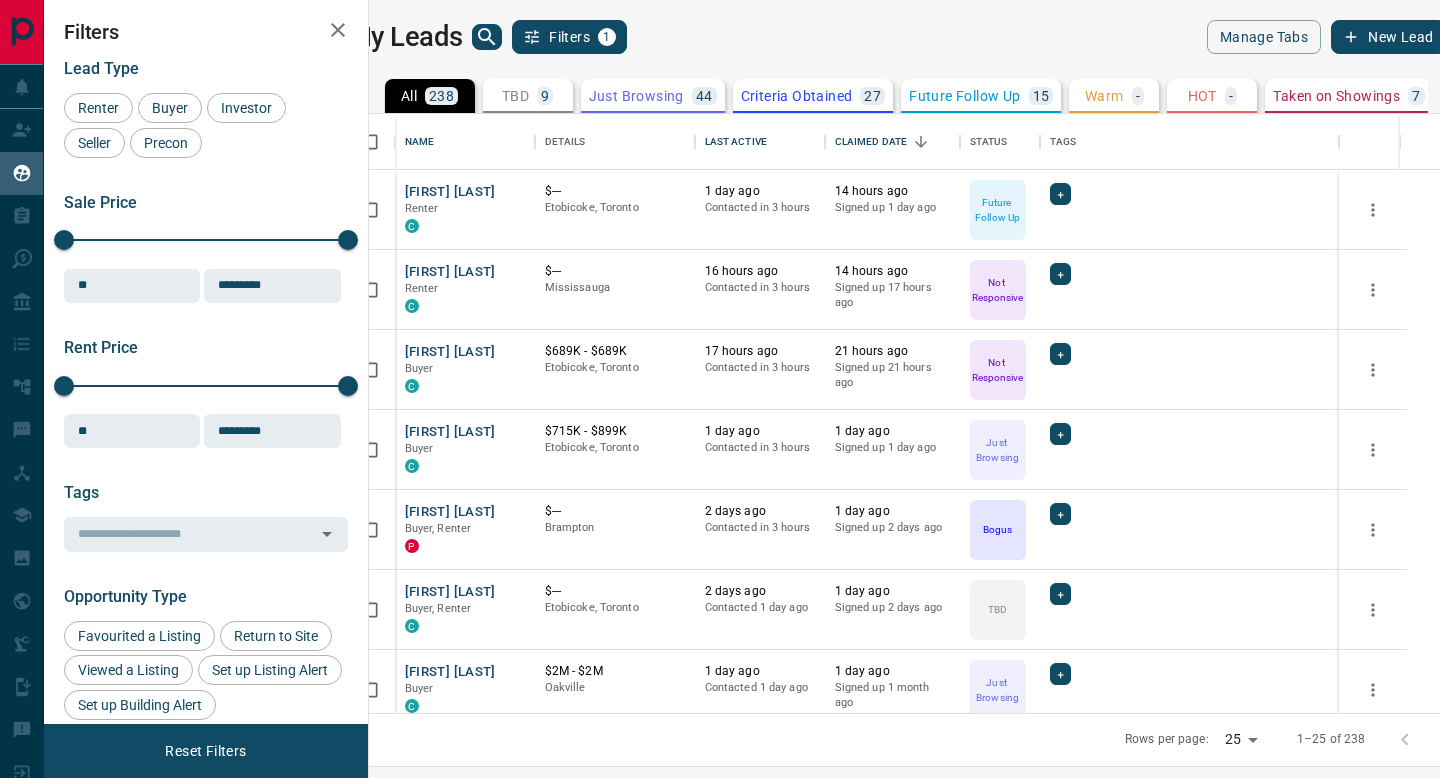 scroll, scrollTop: 0, scrollLeft: 0, axis: both 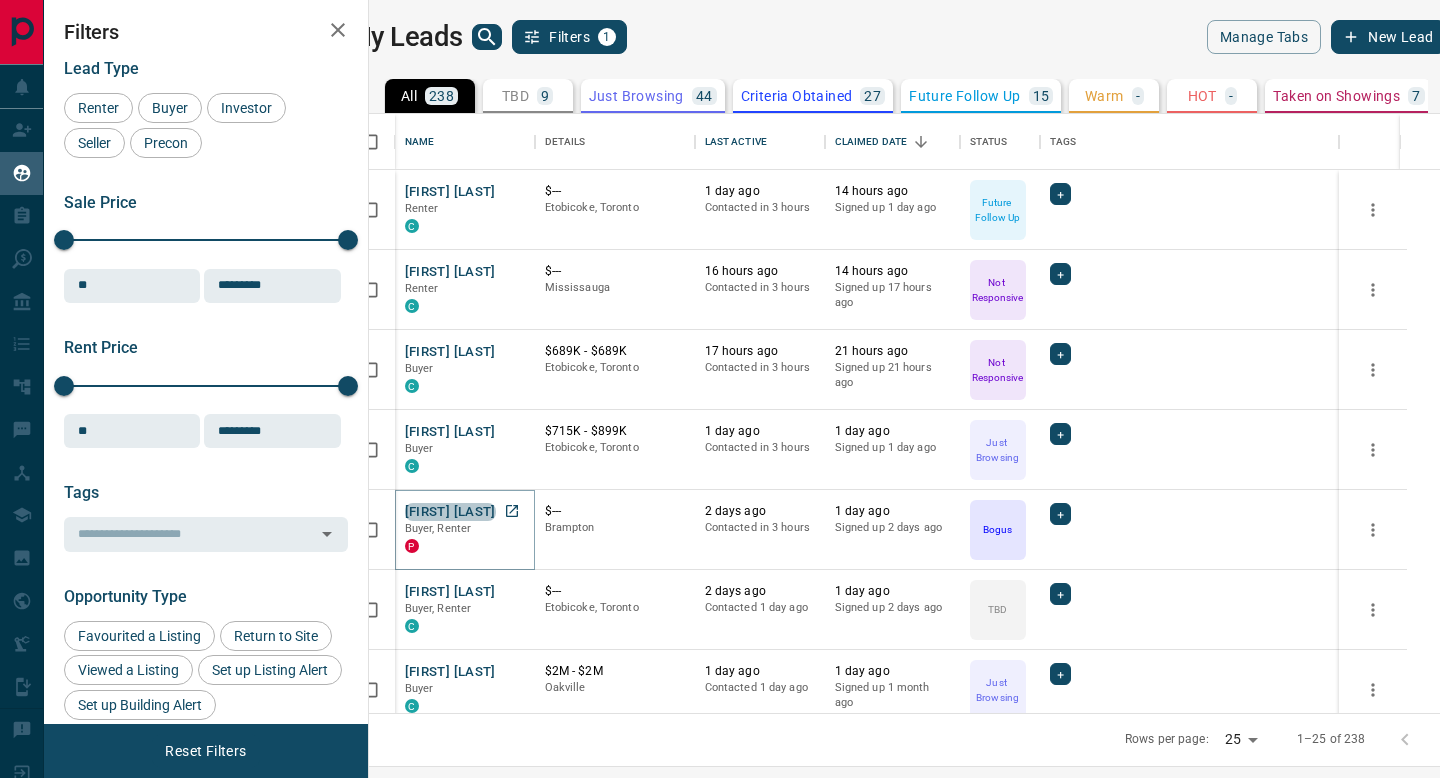 click on "[FIRST] [LAST]" at bounding box center (450, 512) 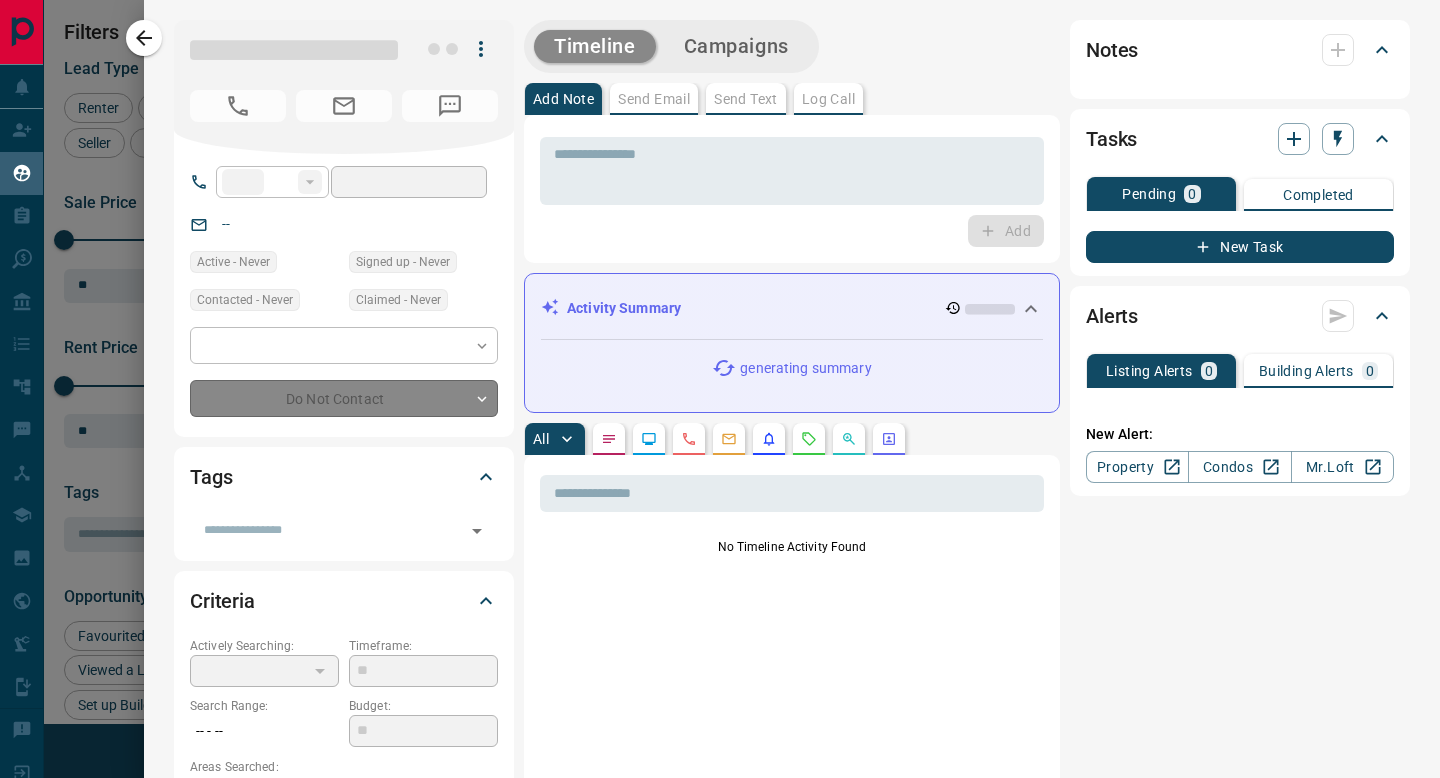 type on "**" 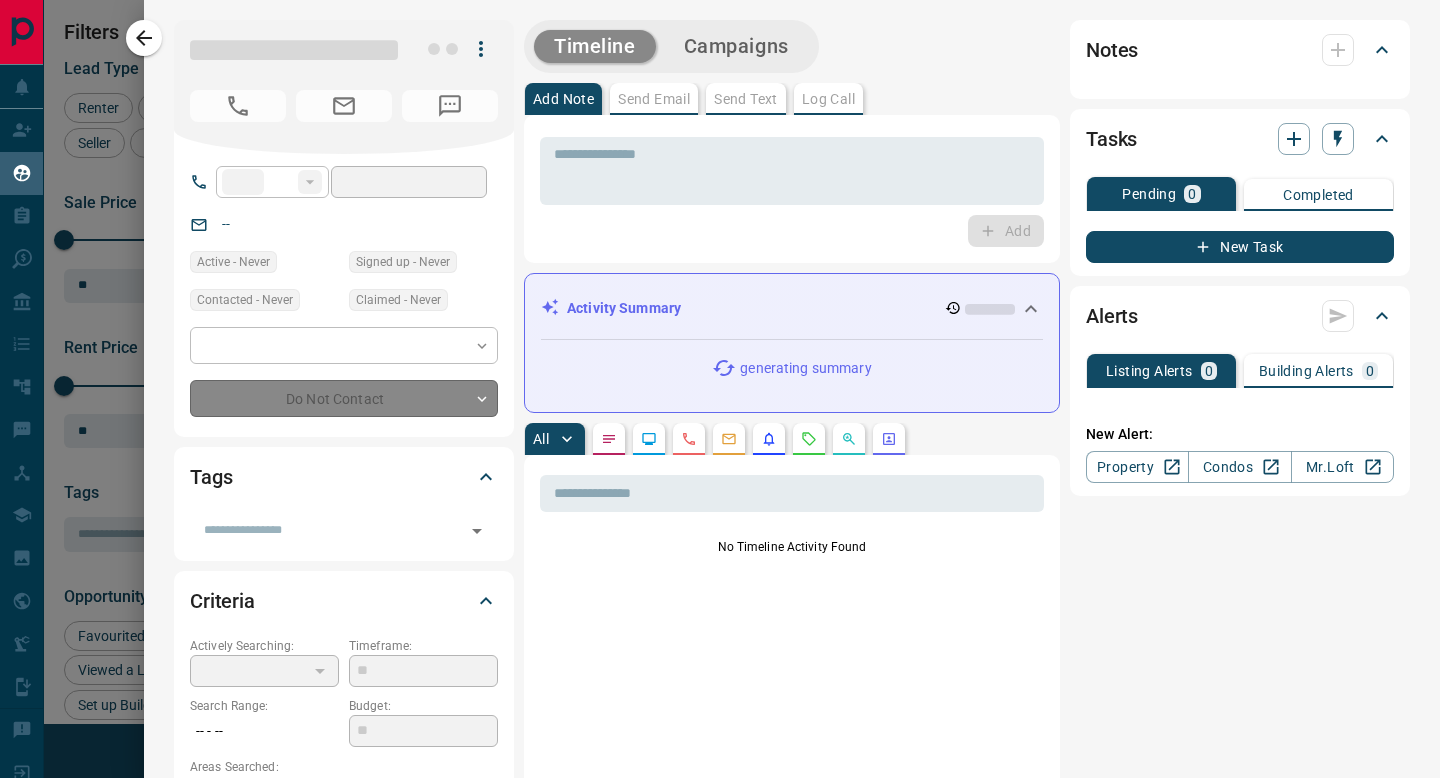 type on "**********" 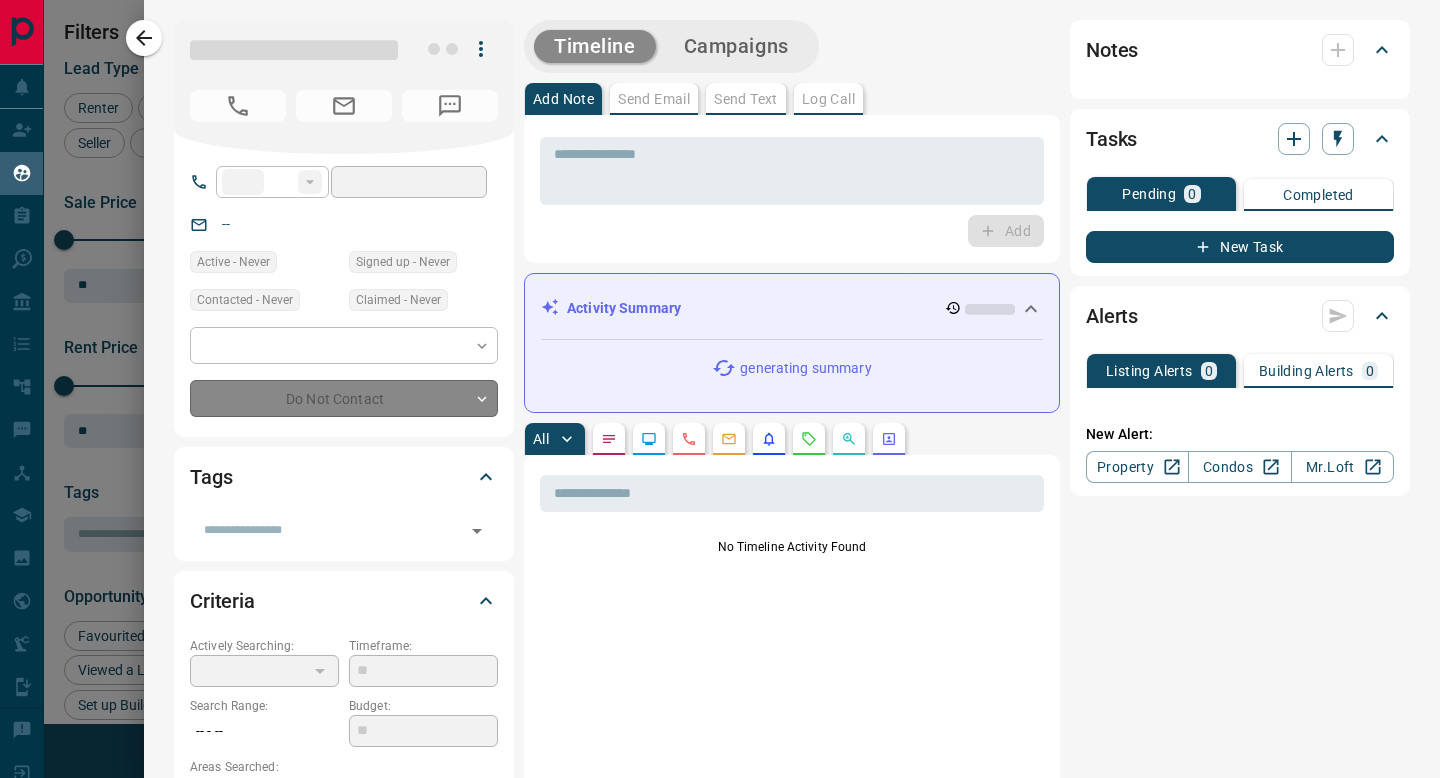 type on "**********" 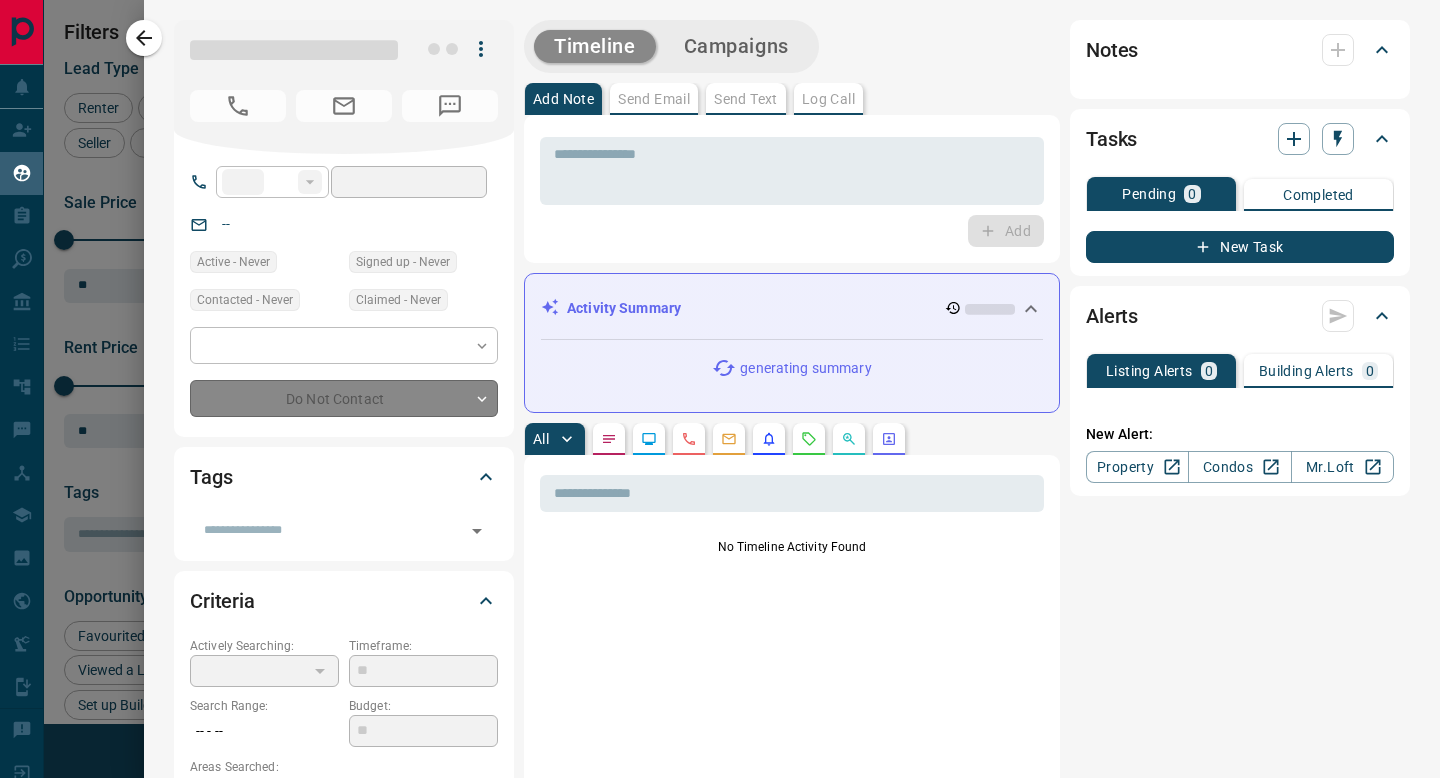 type on "*" 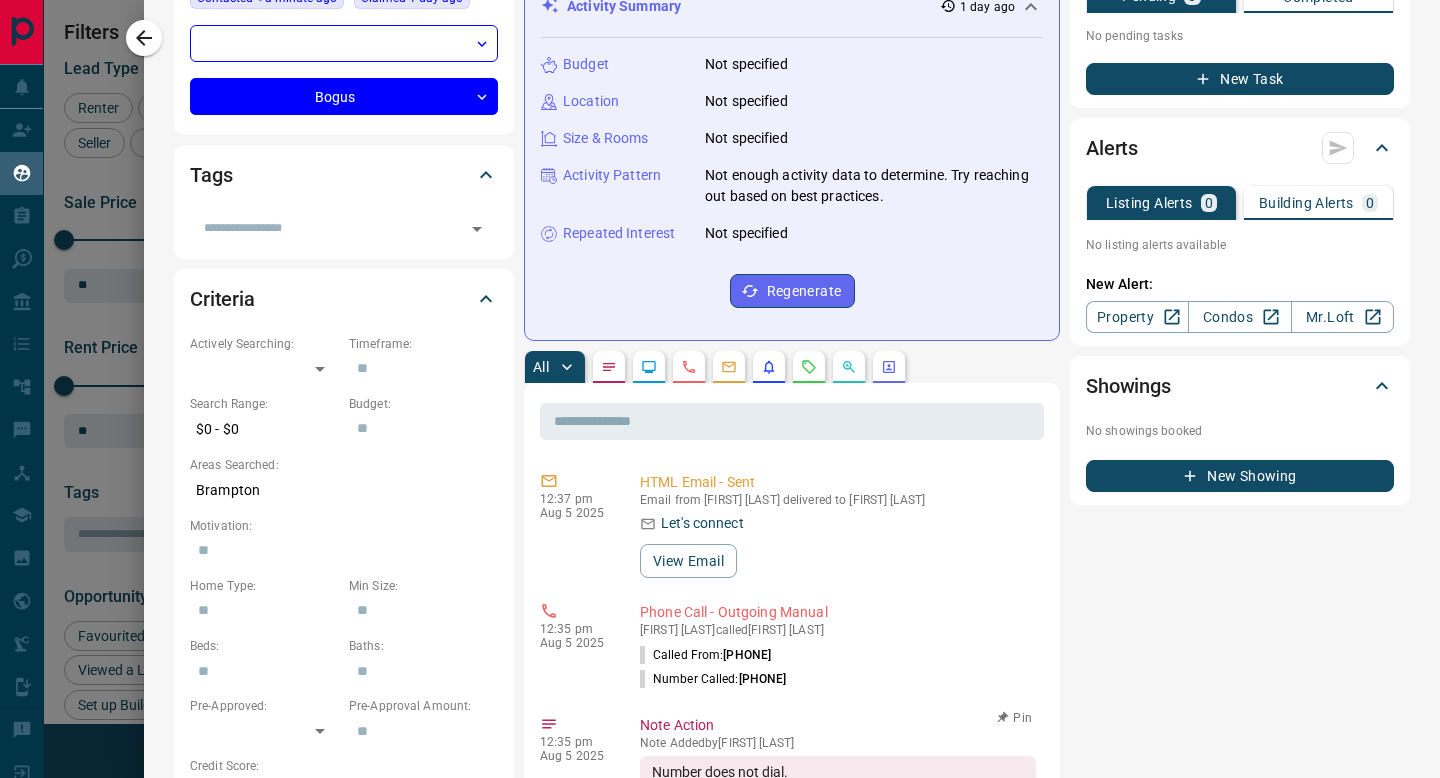 scroll, scrollTop: 0, scrollLeft: 0, axis: both 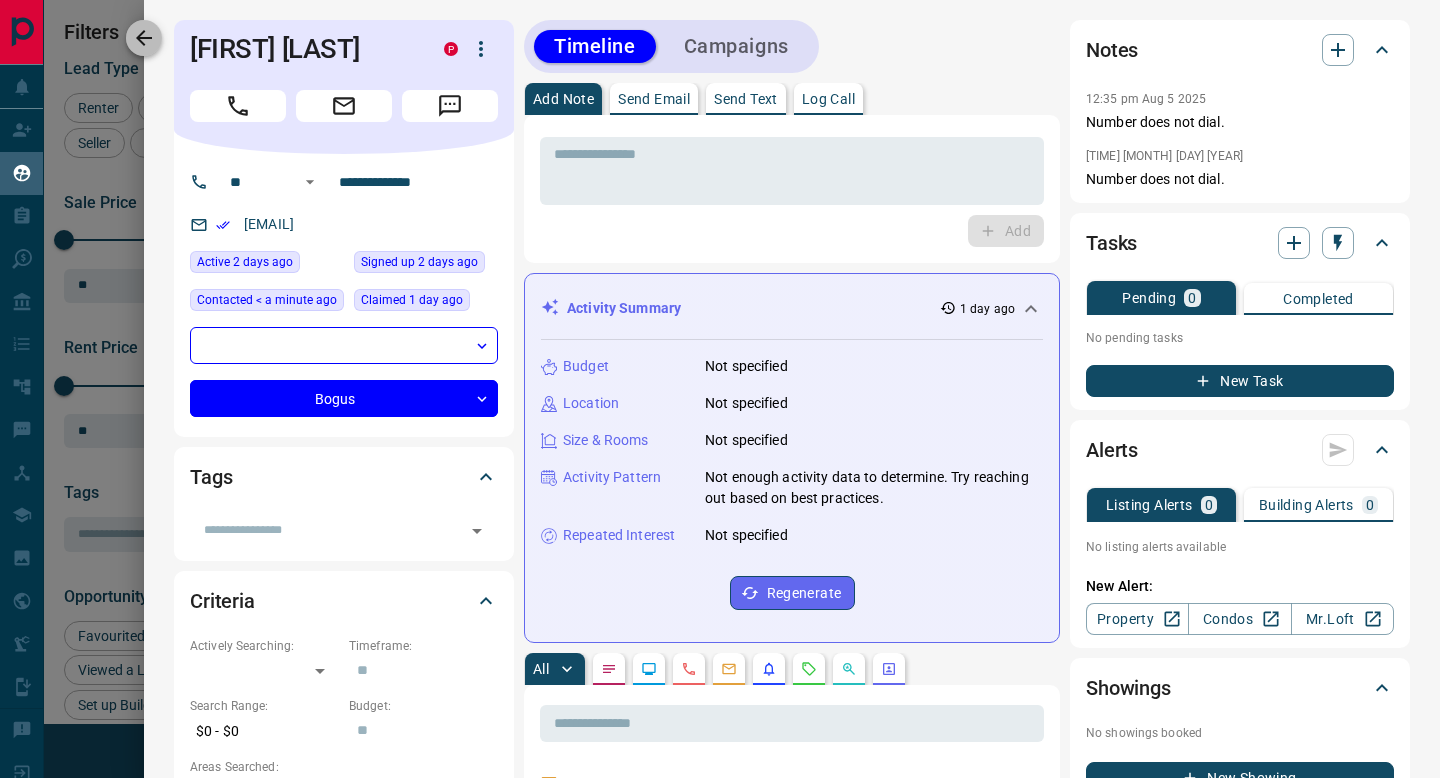 click 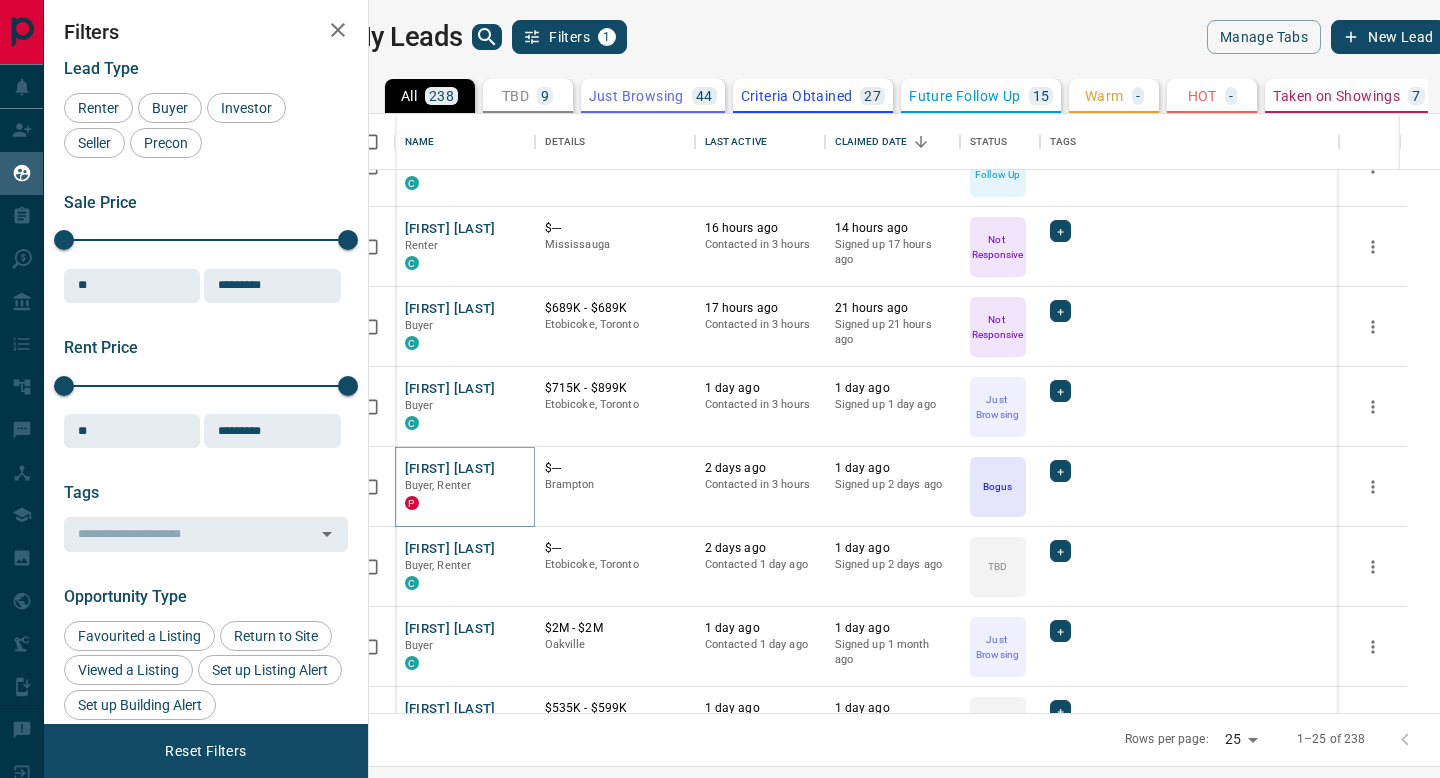 scroll, scrollTop: 53, scrollLeft: 0, axis: vertical 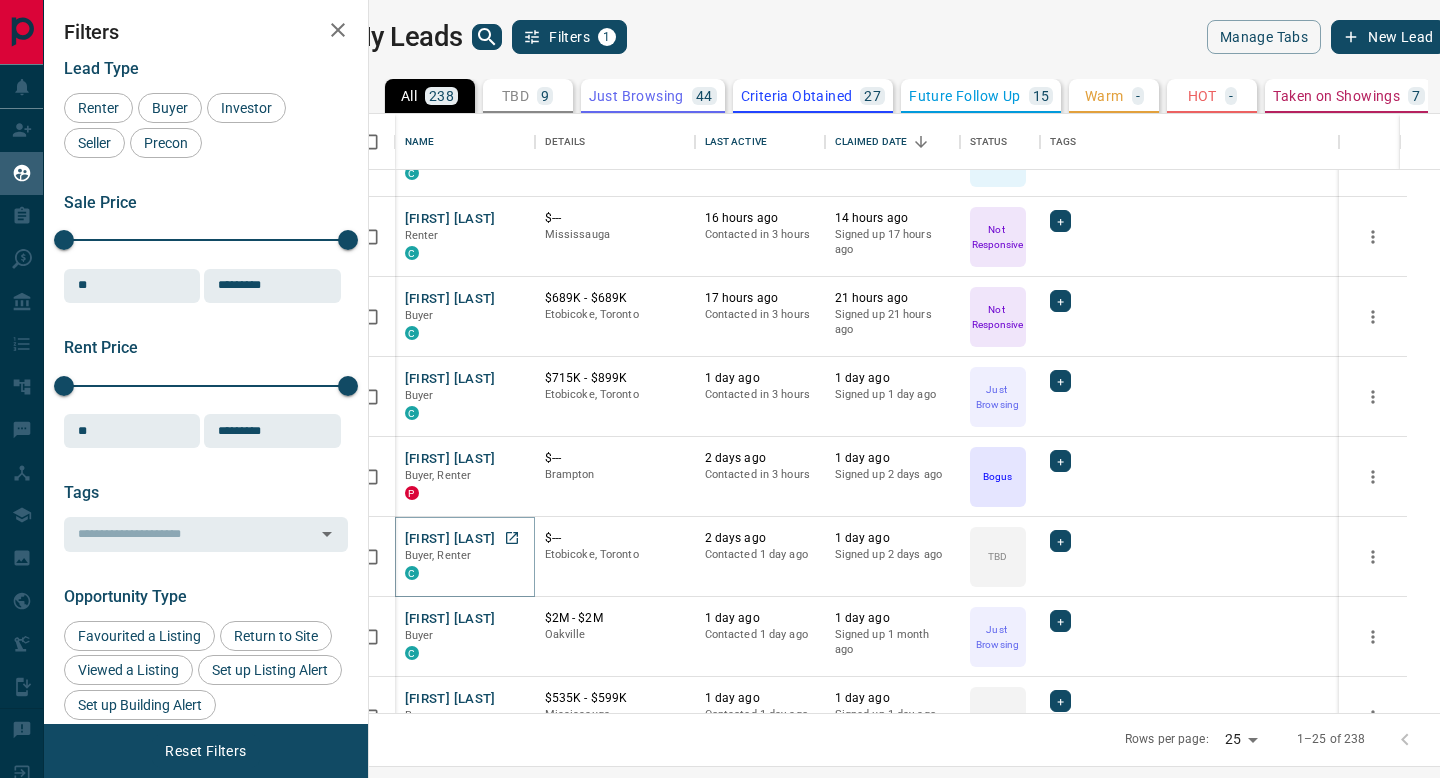click on "[FIRST] [LAST]" at bounding box center (450, 539) 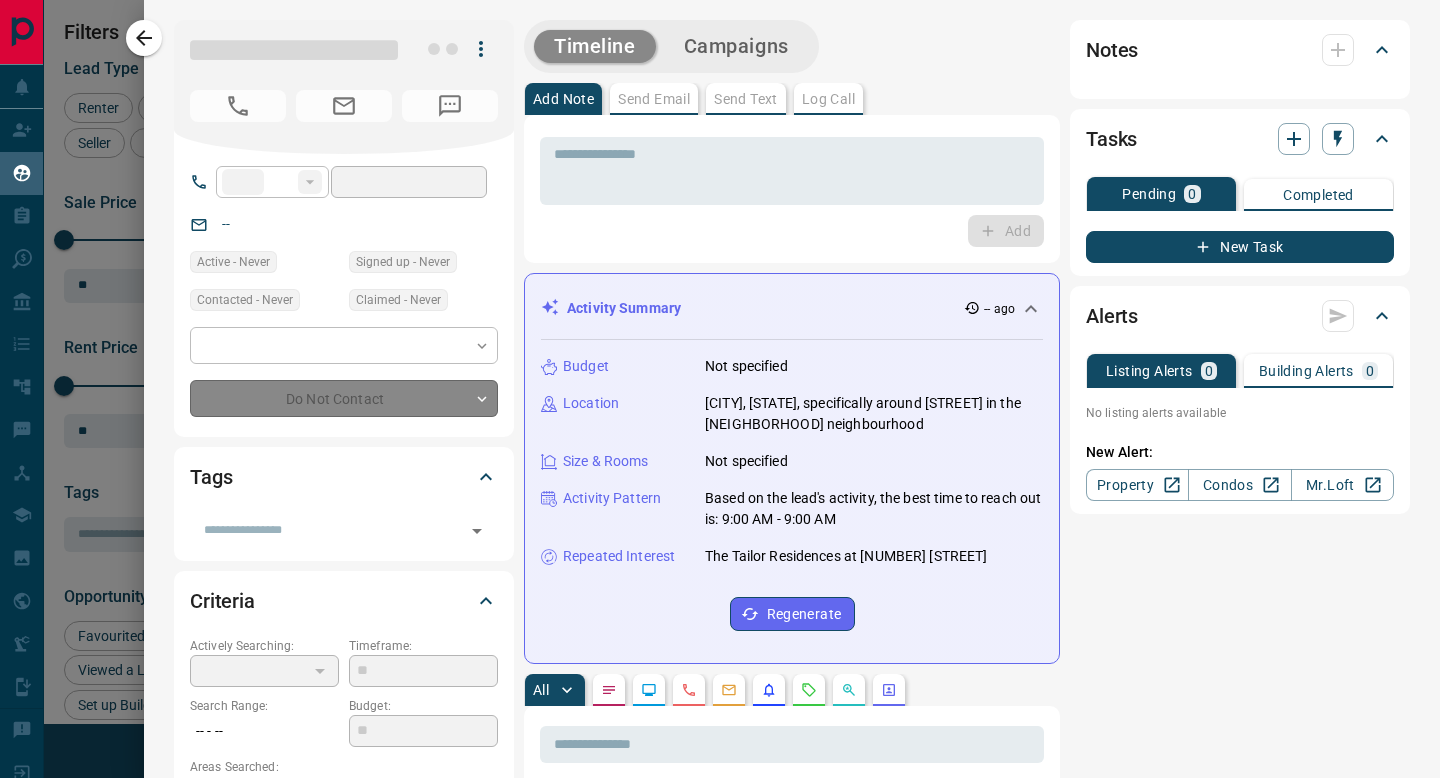 type on "**" 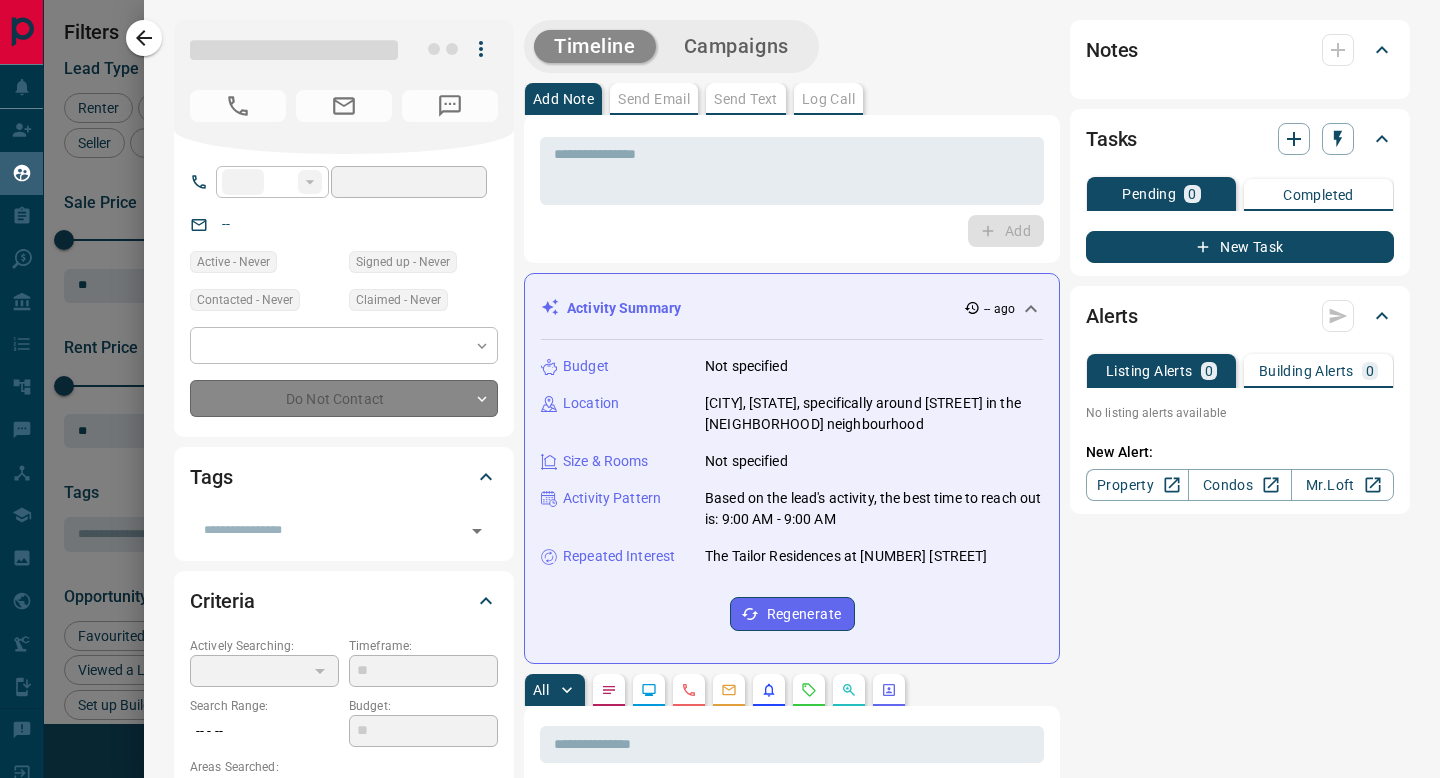 type on "**********" 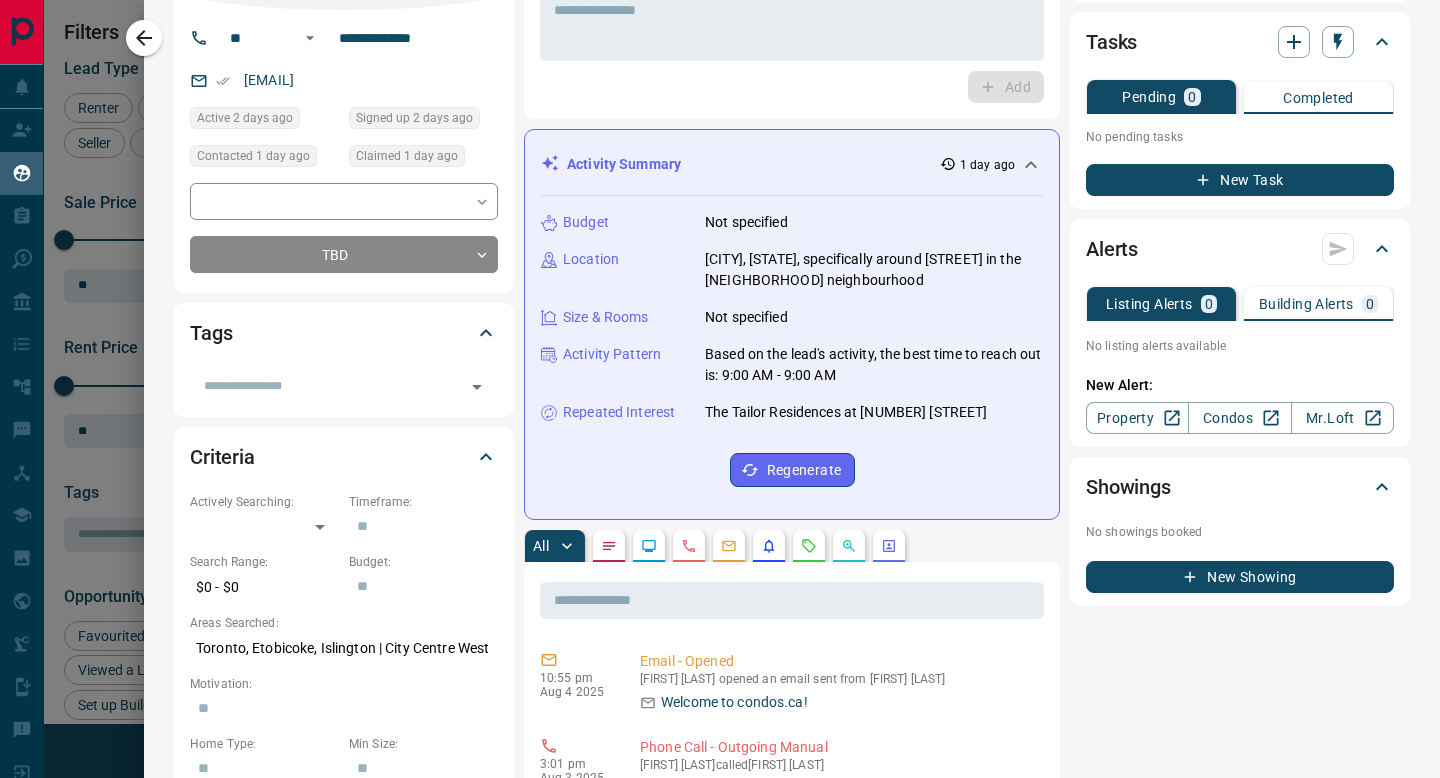 scroll, scrollTop: 0, scrollLeft: 0, axis: both 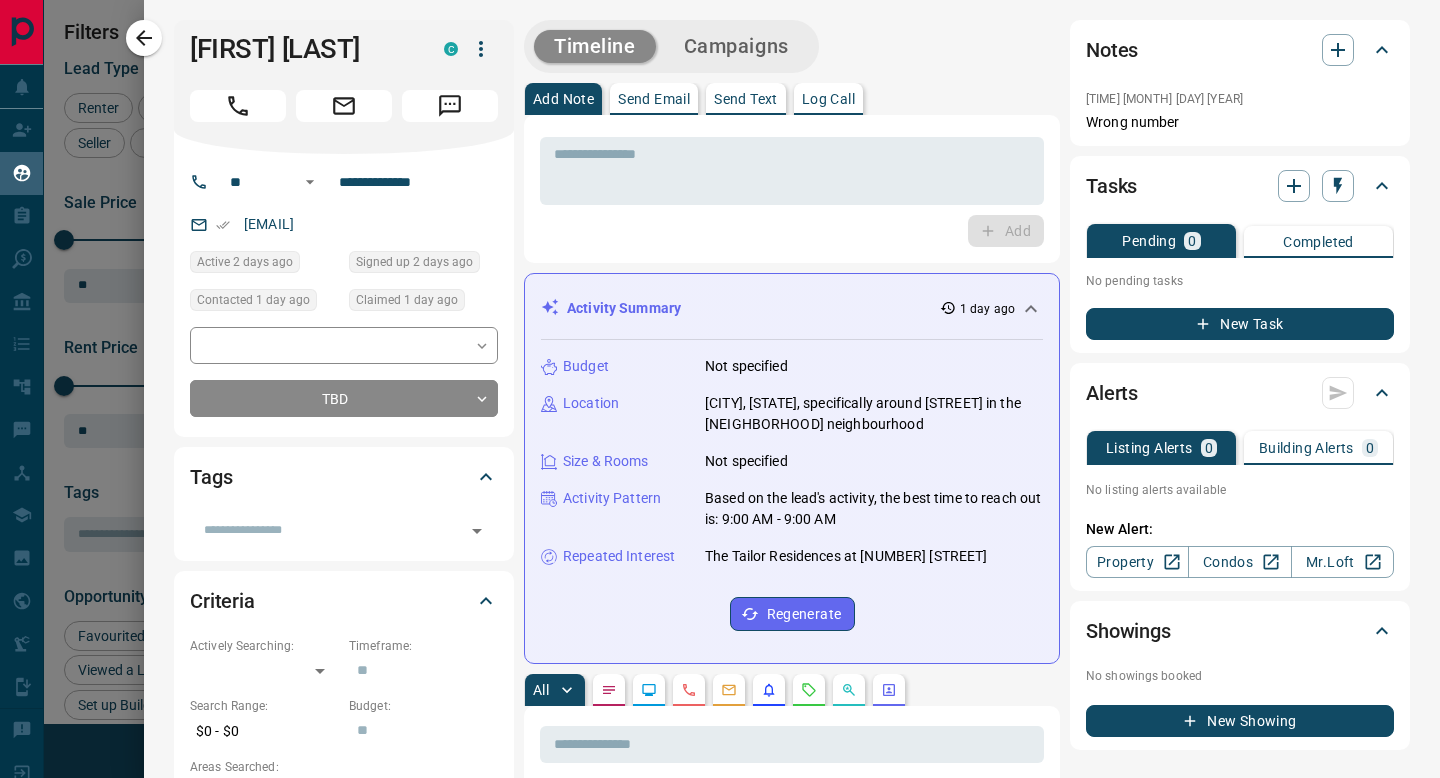 click on "* ​ Add" at bounding box center (792, 189) 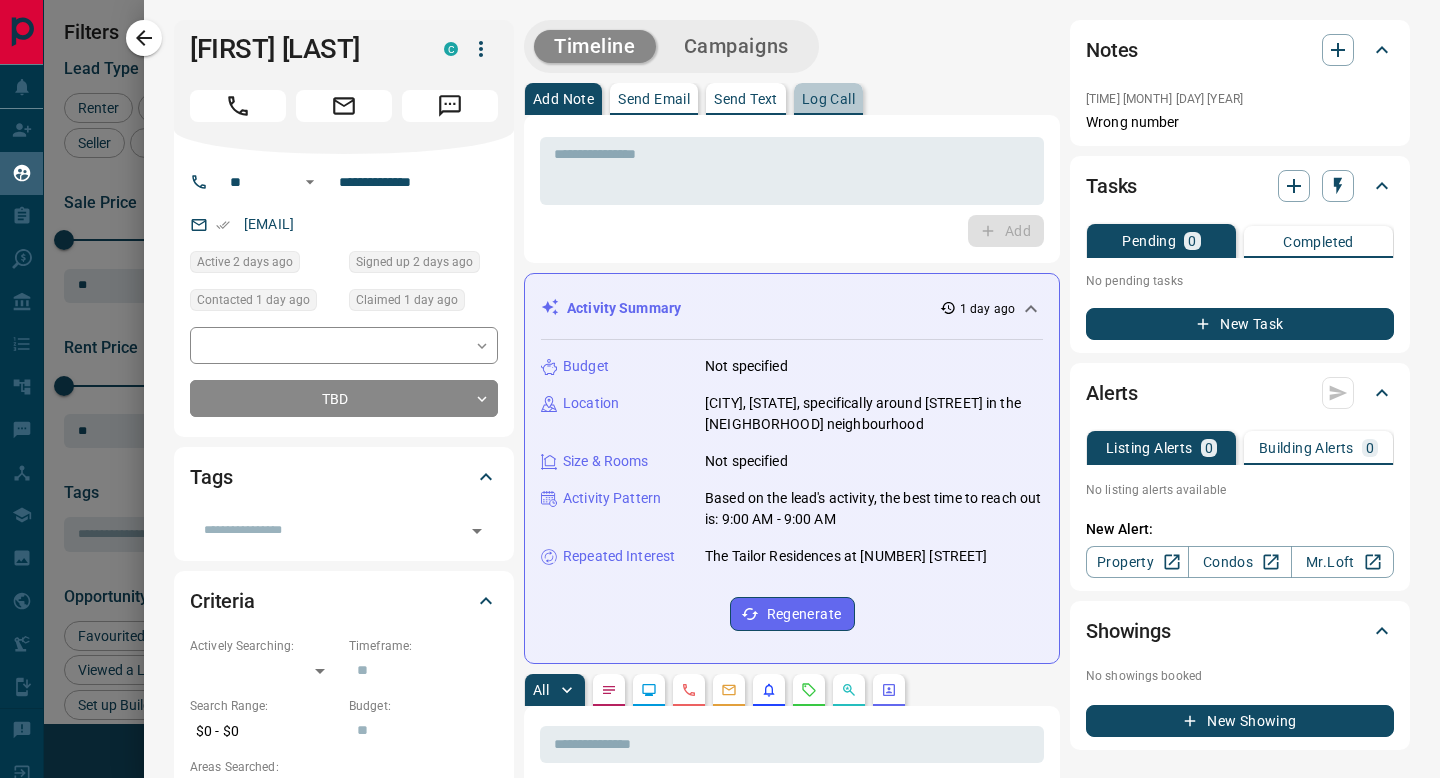 click on "Log Call" at bounding box center (828, 99) 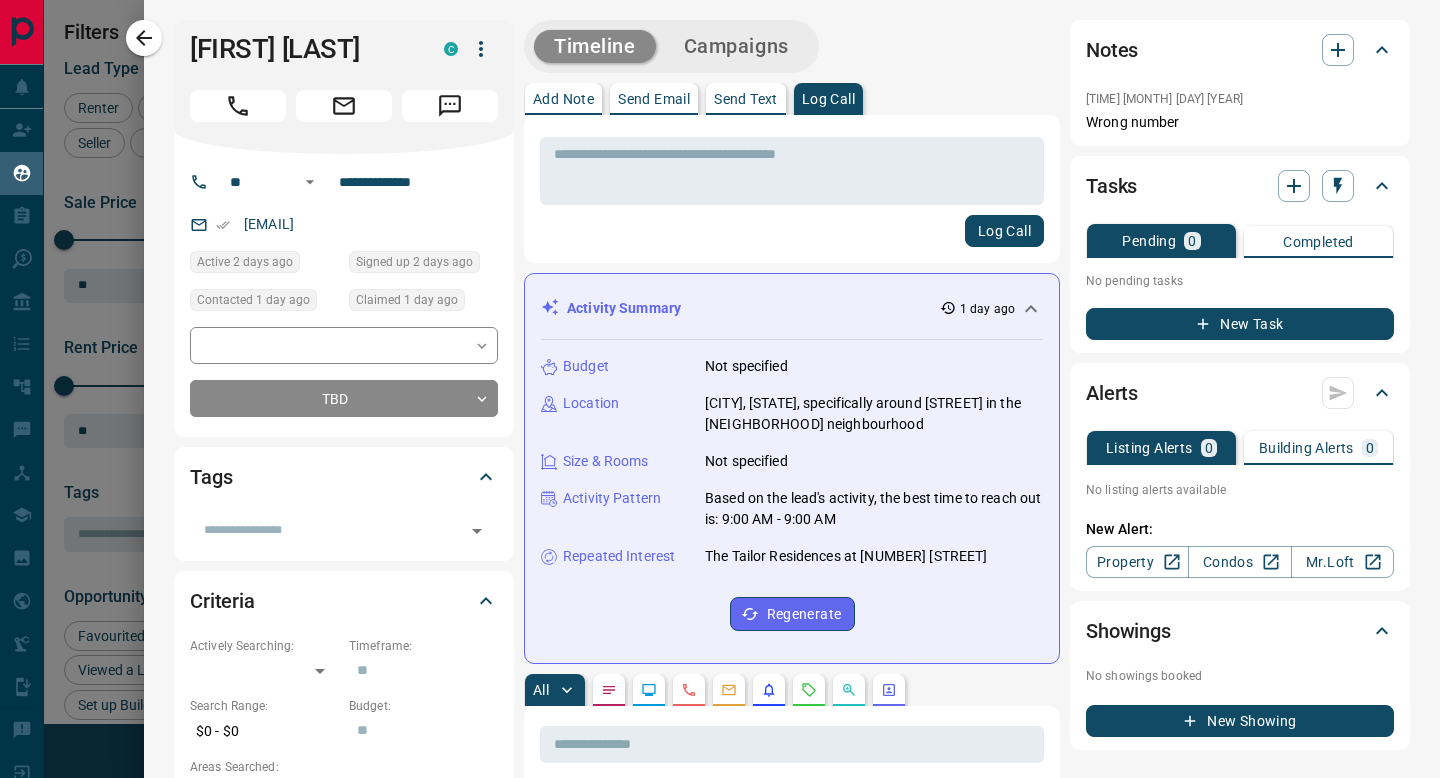 click on "* ​ Log Call" at bounding box center [792, 189] 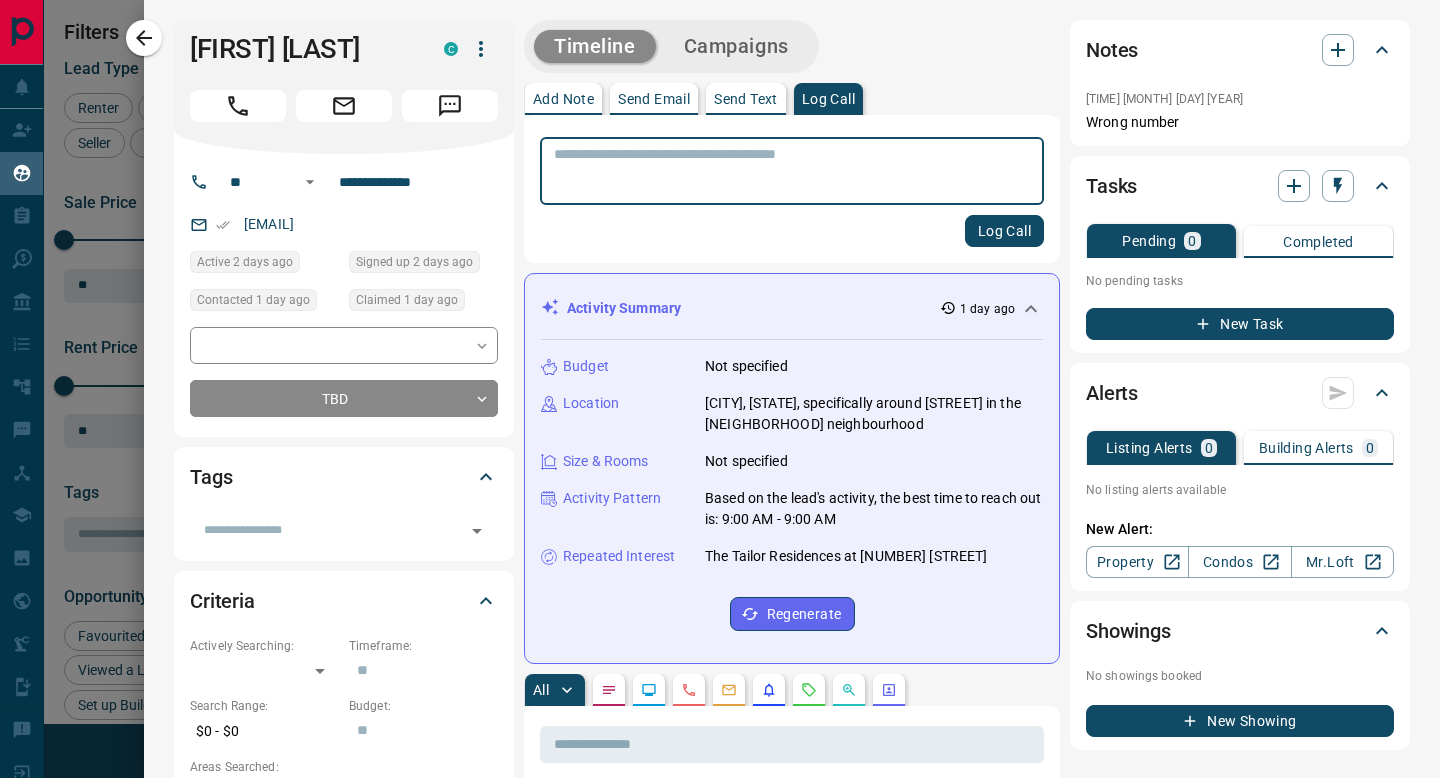 click at bounding box center (792, 171) 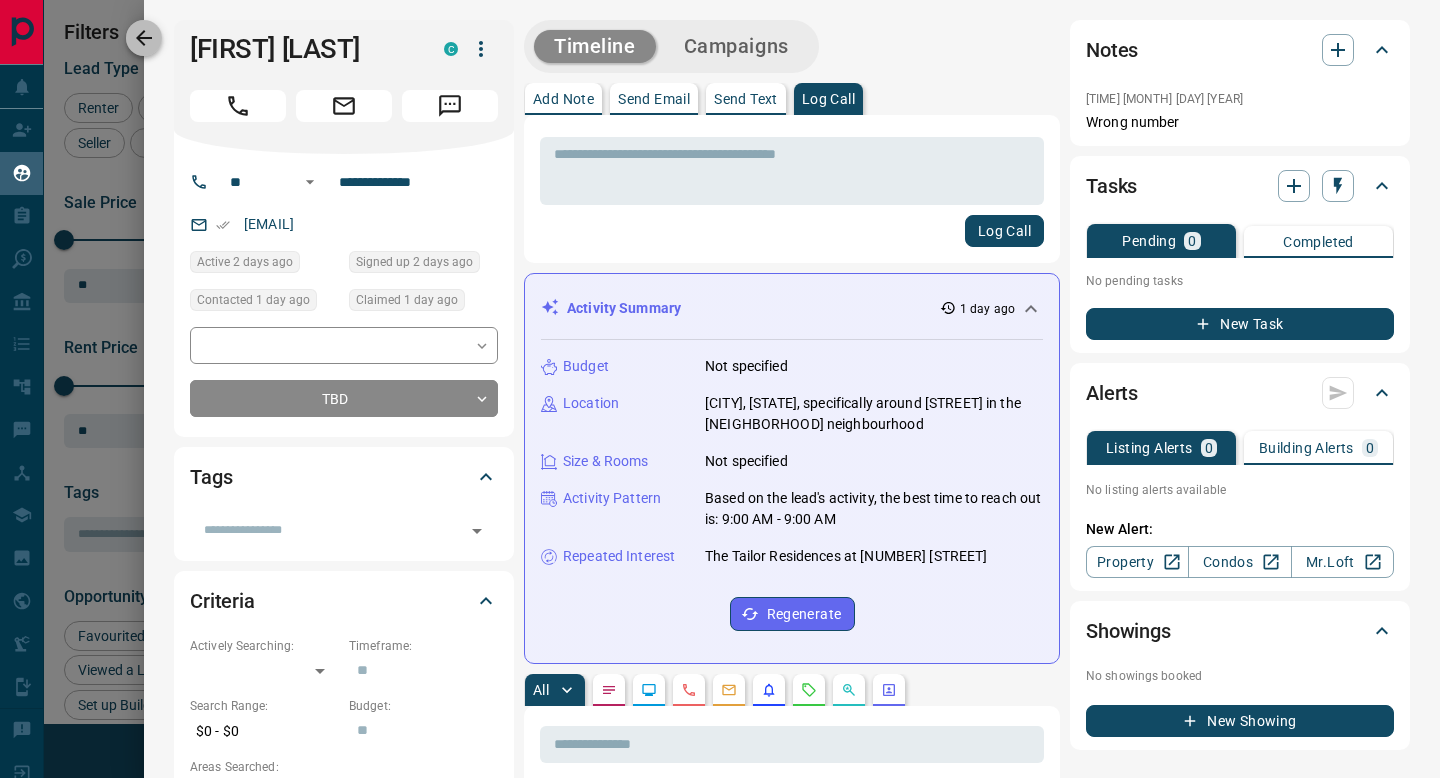 click 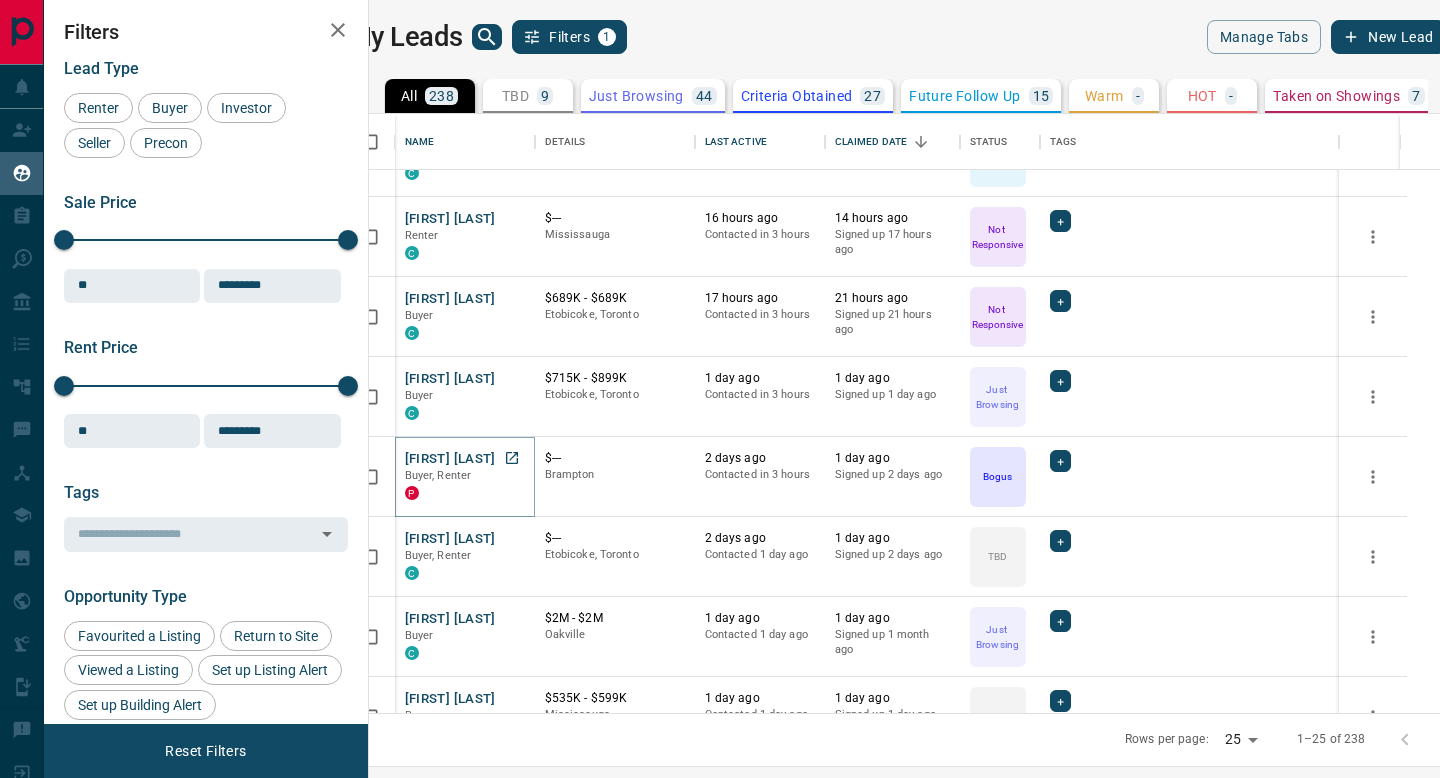 click on "[FIRST] [LAST]" at bounding box center [450, 459] 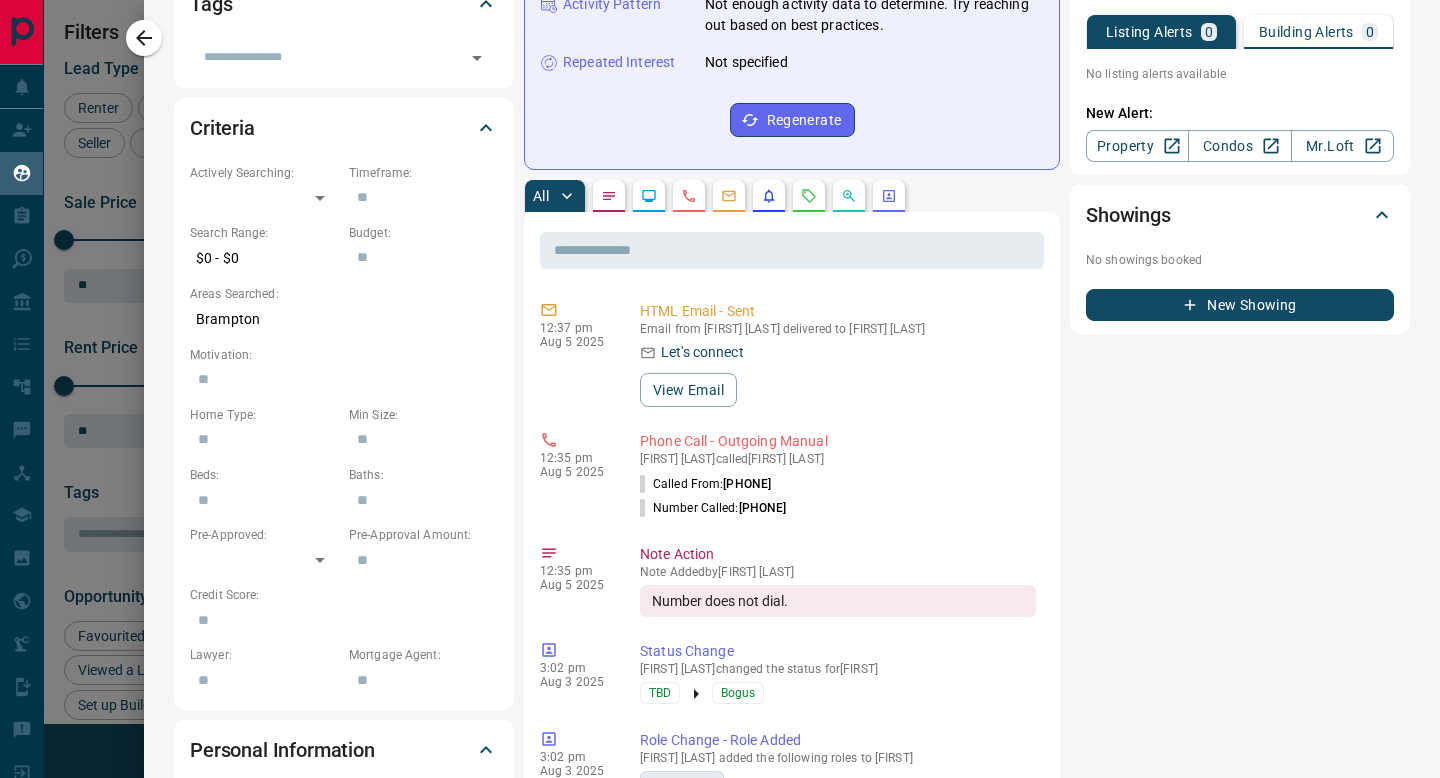 scroll, scrollTop: 526, scrollLeft: 0, axis: vertical 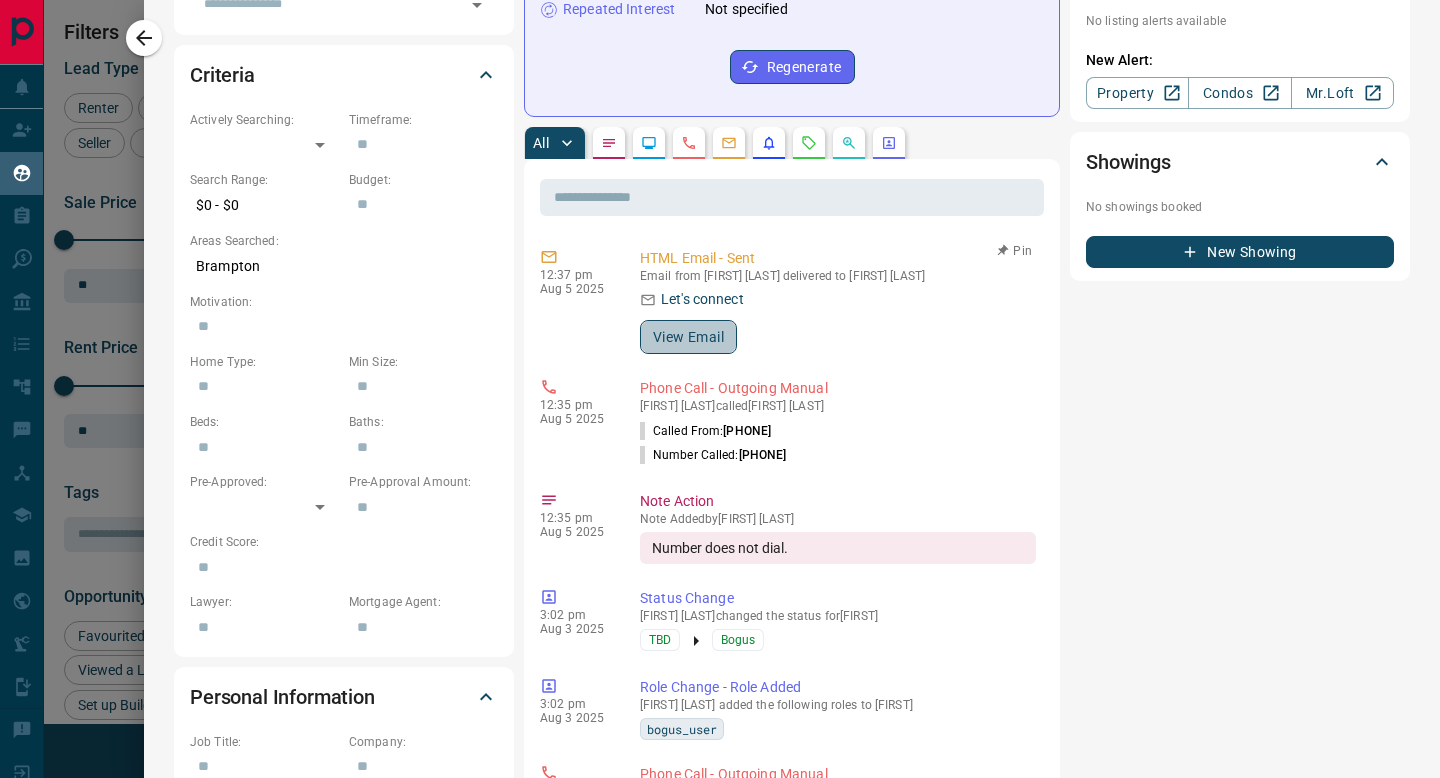 click on "View Email" at bounding box center (688, 337) 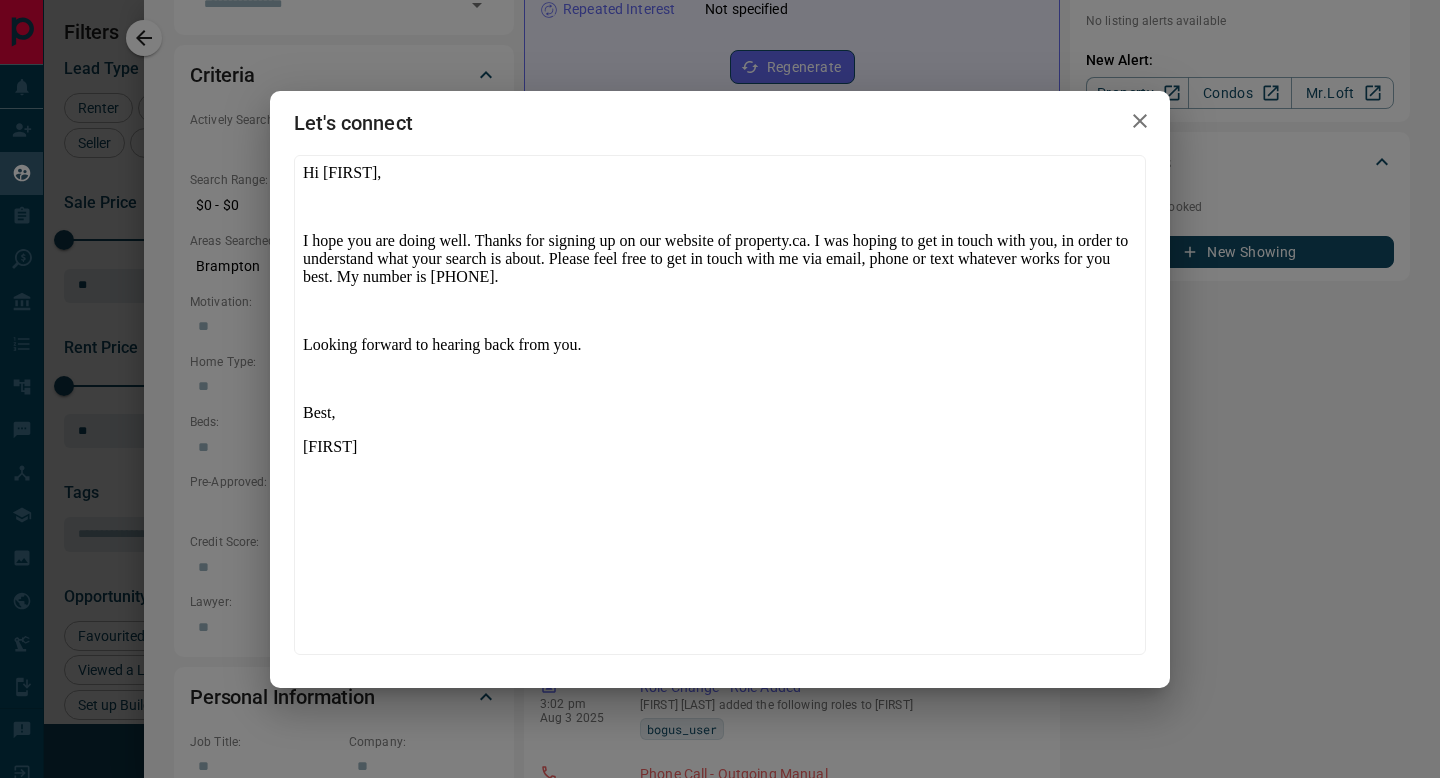 scroll, scrollTop: 0, scrollLeft: 0, axis: both 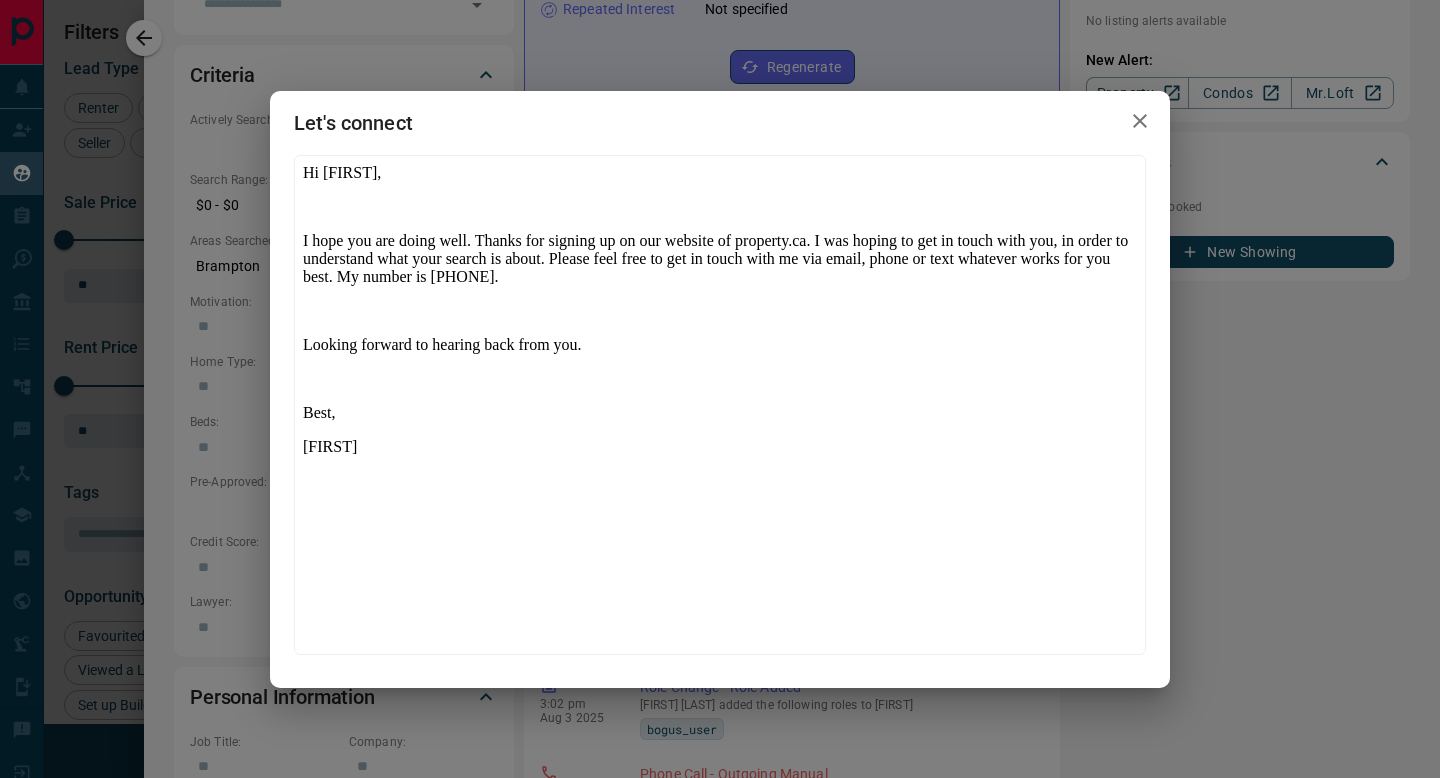 click on "Hi [FIRST],  I hope you are doing well. Thanks for signing up on our website of property.ca. I was hoping to get in touch with you, in order to understand what your search is about. Please feel free to get in touch with me via email, phone or text whatever works for you best. My number is [PHONE]. Looking forward to hearing back from you.  Best,  [FIRST]" 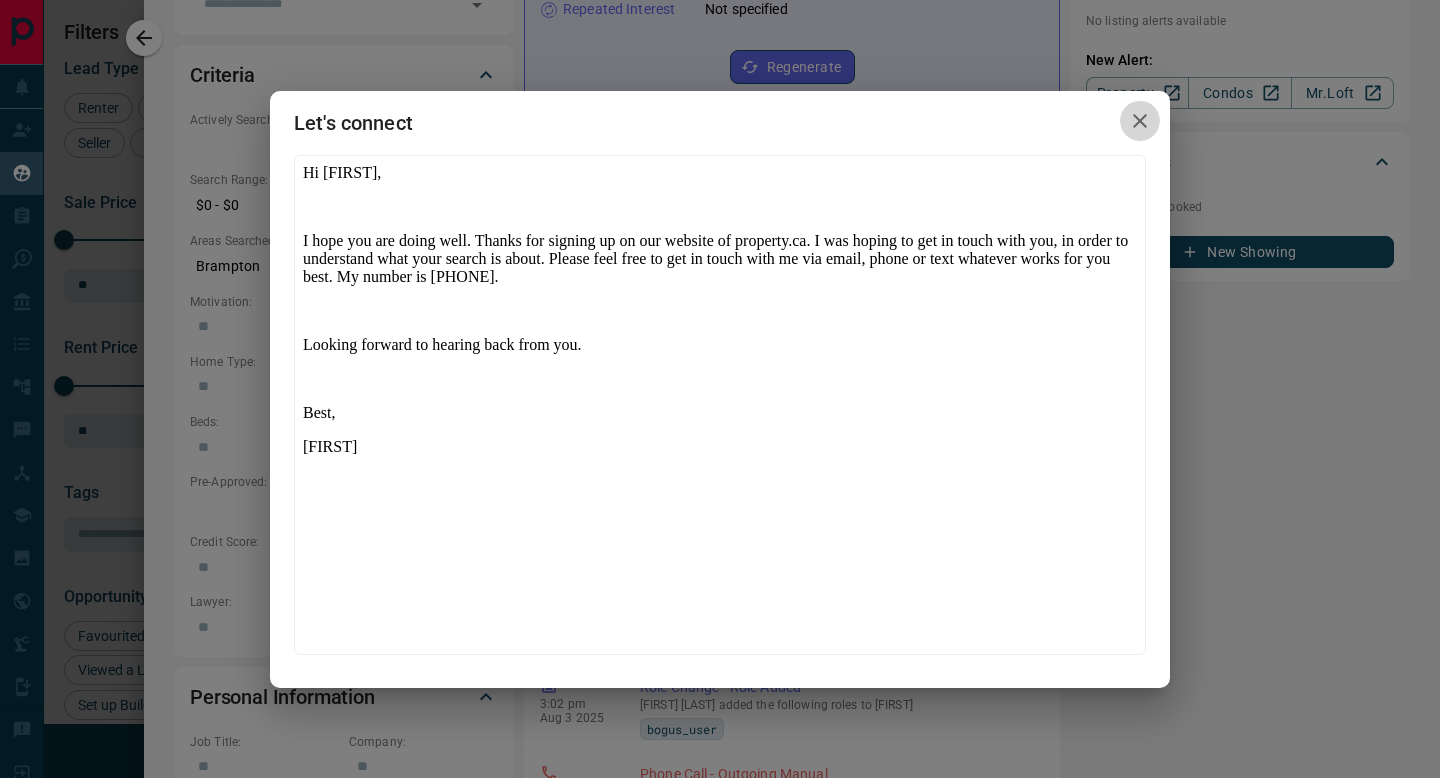 click 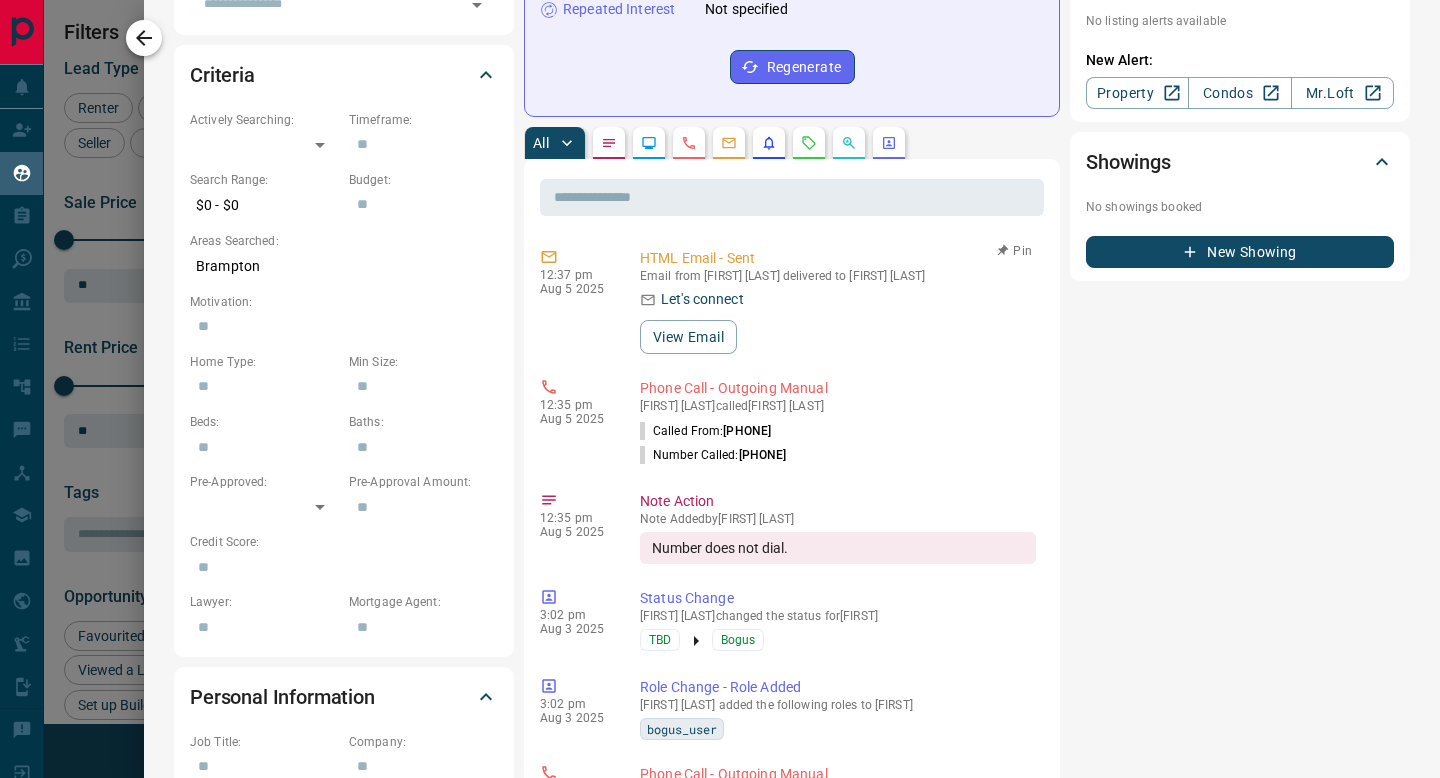 click 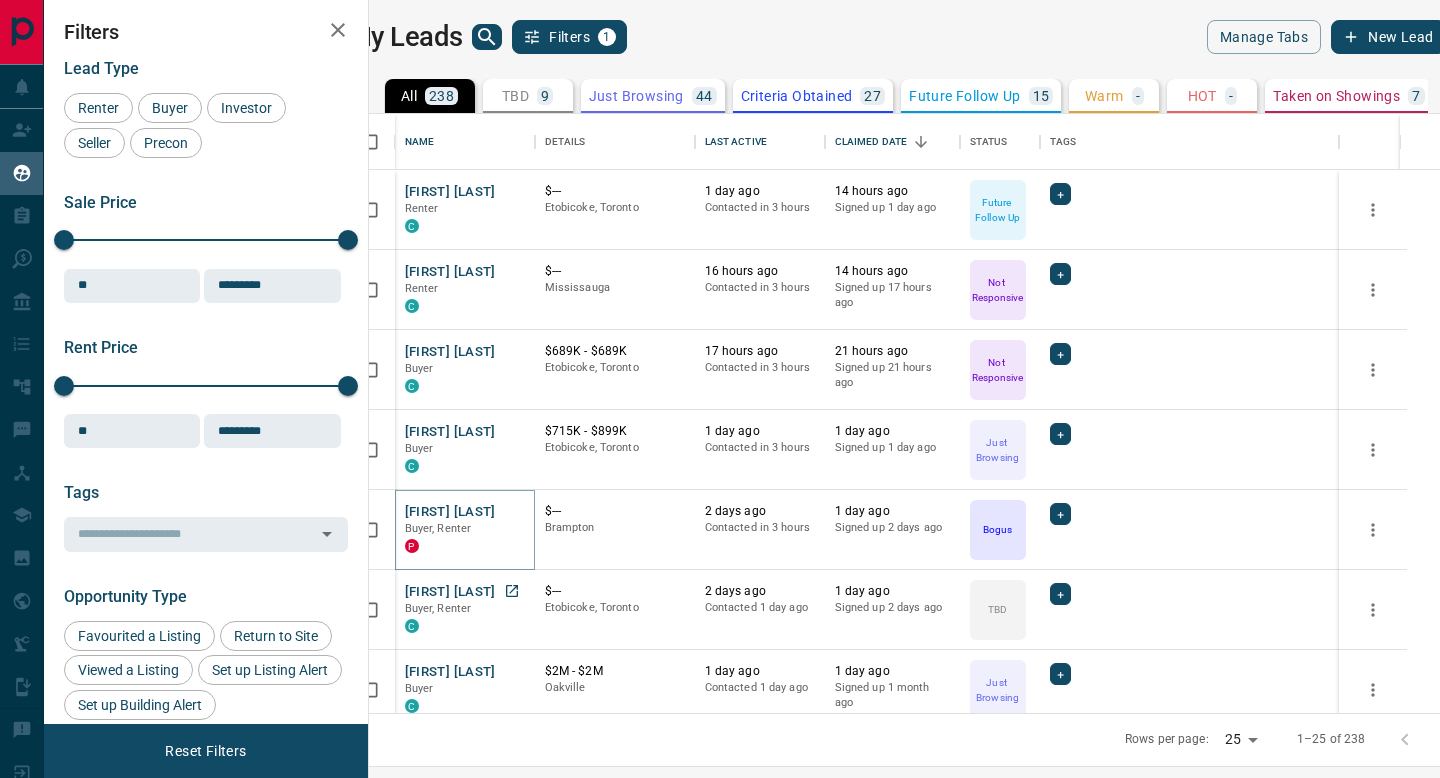 scroll, scrollTop: 62, scrollLeft: 0, axis: vertical 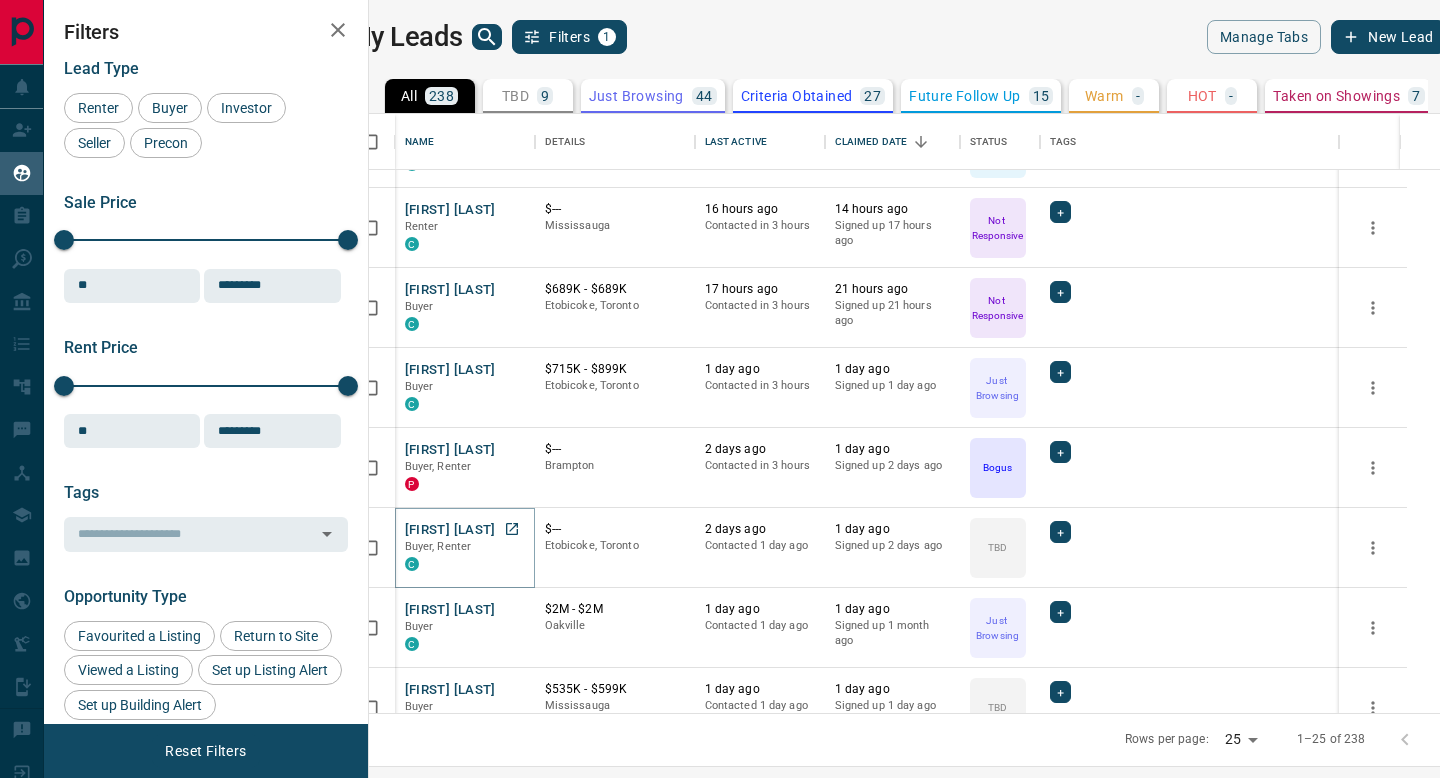click on "[FIRST] [LAST]" at bounding box center (450, 530) 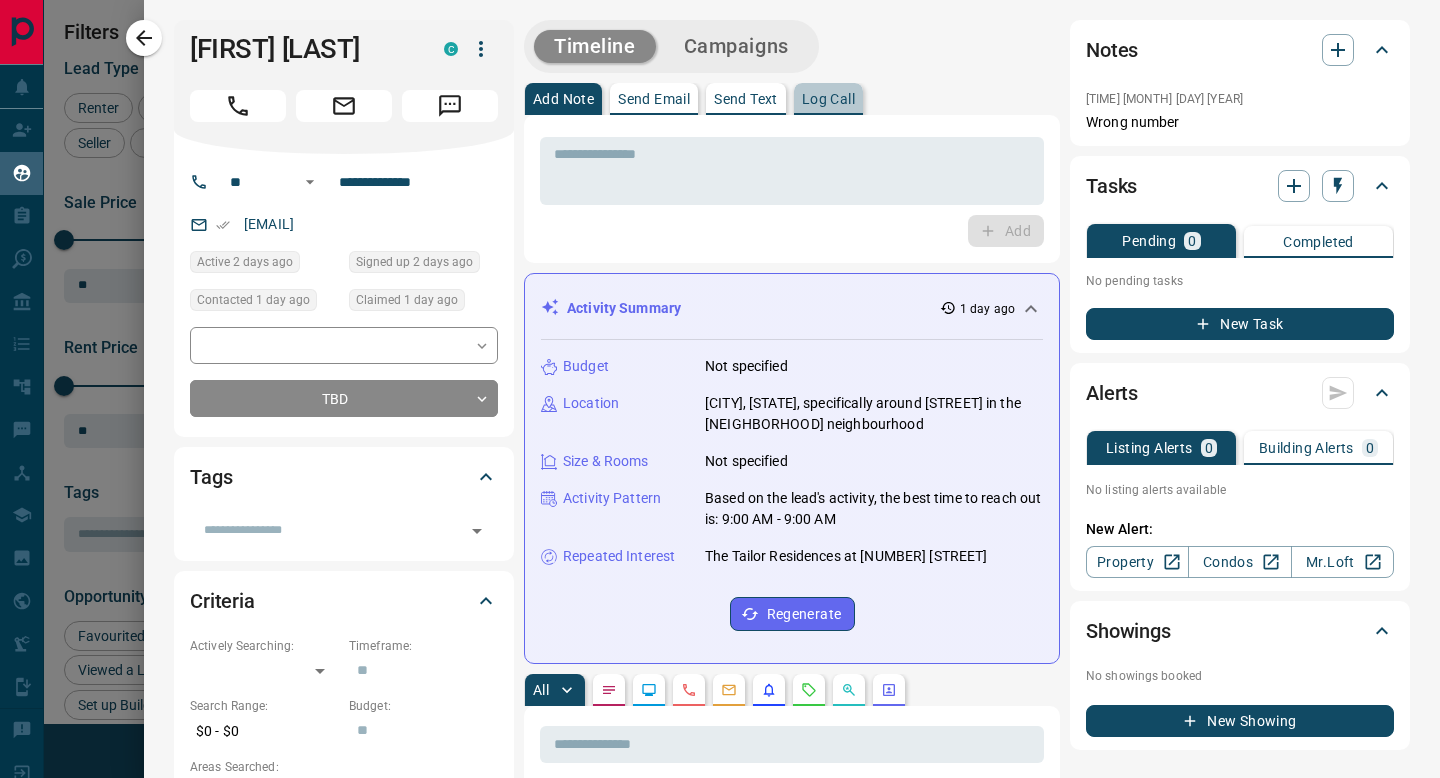 click on "Log Call" at bounding box center [828, 99] 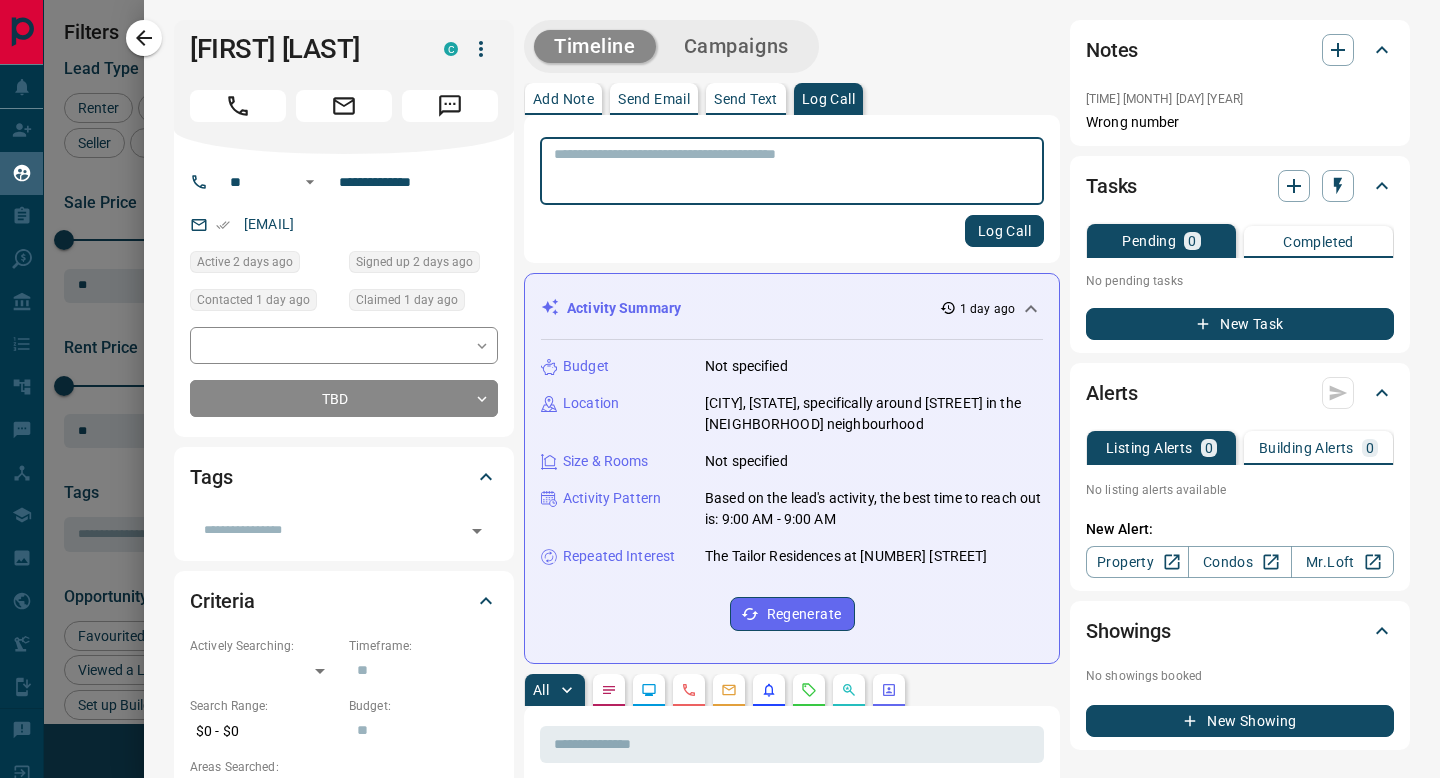 click at bounding box center [792, 171] 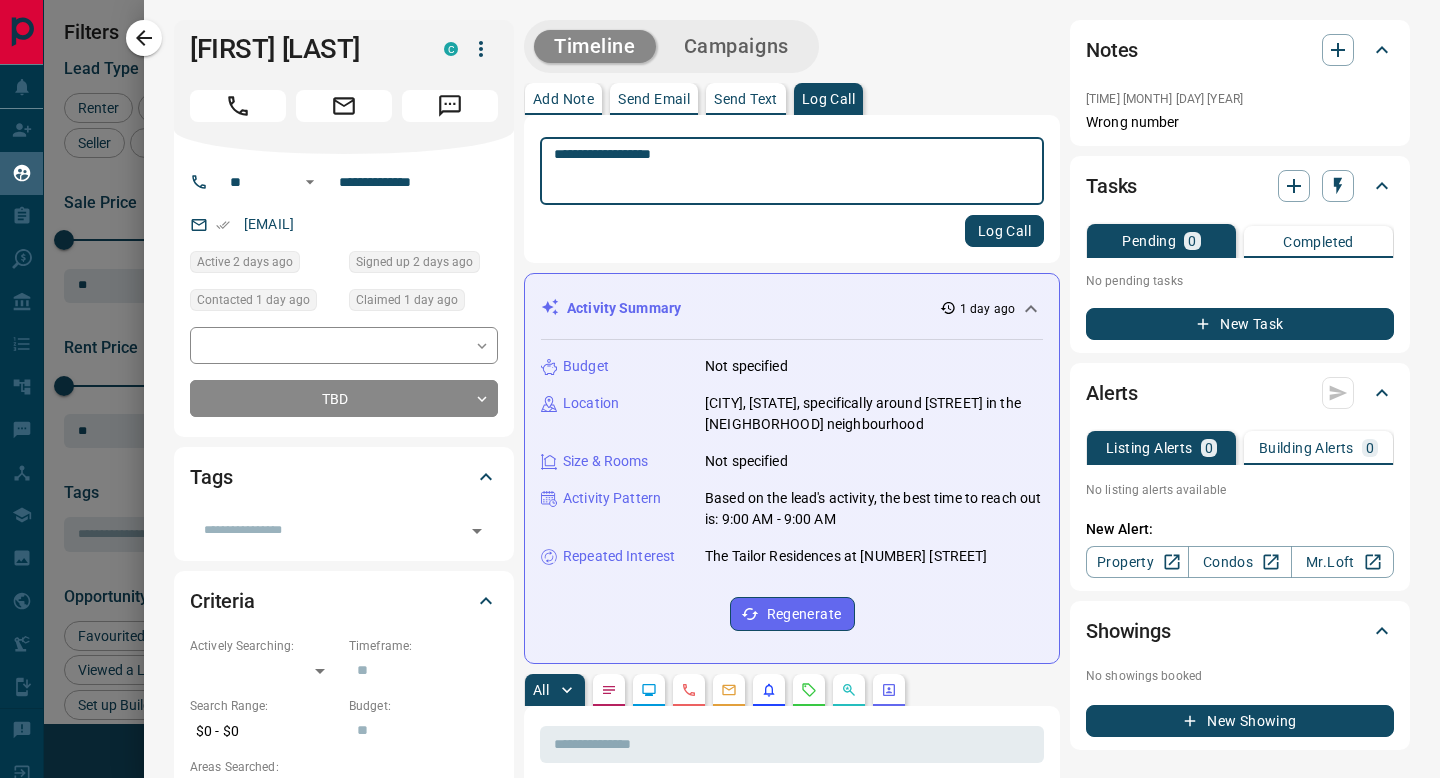 type on "**********" 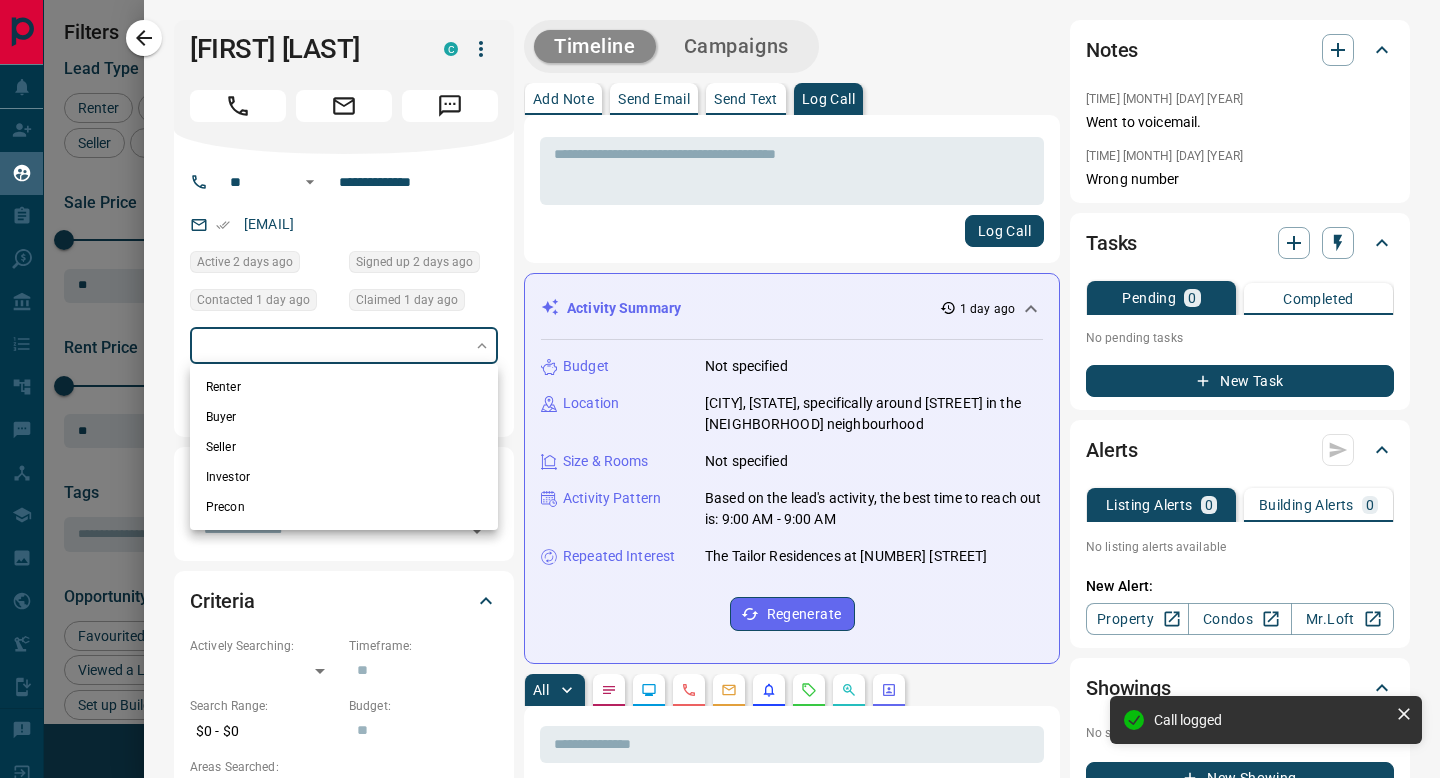 click on "Lead Transfers Claim Leads My Leads Tasks Opportunities Deals Campaigns Automations Messages Broker Bay Training Media Services Agent Resources Precon Worksheet Mobile Apps Disclosure Logout My Leads Filters 1 Manage Tabs New Lead All 238 TBD 9 Do Not Contact - Not Responsive 85 Bogus 14 Just Browsing 44 Criteria Obtained 27 Future Follow Up 15 Warm - HOT - Taken on Showings 7 Submitted Offer - Client 37 Name Details Last Active Claimed Date Status Tags [FIRST] [LAST] Renter C $--- [CITY], [CITY] 1 day ago Contacted in 3 hours 14 hours ago Signed up 1 day ago Future Follow Up + [FIRST] [LAST] Renter C $--- [CITY] 16 hours ago Contacted in 3 hours 14 hours ago Signed up 17 hours ago Not Responsive + [FIRST] [LAST] Buyer C $[PRICE] - $[PRICE] [CITY], [CITY] 17 hours ago Contacted in 3 hours 21 hours ago Signed up 21 hours ago Not Responsive + [FIRST] [LAST] Buyer C $[PRICE] - $[PRICE] [CITY], [CITY] 1 day ago Contacted in 3 hours 1 day ago Signed up 1 day ago Just Browsing + [FIRST] [LAST] Buyer, Renter P +" at bounding box center (720, 376) 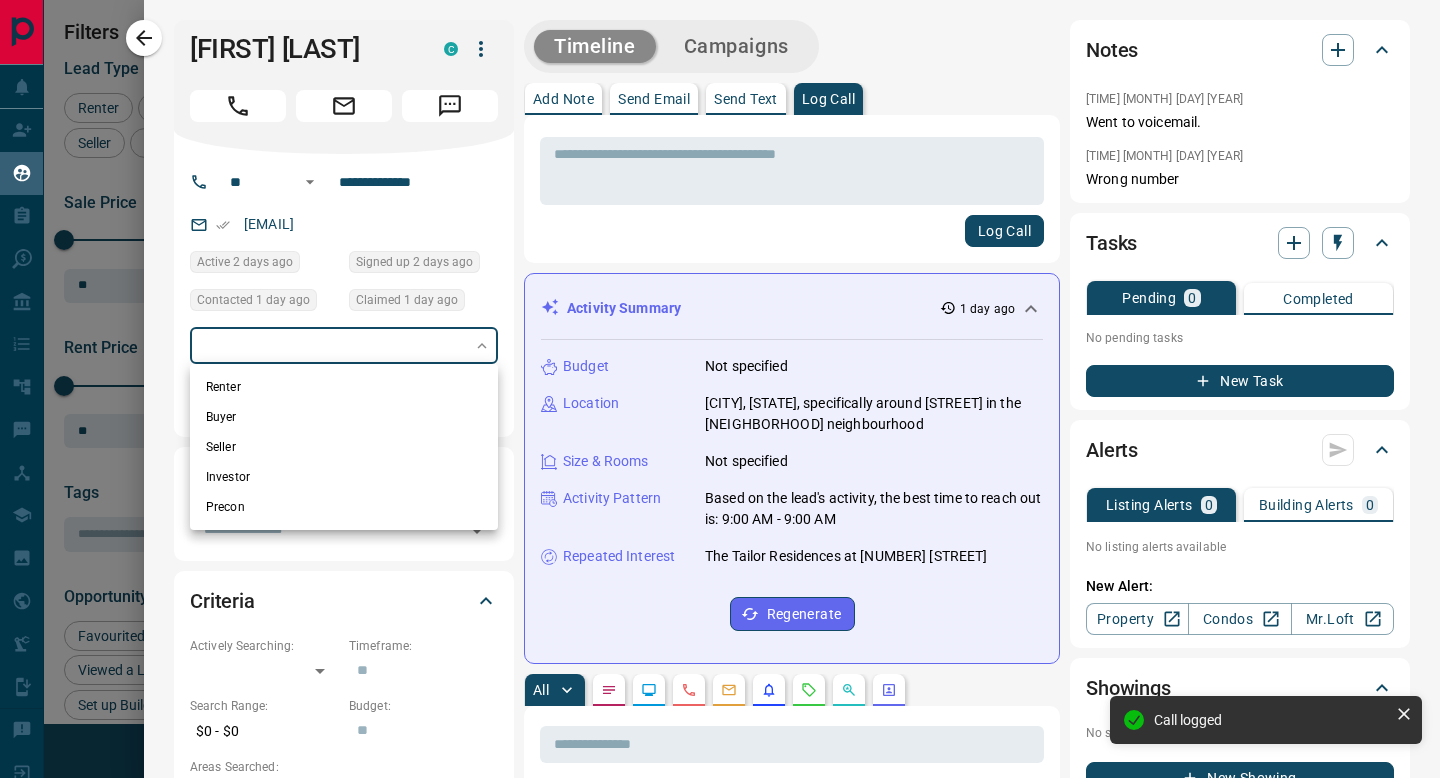 click at bounding box center [720, 389] 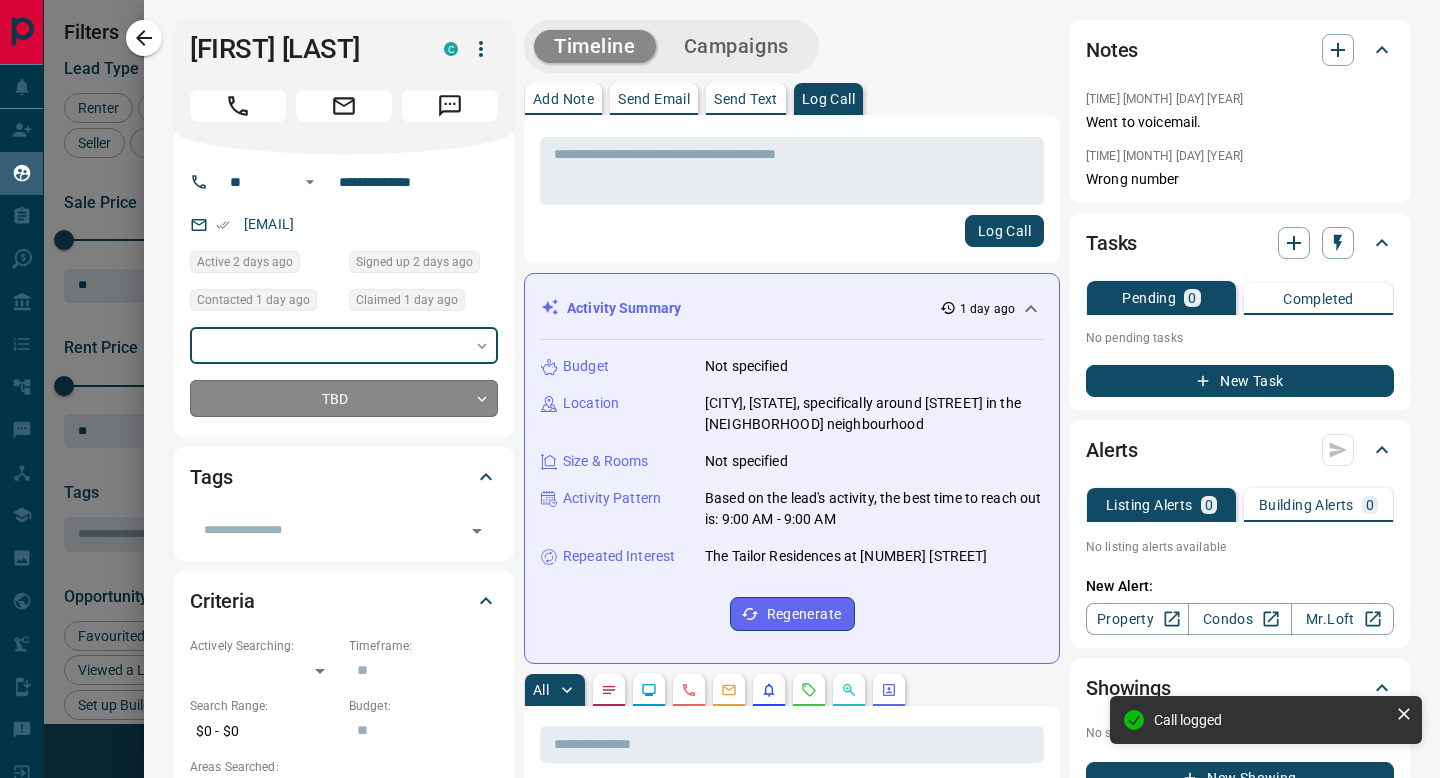 click on "Lead Transfers Claim Leads My Leads Tasks Opportunities Deals Campaigns Automations Messages Broker Bay Training Media Services Agent Resources Precon Worksheet Mobile Apps Disclosure Logout My Leads Filters 1 Manage Tabs New Lead All 238 TBD 9 Do Not Contact - Not Responsive 85 Bogus 14 Just Browsing 44 Criteria Obtained 27 Future Follow Up 15 Warm - HOT - Taken on Showings 7 Submitted Offer - Client 37 Name Details Last Active Claimed Date Status Tags [FIRST] [LAST] Renter C $--- [CITY], [CITY] 1 day ago Contacted in 3 hours 14 hours ago Signed up 1 day ago Future Follow Up + [FIRST] [LAST] Renter C $--- [CITY] 16 hours ago Contacted in 3 hours 14 hours ago Signed up 17 hours ago Not Responsive + [FIRST] [LAST] Buyer C $[PRICE] - $[PRICE] [CITY], [CITY] 17 hours ago Contacted in 3 hours 21 hours ago Signed up 21 hours ago Not Responsive + [FIRST] [LAST] Buyer C $[PRICE] - $[PRICE] [CITY], [CITY] 1 day ago Contacted in 3 hours 1 day ago Signed up 1 day ago Just Browsing + [FIRST] [LAST] Buyer, Renter P +" at bounding box center [720, 376] 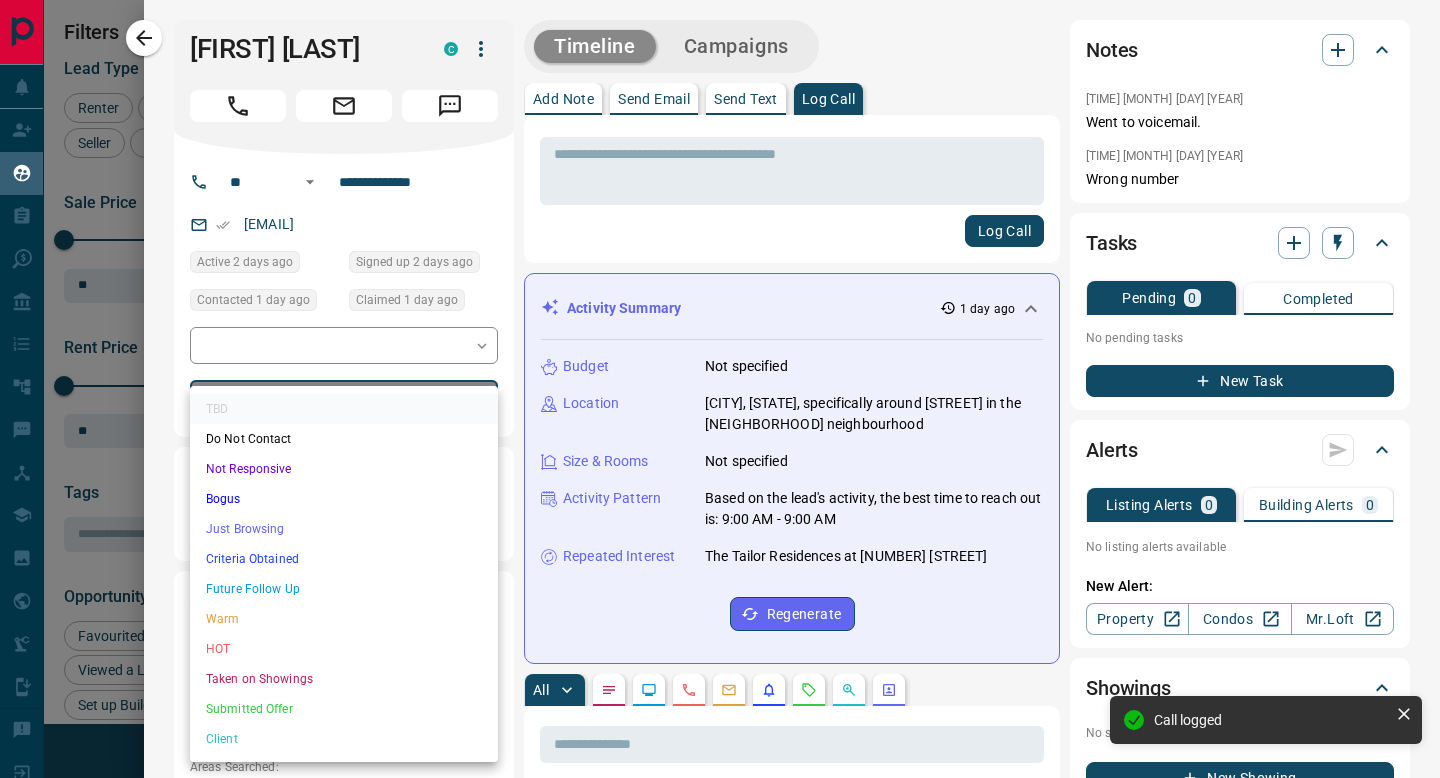 click on "Not Responsive" at bounding box center [344, 469] 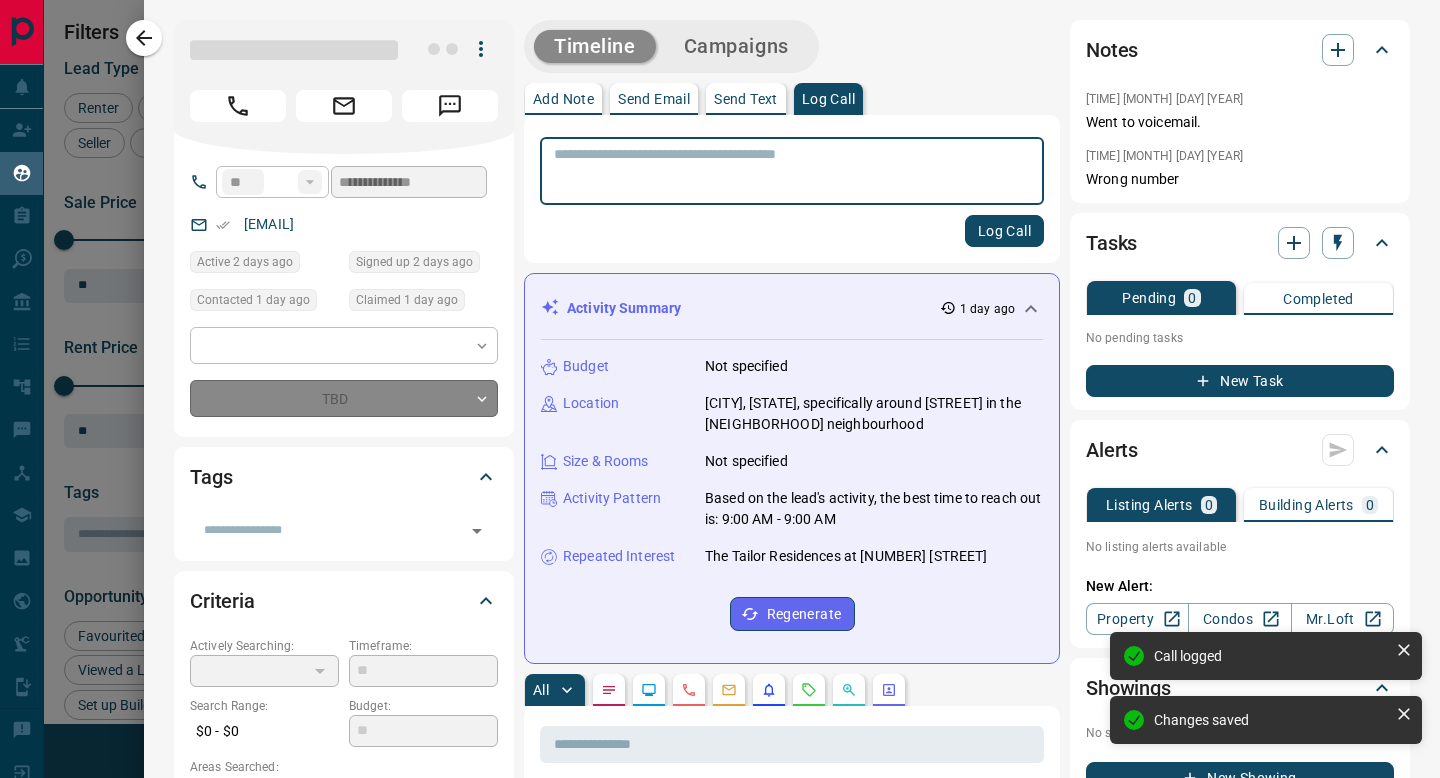 click on "Send Email" at bounding box center [654, 99] 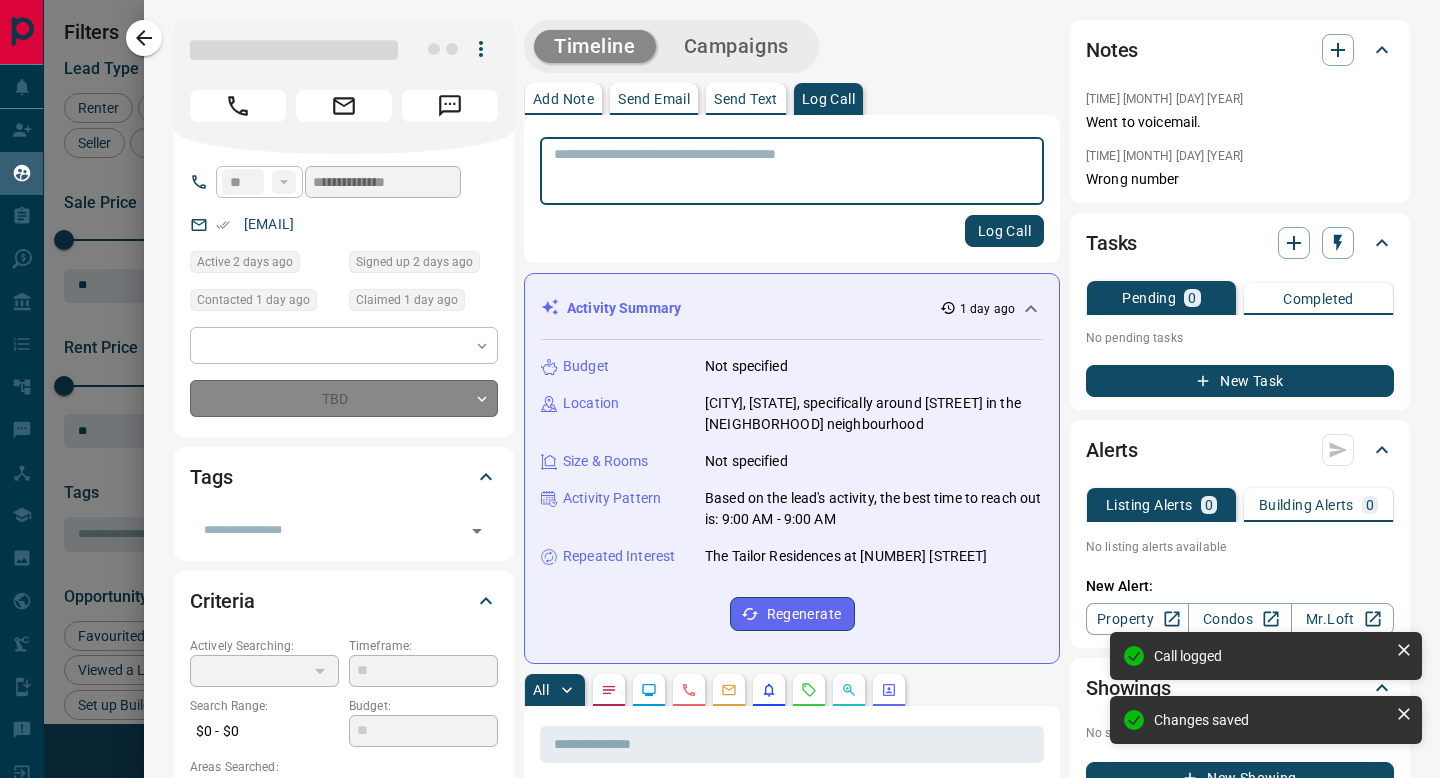 type on "*" 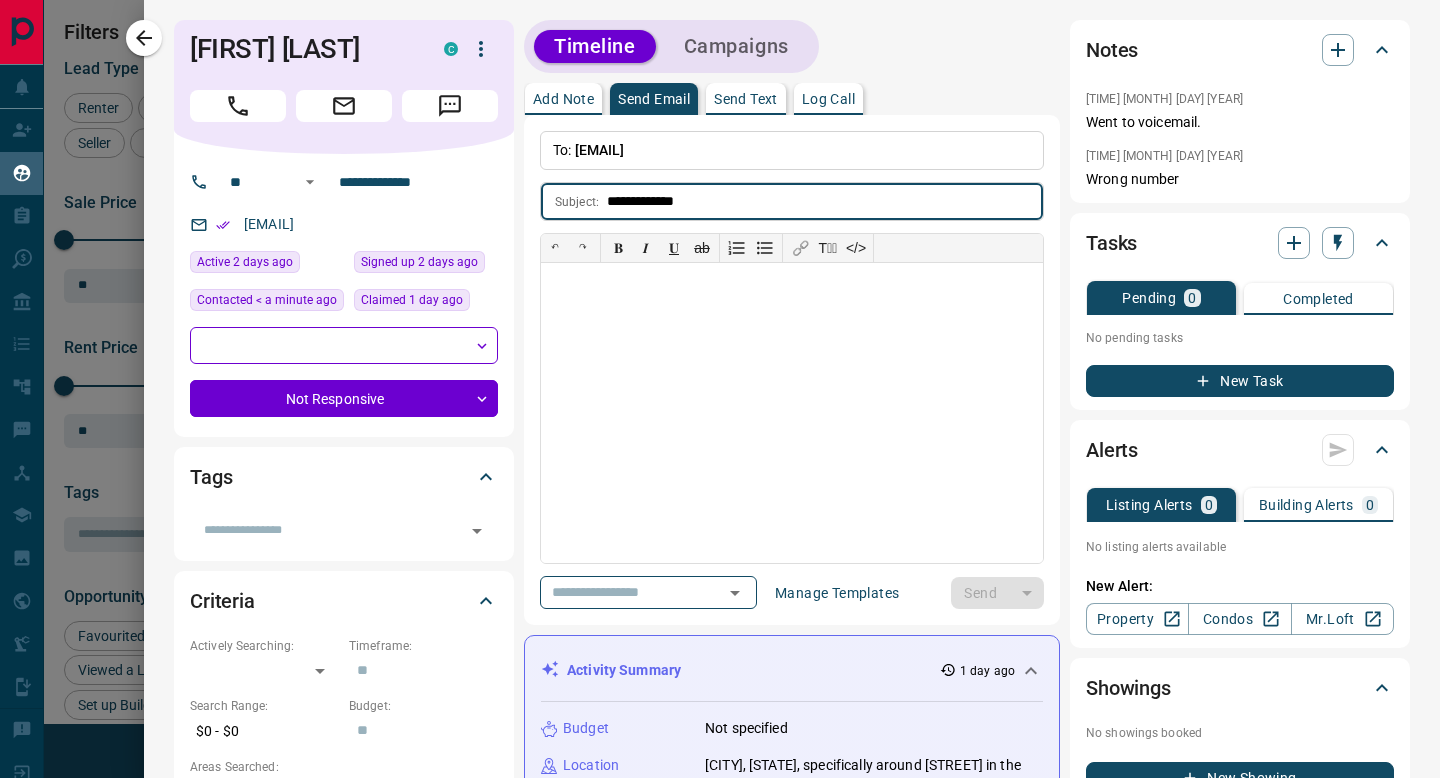 type on "**********" 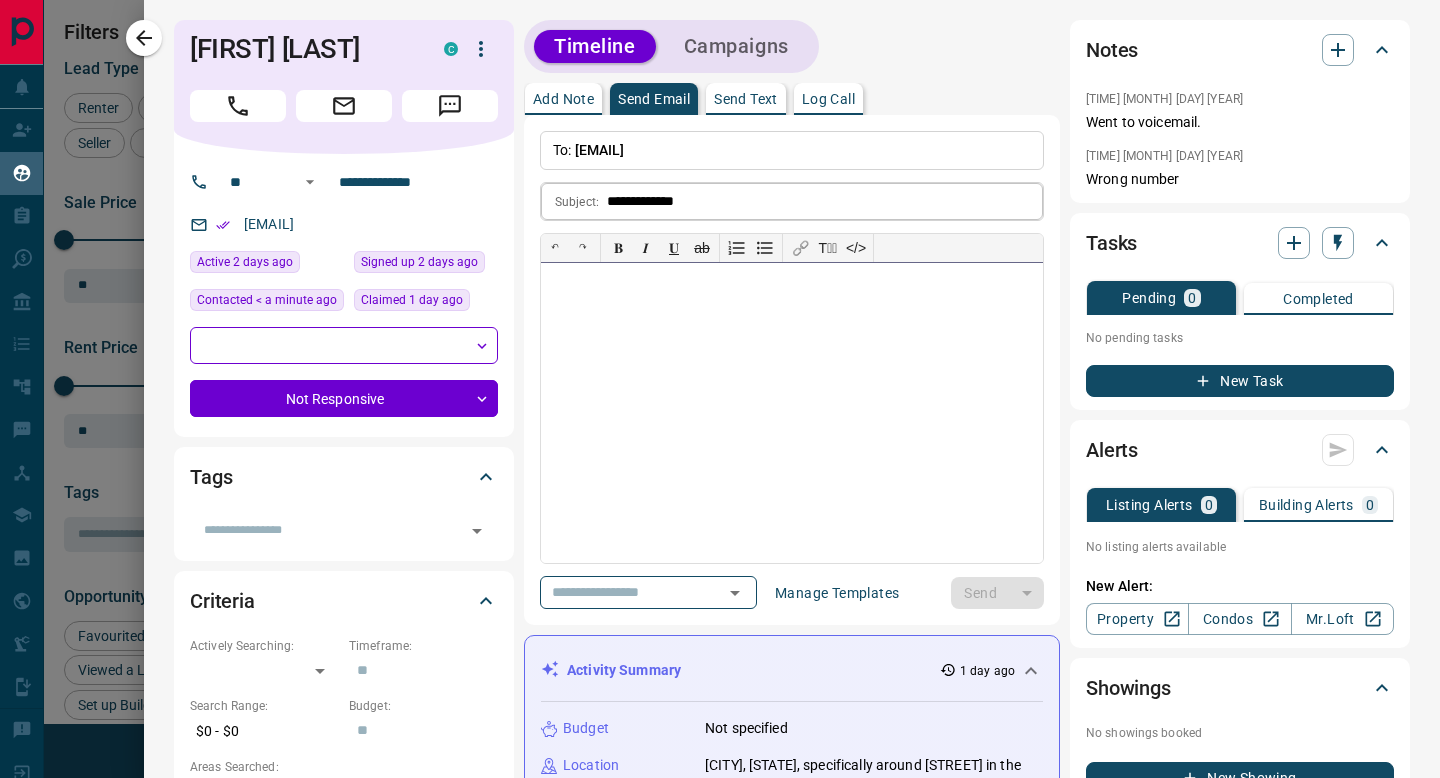 type 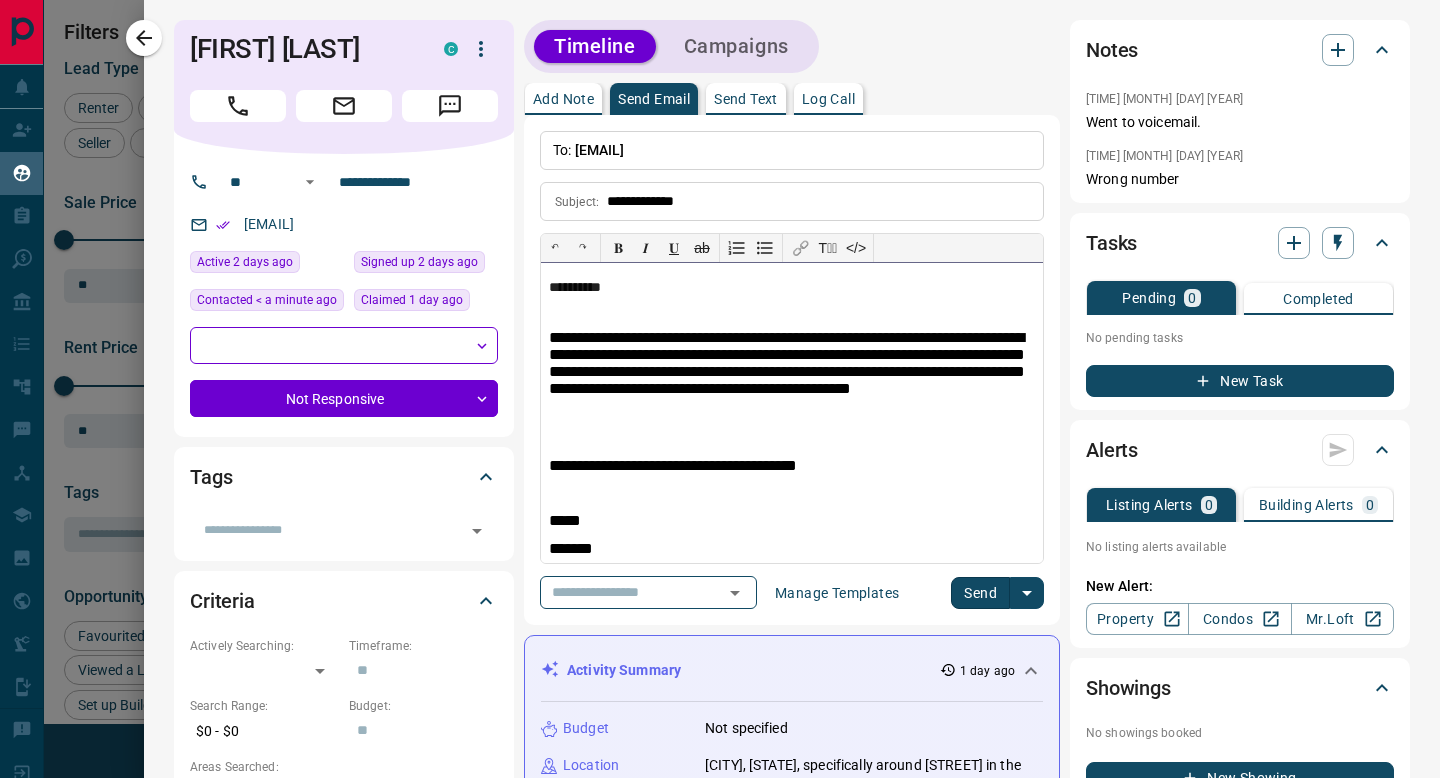 click on "**********" at bounding box center [792, 413] 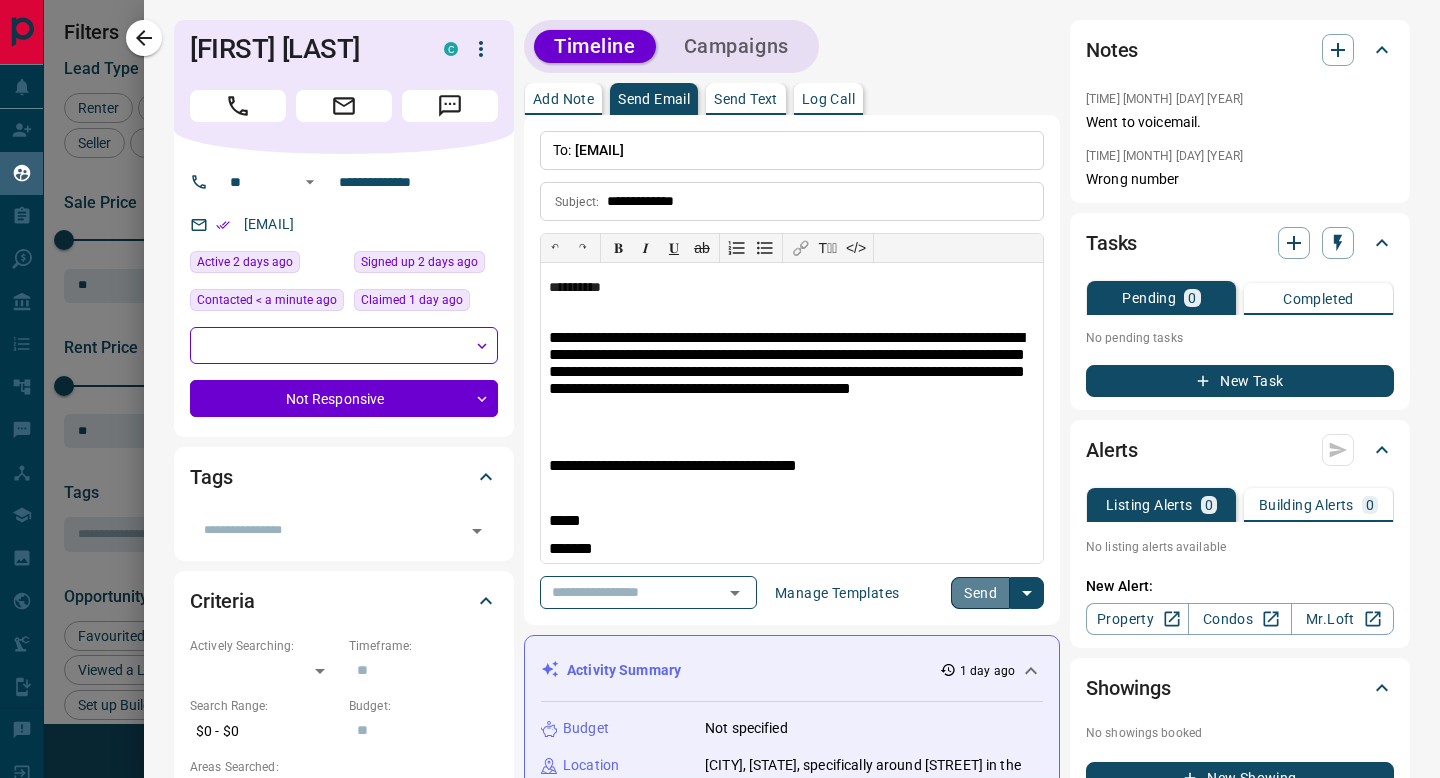 click on "Send" at bounding box center (980, 593) 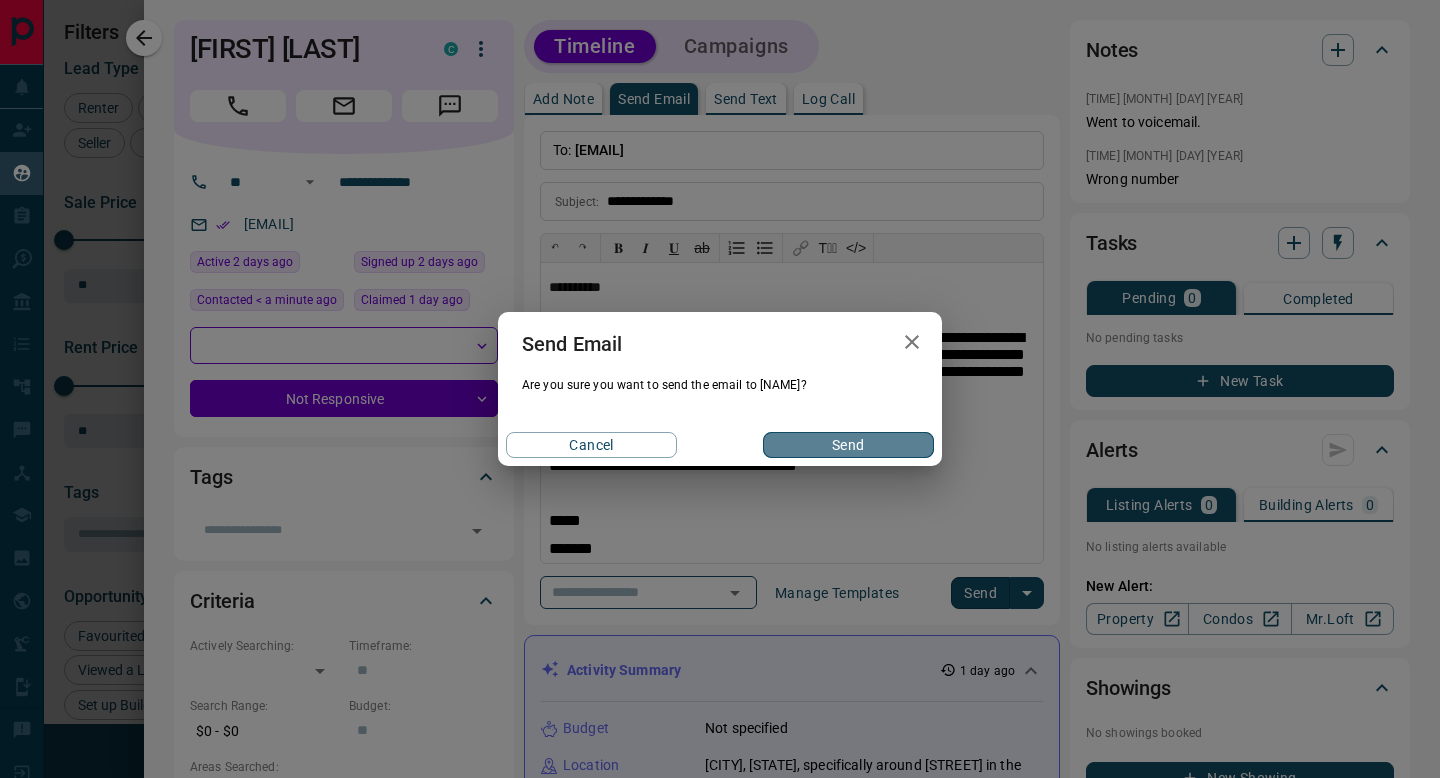click on "Send" at bounding box center [848, 445] 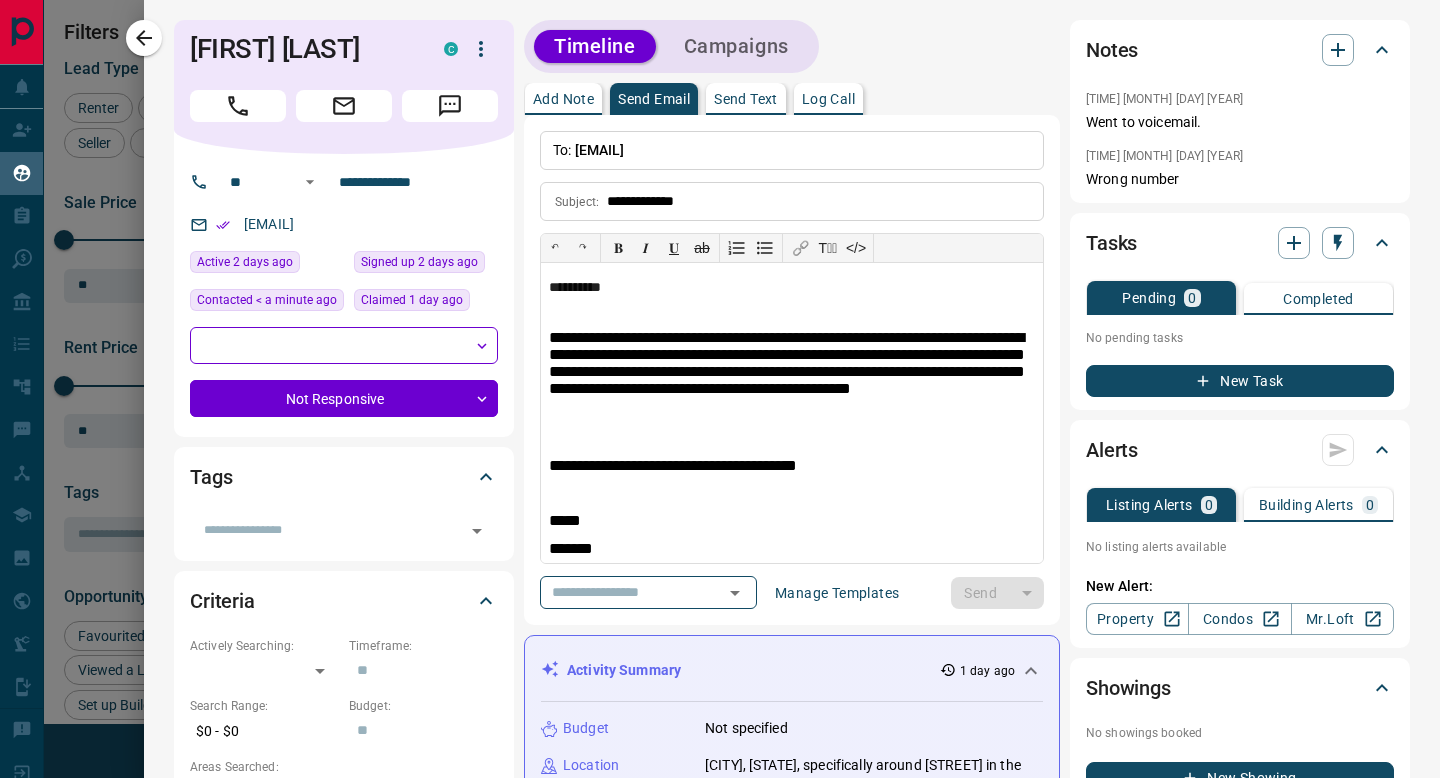 type 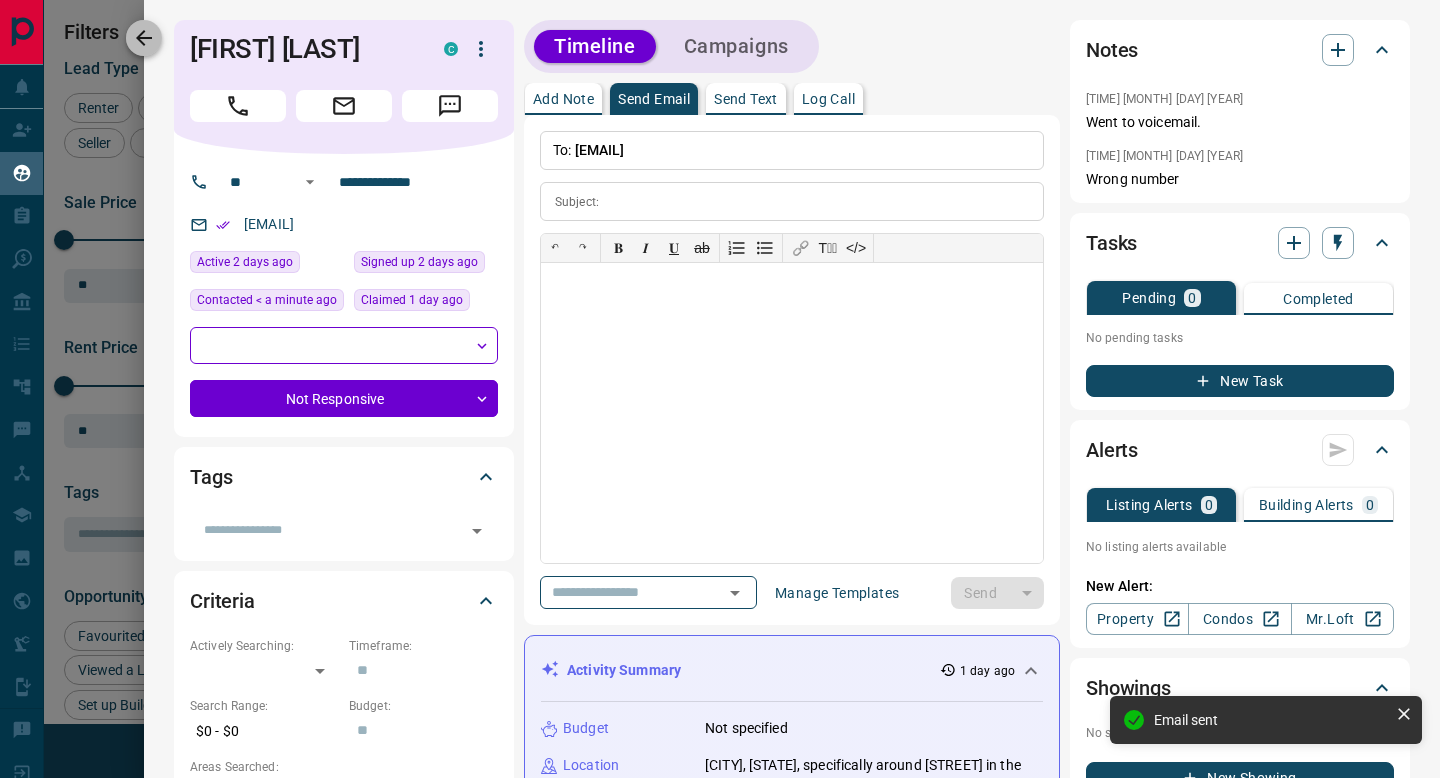click 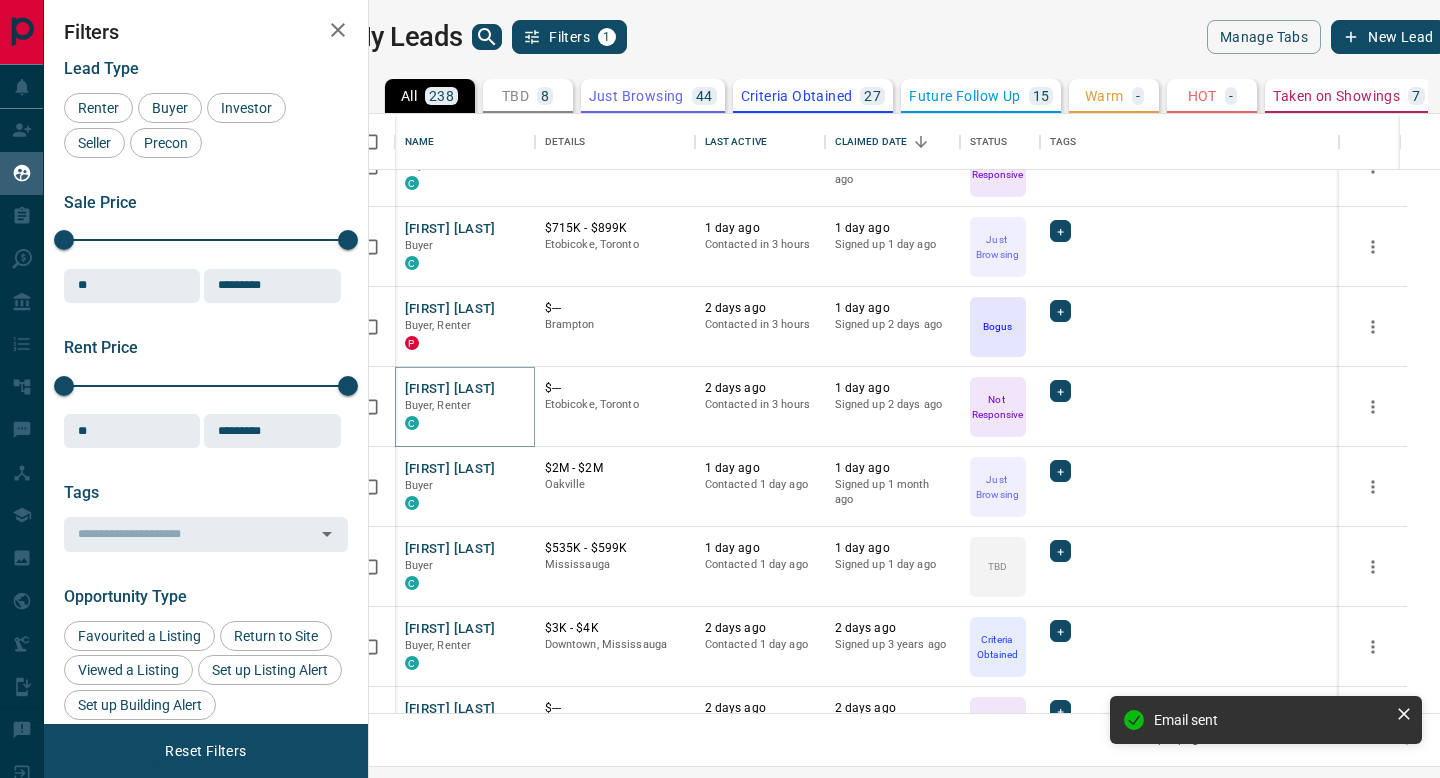 scroll, scrollTop: 205, scrollLeft: 0, axis: vertical 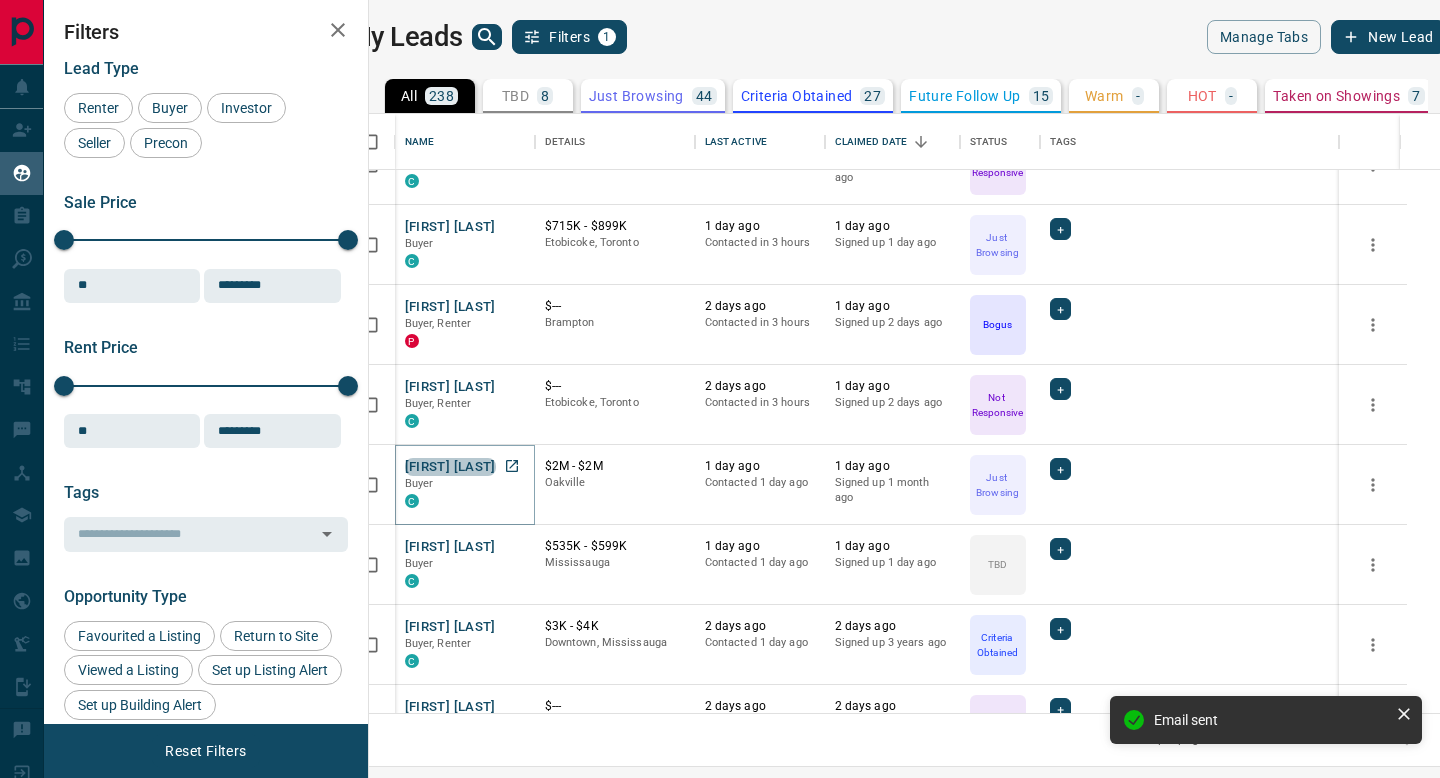 click on "[FIRST] [LAST]" at bounding box center [450, 467] 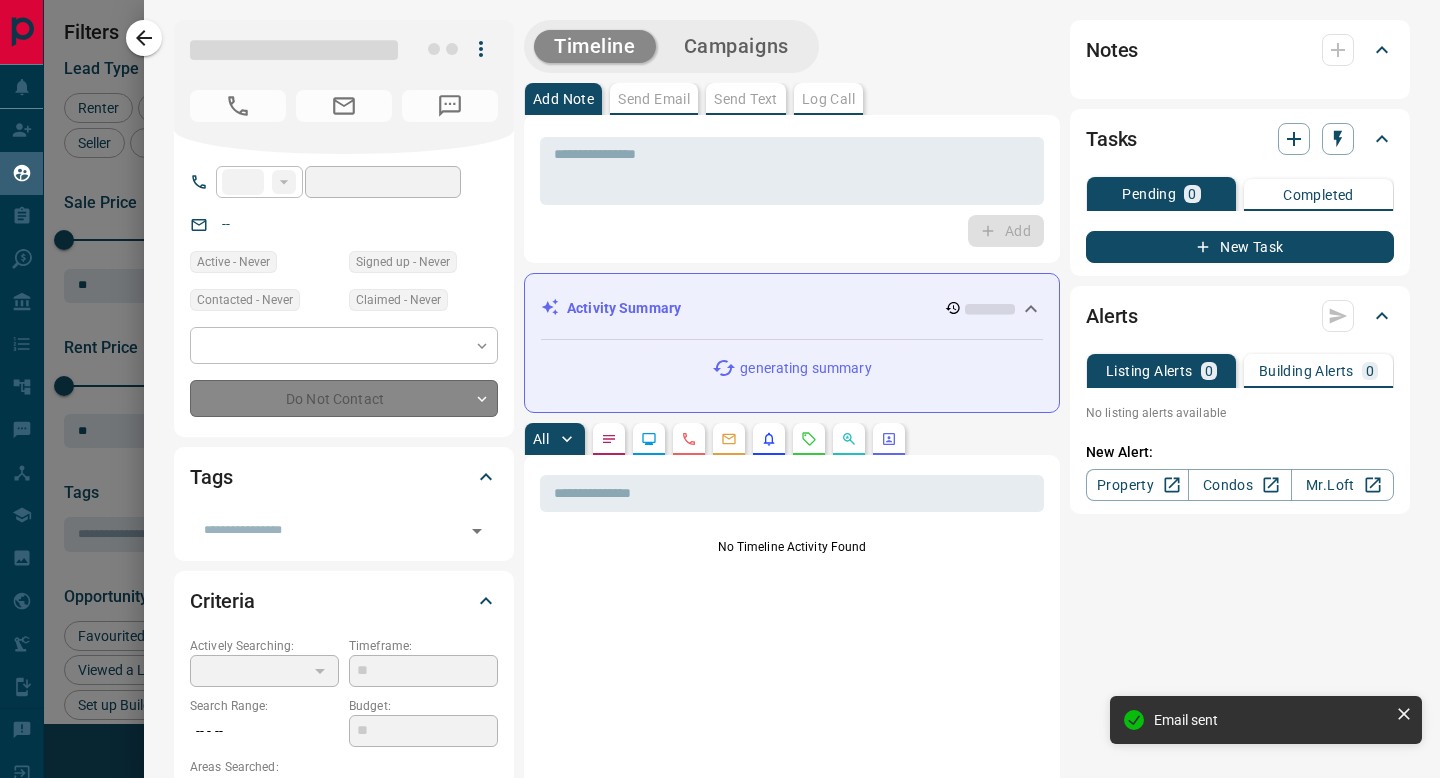 type on "**" 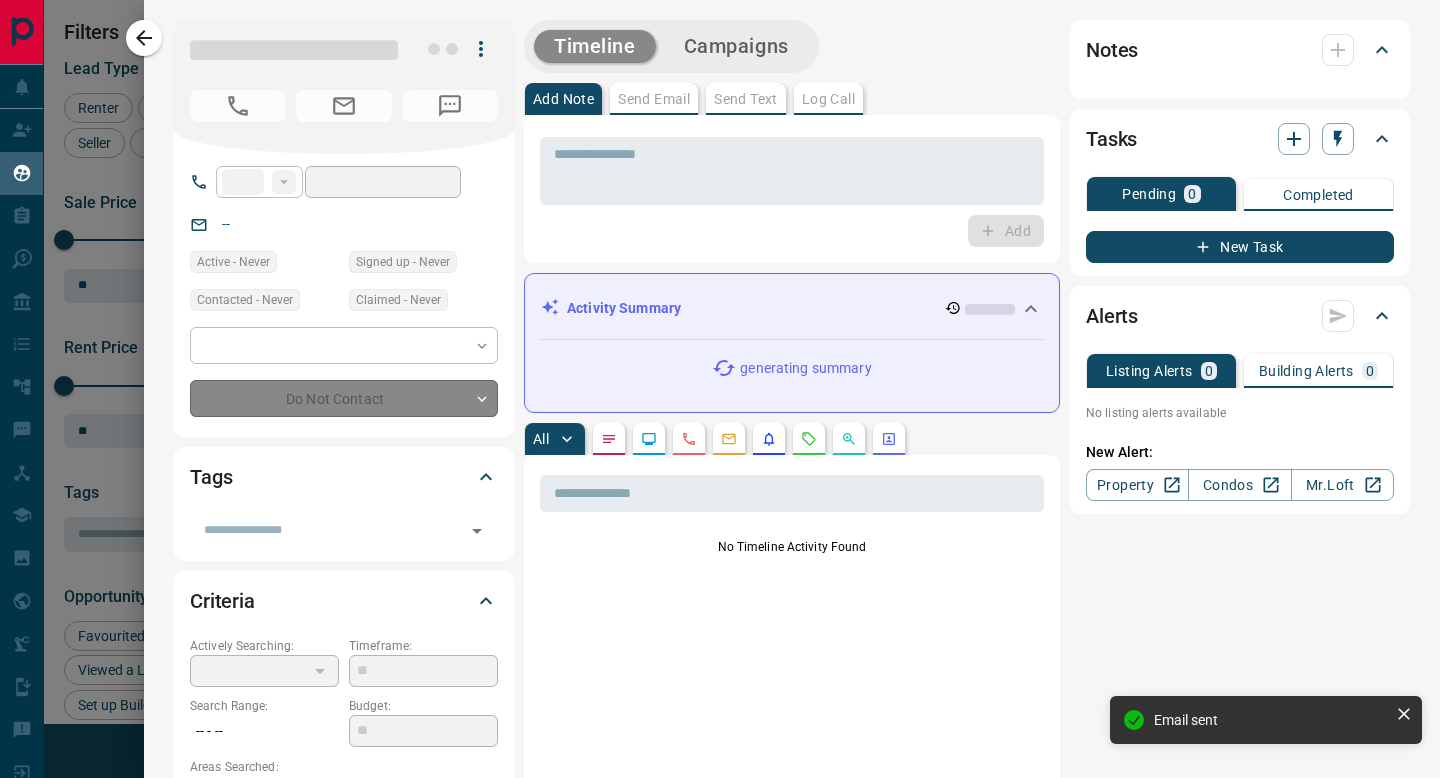 type on "**********" 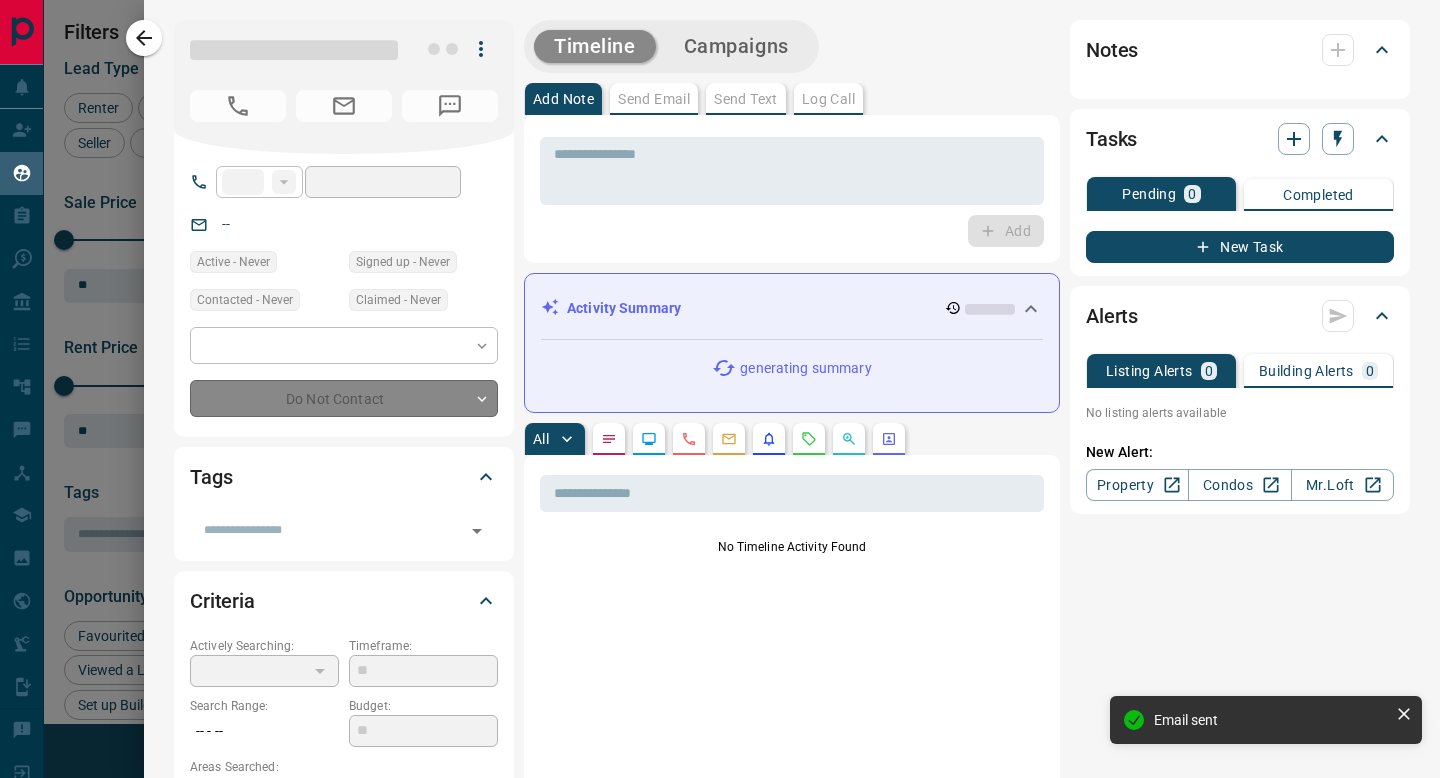 type on "**********" 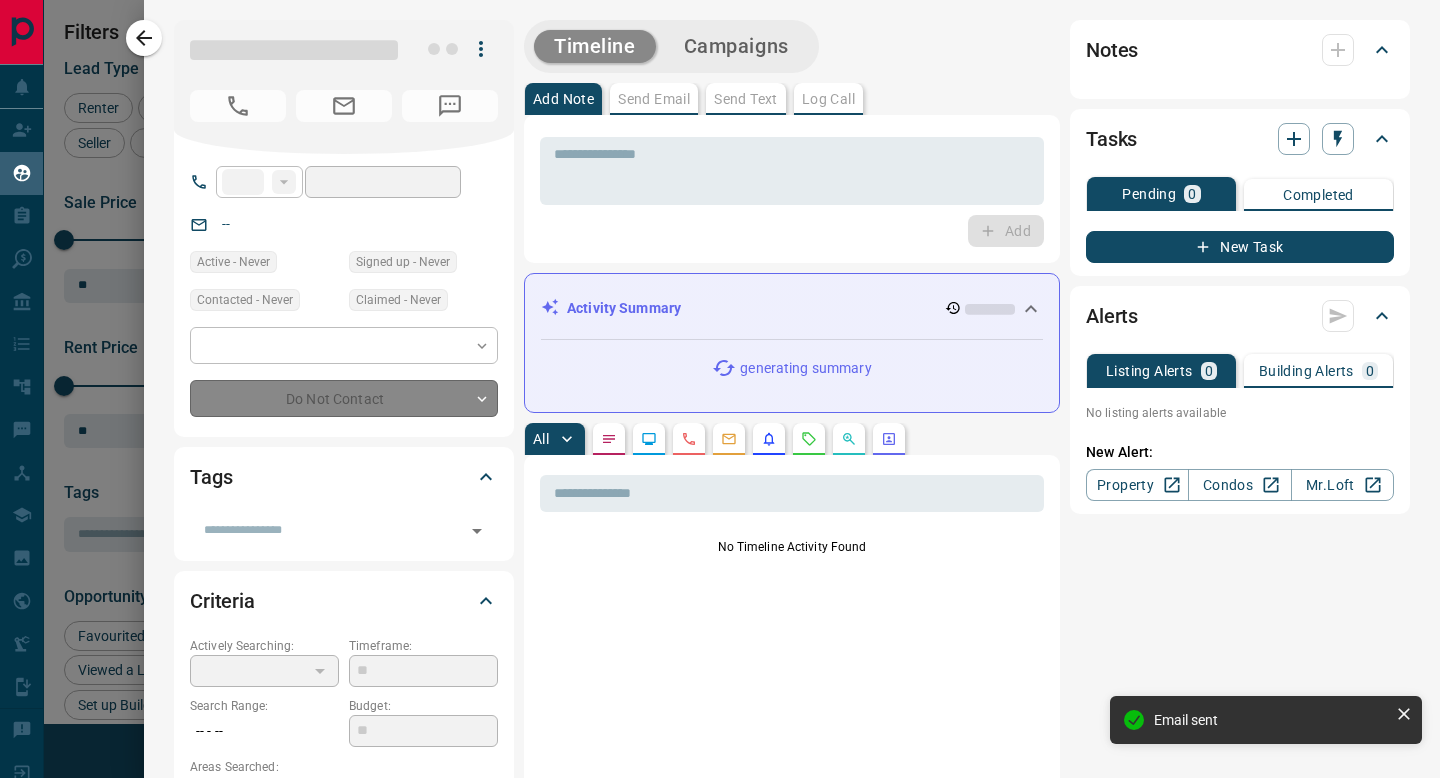 type on "*" 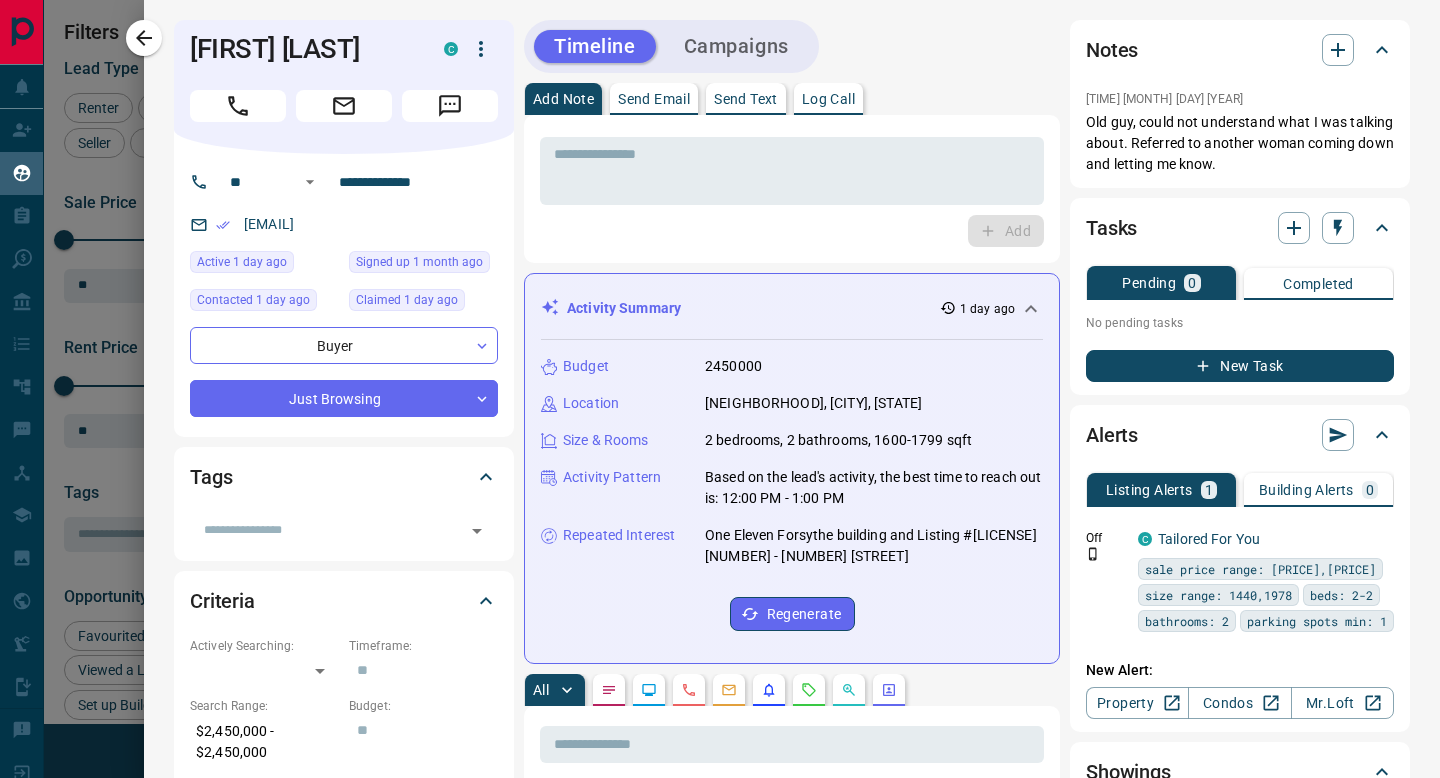 click on "Log Call" at bounding box center [828, 99] 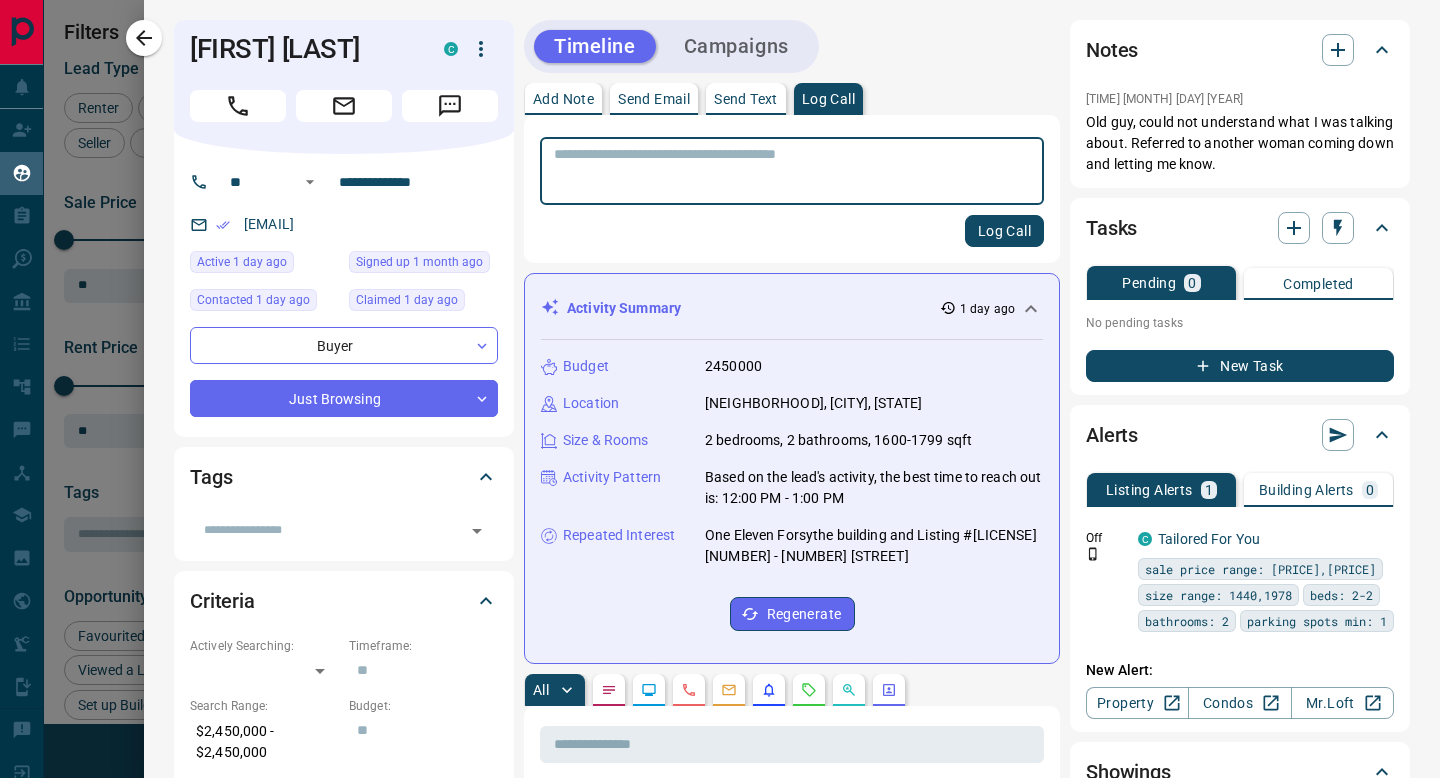 click at bounding box center (792, 171) 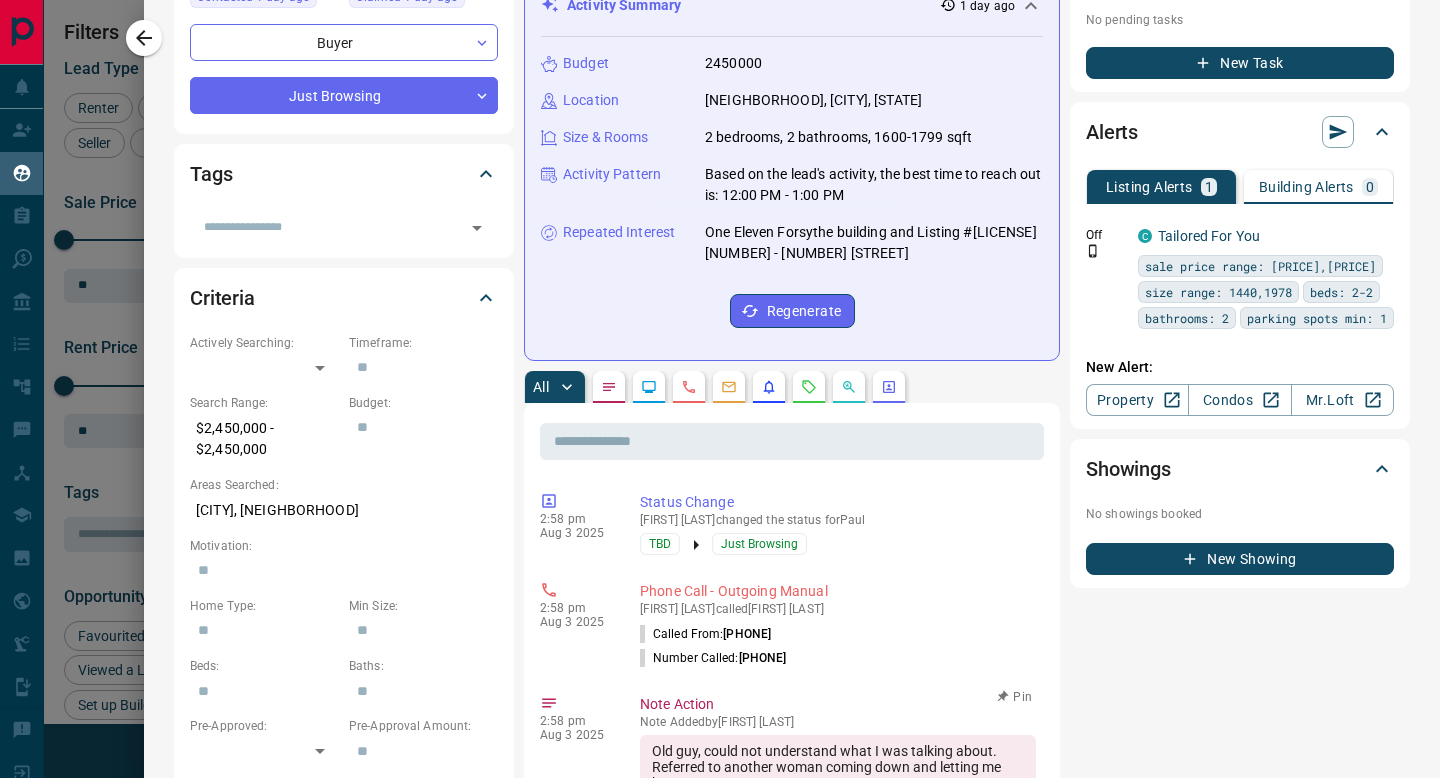 scroll, scrollTop: 0, scrollLeft: 0, axis: both 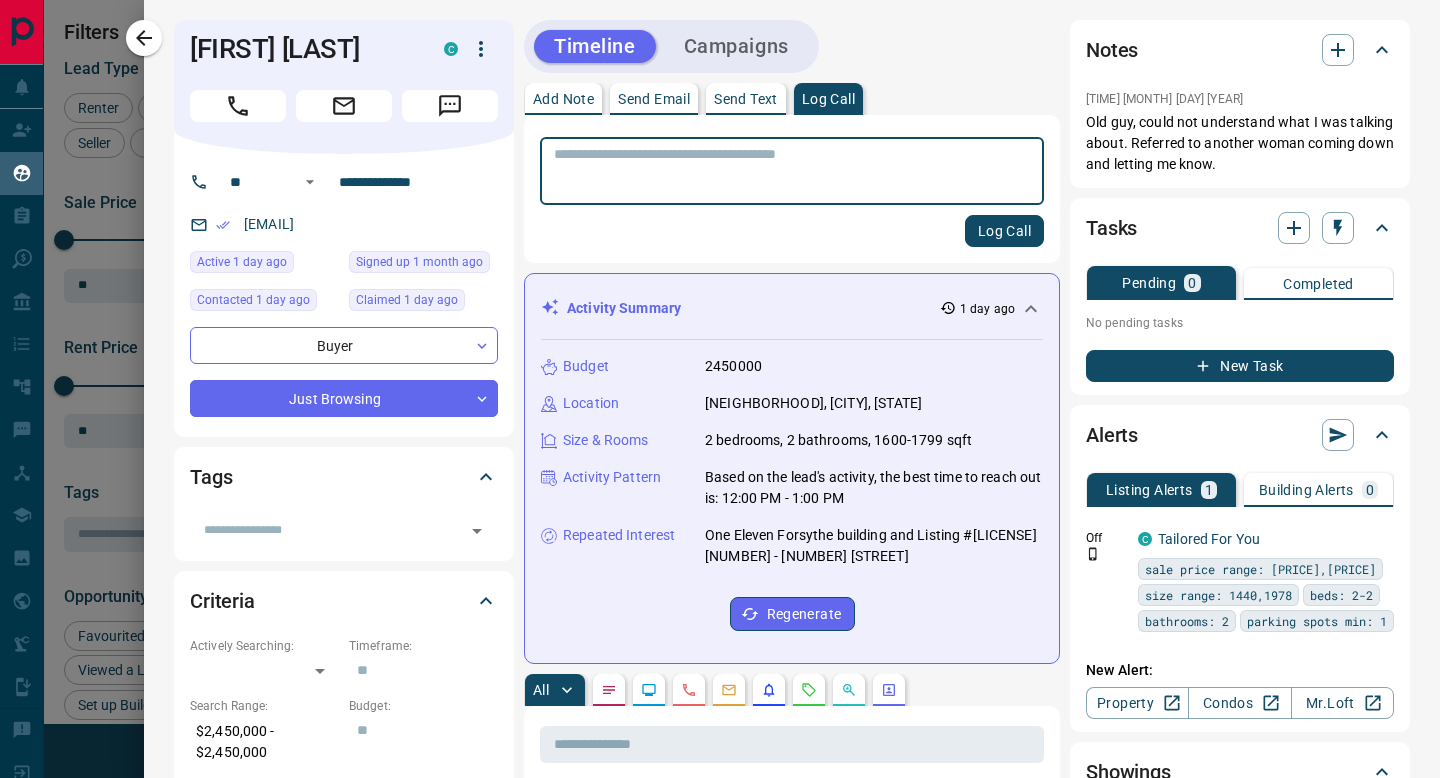 click at bounding box center [792, 171] 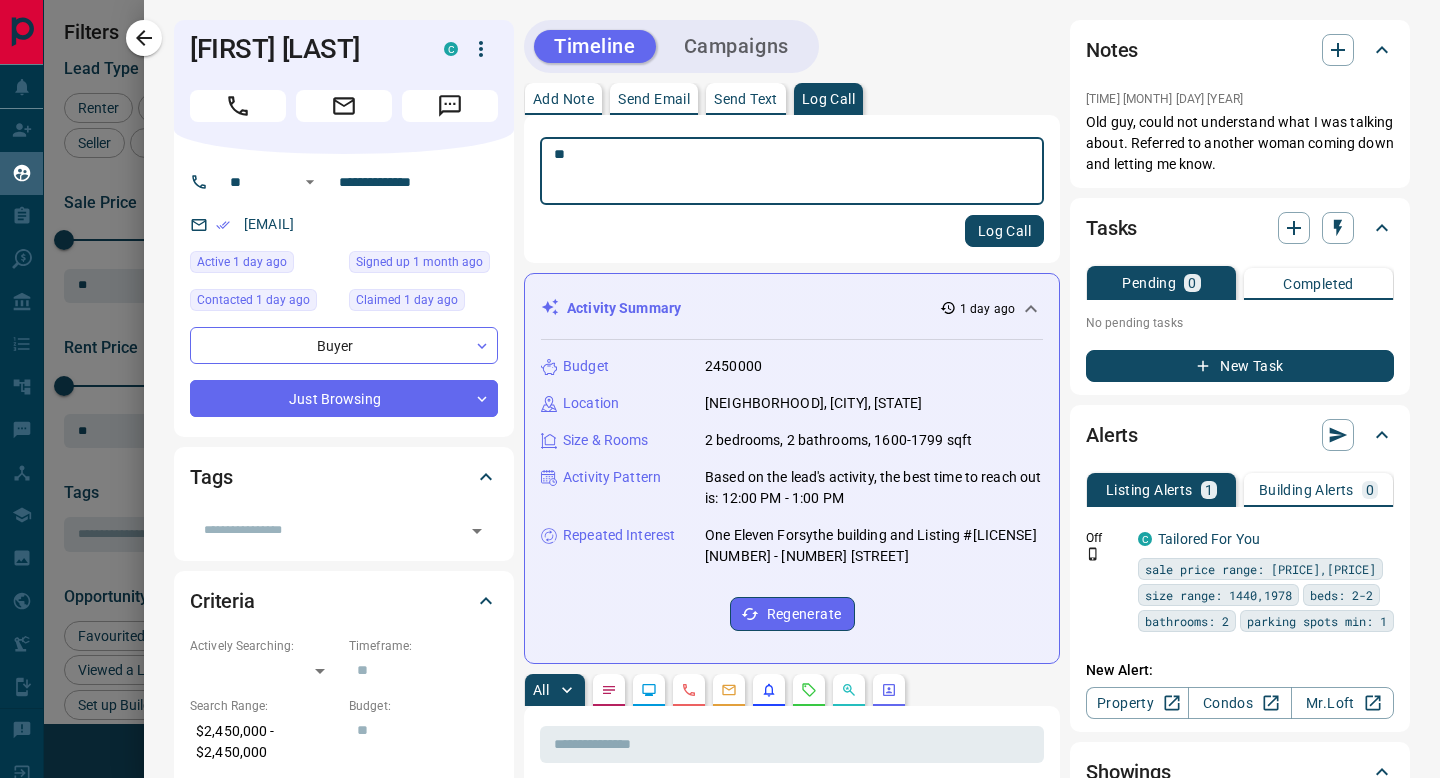 type on "*" 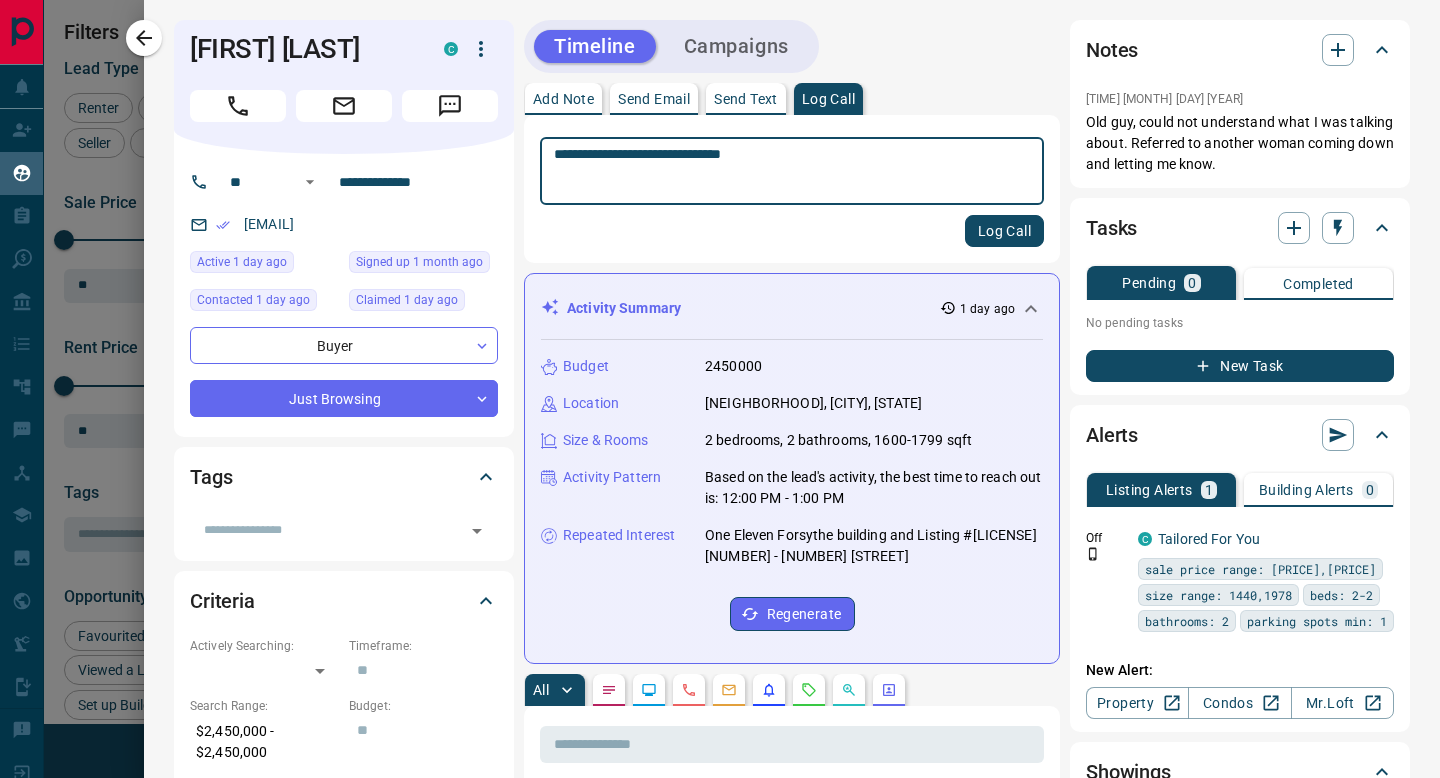 type on "**********" 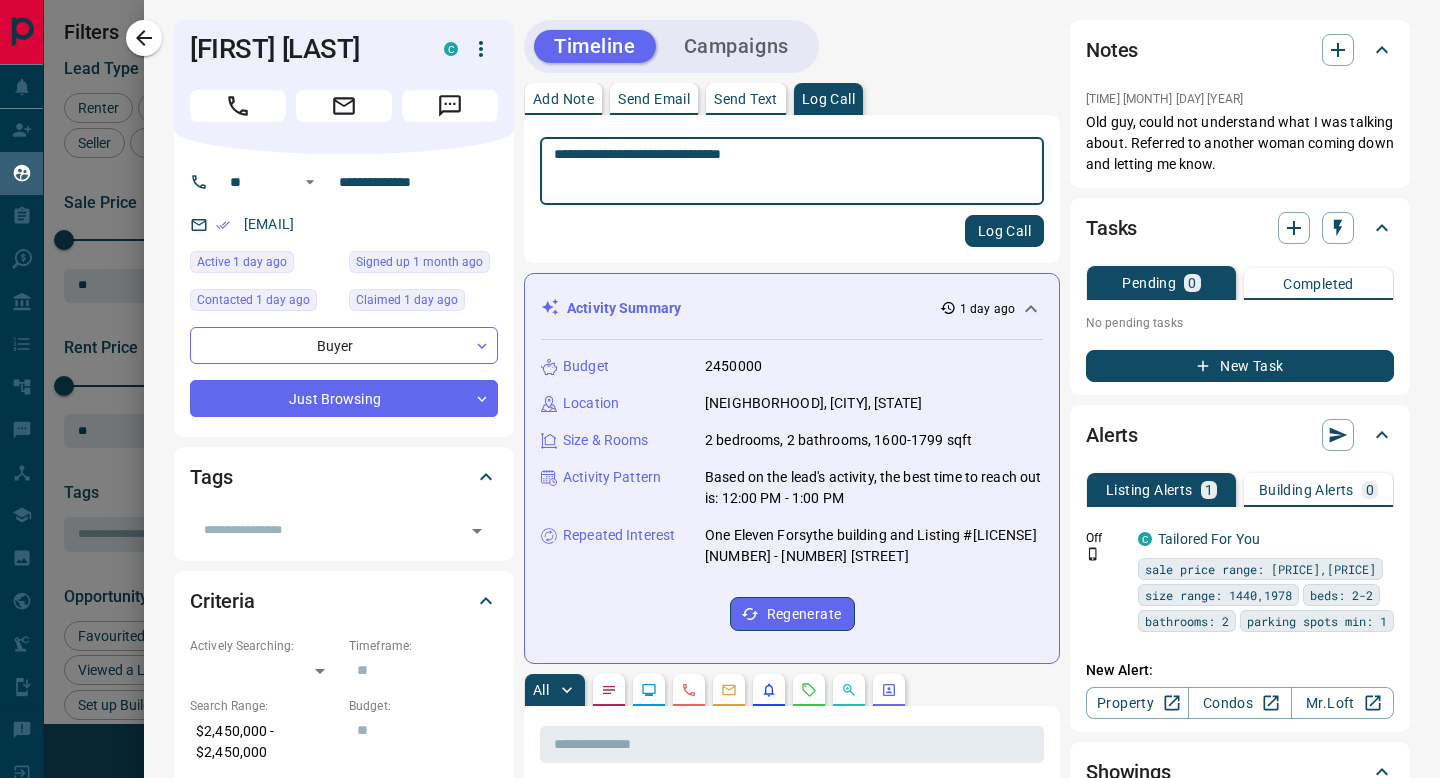 click on "Log Call" at bounding box center (1004, 231) 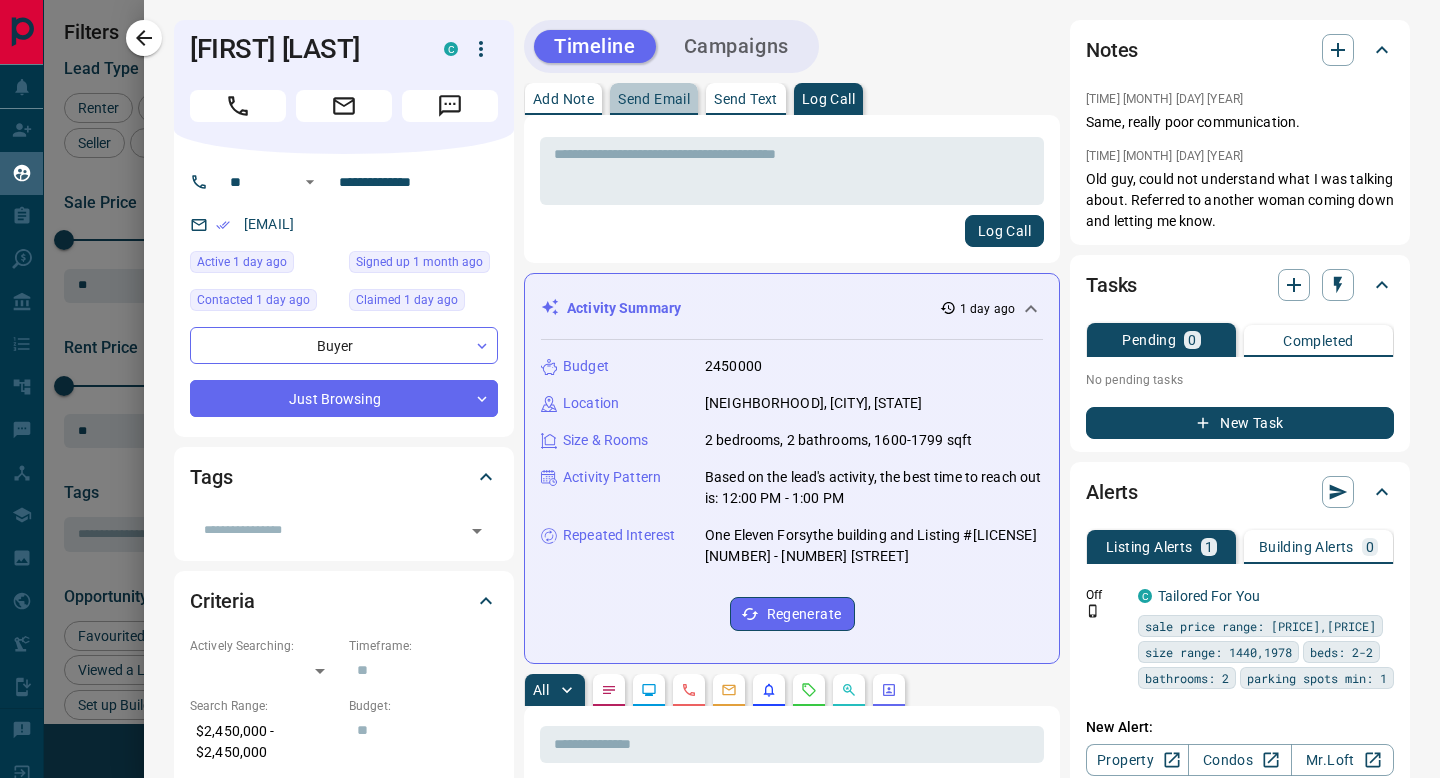 click on "Send Email" at bounding box center (654, 99) 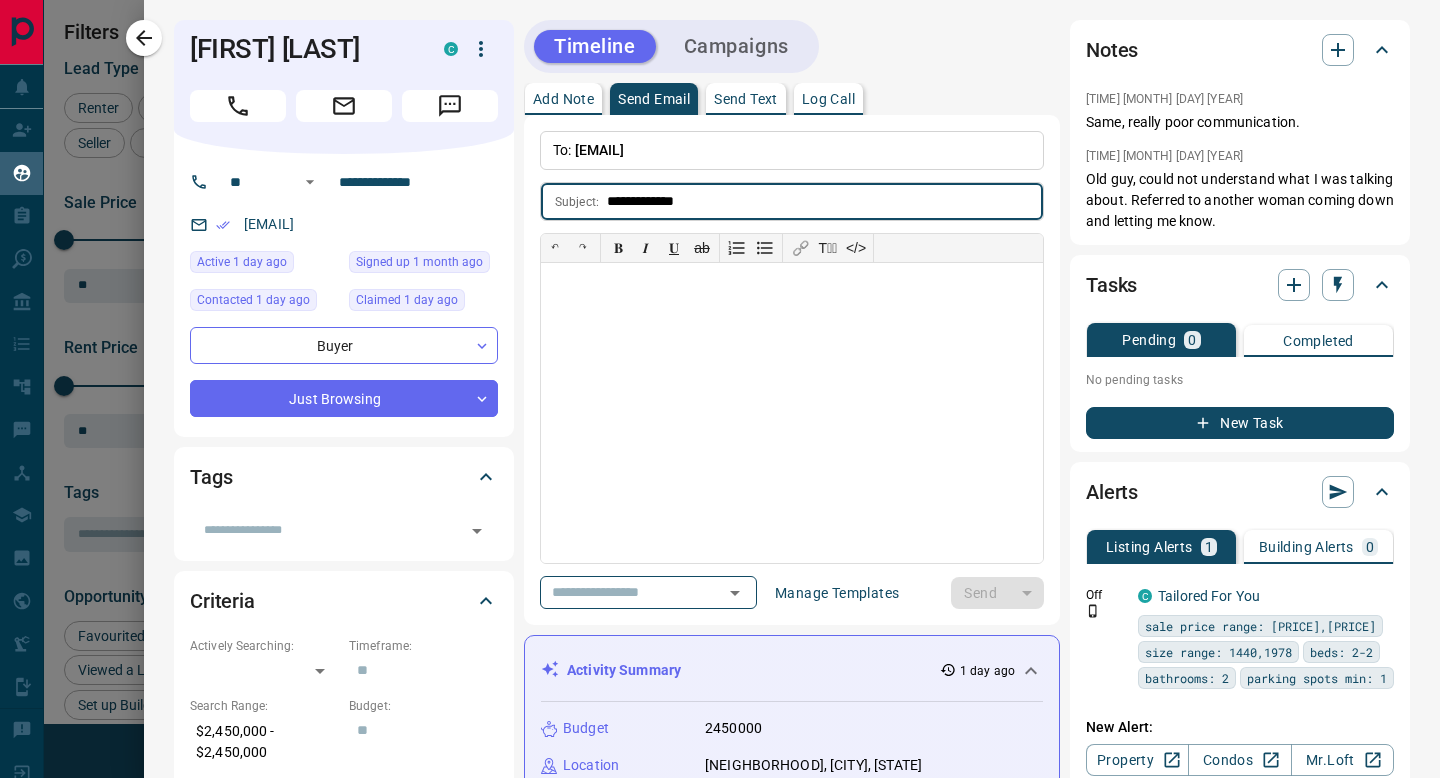 type on "**********" 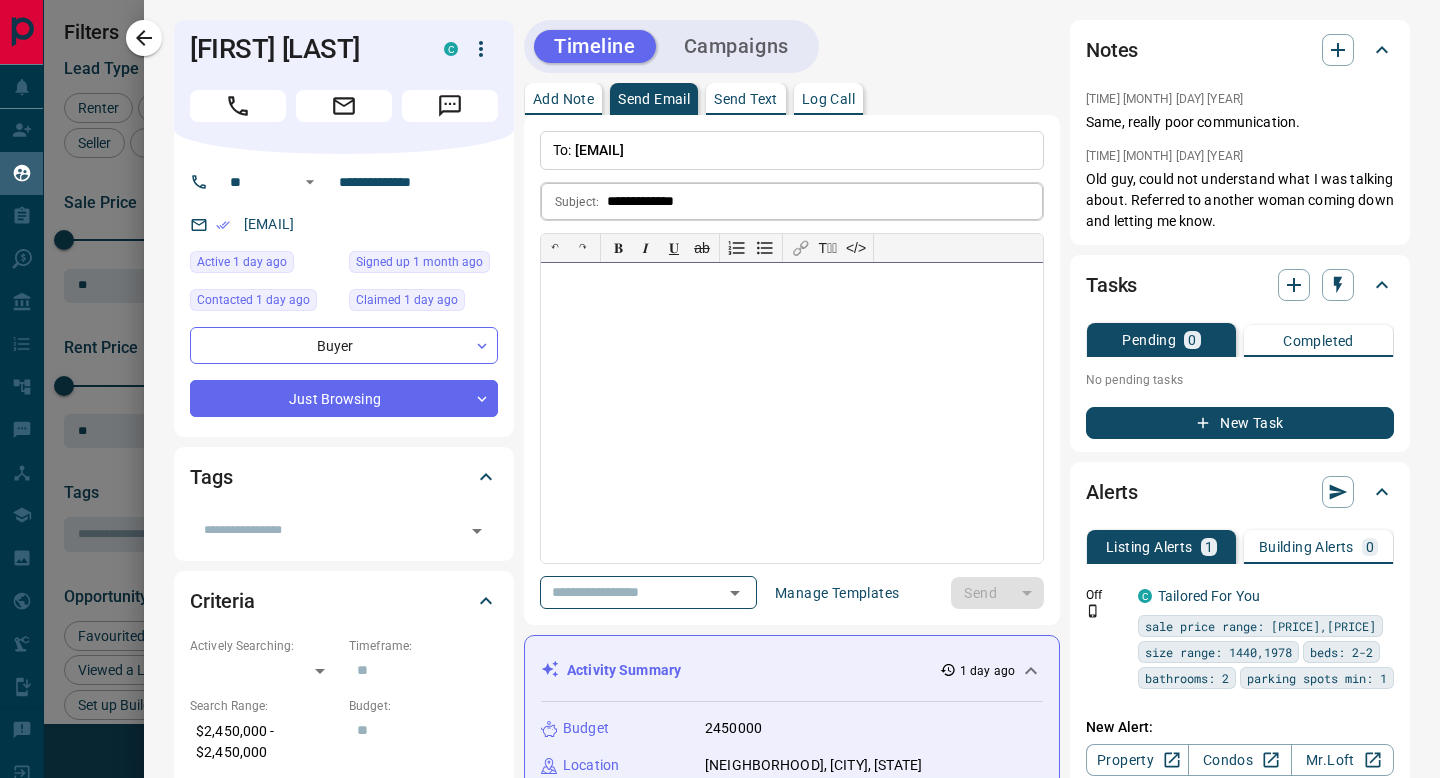 type 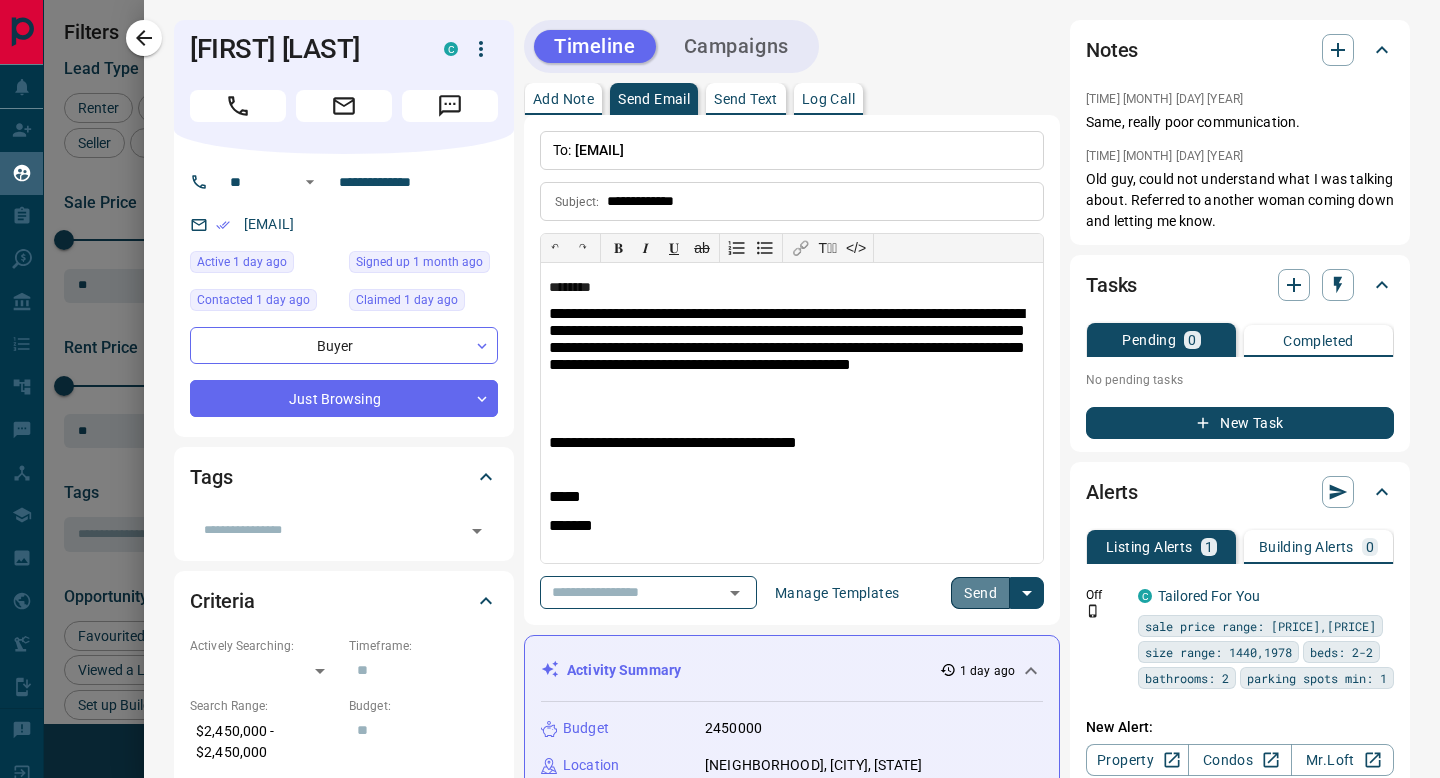 click on "Send" at bounding box center (980, 593) 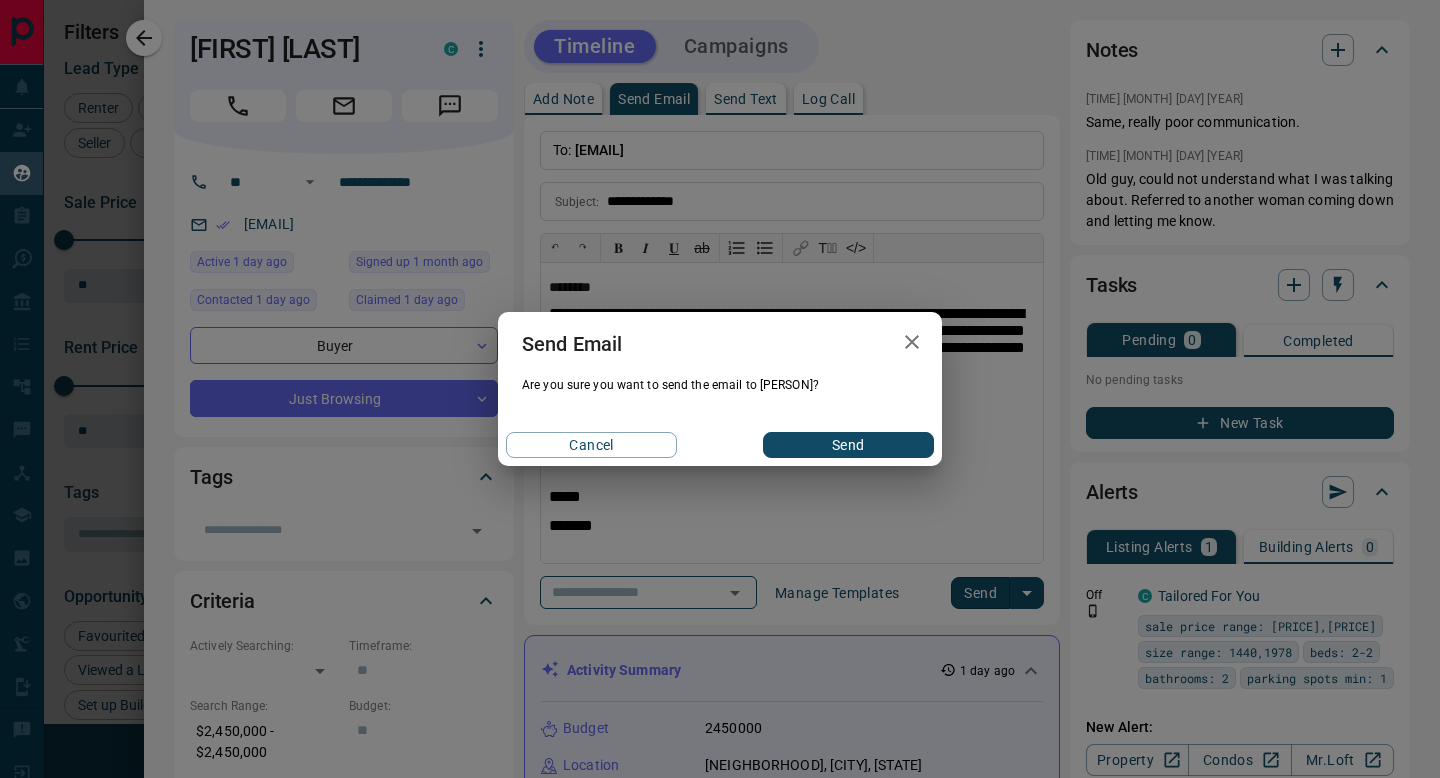 click on "Send" at bounding box center [848, 445] 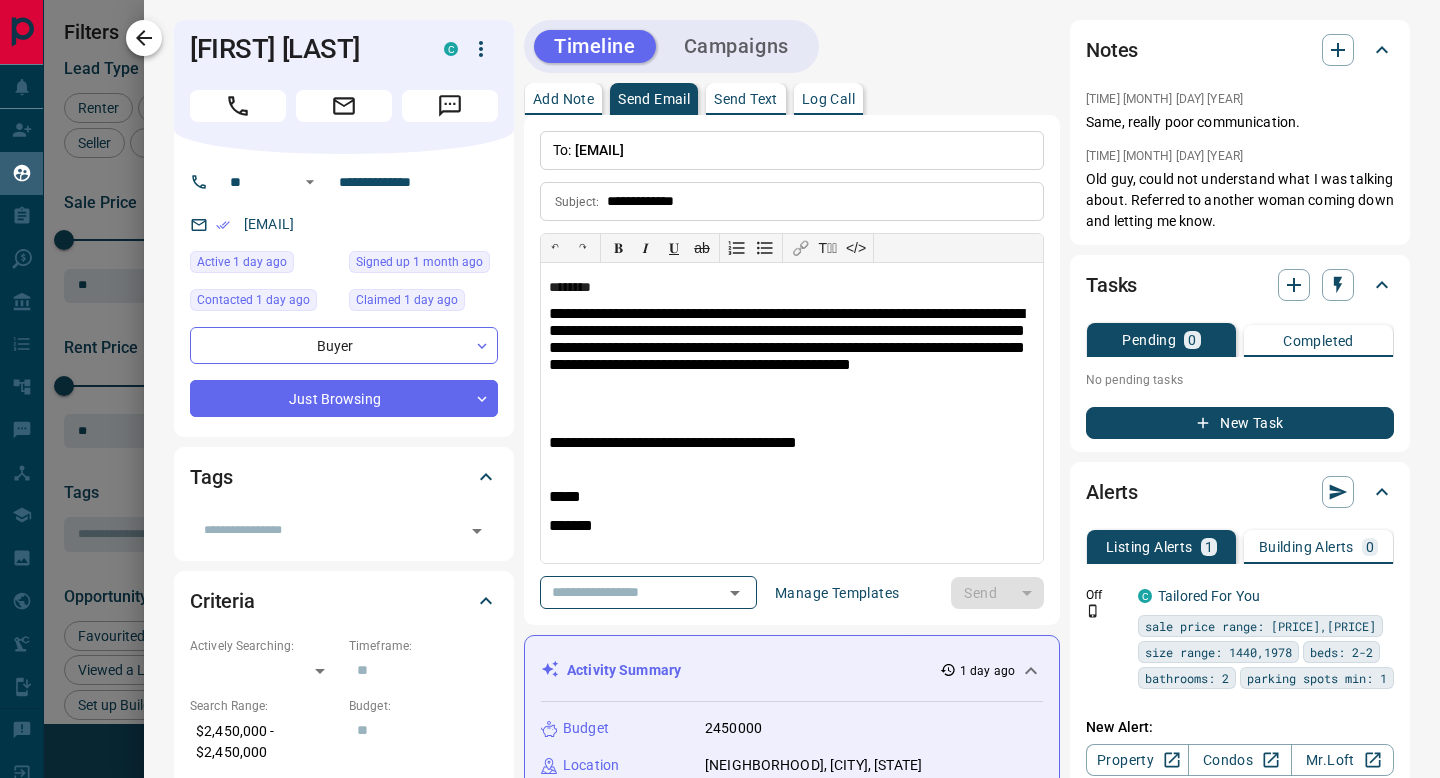type 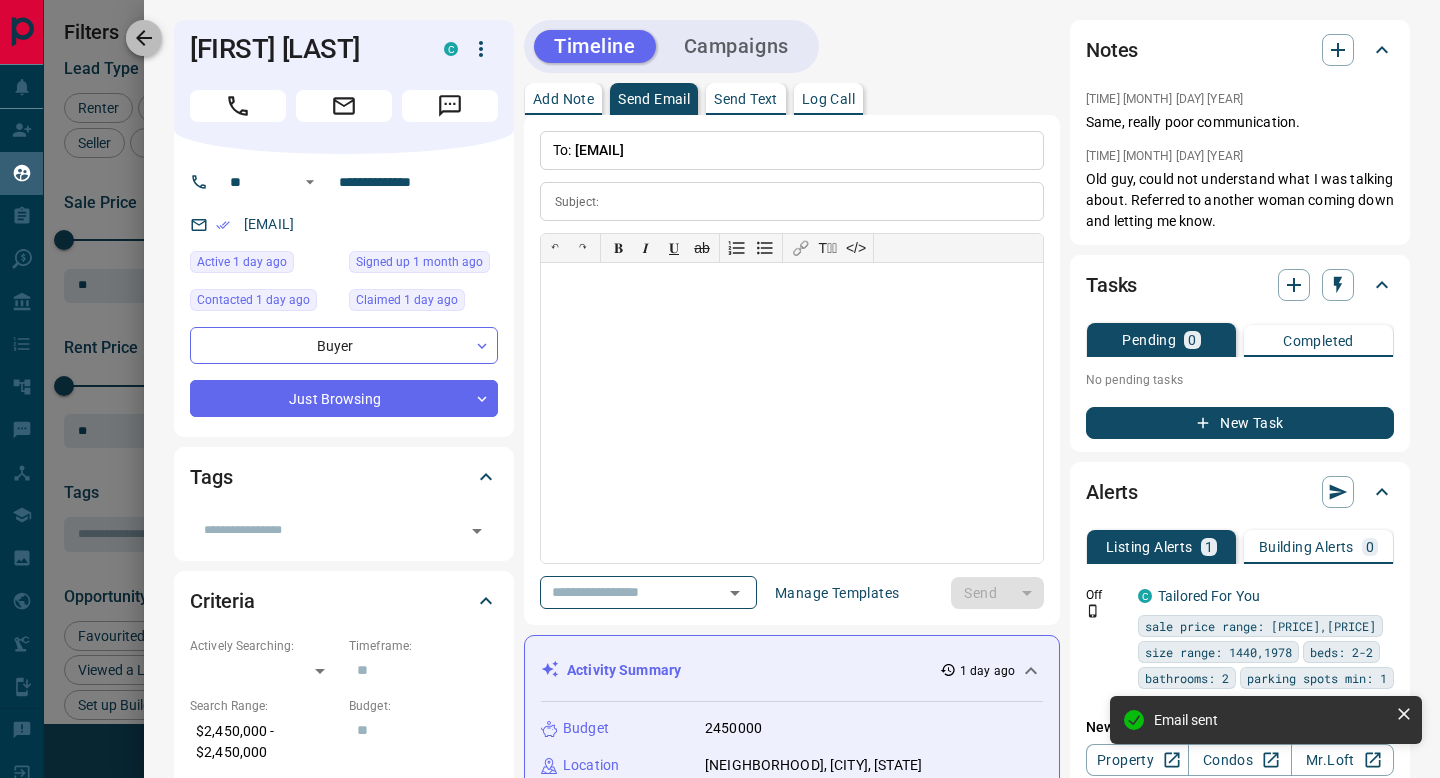 click 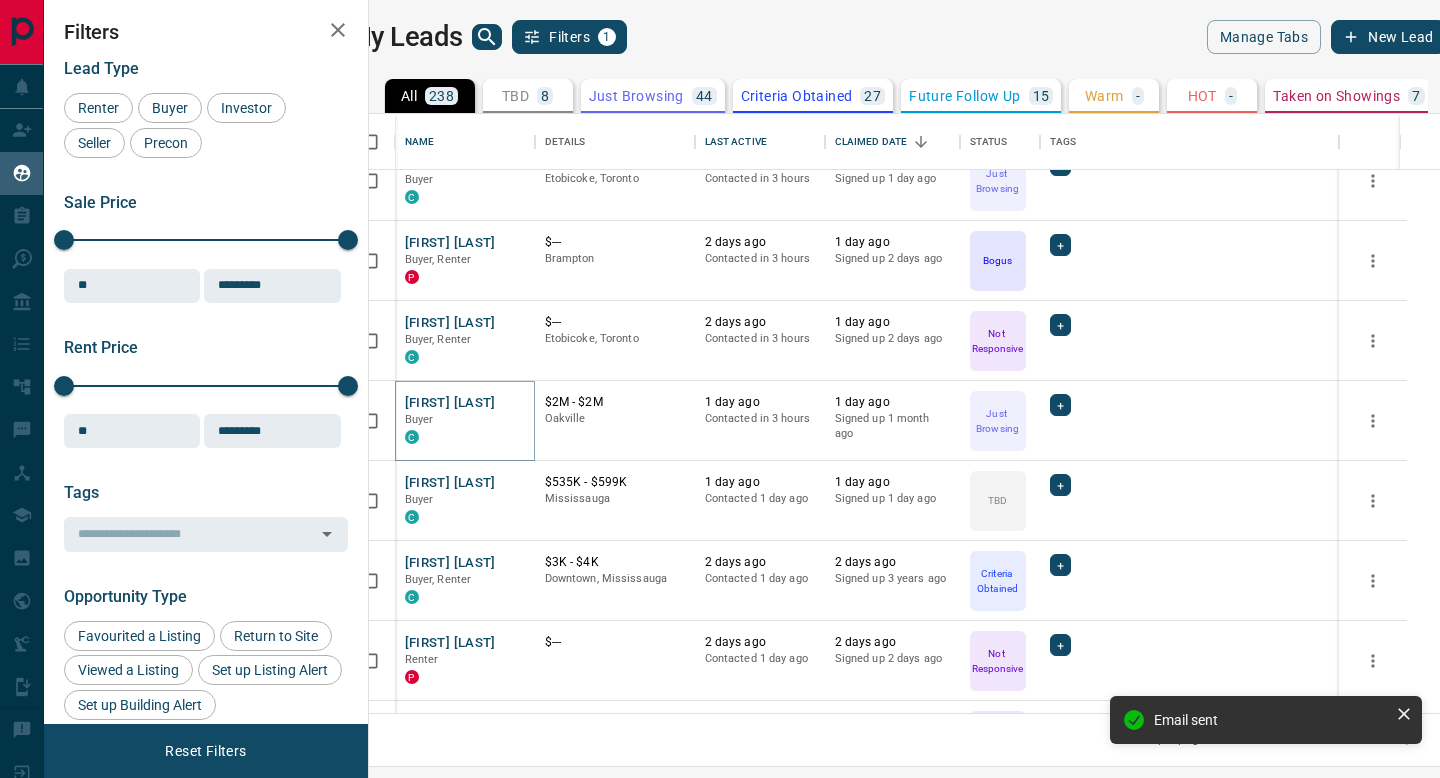 scroll, scrollTop: 273, scrollLeft: 0, axis: vertical 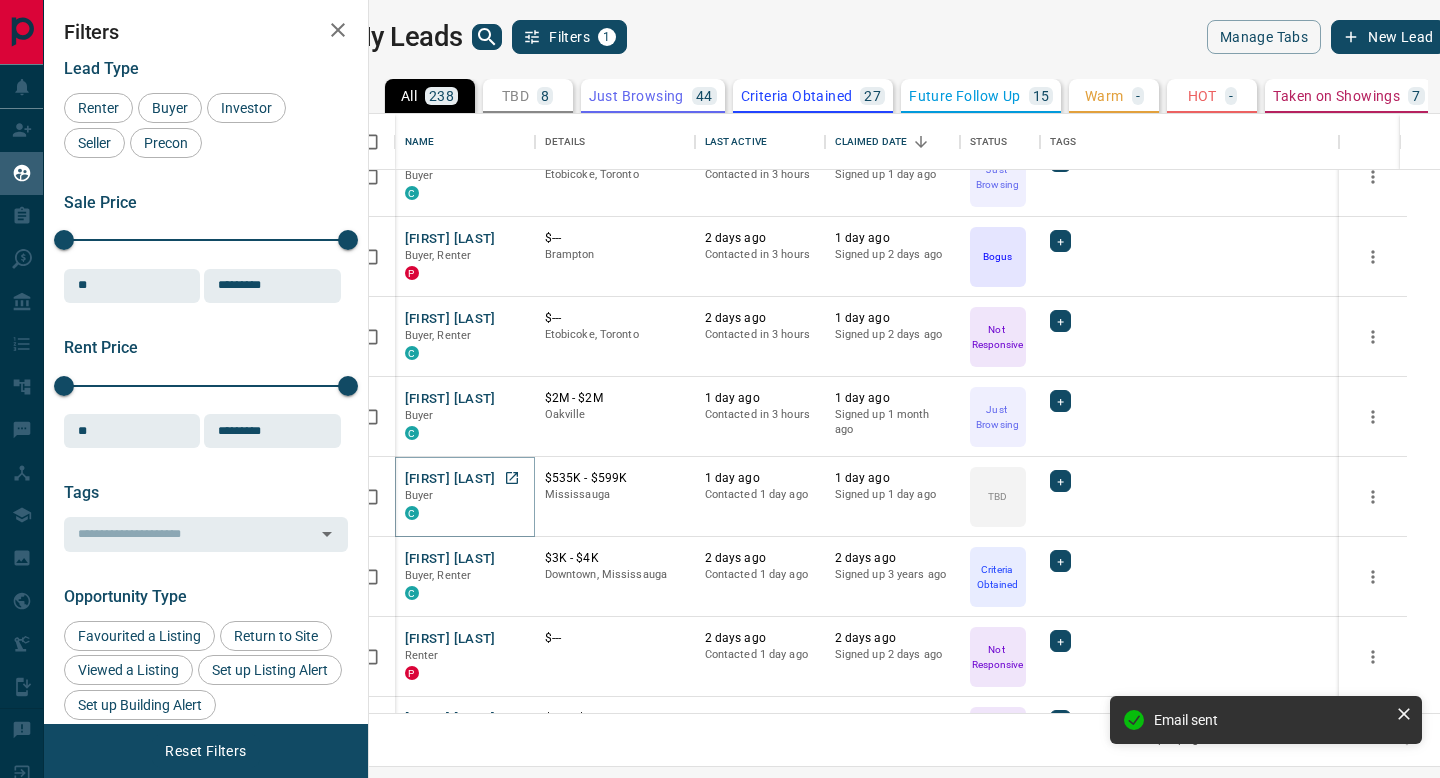 click on "[FIRST] [LAST]" at bounding box center [450, 479] 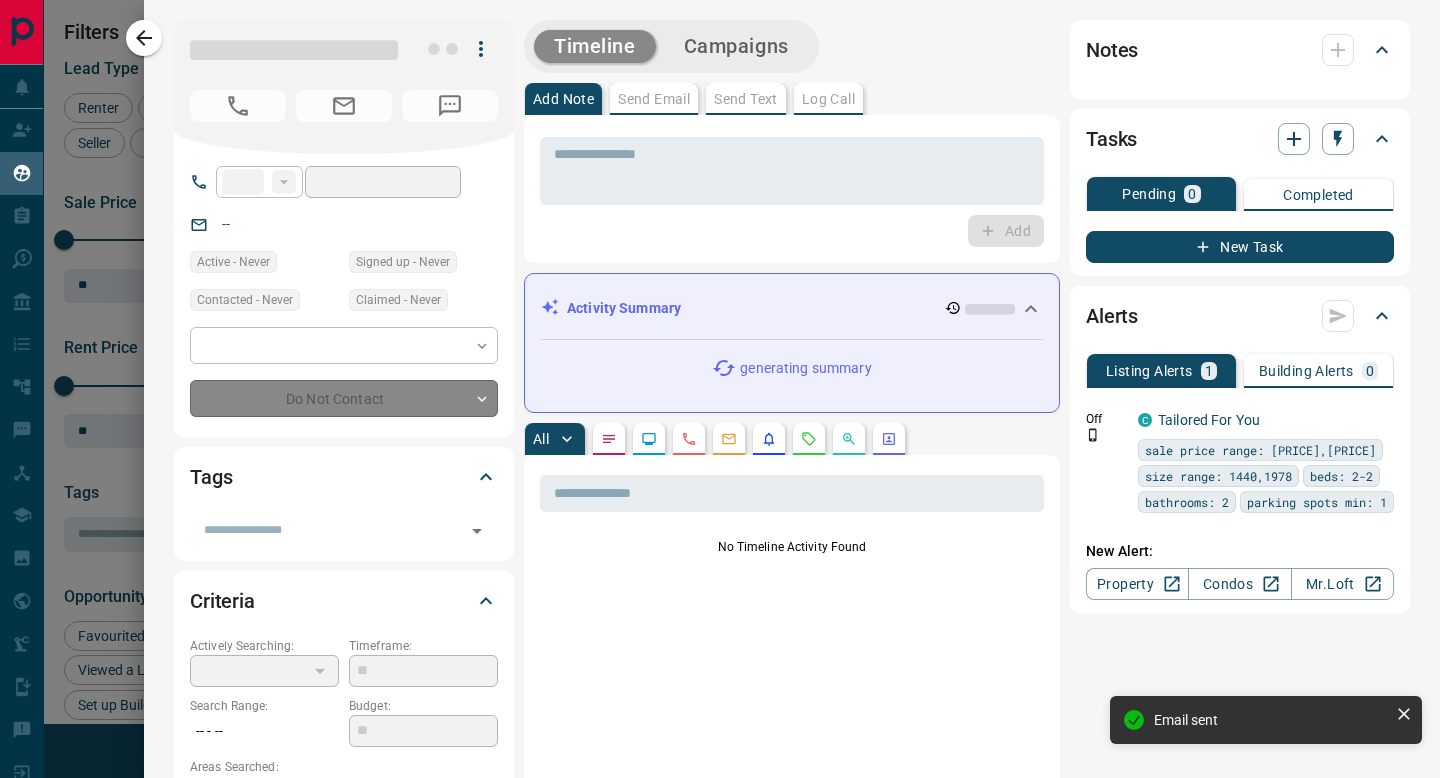 type on "**" 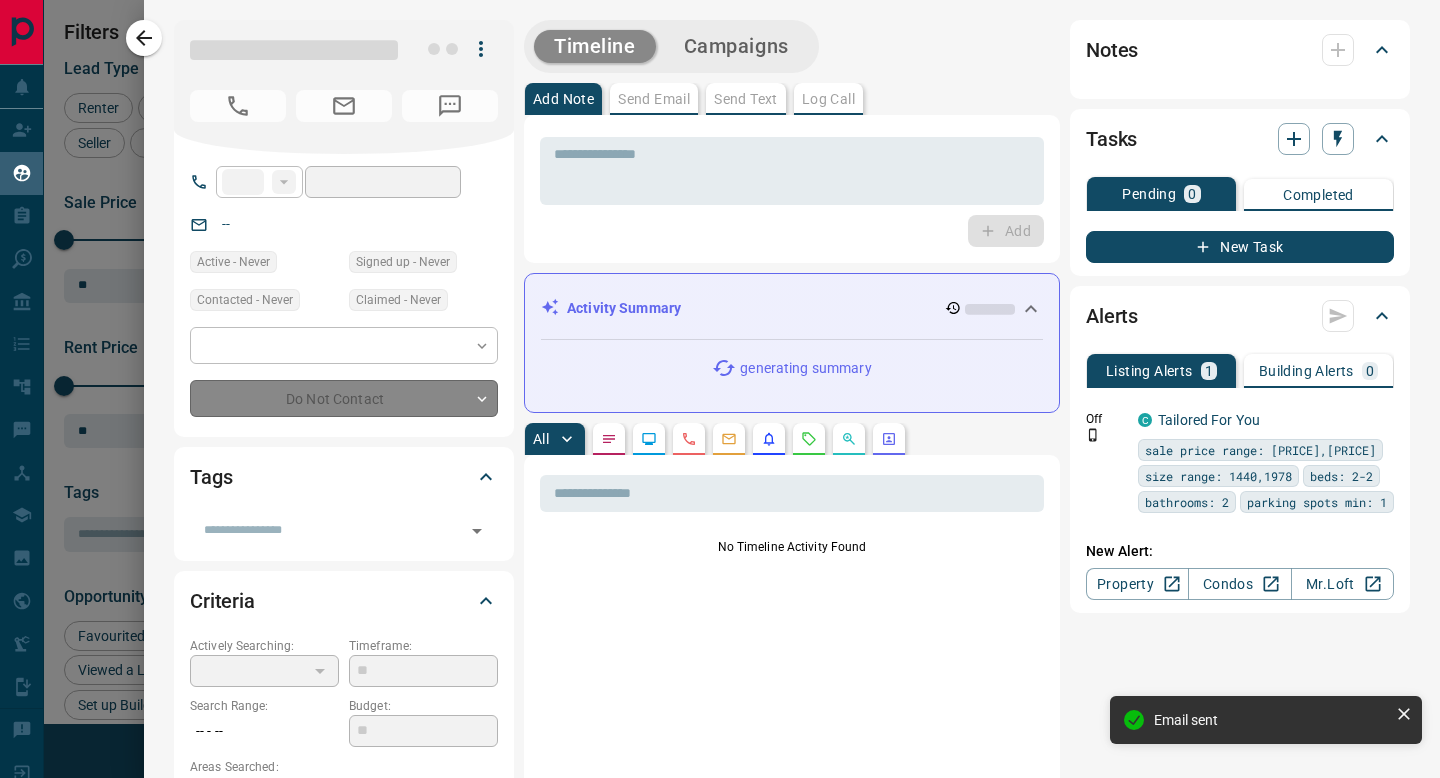 type on "**********" 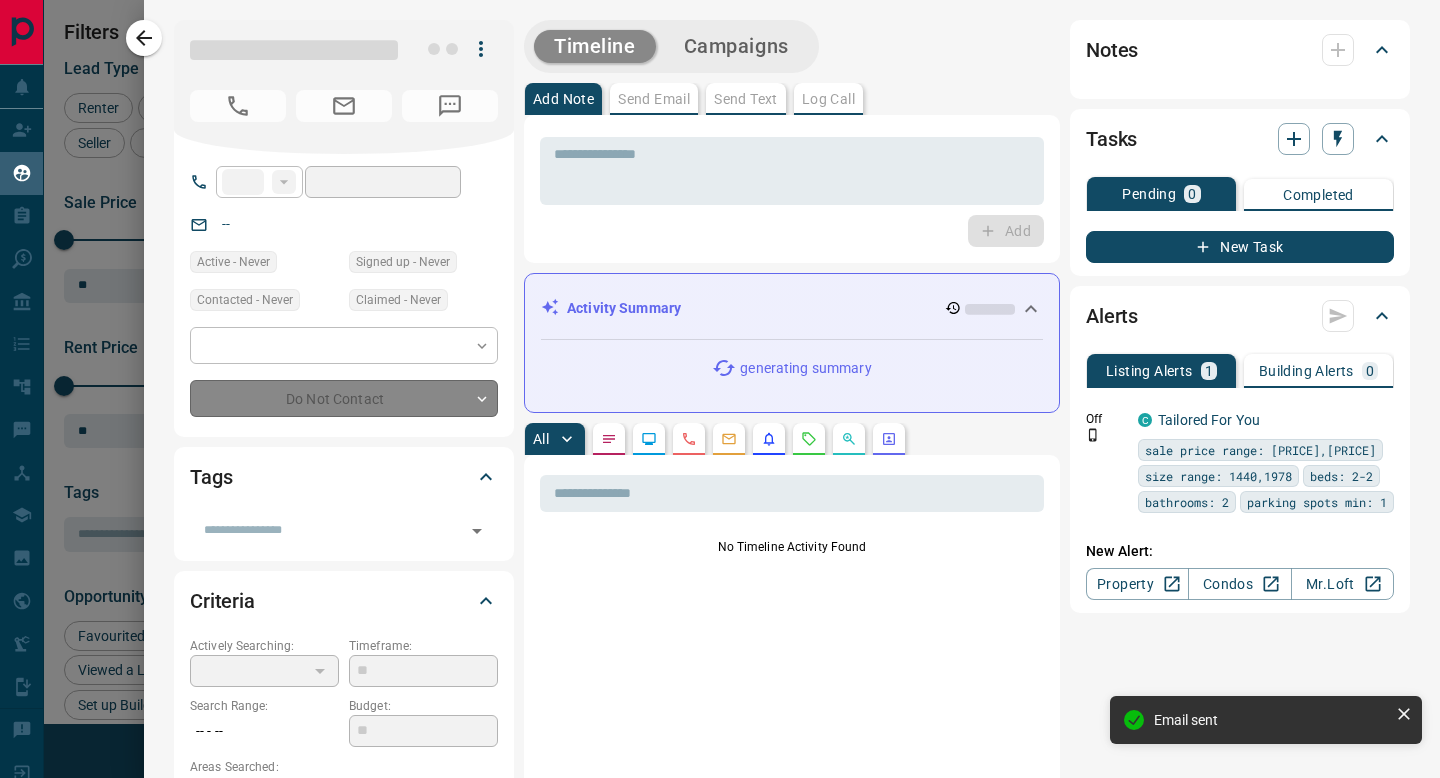 type on "**********" 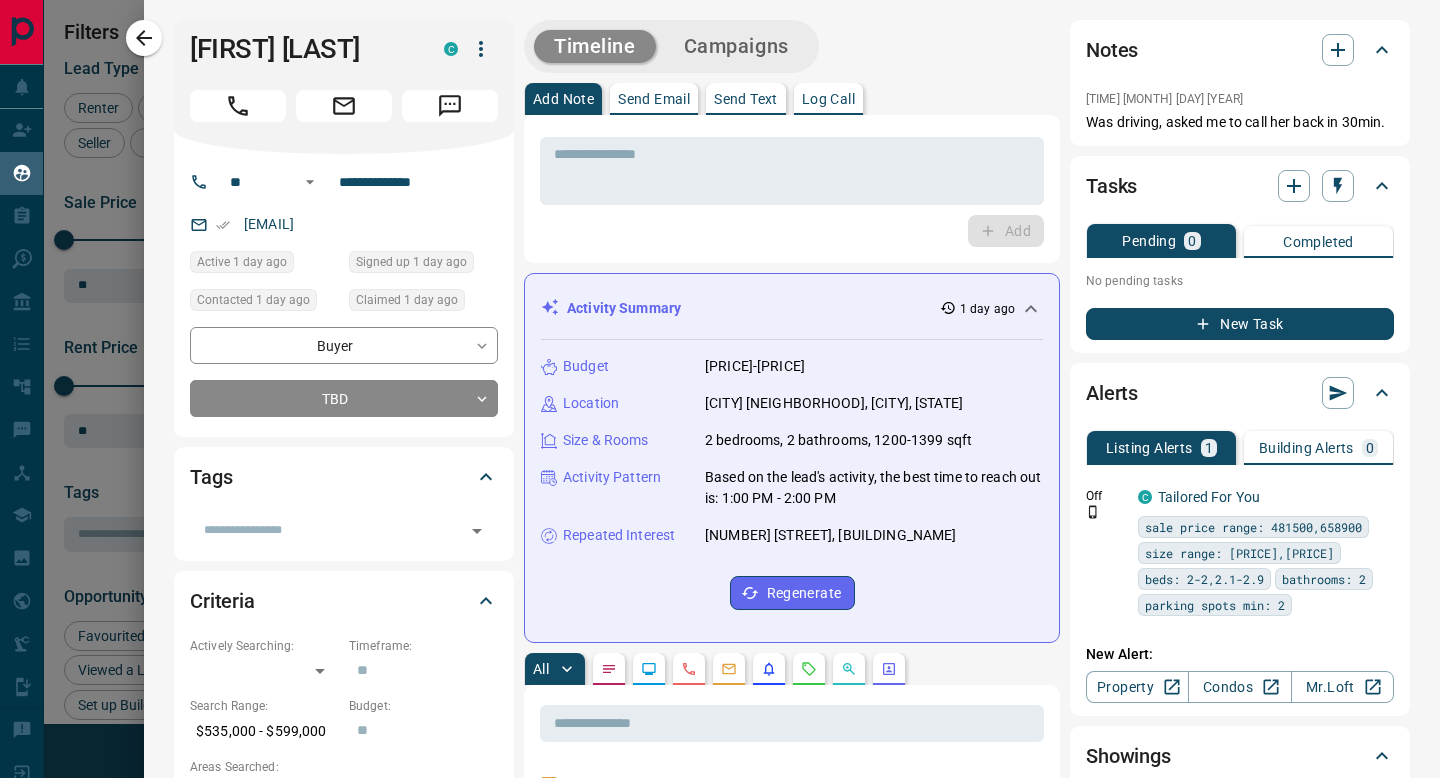 click on "Log Call" at bounding box center [828, 99] 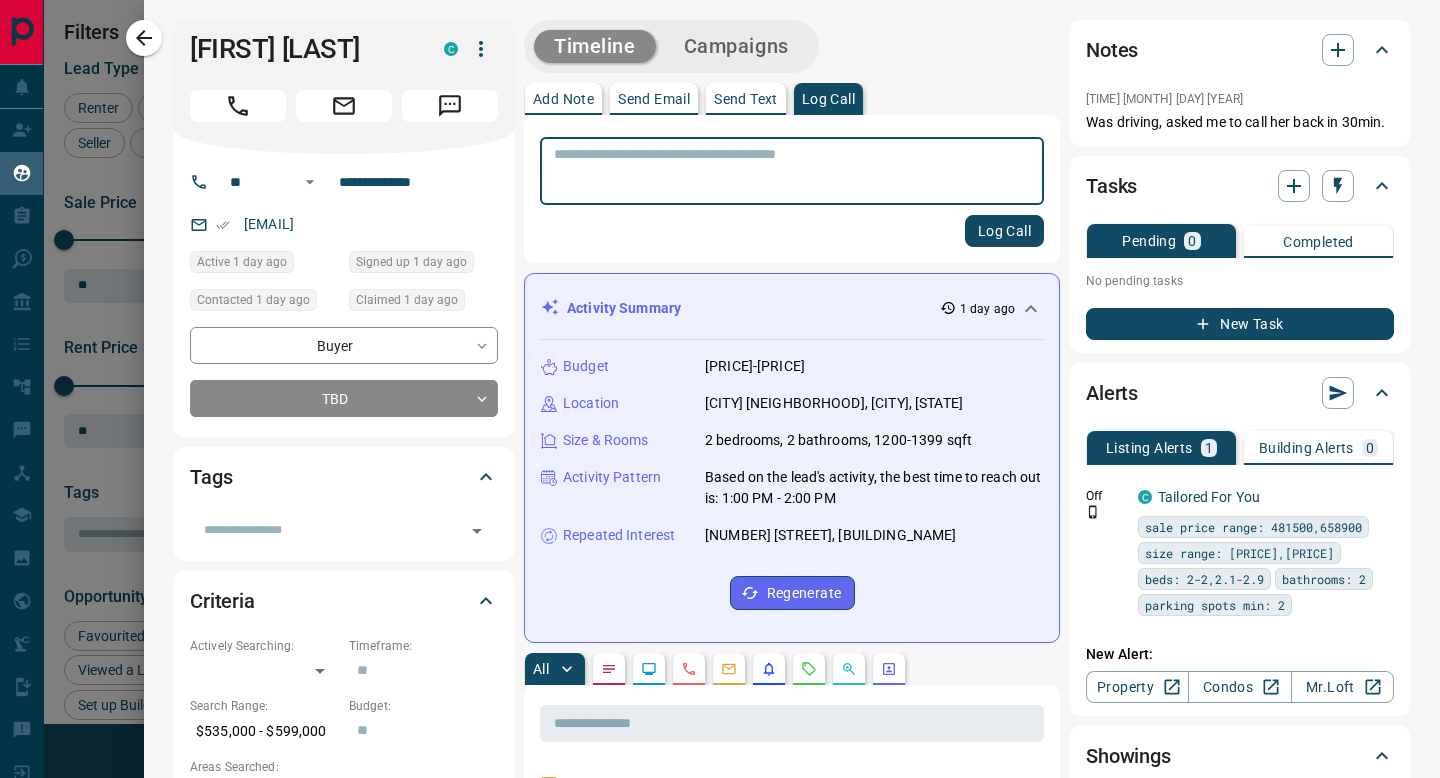 click at bounding box center [792, 171] 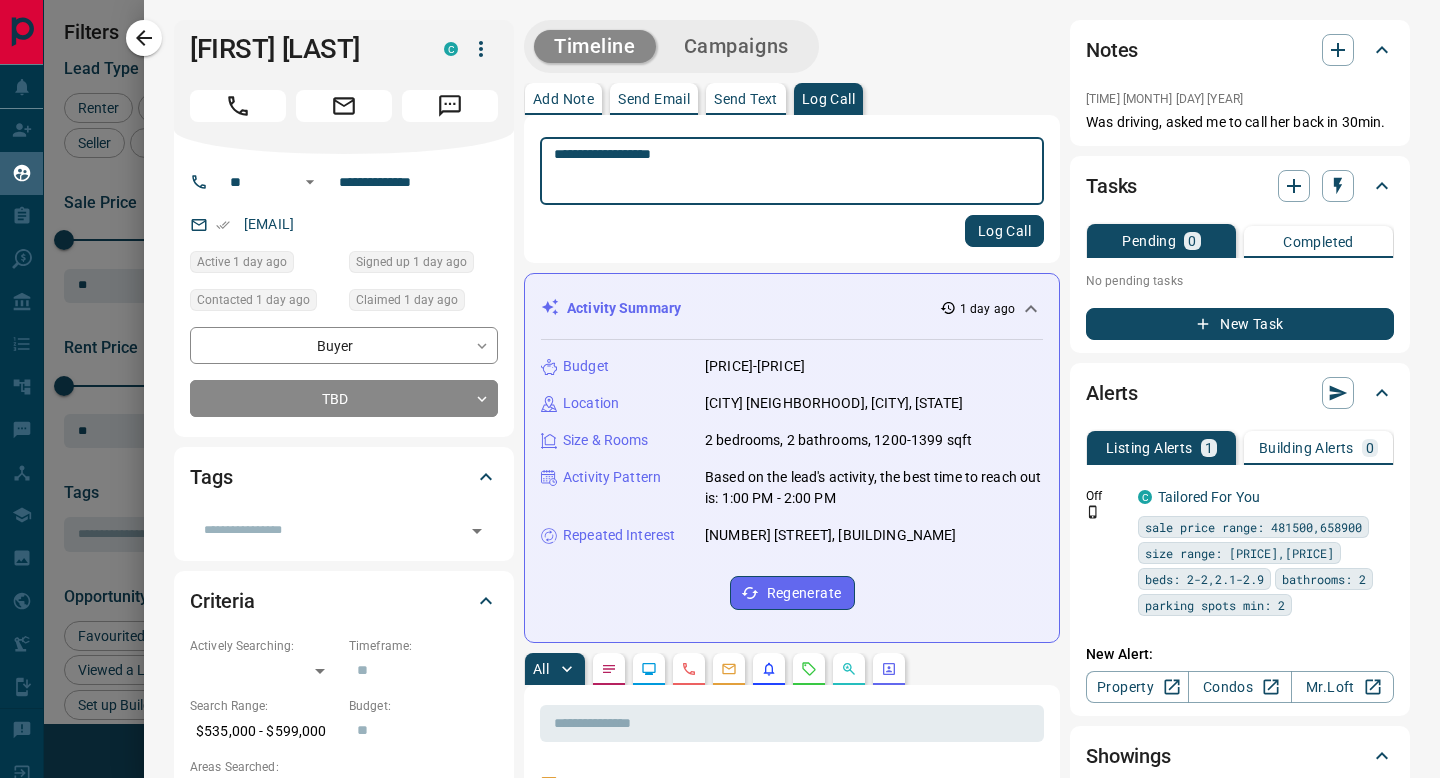 type on "**********" 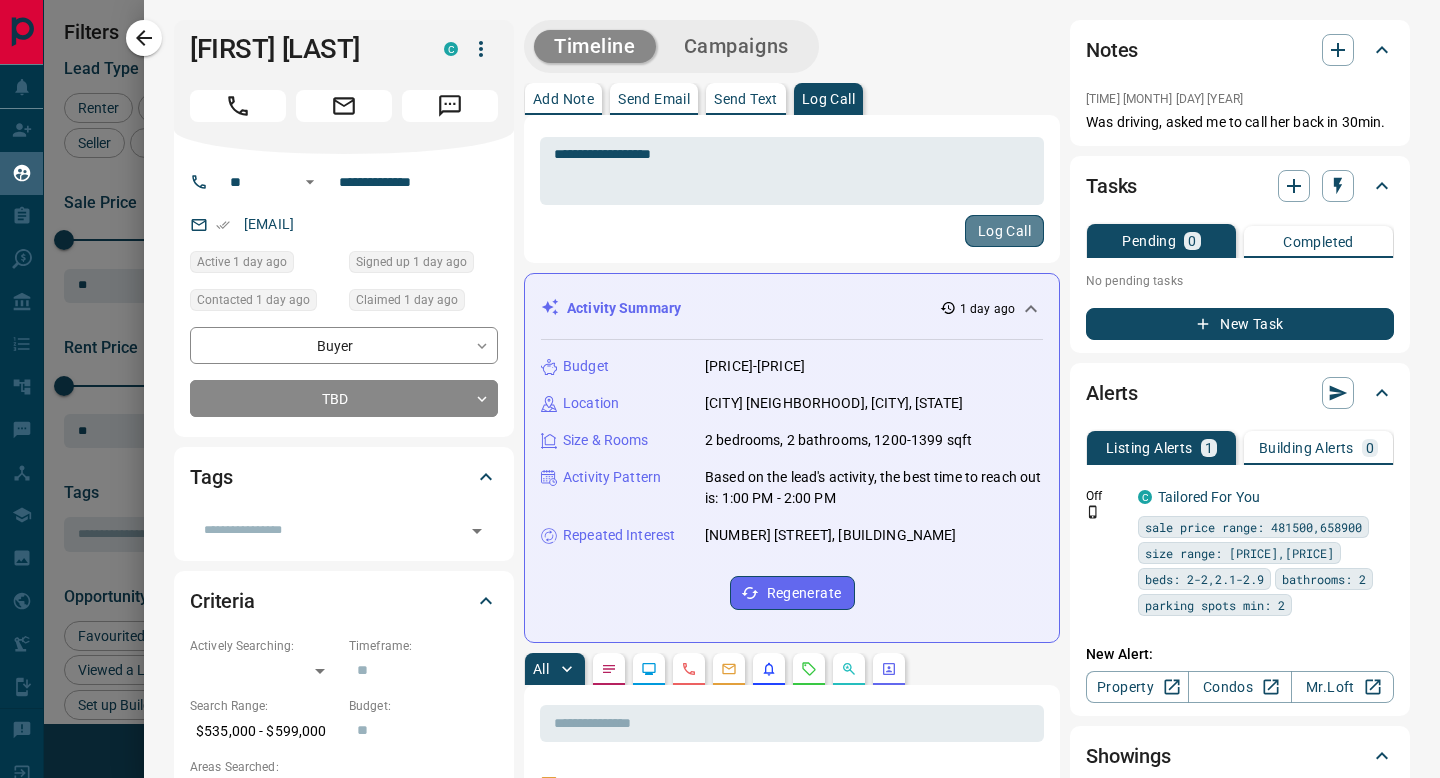 click on "Log Call" at bounding box center [1004, 231] 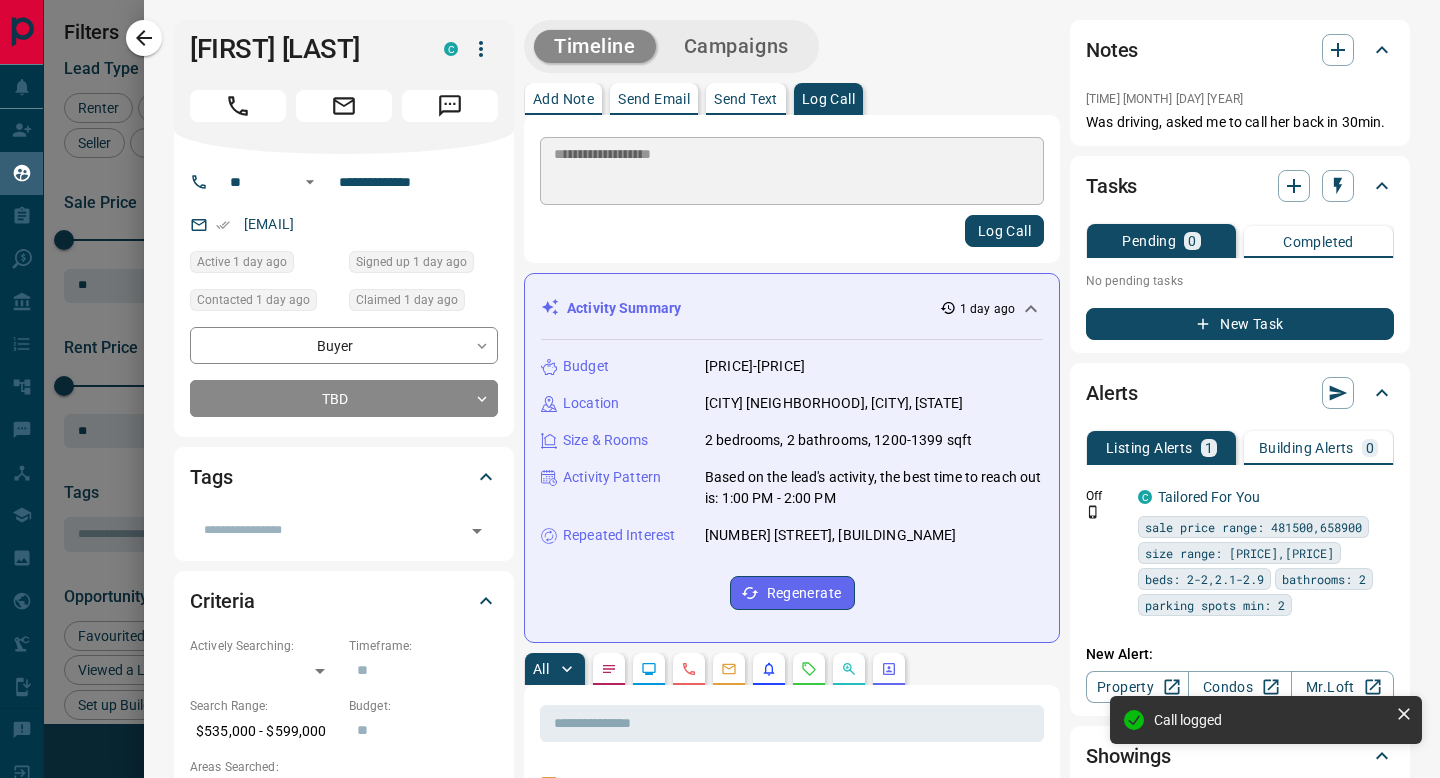 type 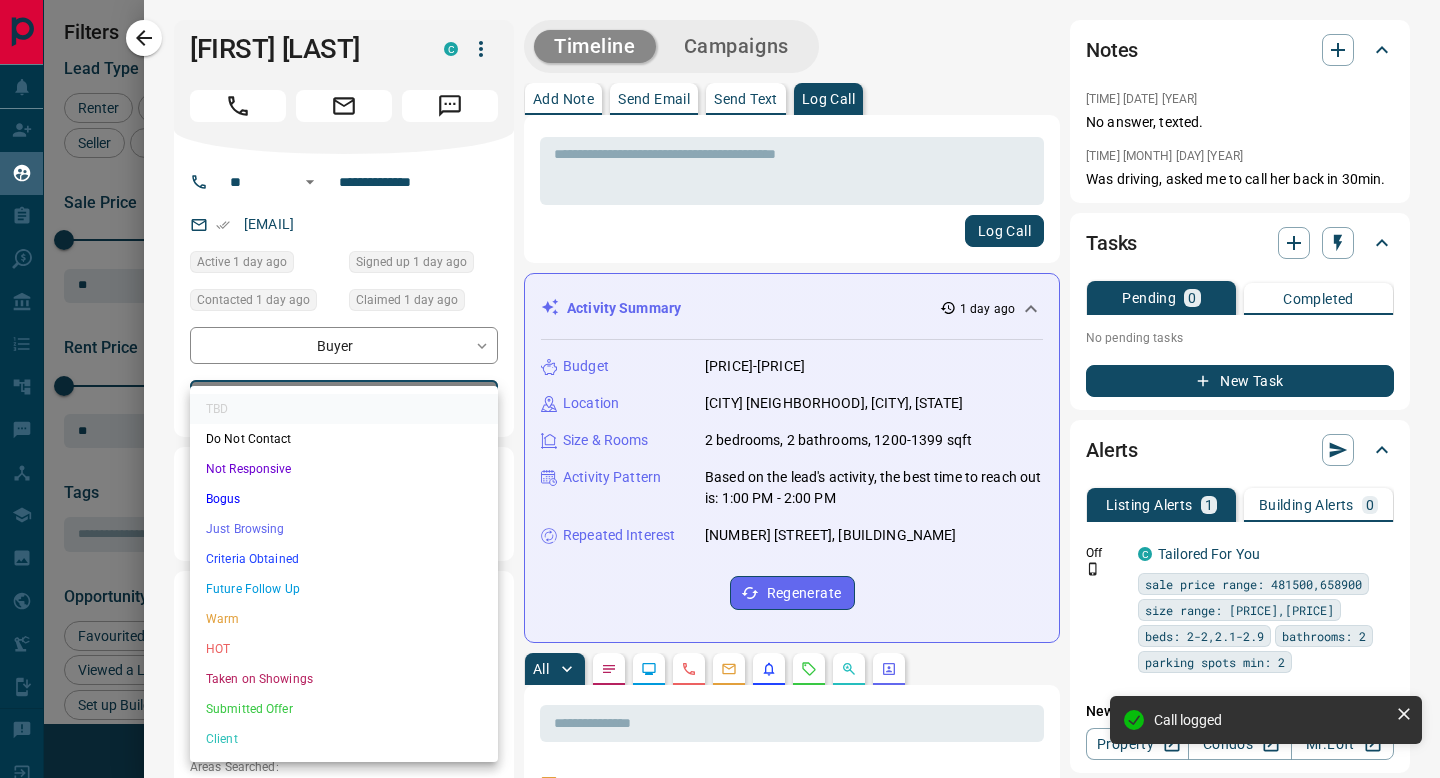click on "Lead Transfers Claim Leads My Leads Tasks Opportunities Deals Campaigns Automations Messages Broker Bay Training Media Services Agent Resources Precon Worksheet Mobile Apps Disclosure Logout My Leads Filters 1 Manage Tabs New Lead All 238 TBD 8 Do Not Contact - Not Responsive 86 Bogus 14 Just Browsing 44 Criteria Obtained 27 Future Follow Up 15 Warm - HOT - Taken on Showings 7 Submitted Offer - Client 37 Name Details Last Active Claimed Date Status Tags [FIRST] [LAST] Renter C $--- [CITY] [TIME] ago Contacted in 3 hours 14 hours ago Signed up 17 hours ago Not Responsive + [FIRST] [LAST] Buyer C $[PRICE] - $[PRICE] [CITY], [CITY] [TIME] ago Contacted in 3 hours 21 hours ago Signed up 21 hours ago Not Responsive + [FIRST] [LAST] Buyer C $[PRICE] - $[PRICE] [CITY], [CITY] [TIME] ago Contacted in 3 hours 1 day ago Signed up 1 day ago Just Browsing + [FIRST] [LAST] Buyer, Renter P $--- [CITY] [TIME] ago Contacted in 3 hours 1 day ago Signed up 2 days ago Bogus + [PERSON] A Buyer, Renter C $--- [TIME] ago + C" at bounding box center (720, 376) 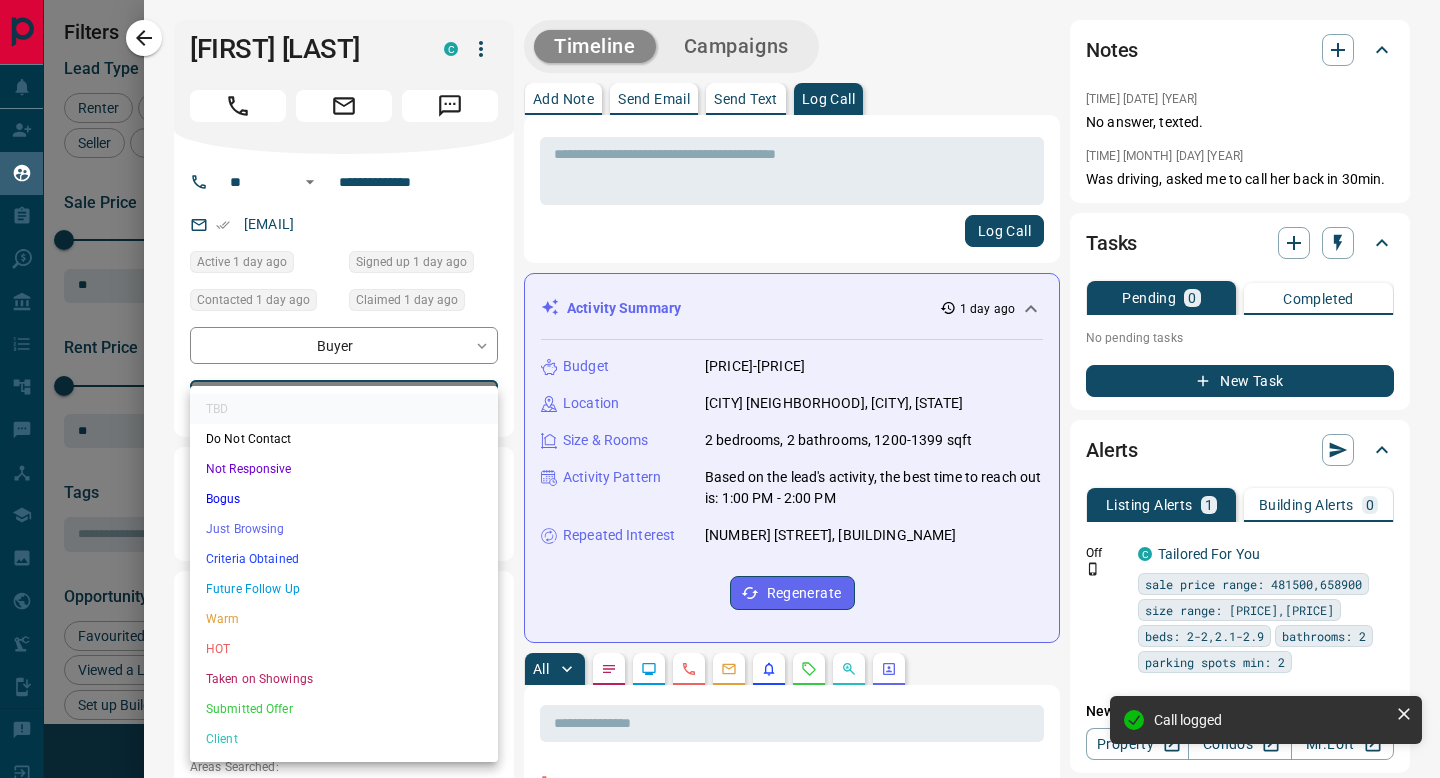 click on "Not Responsive" at bounding box center [344, 469] 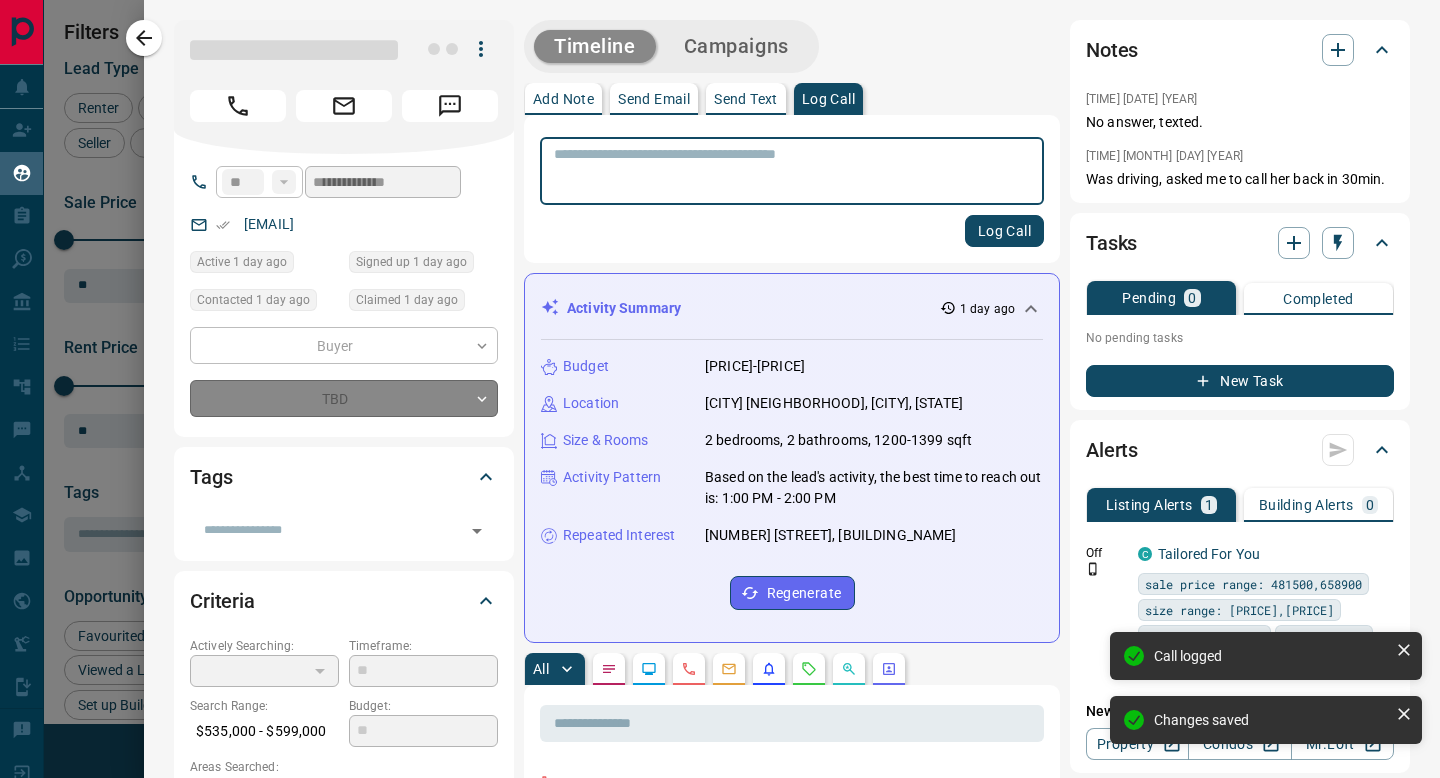 type on "*" 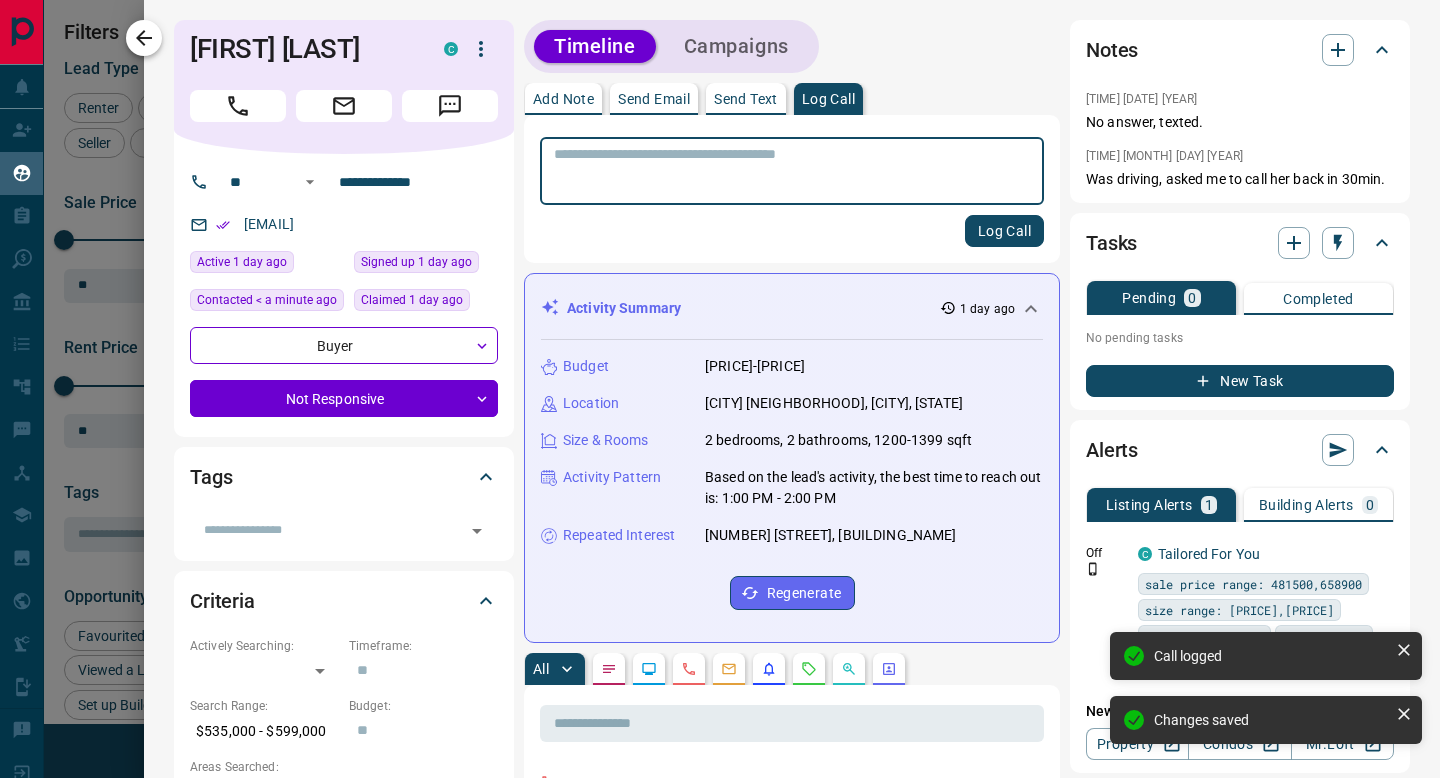 click 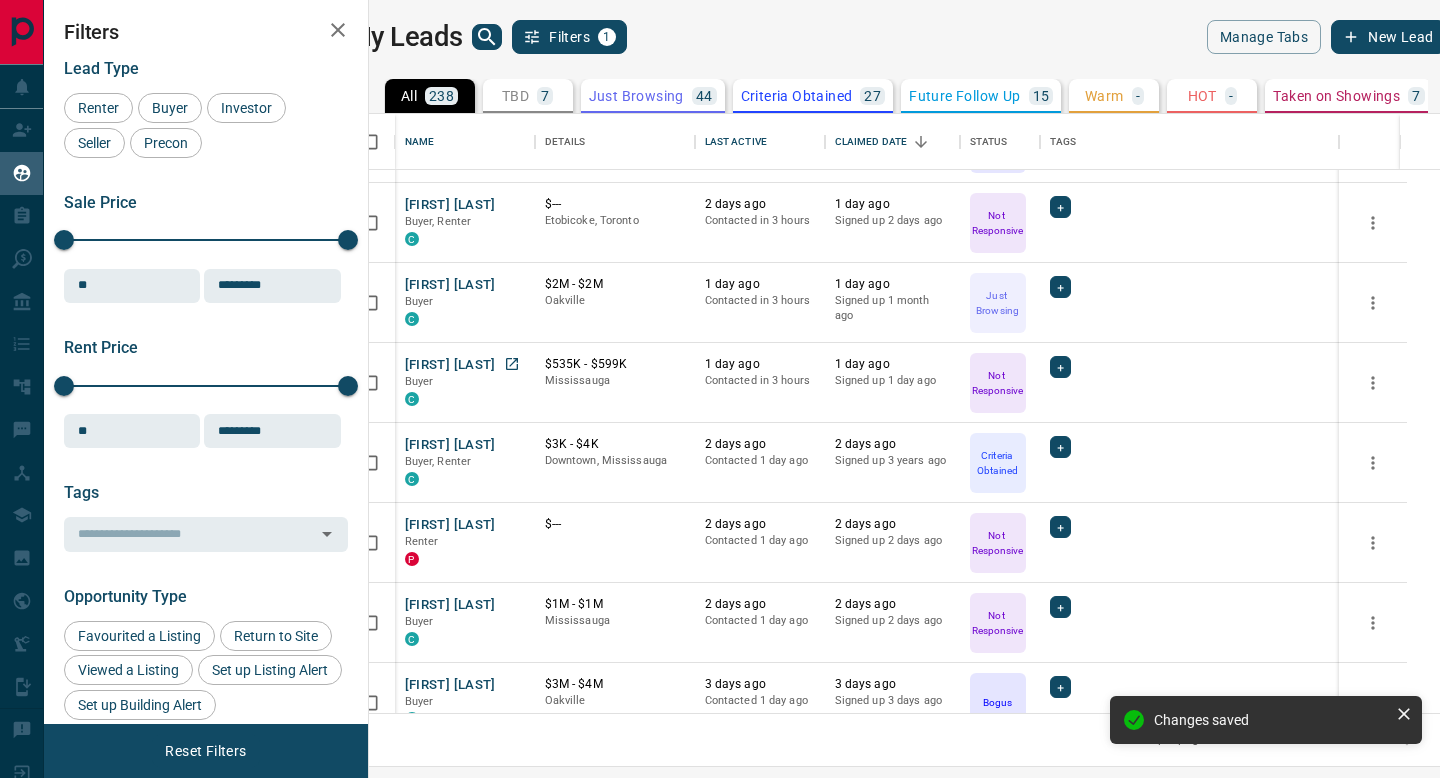 scroll, scrollTop: 442, scrollLeft: 0, axis: vertical 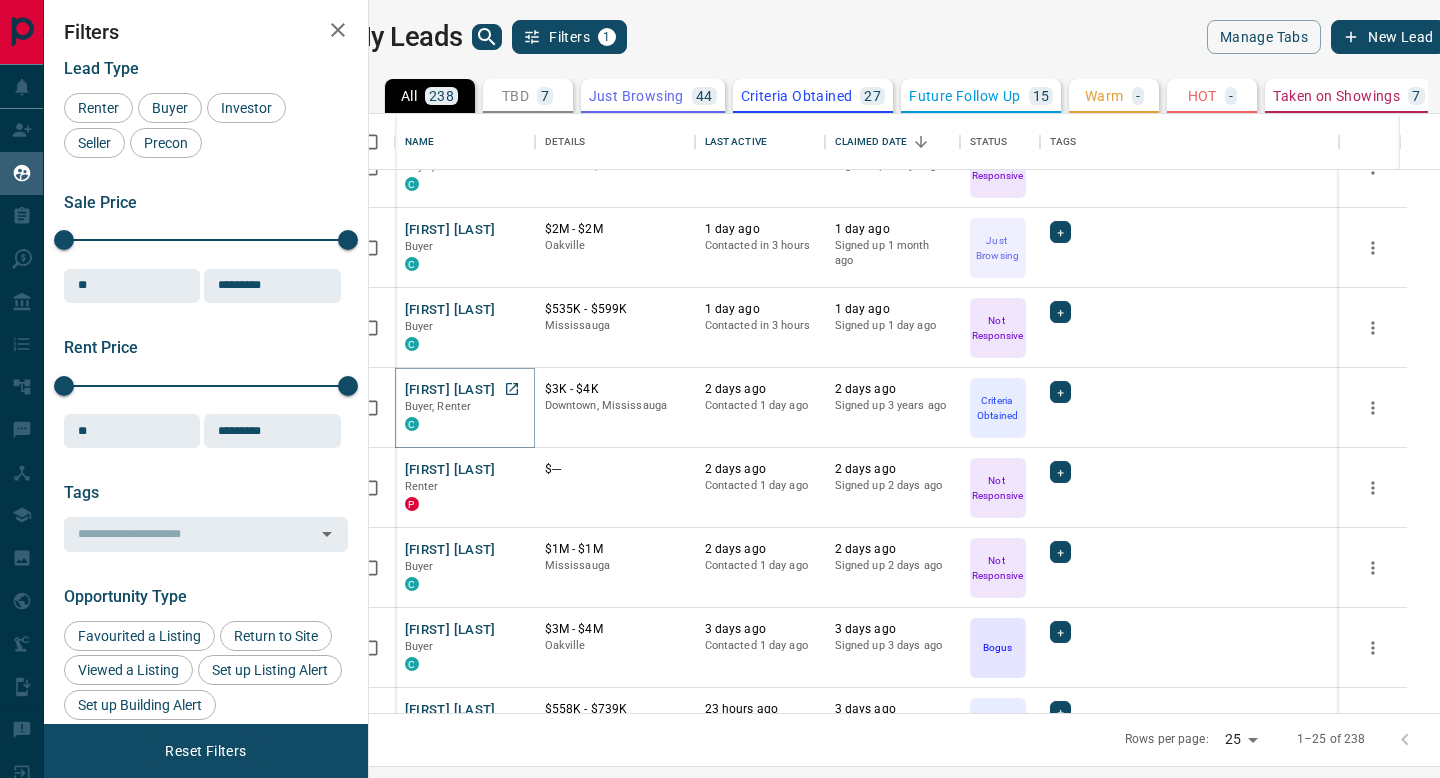 click on "[FIRST] [LAST]" at bounding box center (450, 390) 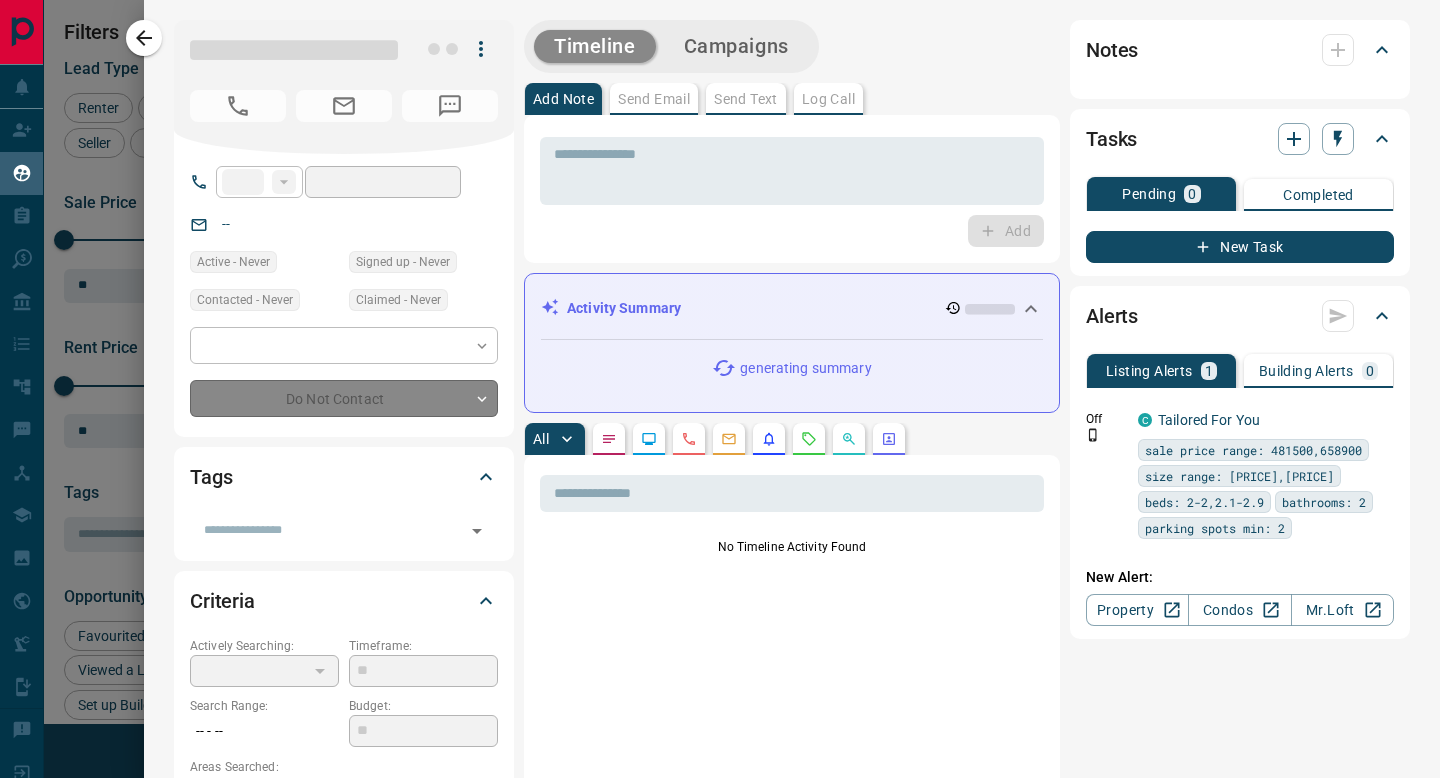 type on "**" 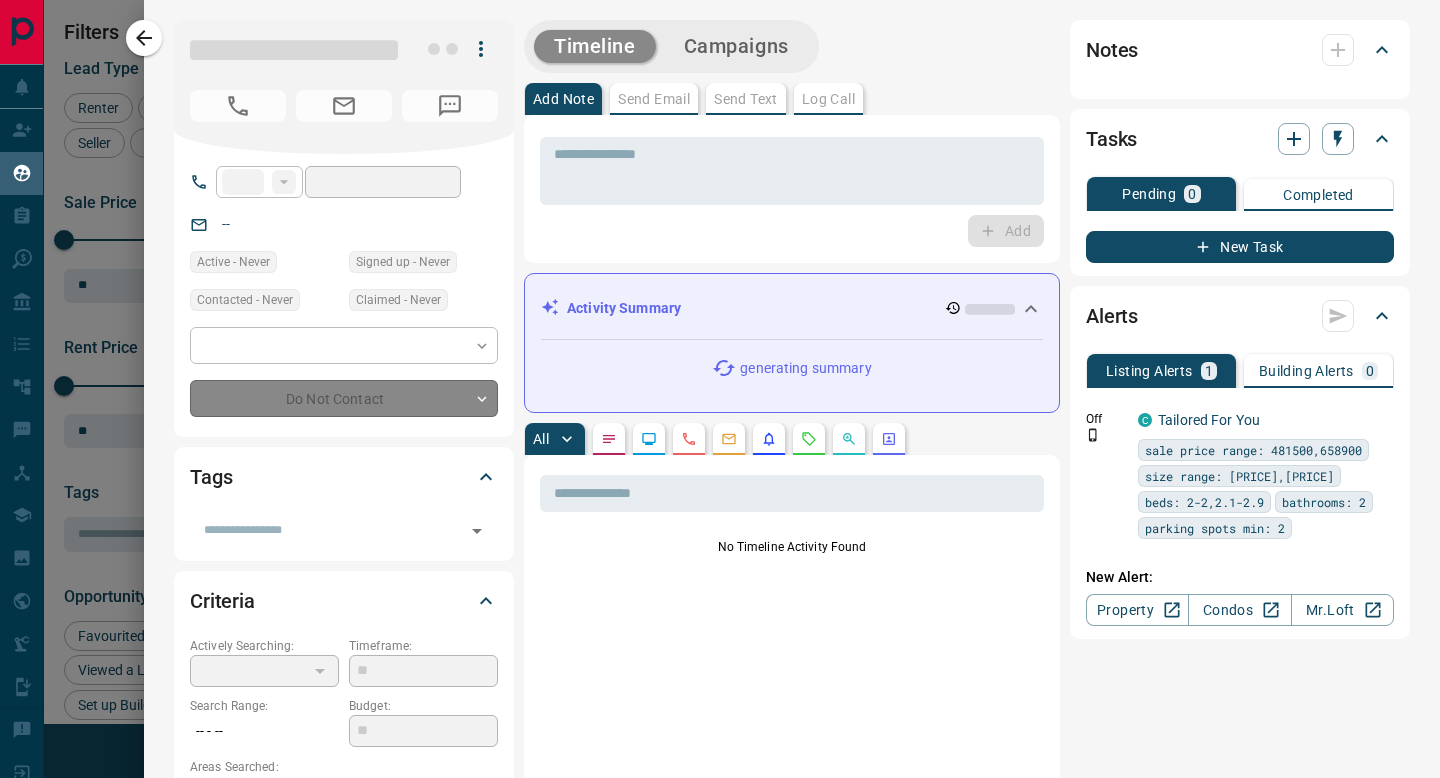 type on "**********" 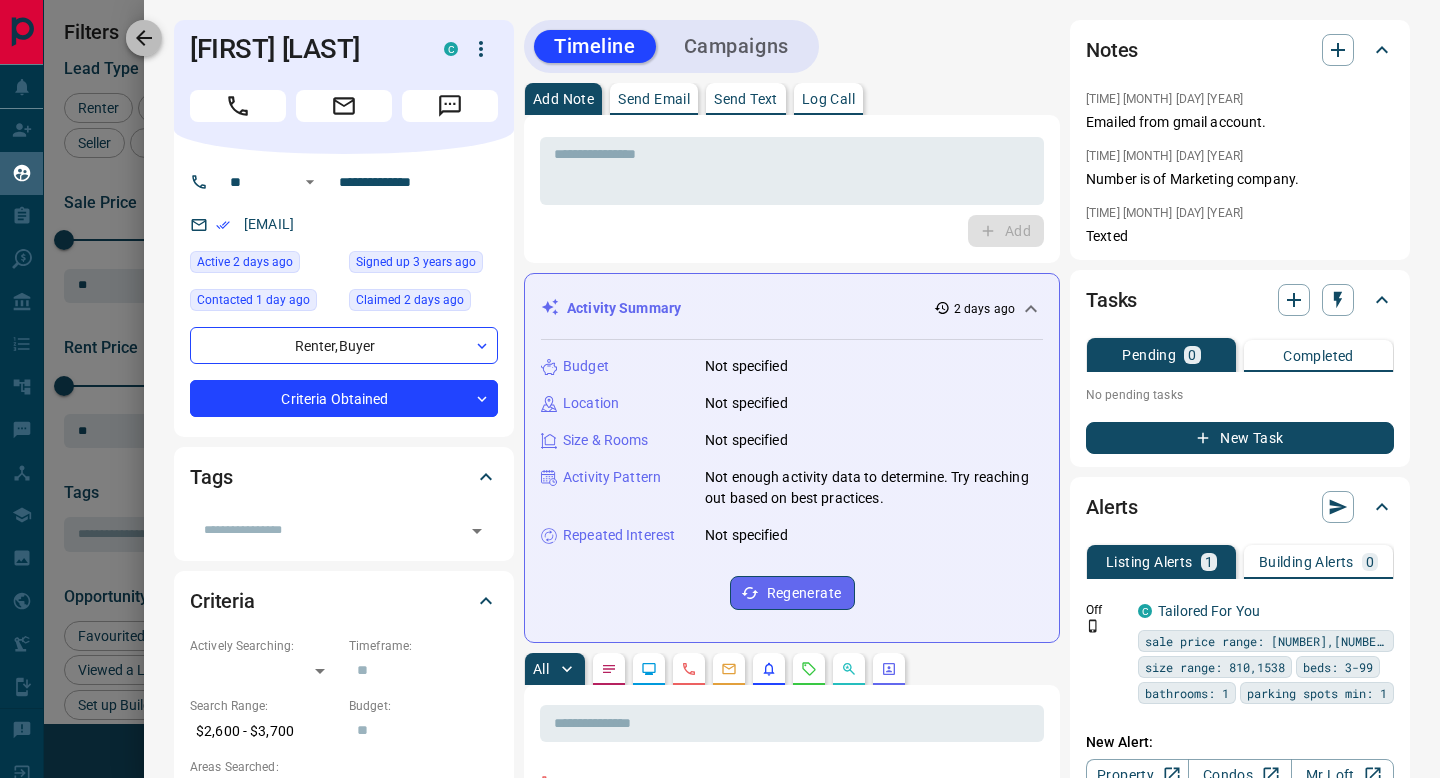 click 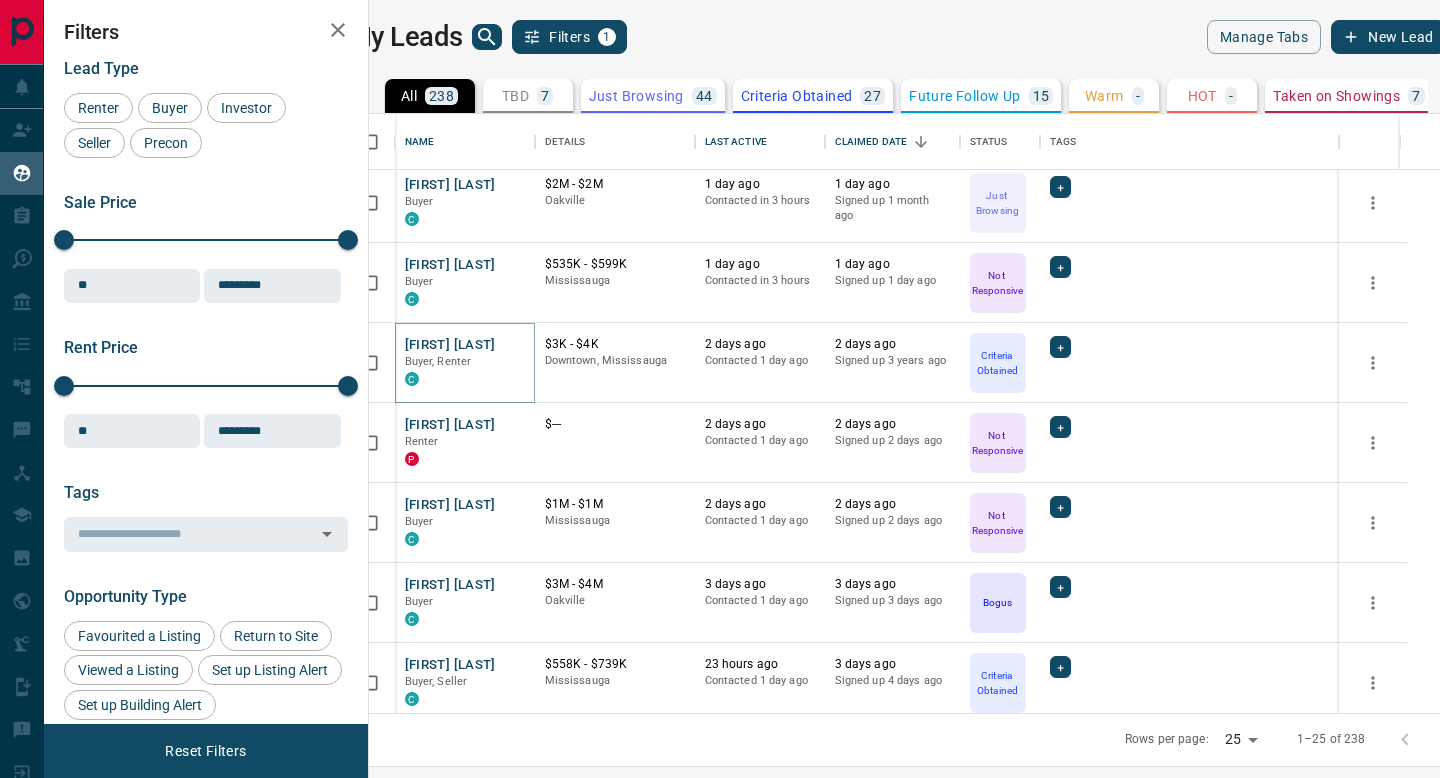 scroll, scrollTop: 488, scrollLeft: 0, axis: vertical 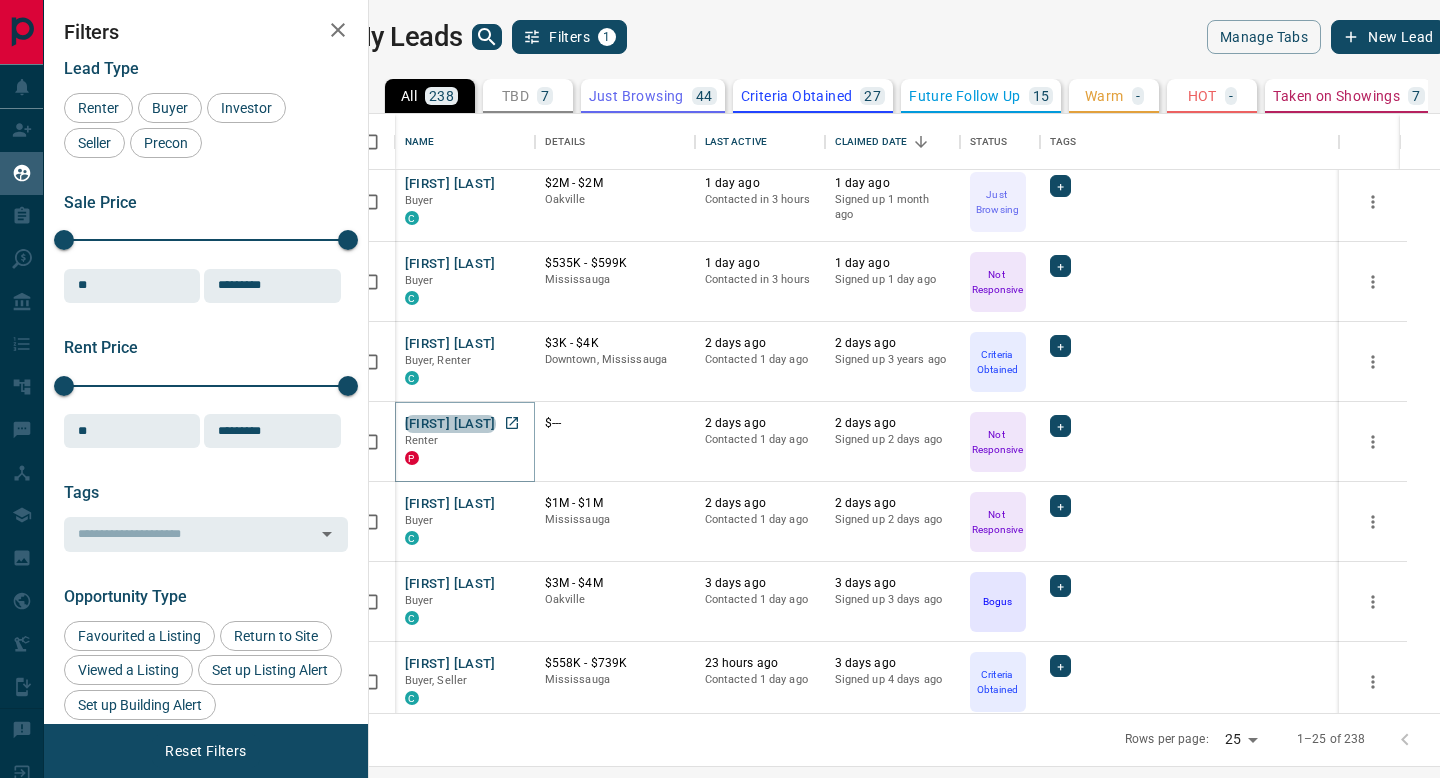 click on "[FIRST] [LAST]" at bounding box center [450, 424] 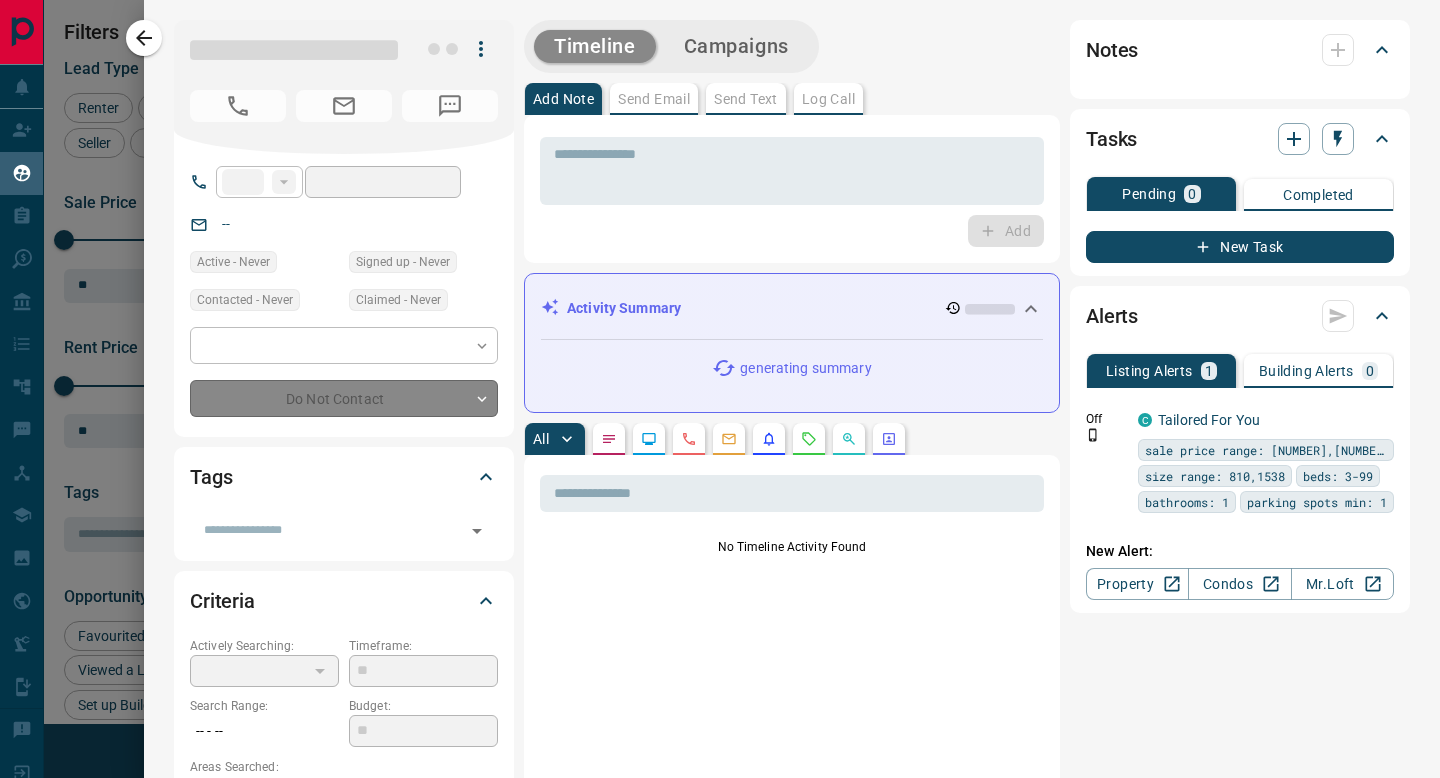 type on "**" 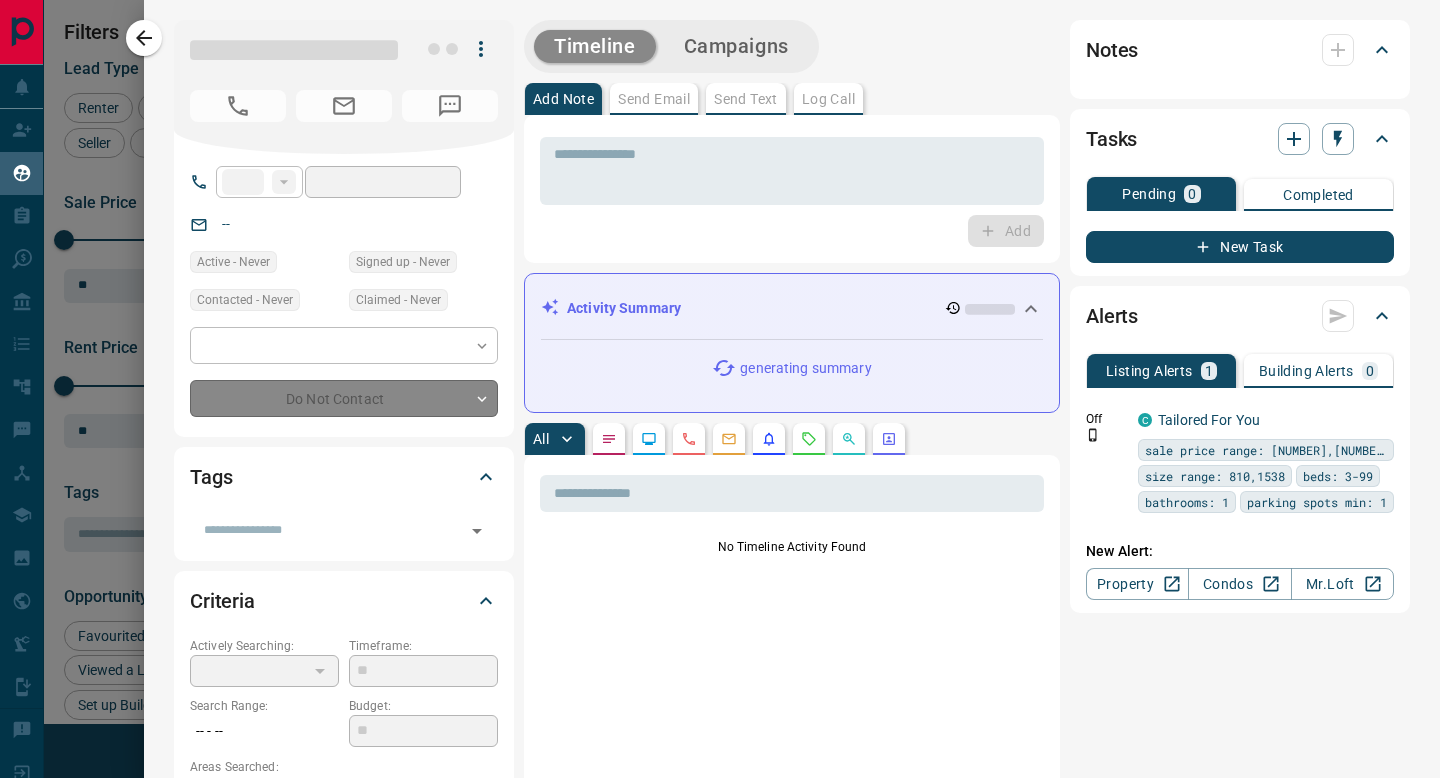type on "**********" 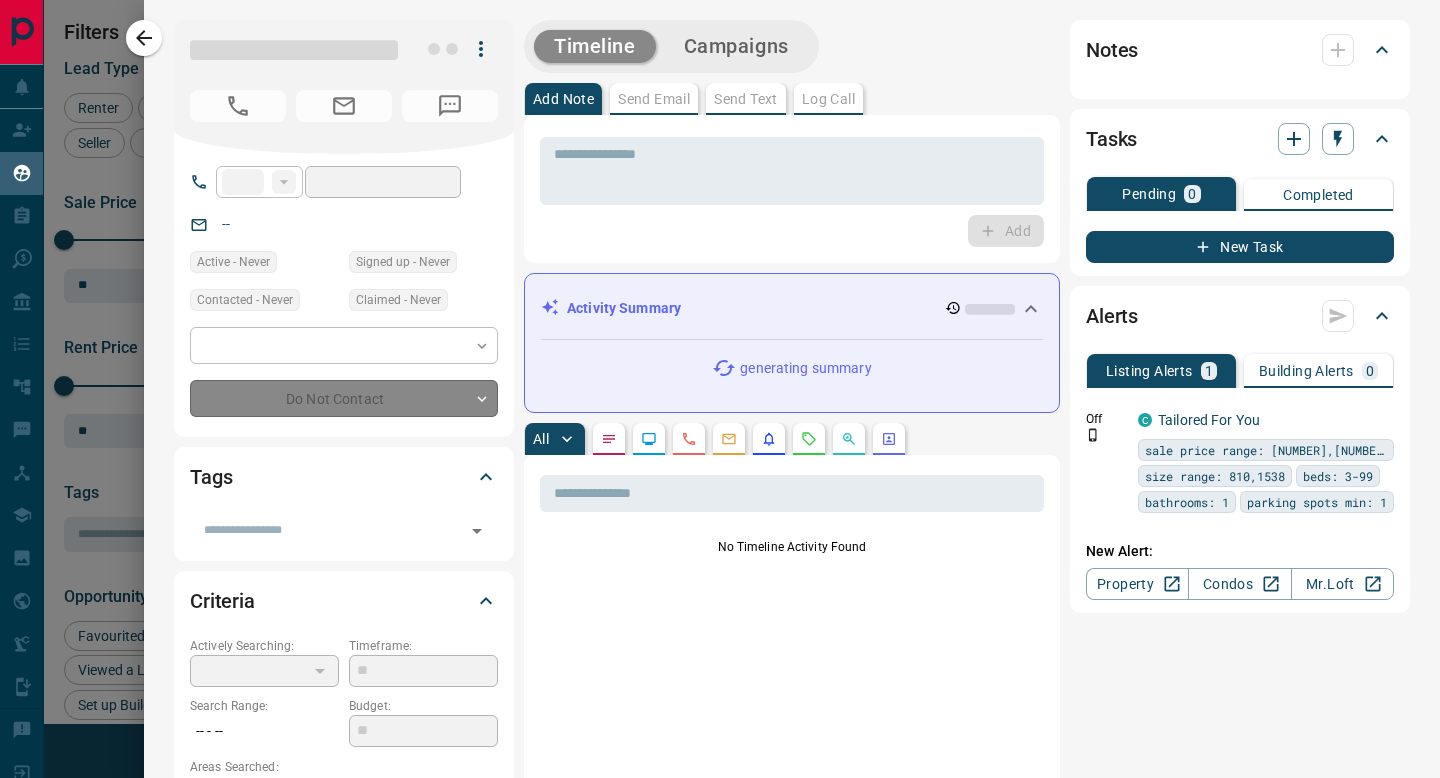 type on "**********" 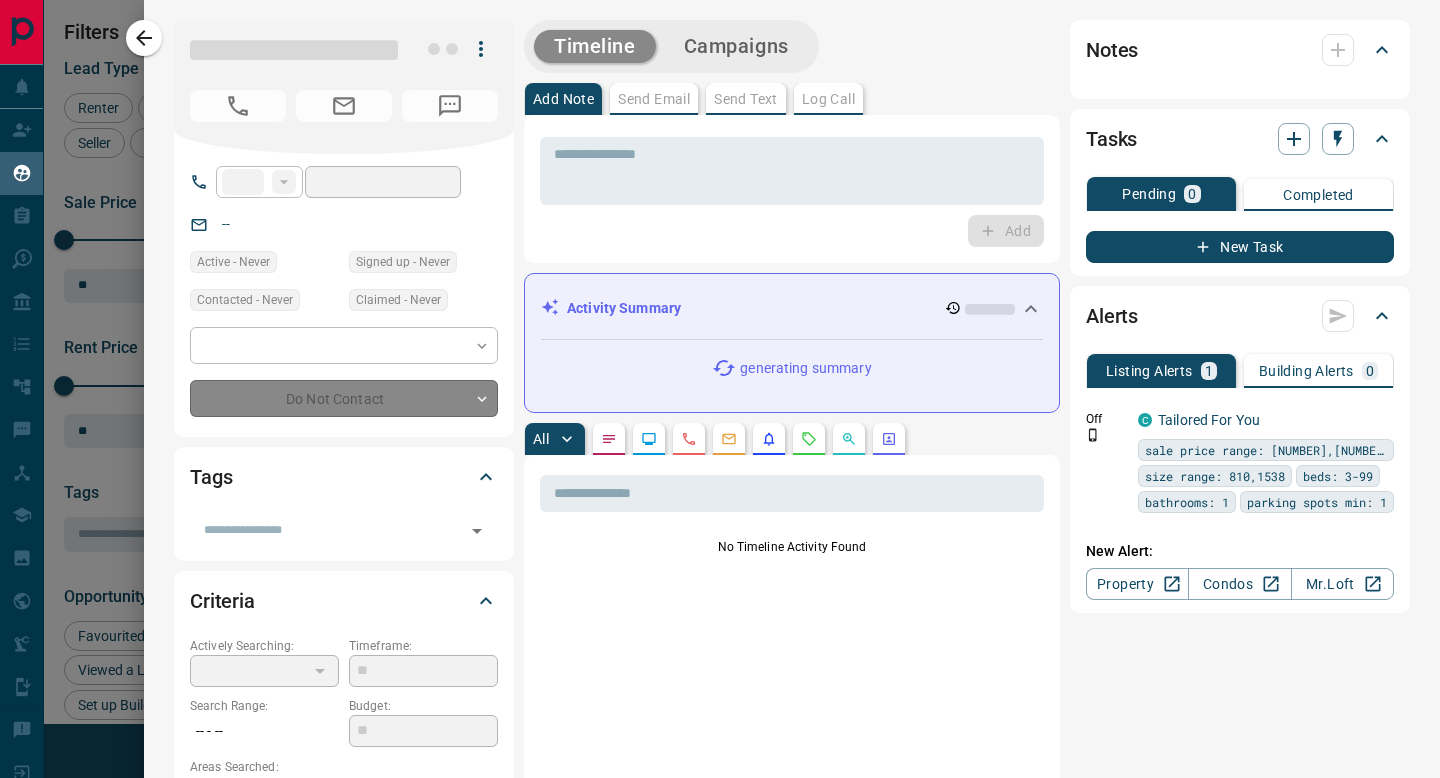 type on "*" 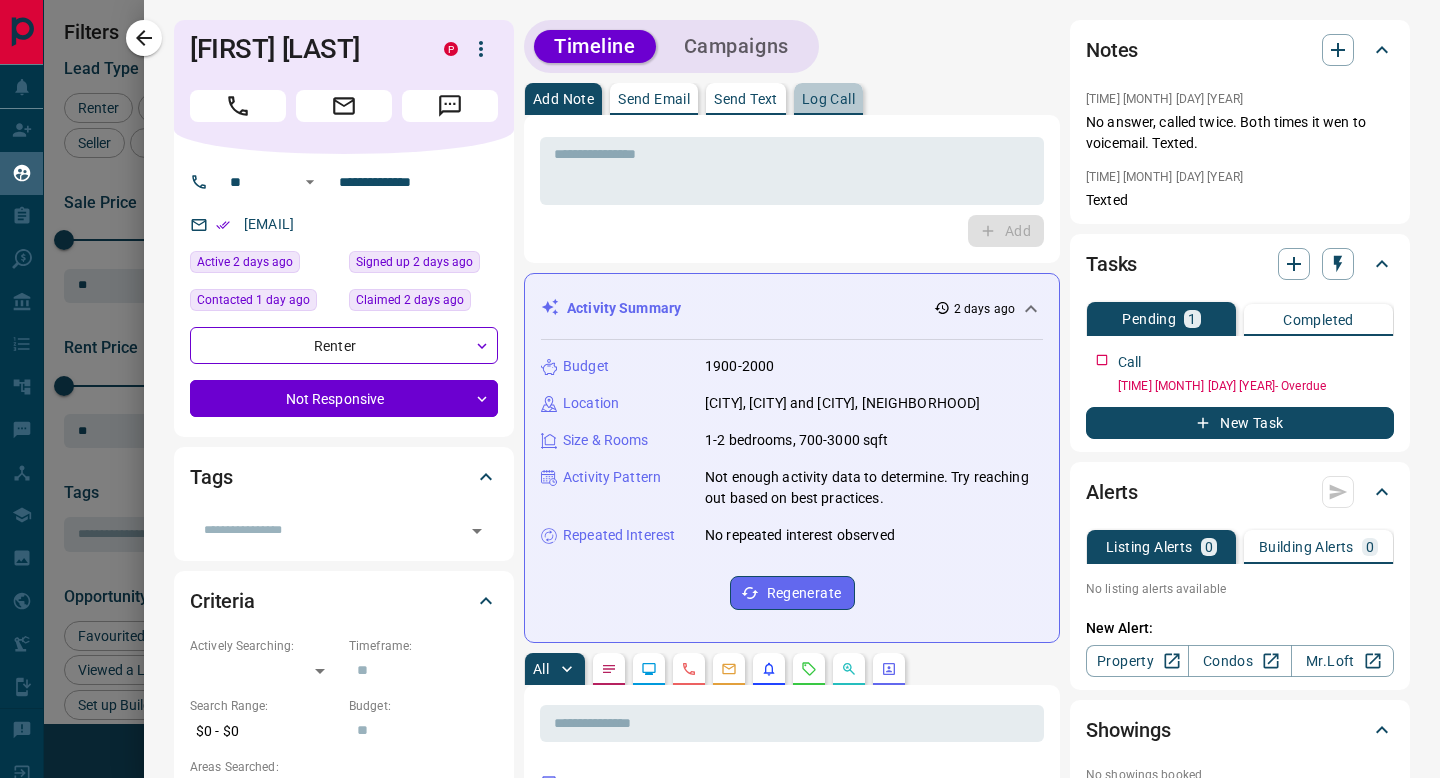 click on "Log Call" at bounding box center [828, 99] 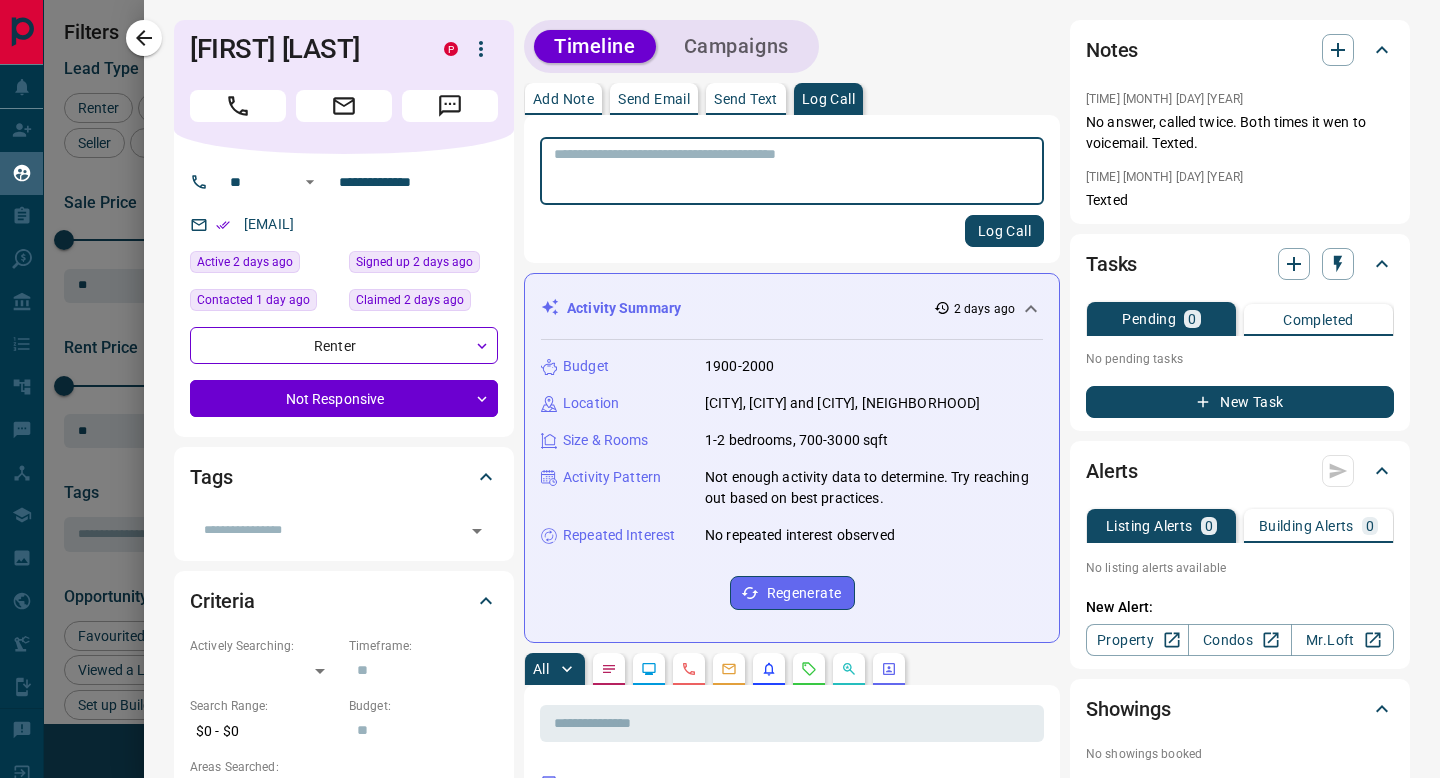click at bounding box center (792, 171) 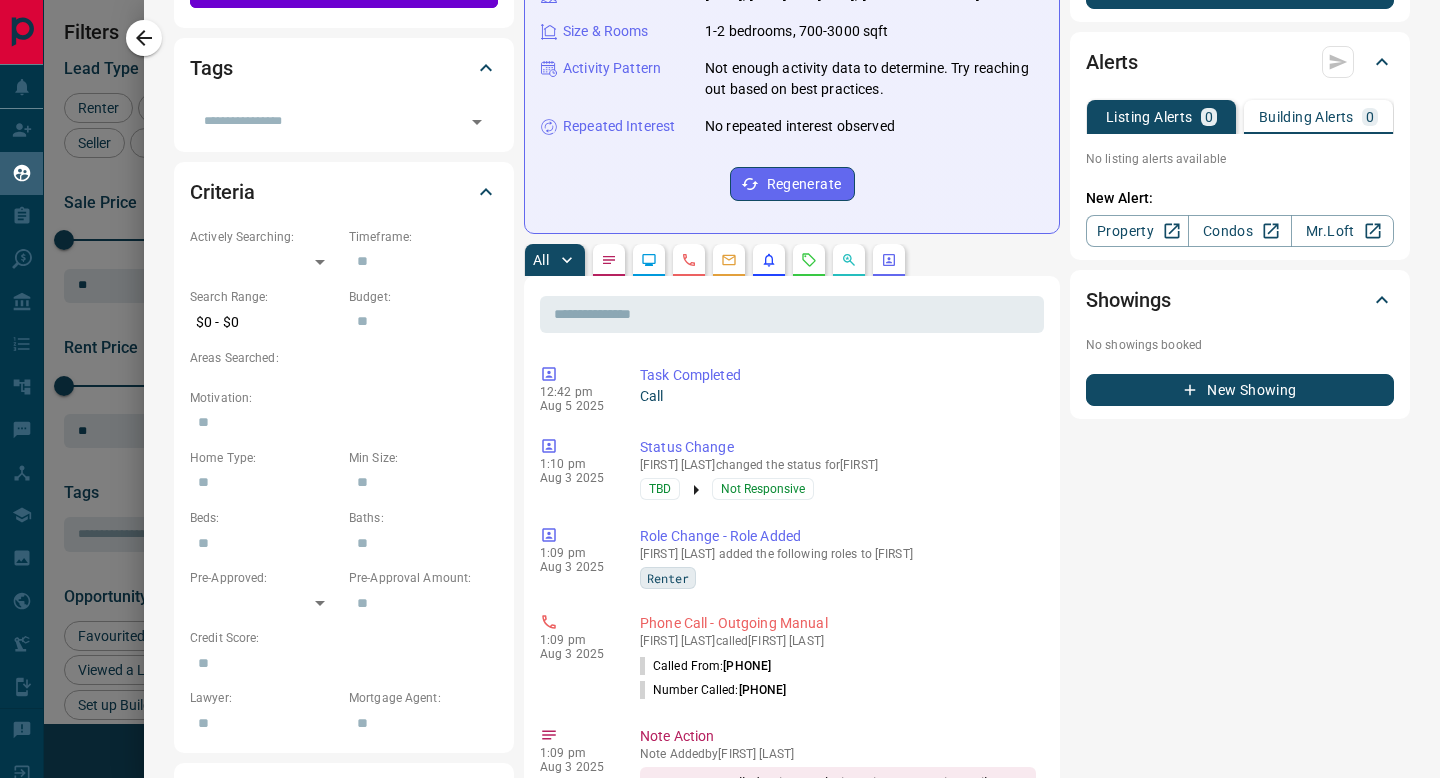 scroll, scrollTop: 0, scrollLeft: 0, axis: both 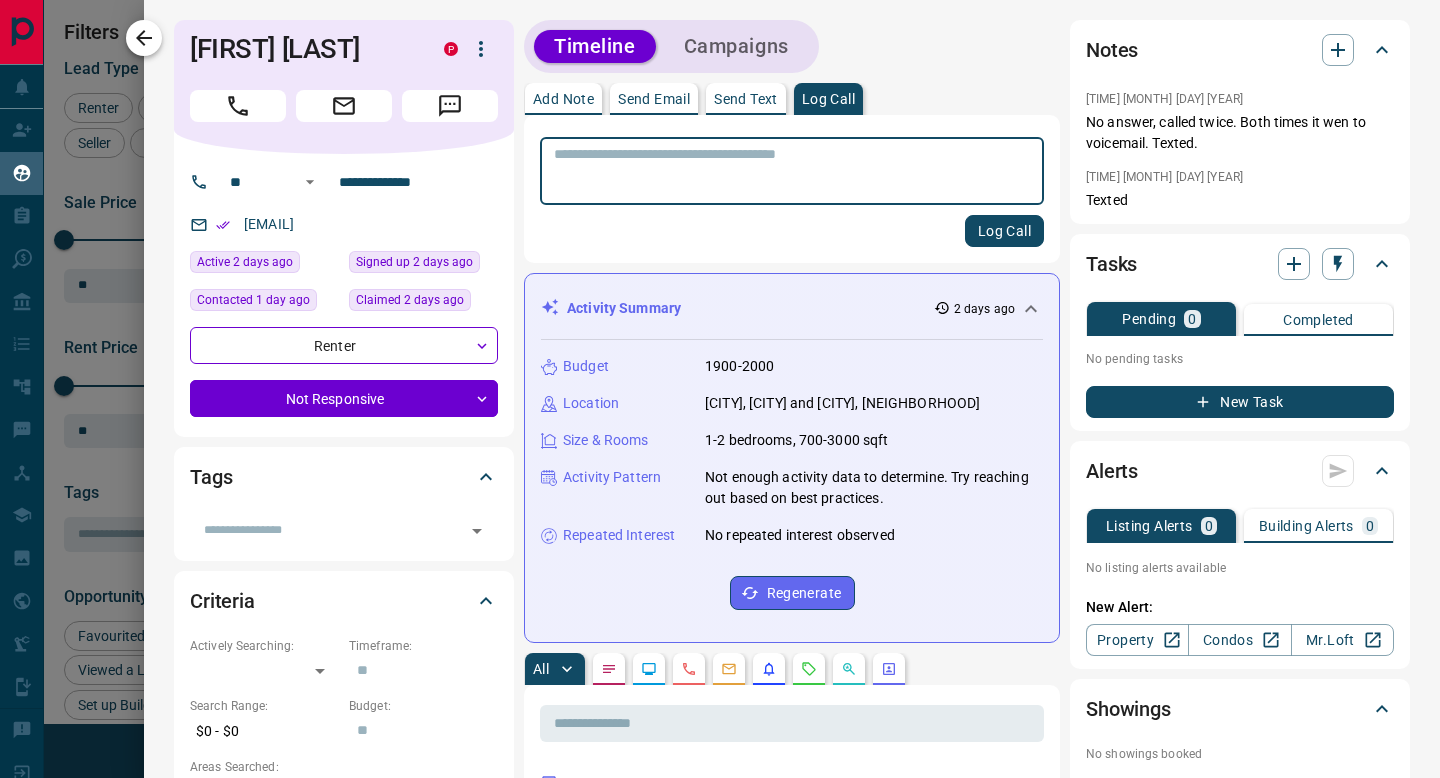 click 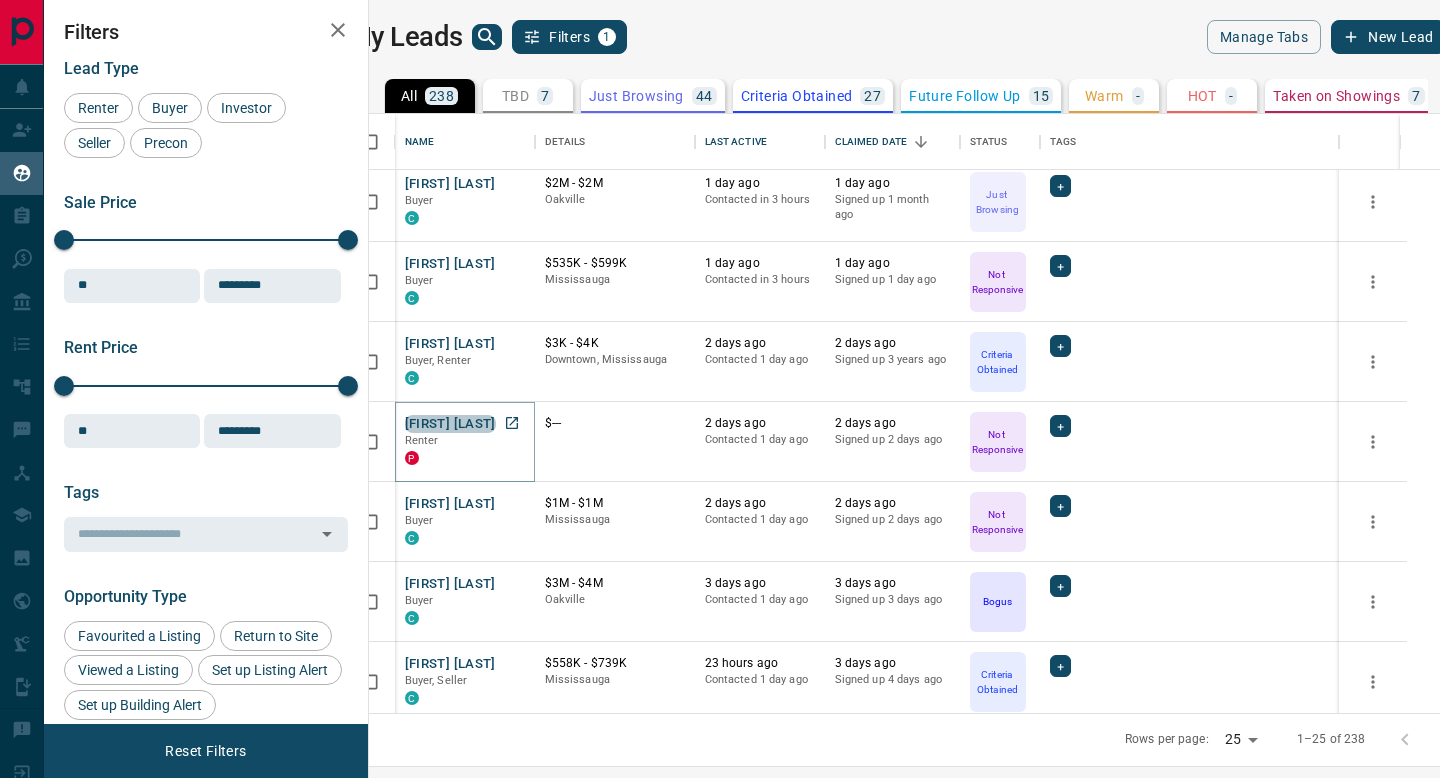 click on "[FIRST] [LAST]" at bounding box center [450, 424] 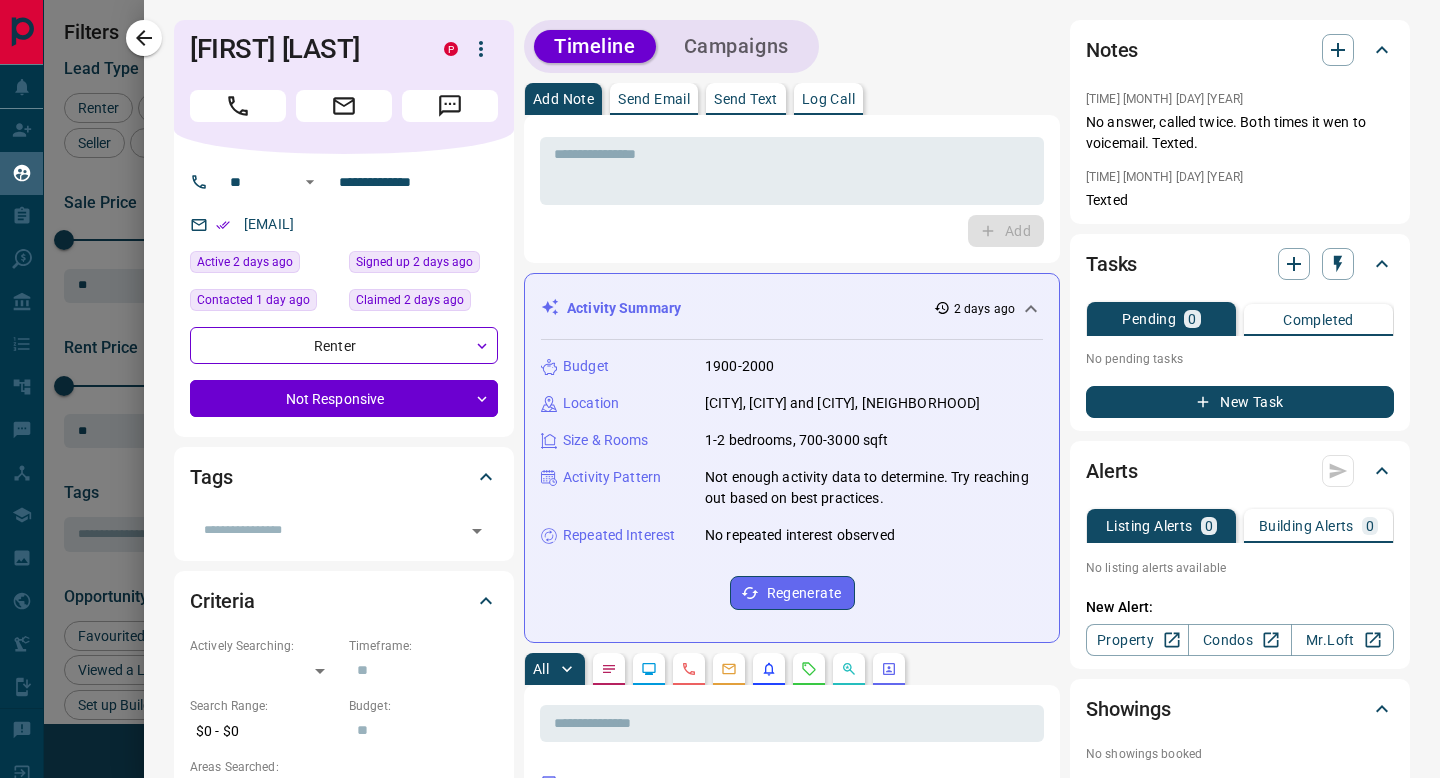 click on "Log Call" at bounding box center (828, 99) 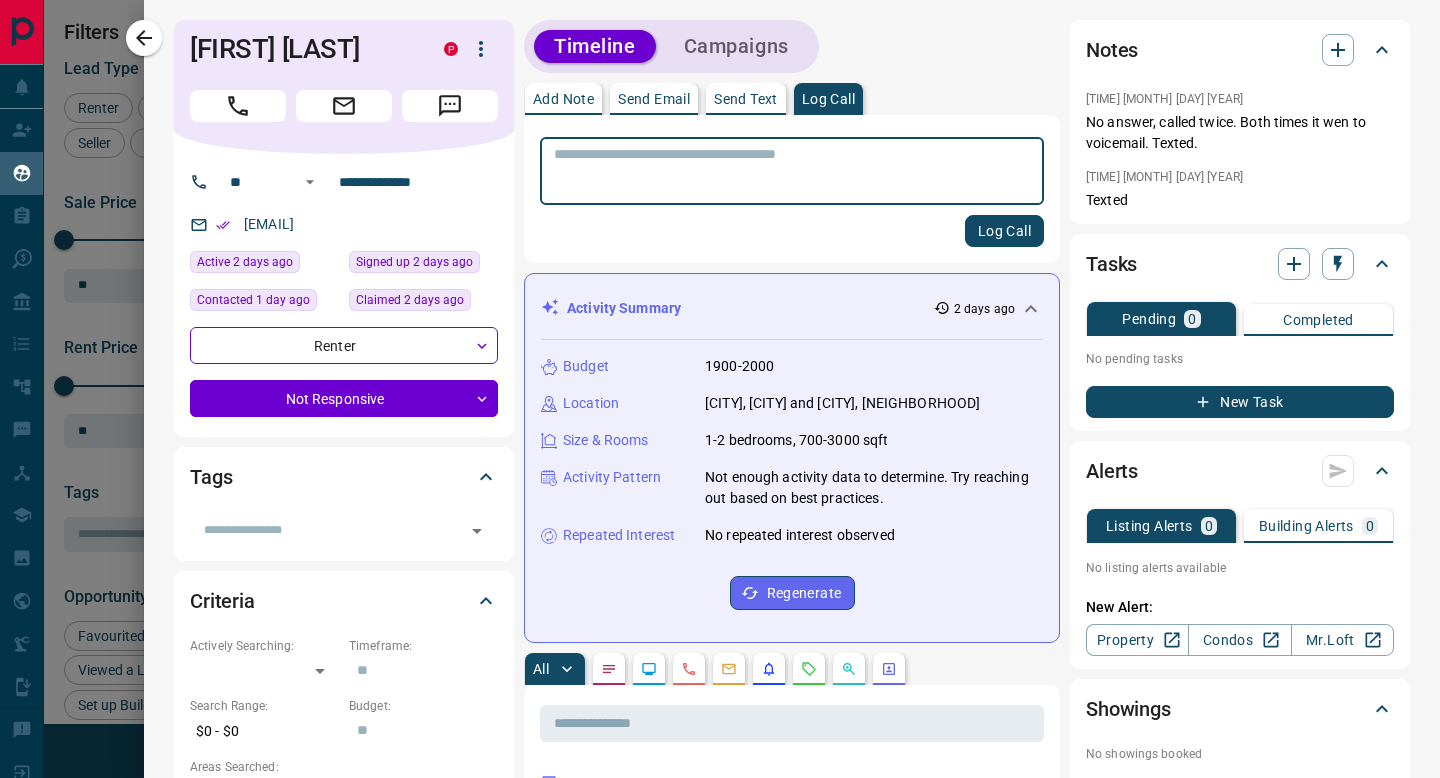 click at bounding box center [792, 171] 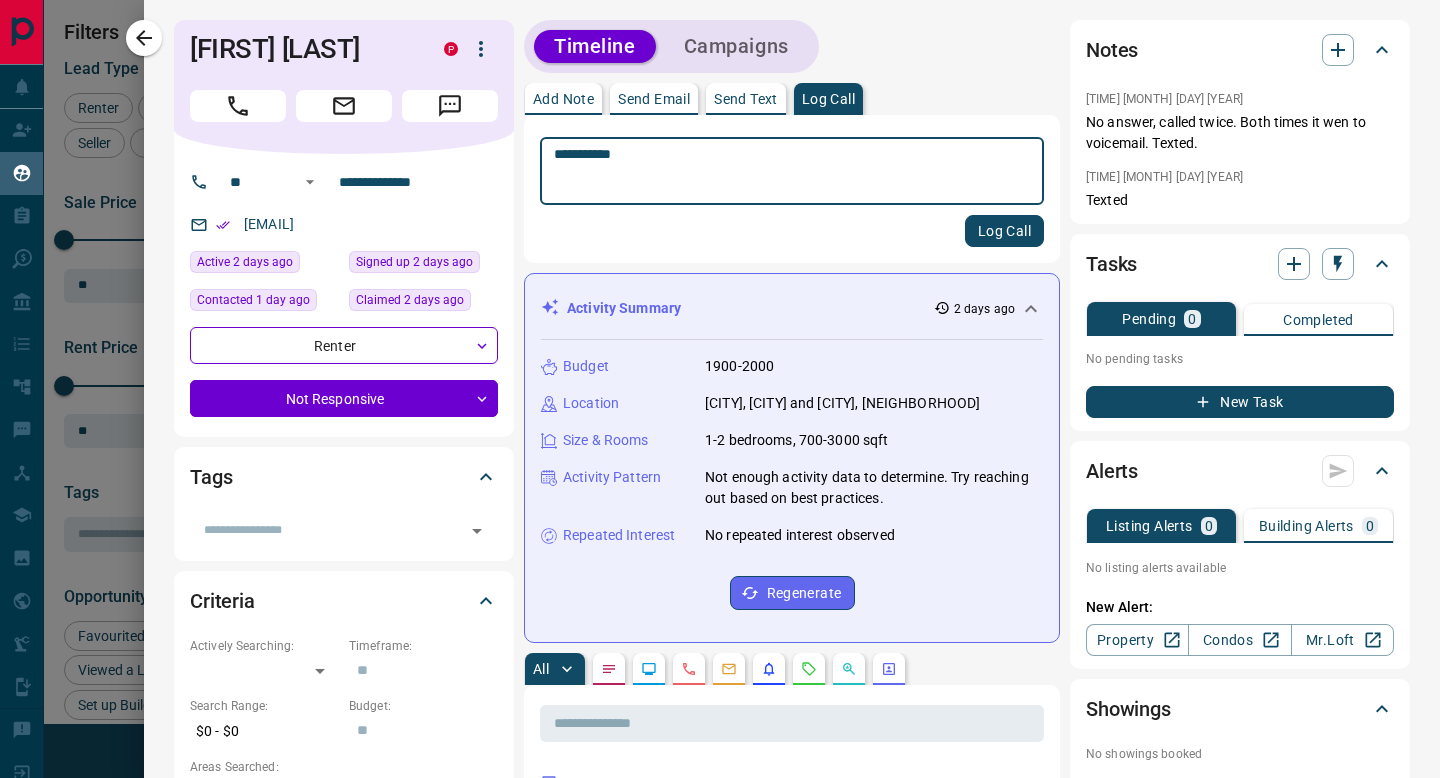 type on "**********" 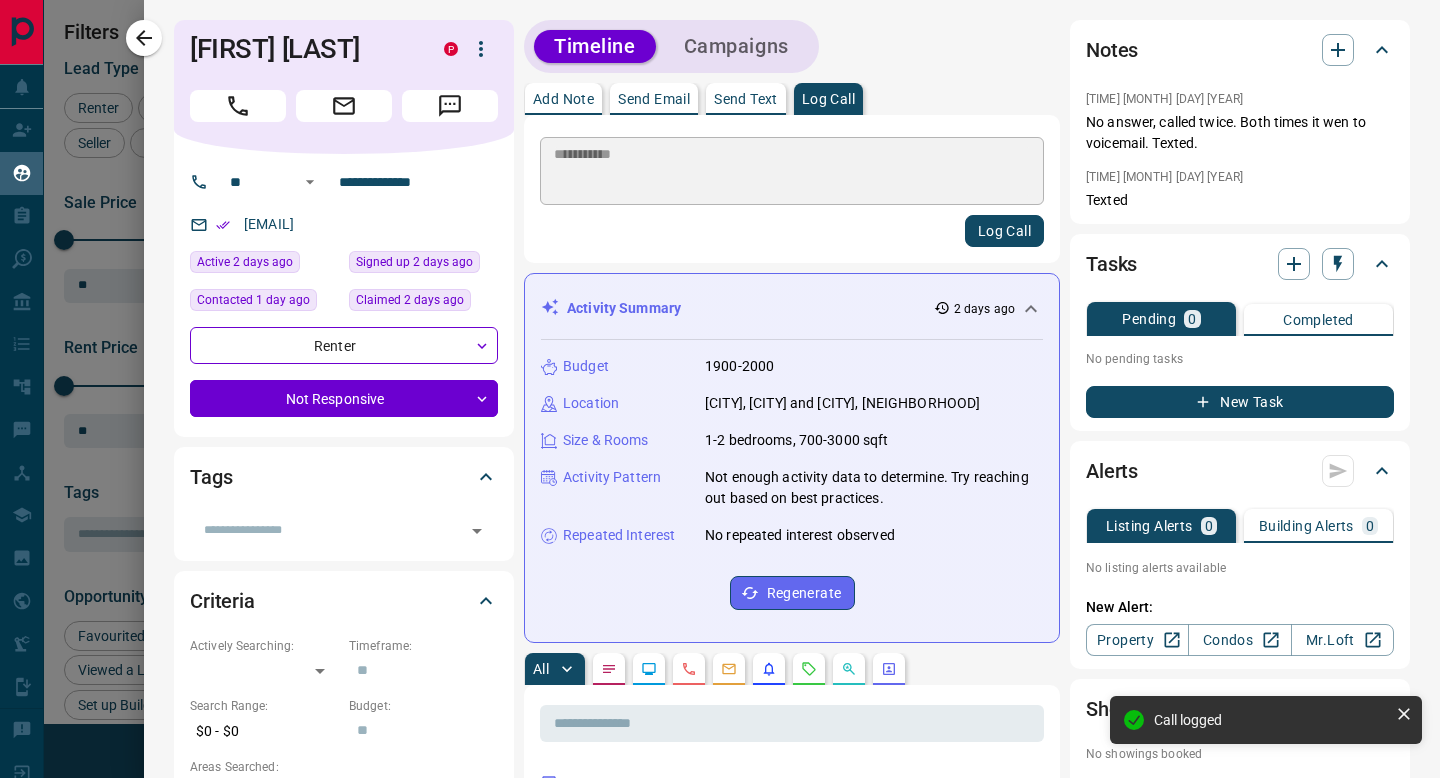 type 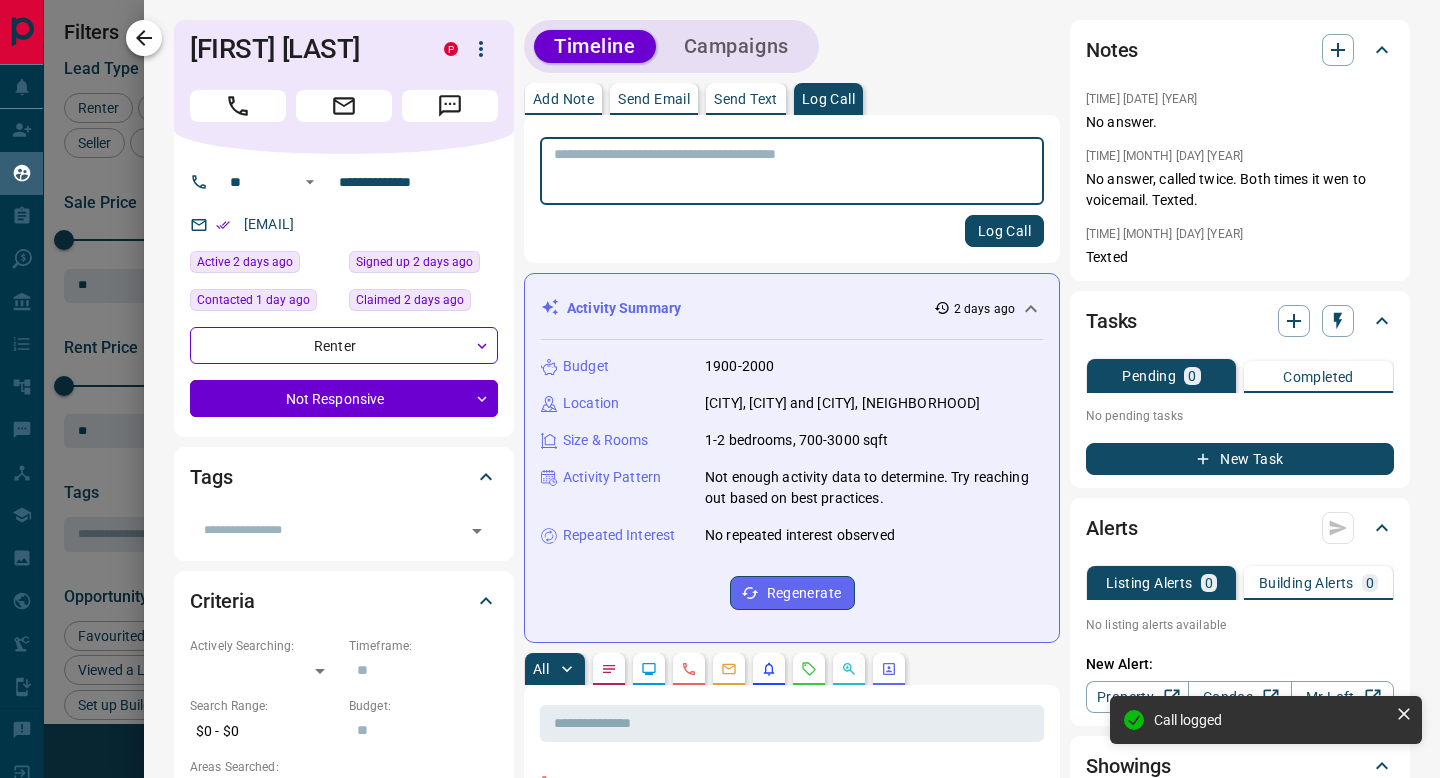 click 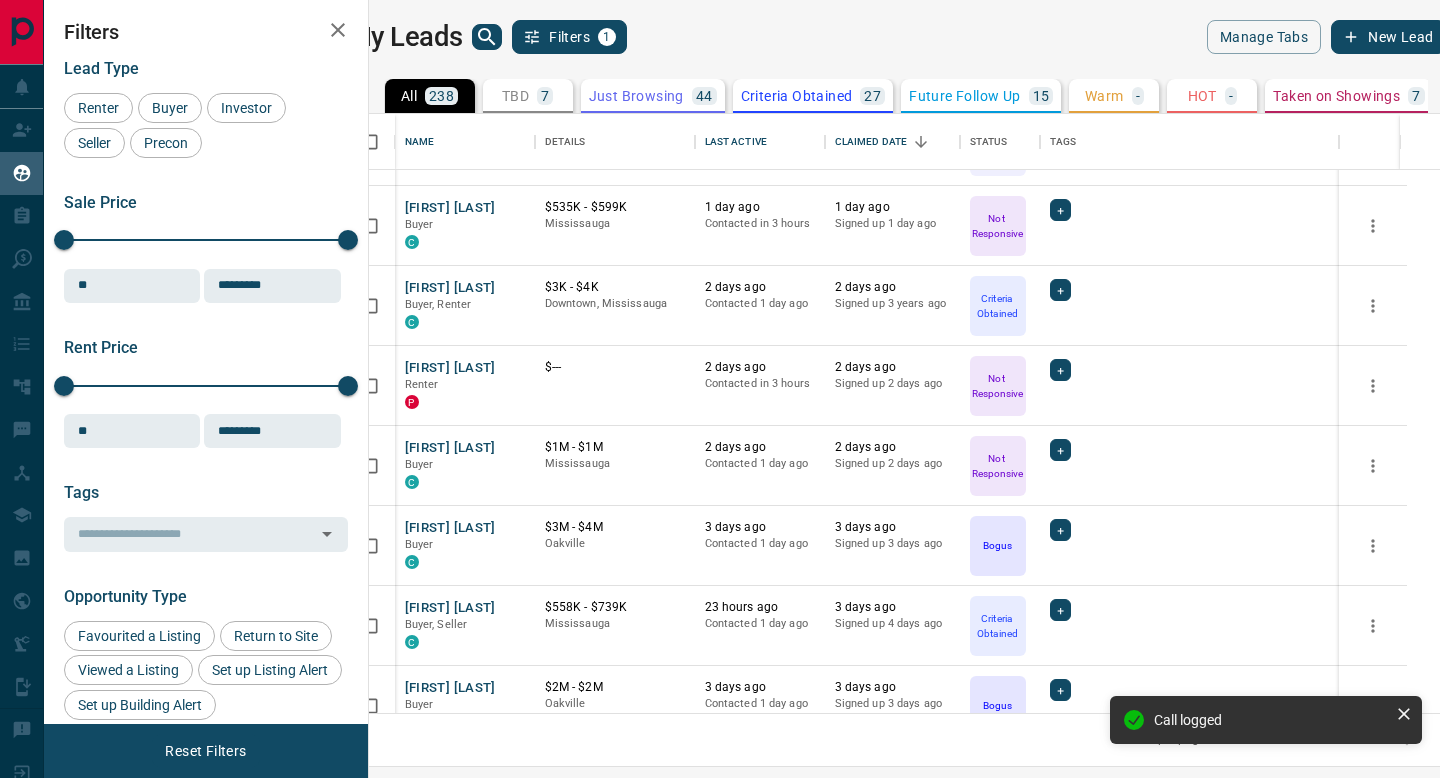 scroll, scrollTop: 556, scrollLeft: 0, axis: vertical 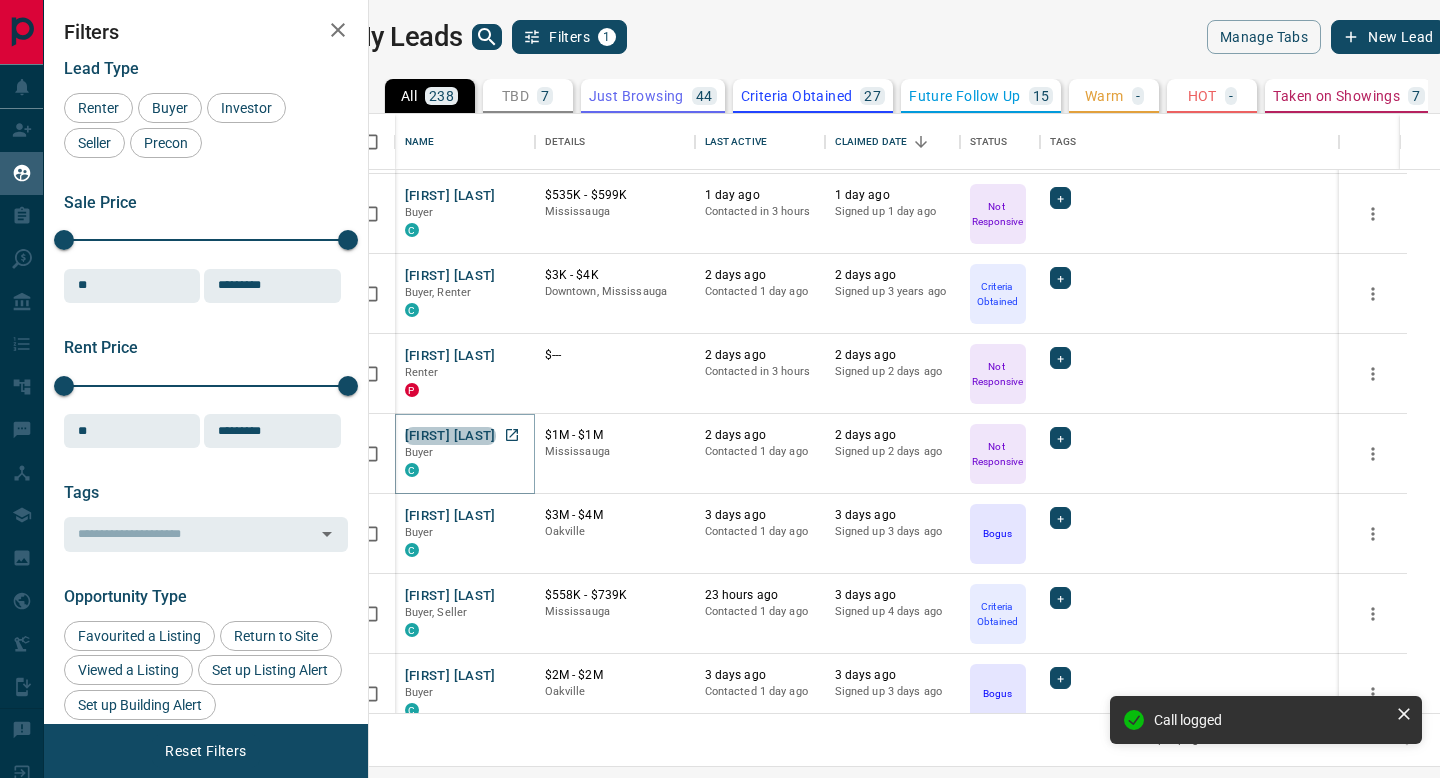 click on "[FIRST] [LAST]" at bounding box center (450, 436) 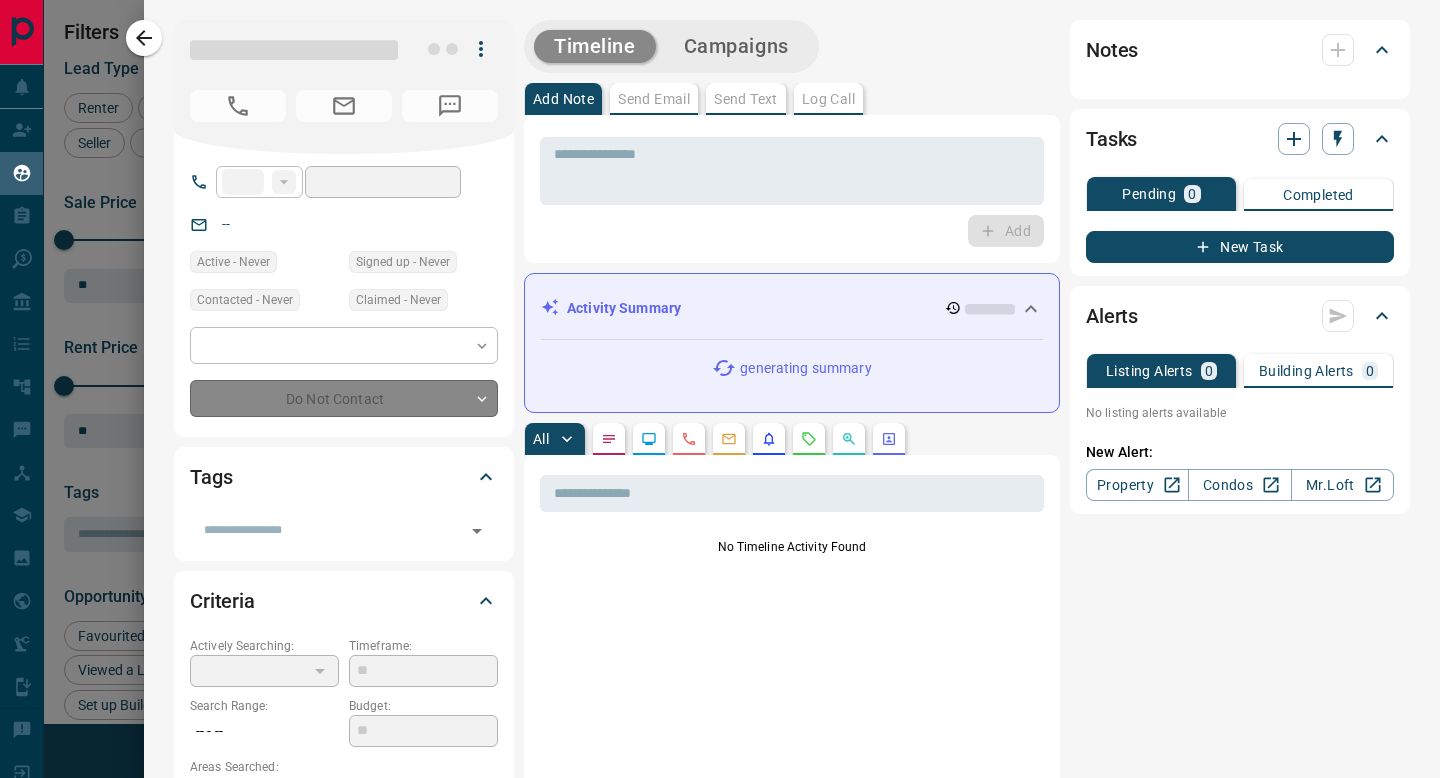 type on "**" 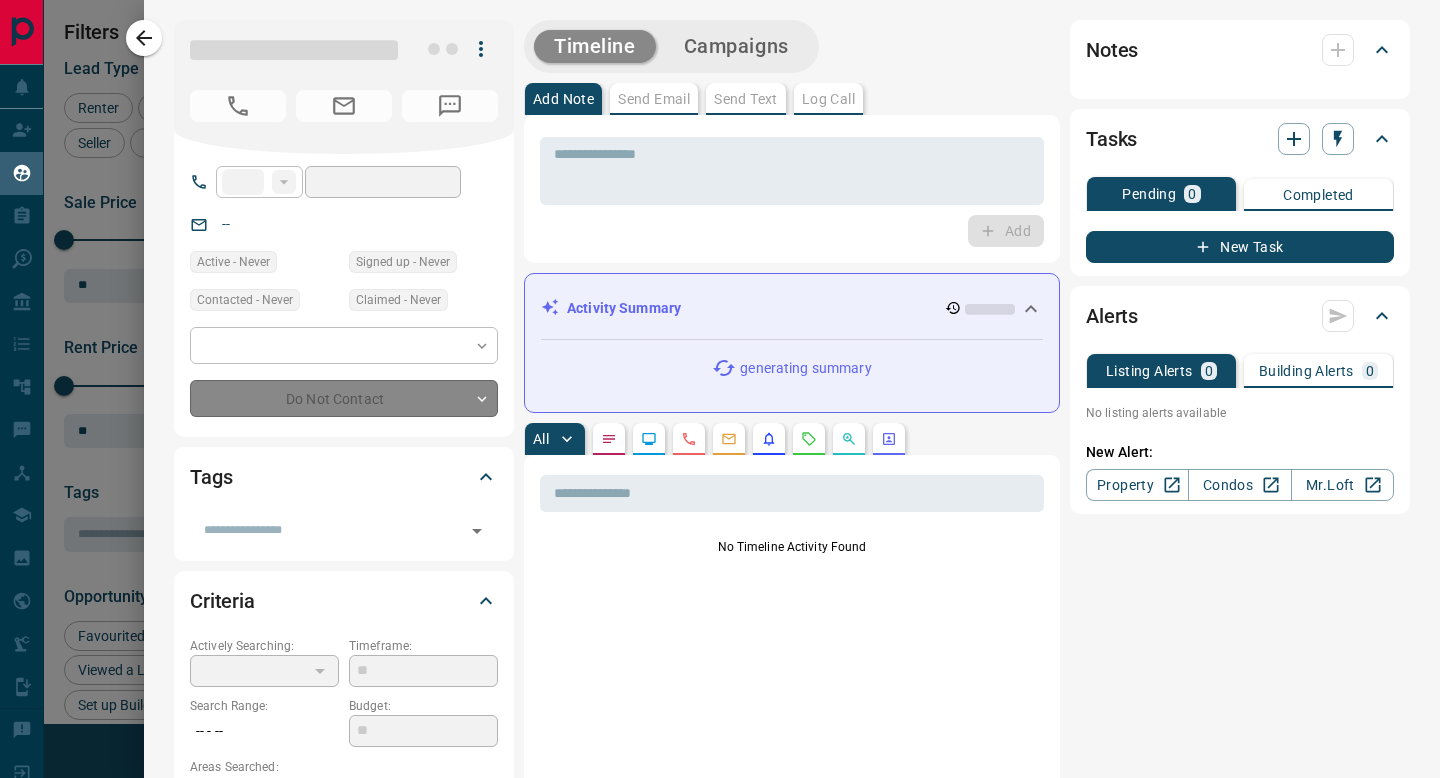 type on "**********" 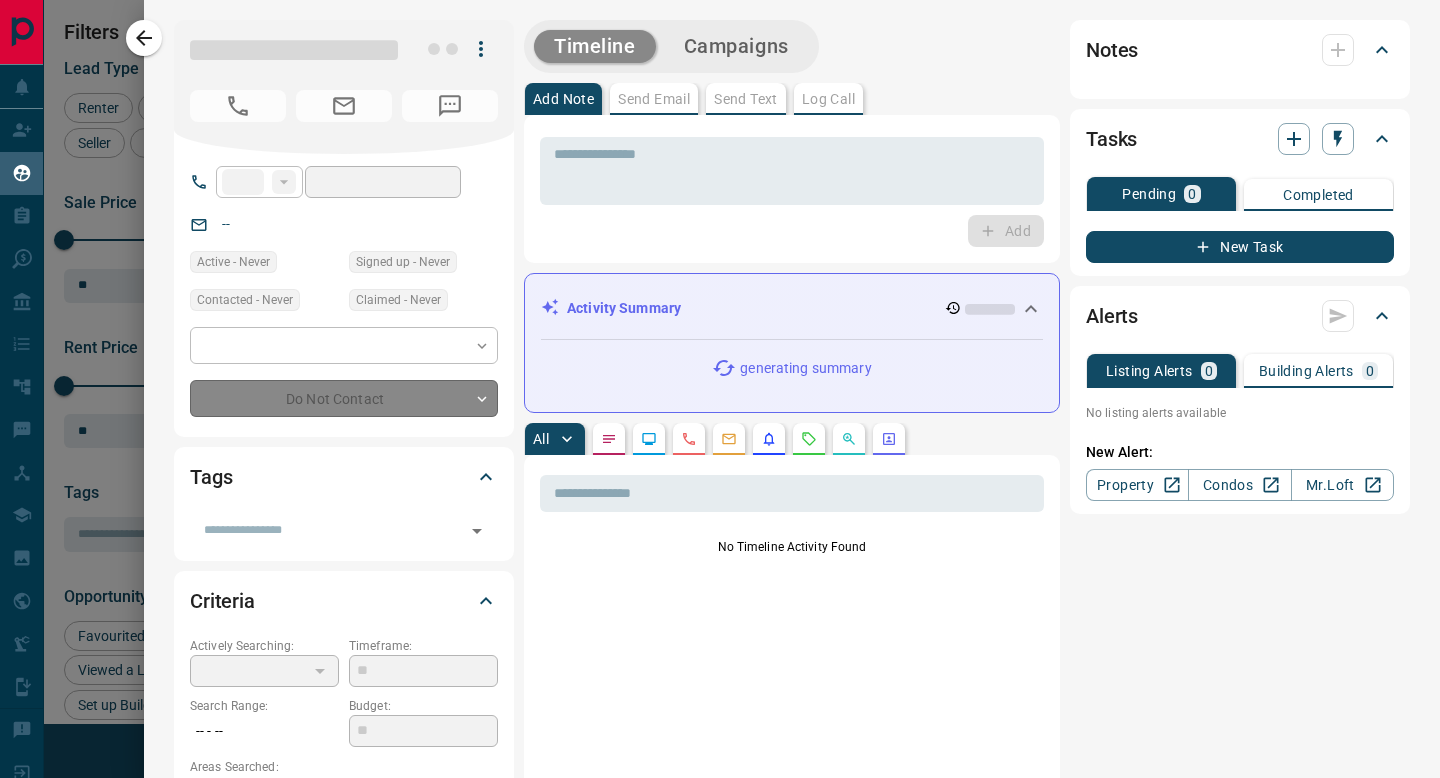 type on "**********" 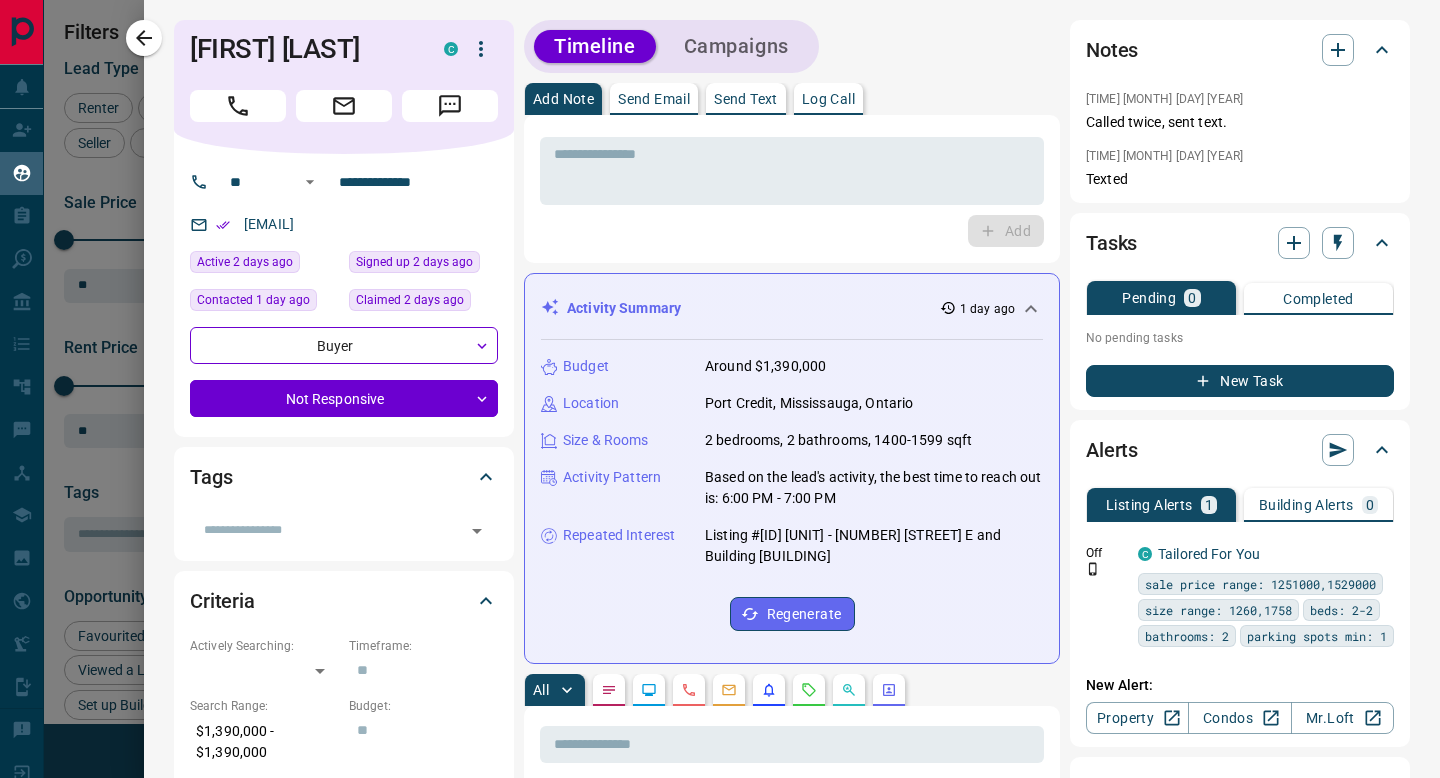 click on "Log Call" at bounding box center [828, 99] 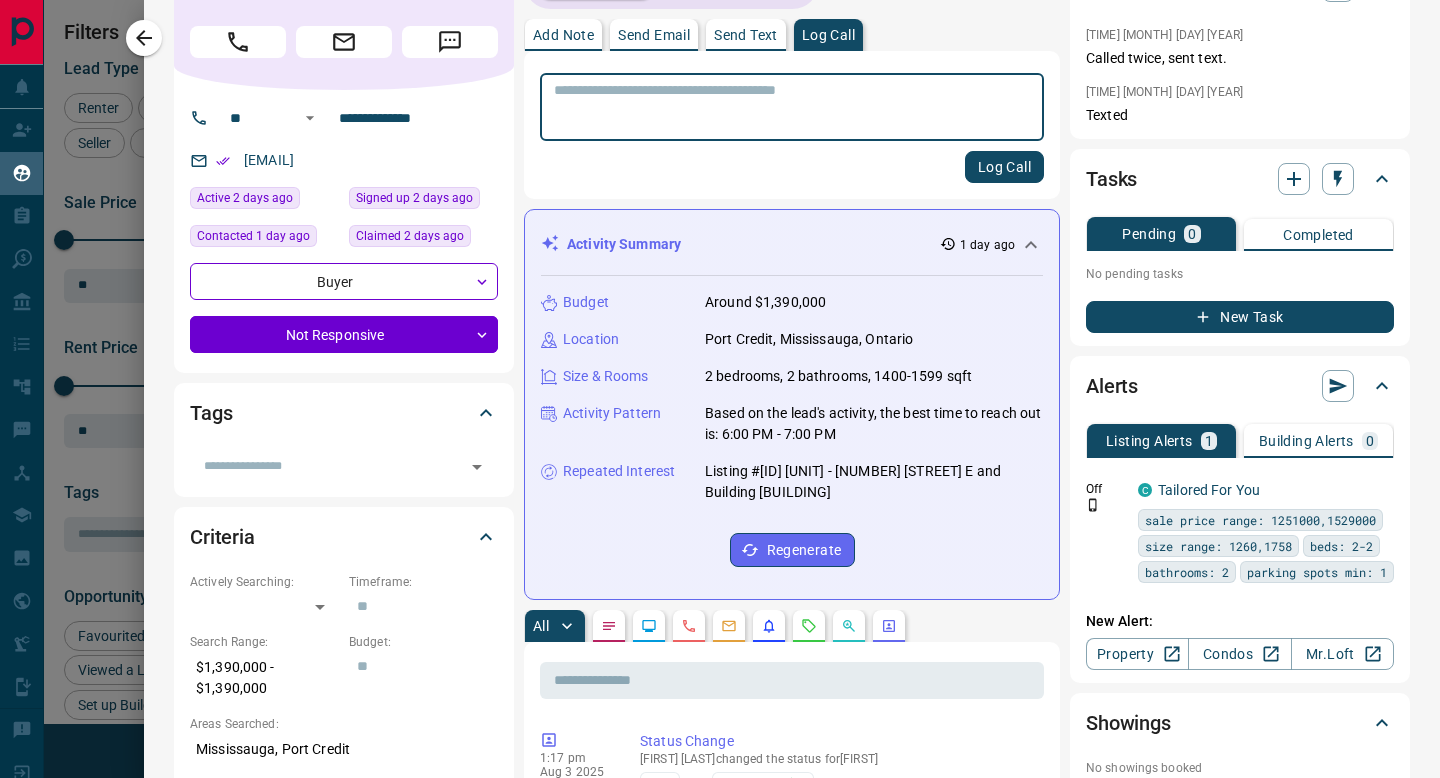 scroll, scrollTop: 0, scrollLeft: 0, axis: both 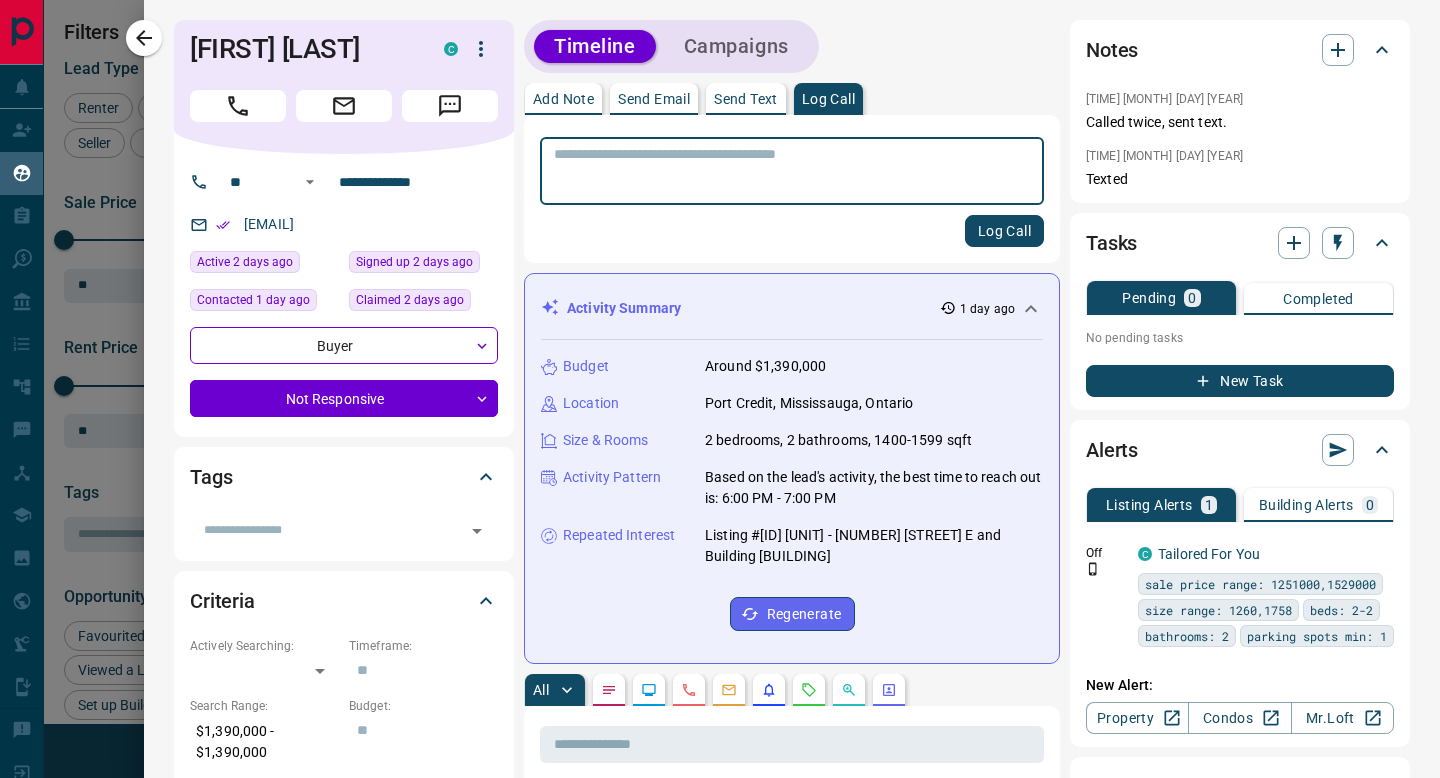 click at bounding box center (792, 171) 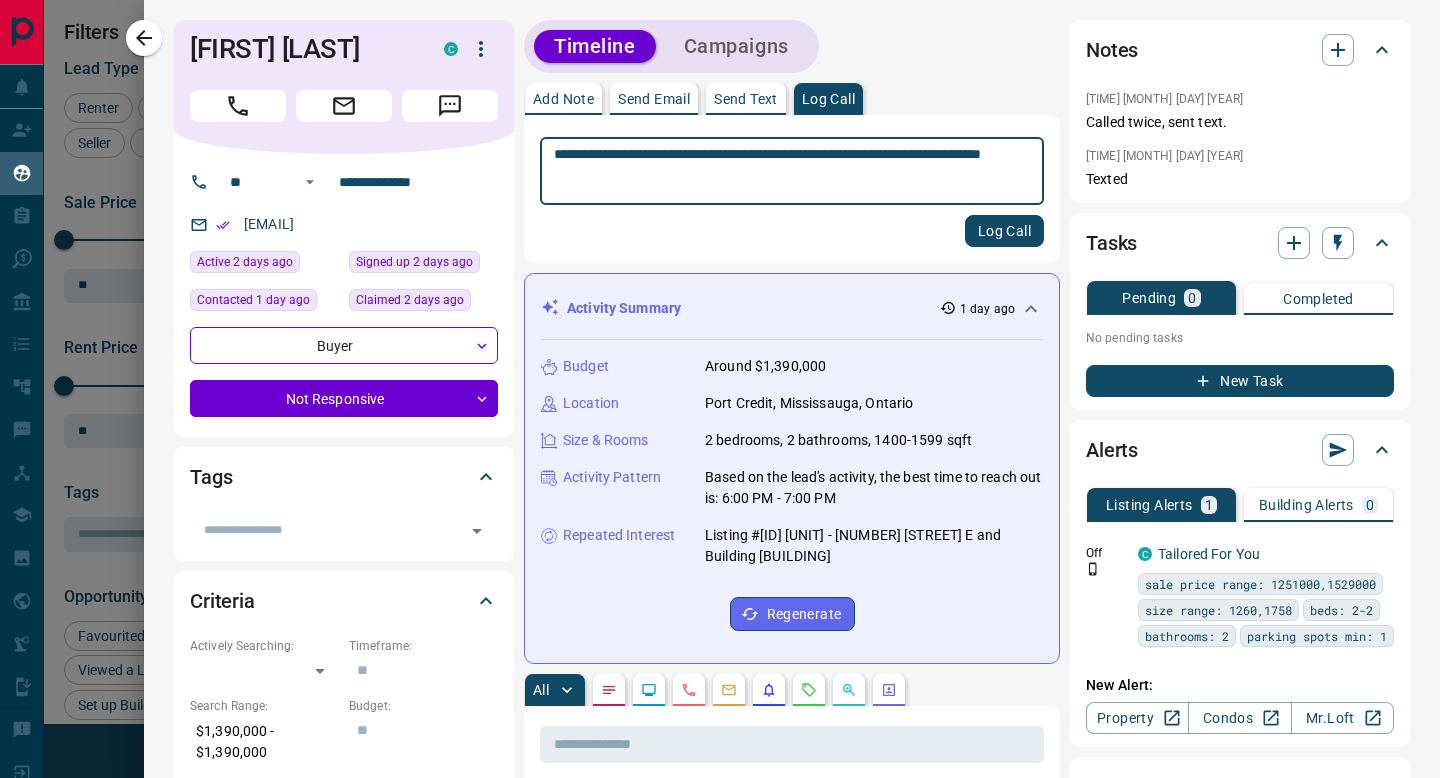 type on "**********" 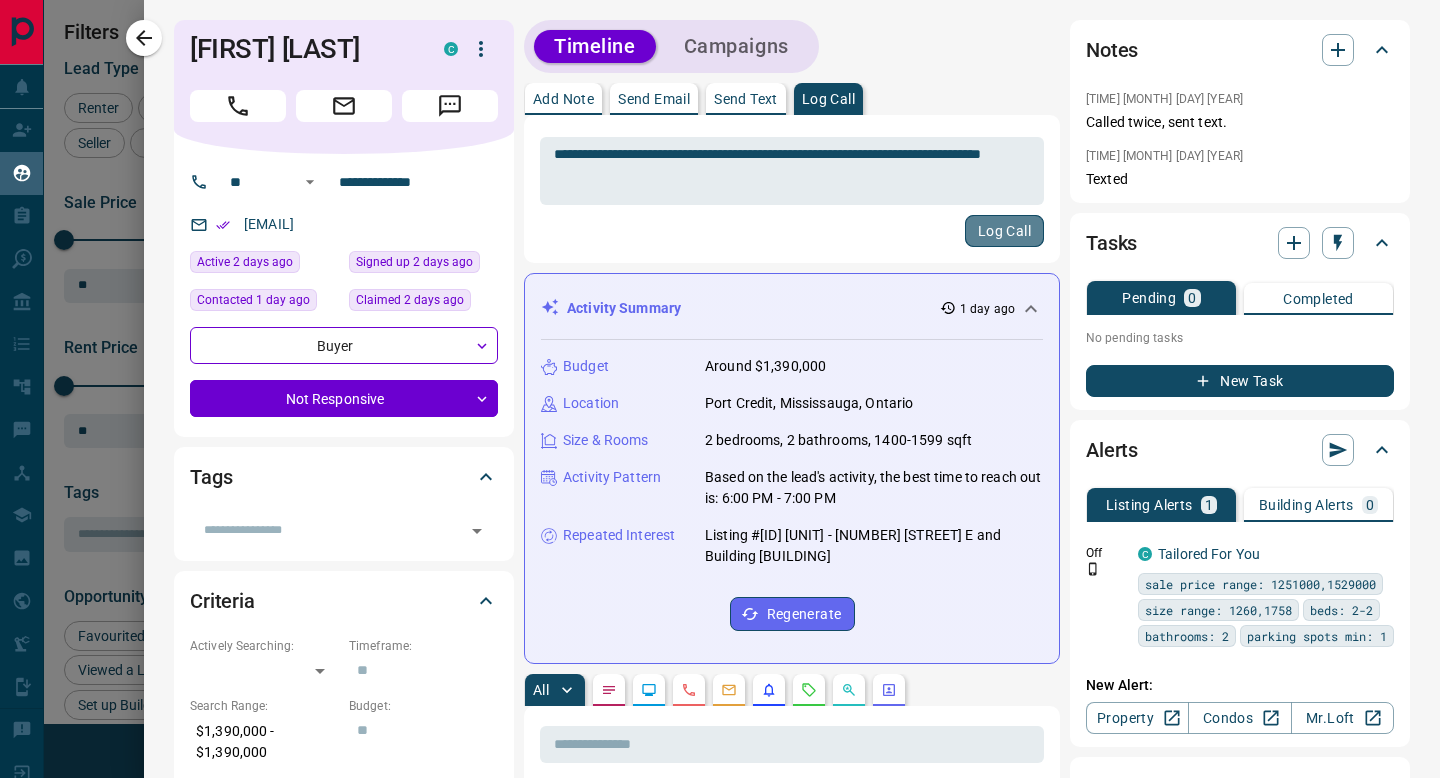 click on "Log Call" at bounding box center (1004, 231) 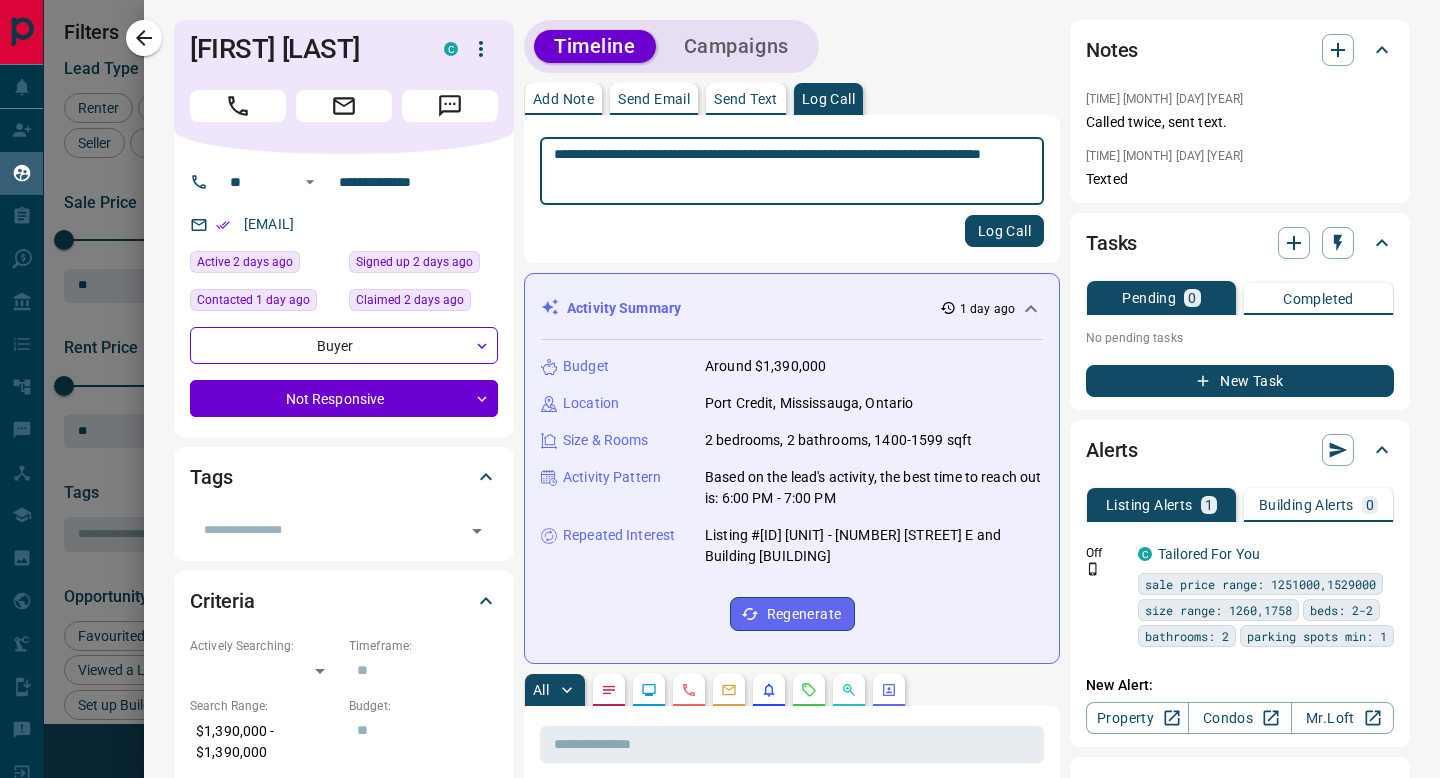 type 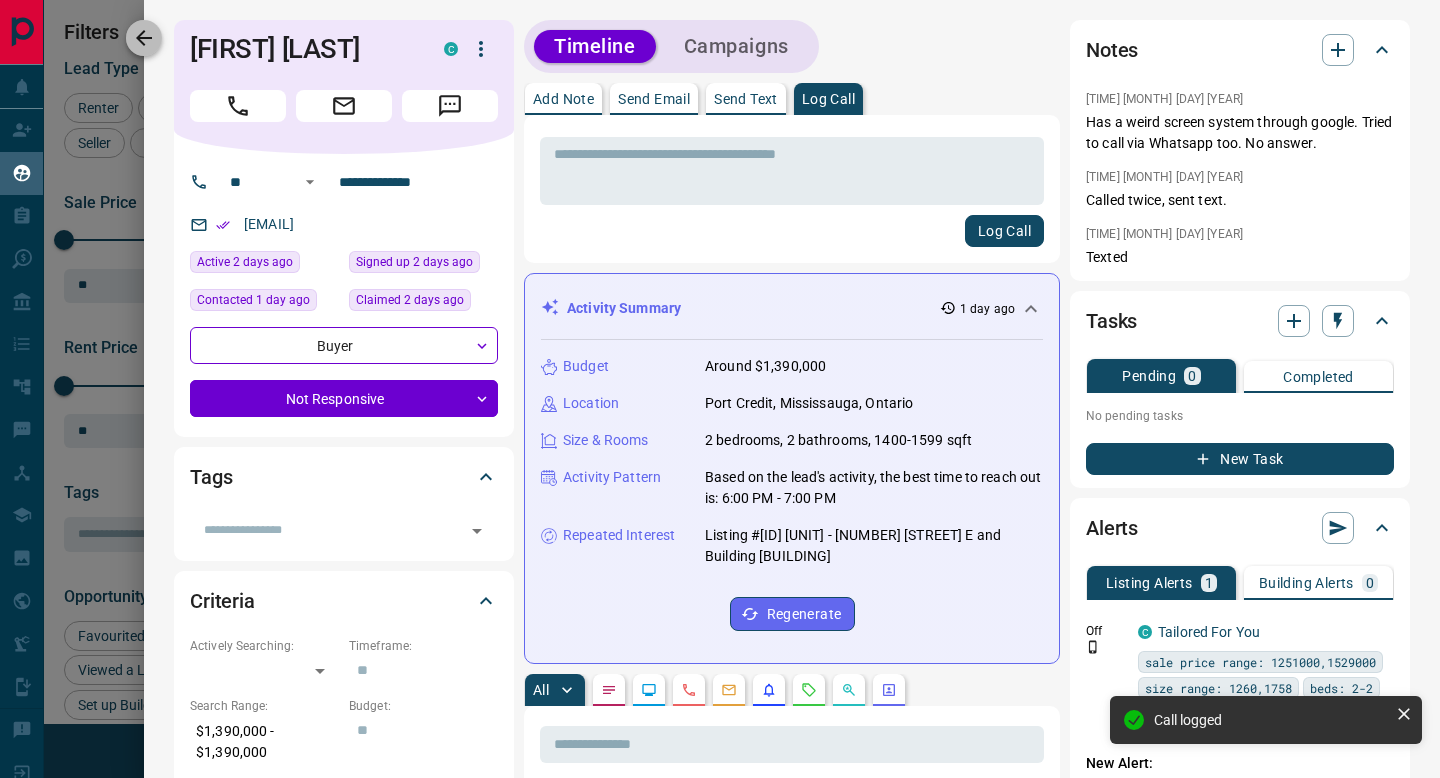 click 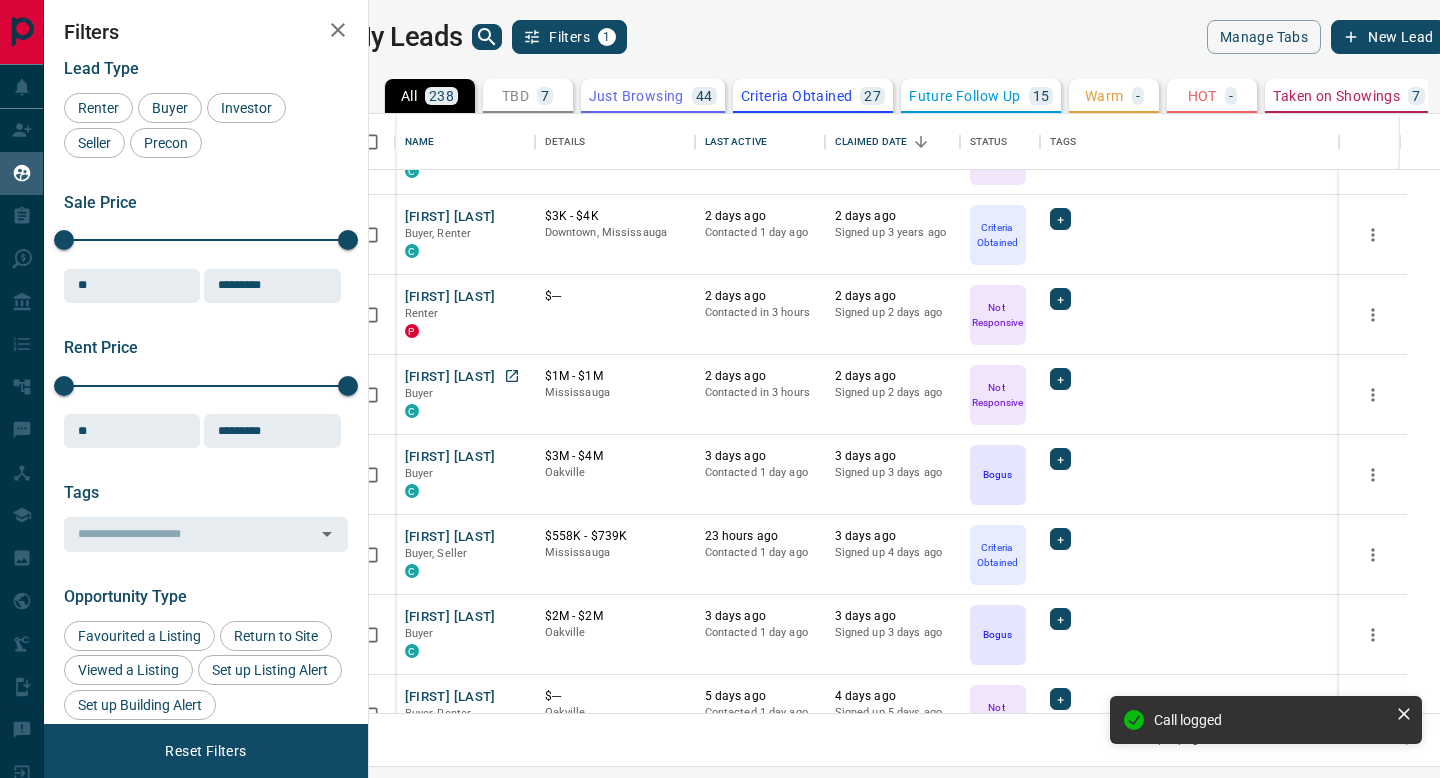scroll, scrollTop: 620, scrollLeft: 0, axis: vertical 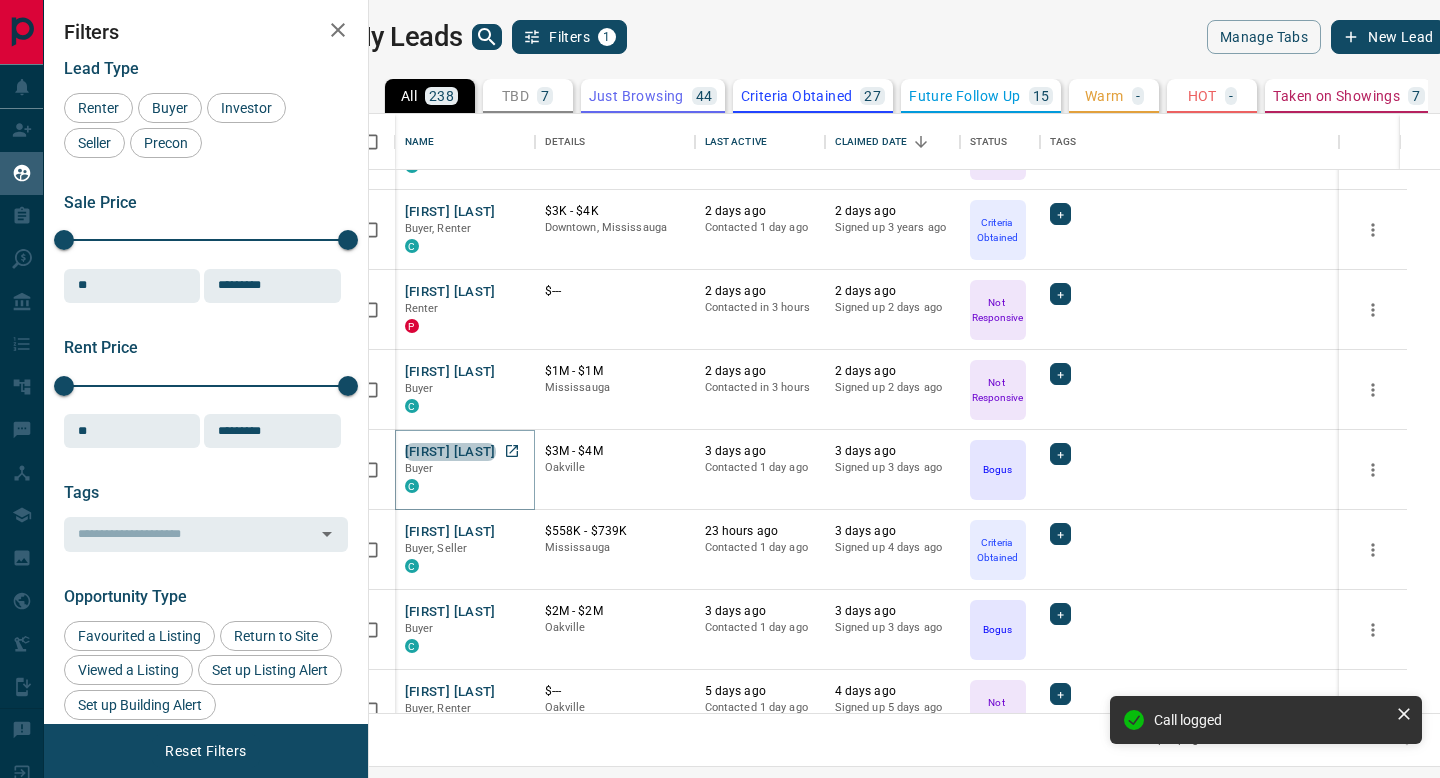 click on "[FIRST] [LAST]" at bounding box center (450, 452) 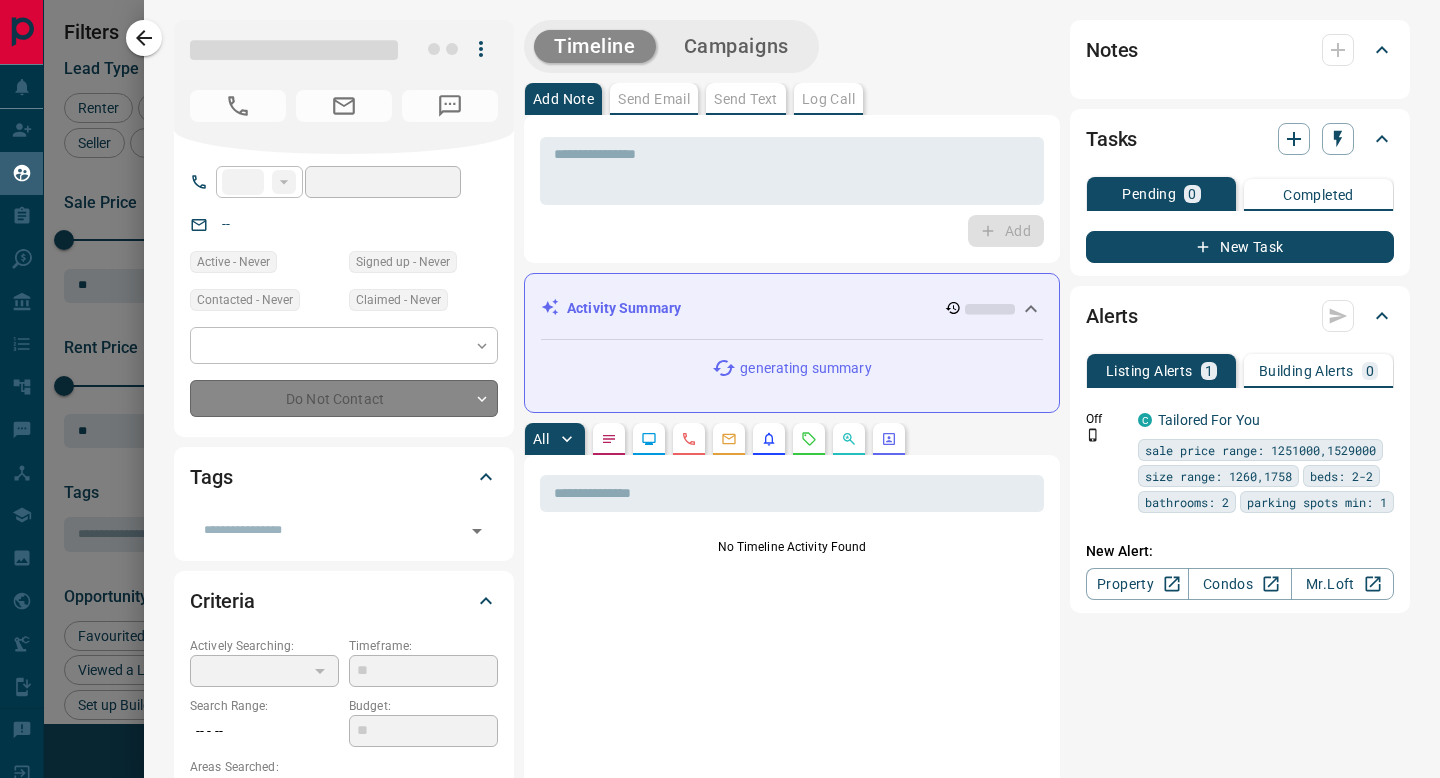 type on "**" 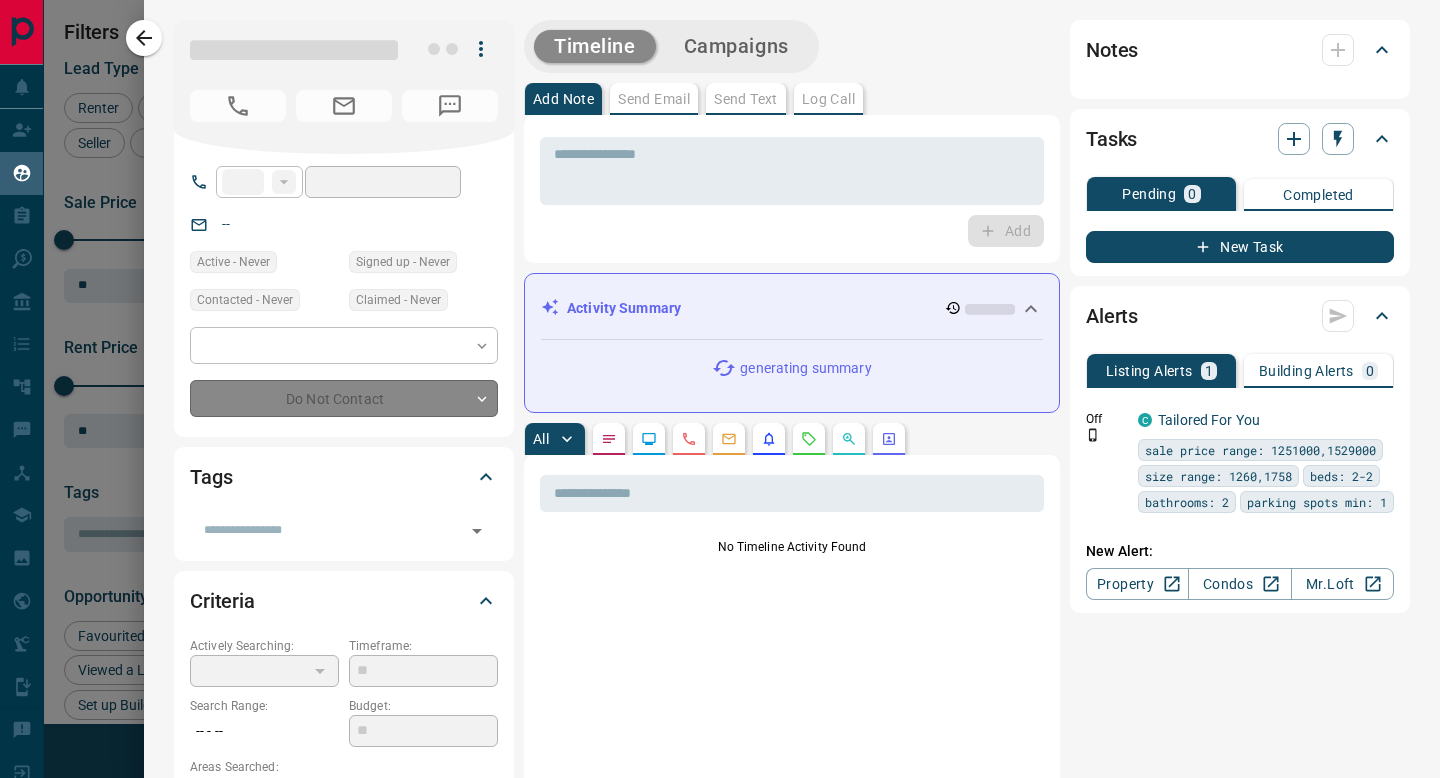 type on "**********" 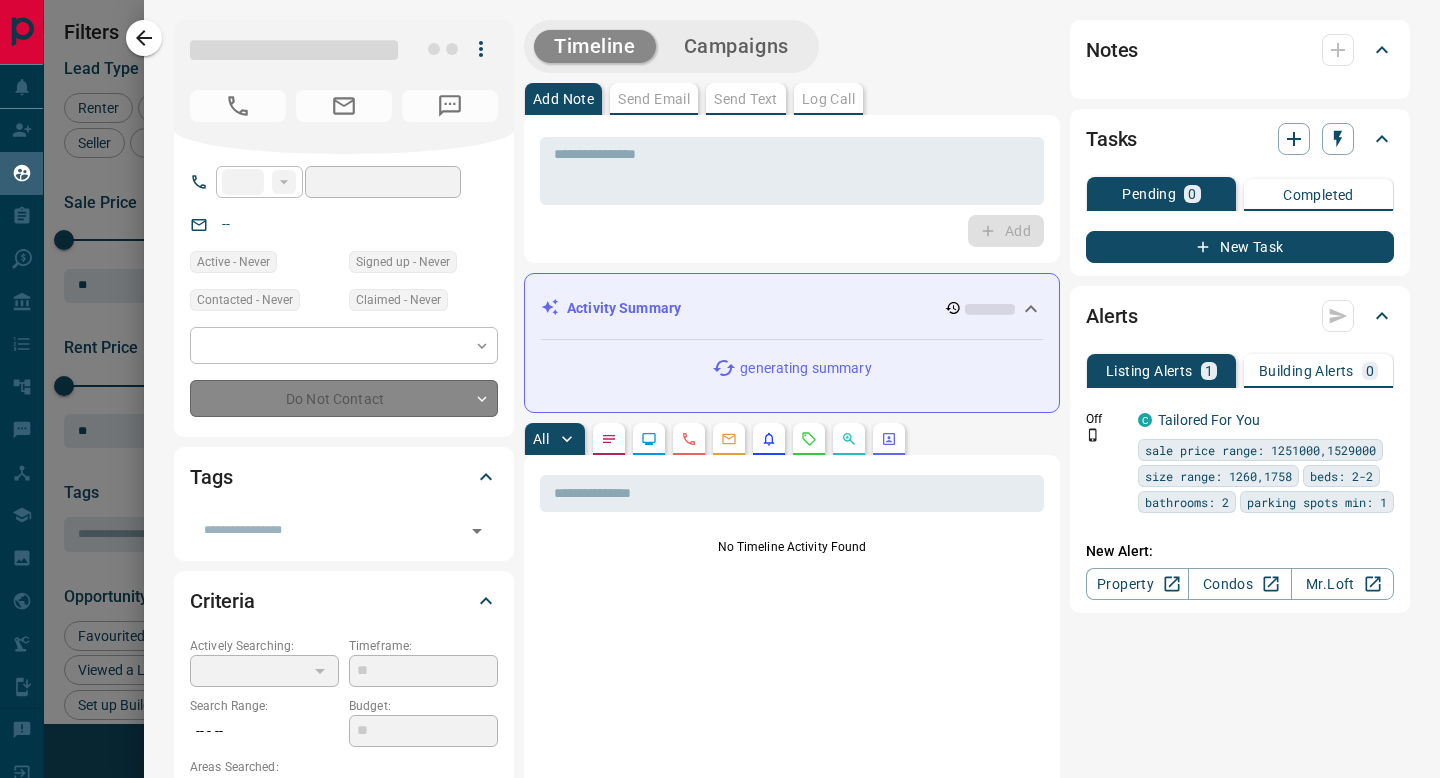 type on "**********" 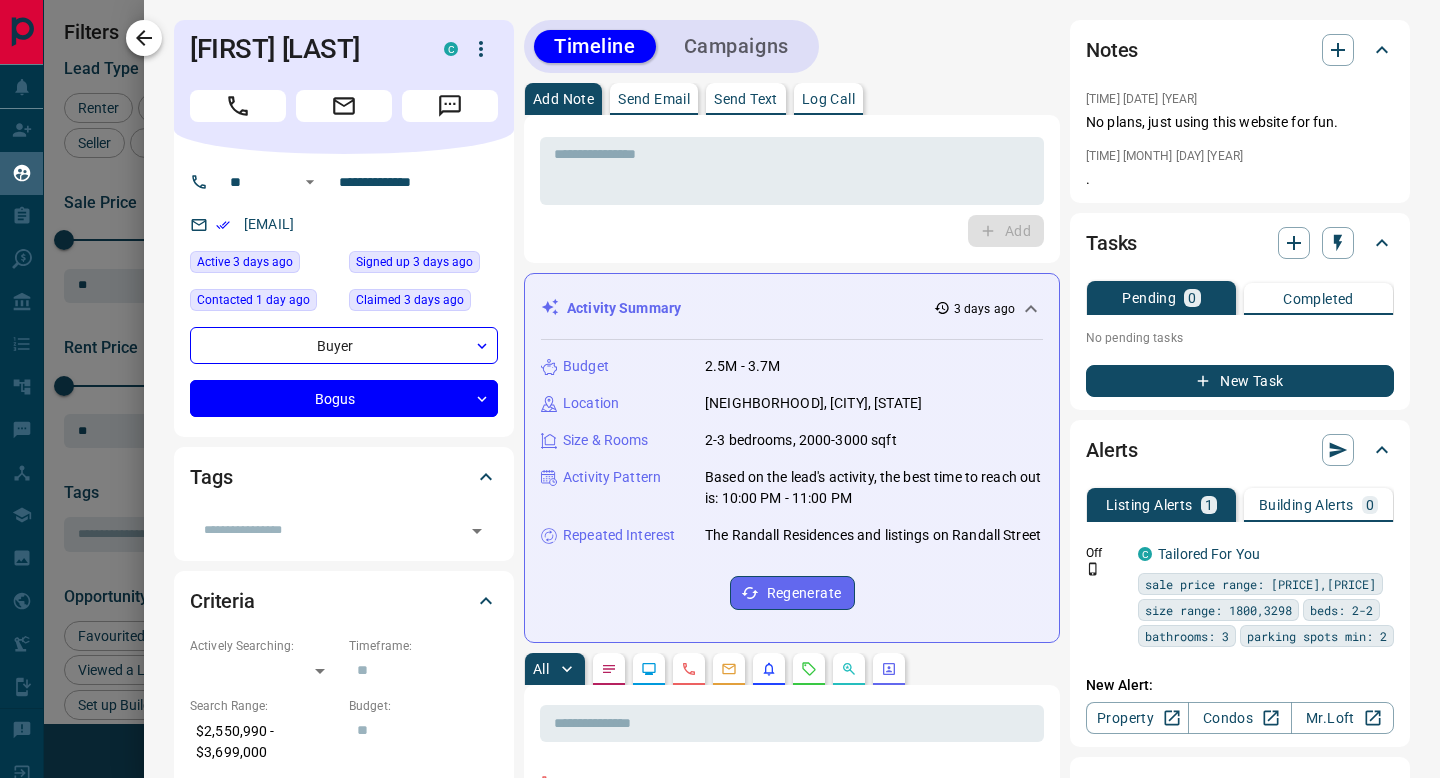 click 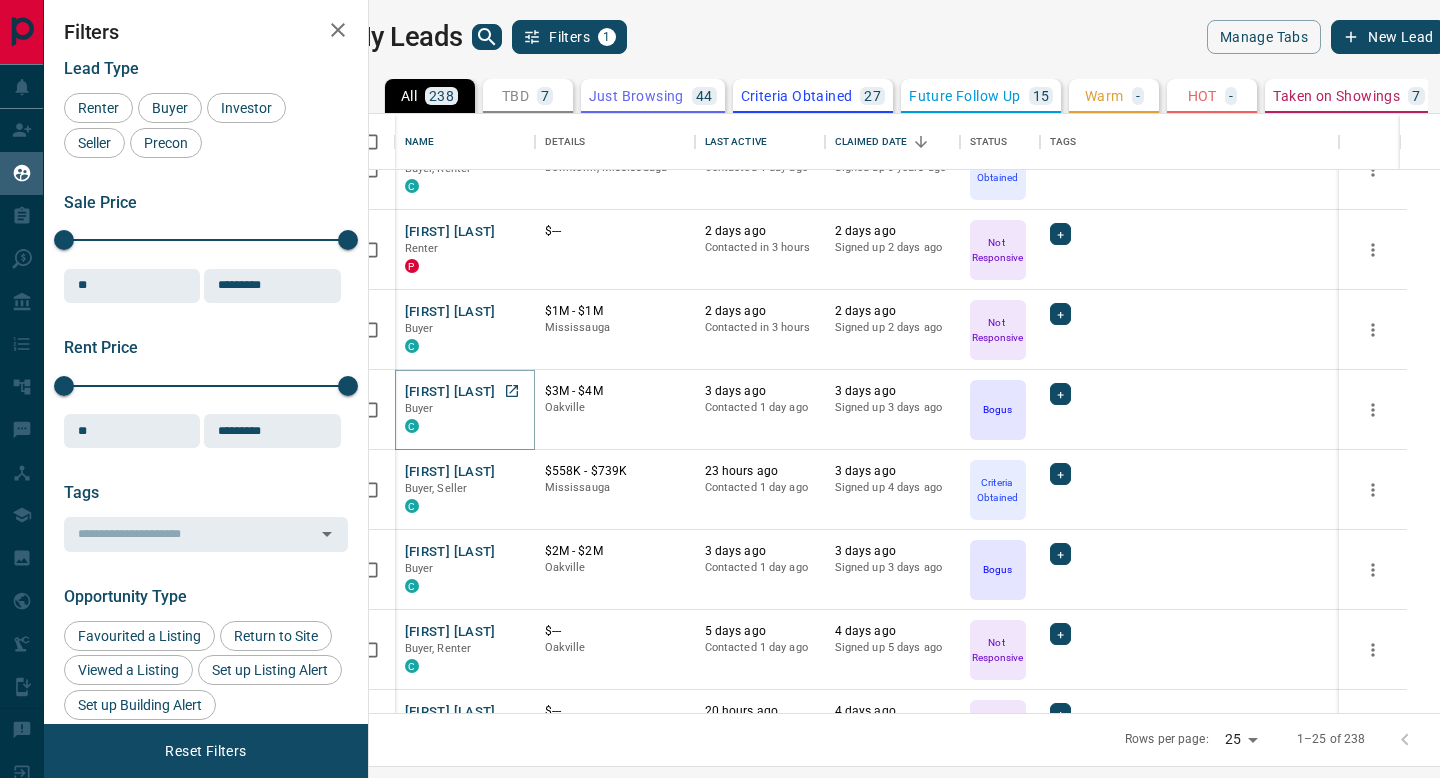 scroll, scrollTop: 681, scrollLeft: 0, axis: vertical 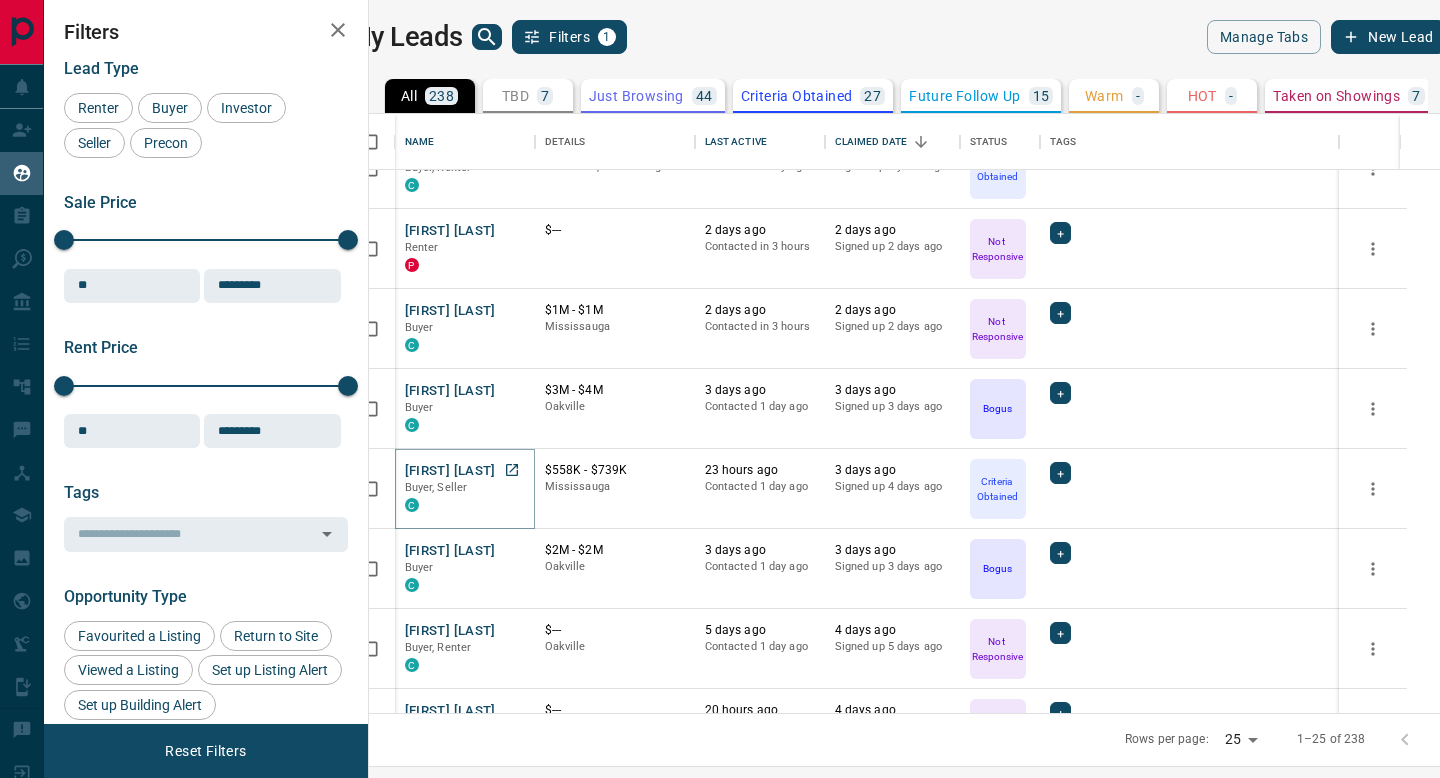 click on "[FIRST] [LAST]" at bounding box center (450, 471) 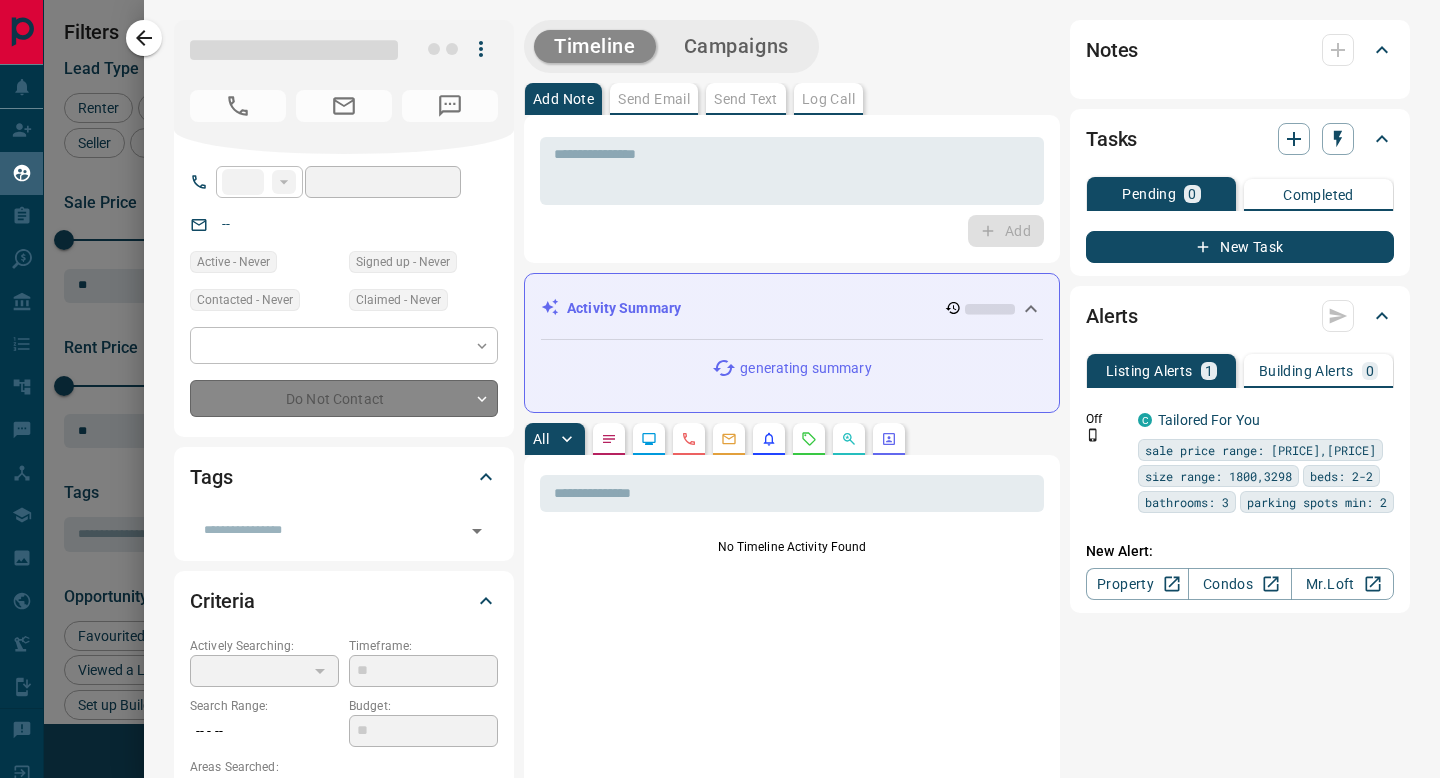 type on "**" 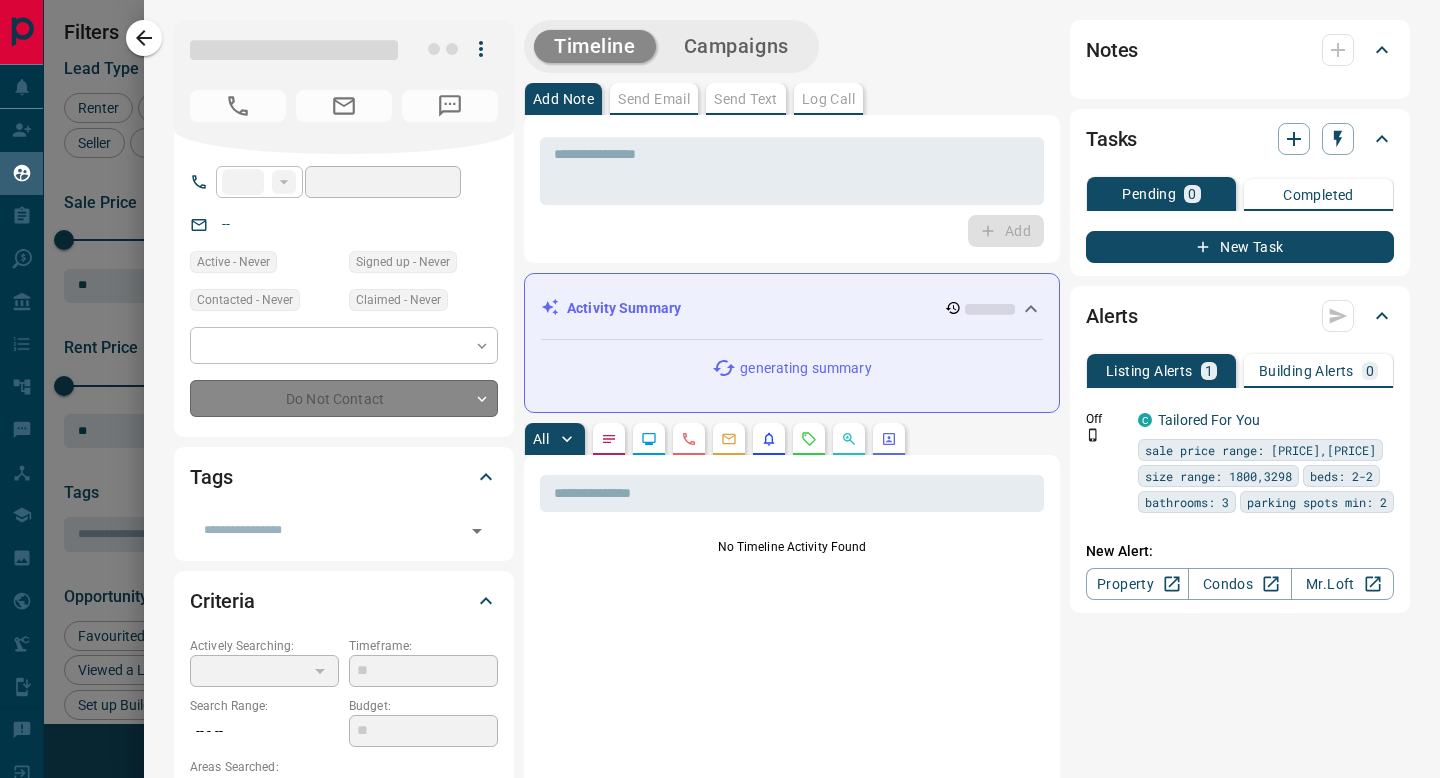 type on "**********" 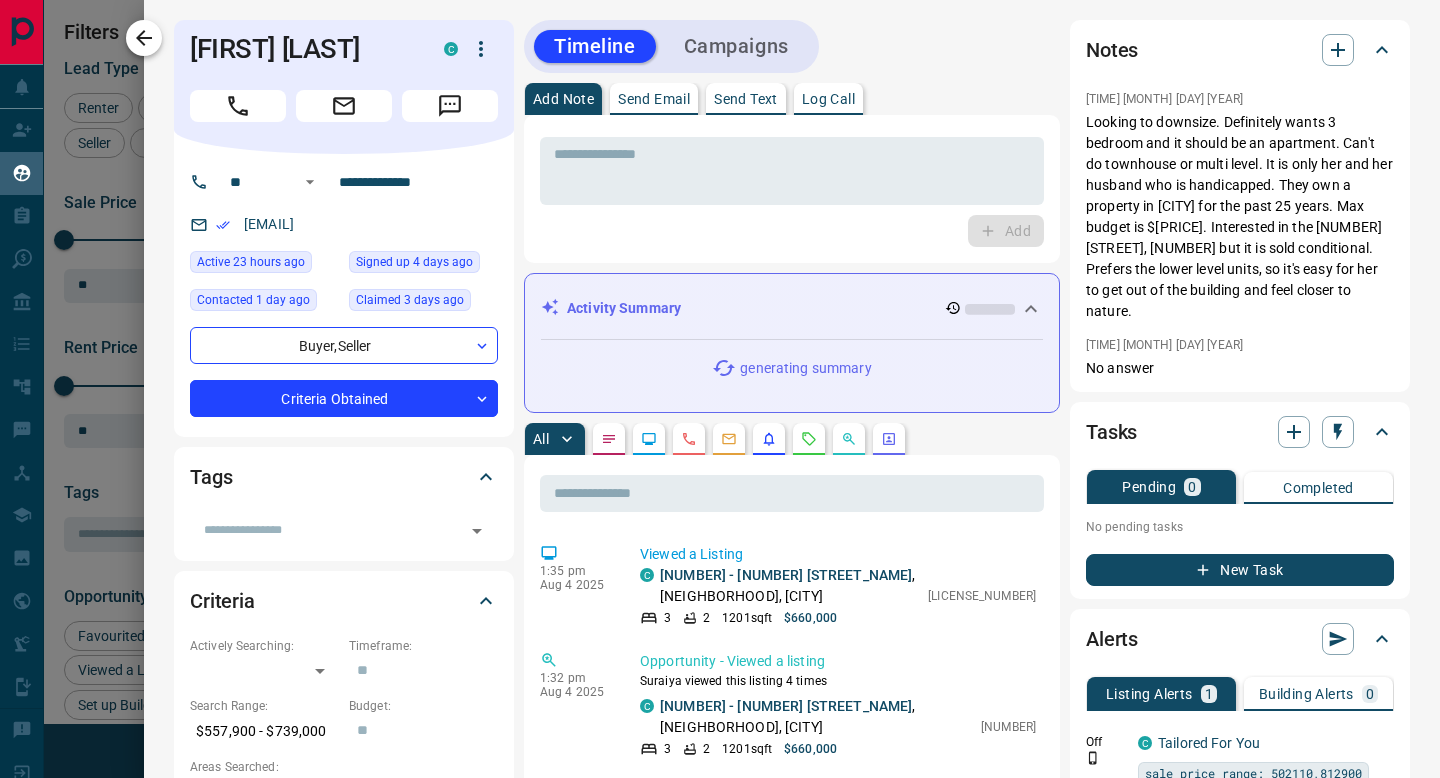 click 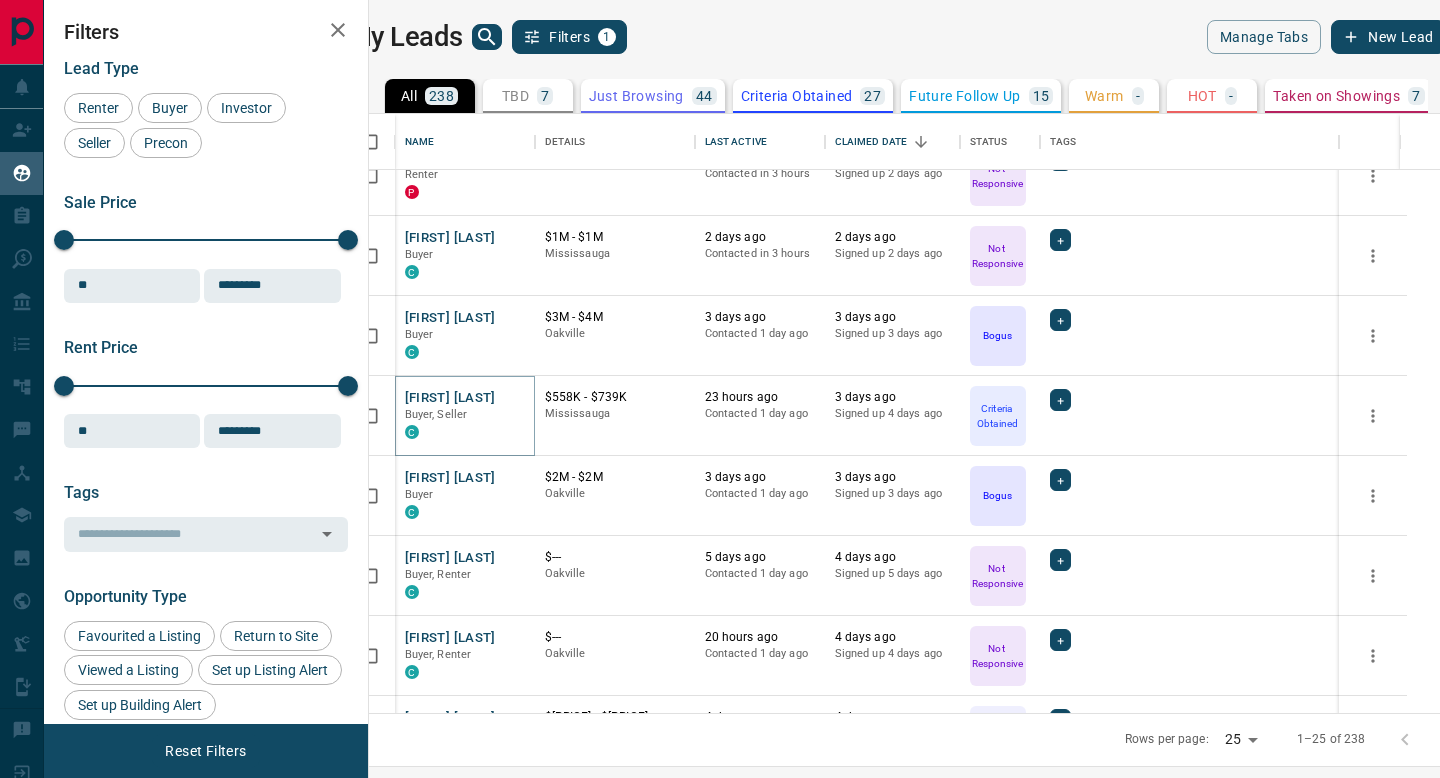 scroll, scrollTop: 821, scrollLeft: 0, axis: vertical 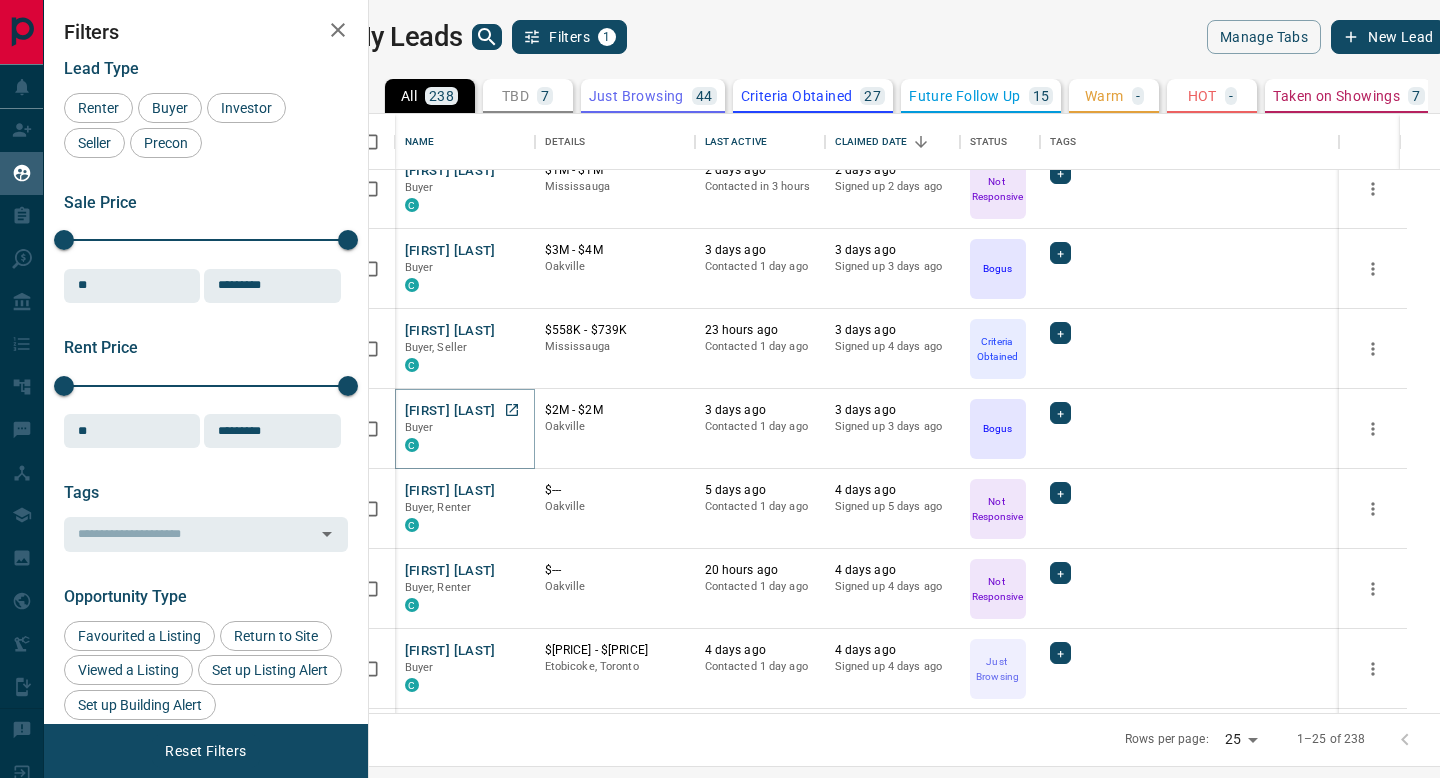 click on "[FIRST] [LAST]" at bounding box center [450, 411] 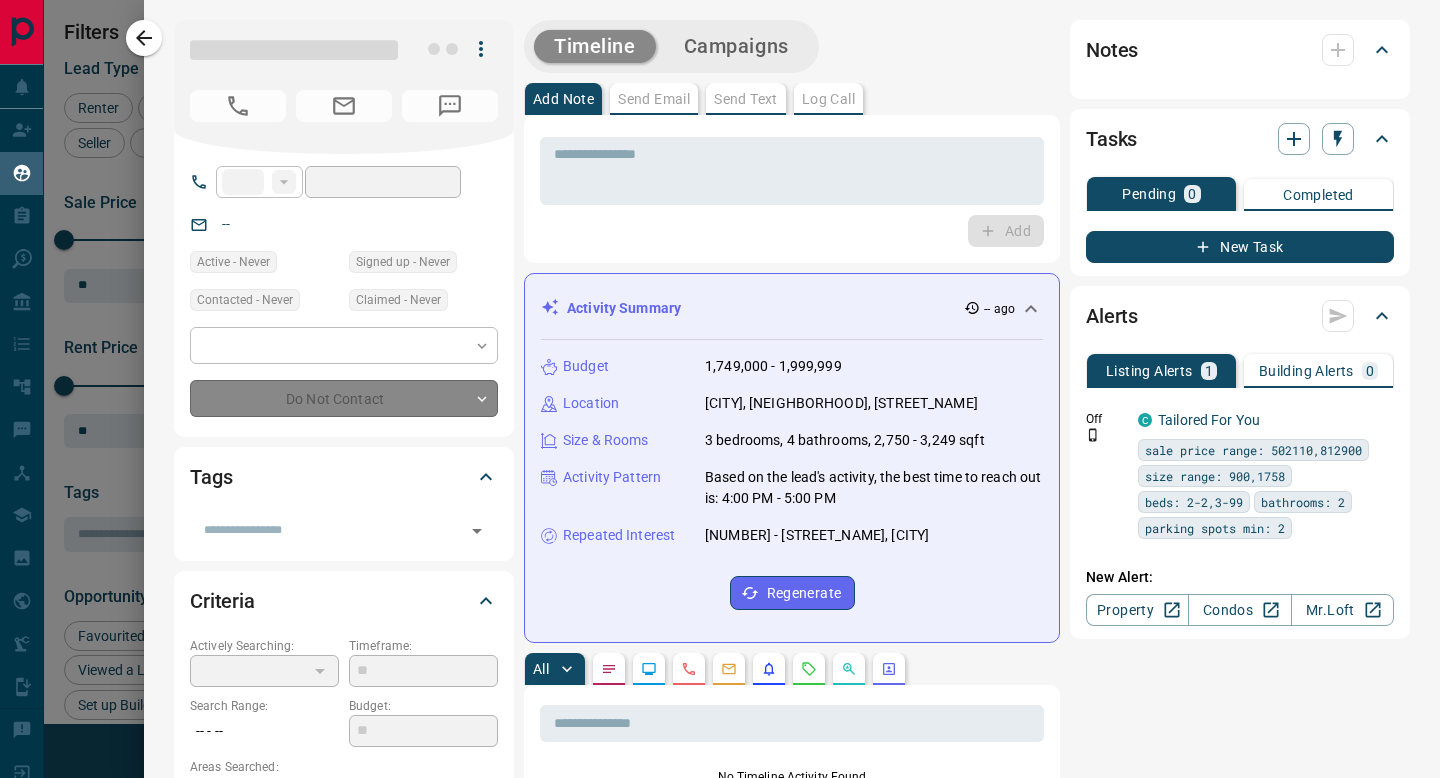 type on "**" 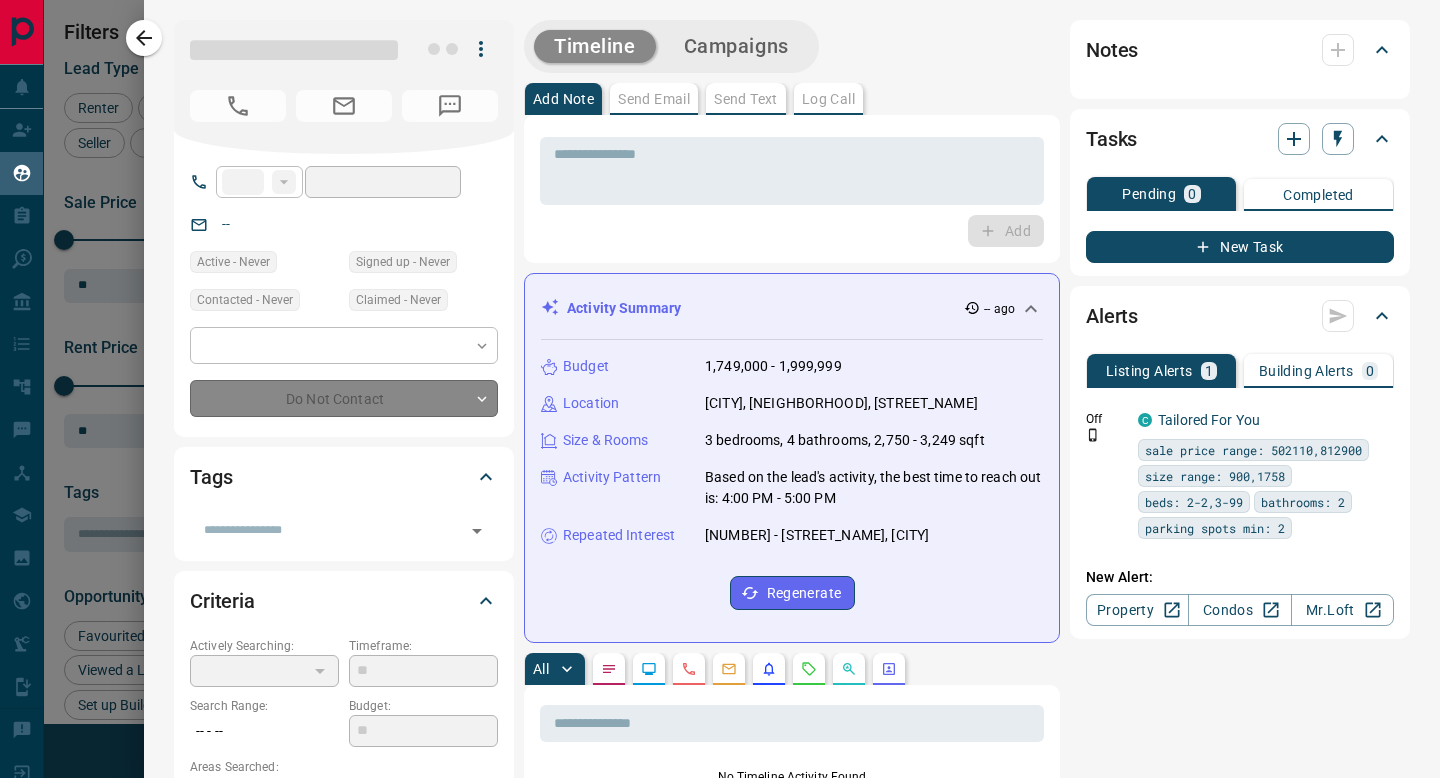 type on "**********" 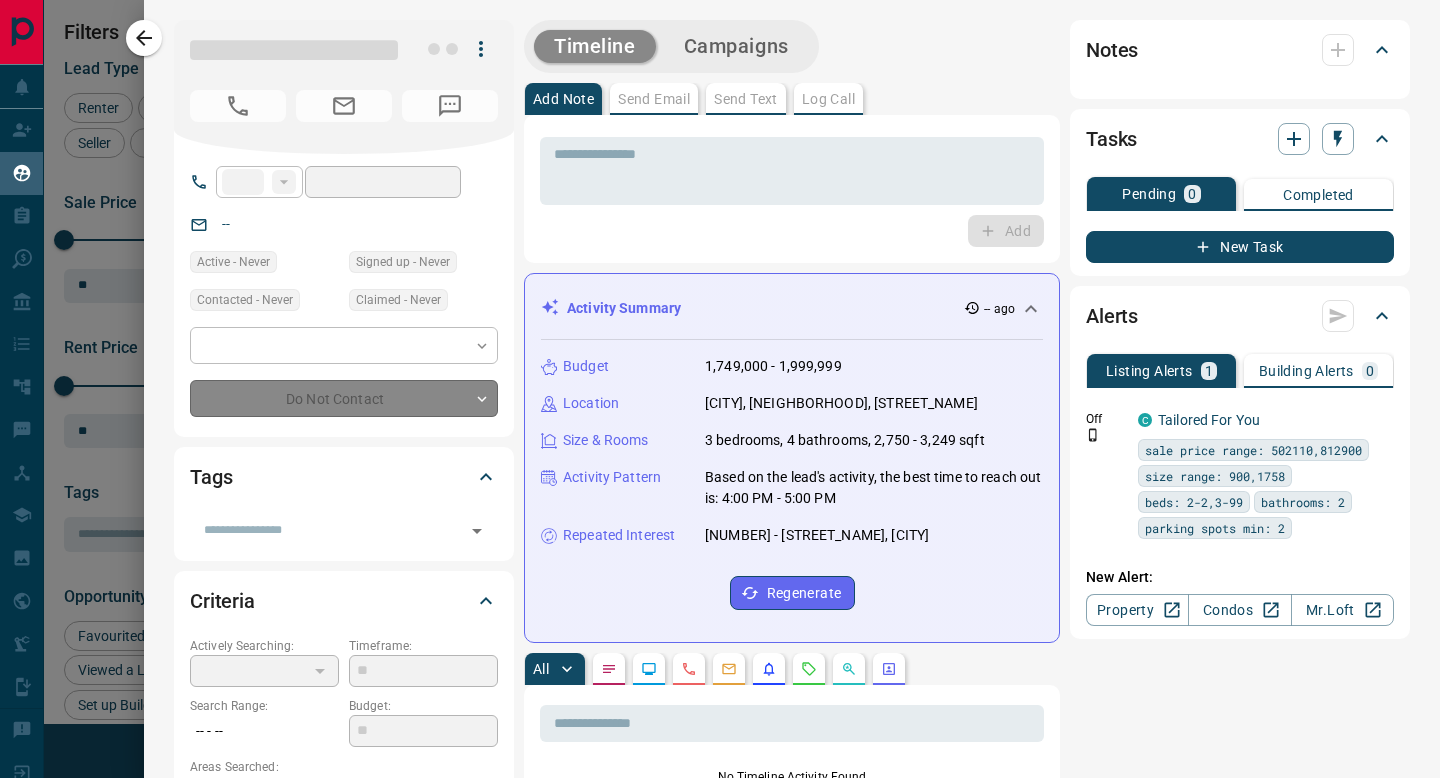 type on "**********" 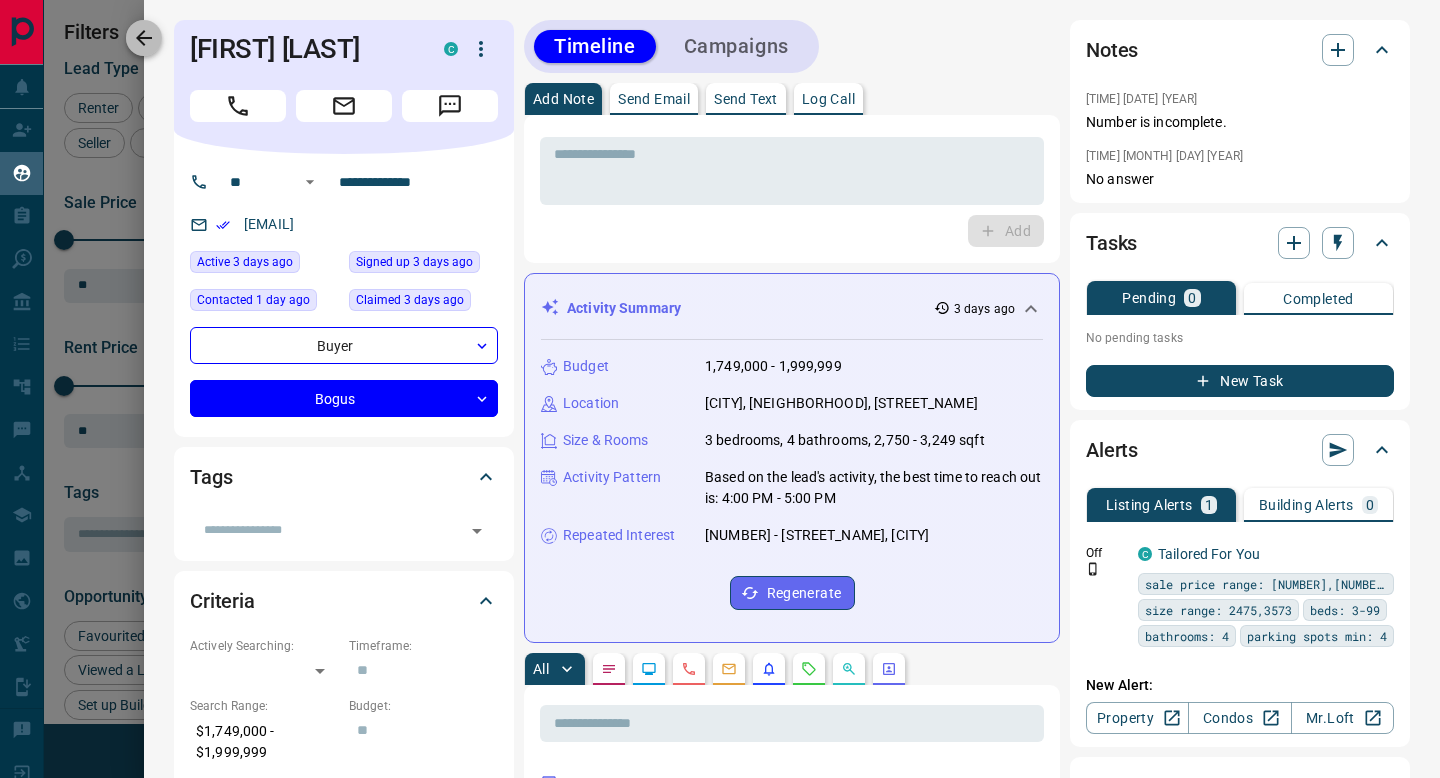 click 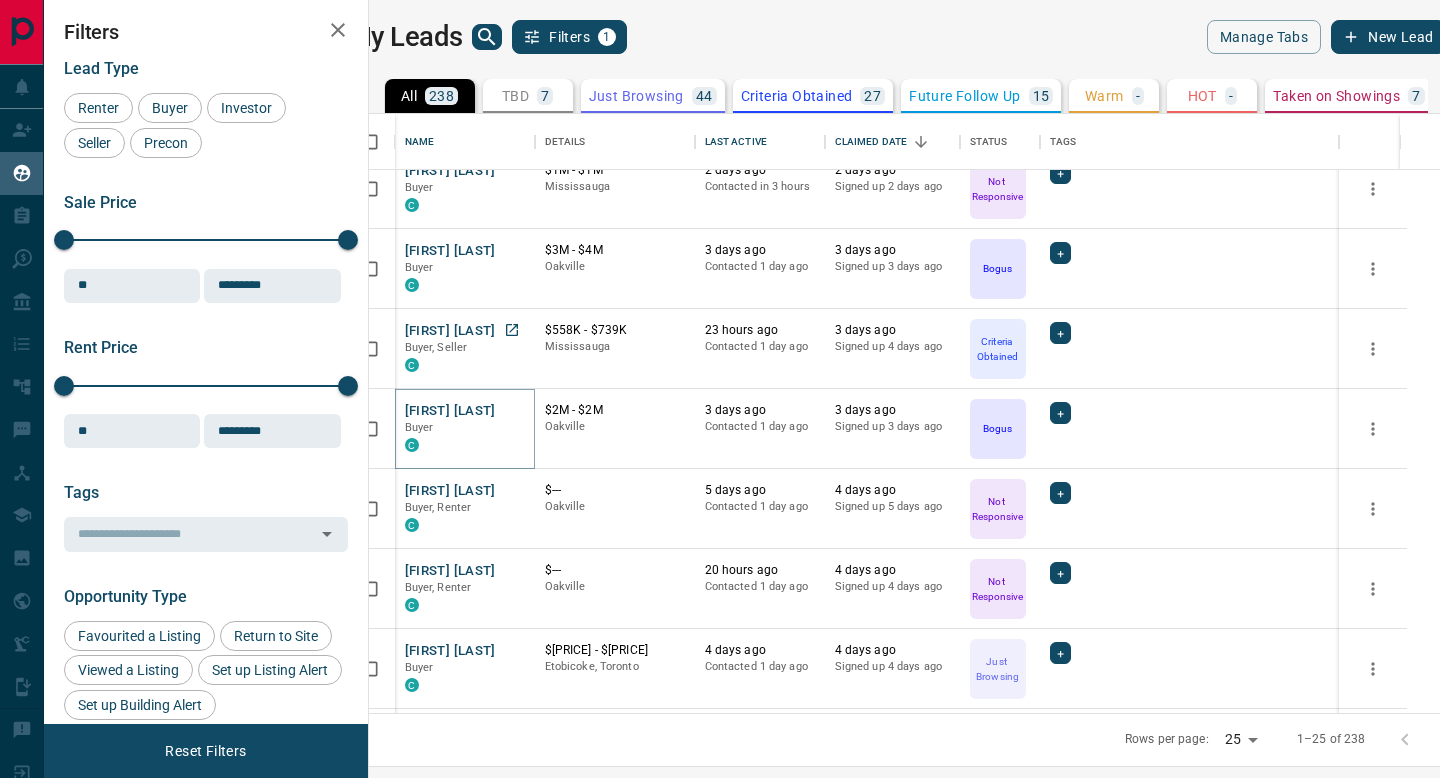 scroll, scrollTop: 860, scrollLeft: 0, axis: vertical 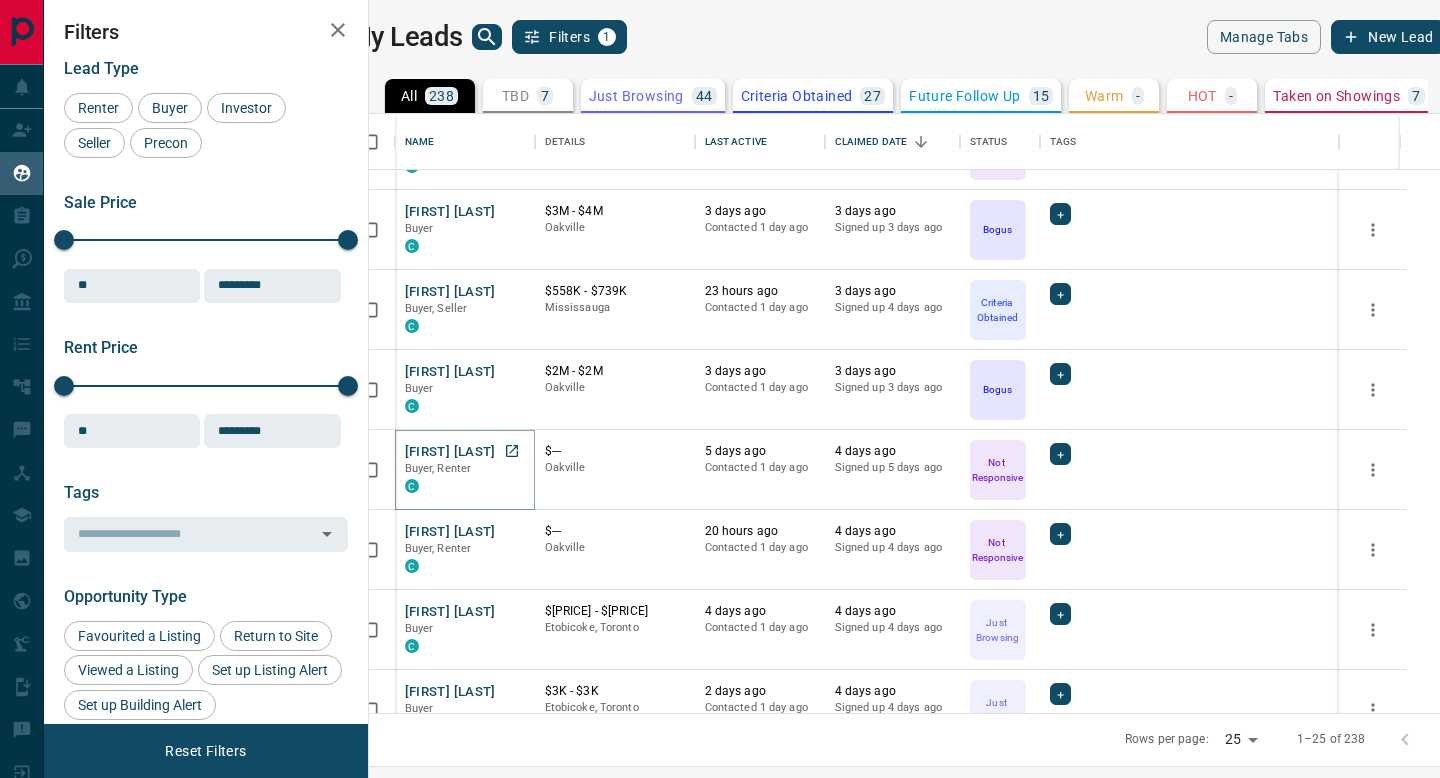 click on "[FIRST] [LAST]" at bounding box center [450, 452] 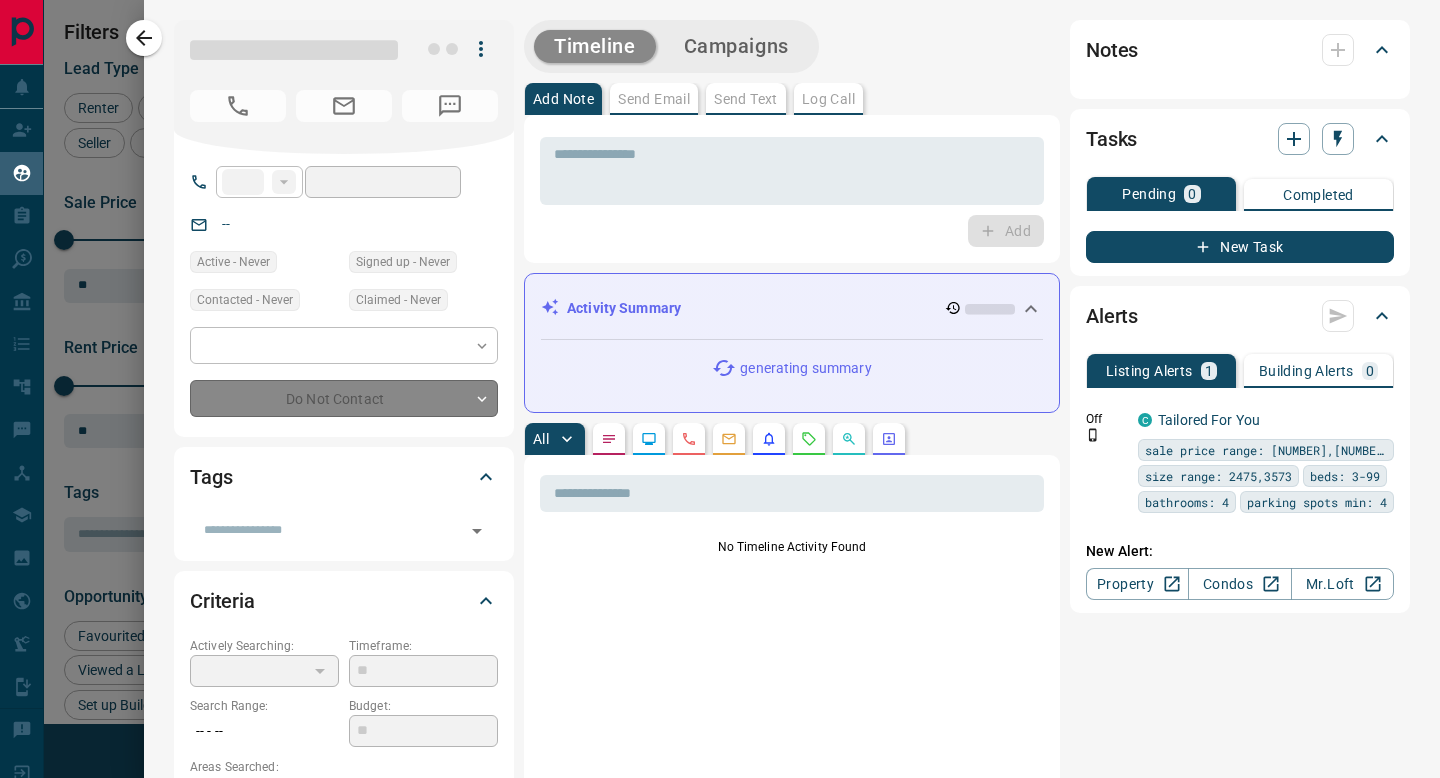 type on "**" 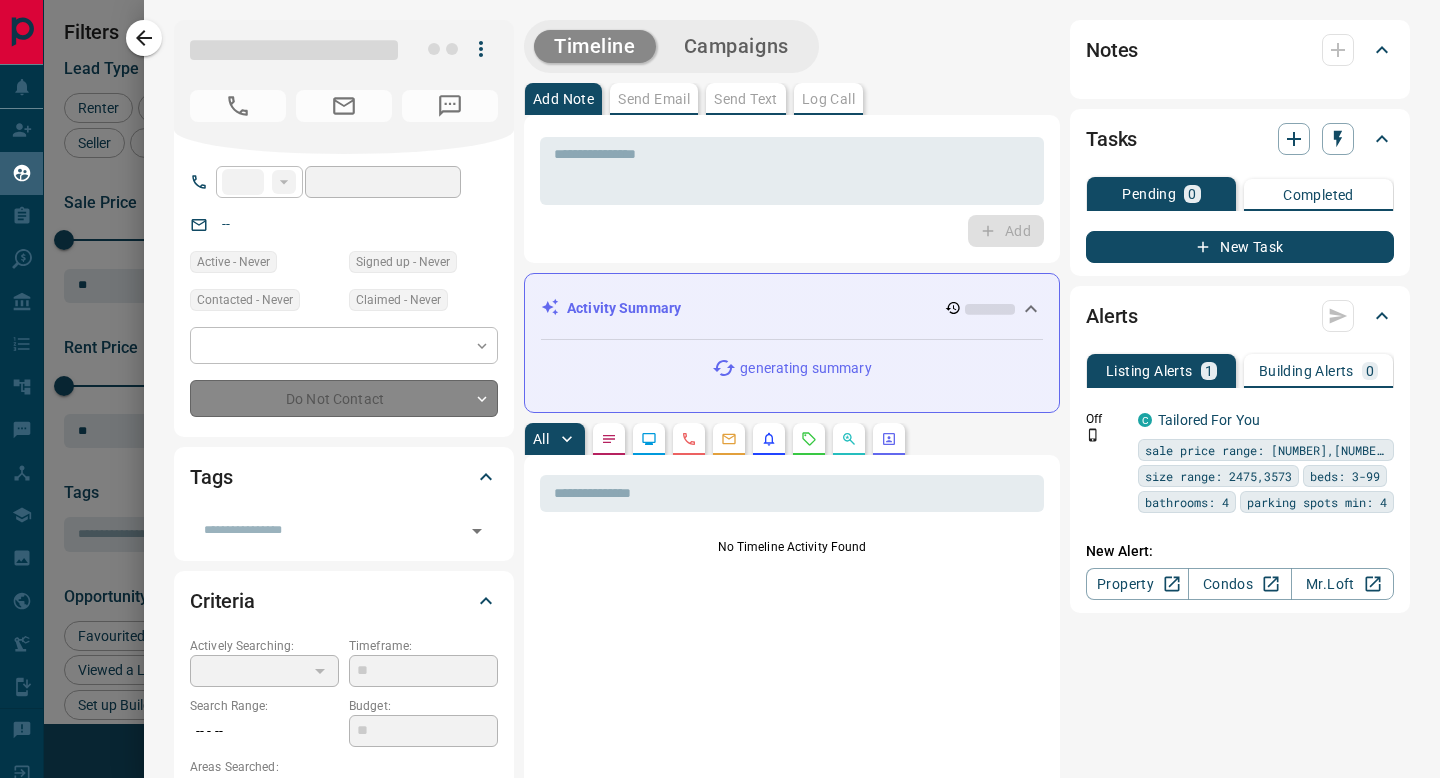 type on "**********" 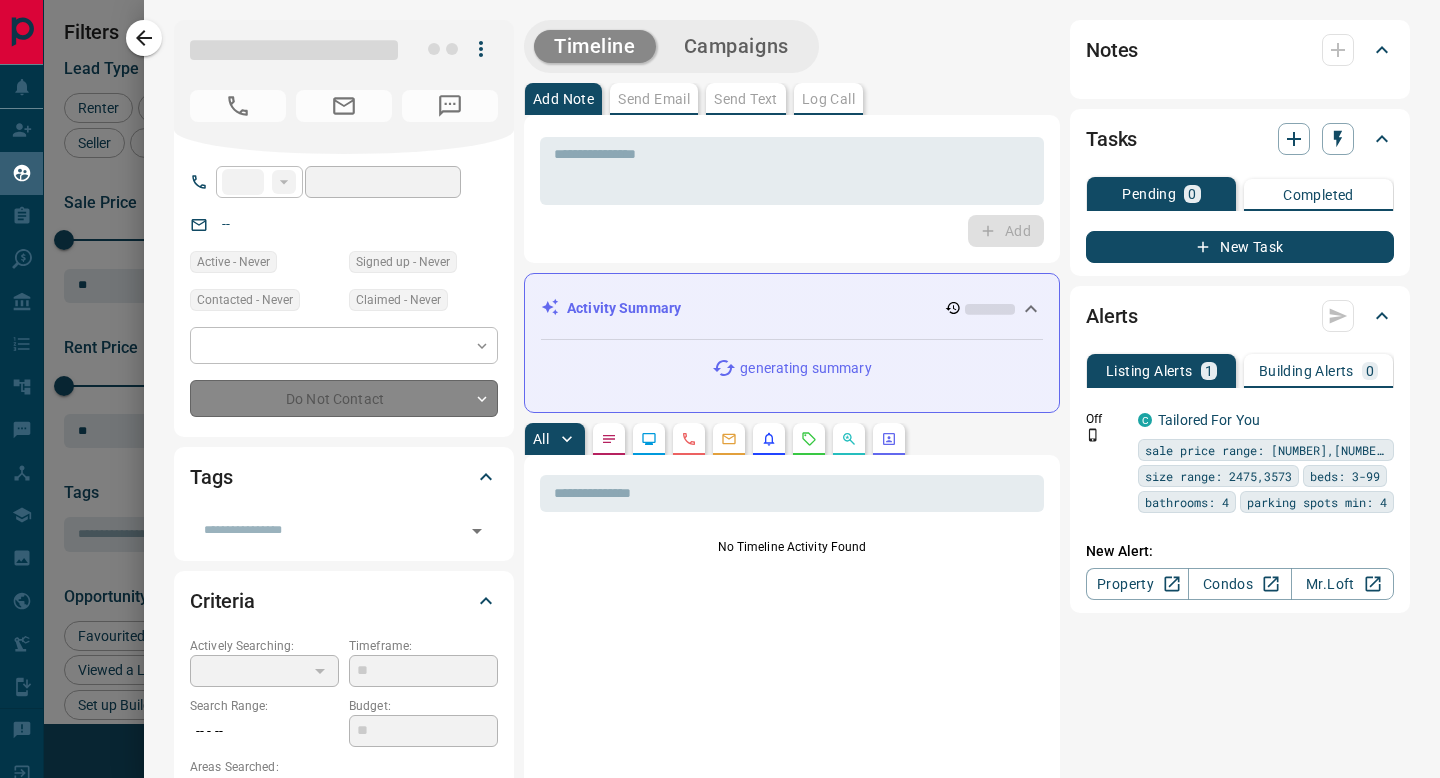 type on "*" 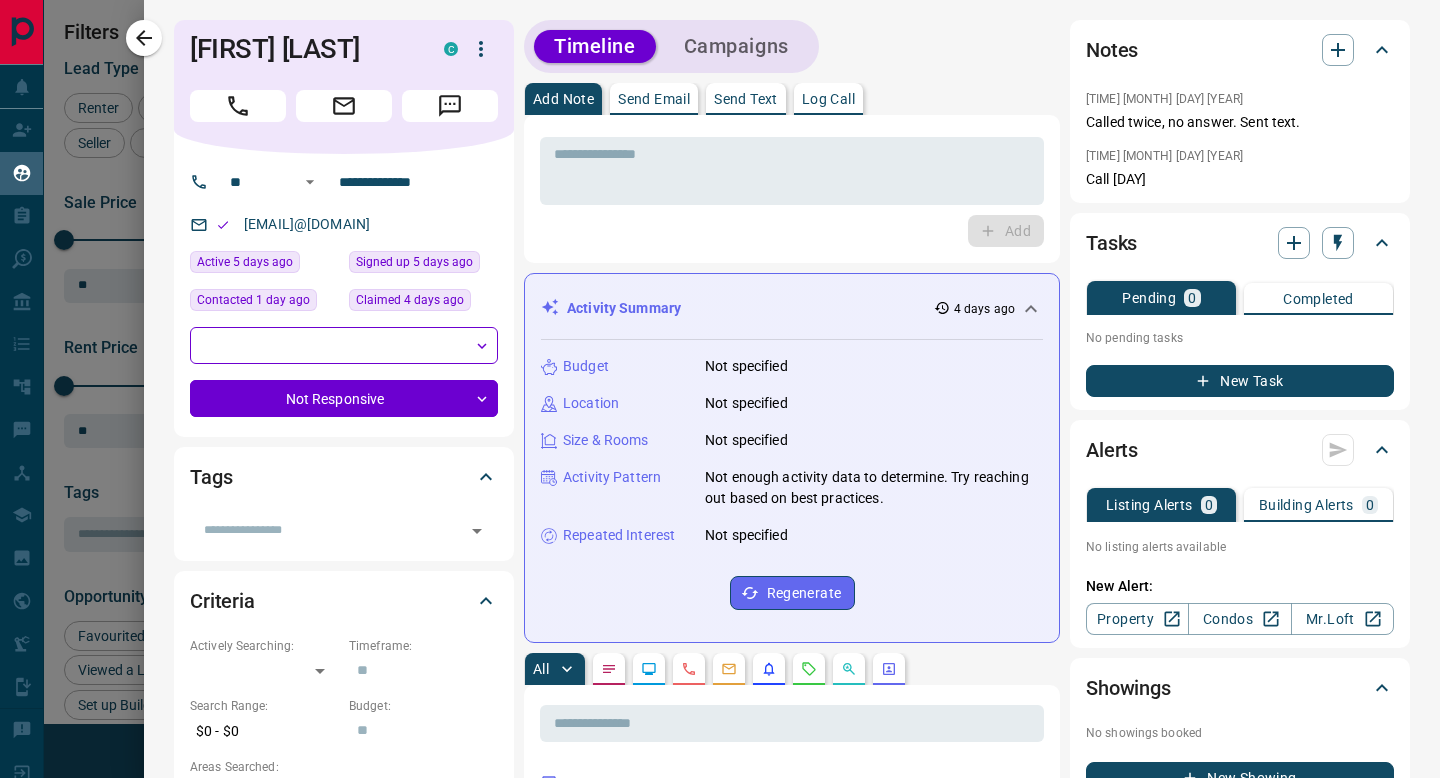 click on "Log Call" at bounding box center [828, 99] 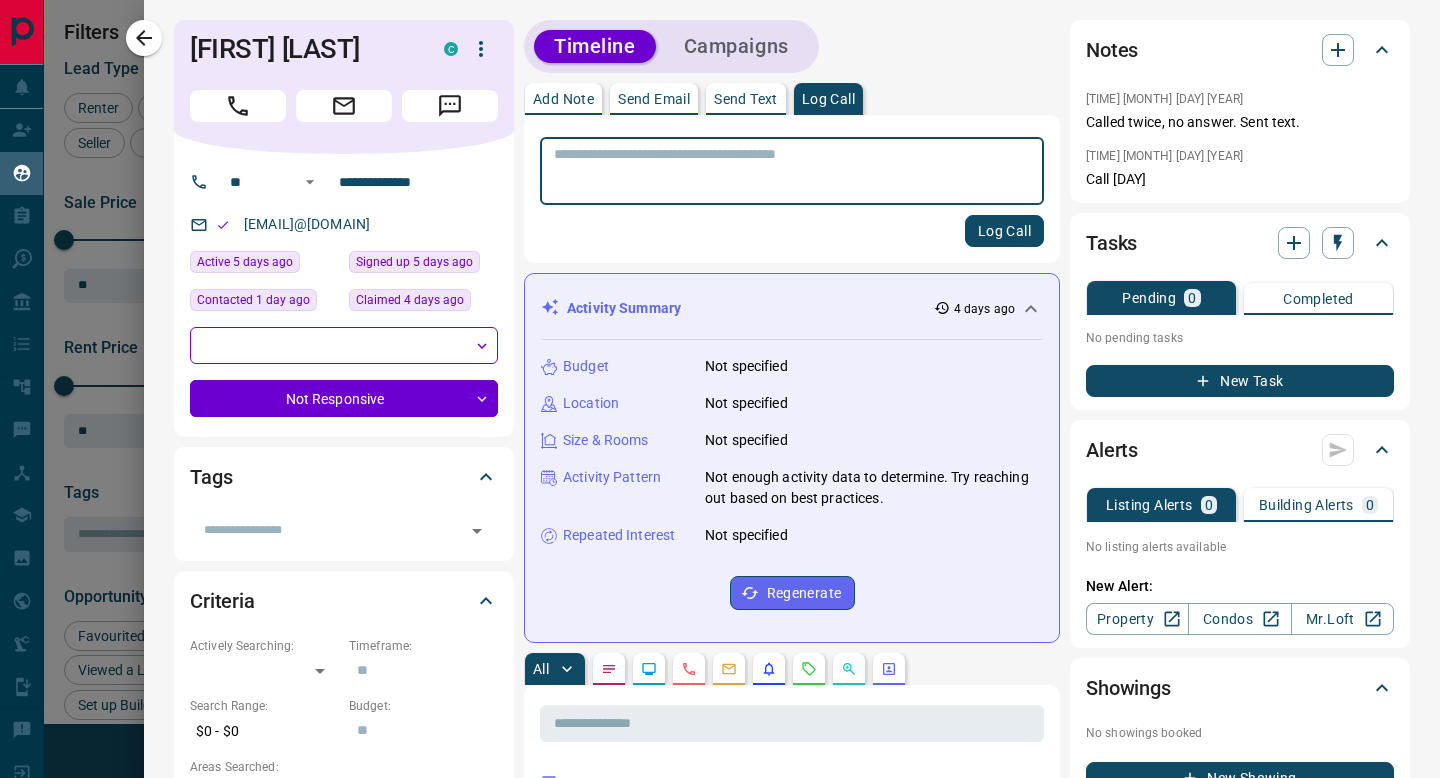 click at bounding box center (792, 171) 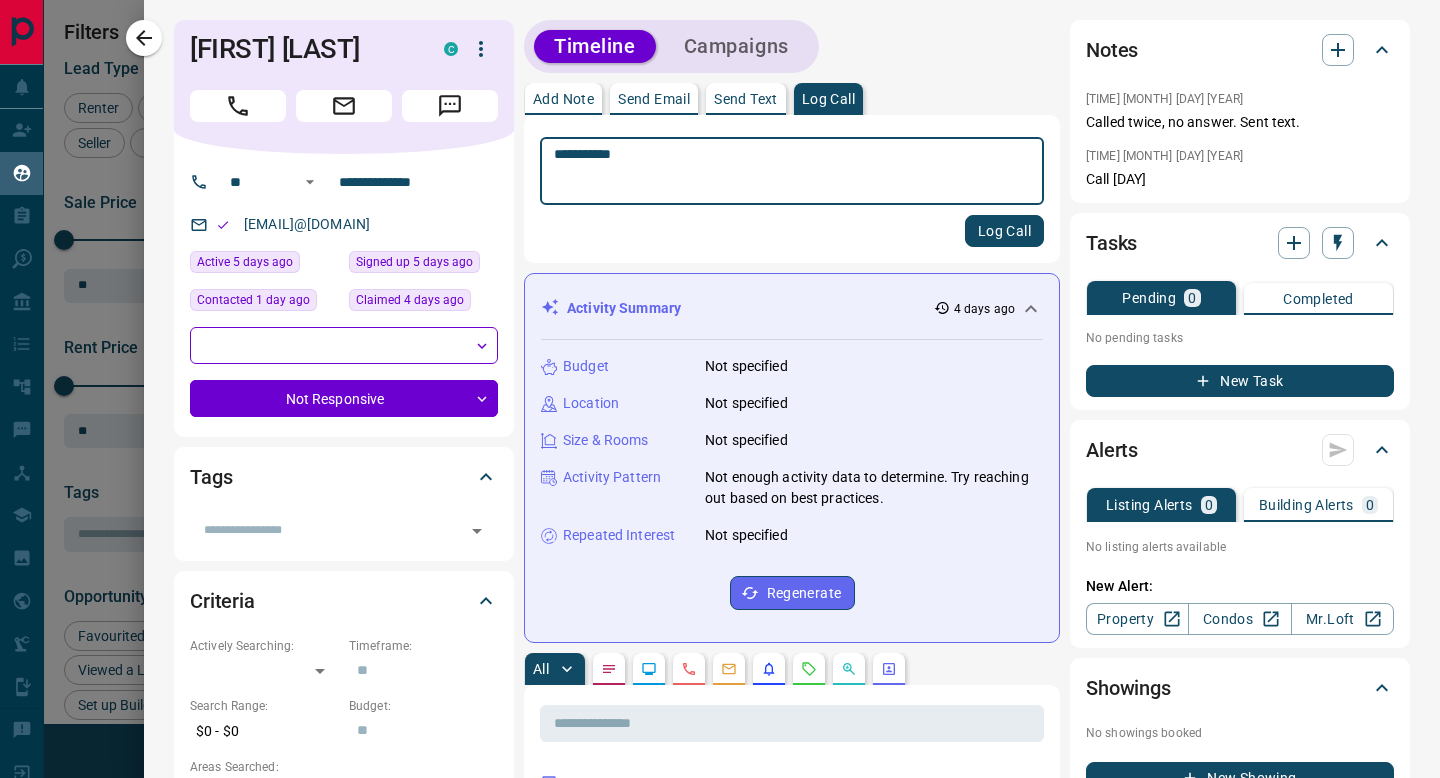 type on "**********" 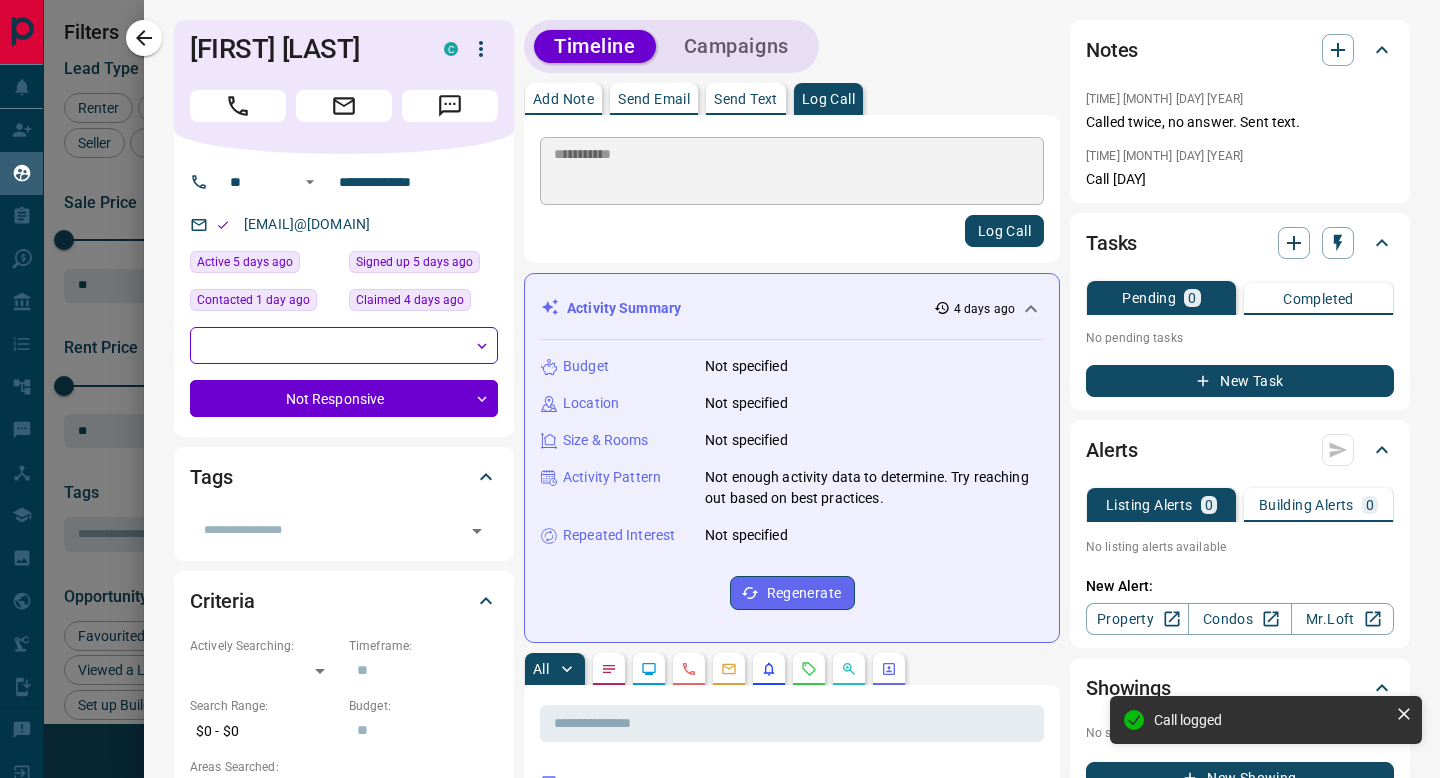 type 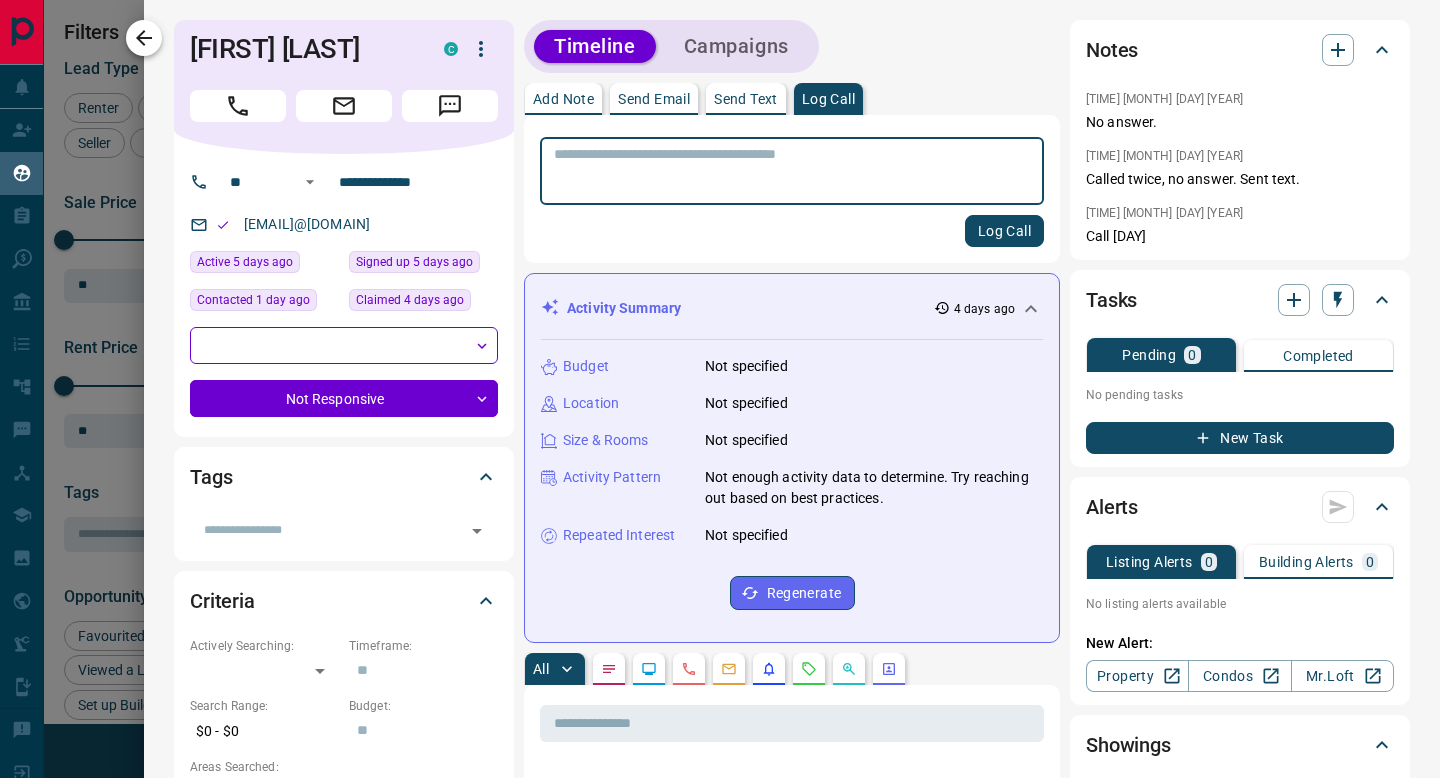 click 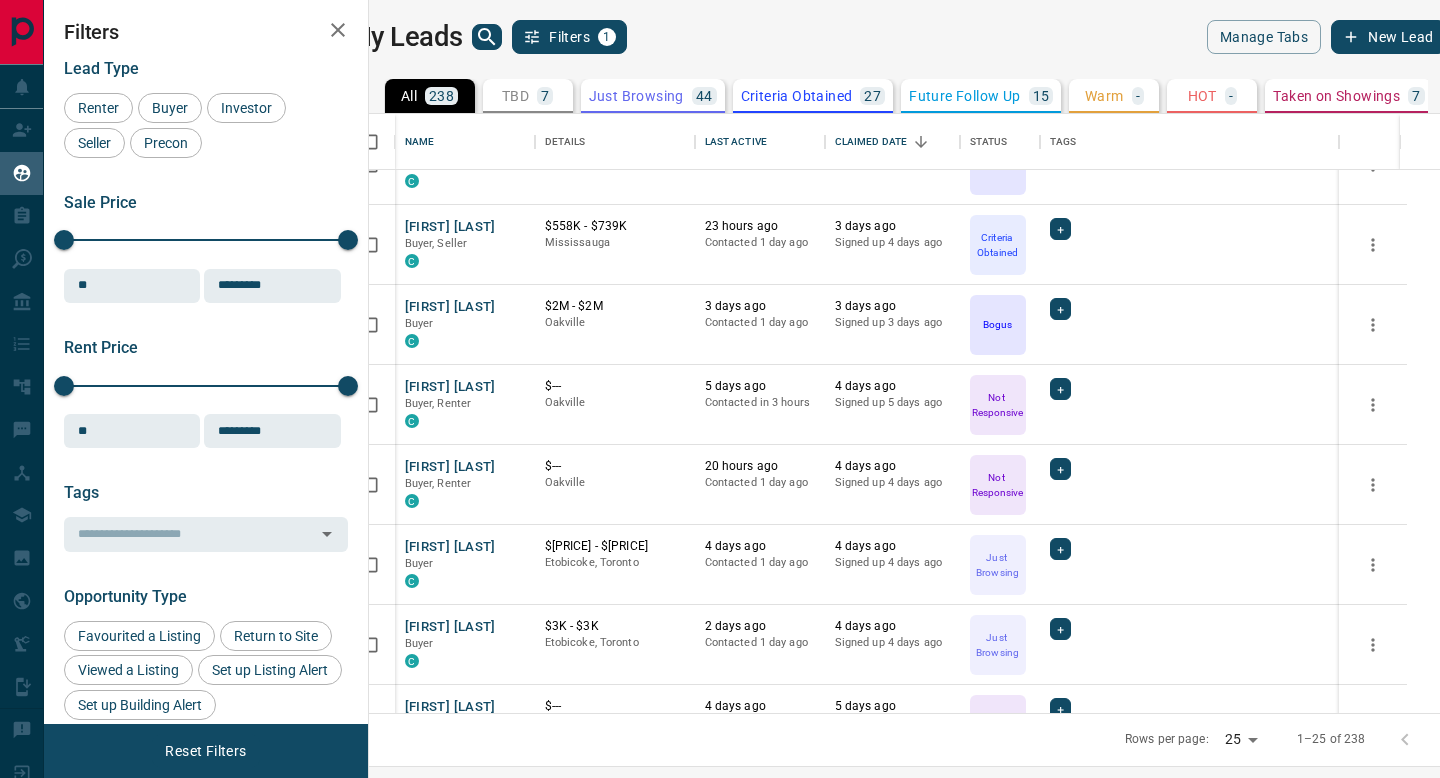 scroll, scrollTop: 926, scrollLeft: 0, axis: vertical 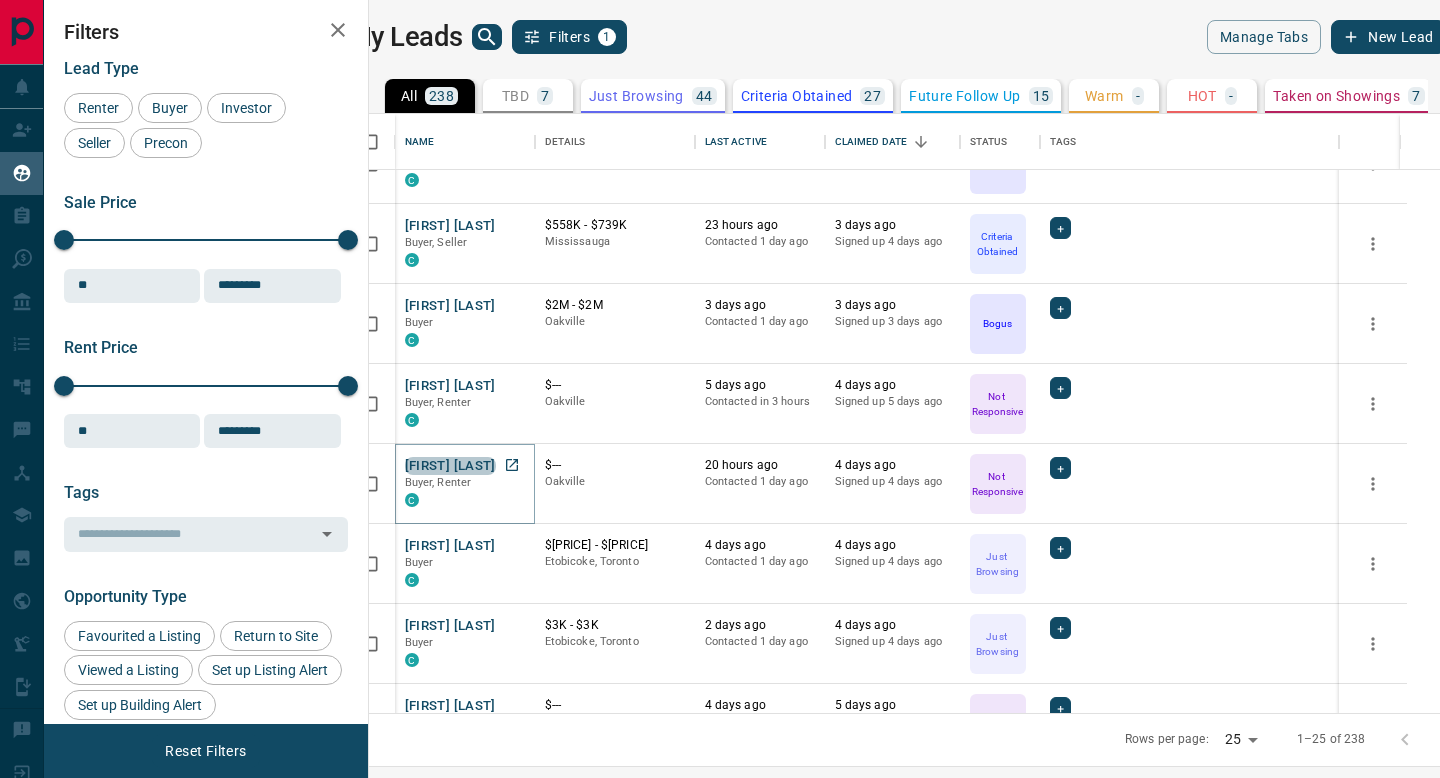 click on "[FIRST] [LAST]" at bounding box center [450, 466] 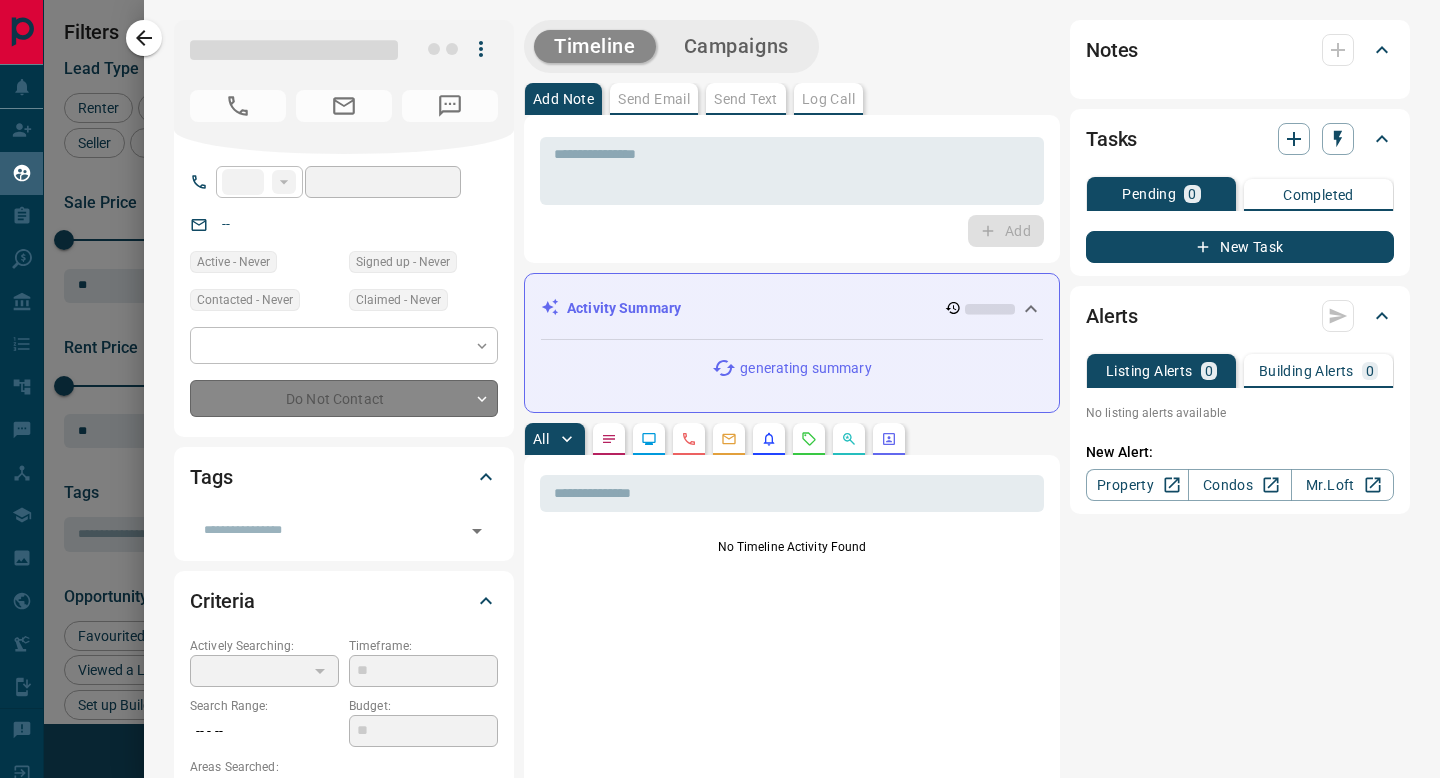 type on "**" 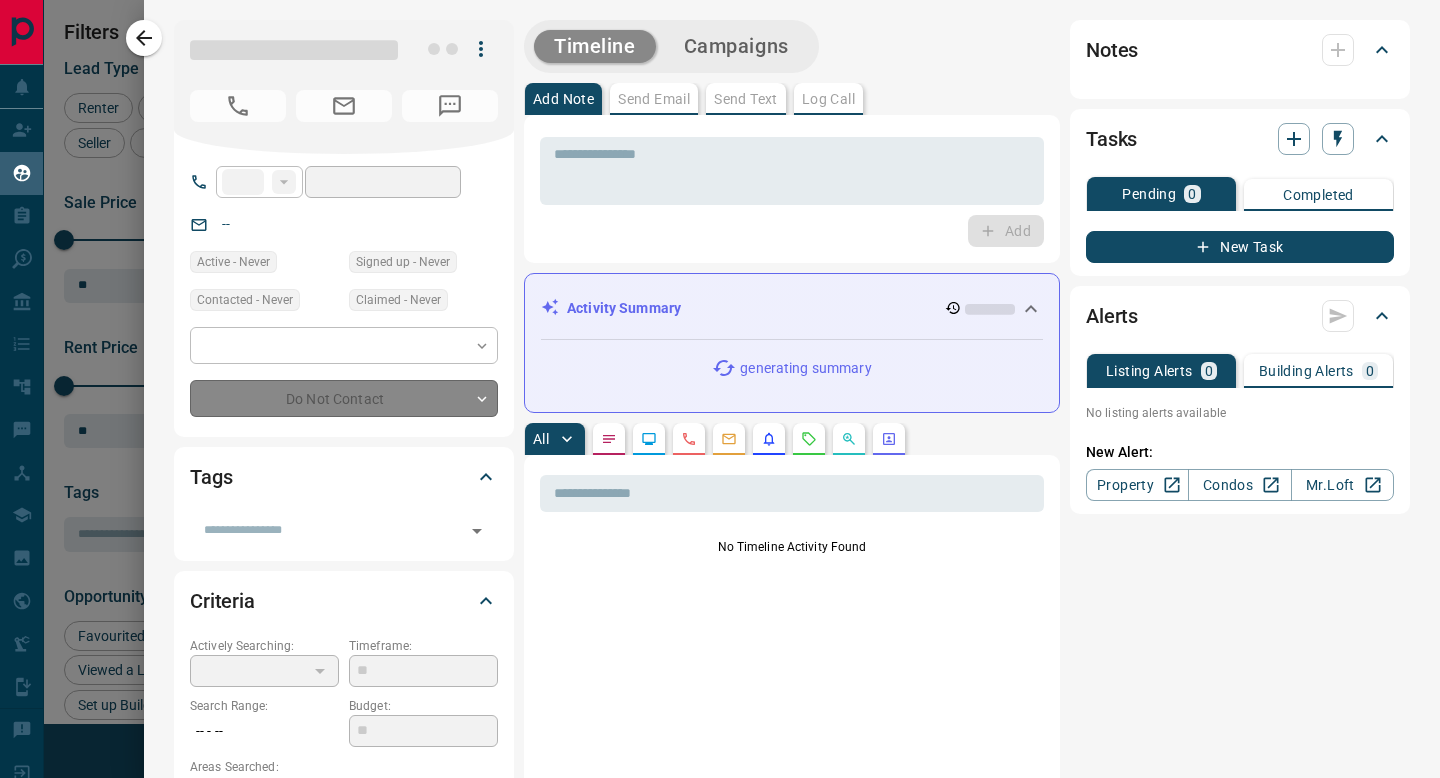 type on "**********" 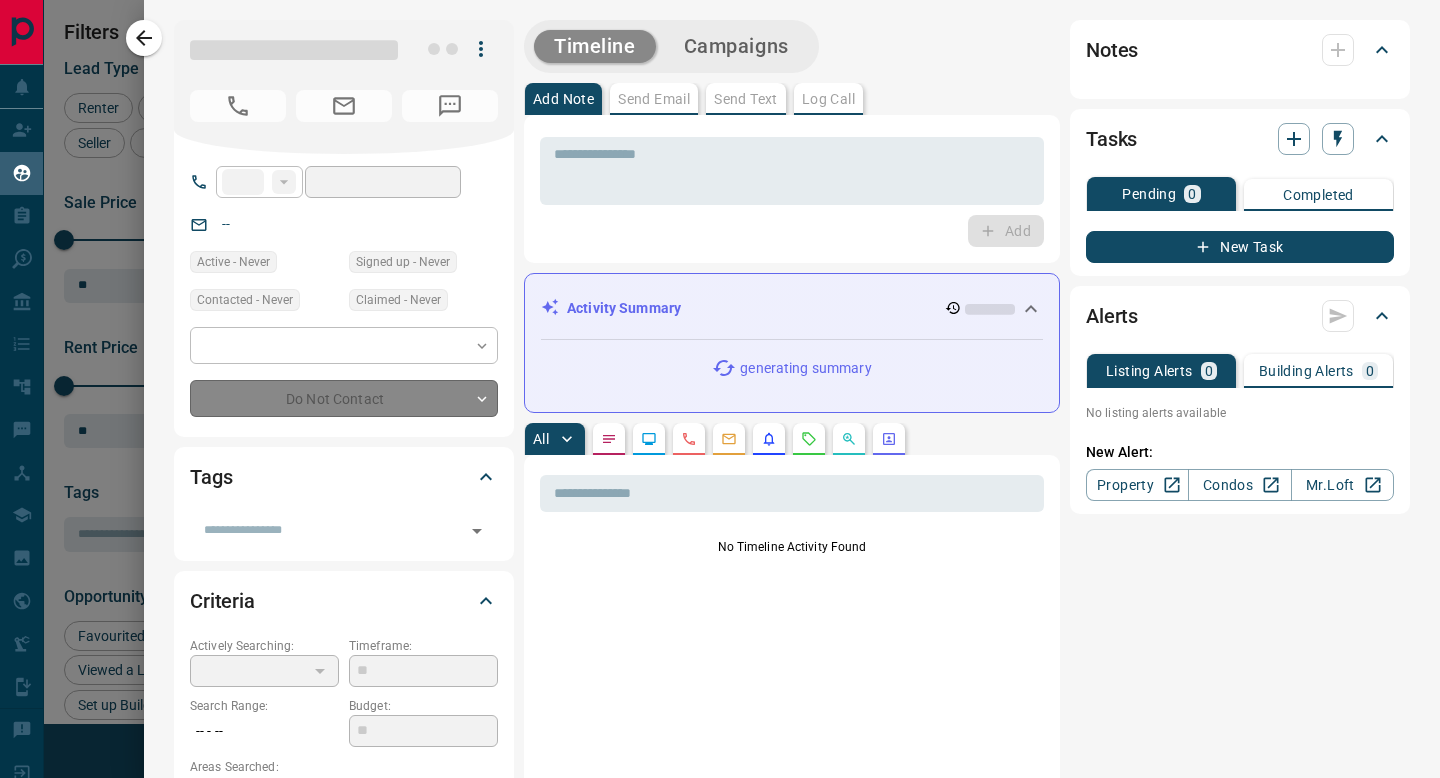 type on "*" 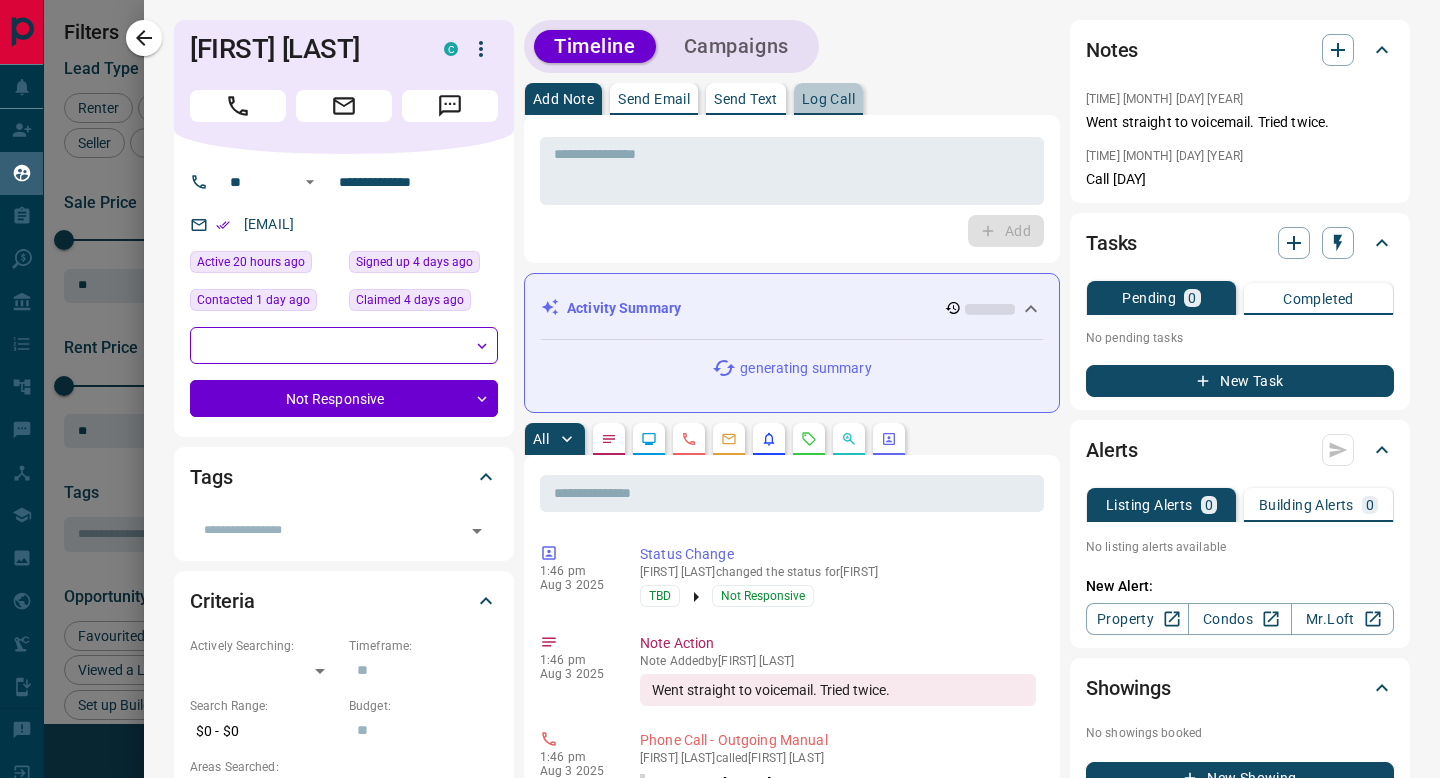 click on "Log Call" at bounding box center (828, 99) 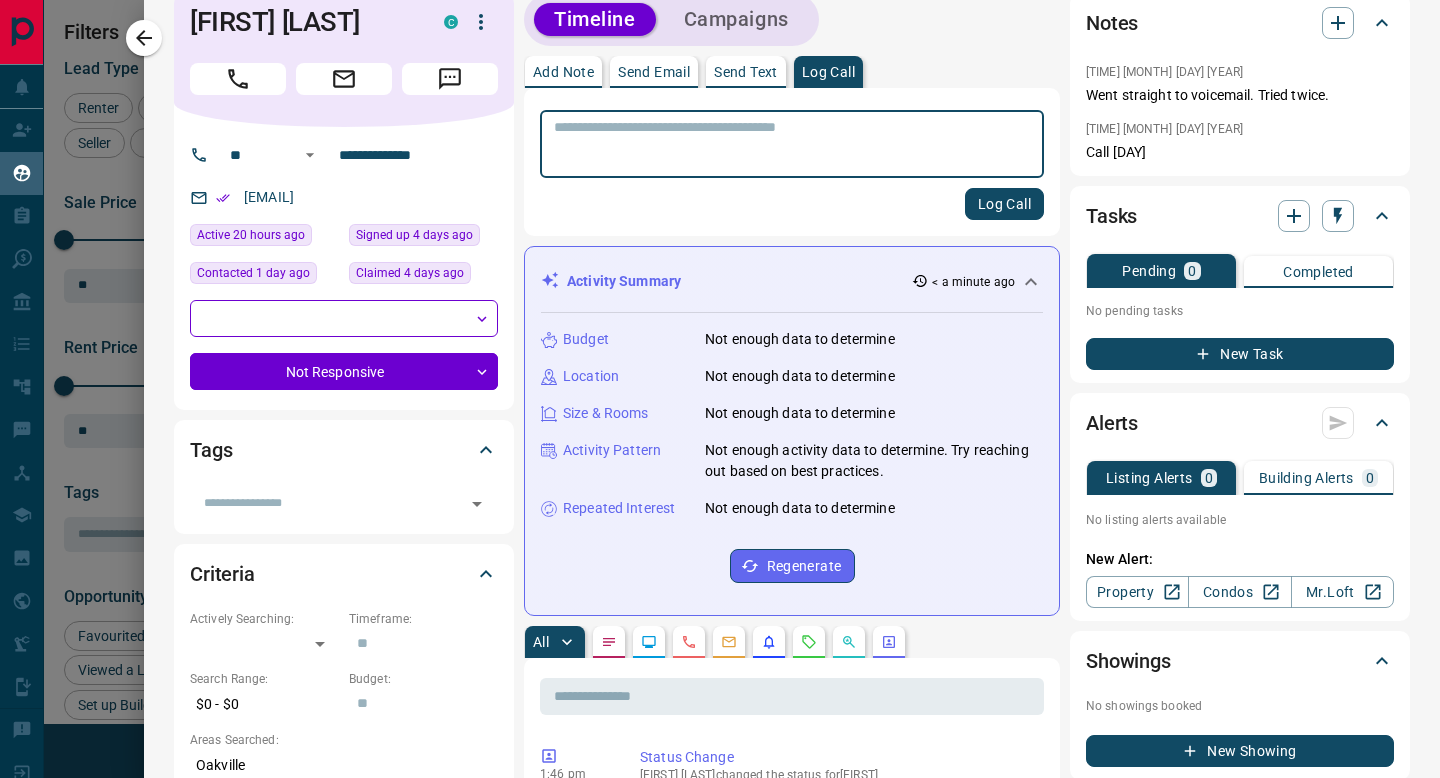 scroll, scrollTop: 3, scrollLeft: 0, axis: vertical 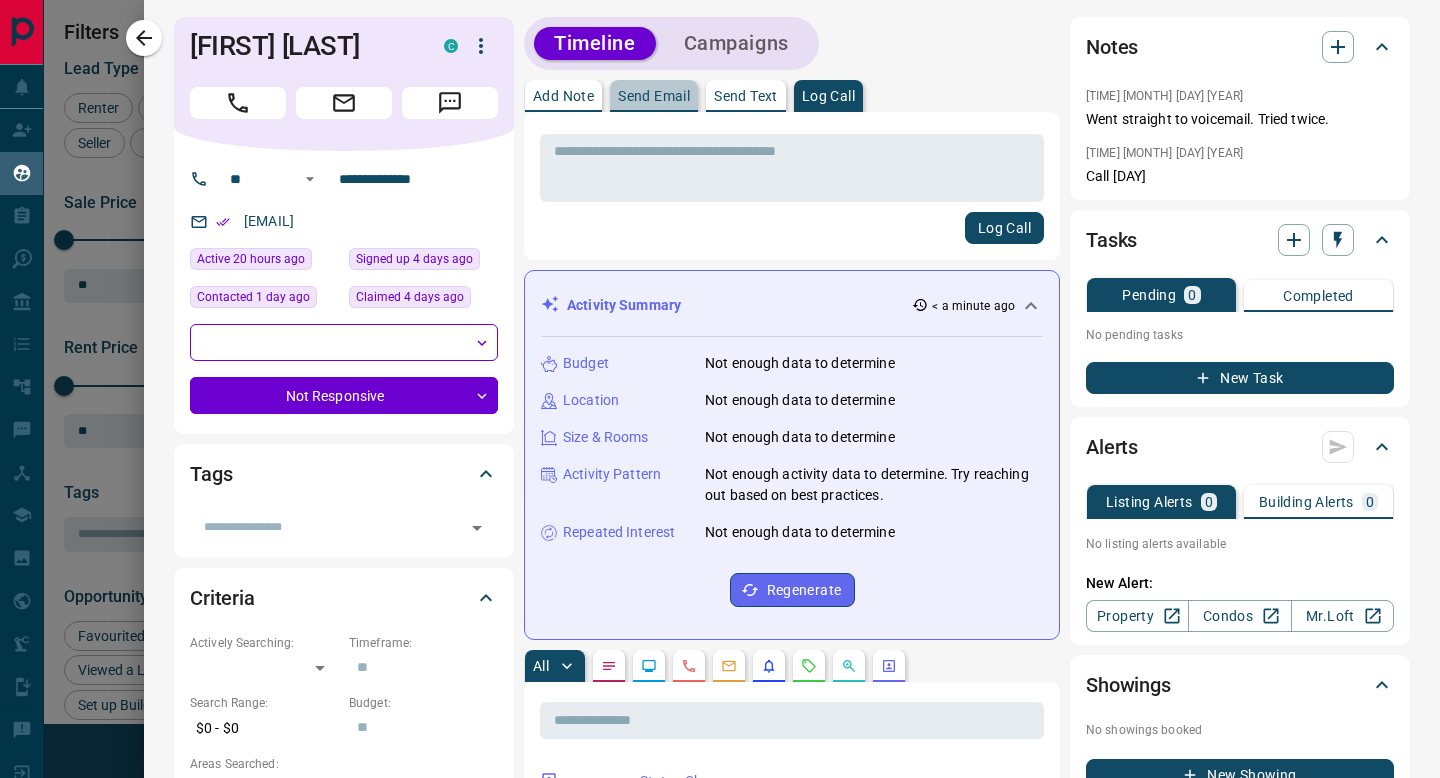 click on "Send Email" at bounding box center [654, 96] 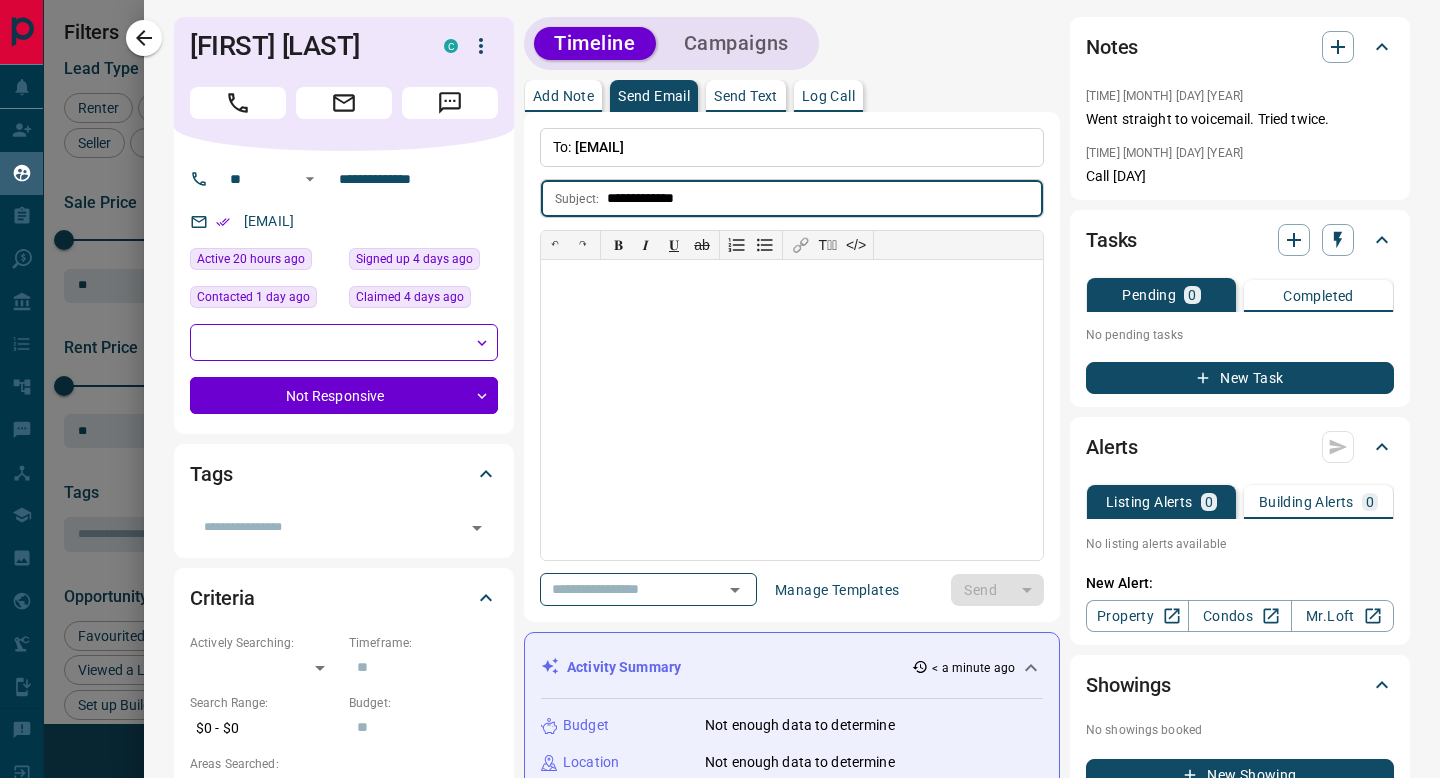 type on "**********" 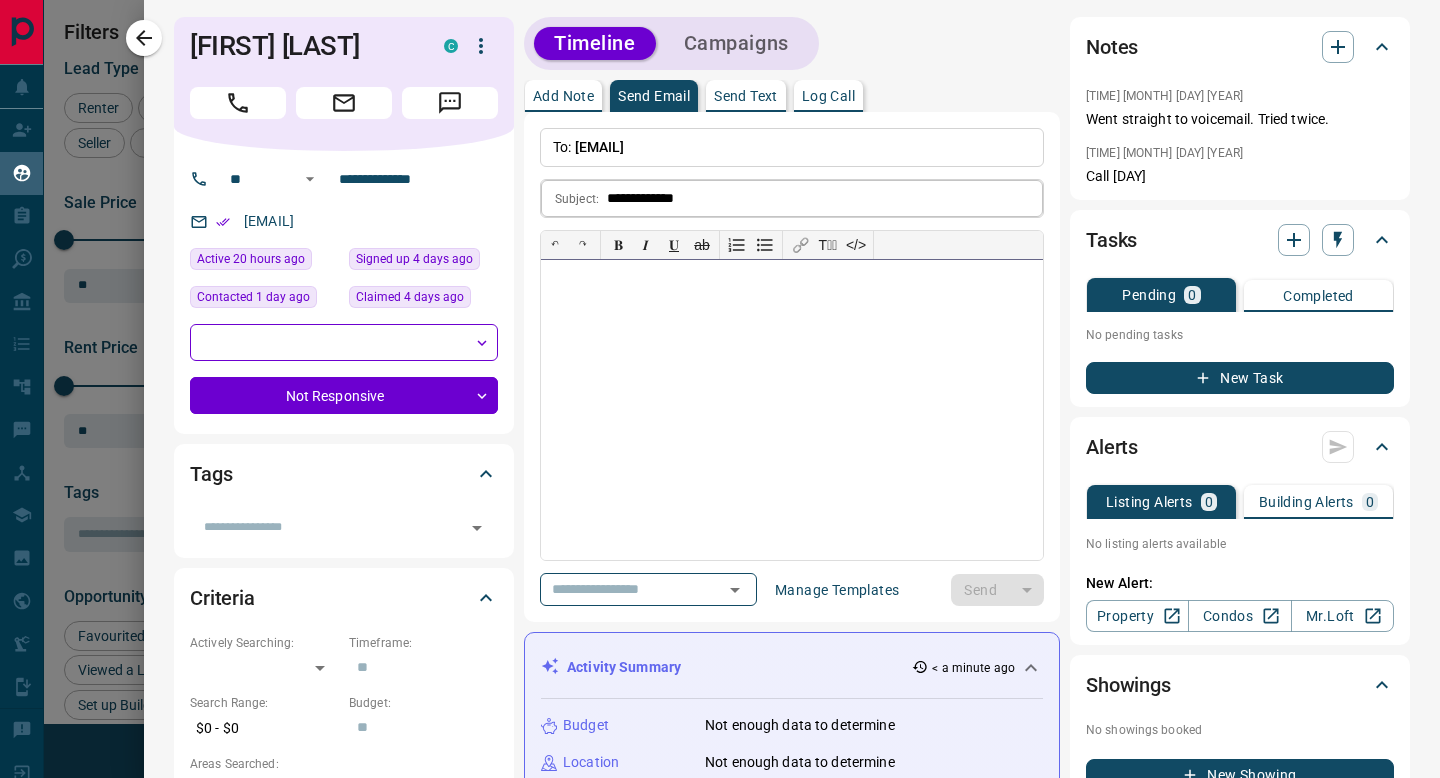 type 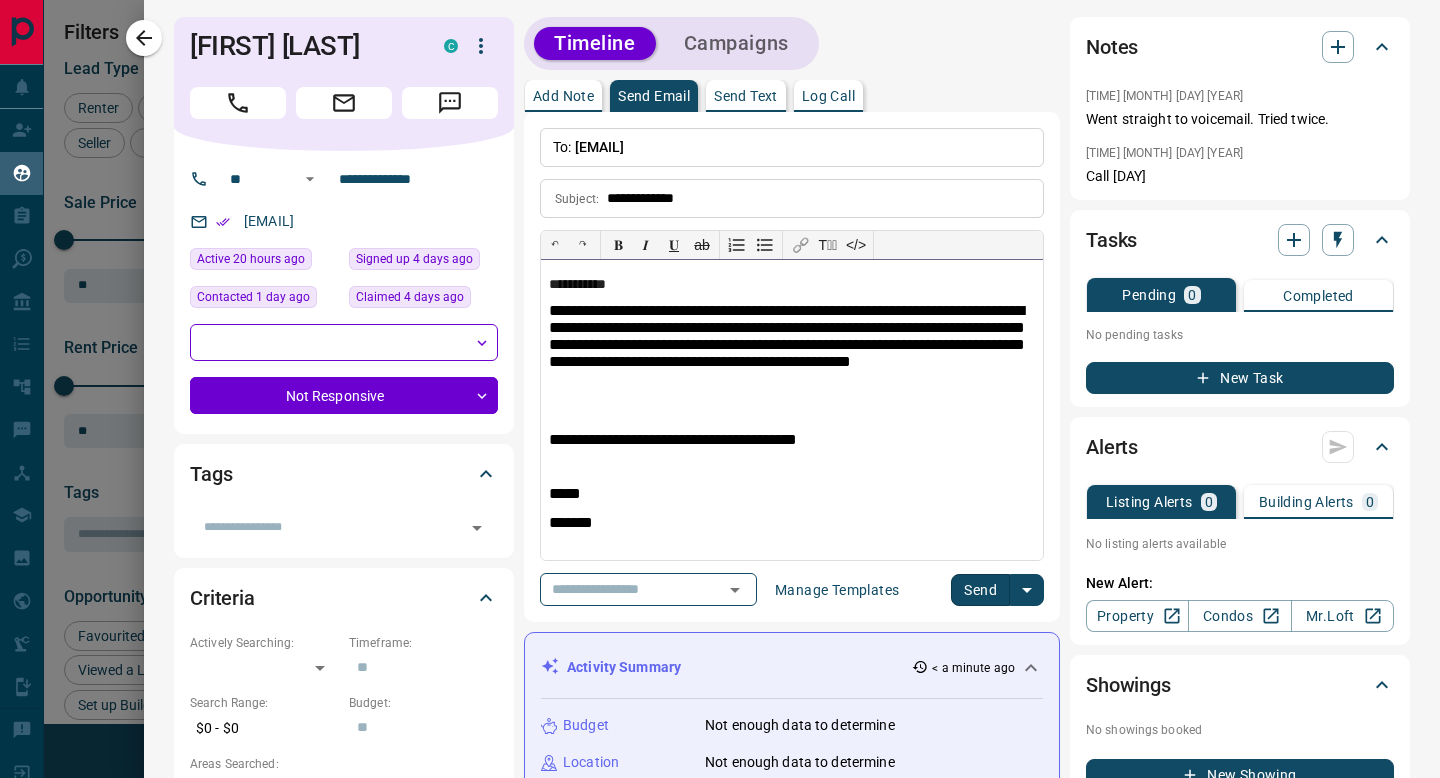 click at bounding box center (792, 412) 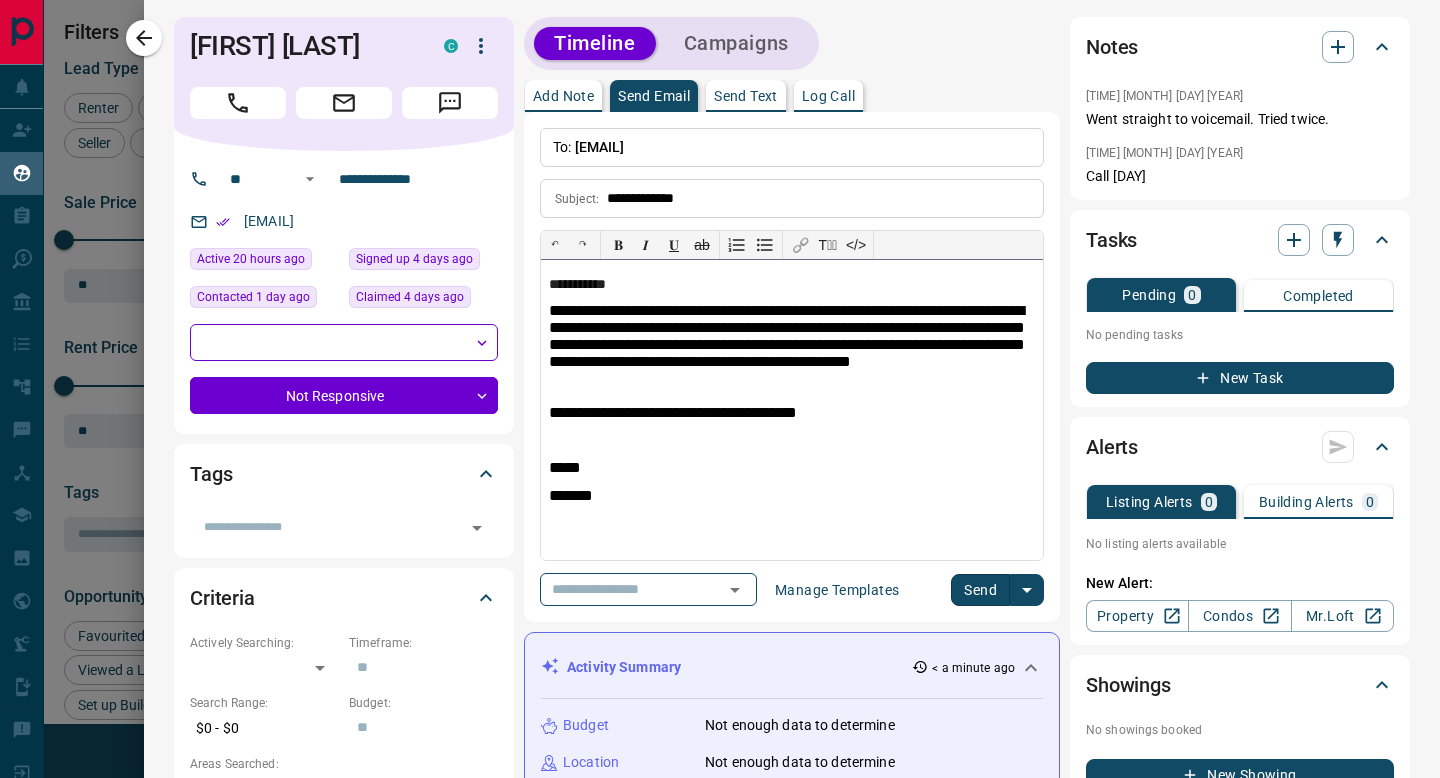 click at bounding box center [792, 440] 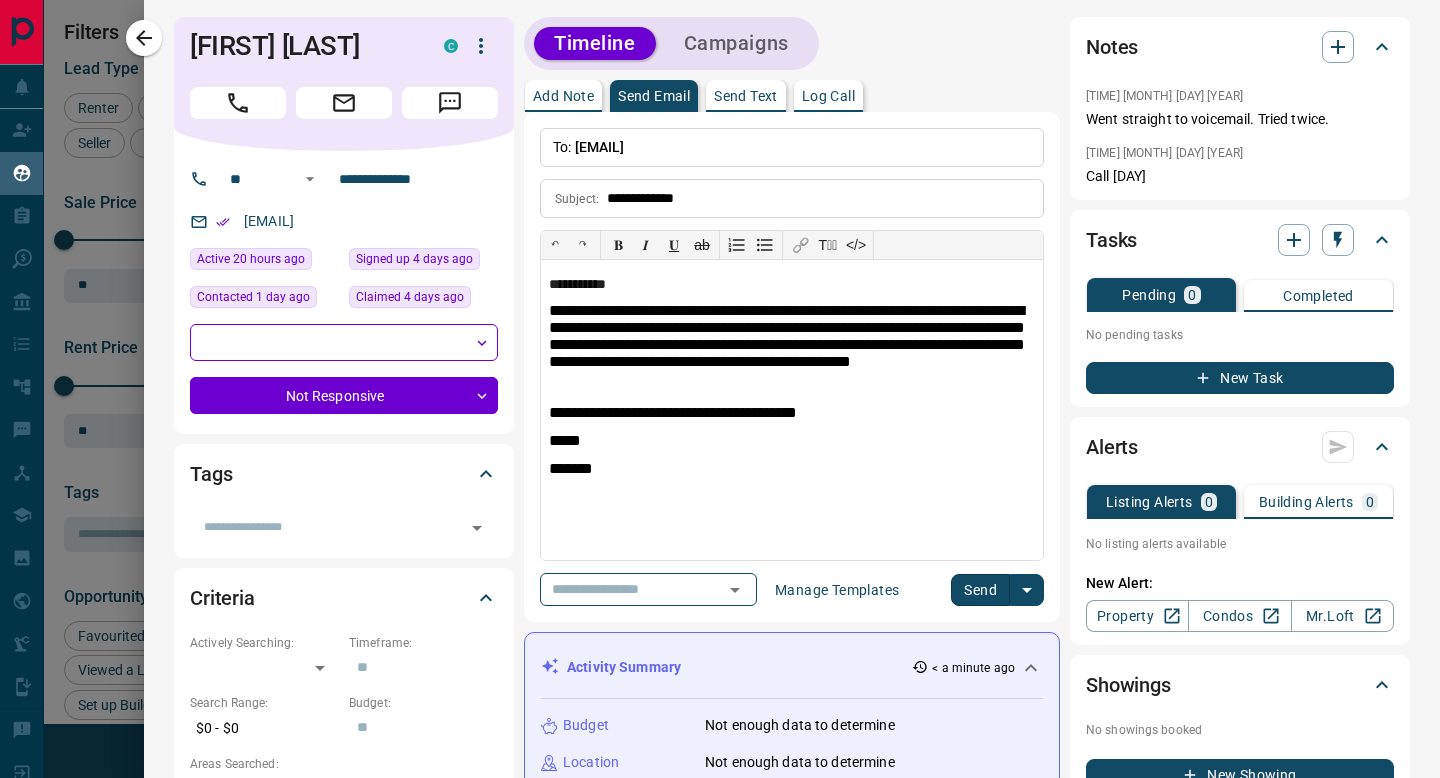 click on "Send" at bounding box center [980, 590] 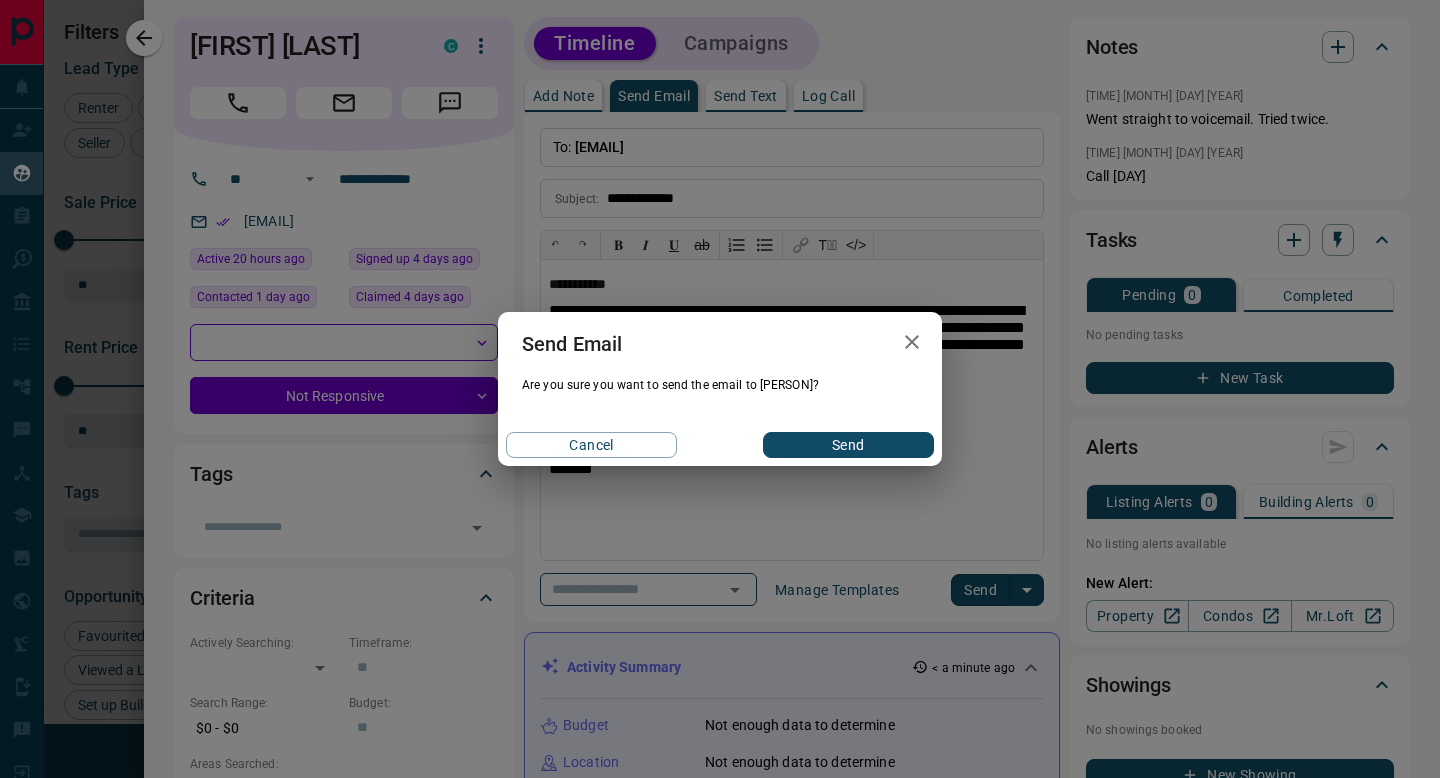 click on "Send" at bounding box center [848, 445] 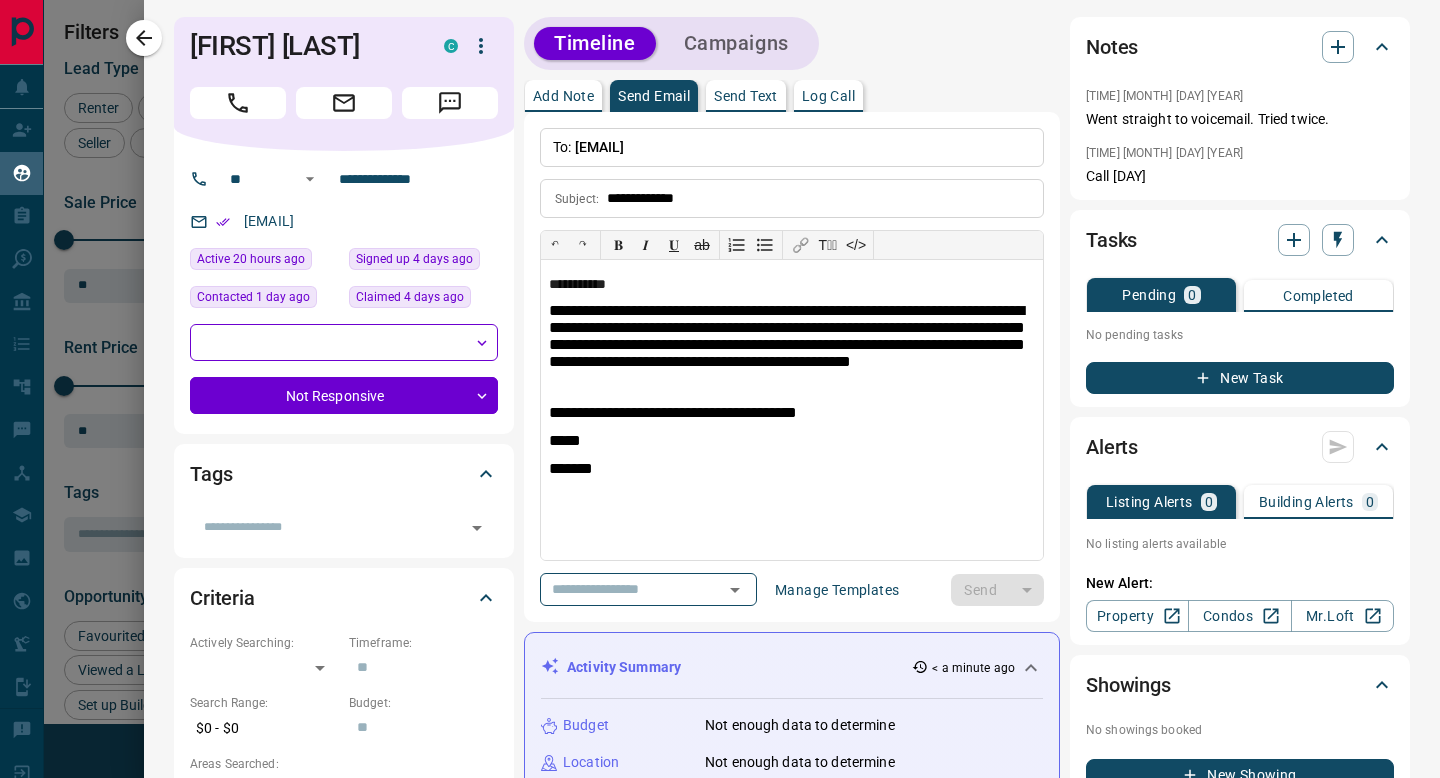 type 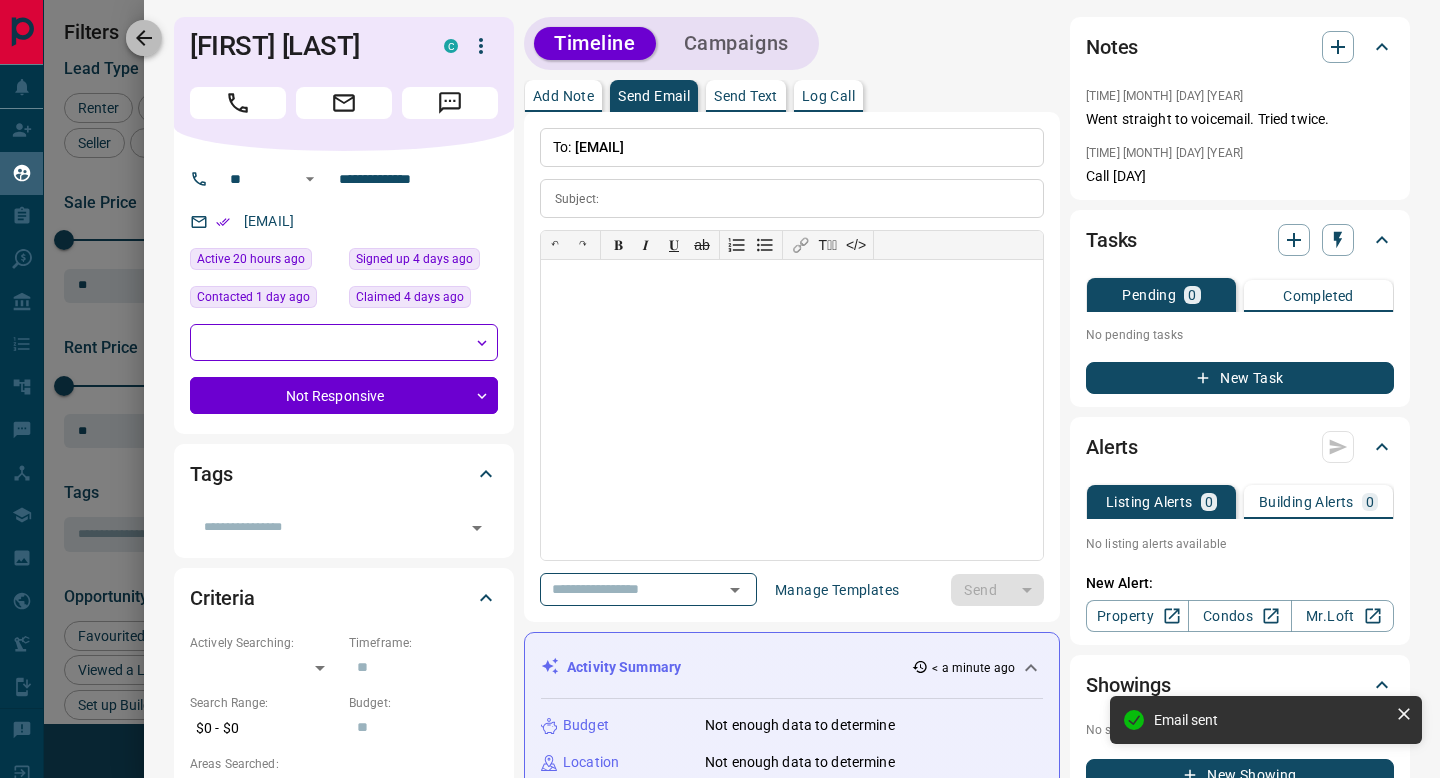 click 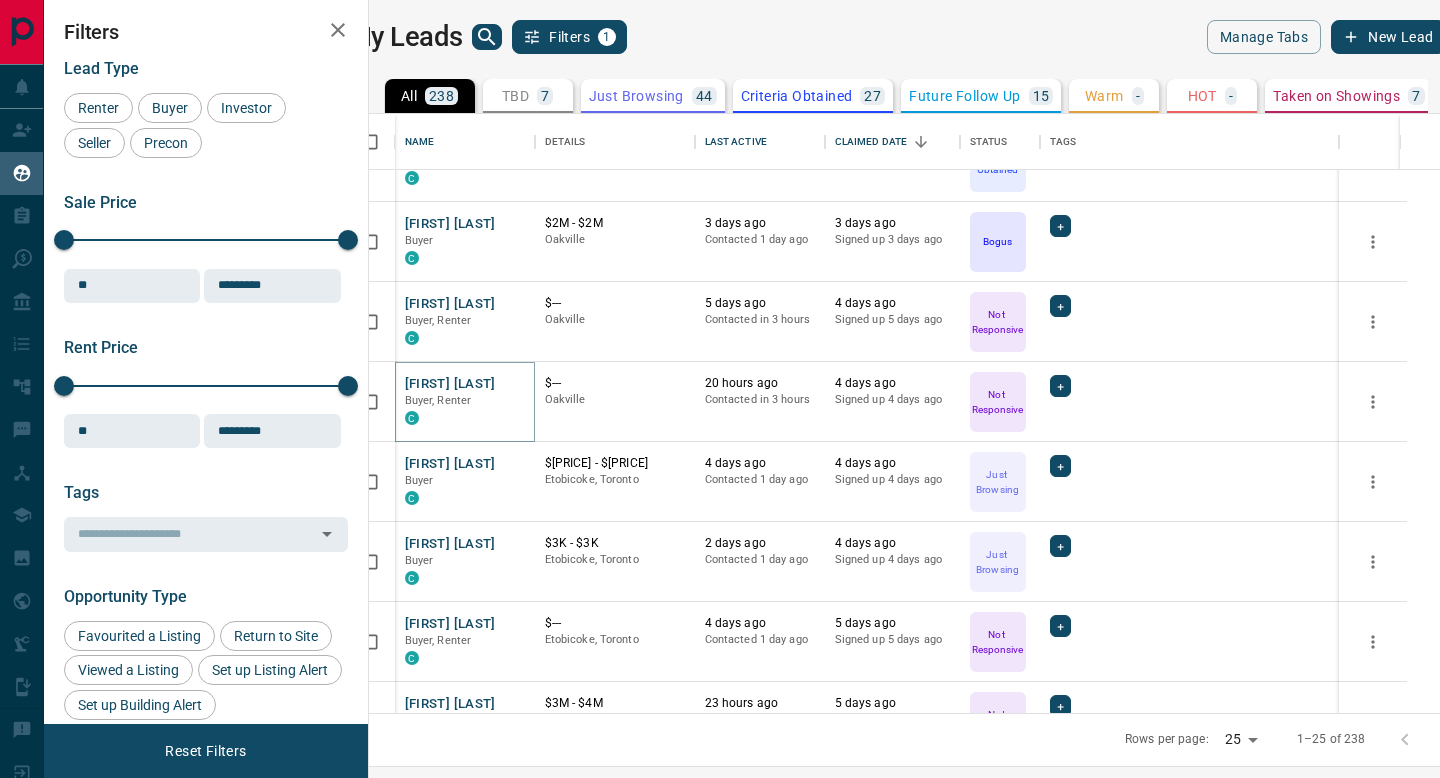 scroll, scrollTop: 1009, scrollLeft: 0, axis: vertical 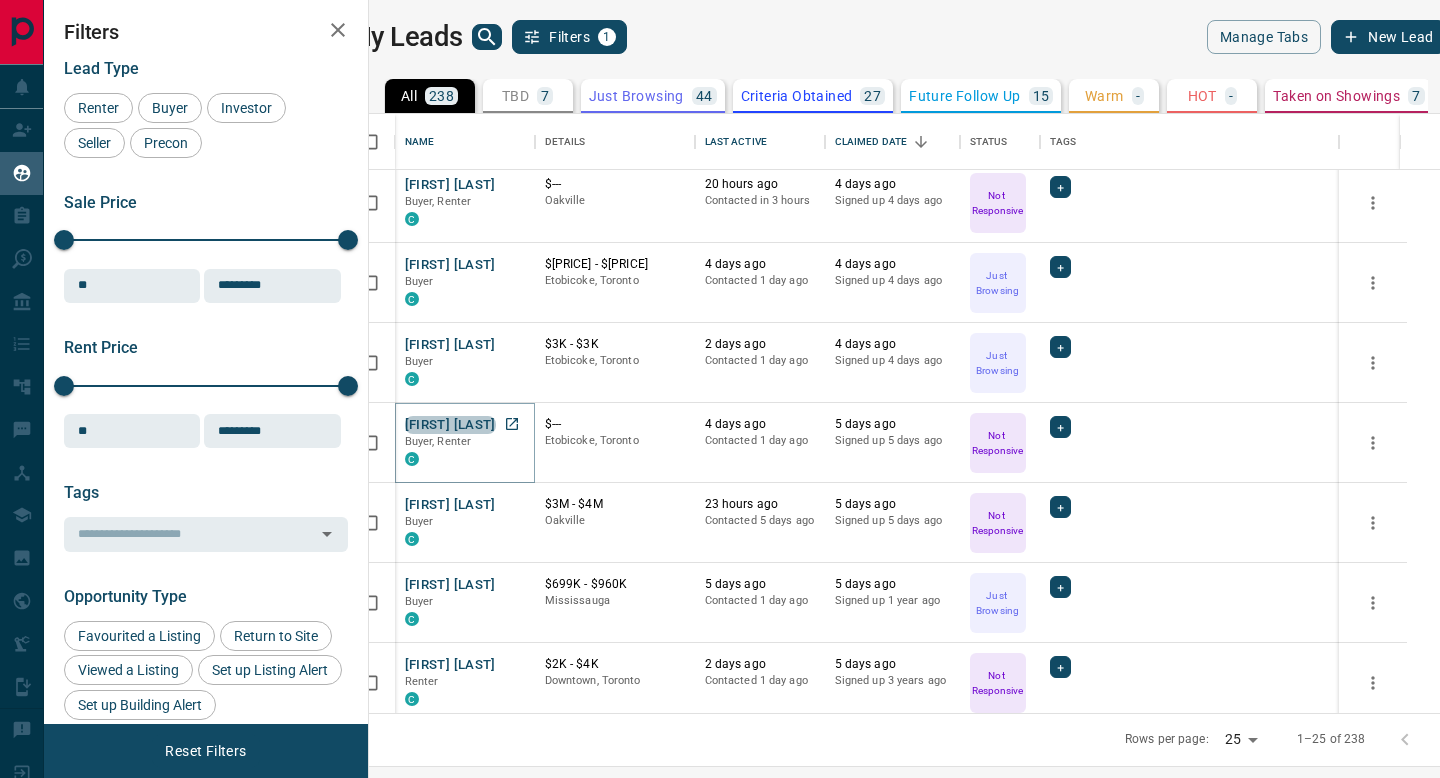click on "[FIRST] [LAST]" at bounding box center [450, 425] 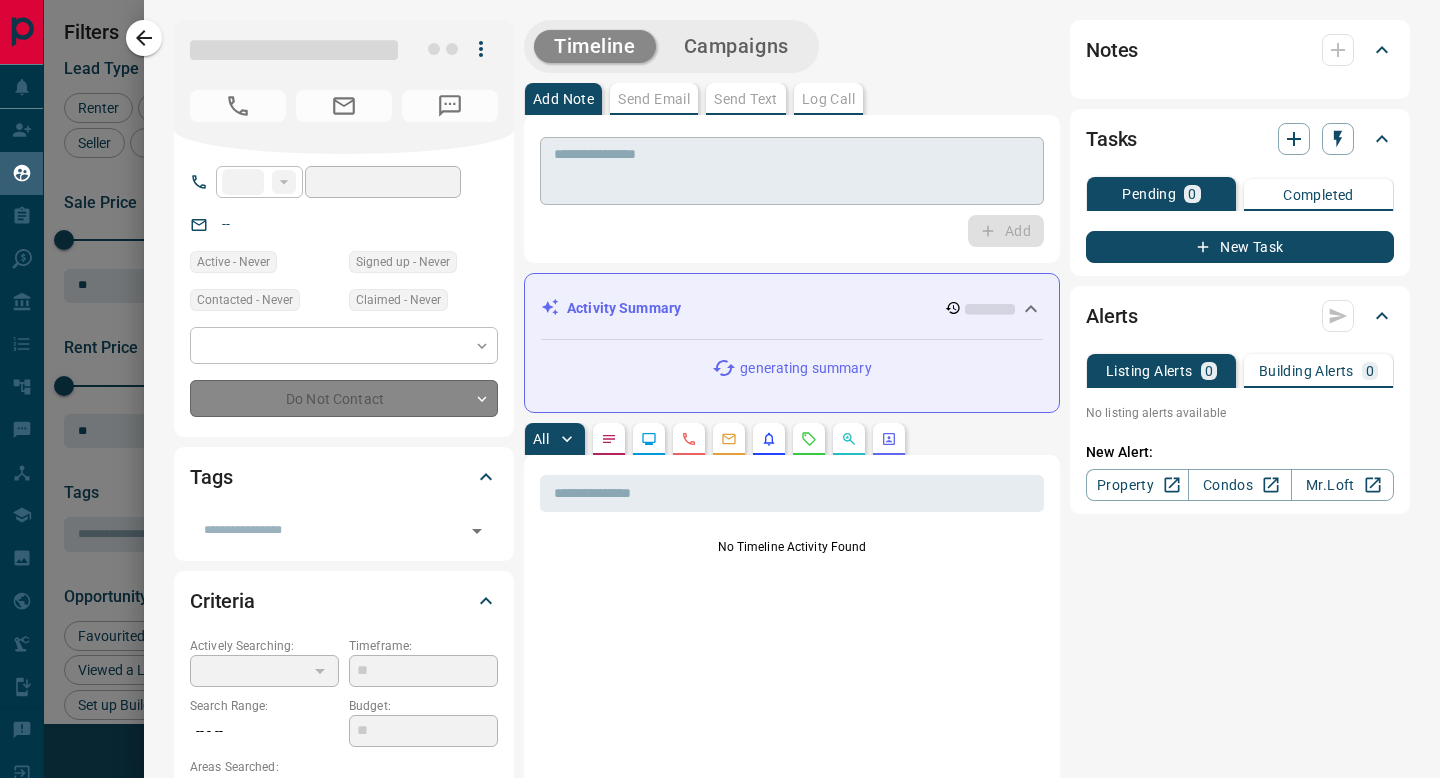 type on "**" 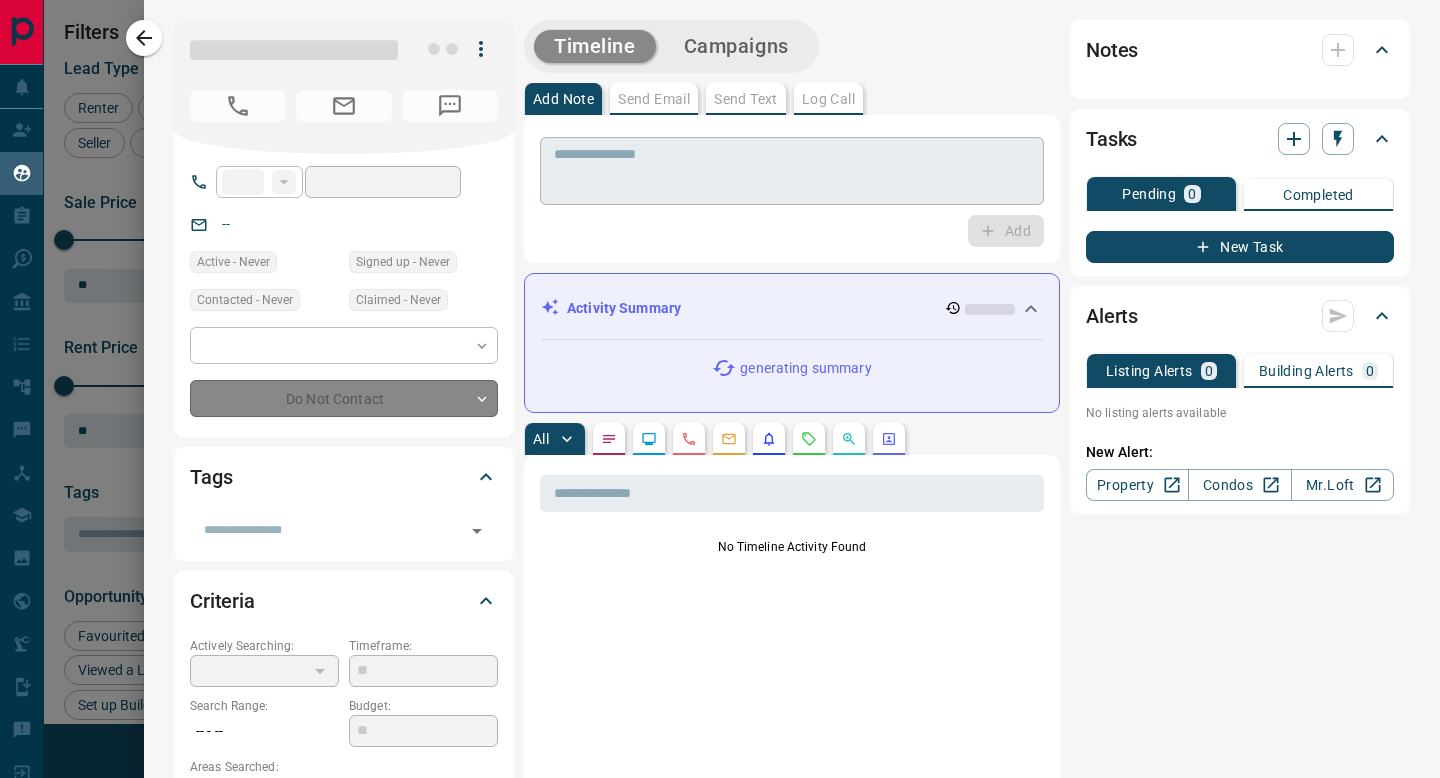 type on "**********" 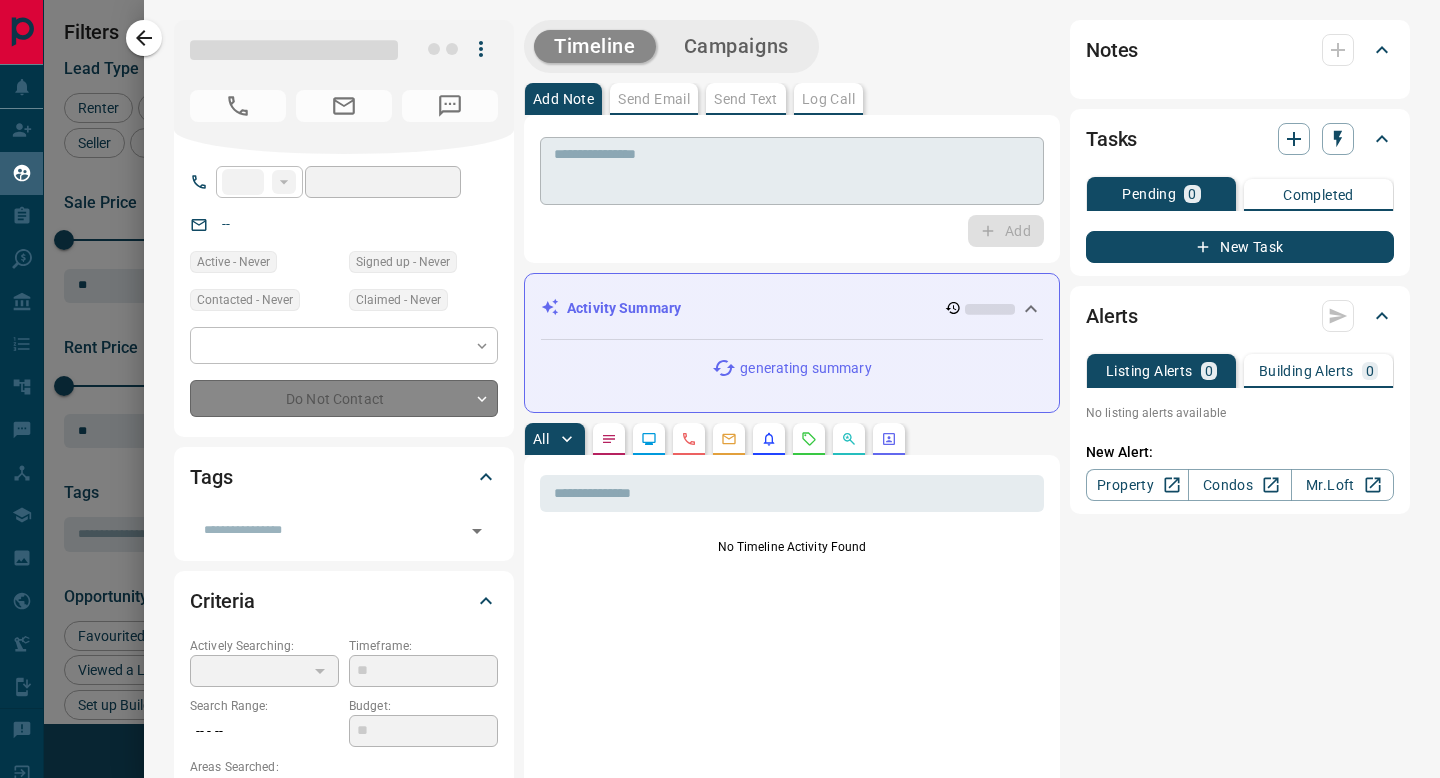 type on "*" 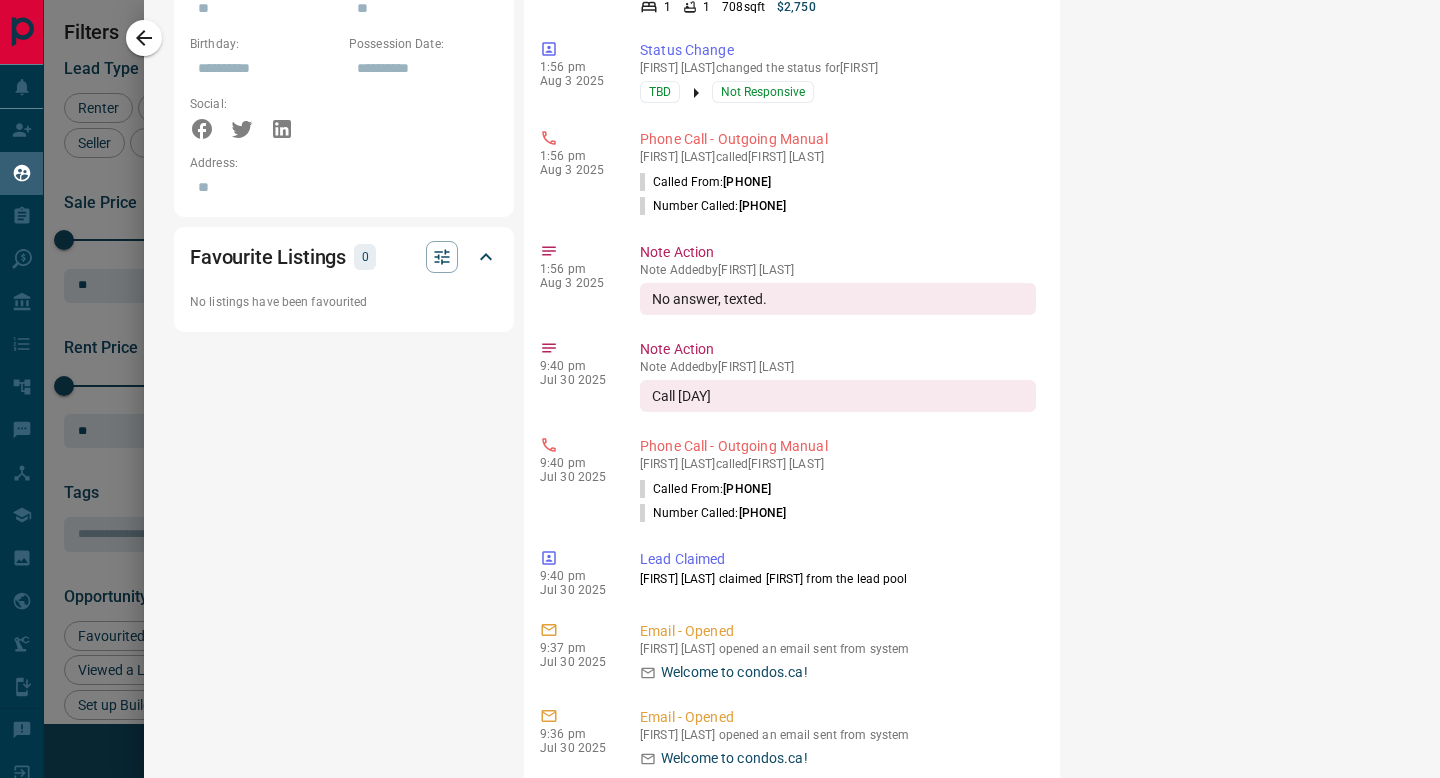 scroll, scrollTop: 1311, scrollLeft: 0, axis: vertical 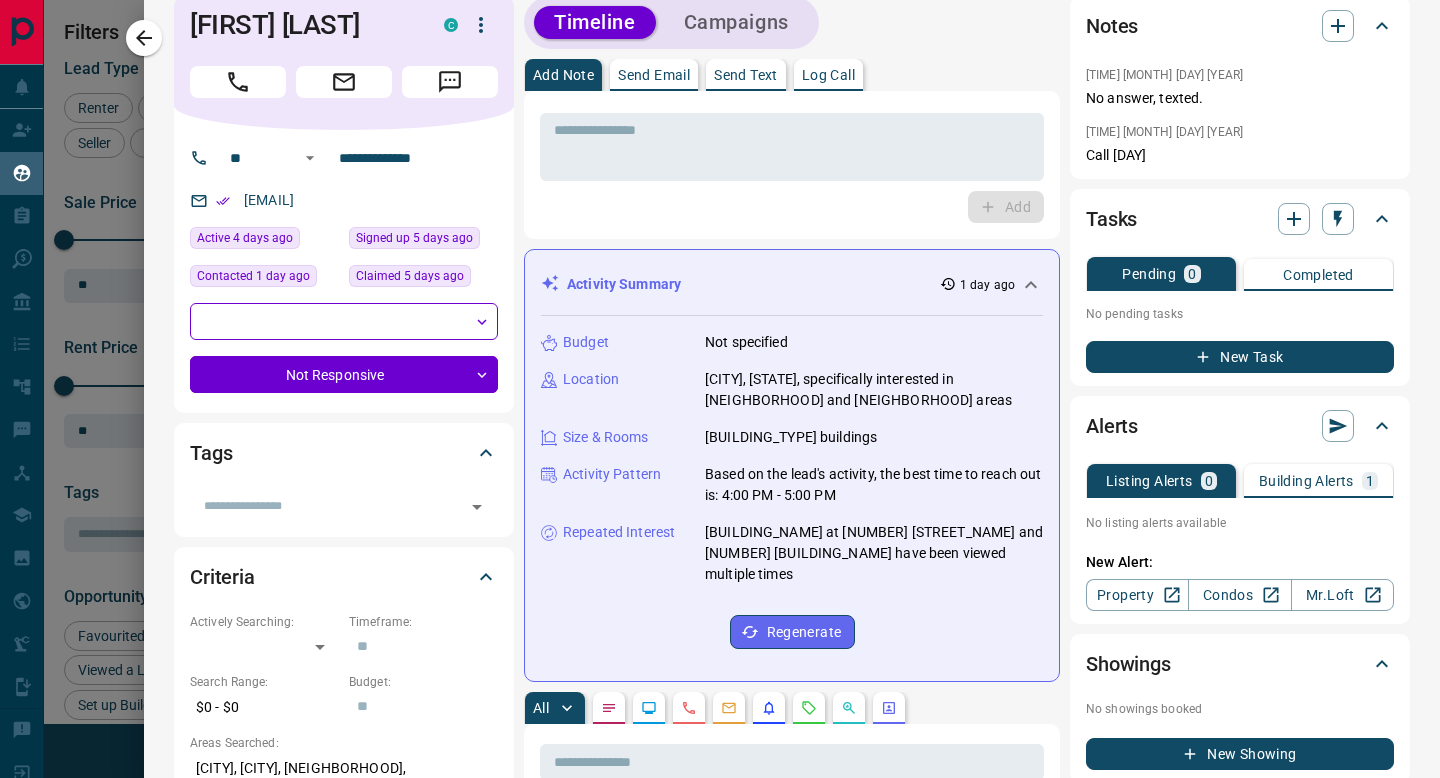 click on "Log Call" at bounding box center [828, 75] 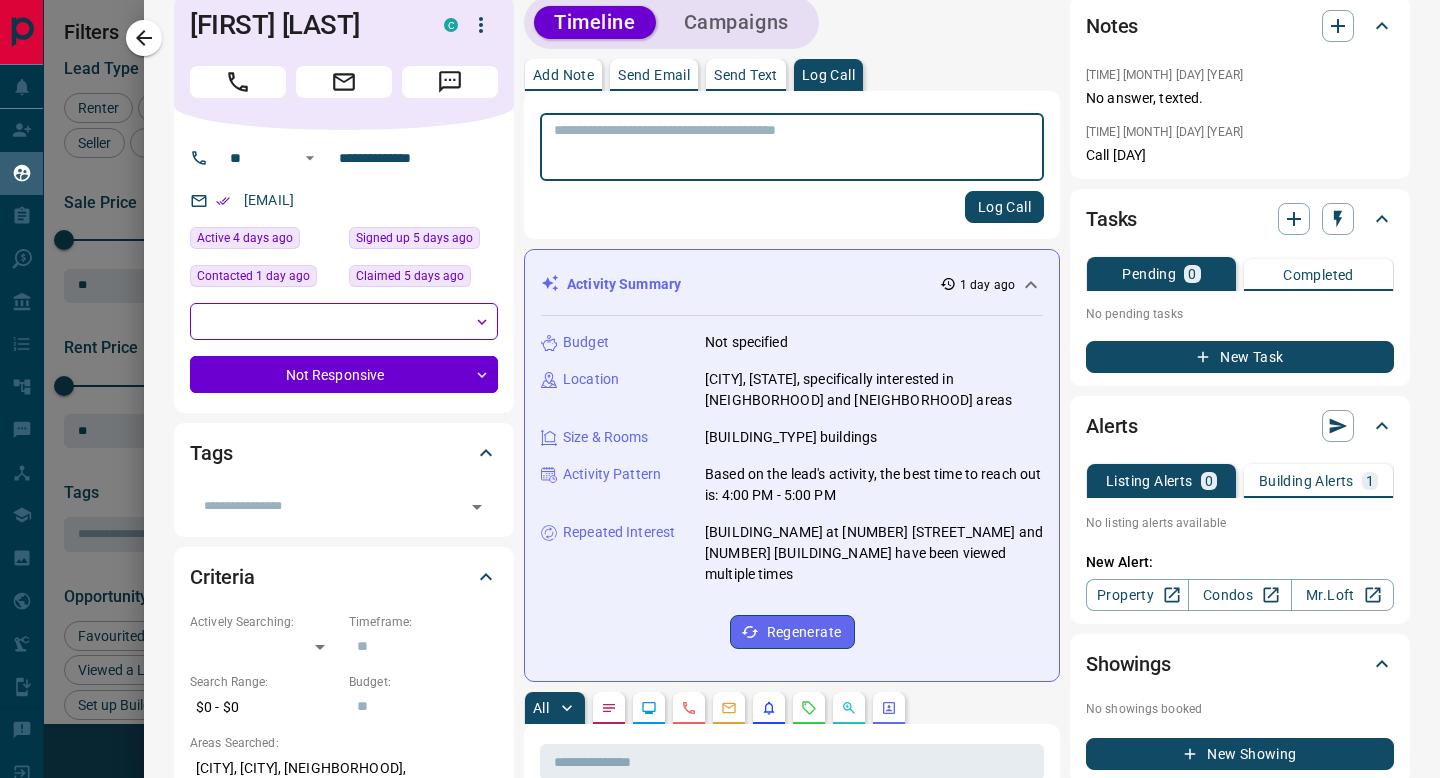 click at bounding box center (792, 147) 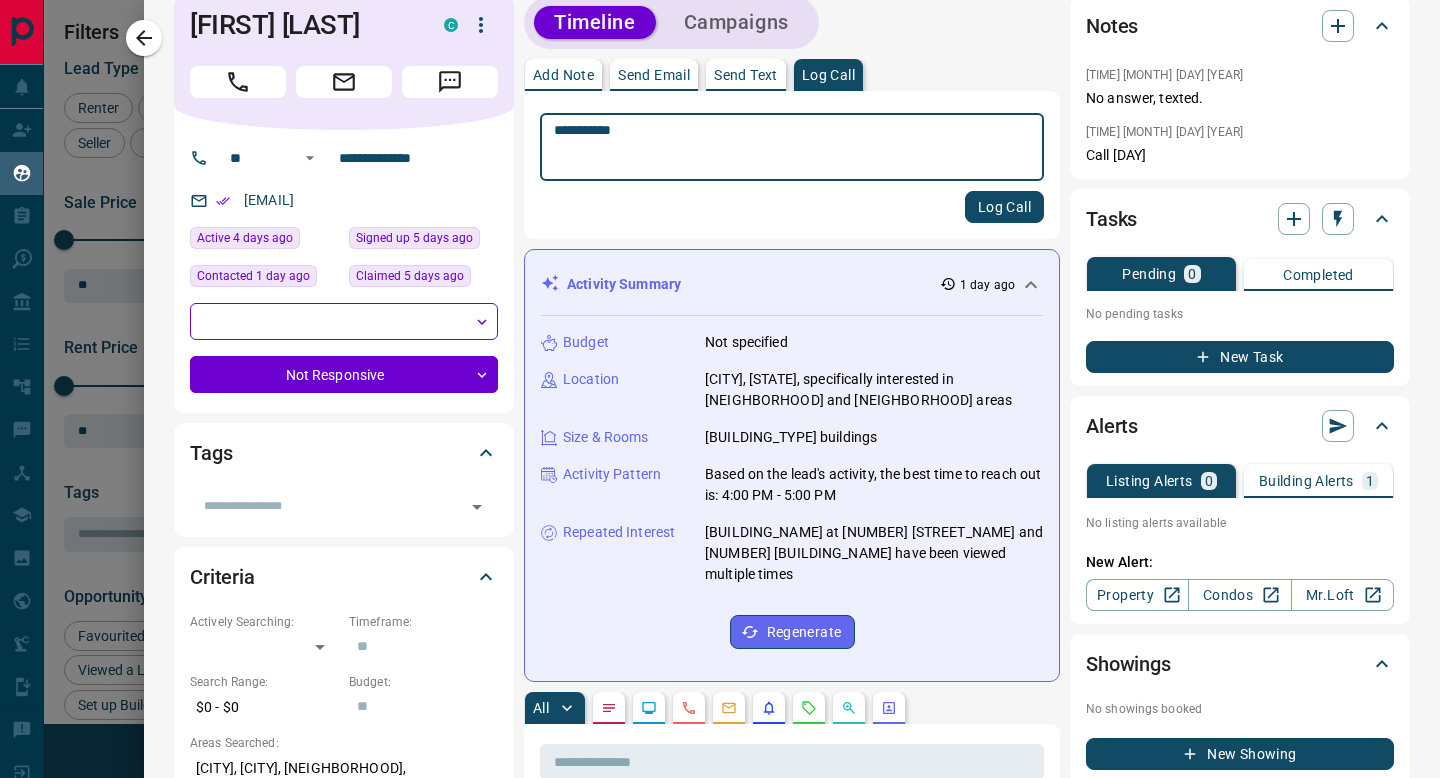 type on "**********" 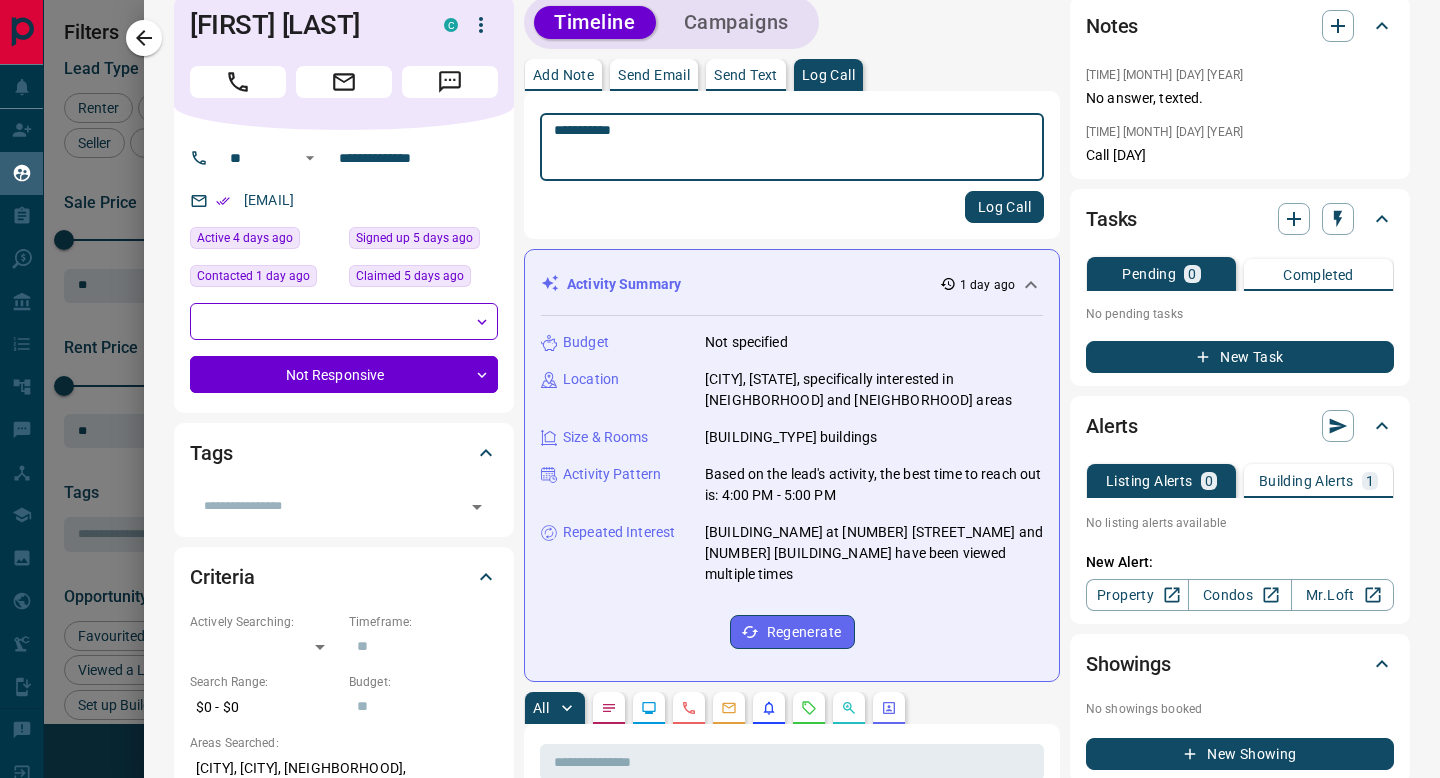 click on "Log Call" at bounding box center (1004, 207) 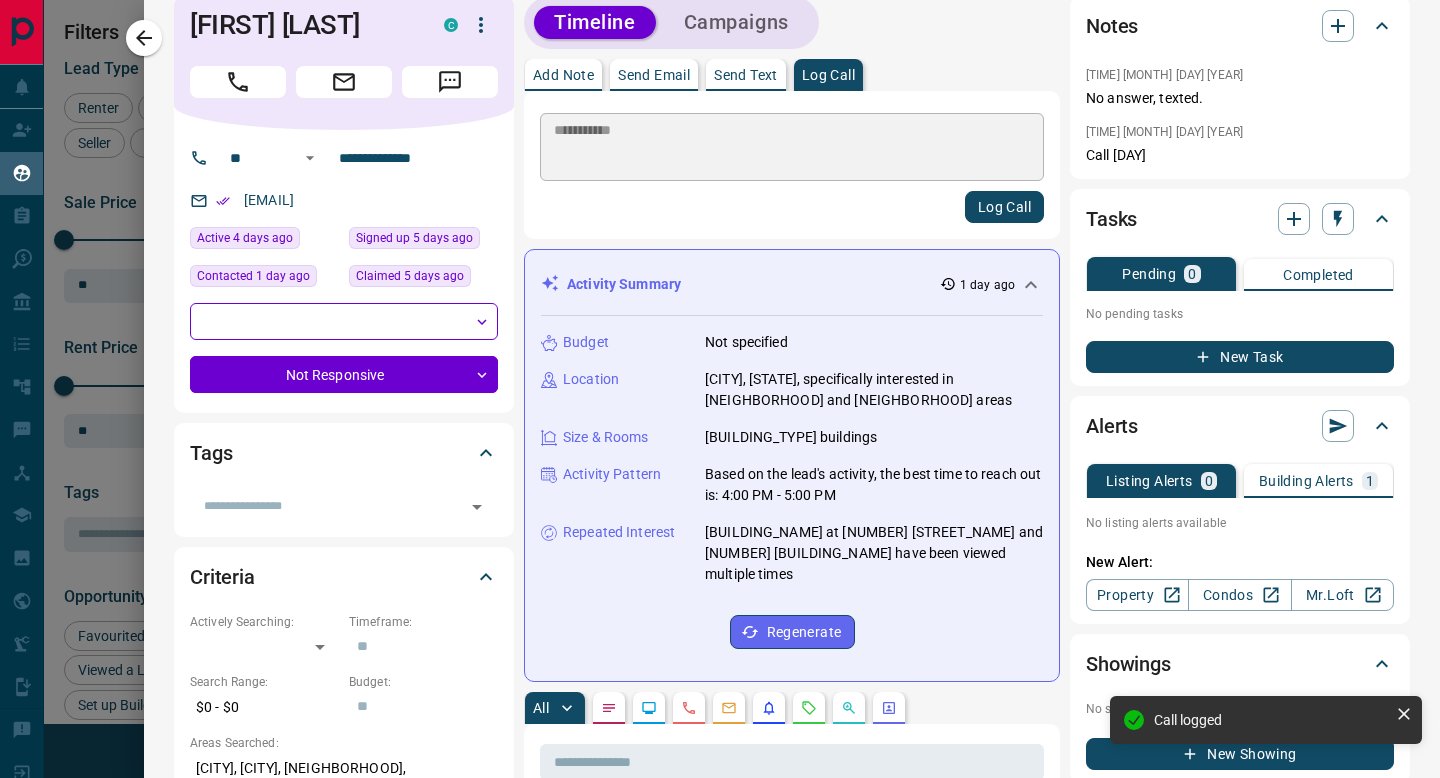 type 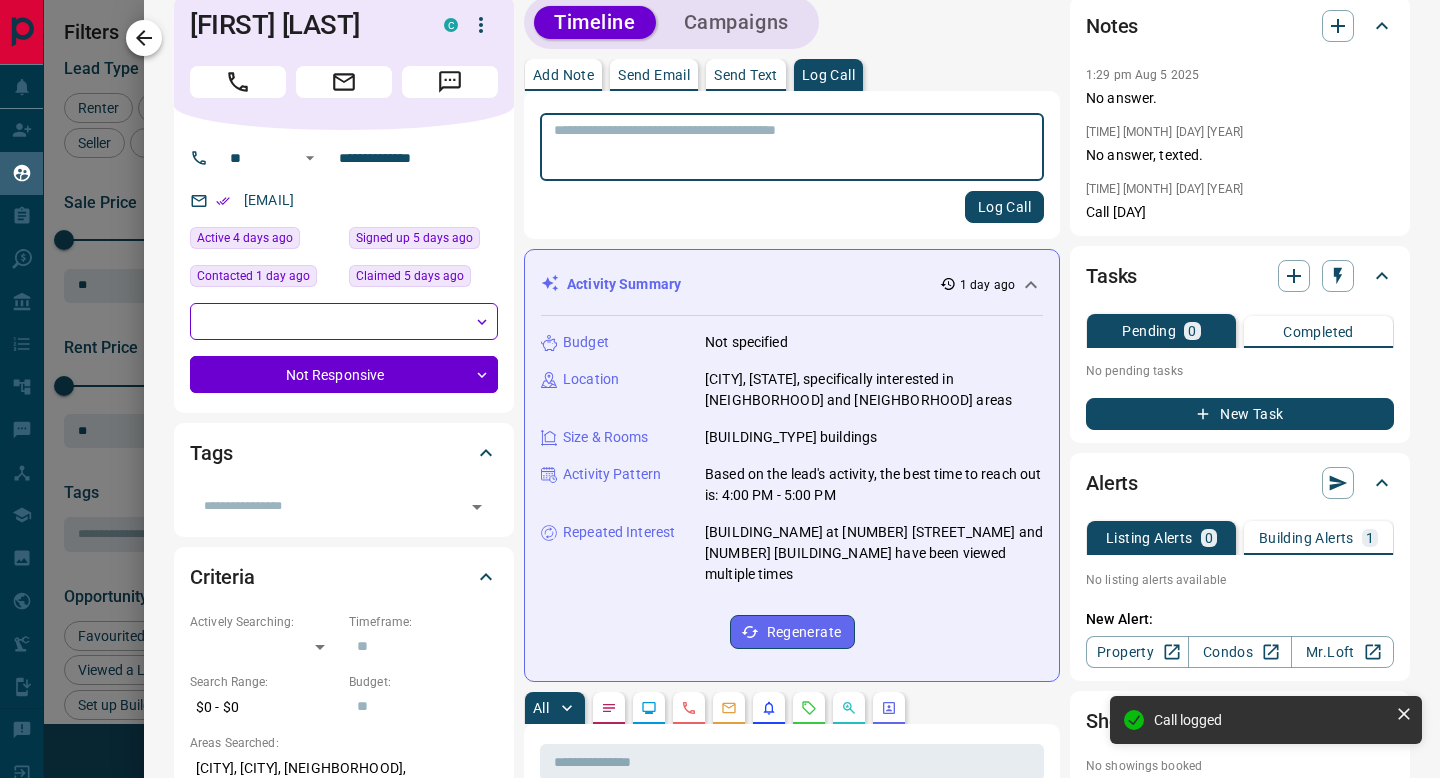 click 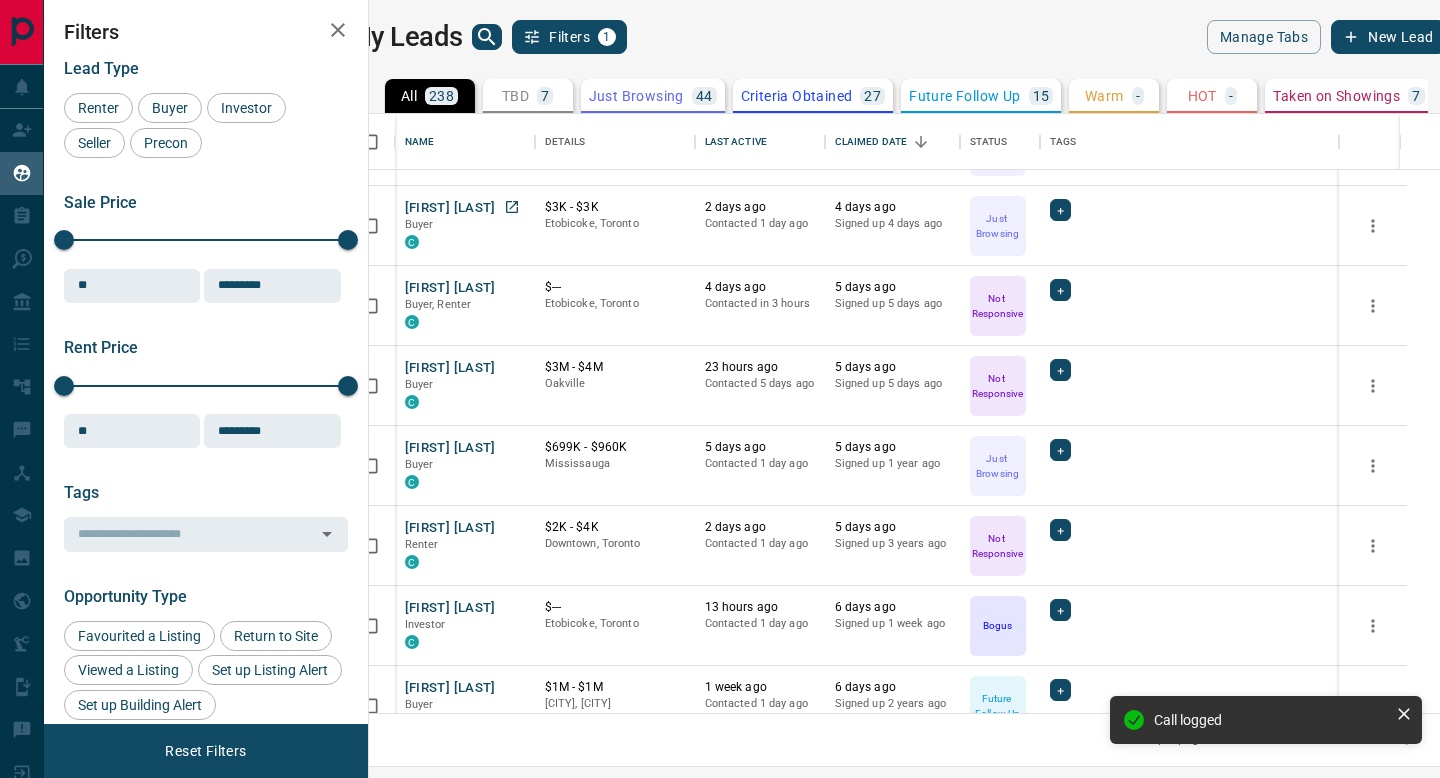 scroll, scrollTop: 1345, scrollLeft: 0, axis: vertical 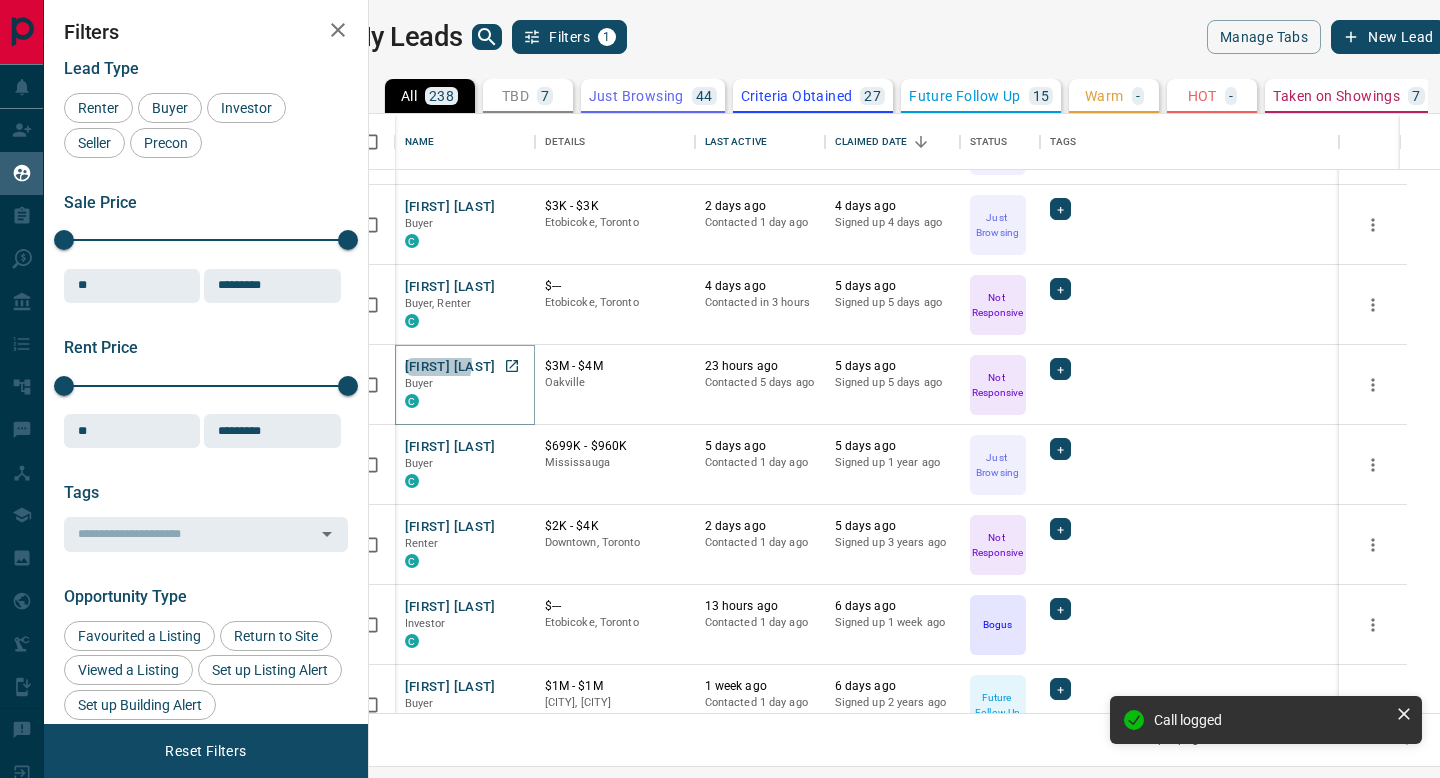 click on "[FIRST] [LAST]" at bounding box center (450, 367) 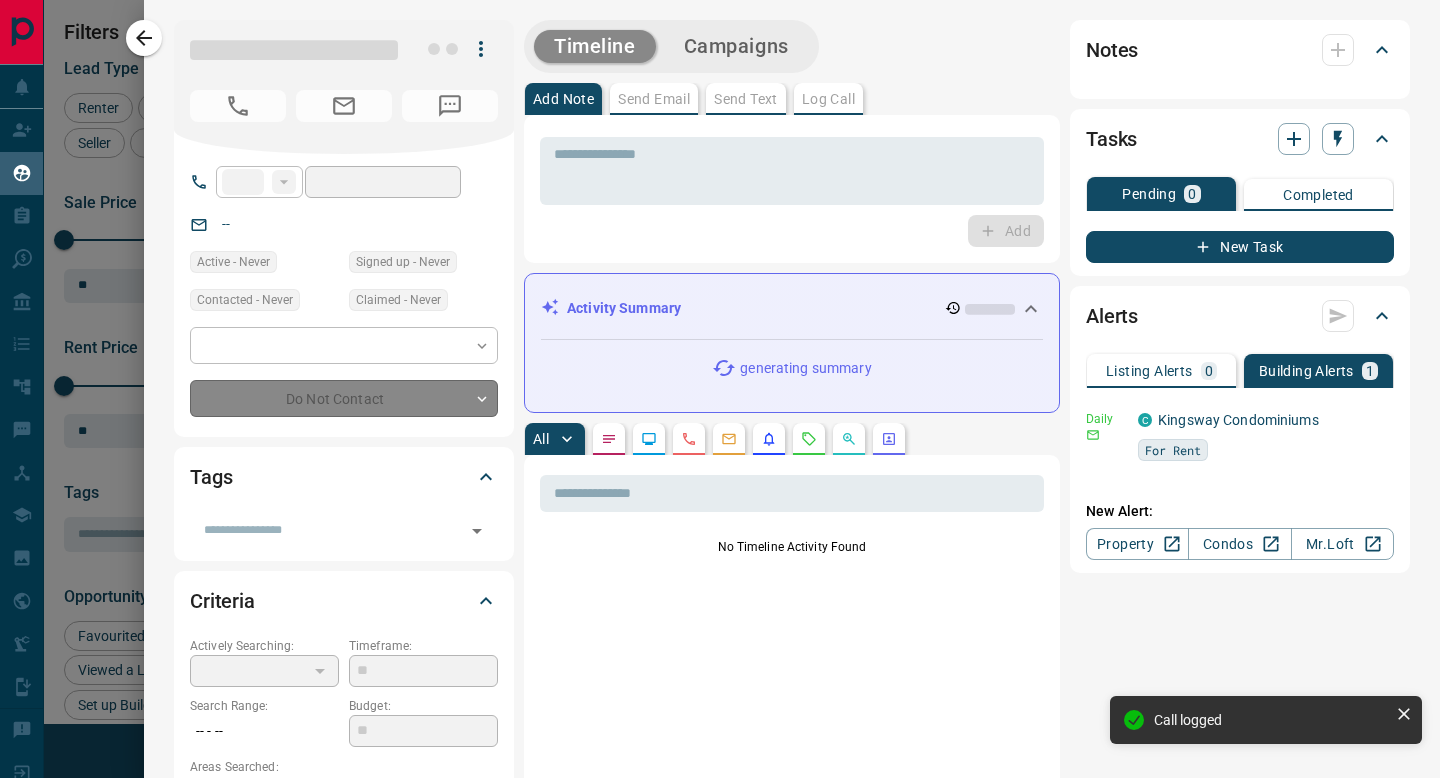 type on "**" 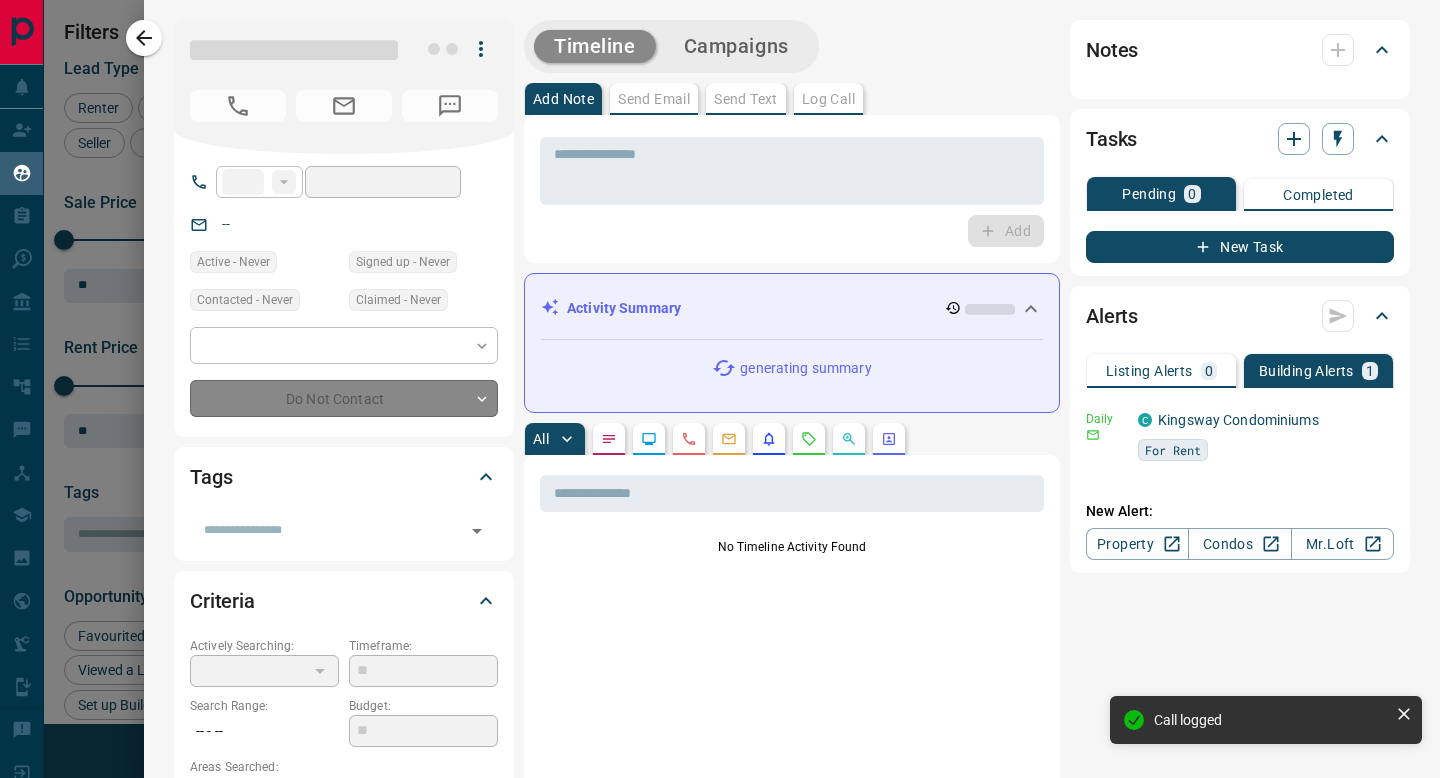 type on "**********" 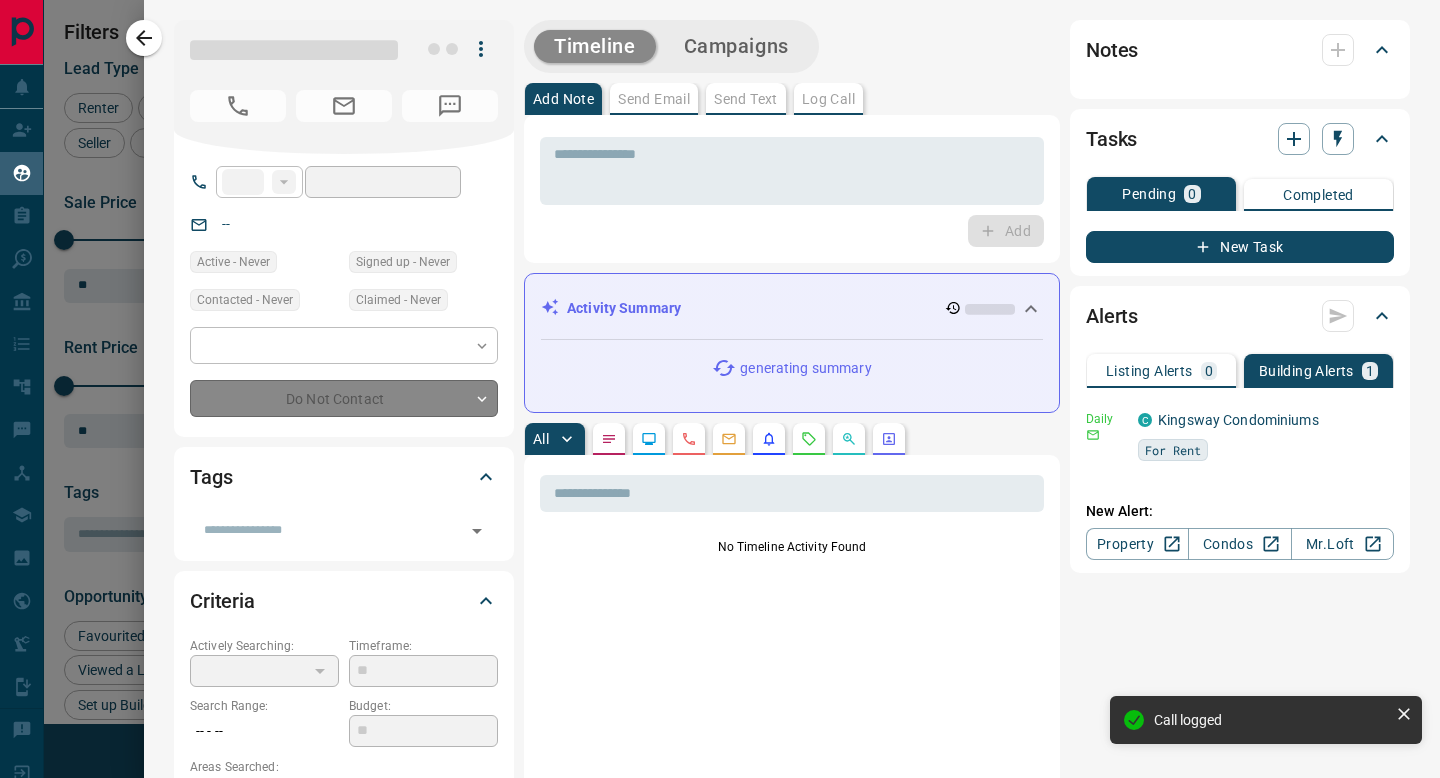 type on "*" 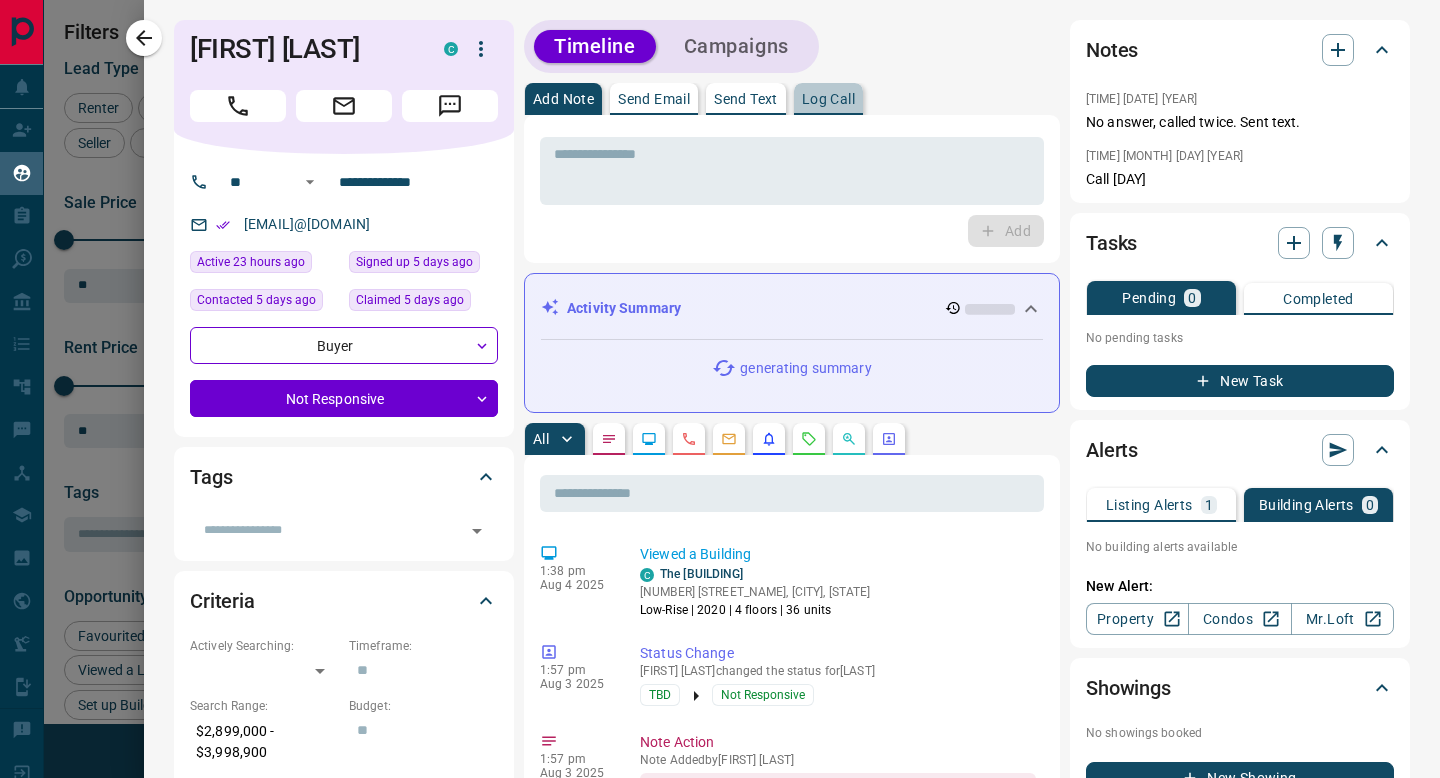 click on "Log Call" at bounding box center (828, 99) 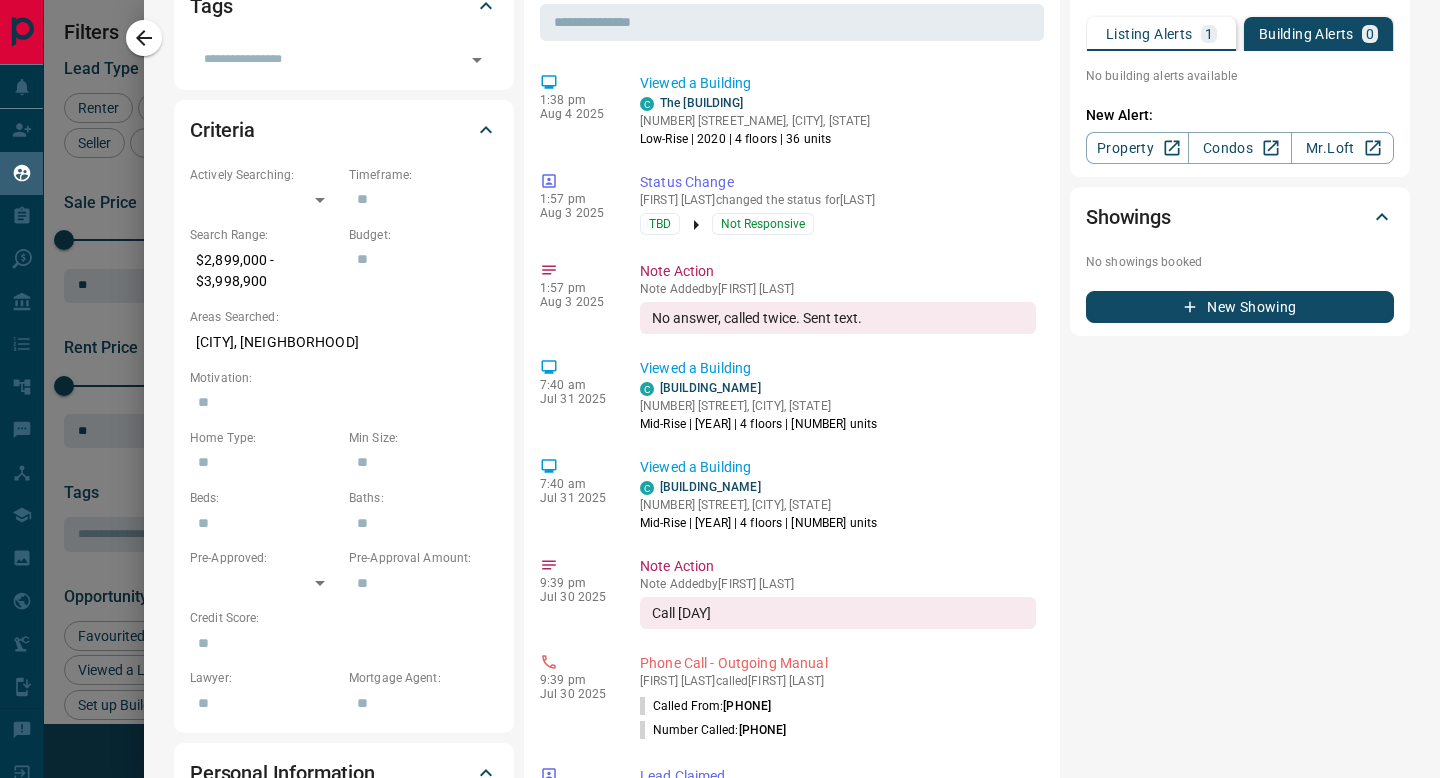 scroll, scrollTop: 676, scrollLeft: 0, axis: vertical 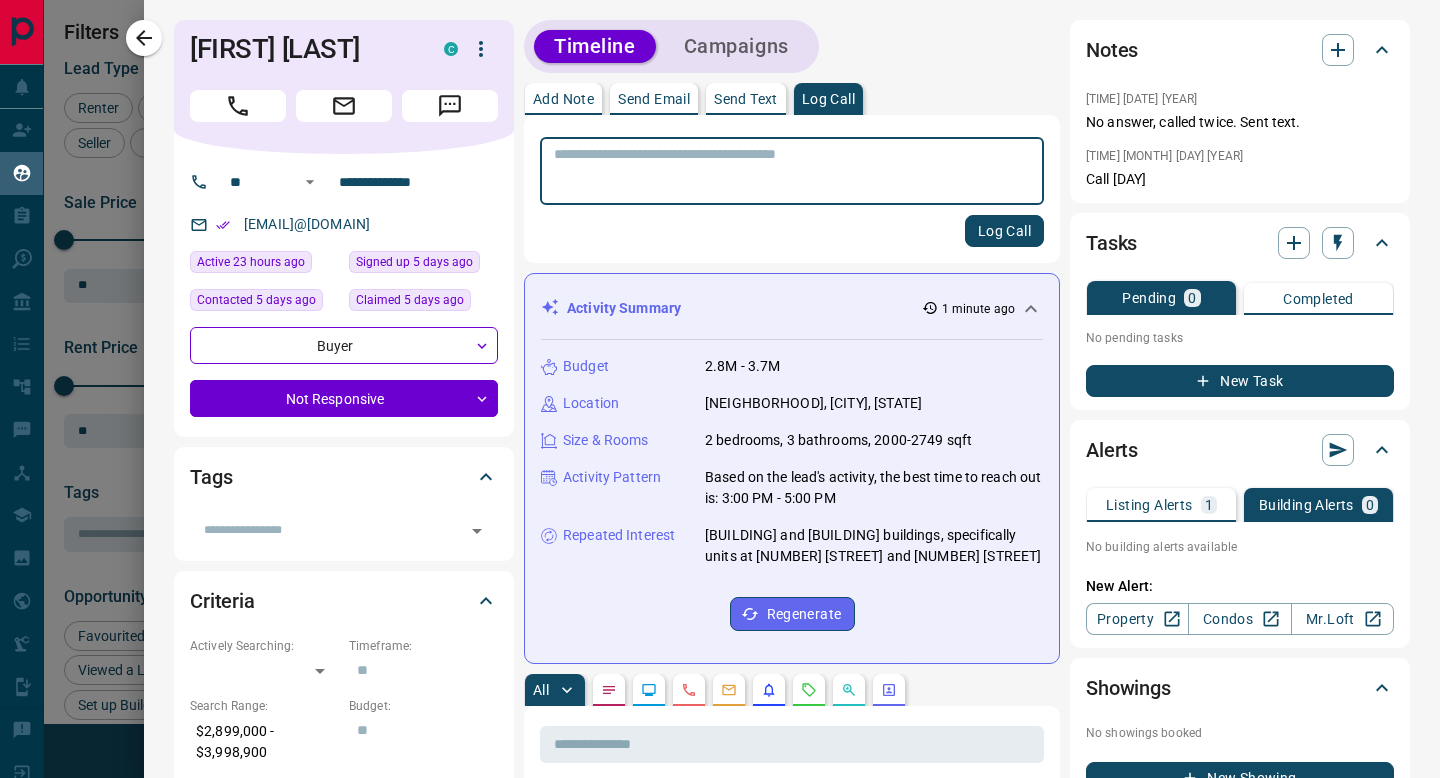 click at bounding box center (792, 171) 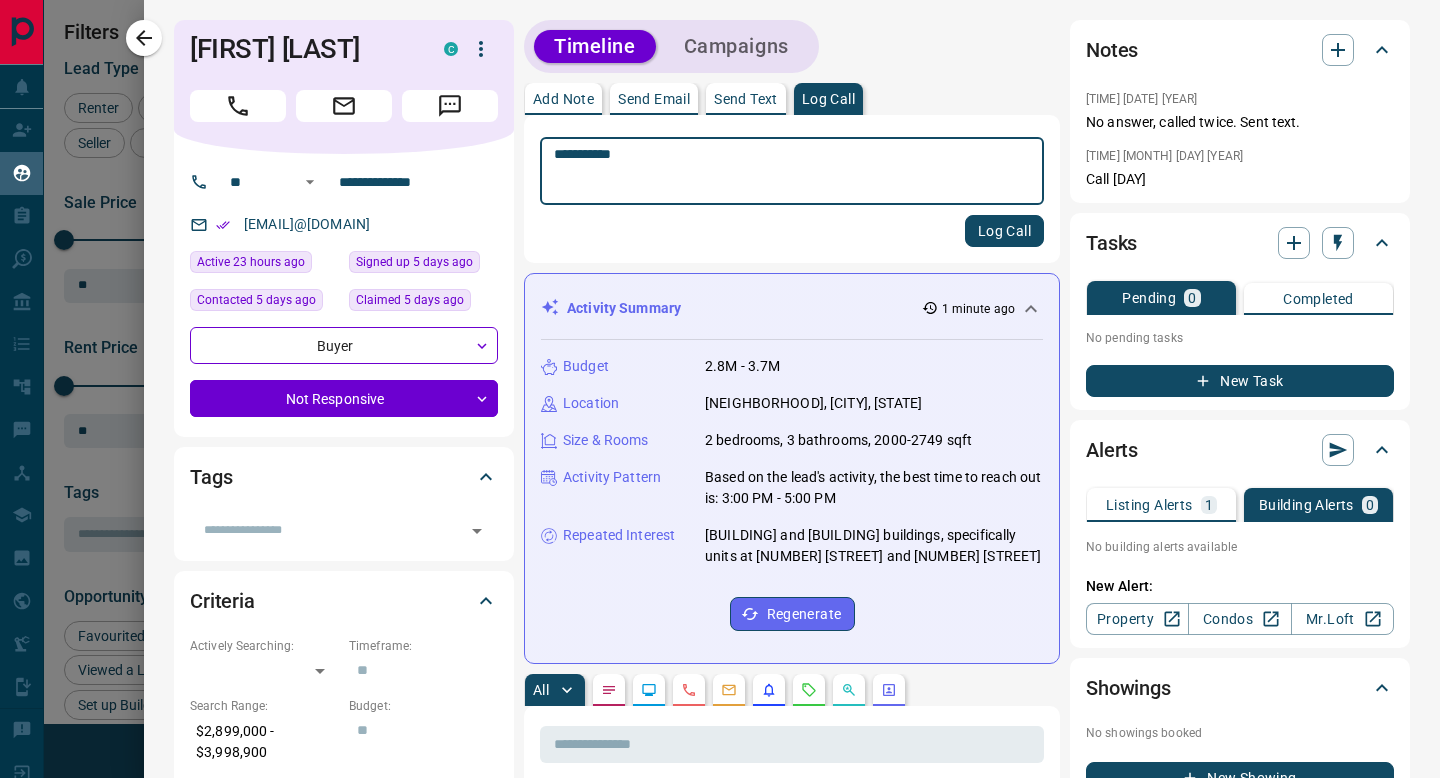 type on "**********" 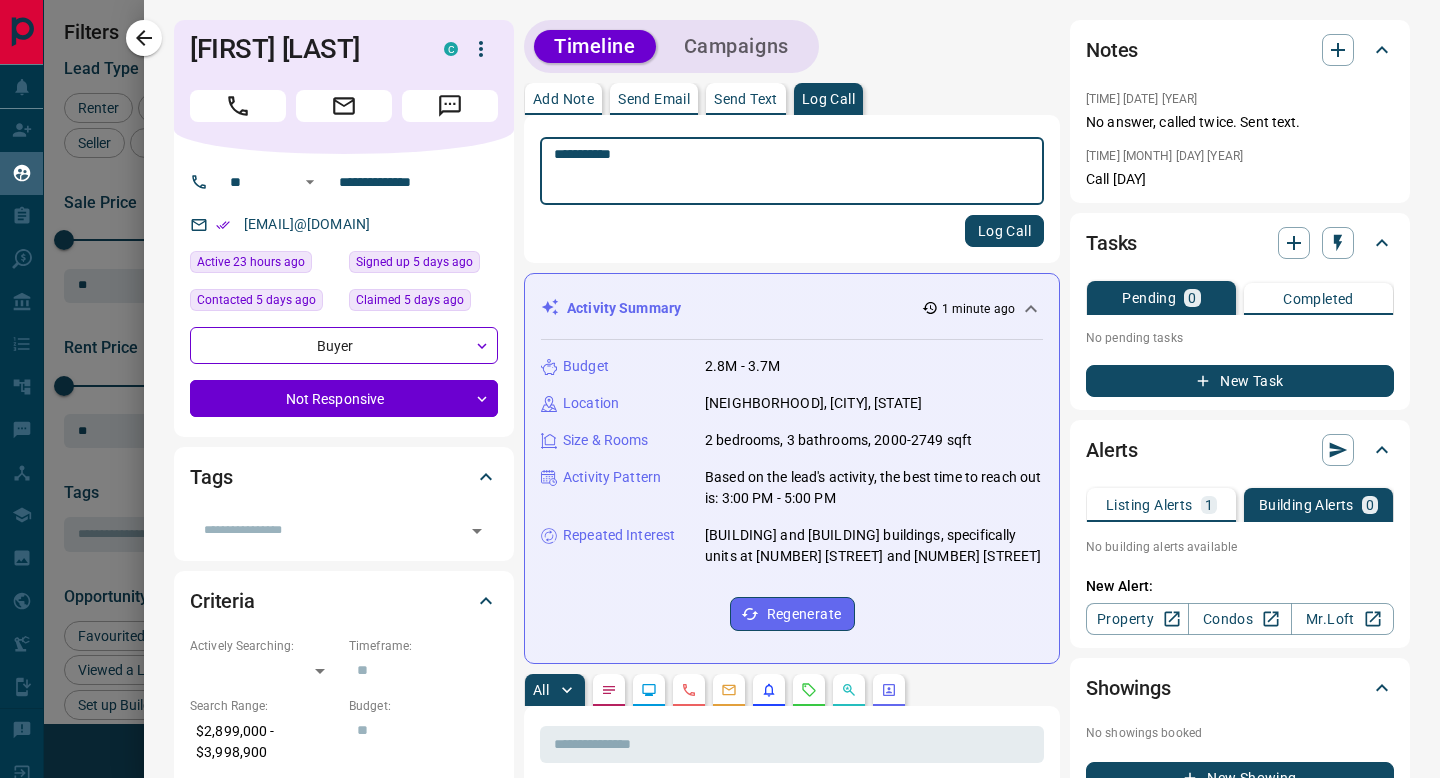 click on "Log Call" at bounding box center [1004, 231] 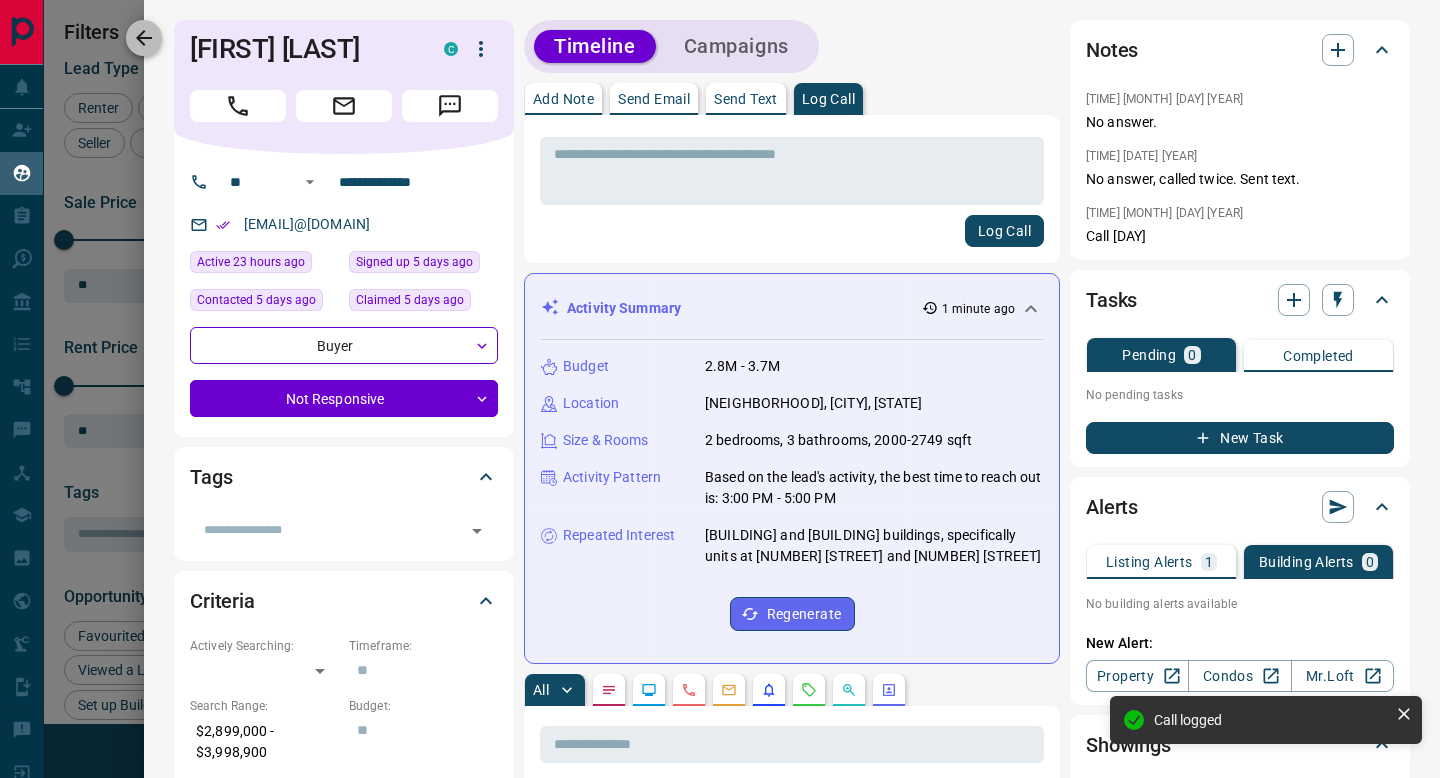 click 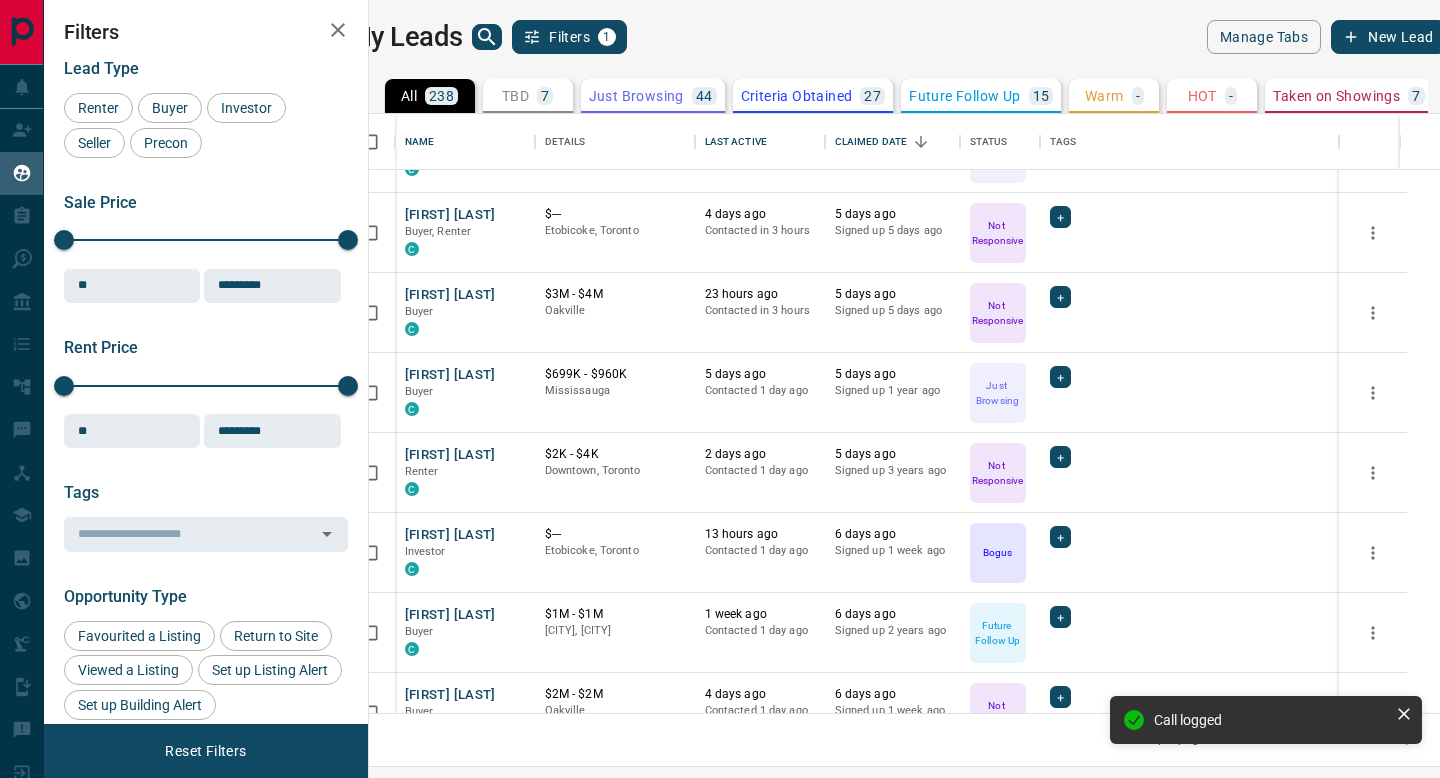 scroll, scrollTop: 1424, scrollLeft: 0, axis: vertical 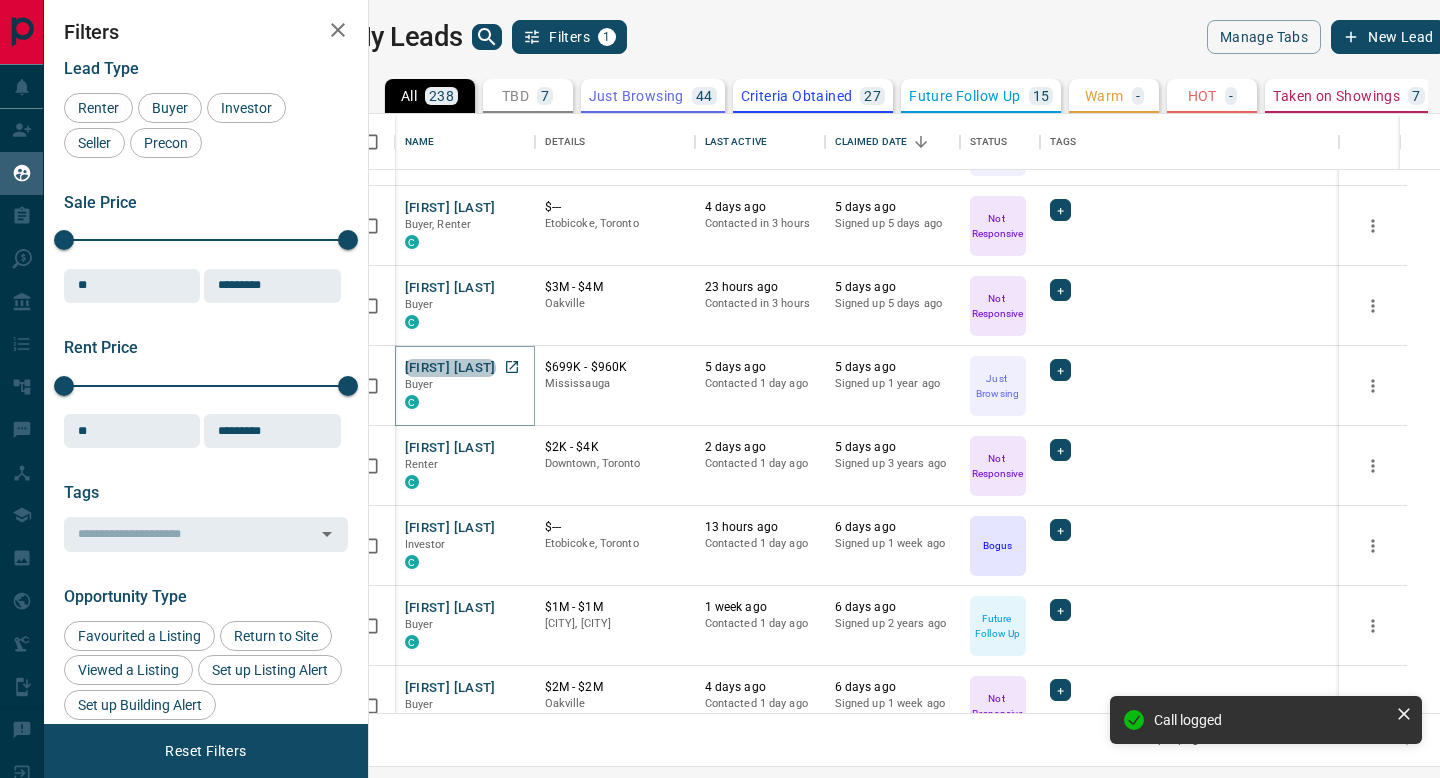 click on "[FIRST] [LAST]" at bounding box center [450, 368] 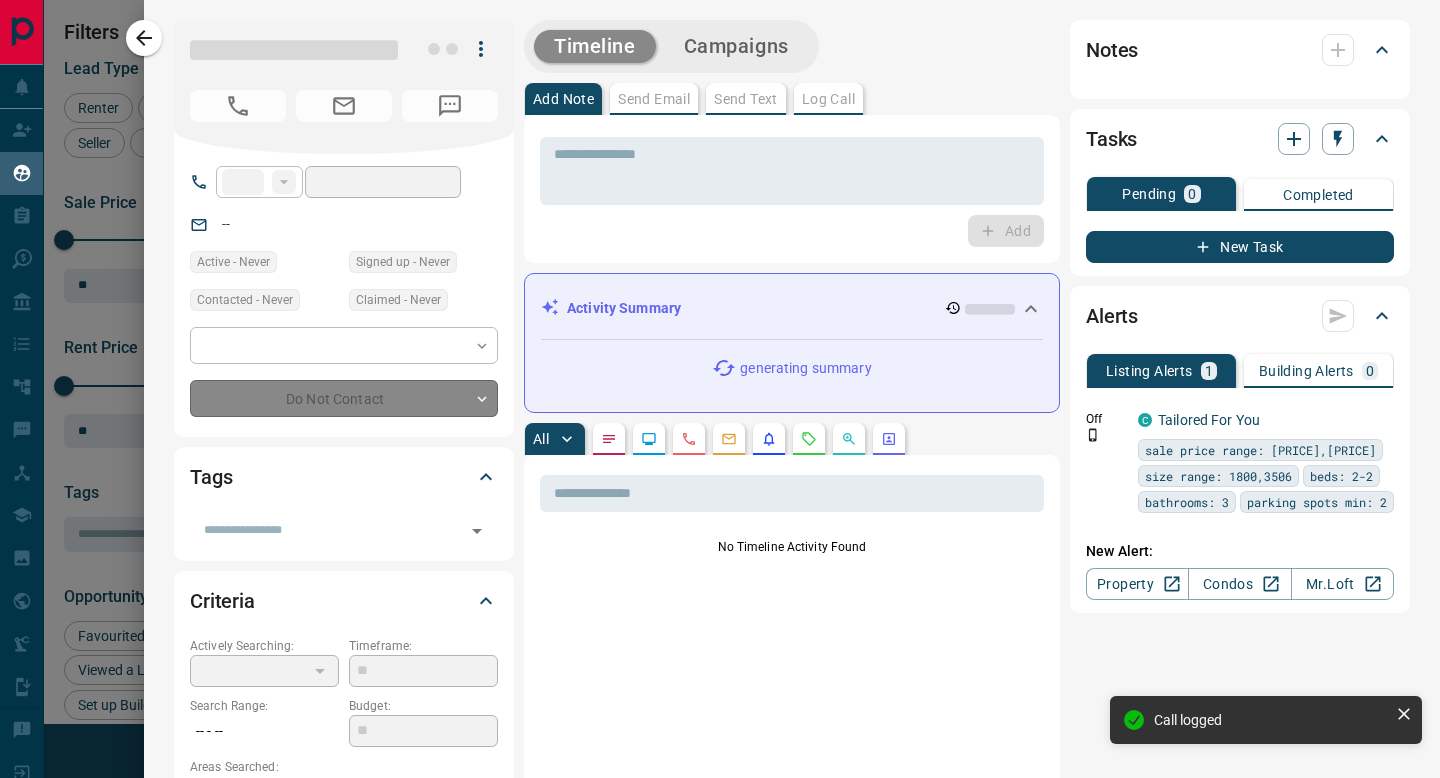 type on "**" 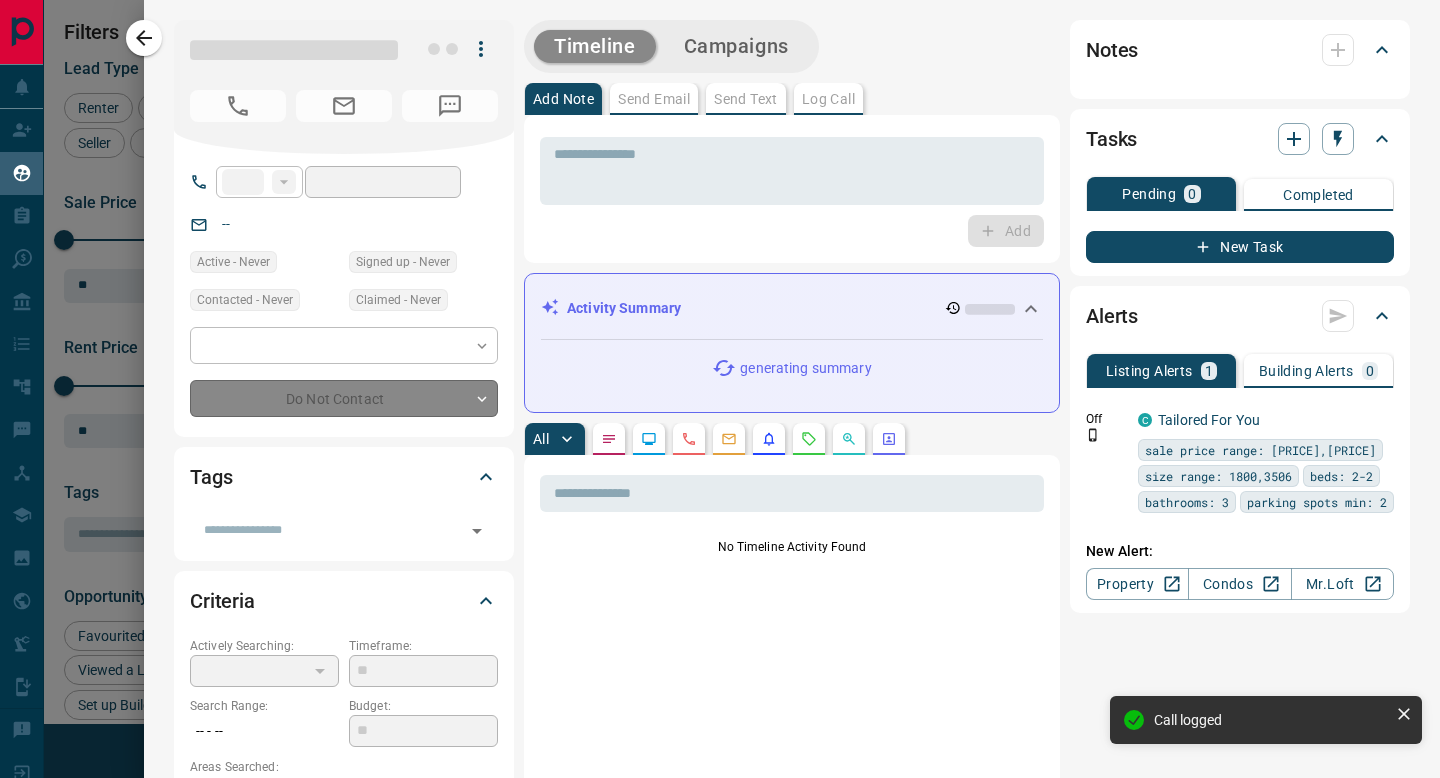type on "**********" 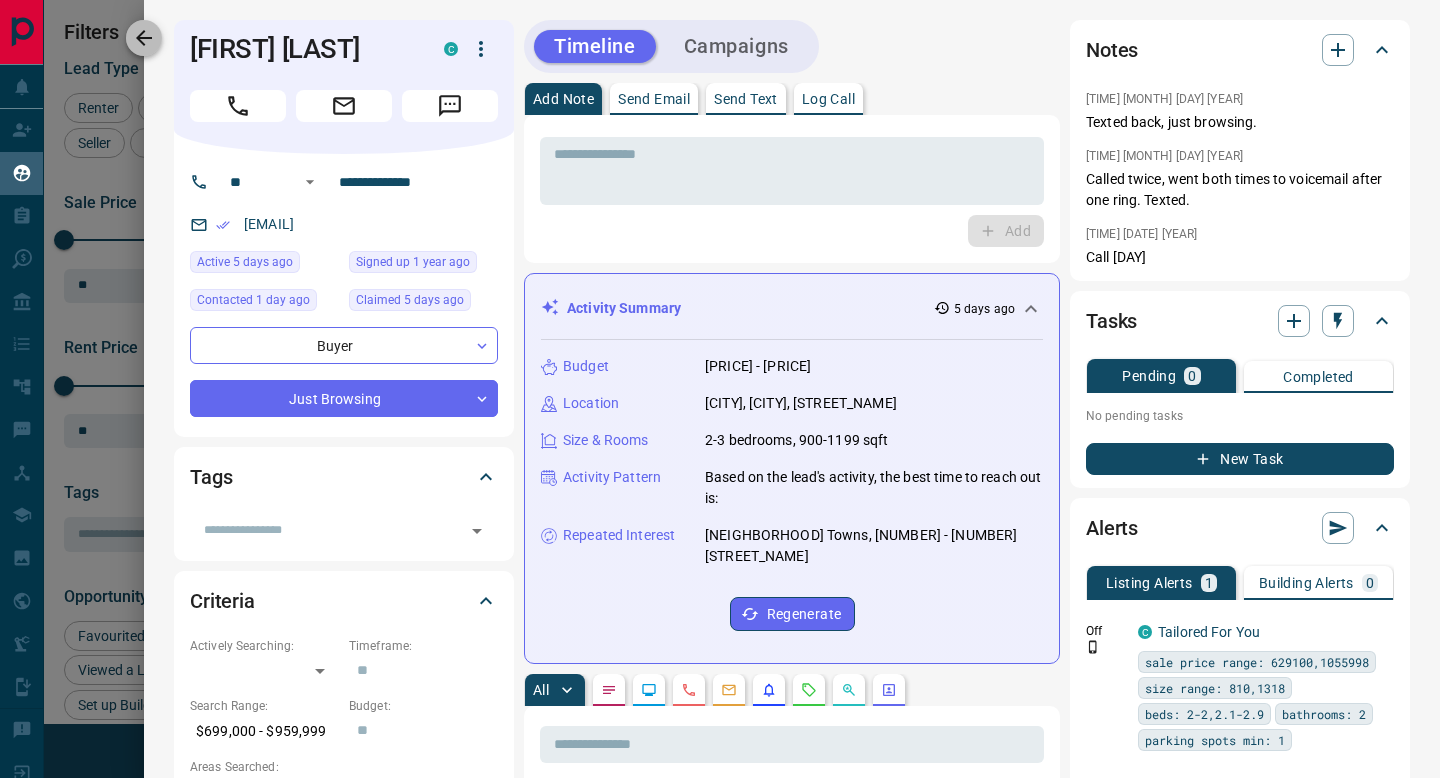click 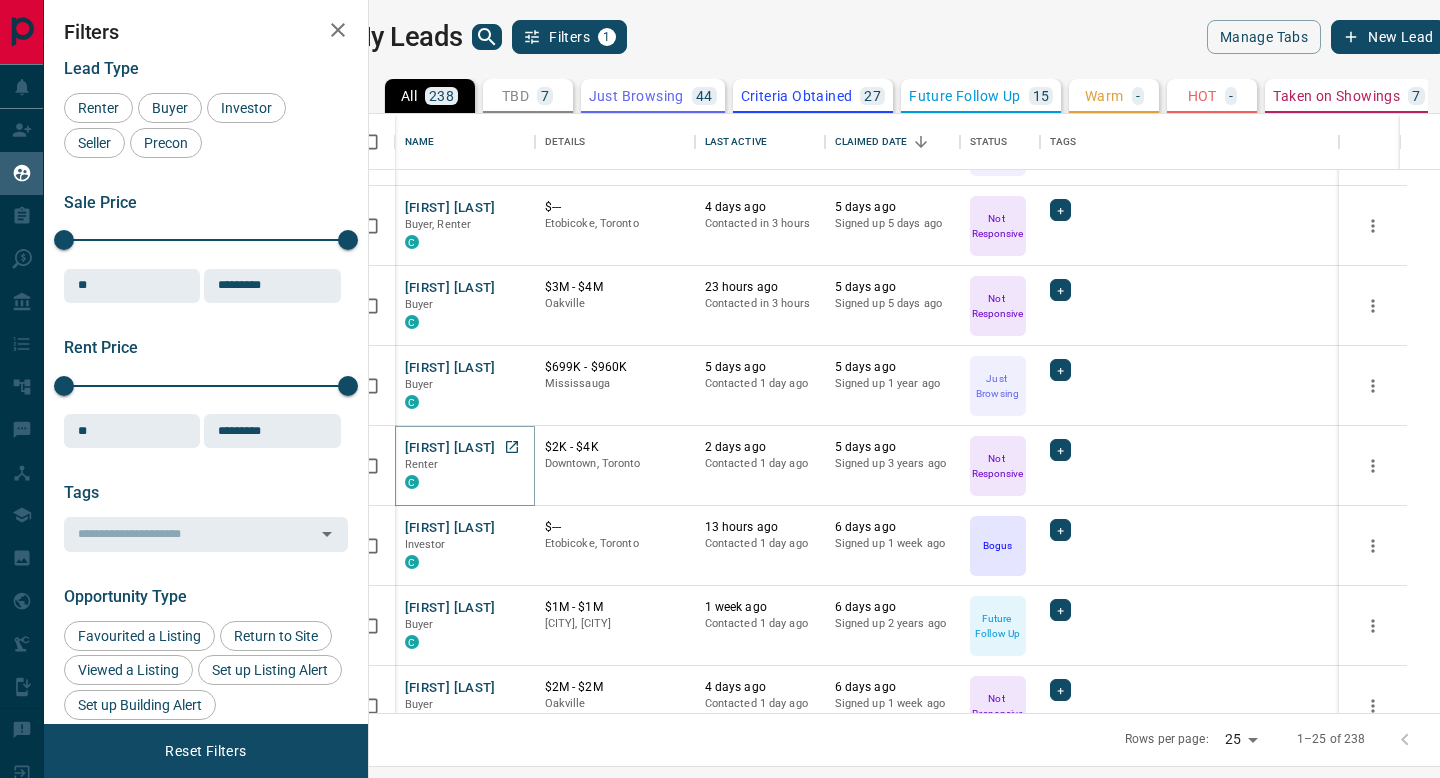 click on "[FIRST] [LAST]" at bounding box center (450, 448) 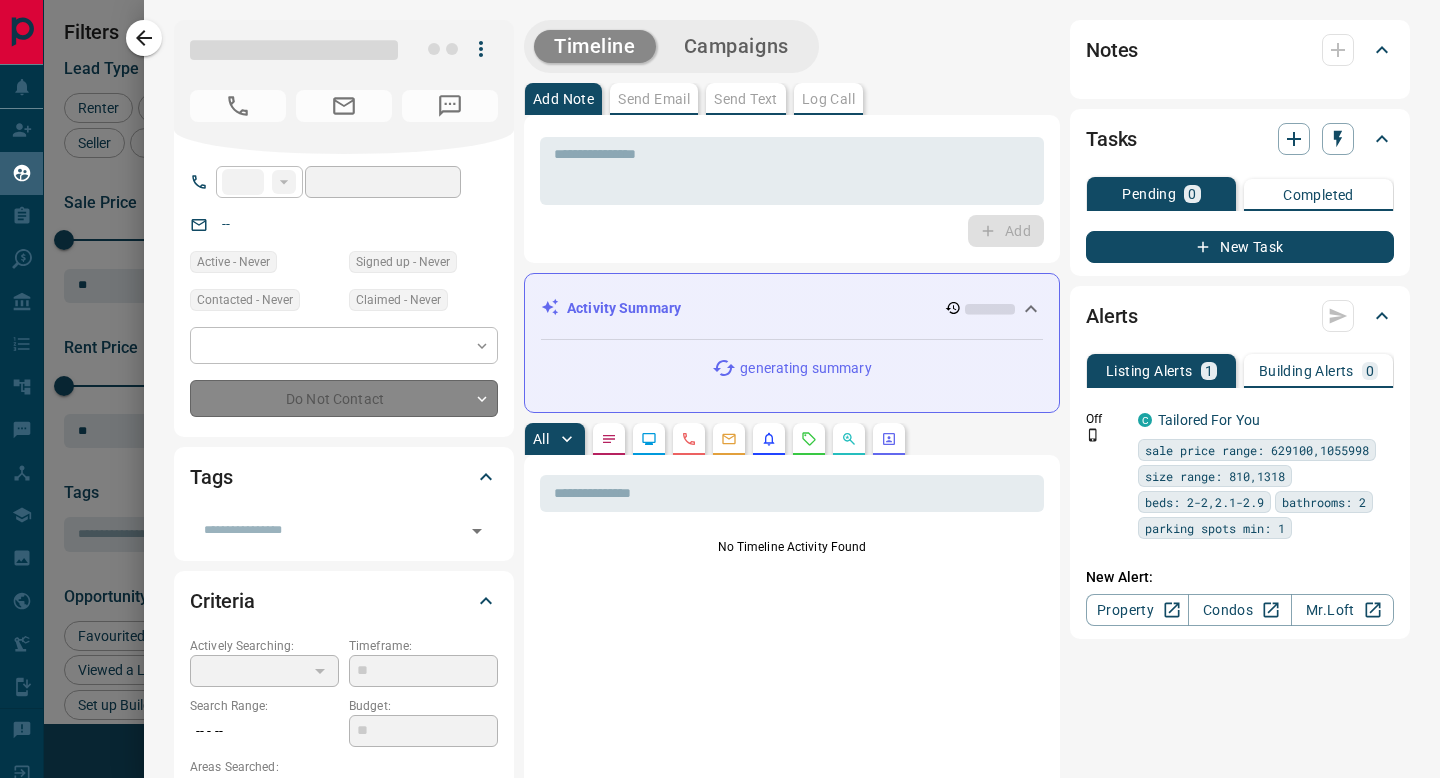 type on "**" 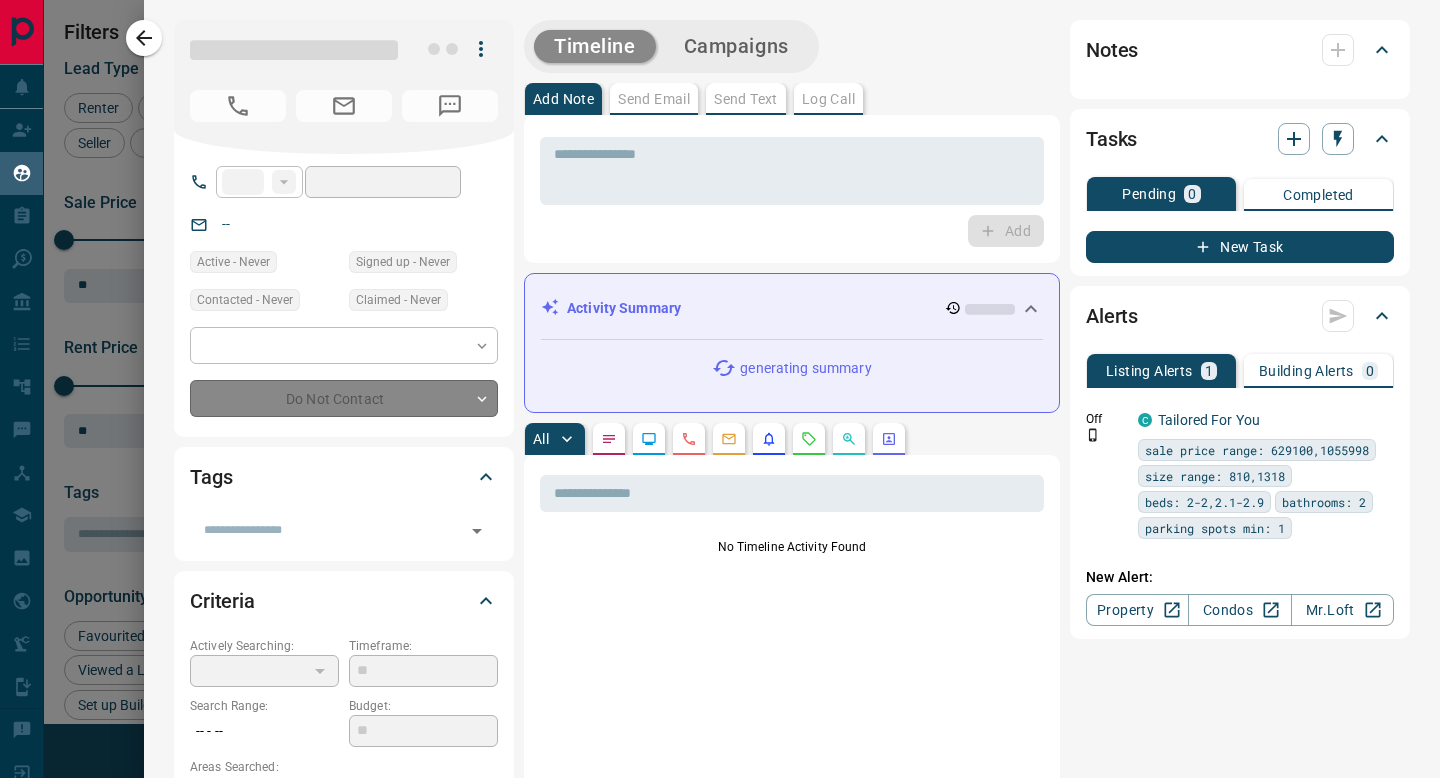 type on "**********" 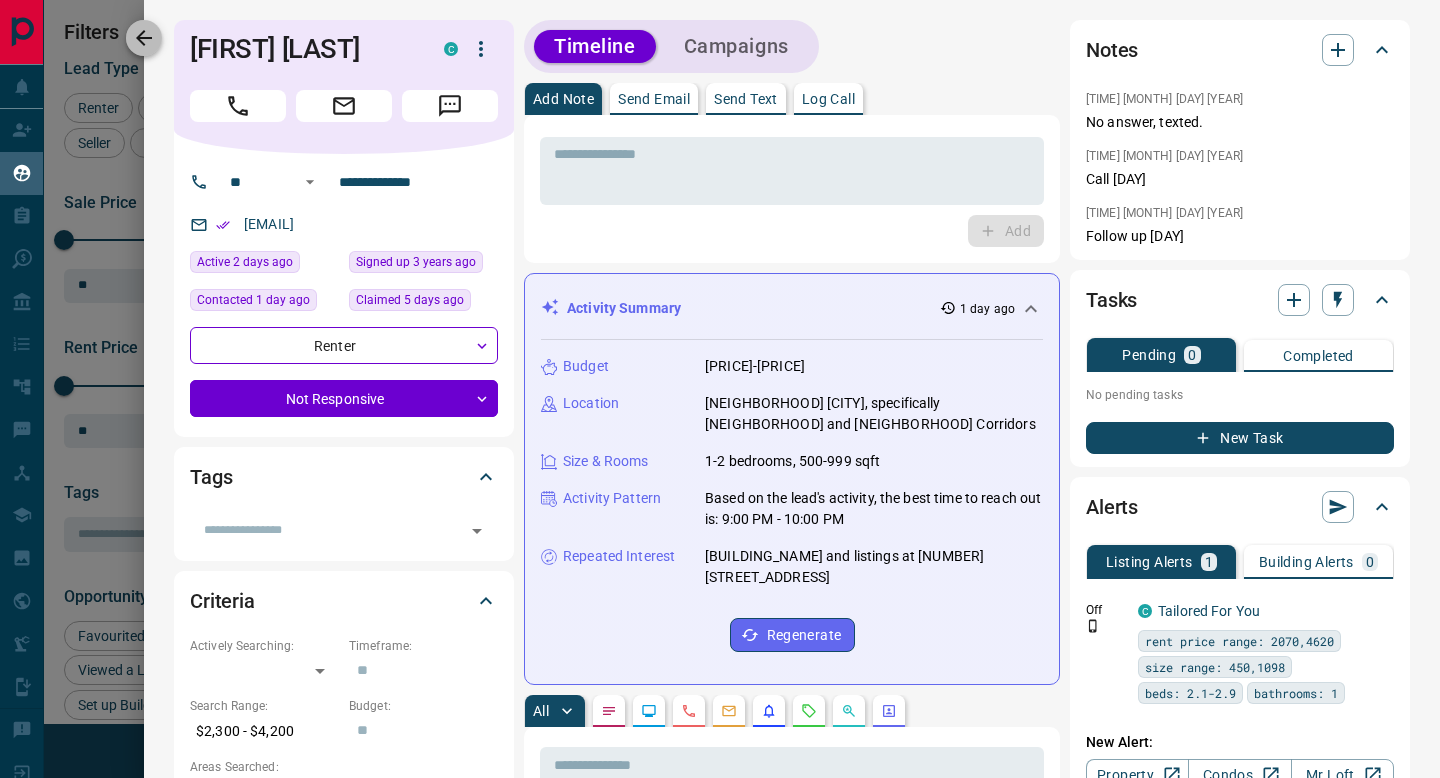 click 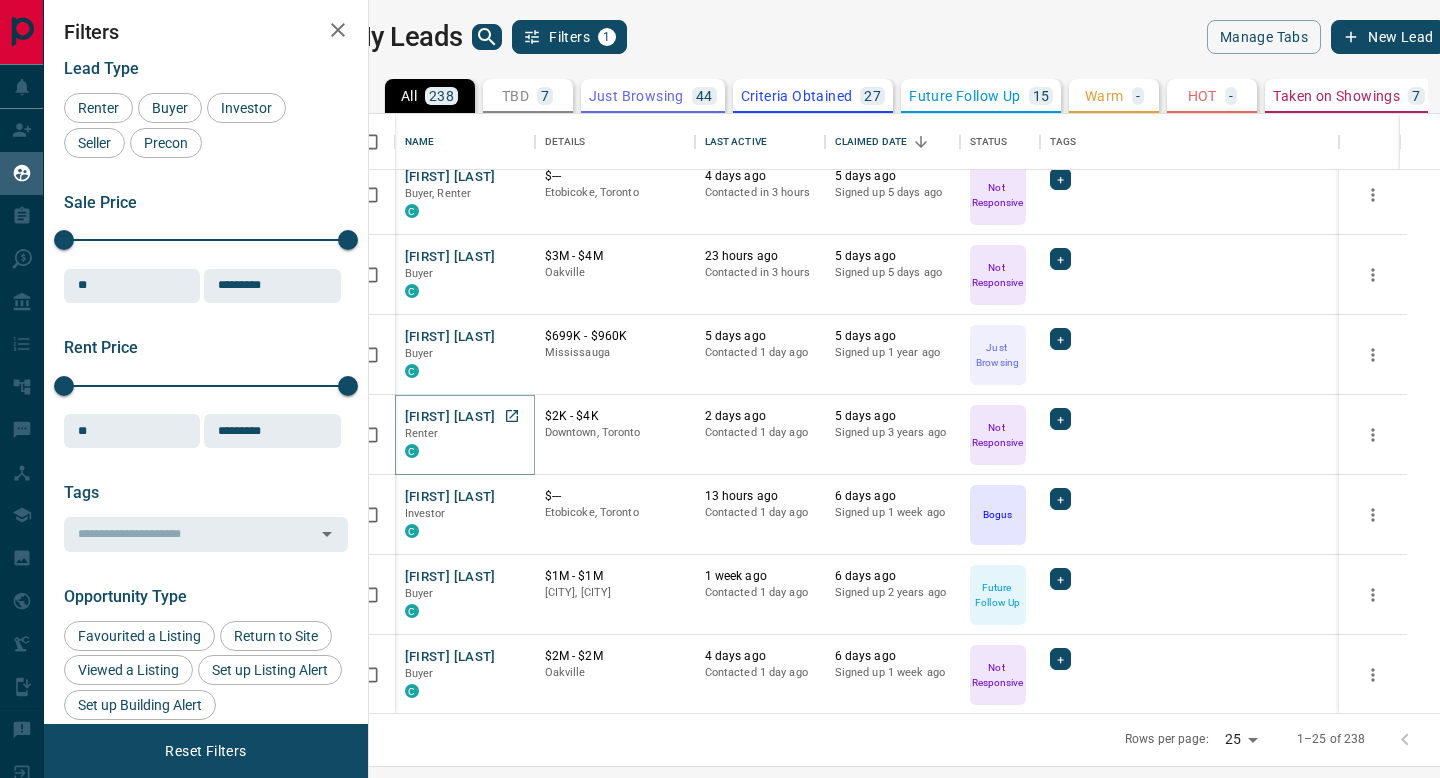 scroll, scrollTop: 1457, scrollLeft: 0, axis: vertical 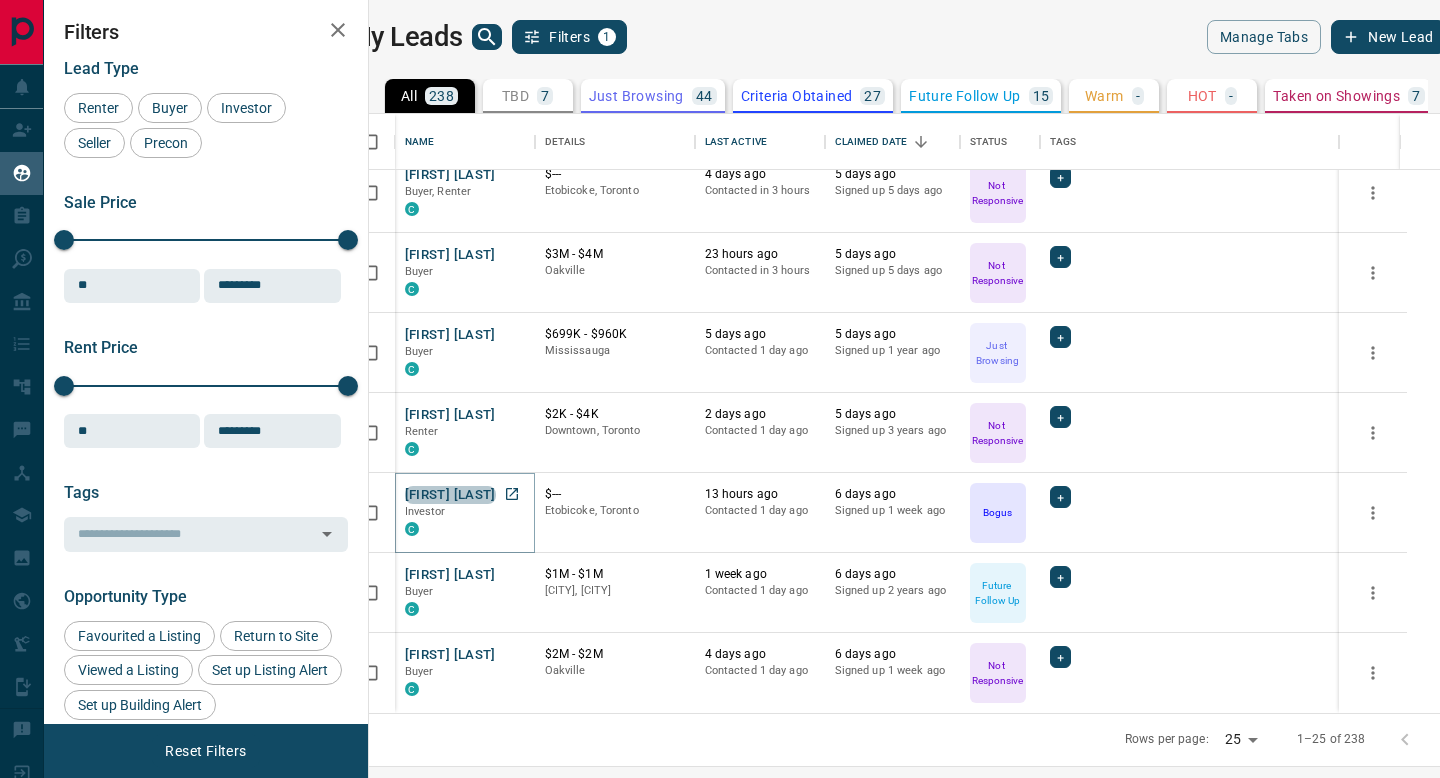 click on "[FIRST] [LAST]" at bounding box center (450, 495) 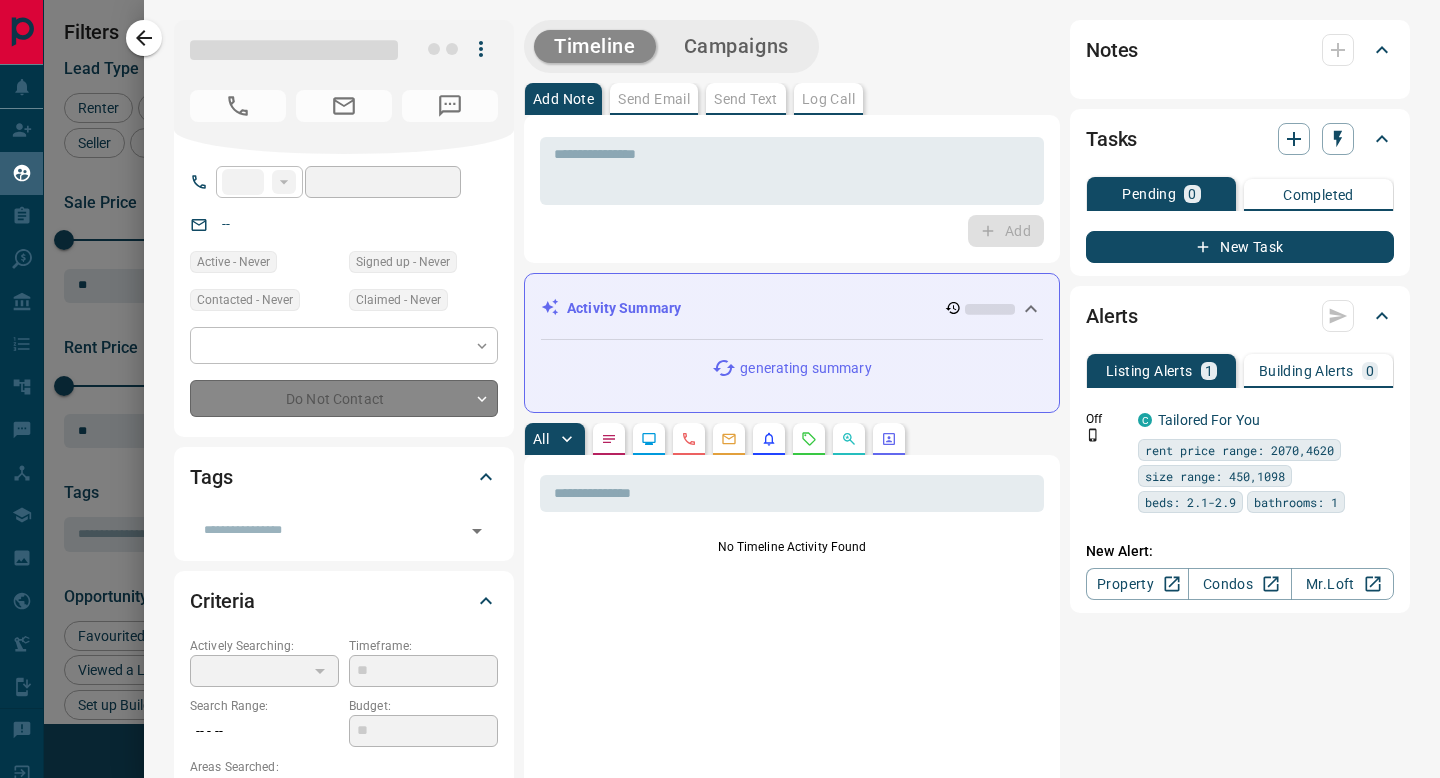 type on "***" 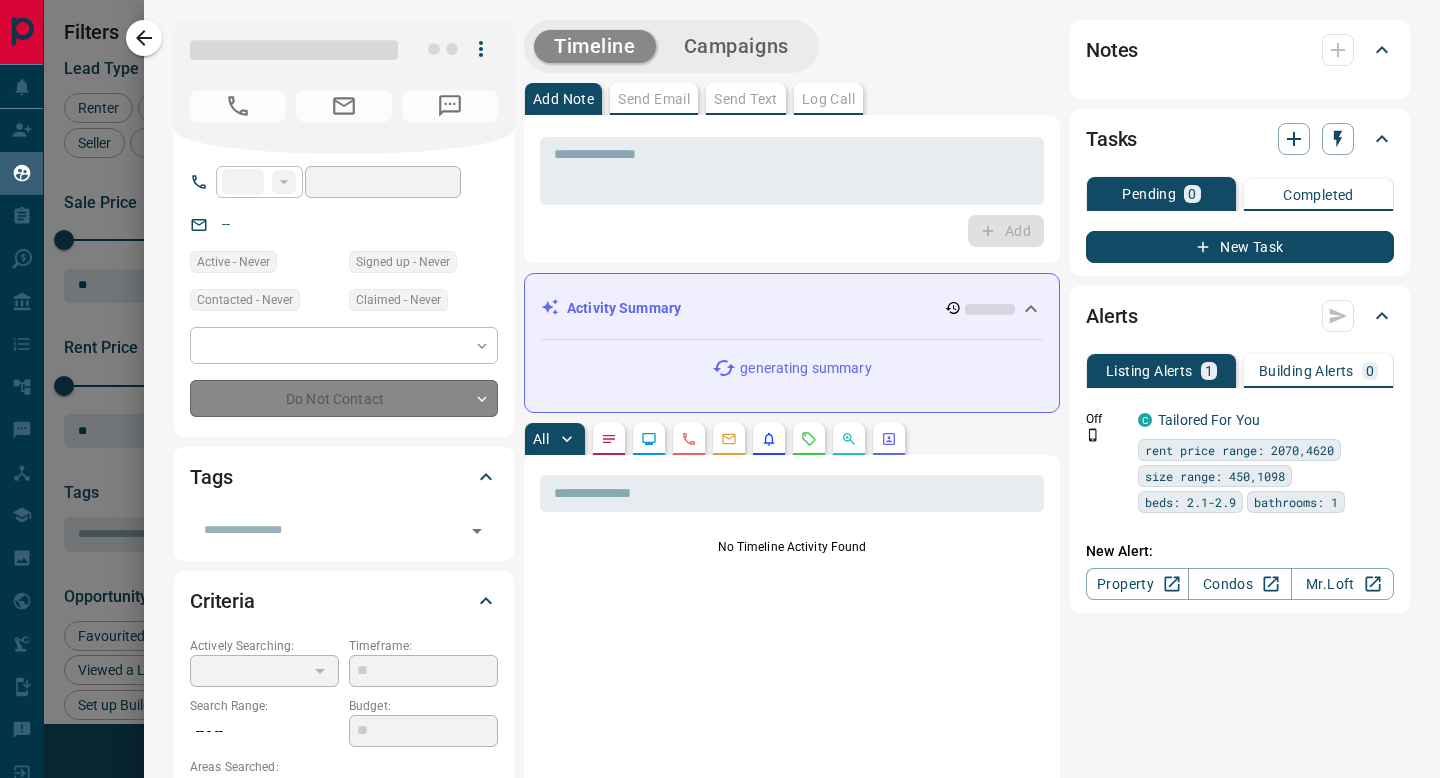 type on "**********" 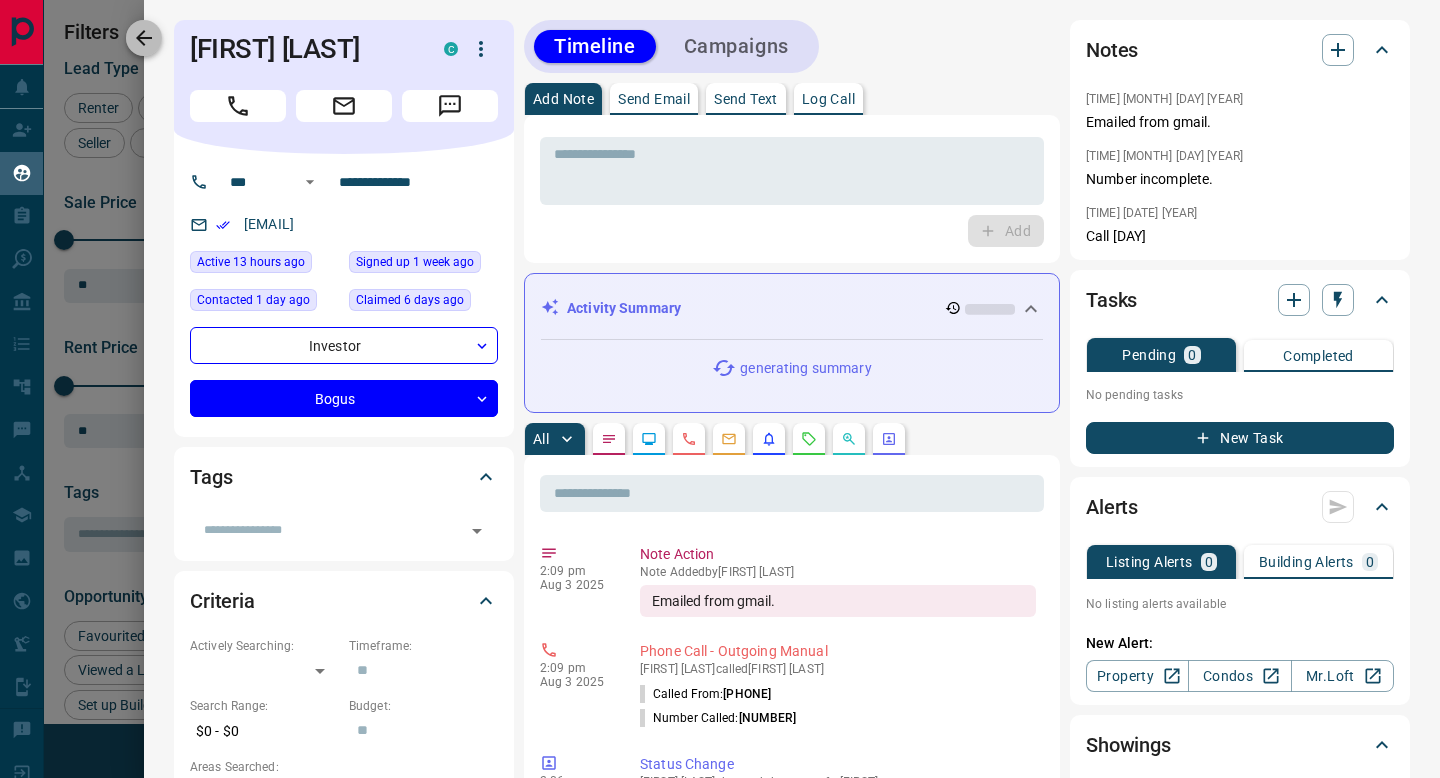 click 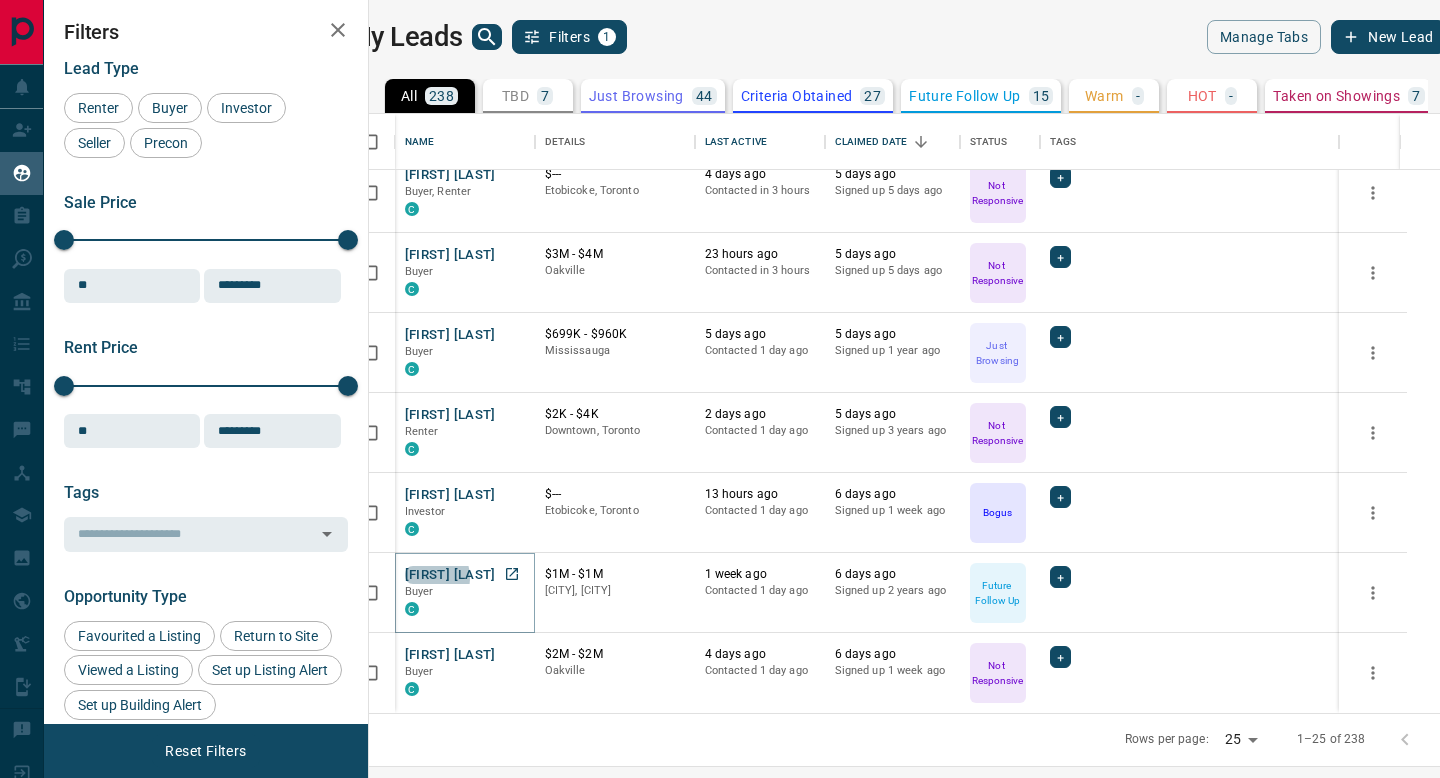 click on "[FIRST] [LAST]" at bounding box center [450, 575] 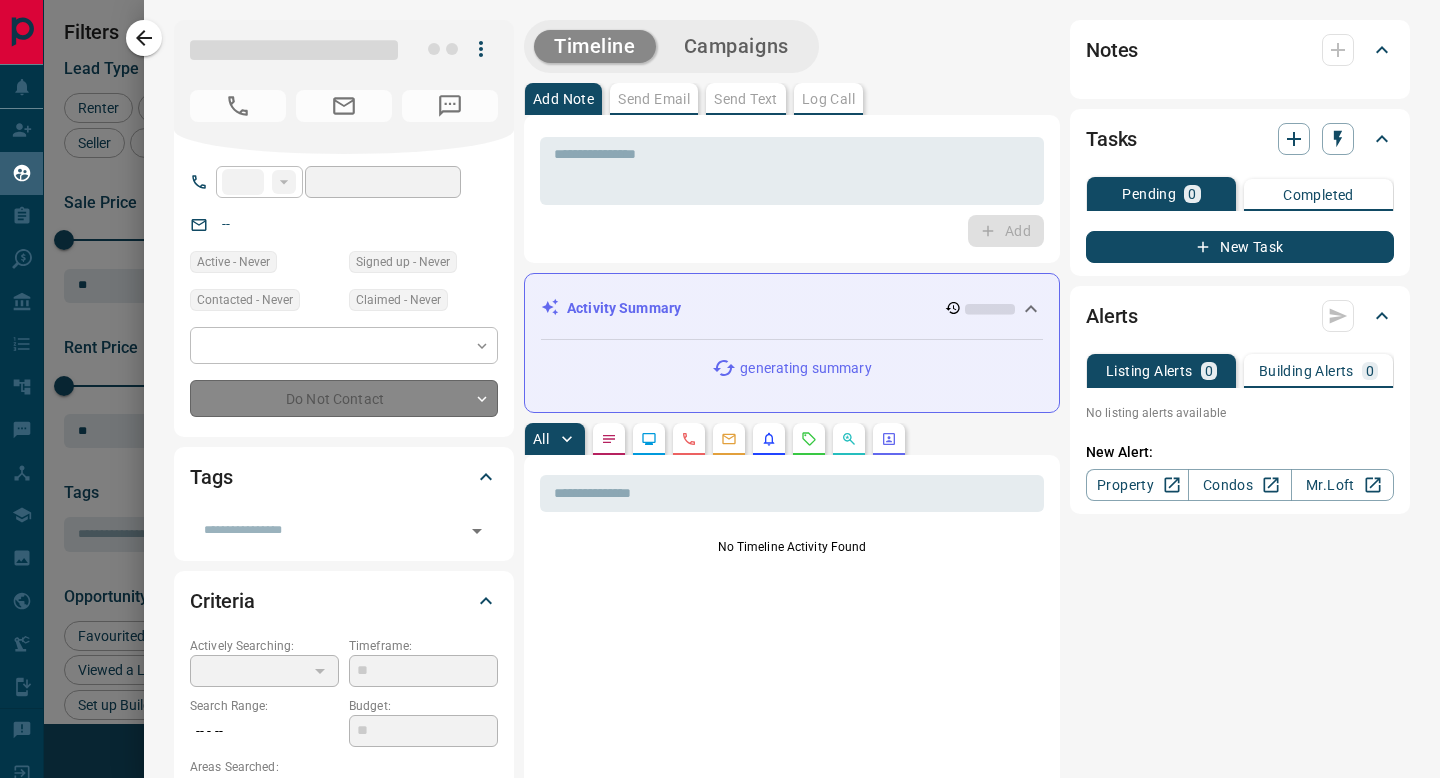 type on "**" 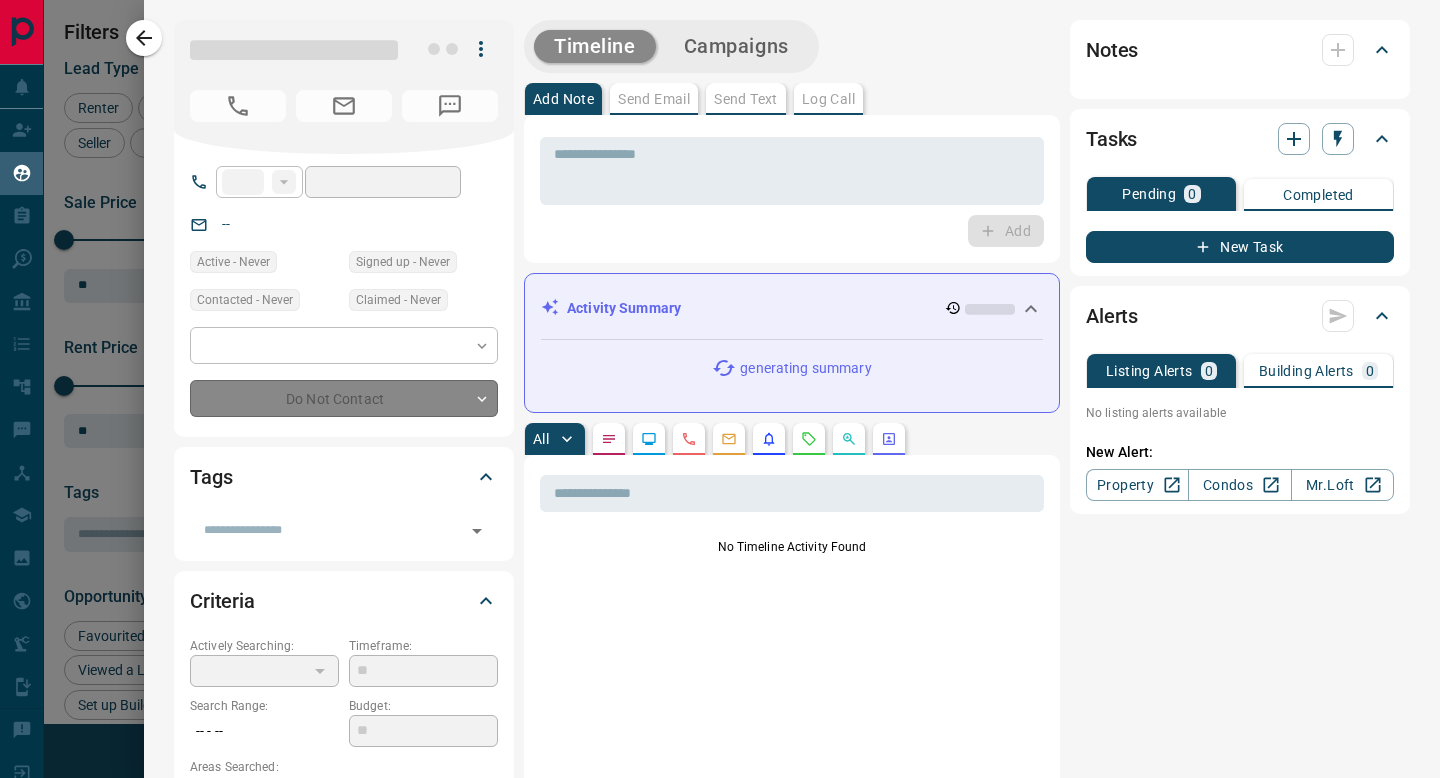 type on "**********" 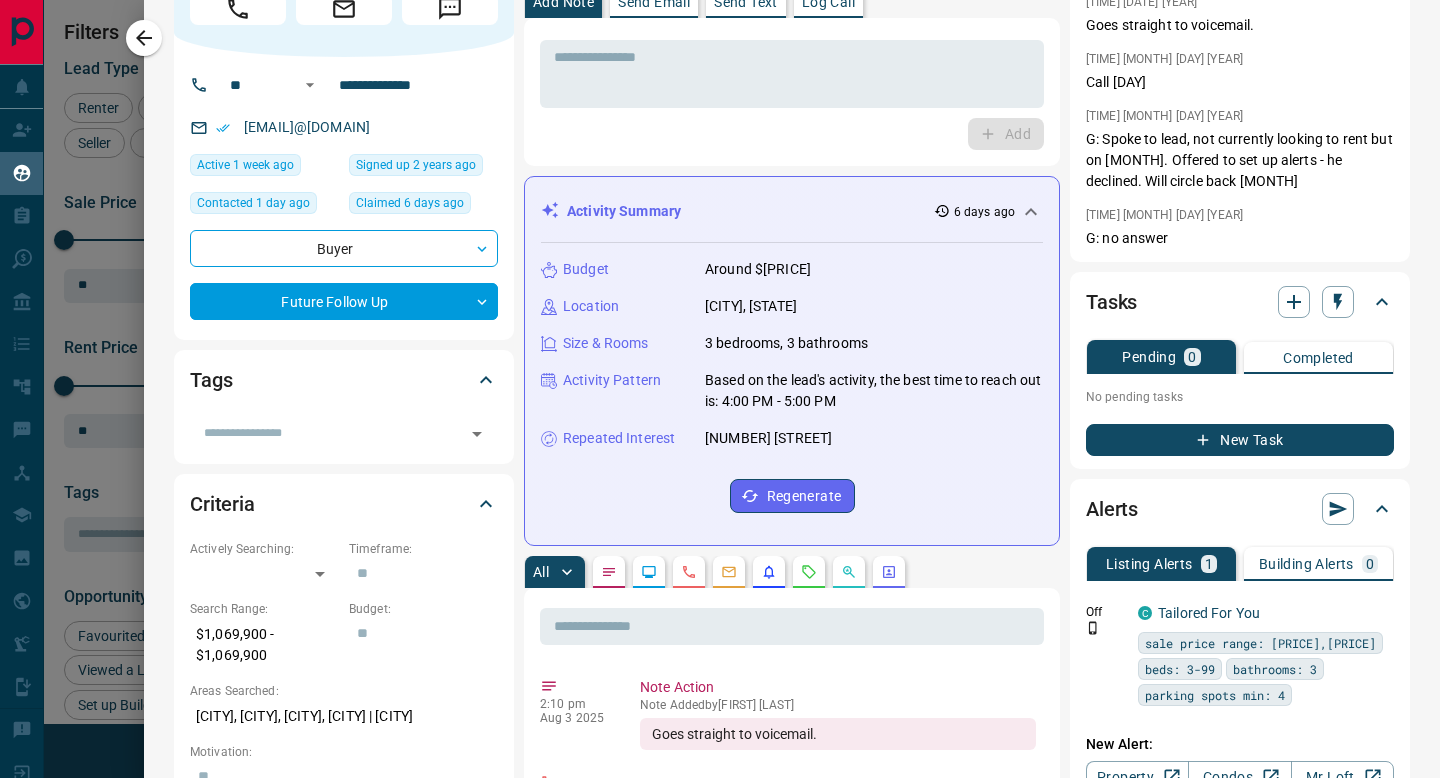 scroll, scrollTop: 0, scrollLeft: 0, axis: both 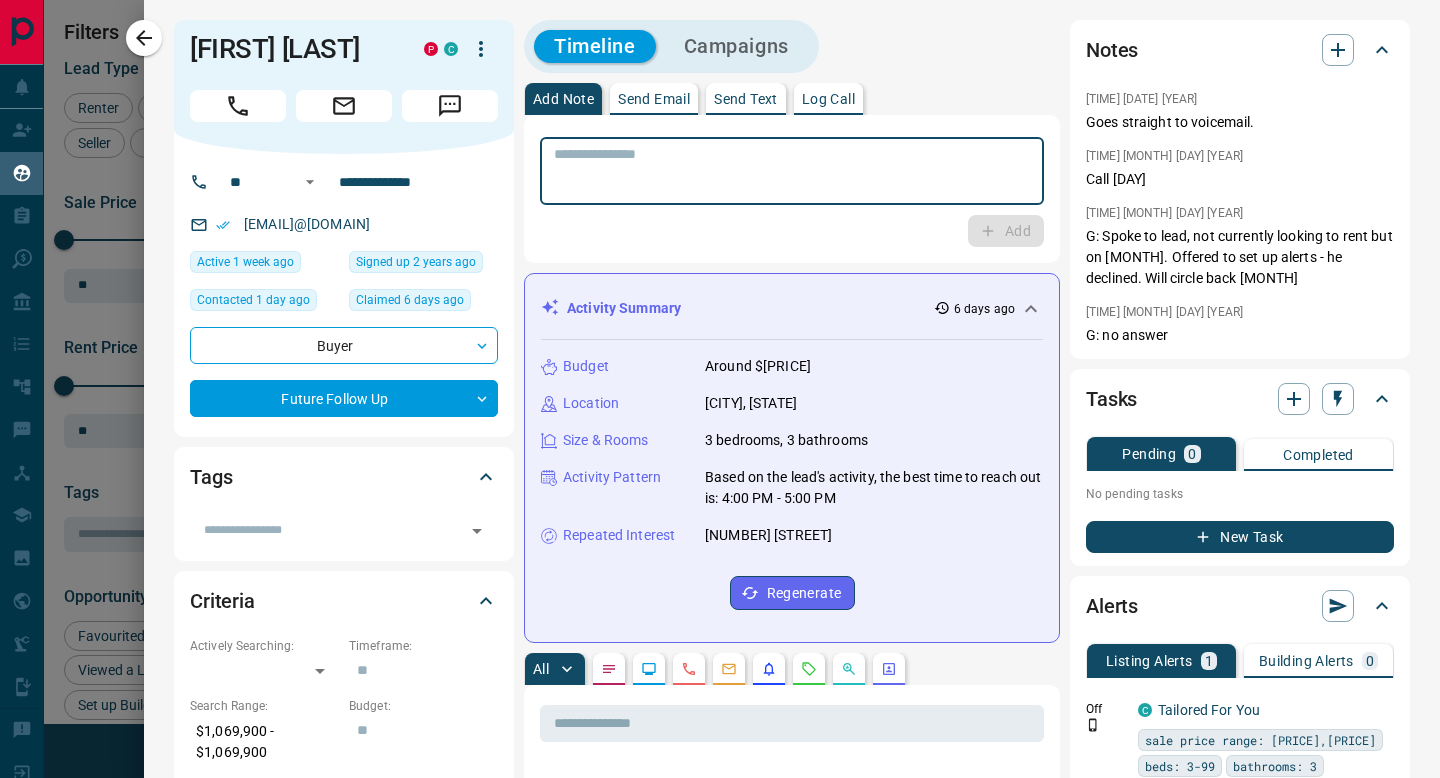 click at bounding box center [792, 171] 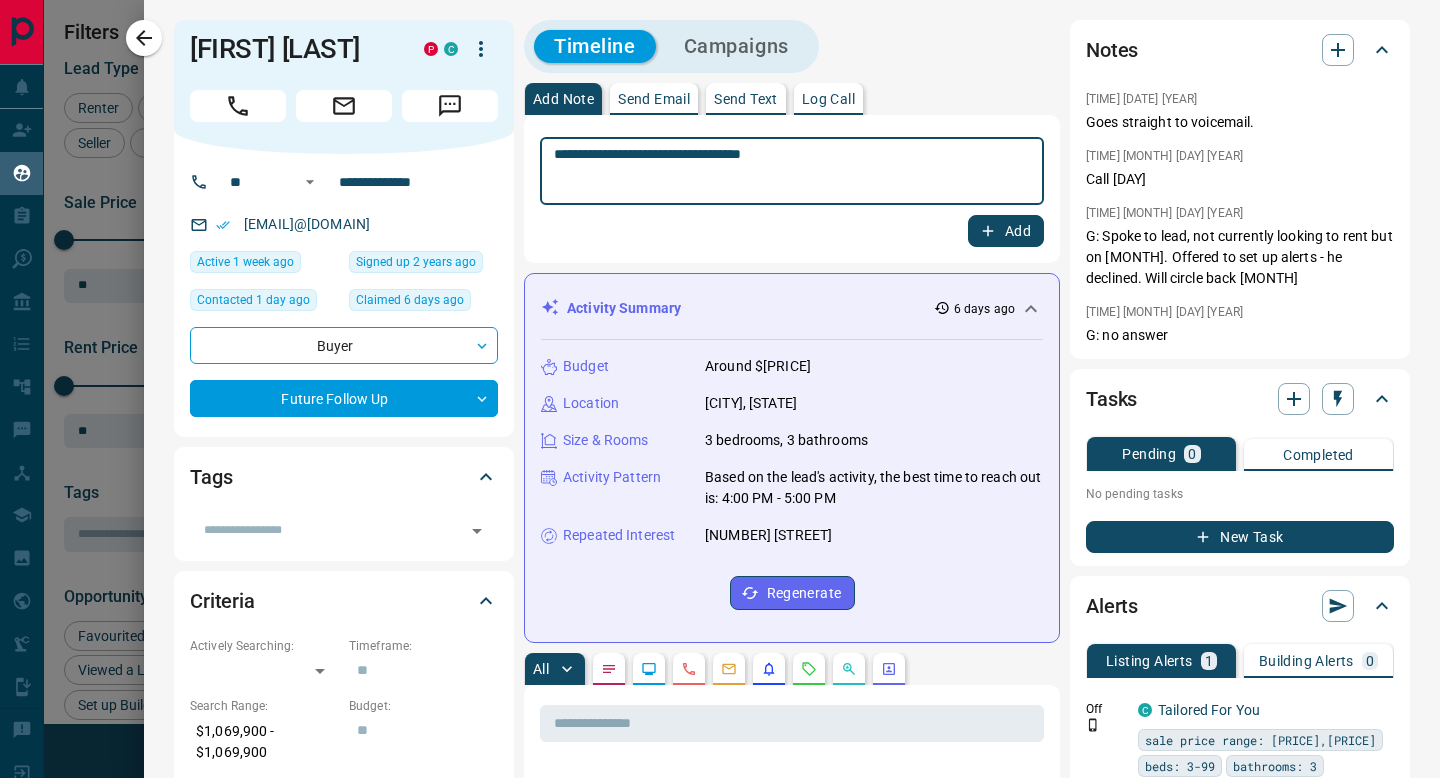 type on "**********" 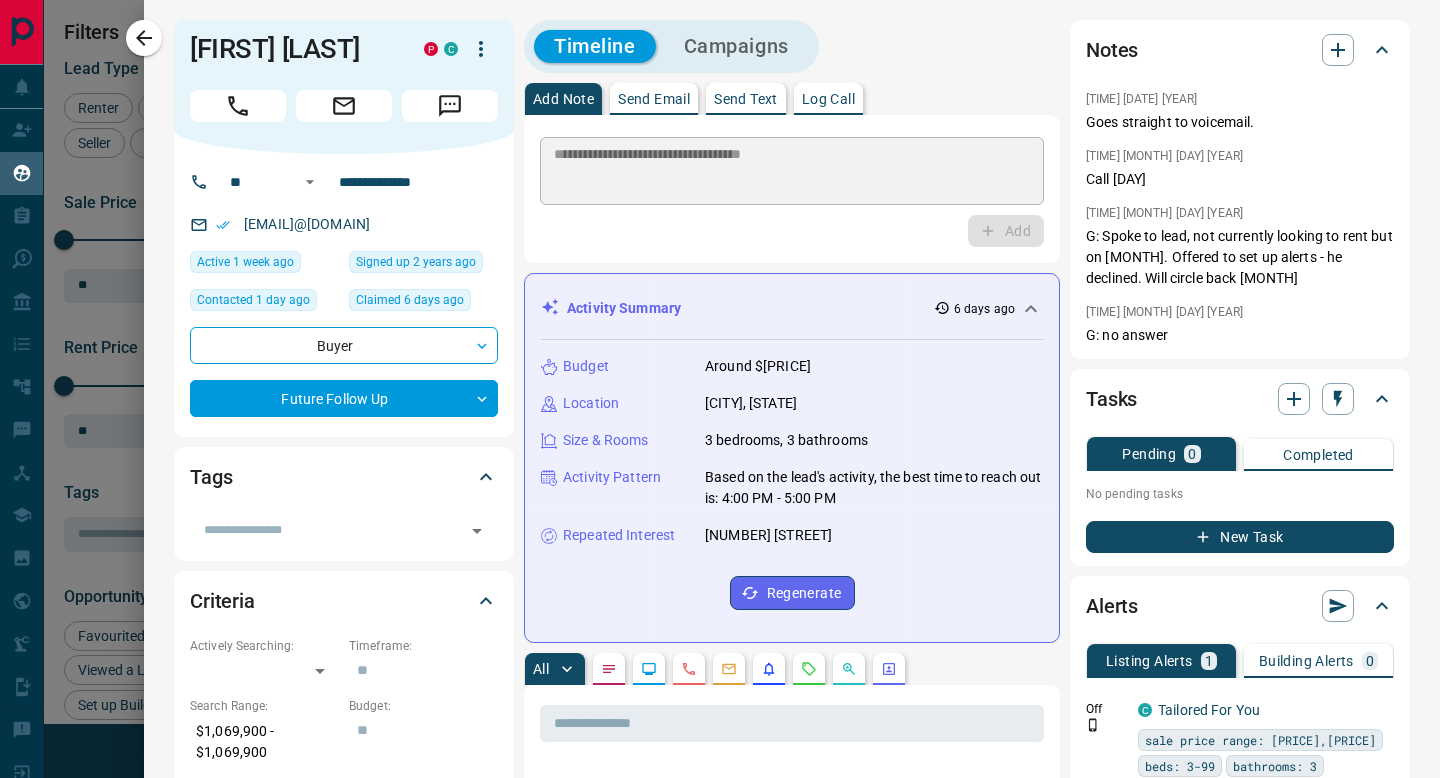 type 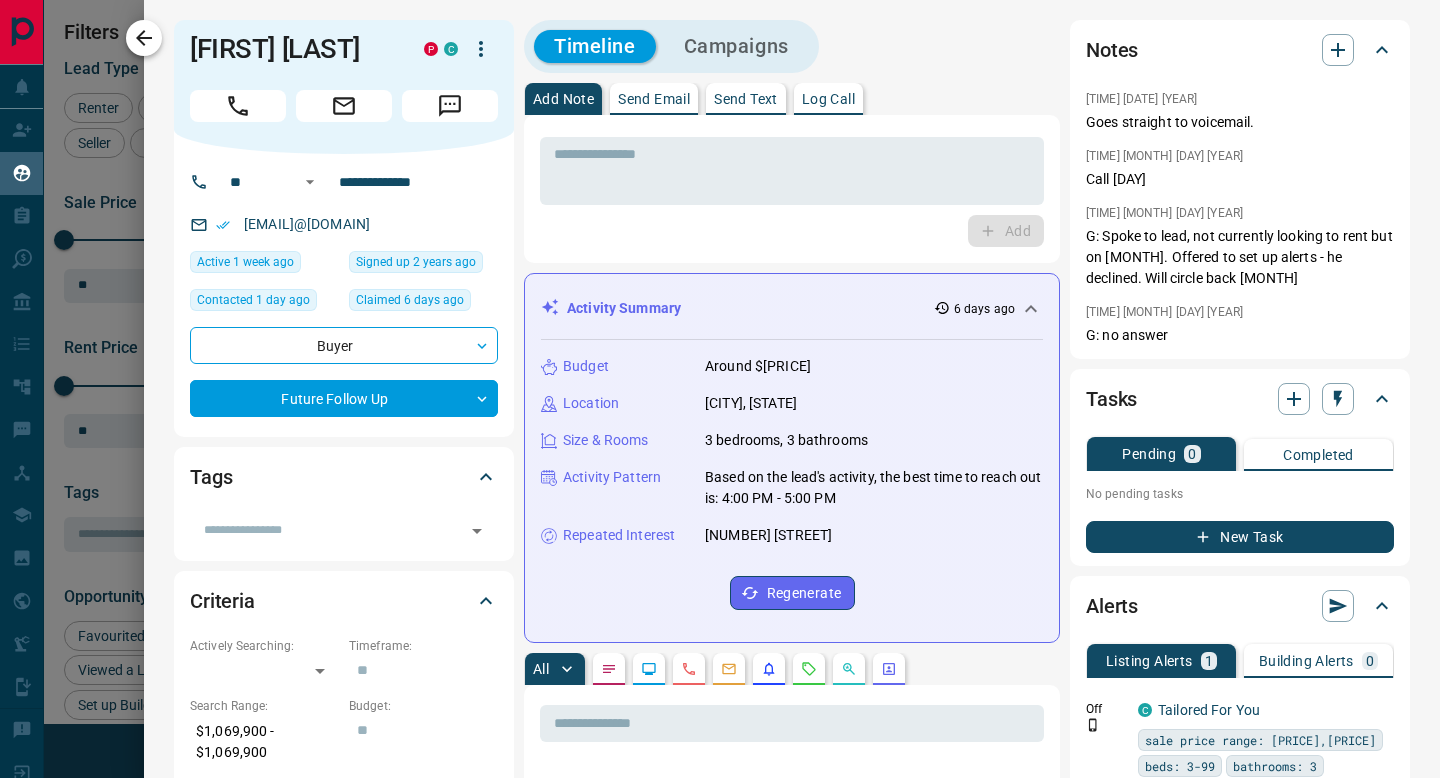click 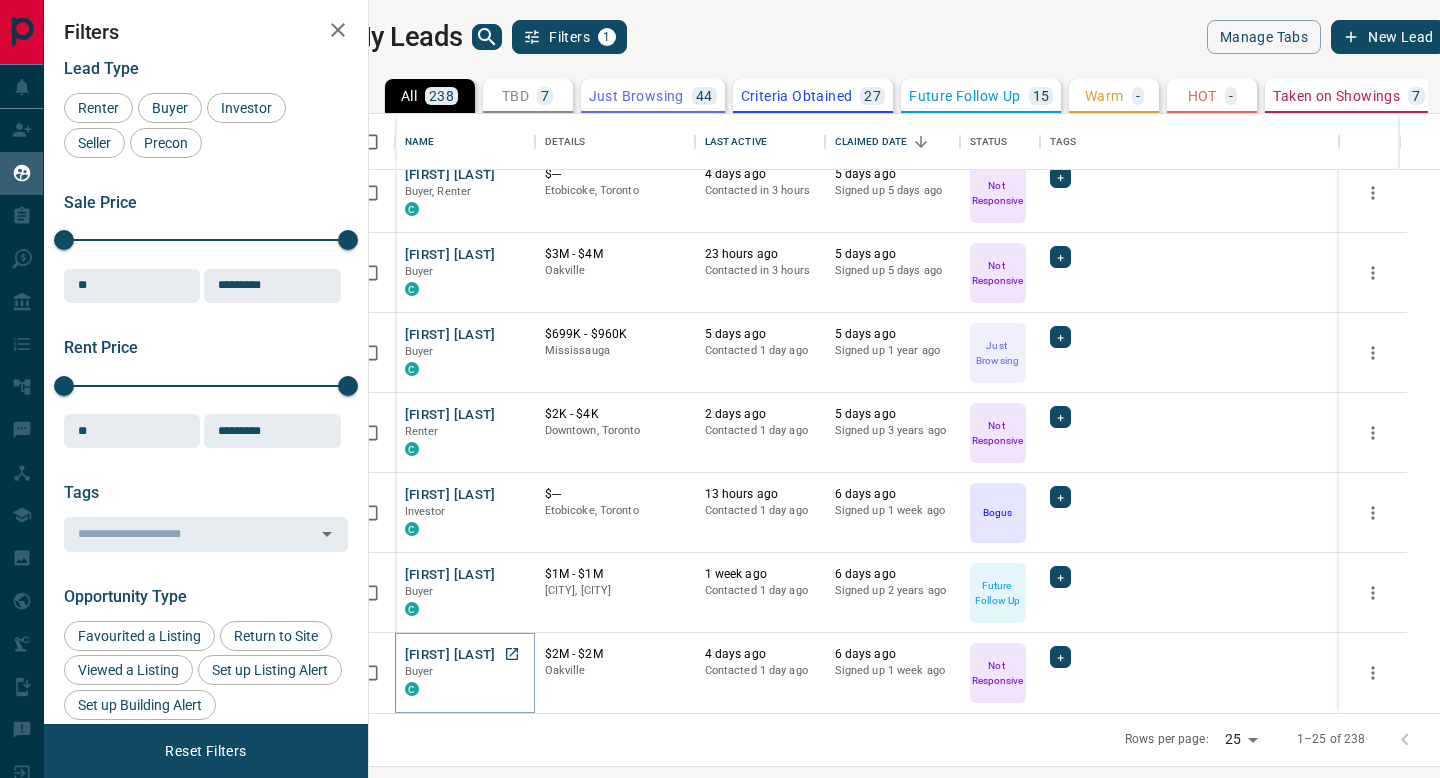 click on "[FIRST] [LAST]" at bounding box center [450, 655] 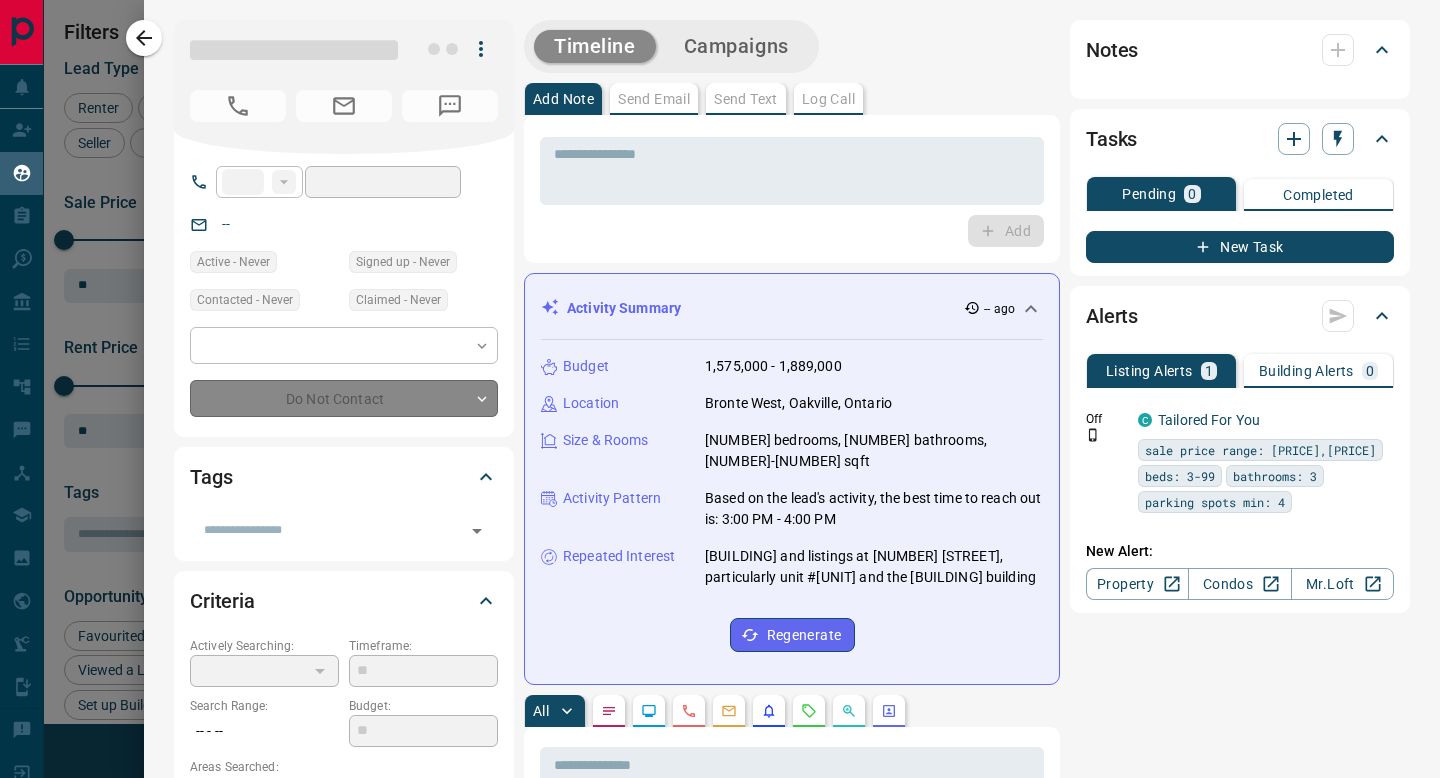 type on "**" 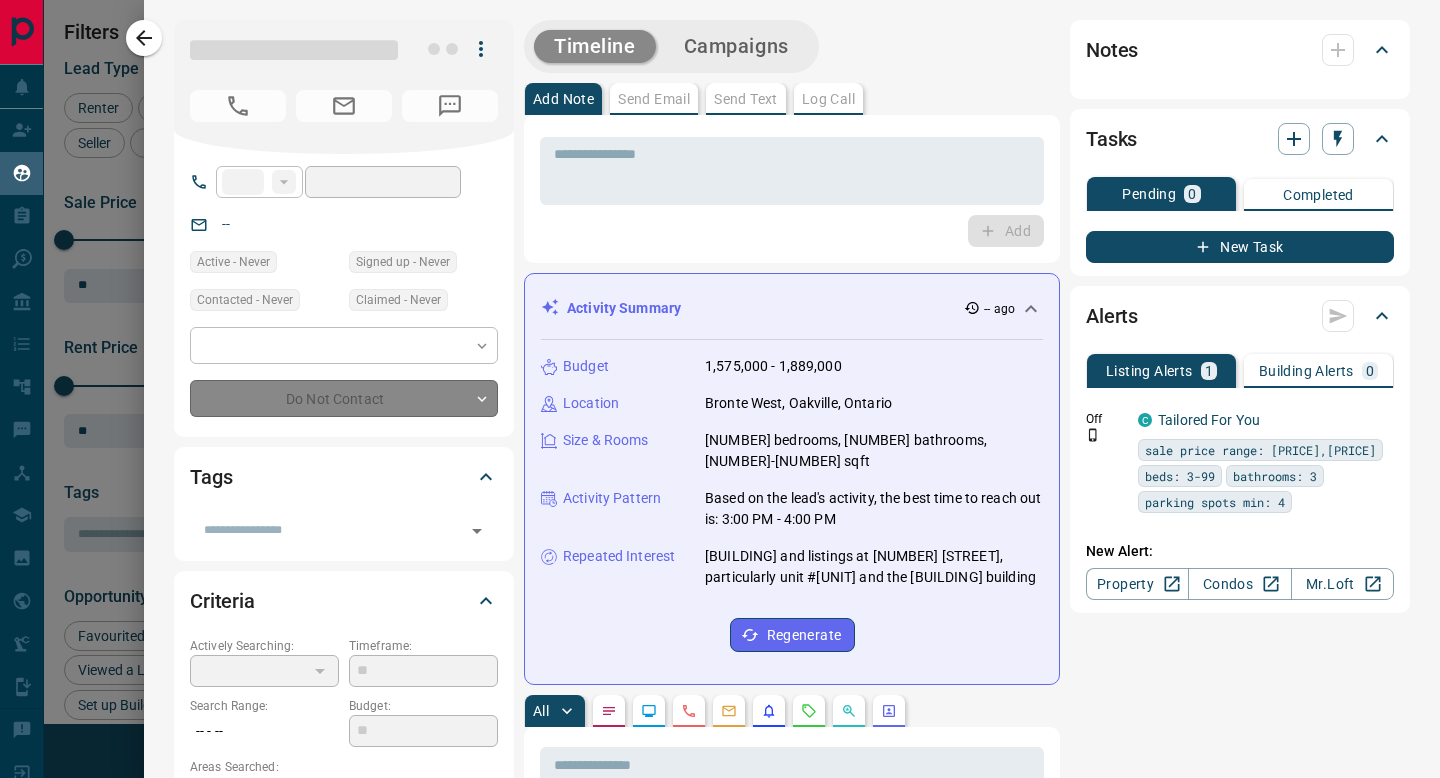 type on "**********" 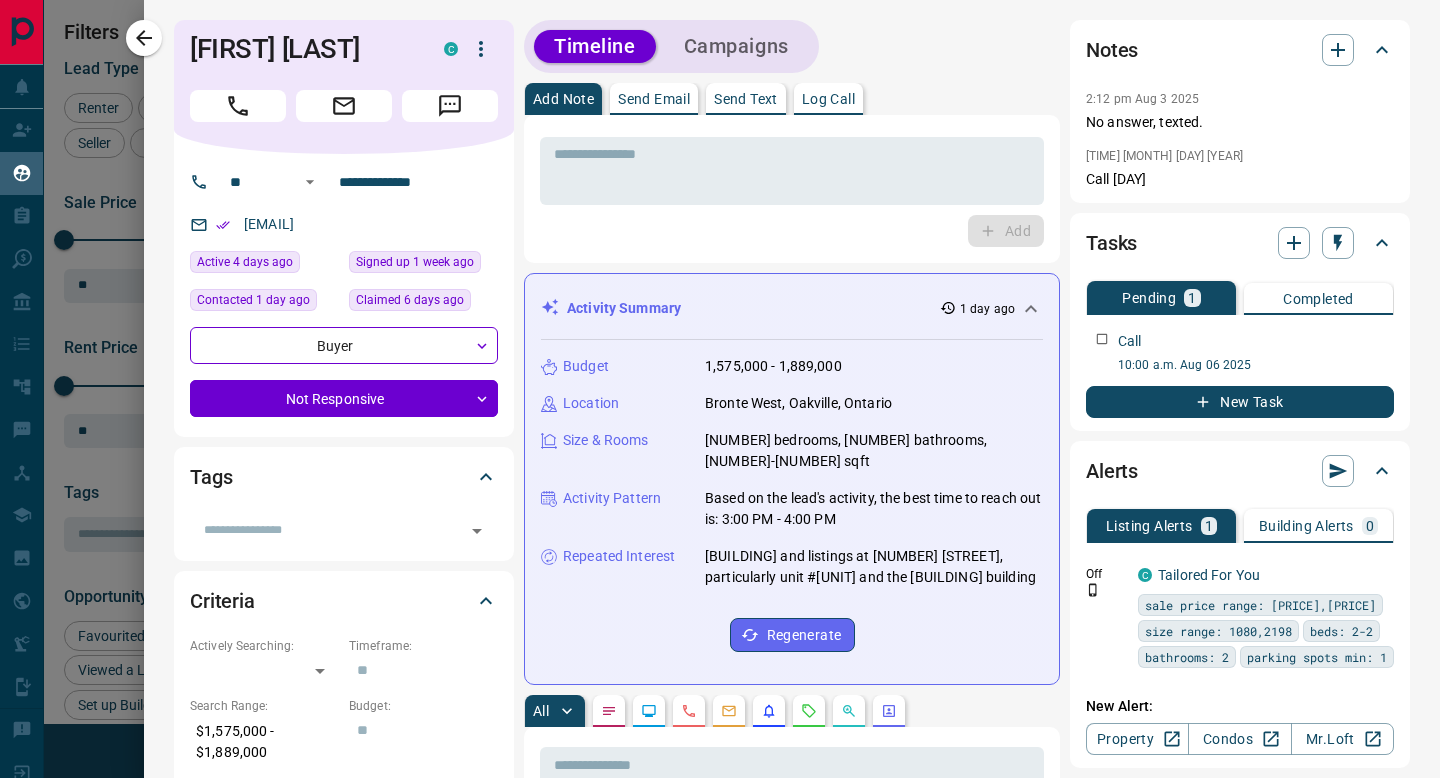 click on "Log Call" at bounding box center (828, 99) 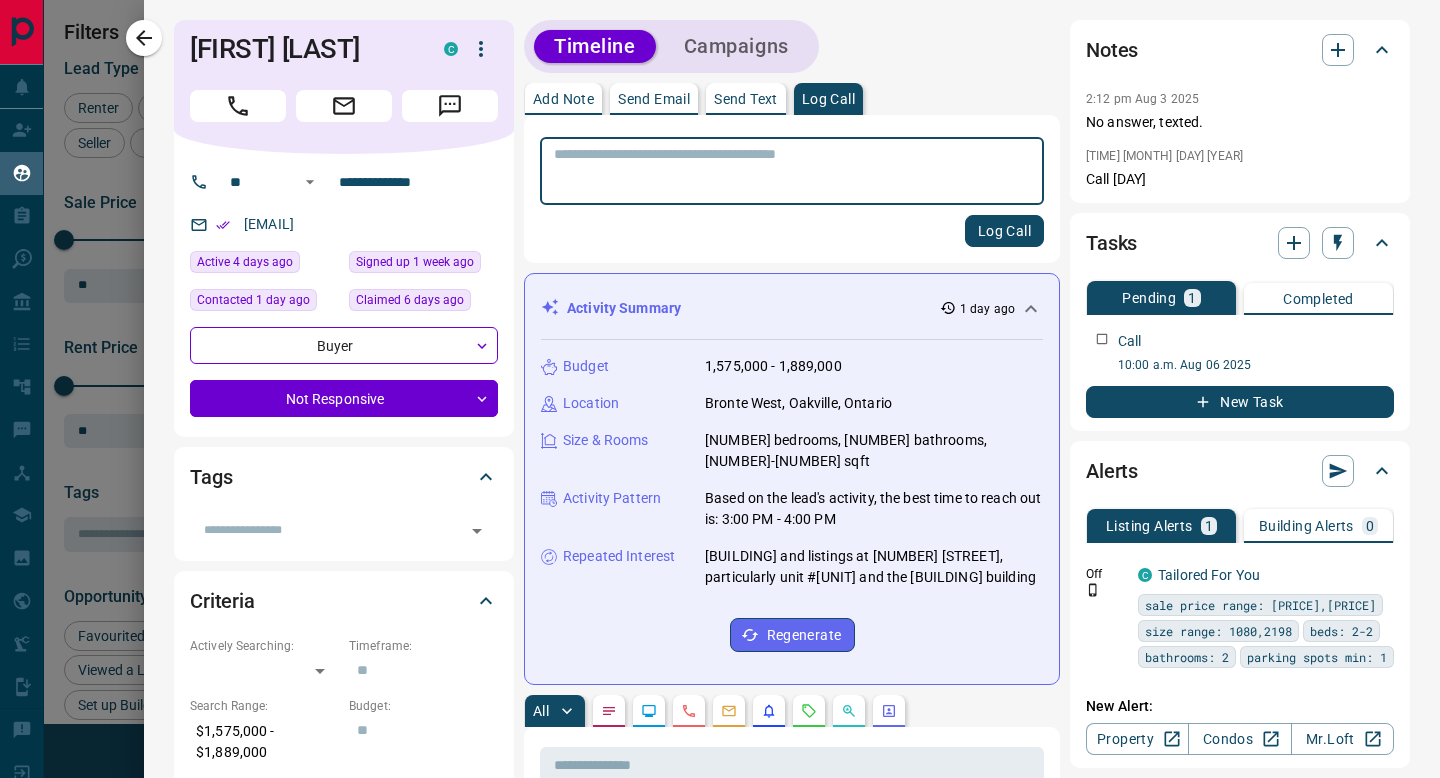 click at bounding box center (792, 171) 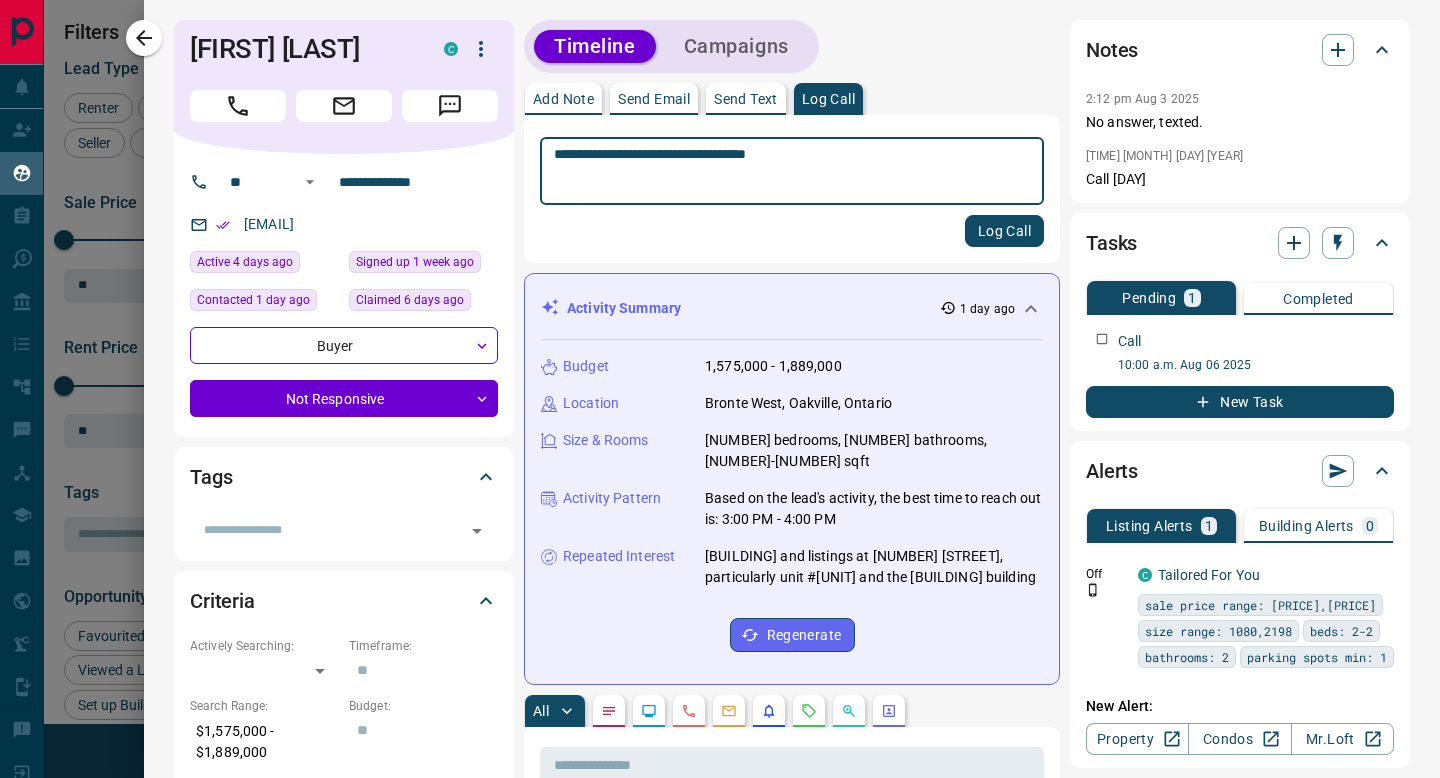 type on "**********" 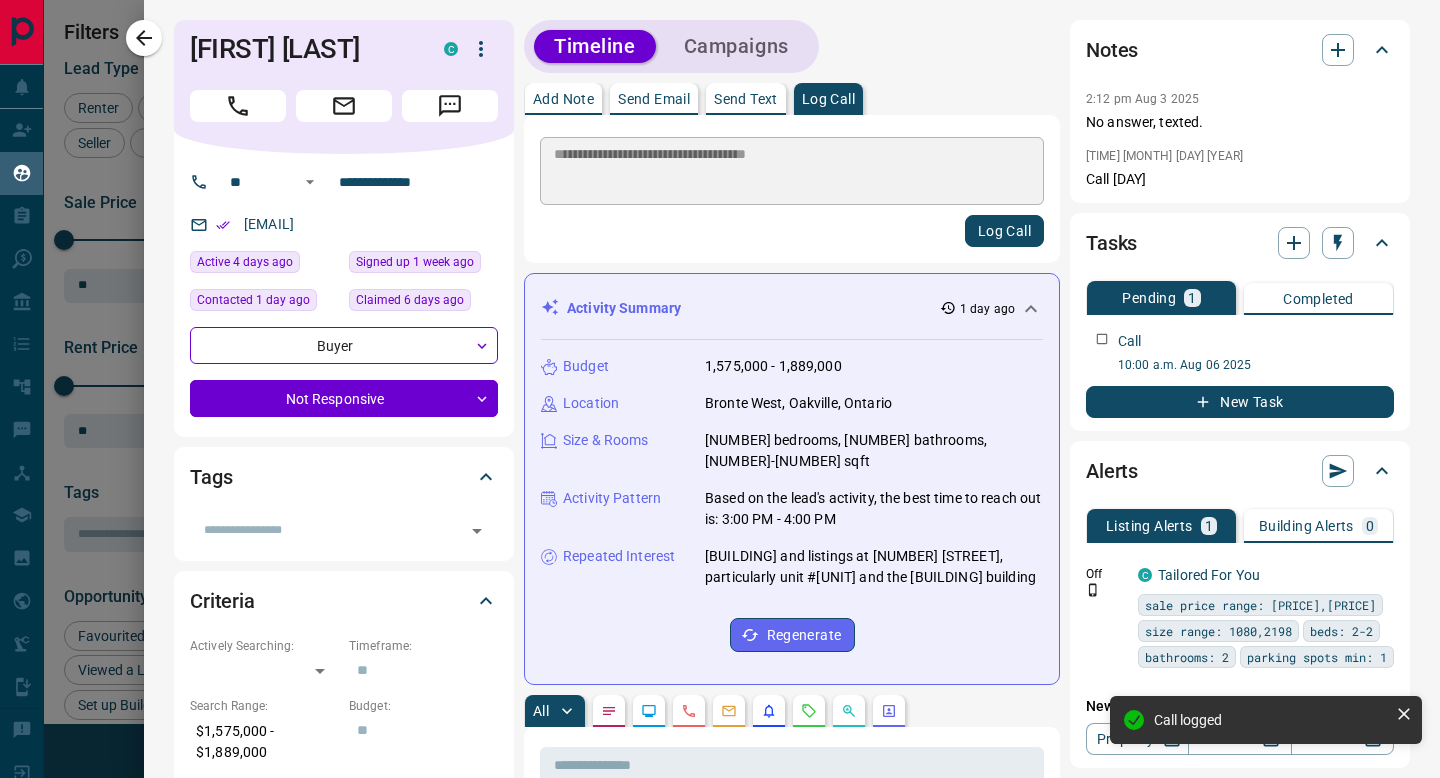 type 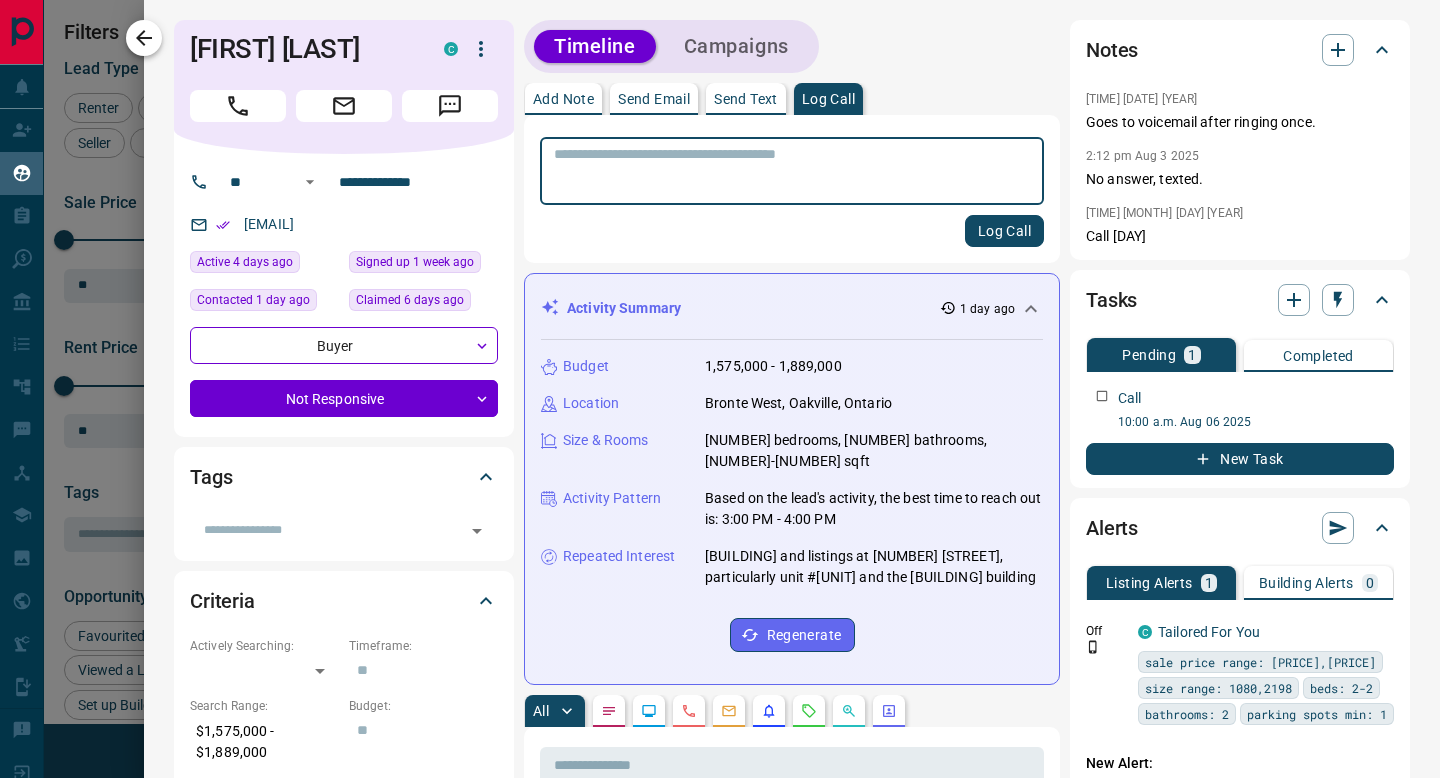 click 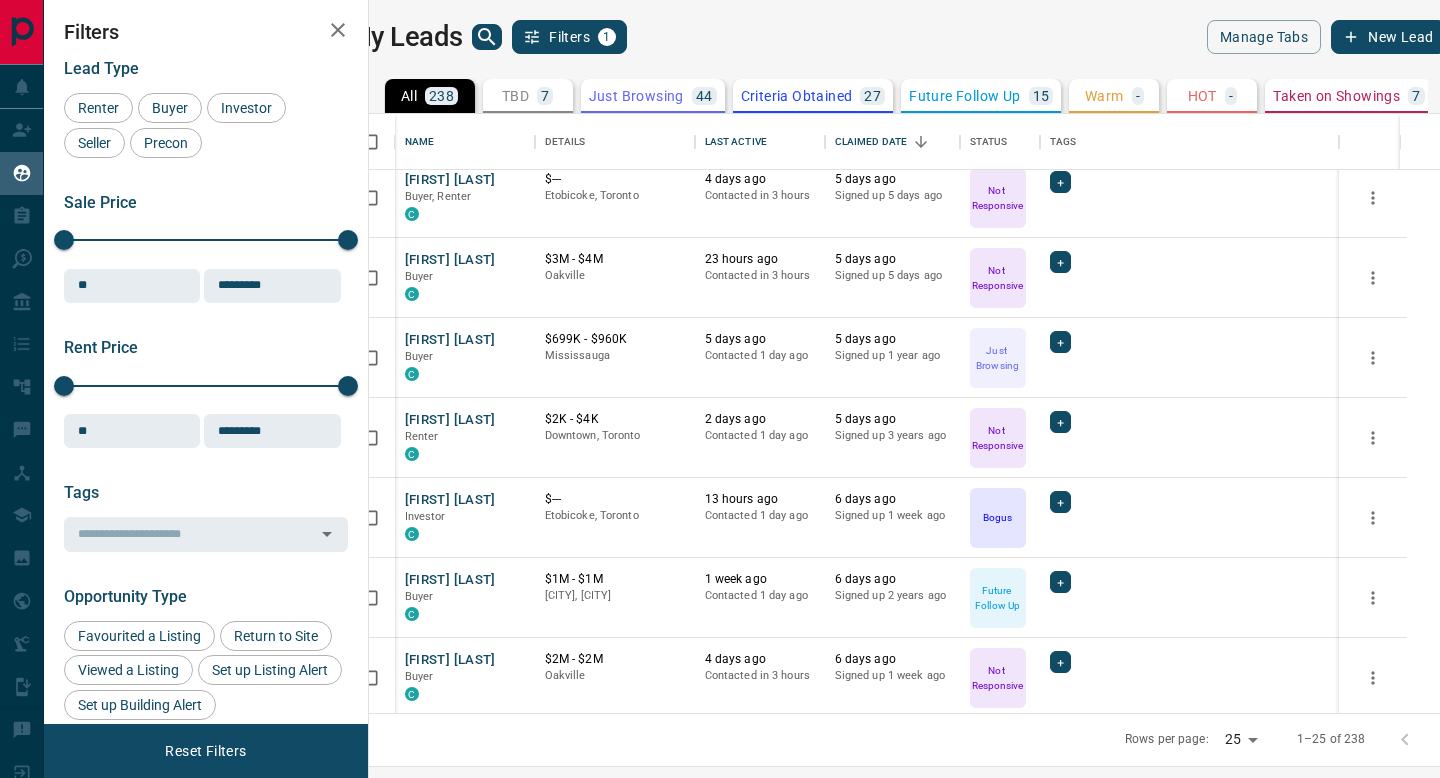 scroll, scrollTop: 1457, scrollLeft: 0, axis: vertical 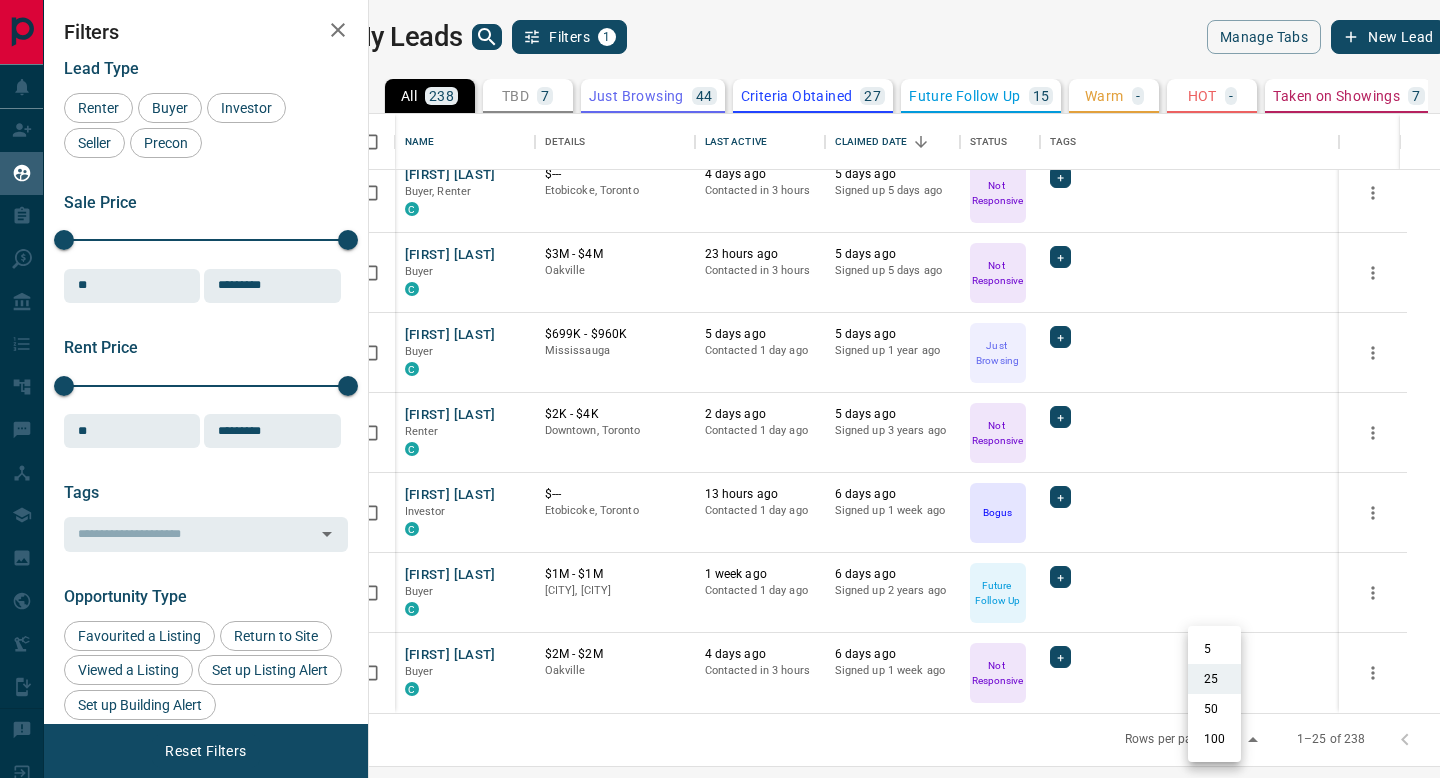 click on "Lead Transfers Claim Leads My Leads Tasks Opportunities Deals Campaigns Automations Messages Broker Bay Training Media Services Agent Resources Precon Worksheet Mobile Apps Disclosure Logout My Leads Filters 1 Manage Tabs New Lead All 238 TBD 7 Do Not Contact - Not Responsive 87 Bogus 14 Just Browsing 44 Criteria Obtained 27 Future Follow Up 15 Warm - HOT - Taken on Showings 7 Submitted Offer - Client 37 Name Details Last Active Claimed Date Status Tags [FIRST] [LAST] Buyer, Renter C $--- [CITY] 5 days ago Contacted in 3 hours 4 days ago Signed up 5 days ago Not Responsive + [FIRST] [LAST] Buyer, Renter C $--- [CITY] 20 hours ago Contacted in 3 hours 4 days ago Signed up 4 days ago Not Responsive + [FIRST] [LAST] Buyer C $[PRICE] - $[PRICE] [CITY], [CITY] 4 days ago Contacted 1 day ago 4 days ago Signed up 4 days ago Just Browsing + [FIRST] [LAST] Buyer C $[PRICE] - $[PRICE] [CITY], [CITY] 2 days ago Contacted 1 day ago 4 days ago Signed up 4 days ago Just Browsing + [FIRST] [LAST] Buyer, Renter C $--- 4 days ago + C" at bounding box center (720, 376) 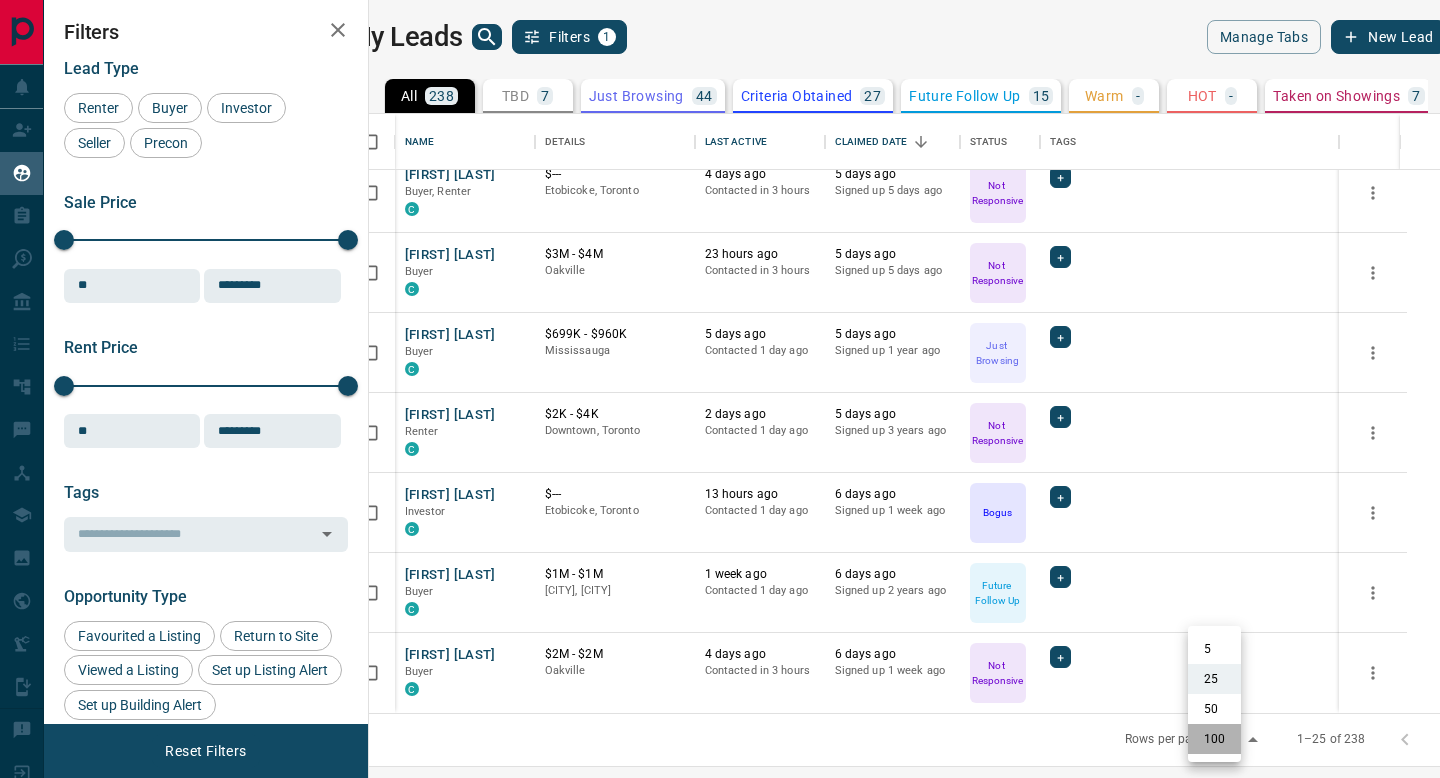 click on "100" at bounding box center [1214, 739] 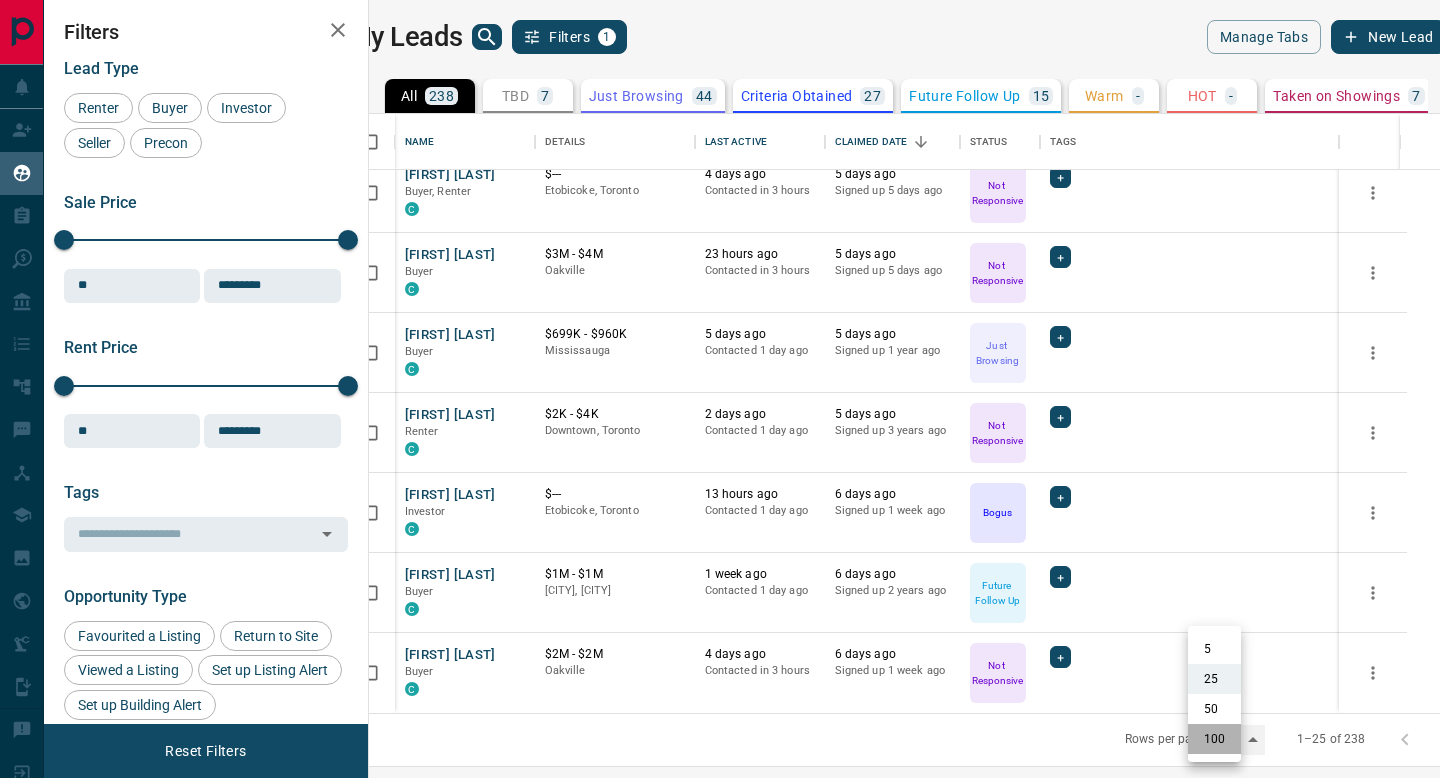 type on "***" 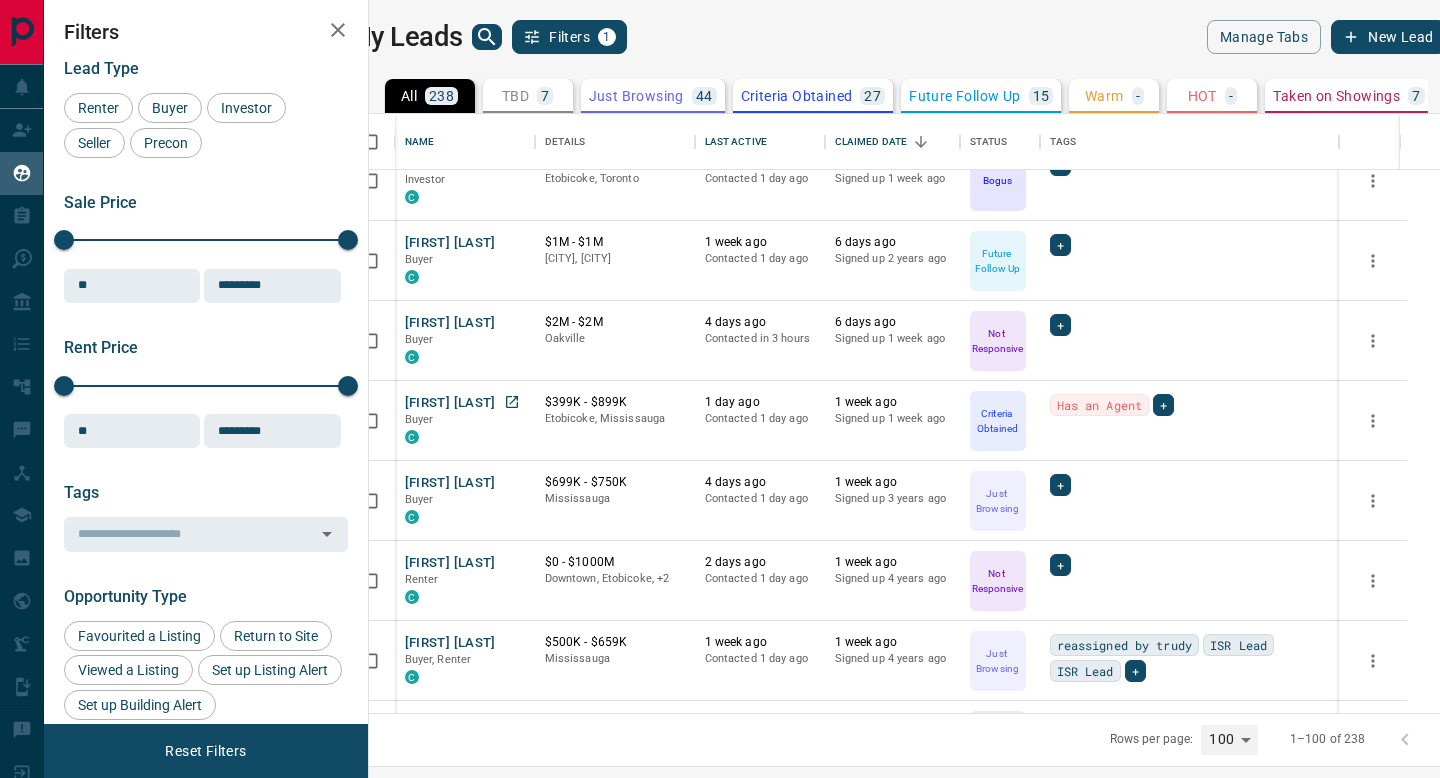 scroll, scrollTop: 1922, scrollLeft: 0, axis: vertical 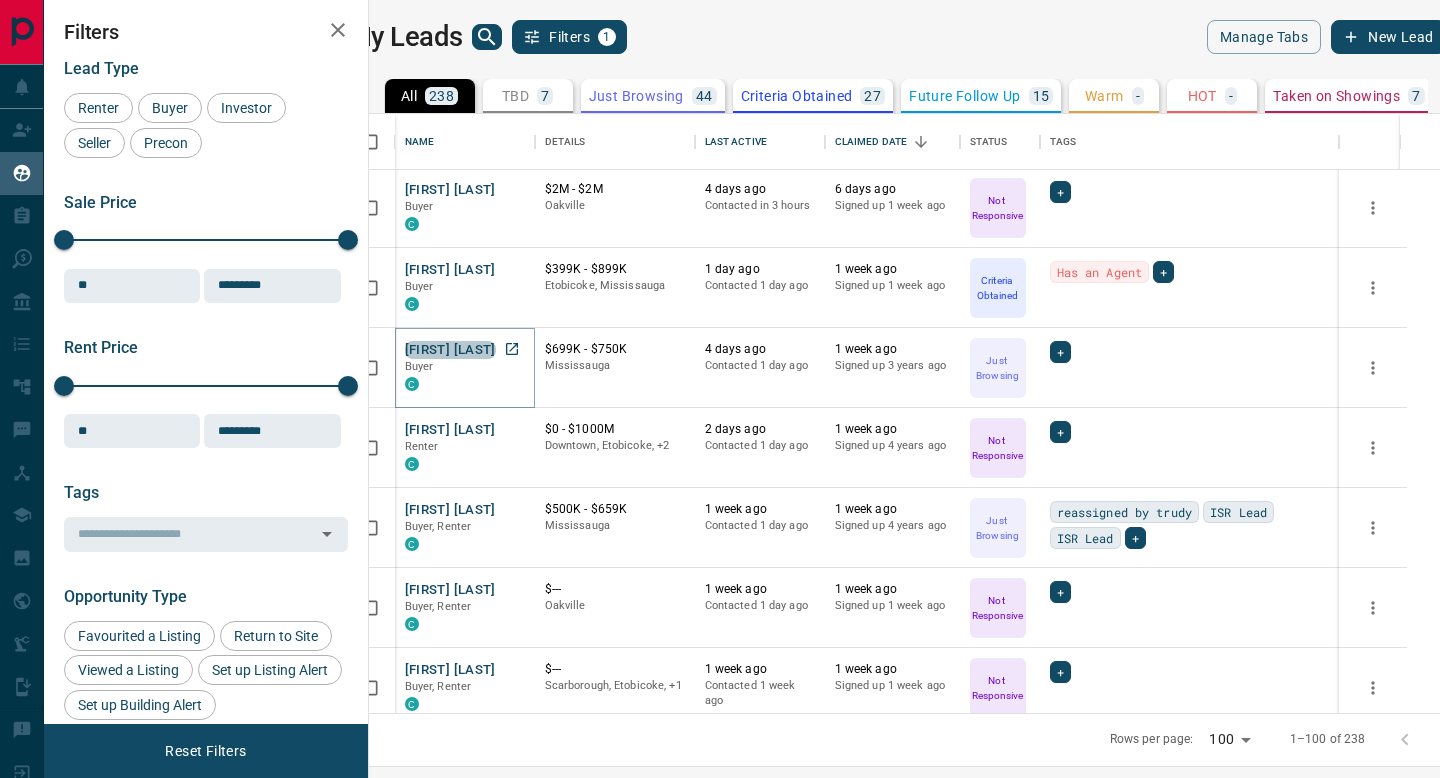 click on "[FIRST] [LAST]" at bounding box center [450, 350] 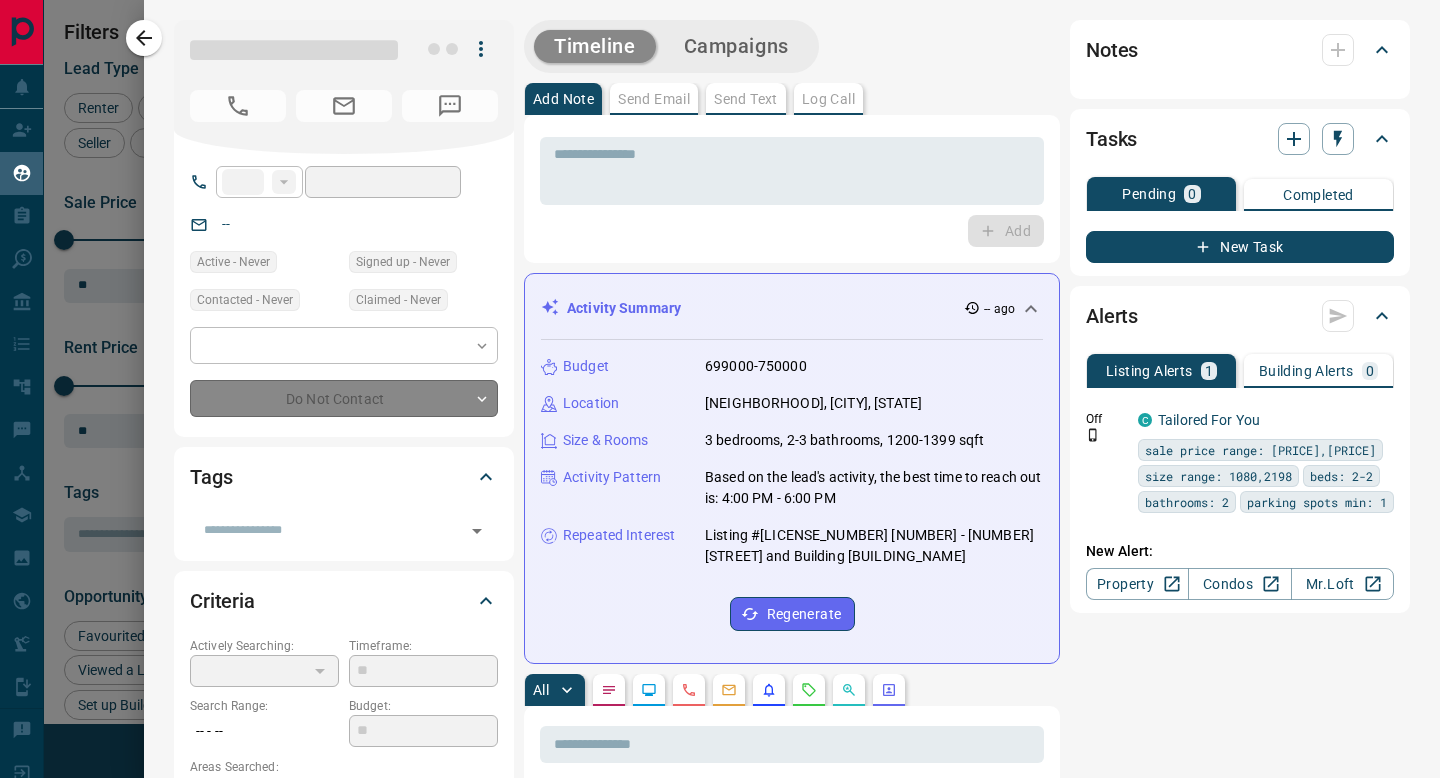 type on "**" 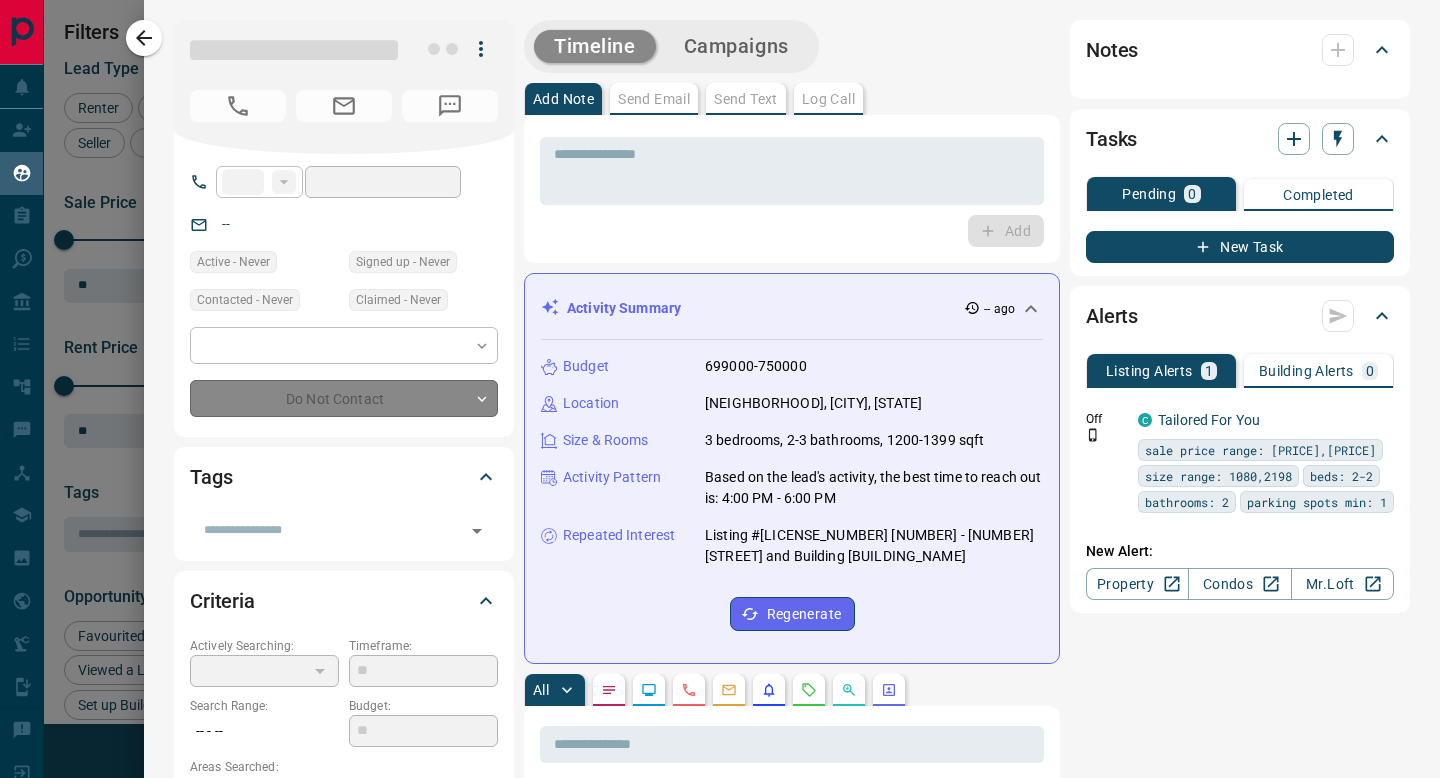 type on "**********" 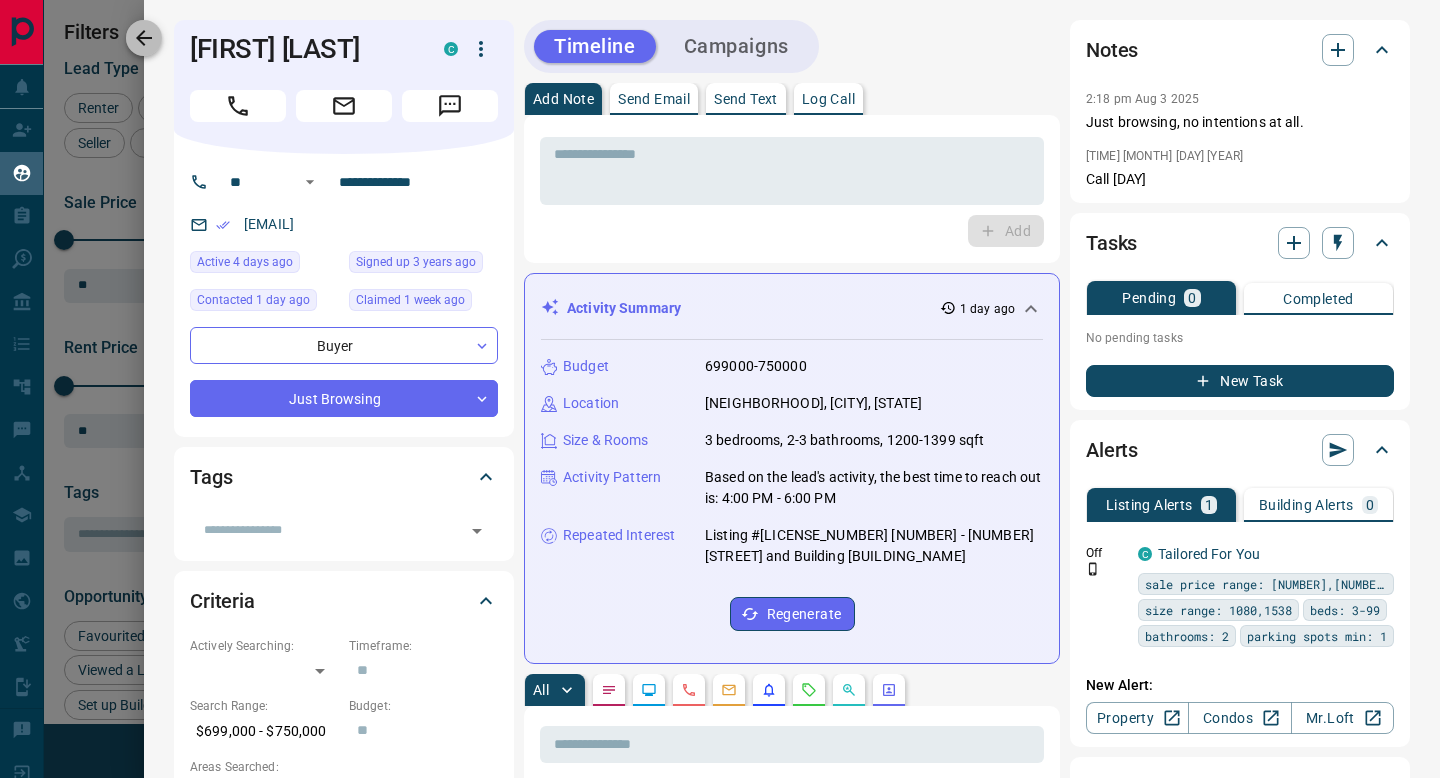click 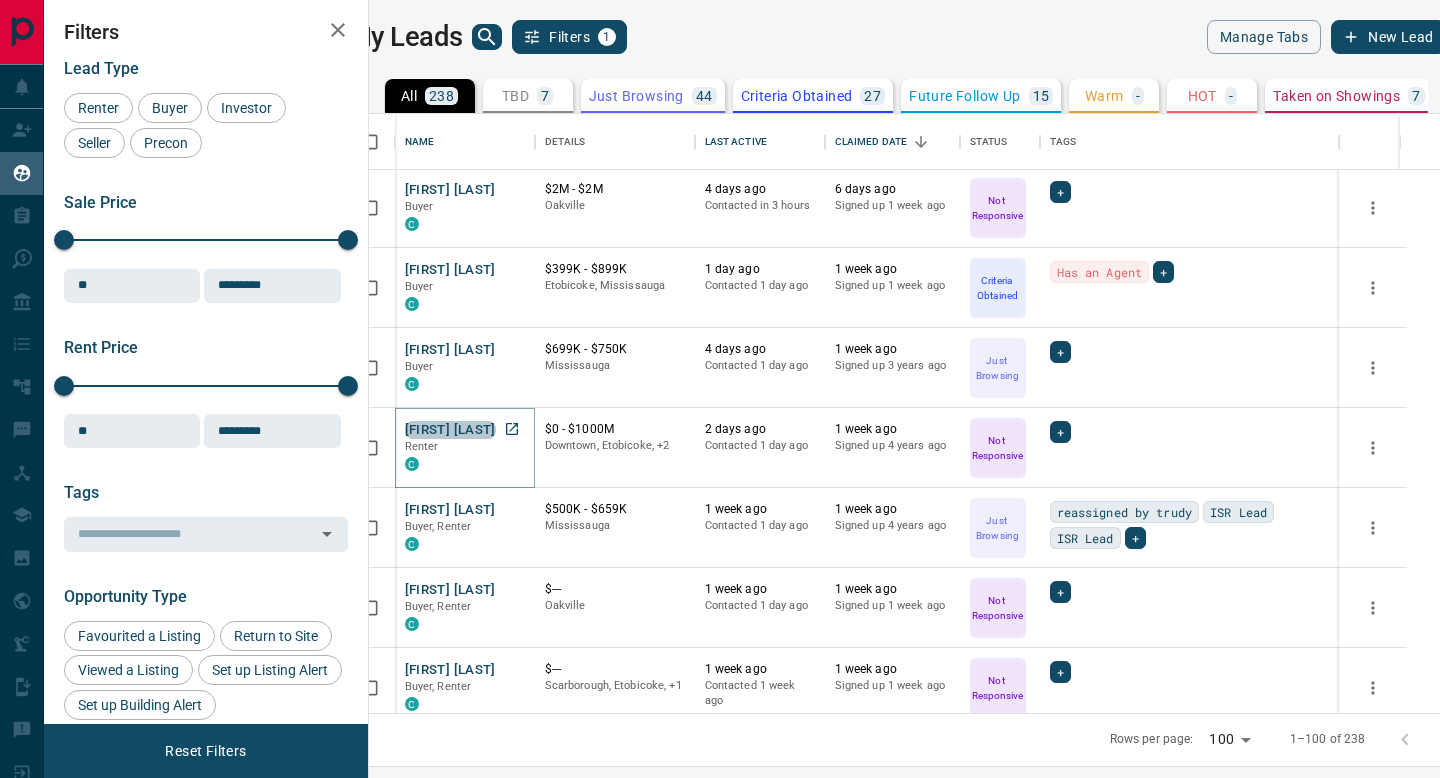 click on "[FIRST] [LAST]" at bounding box center (450, 430) 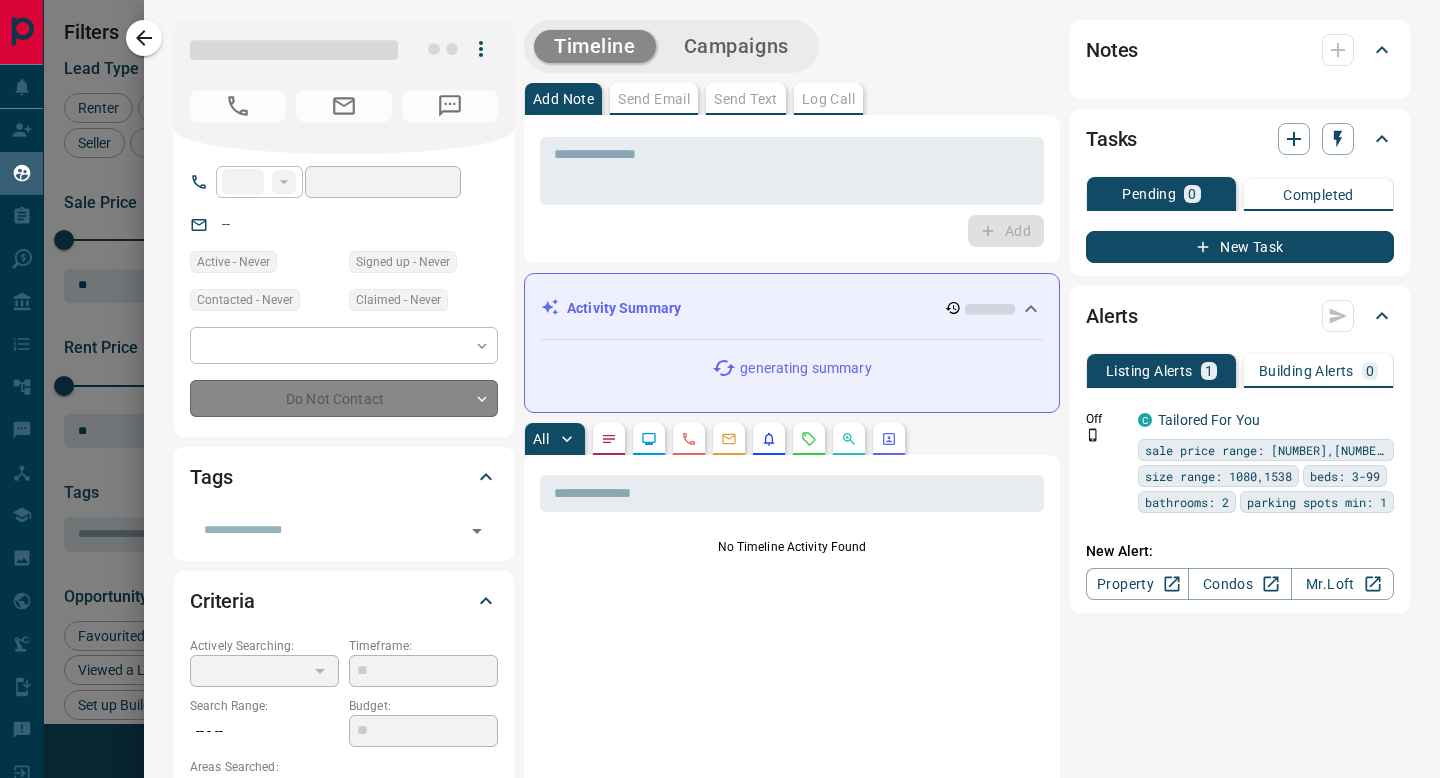 type on "**" 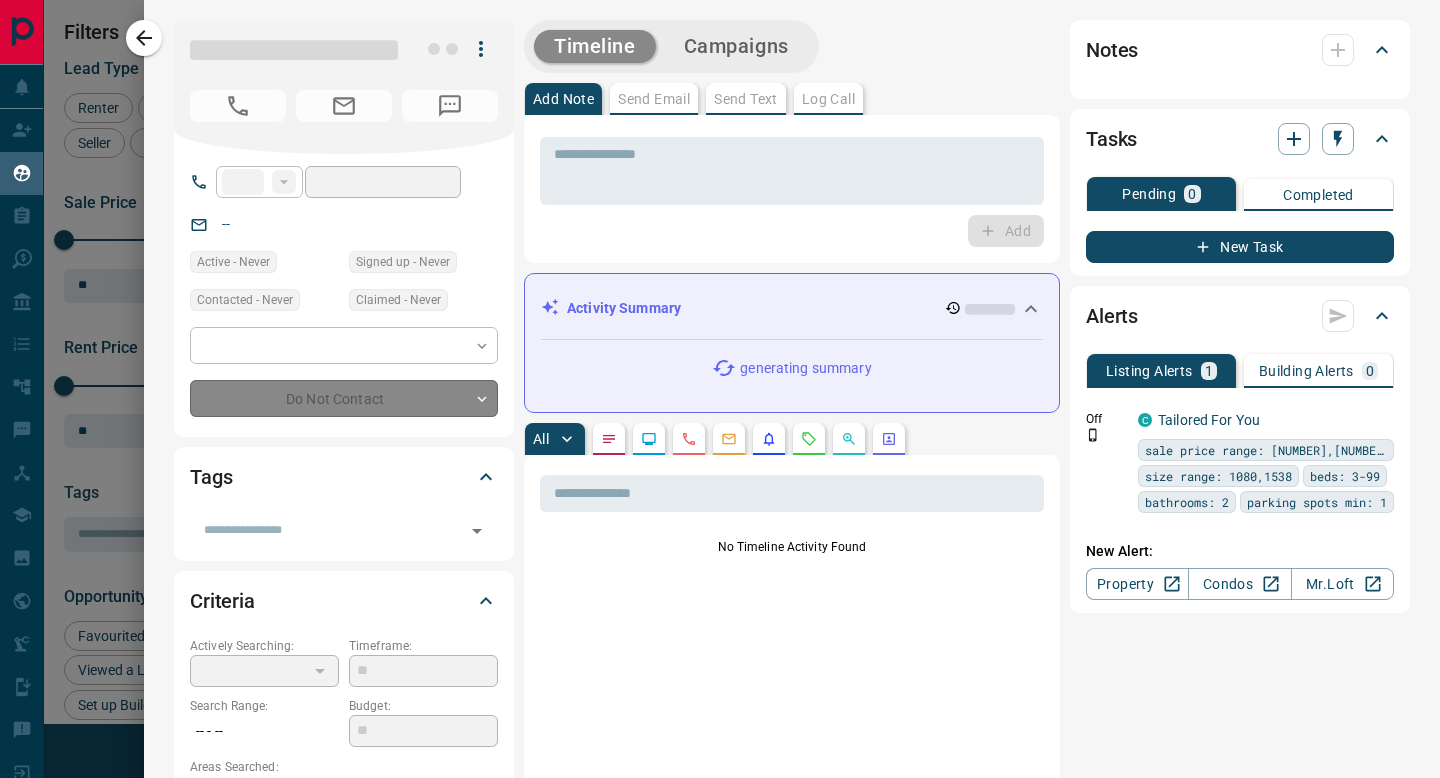 type on "**********" 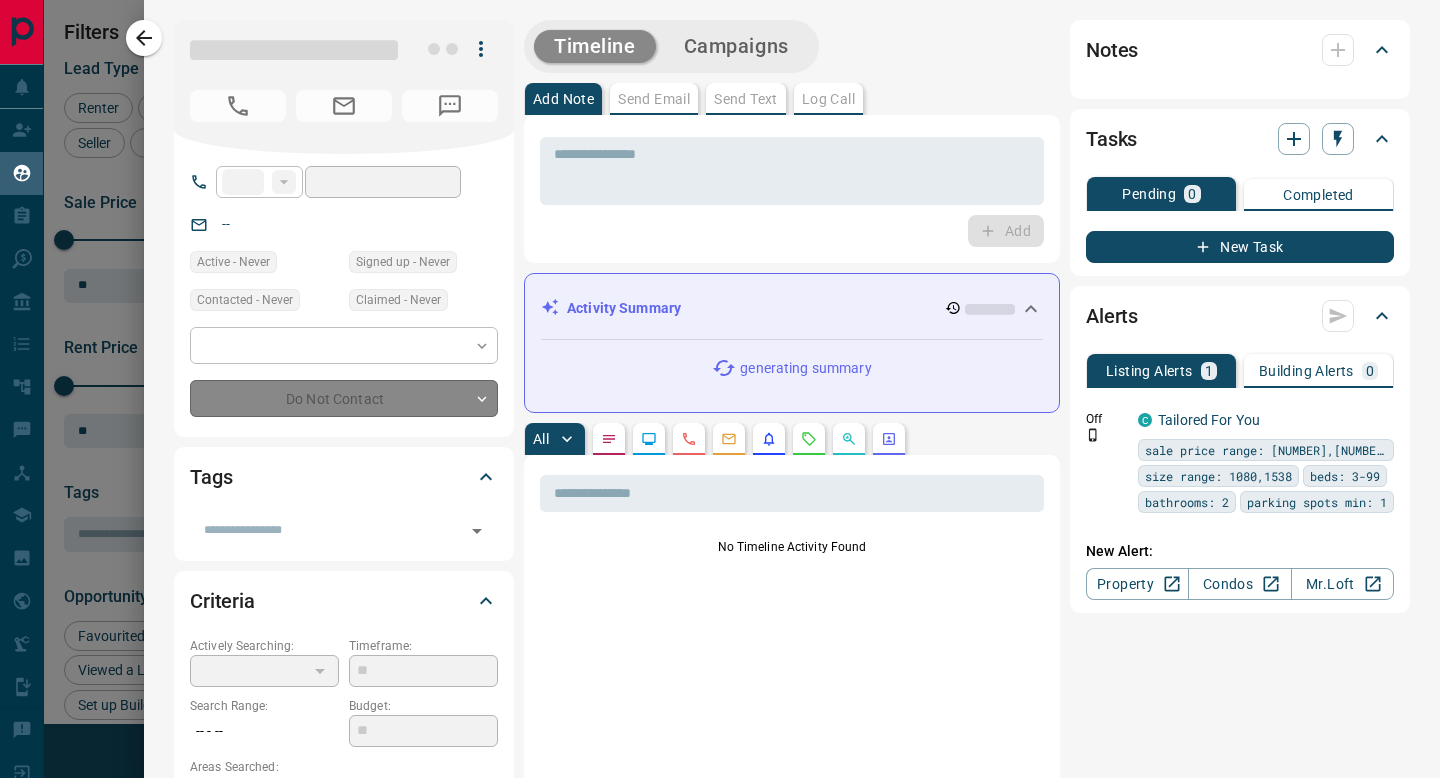 type on "*" 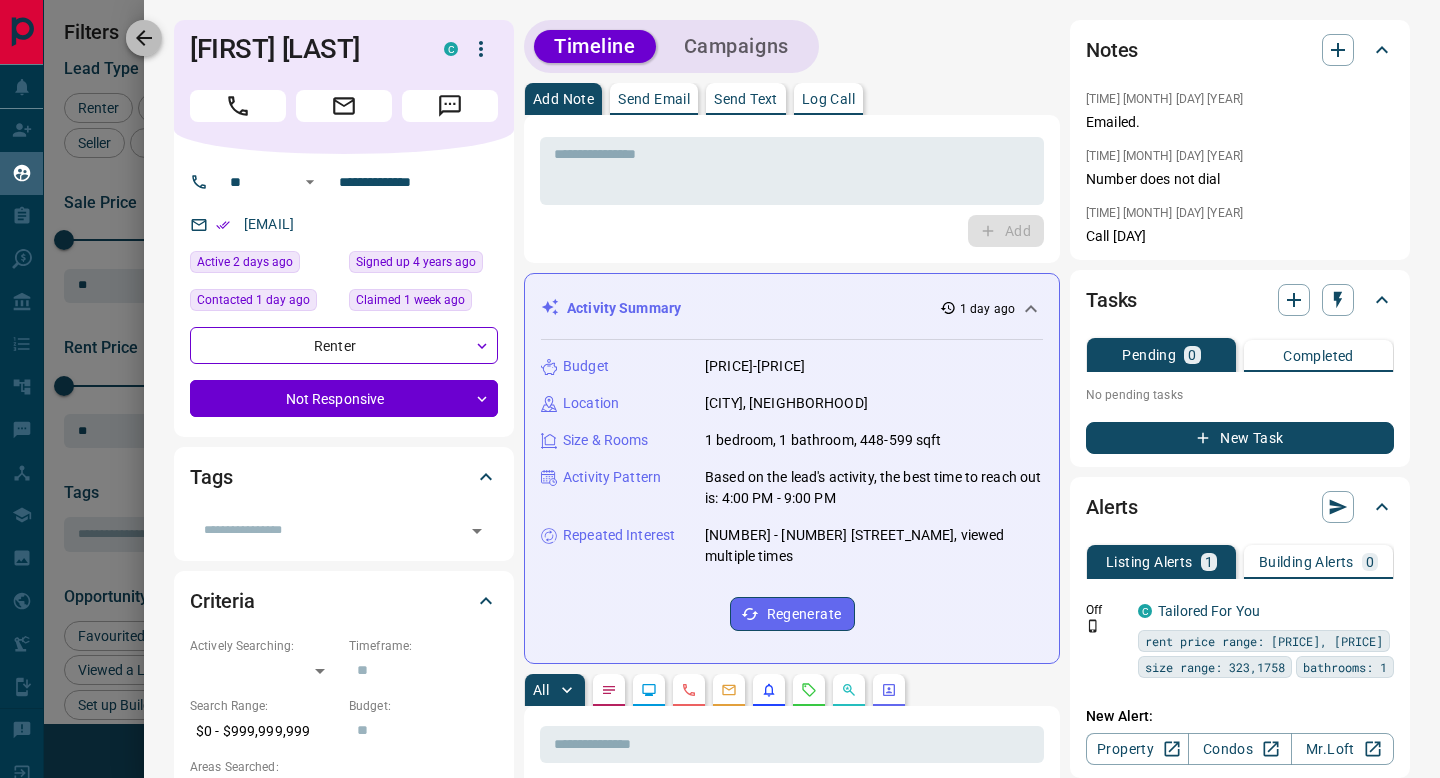 click at bounding box center (144, 38) 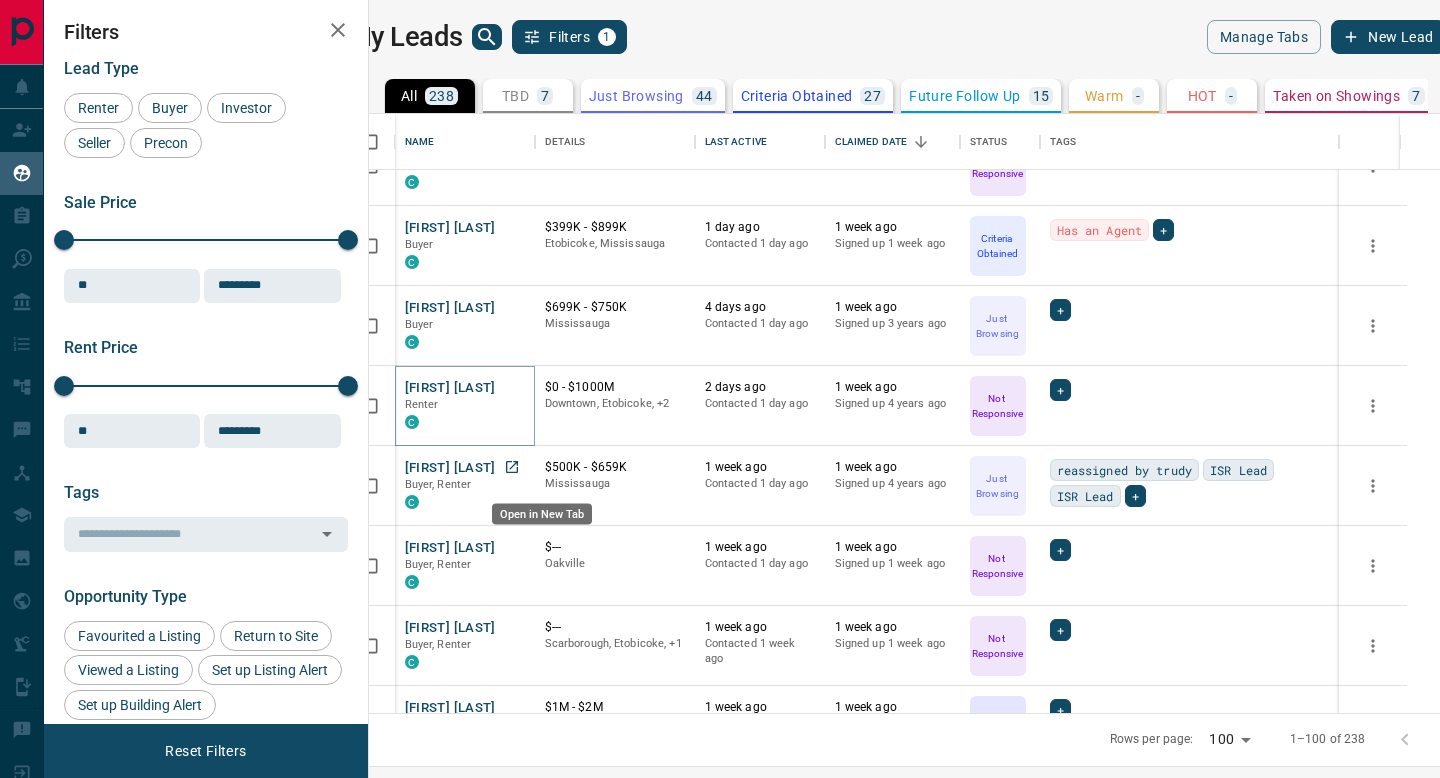 scroll, scrollTop: 1965, scrollLeft: 0, axis: vertical 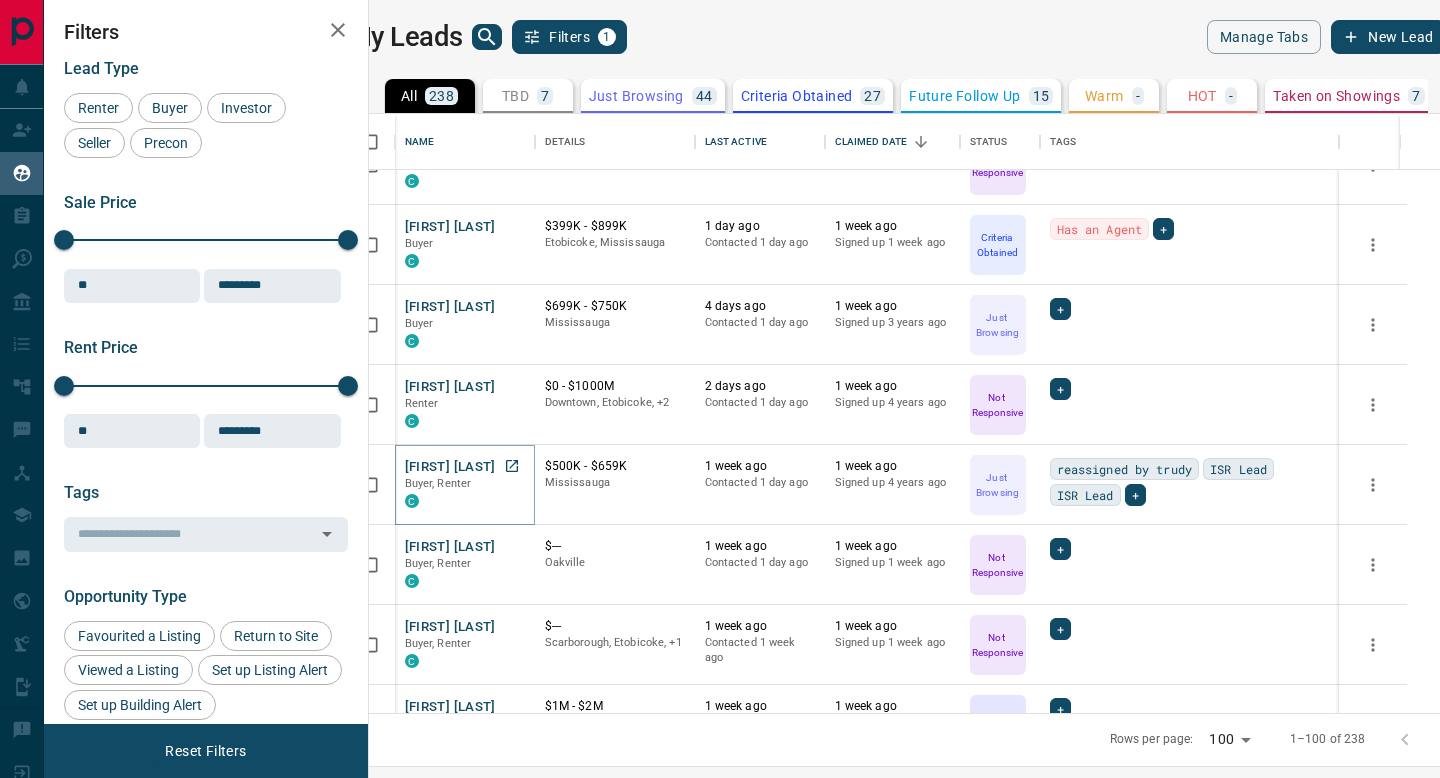 click on "[FIRST] [LAST]" at bounding box center [450, 467] 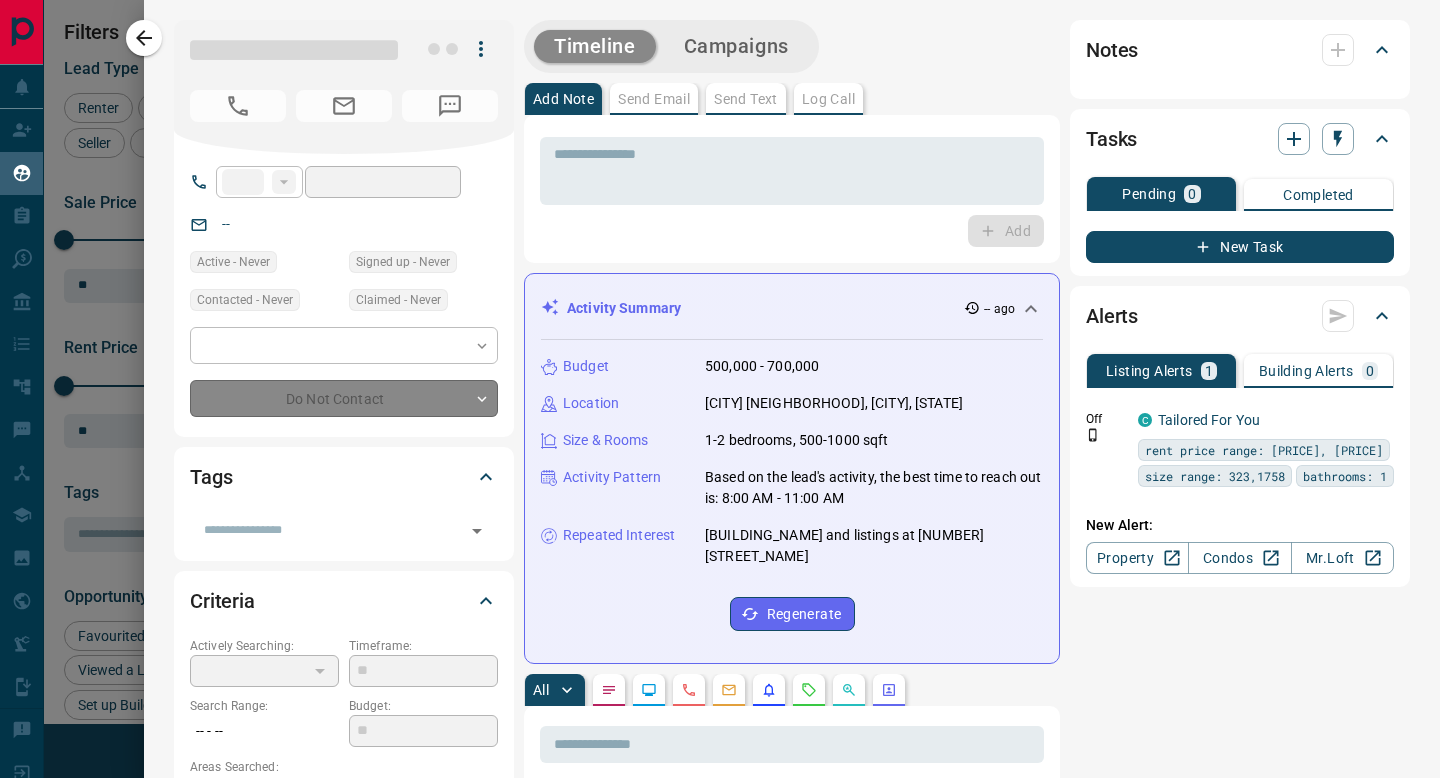 type on "**" 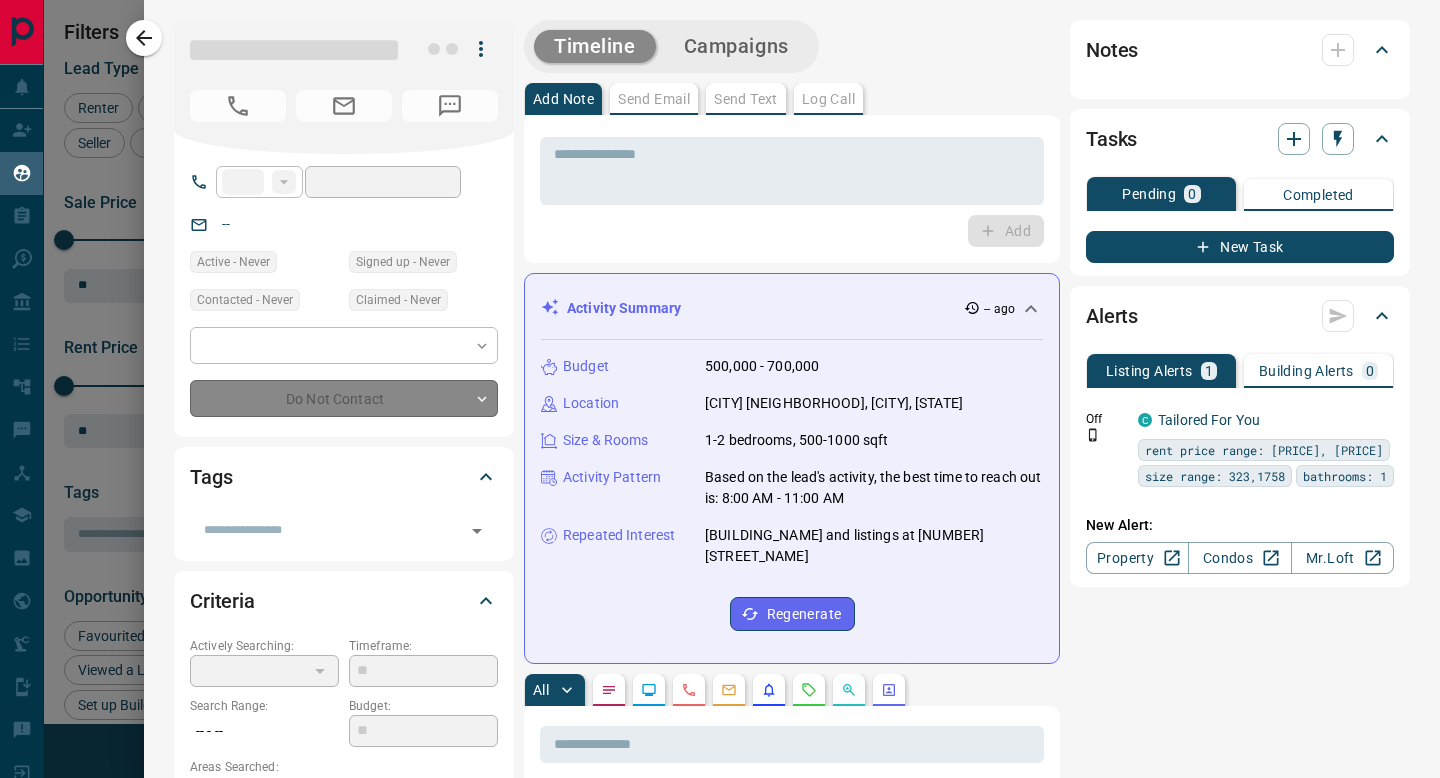 type on "**********" 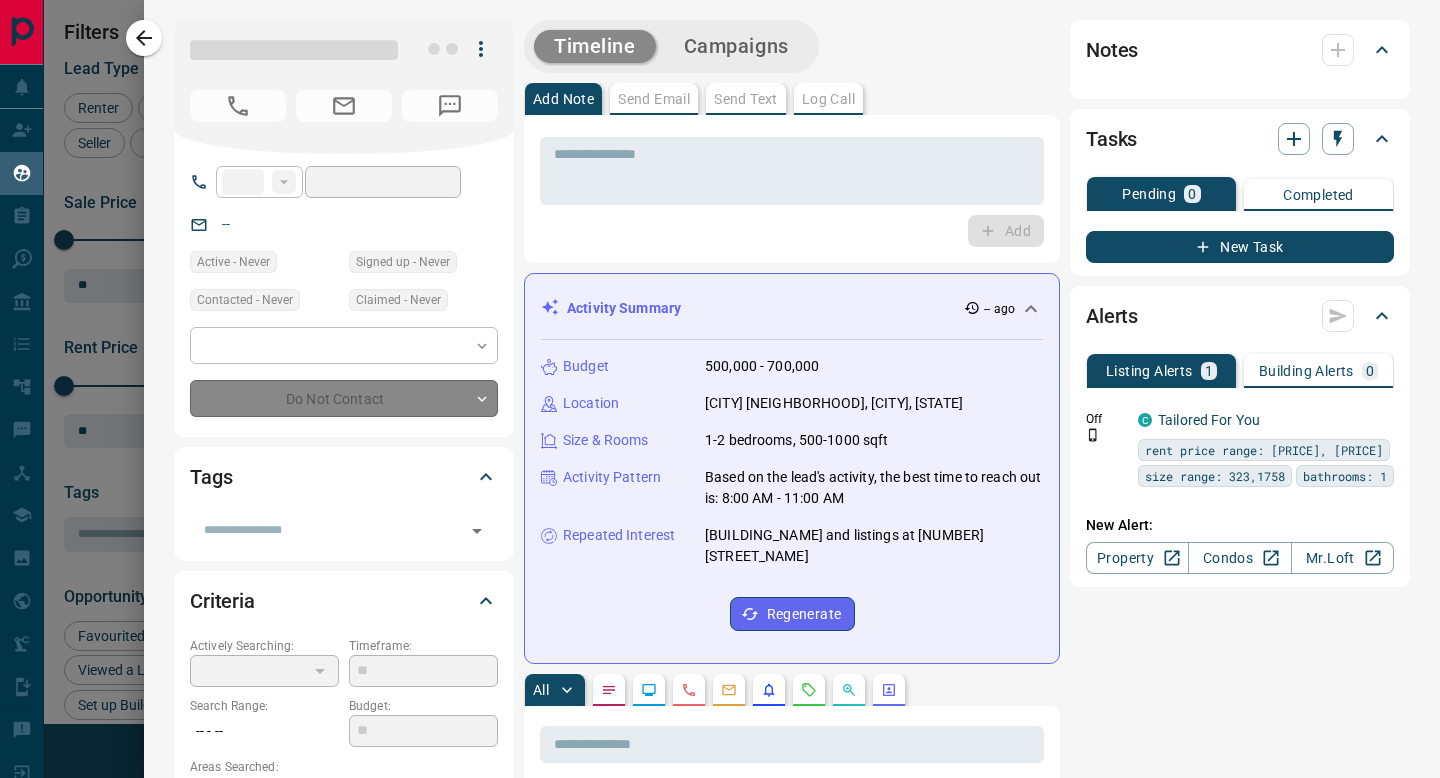 type on "**********" 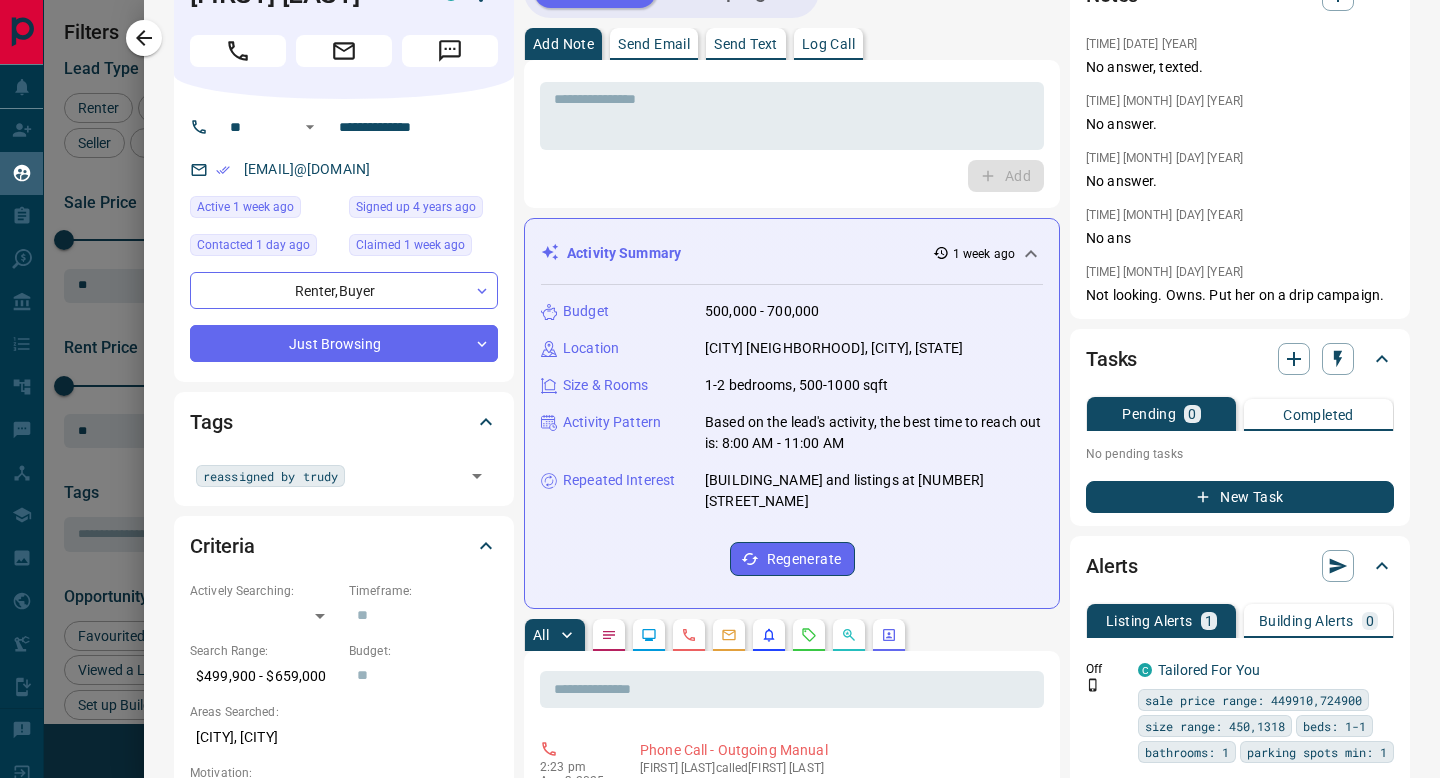 scroll, scrollTop: 0, scrollLeft: 0, axis: both 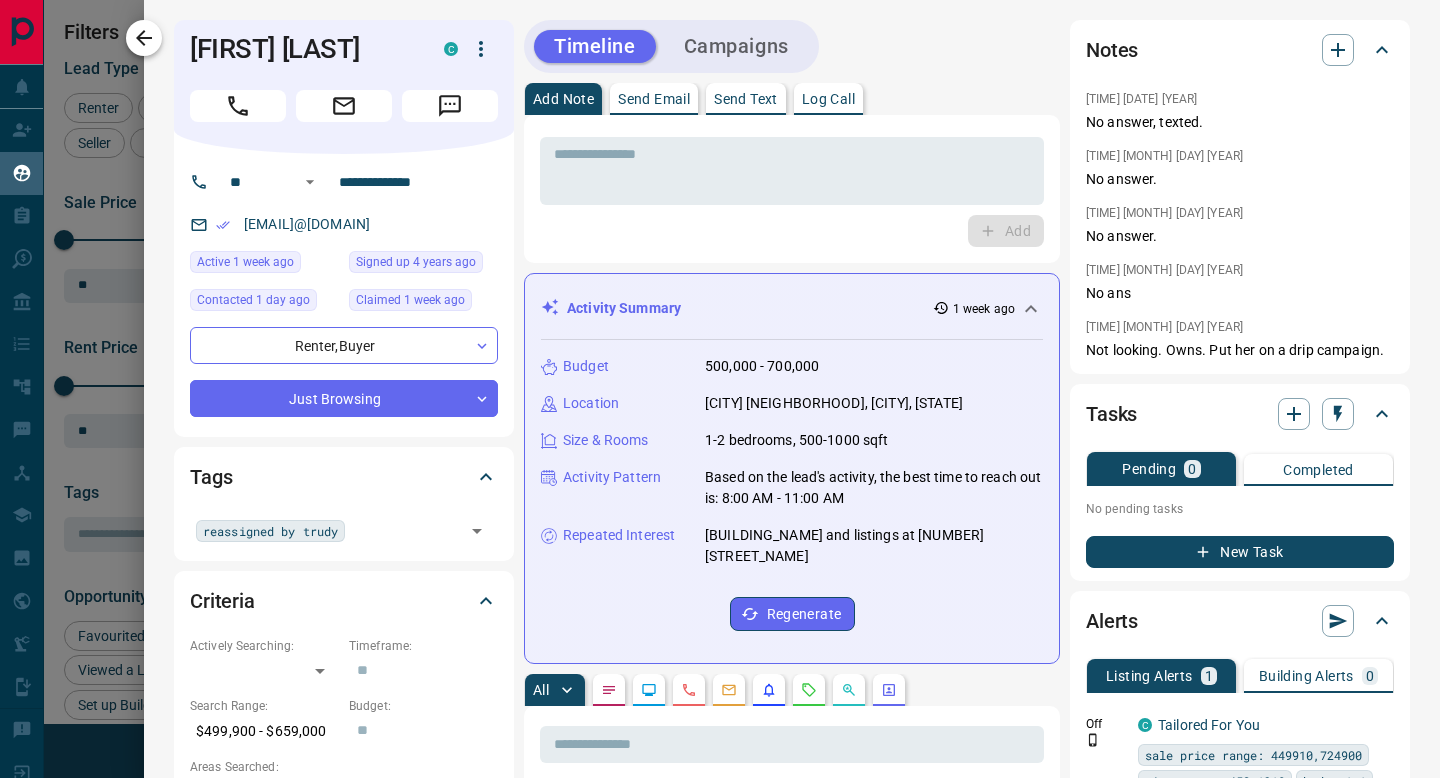click at bounding box center [144, 38] 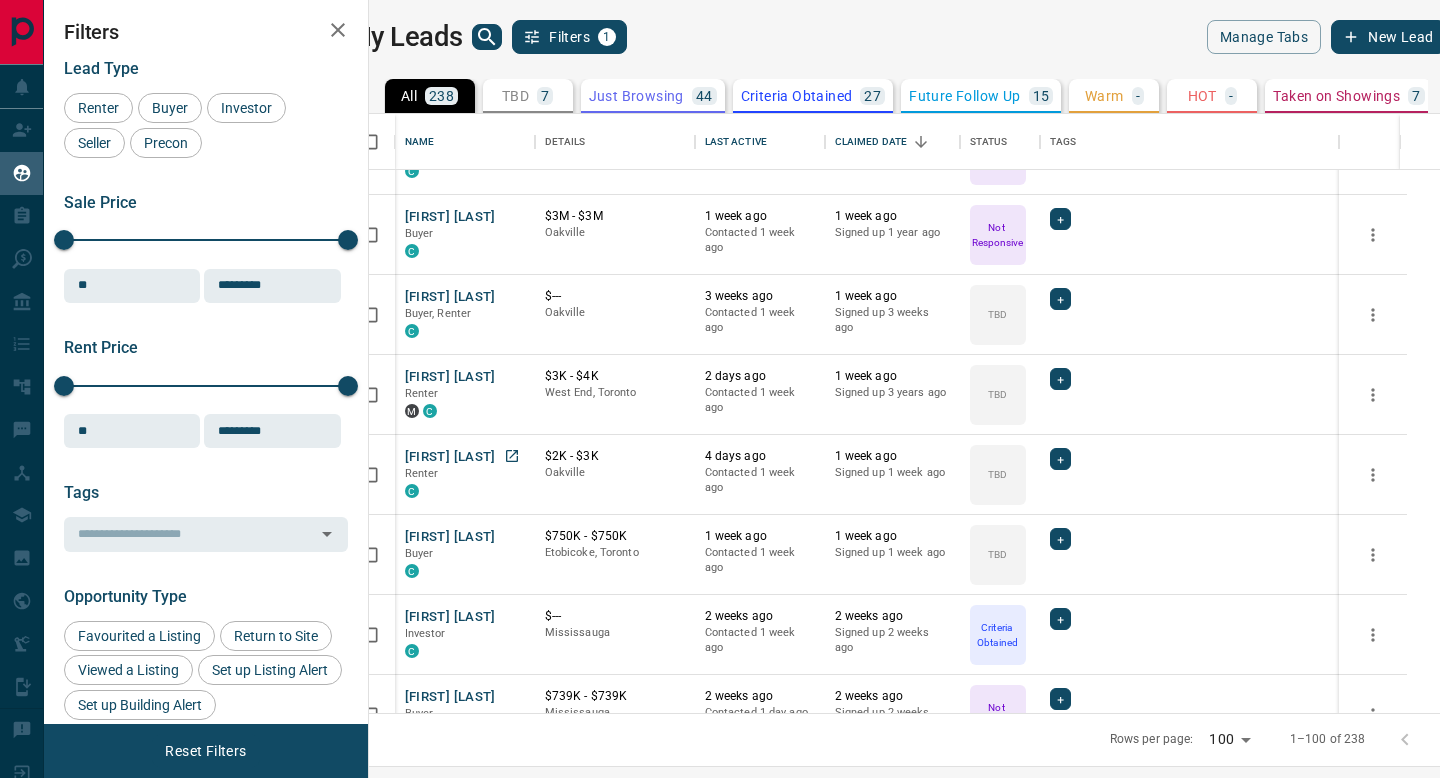 scroll, scrollTop: 3782, scrollLeft: 0, axis: vertical 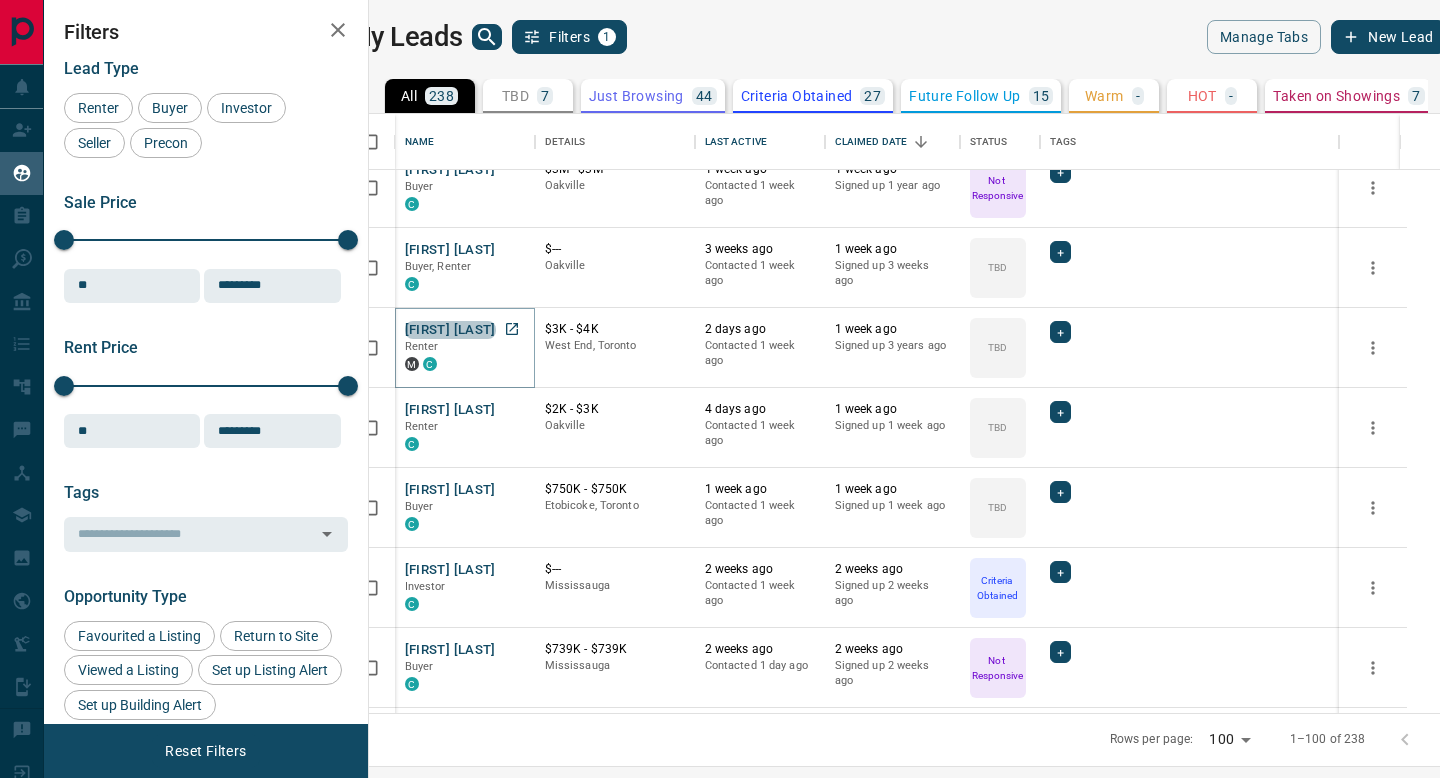 click on "[FIRST] [LAST]" at bounding box center [450, 330] 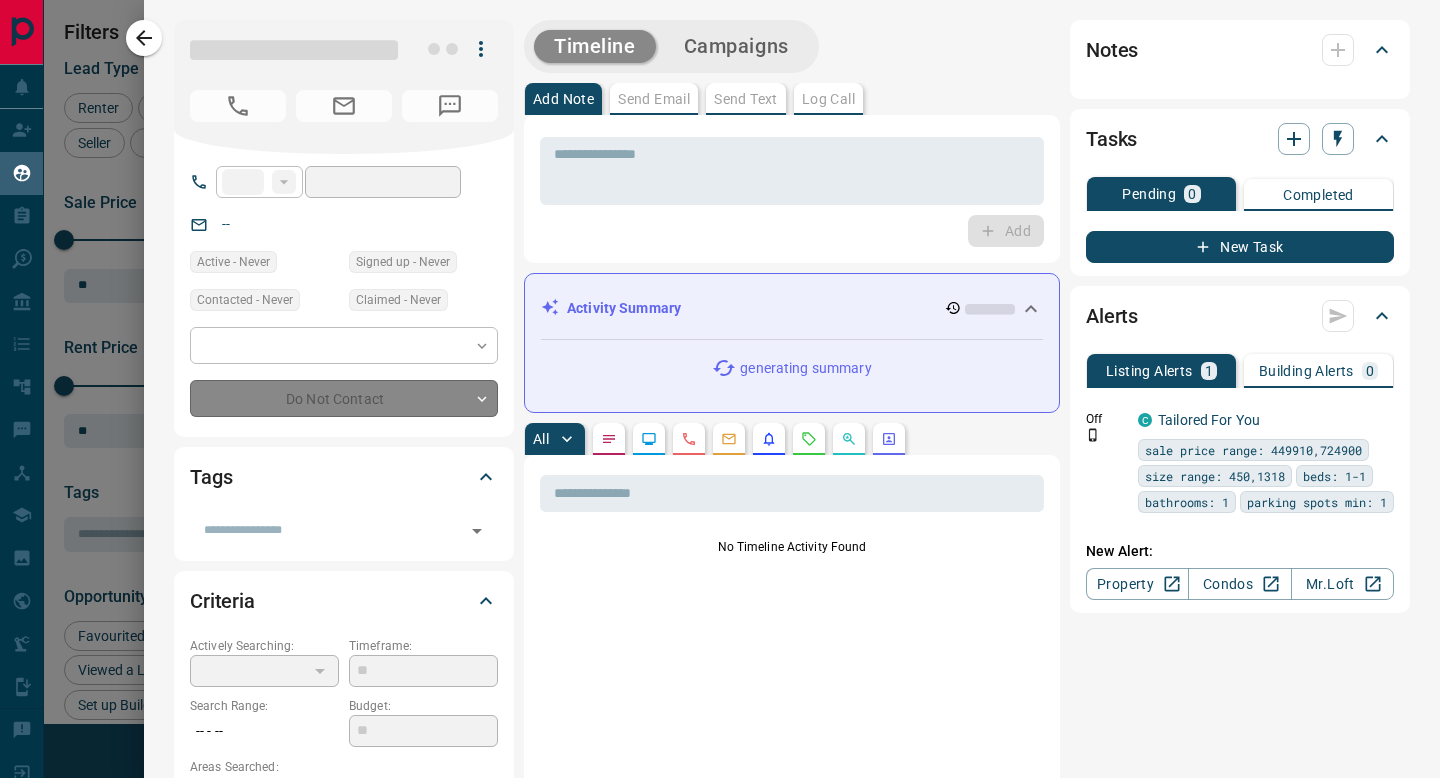 type on "**" 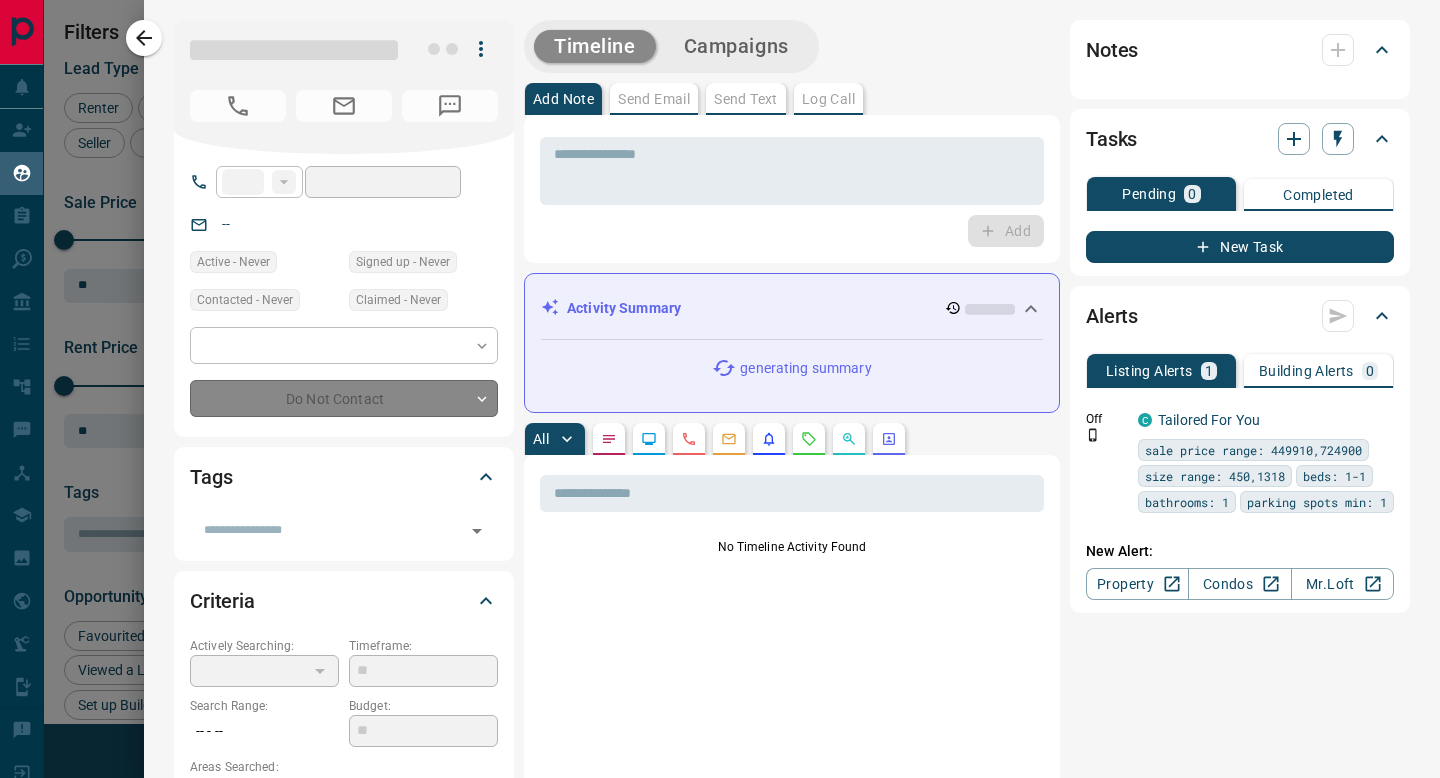 type on "**********" 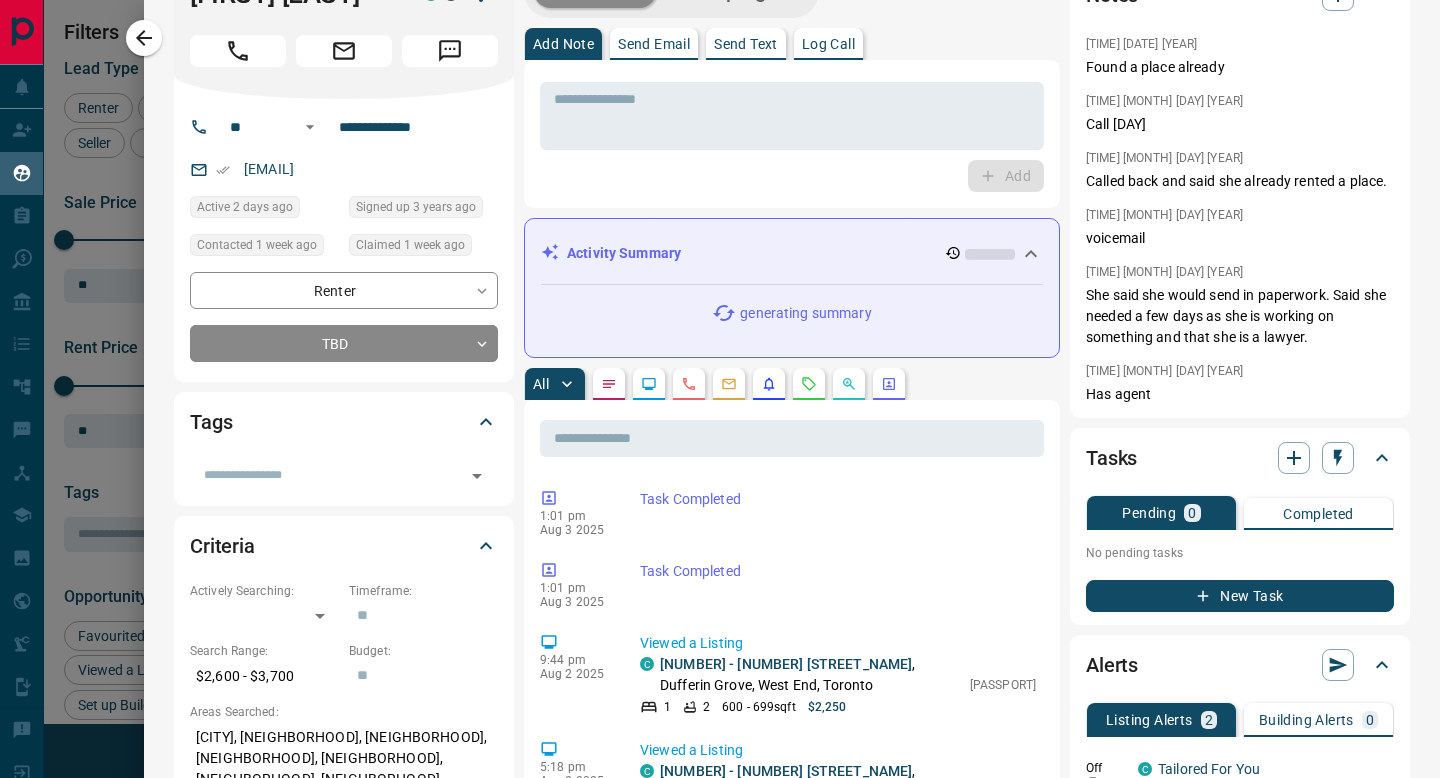 scroll, scrollTop: 0, scrollLeft: 0, axis: both 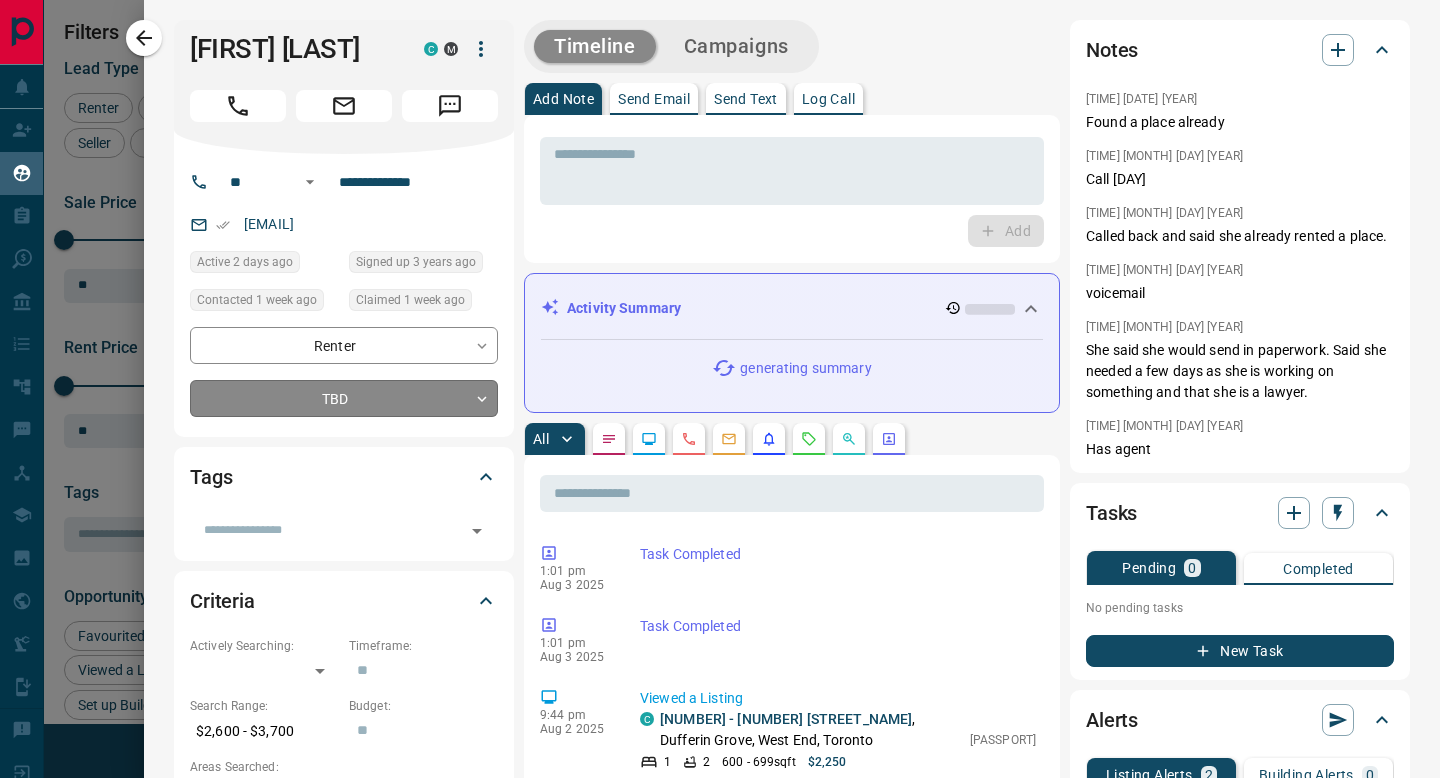 click on "Lead Transfers Claim Leads My Leads Tasks Opportunities Deals Campaigns Automations Messages Broker Bay Training Media Services Agent Resources Precon Worksheet Mobile Apps Disclosure Logout My Leads Filters 1 Manage Tabs New Lead All 238 TBD 7 Do Not Contact - Not Responsive 87 Bogus 14 Just Browsing 44 Criteria Obtained 27 Future Follow Up 15 Warm - HOT - Taken on Showings 7 Submitted Offer - Client 37 Name Details Last Active Claimed Date Status Tags [FIRST] [LAST] Buyer C $775K - $775K [CITY] [TIME] ago Contacted [TIME] ago [TIME] ago Signed up [TIME] ago Not Responsive + [FIRST] [LAST] Buyer C $3K - $3K [CITY] [TIME] ago Contacted [TIME] ago [TIME] ago Signed up [TIME] ago Not Responsive + [FIRST] [LAST] Buyer C $3M - $3M [CITY] [TIME] ago Contacted [TIME] ago [TIME] ago Signed up [TIME] ago Not Responsive + [FIRST] [LAST] Buyer, Renter C $--- [CITY] [TIME] ago Contacted [TIME] ago [TIME] ago Signed up [TIME] ago TBD + [FIRST] [LAST] Renter M C $3K - $4K [CITY], [CITY] [TIME] ago [TIME] ago +" at bounding box center (720, 376) 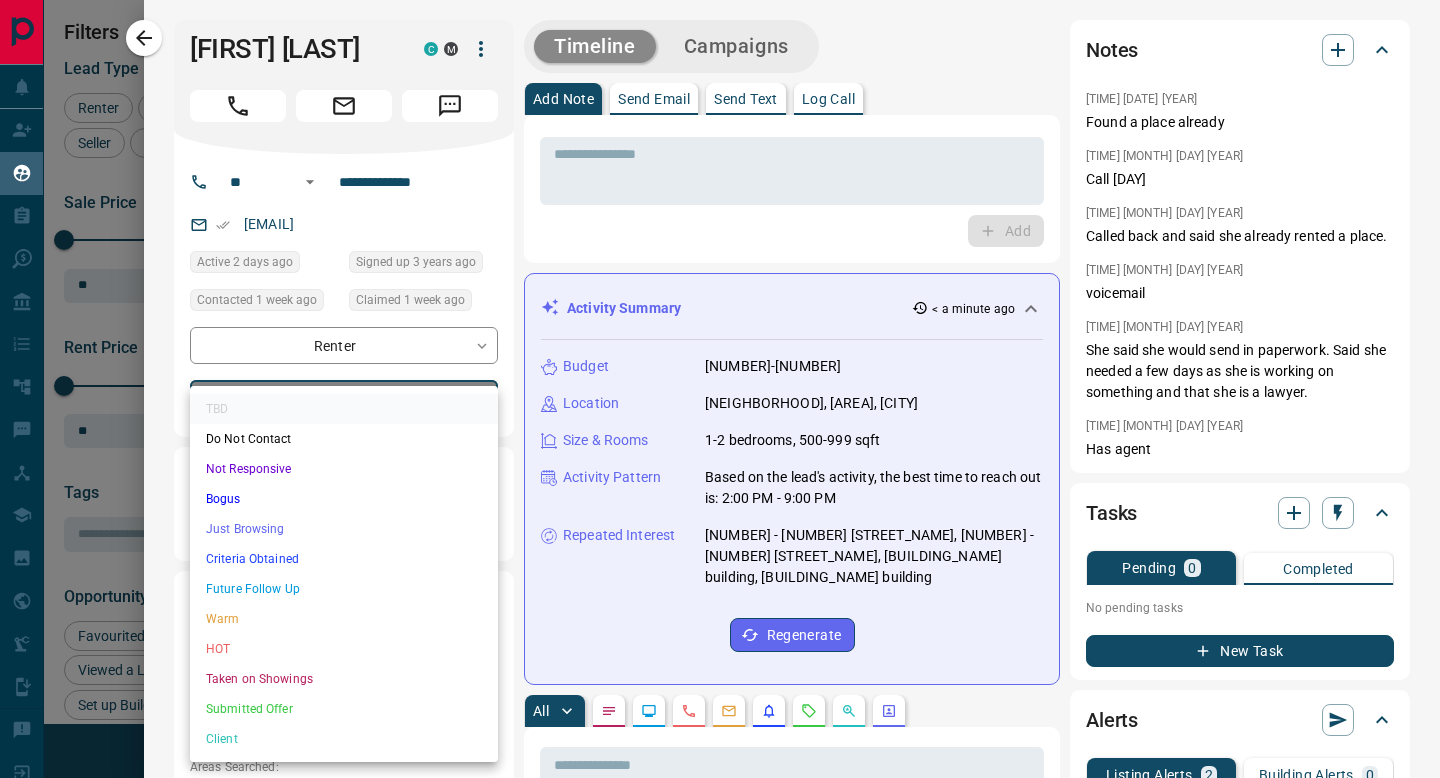 click on "Just Browsing" at bounding box center [344, 529] 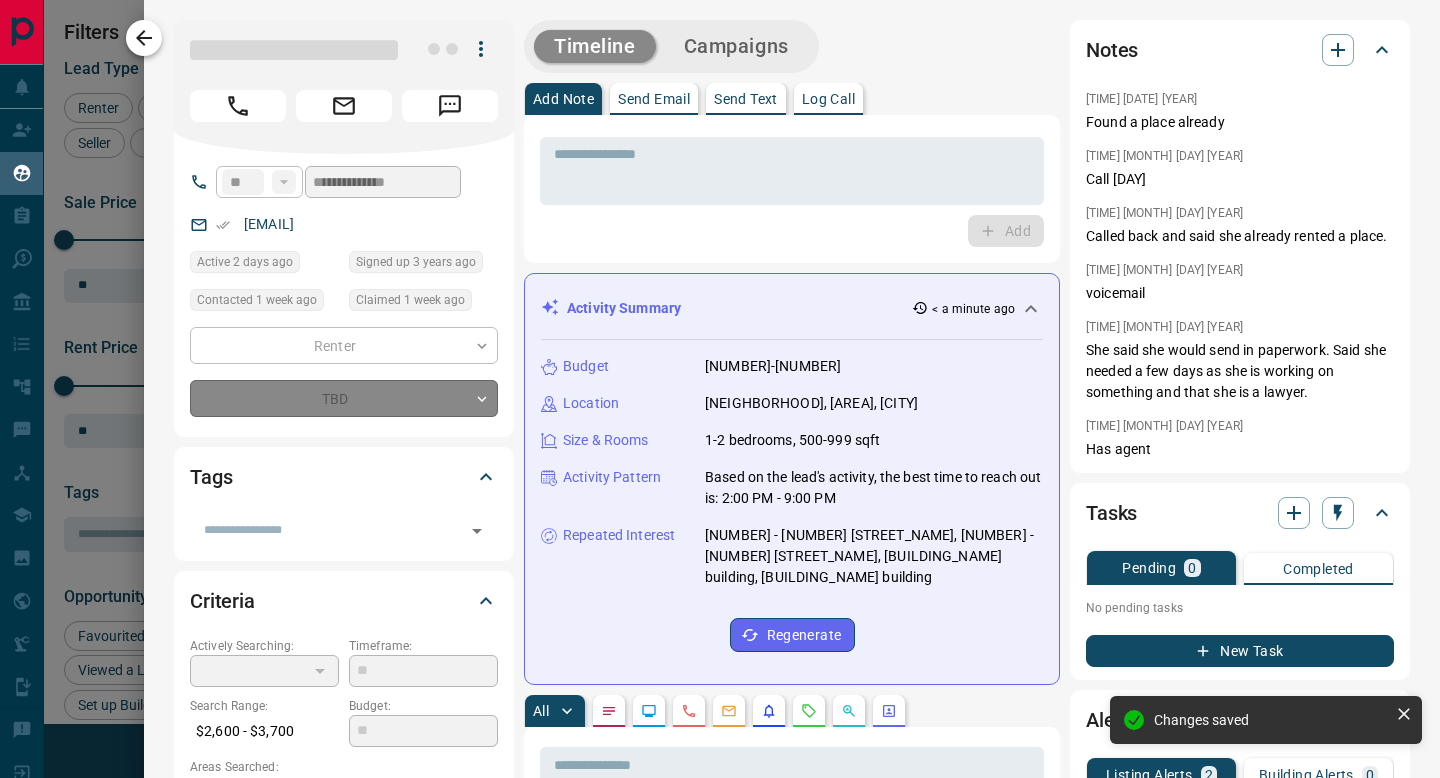 type on "*" 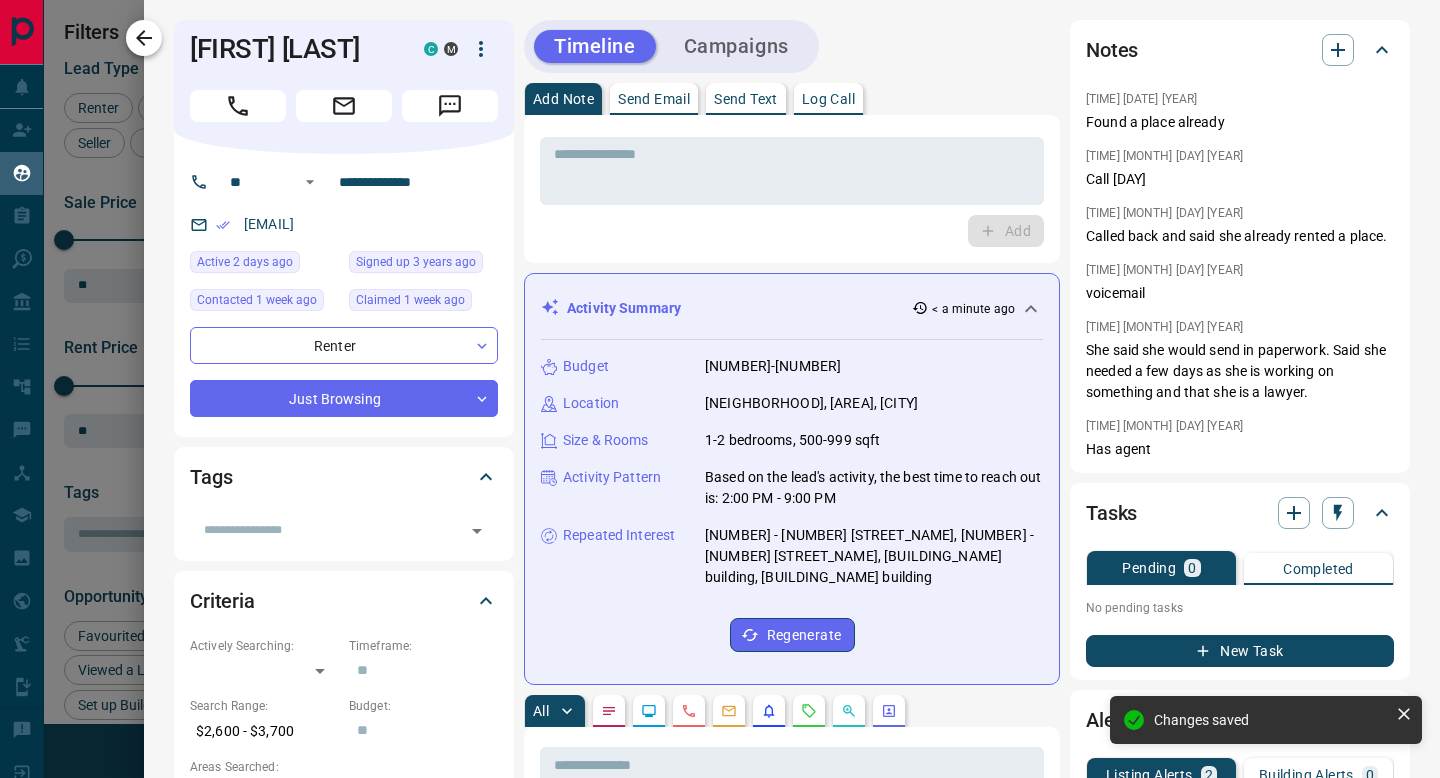 click 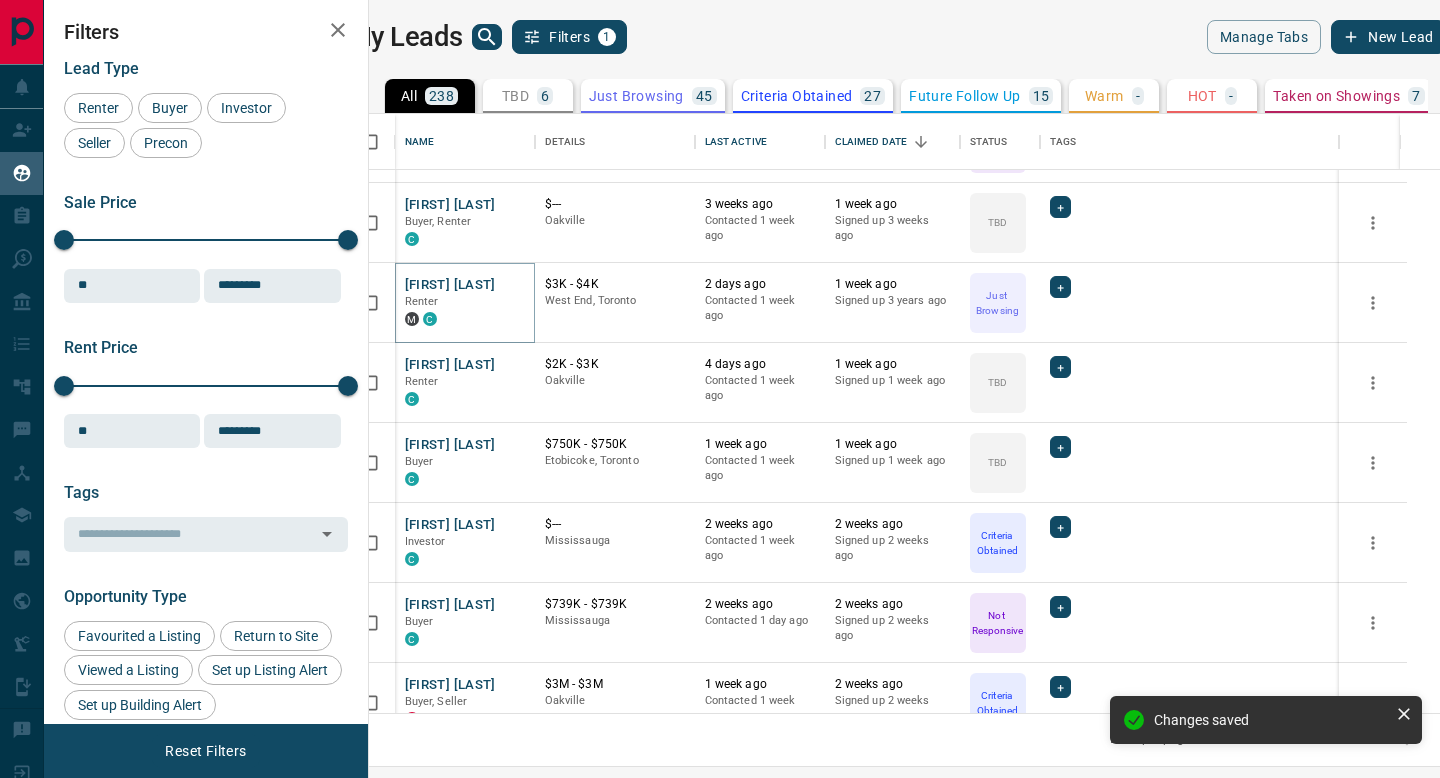 scroll, scrollTop: 3829, scrollLeft: 0, axis: vertical 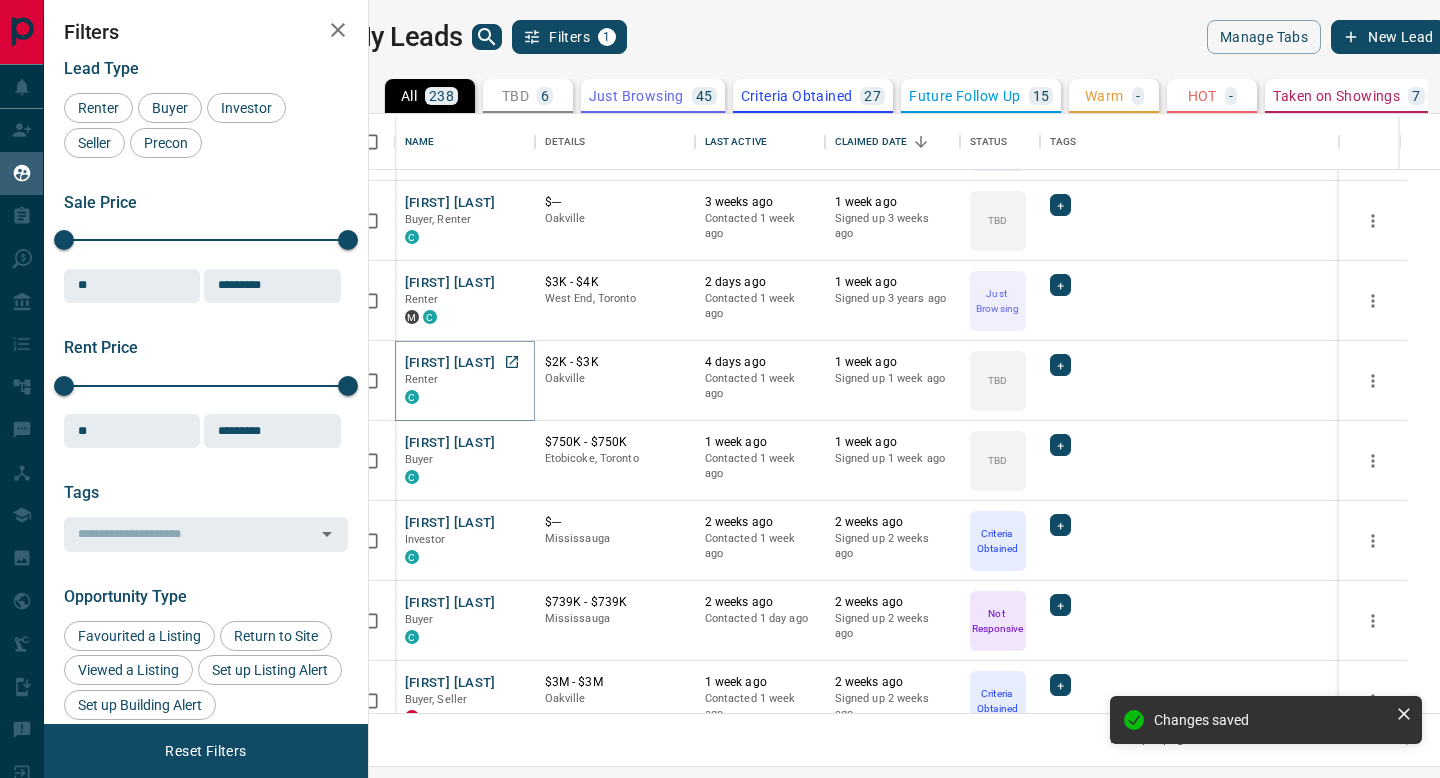 click on "[FIRST] [LAST]" at bounding box center (450, 363) 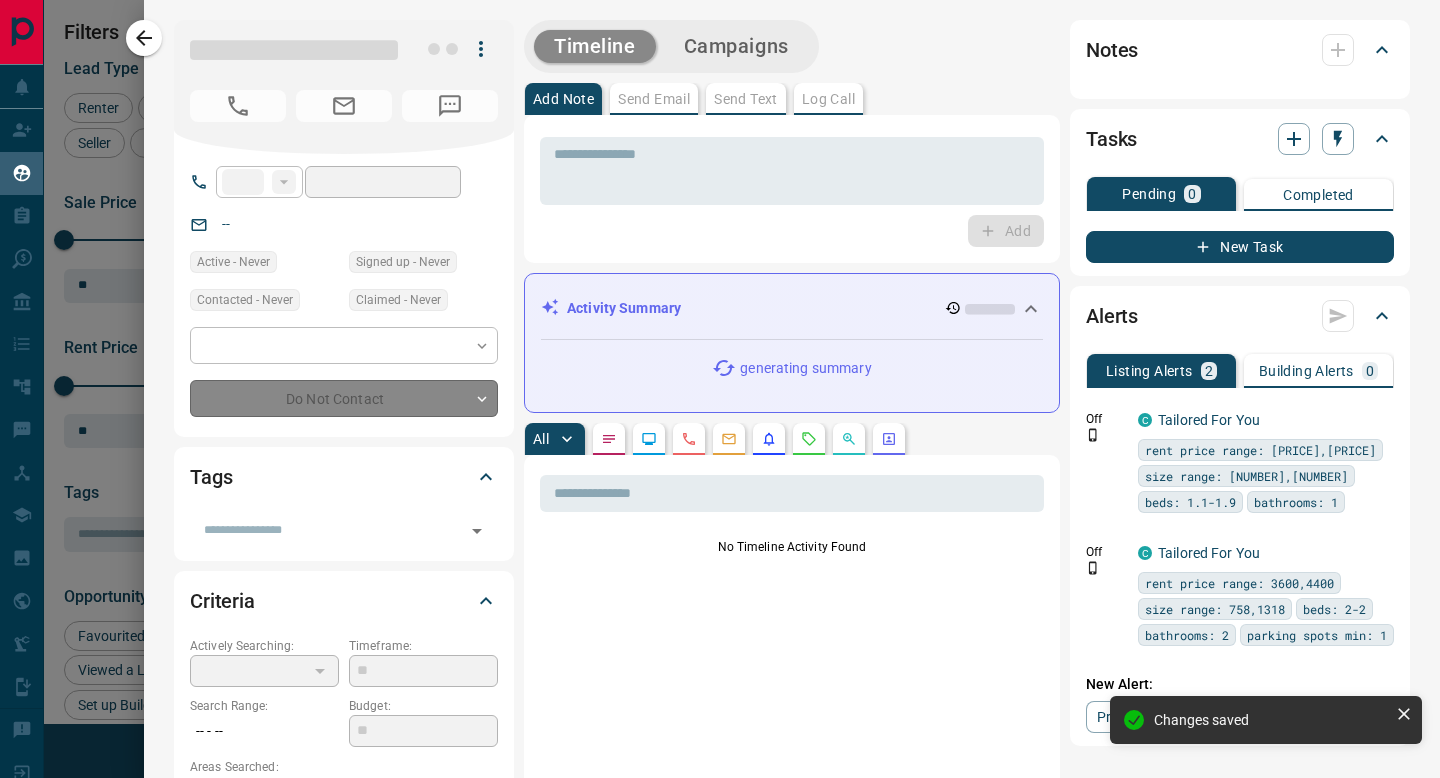 type on "**" 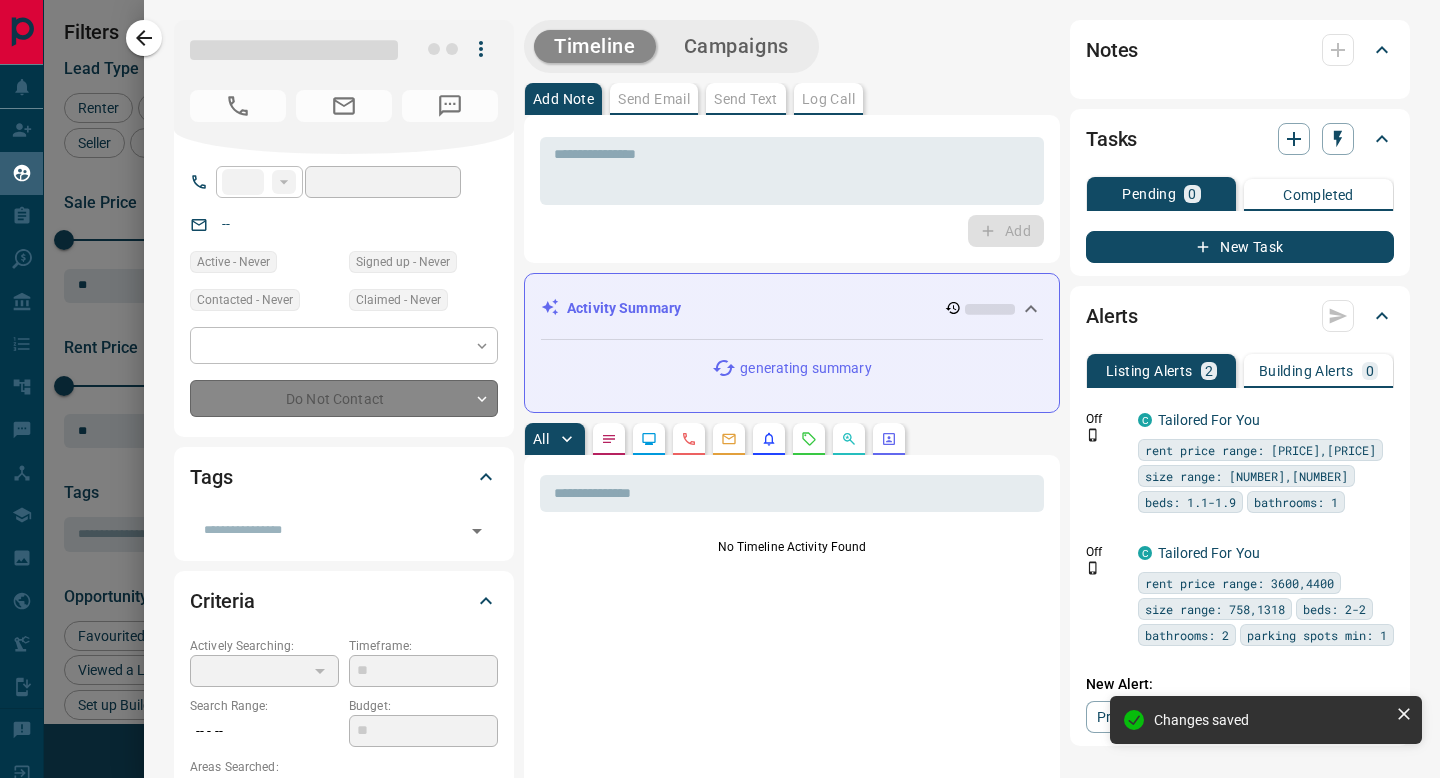 type on "**********" 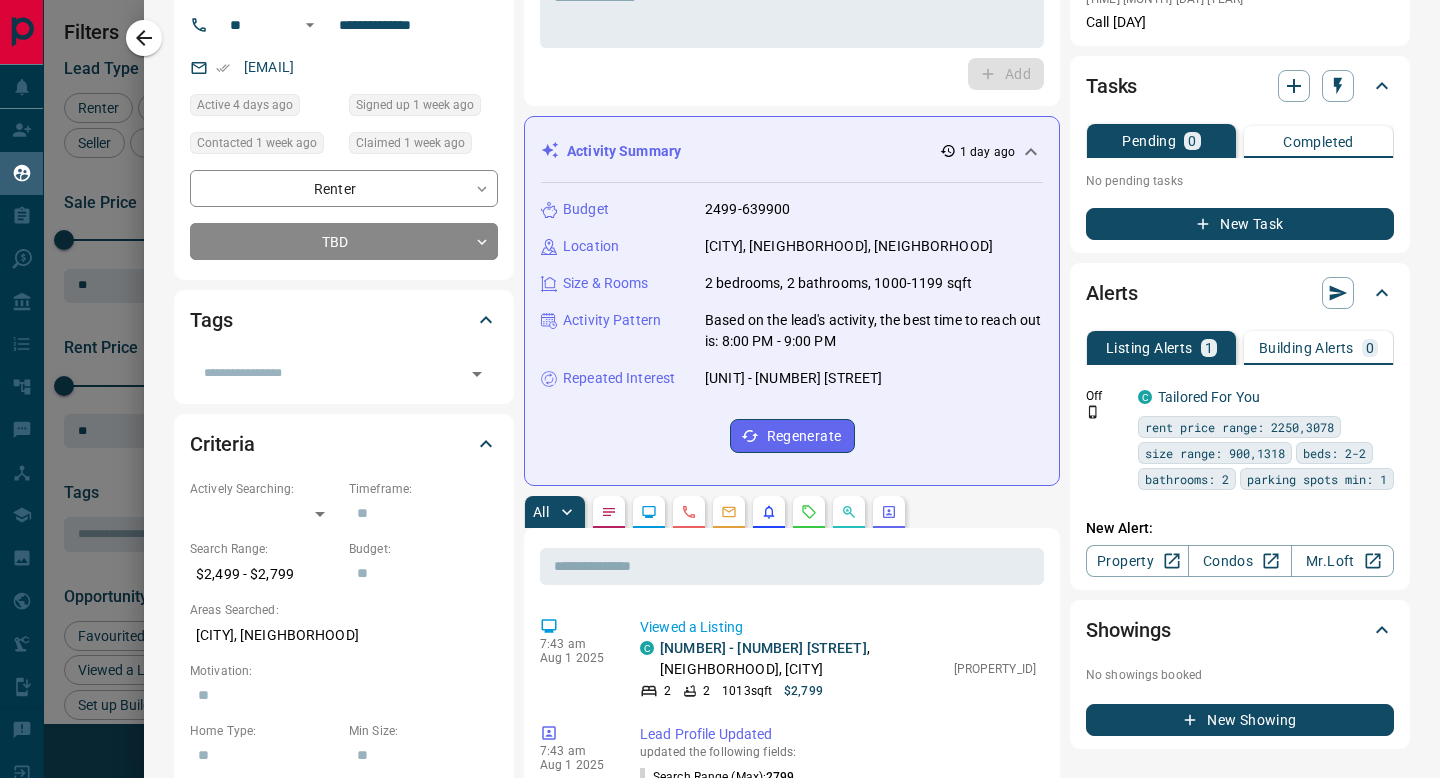 scroll, scrollTop: 378, scrollLeft: 0, axis: vertical 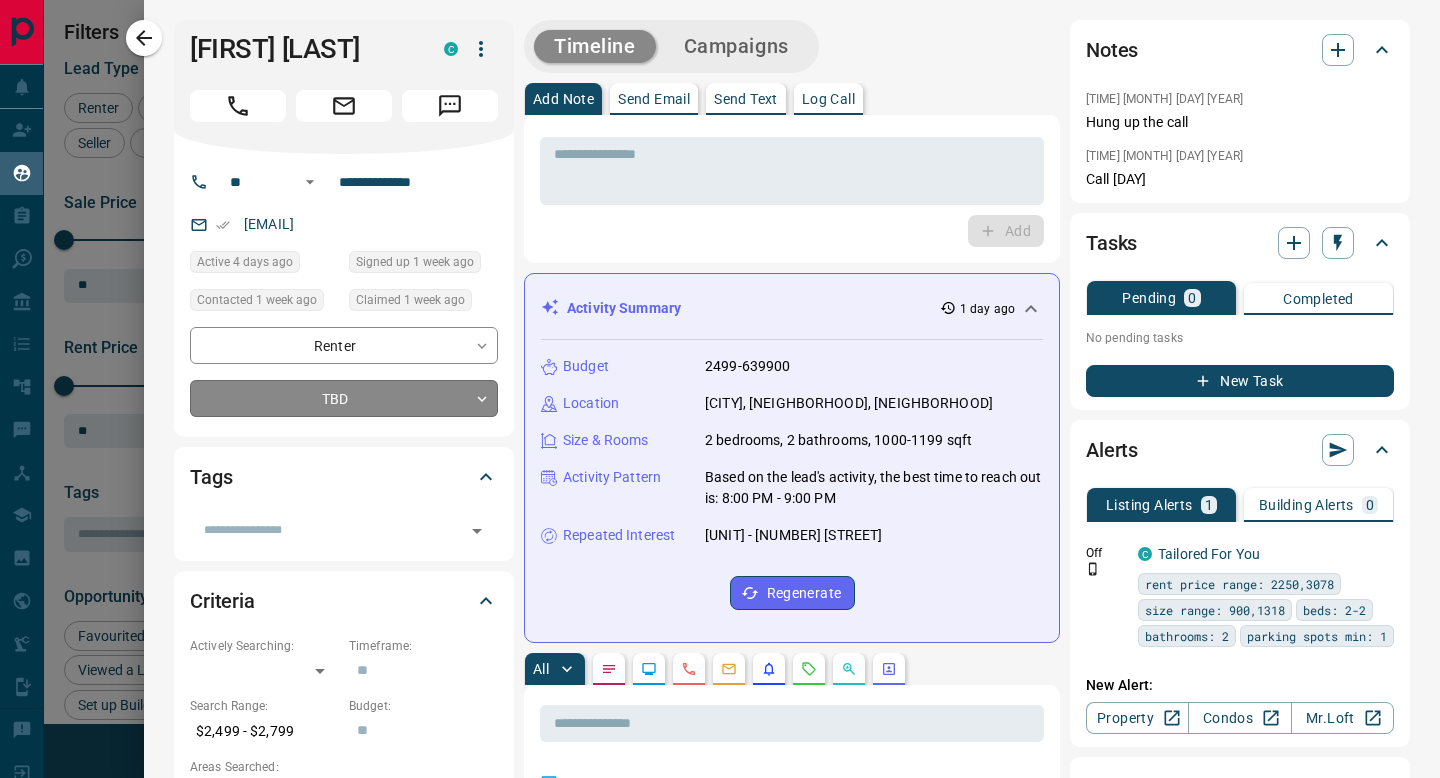 click on "Lead Transfers Claim Leads My Leads Tasks Opportunities Deals Campaigns Automations Messages Broker Bay Training Media Services Agent Resources Precon Worksheet Mobile Apps Disclosure Logout My Leads Filters 1 Manage Tabs New Lead All 238 TBD 6 Do Not Contact - Not Responsive 87 Bogus 14 Just Browsing 45 Criteria Obtained 27 Future Follow Up 15 Warm - HOT - Taken on Showings 7 Submitted Offer - Client 37 Name Details Last Active Claimed Date Status Tags [FIRST] [LAST] Buyer C $775K - $775K [CITY] [TIME] ago Contacted [TIME] ago [TIME] ago Signed up [TIME] ago Not Responsive + [FIRST] [LAST] Buyer C $3K - $3K [CITY] [TIME] ago Contacted [TIME] ago [TIME] ago Signed up [TIME] ago Not Responsive + [FIRST] [LAST] Buyer C $3M - $3M [CITY] [TIME] ago Contacted [TIME] ago [TIME] ago Signed up [TIME] ago Not Responsive + [FIRST] [LAST] Buyer, Renter C $--- [CITY] [TIME] ago Contacted [TIME] ago [TIME] ago Signed up [TIME] ago TBD + [FIRST] [LAST] Renter M C $3K - $4K [CITY], [CITY] [TIME] ago [TIME] ago +" at bounding box center (720, 376) 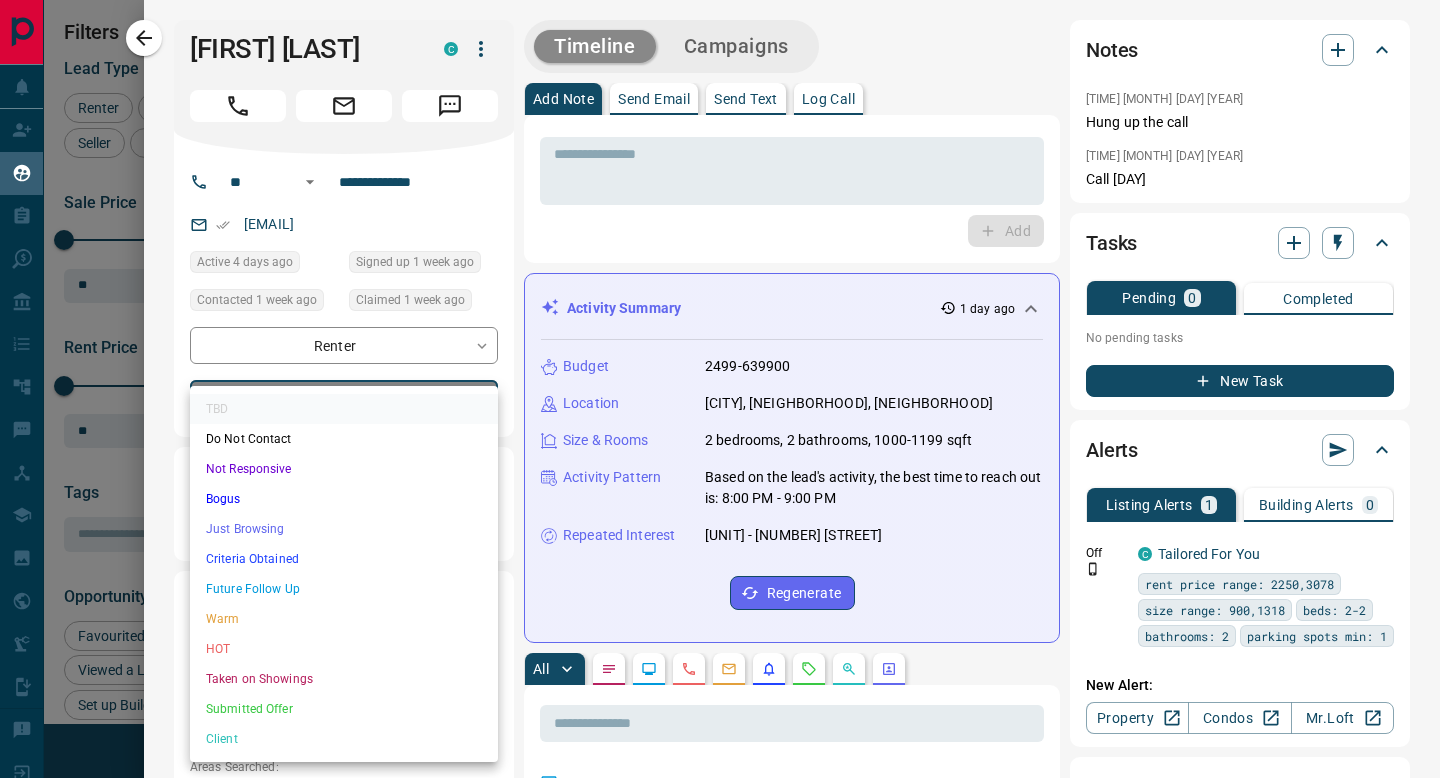 click on "Just Browsing" at bounding box center [344, 529] 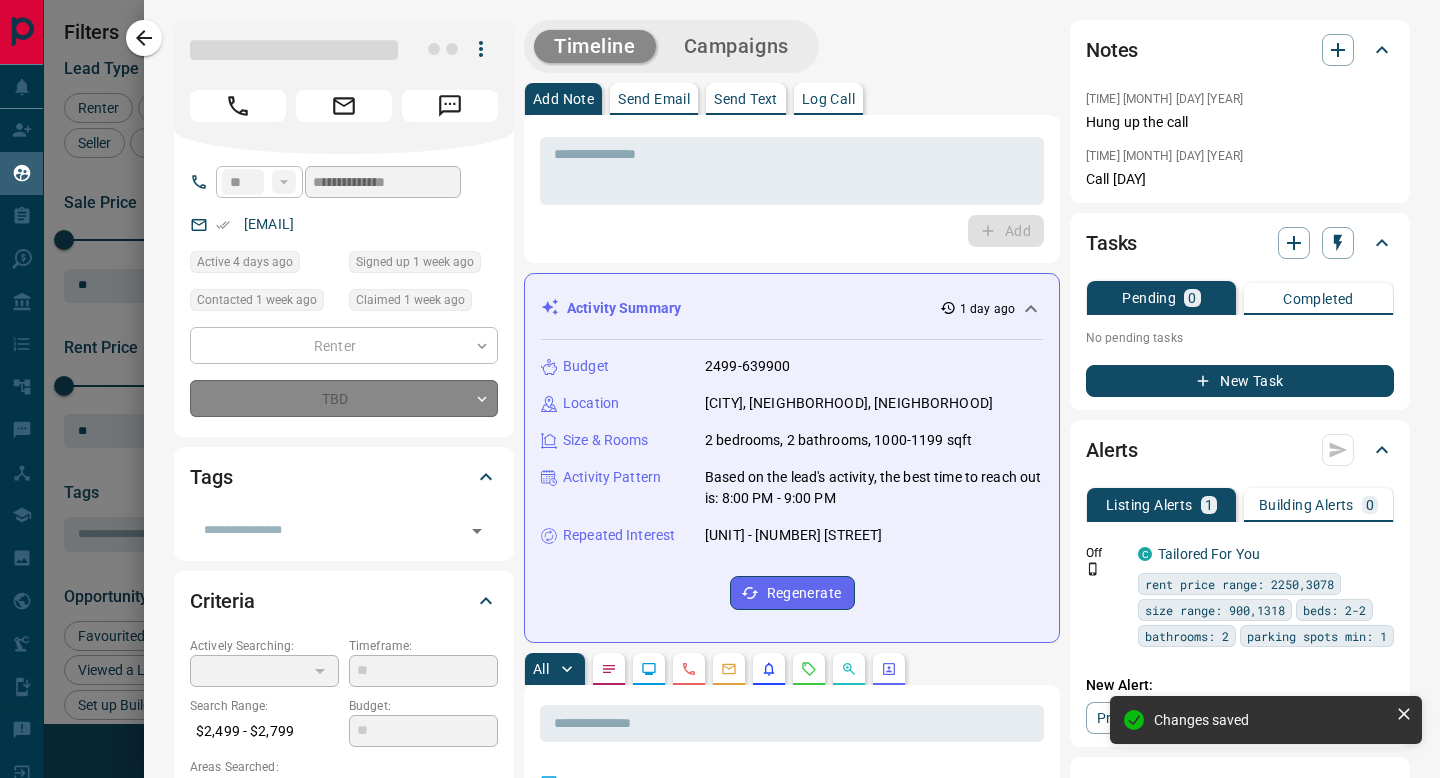 type on "*" 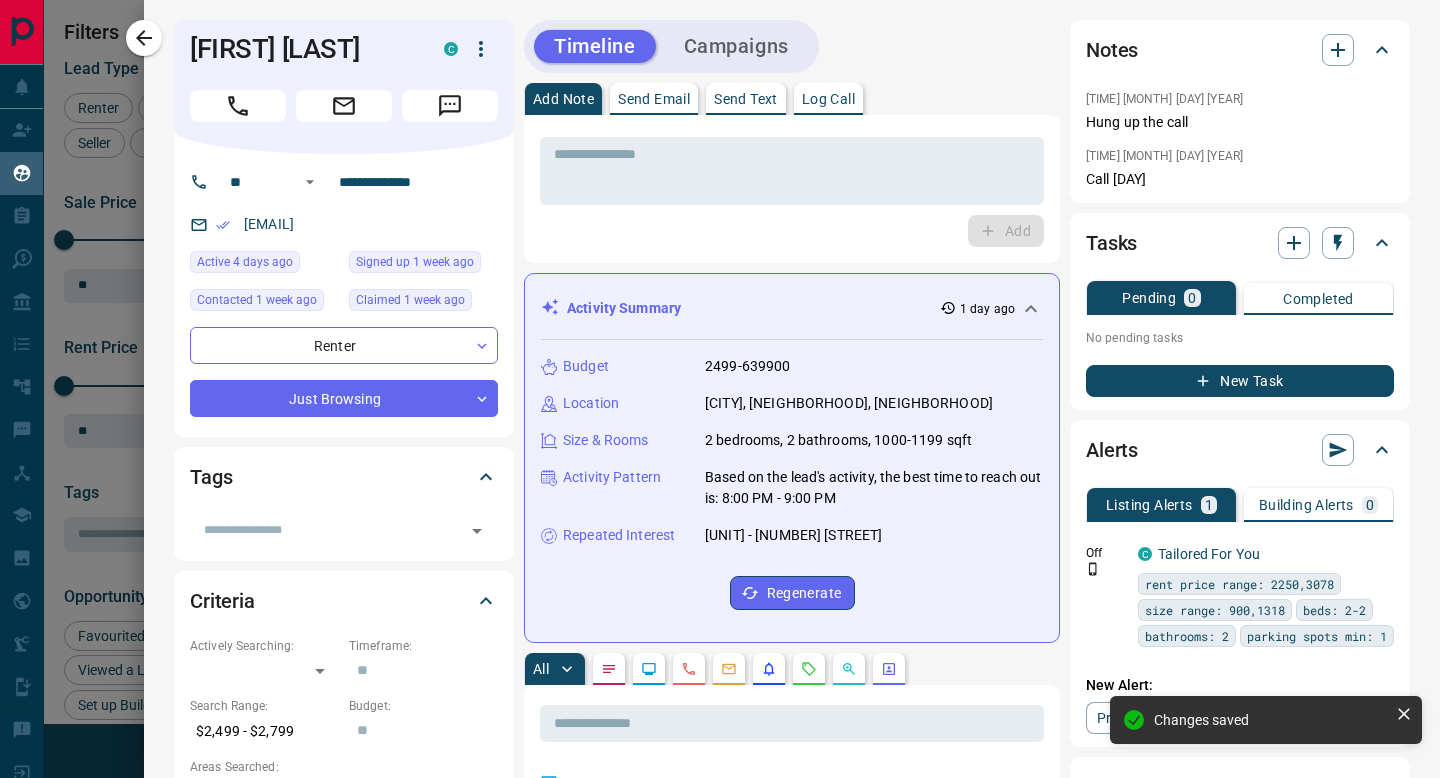 click on "**********" at bounding box center [792, 1214] 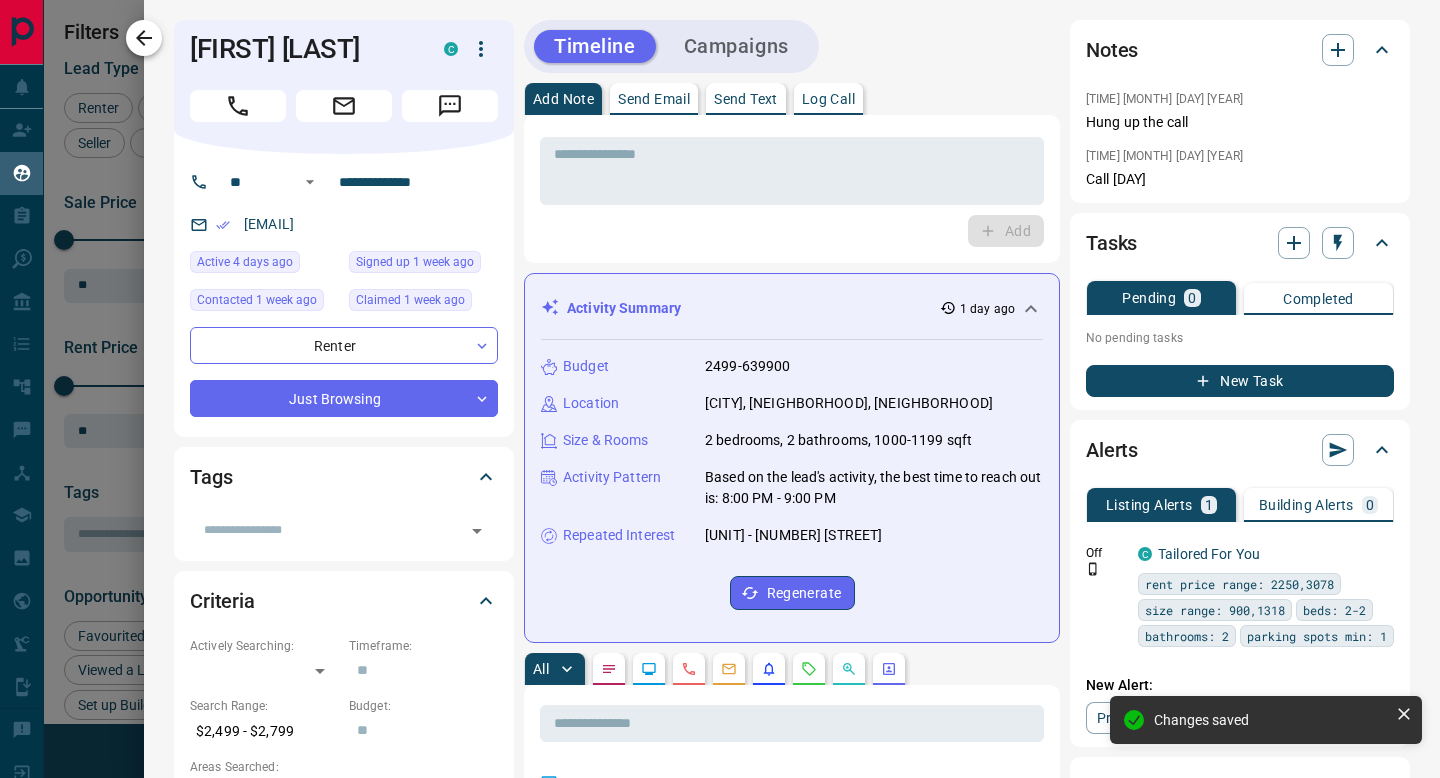click 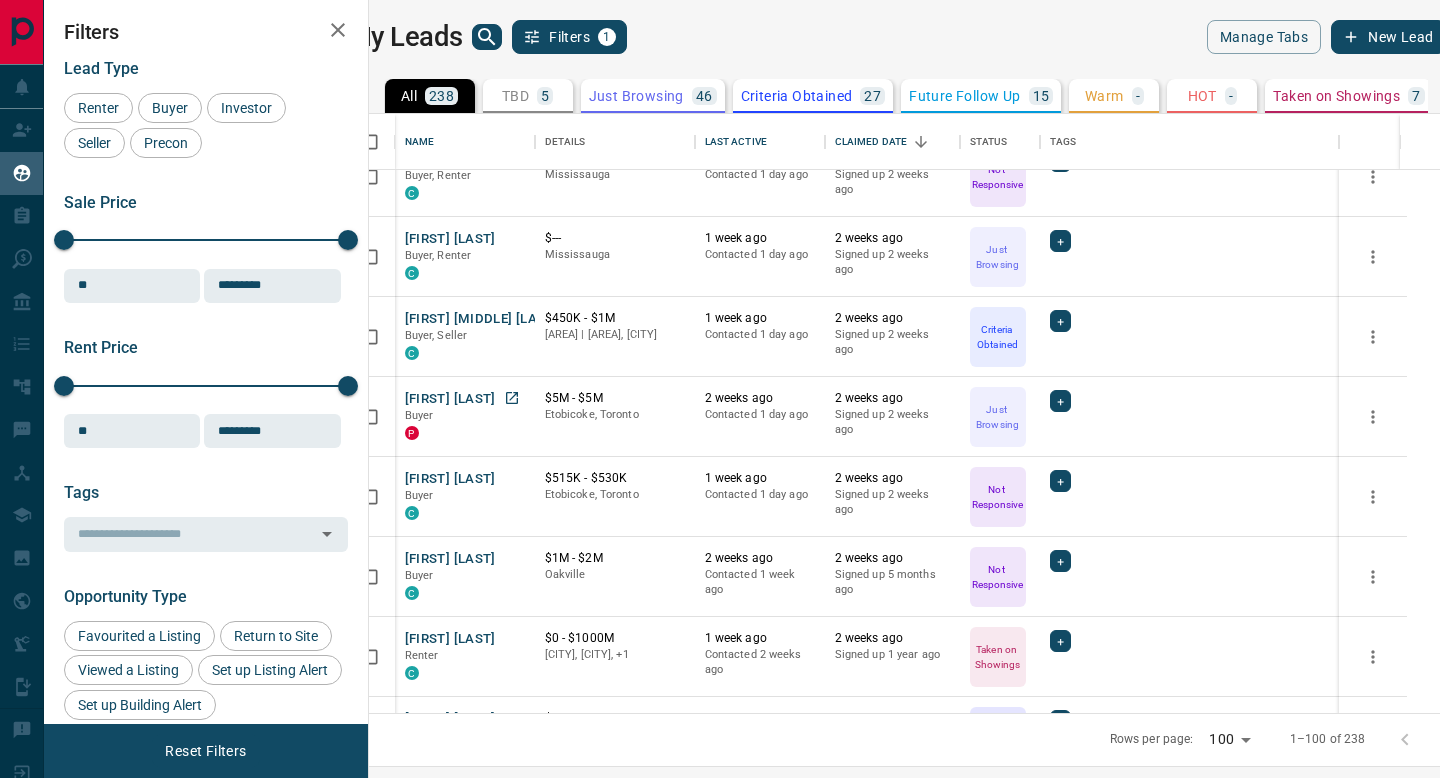 scroll, scrollTop: 4441, scrollLeft: 0, axis: vertical 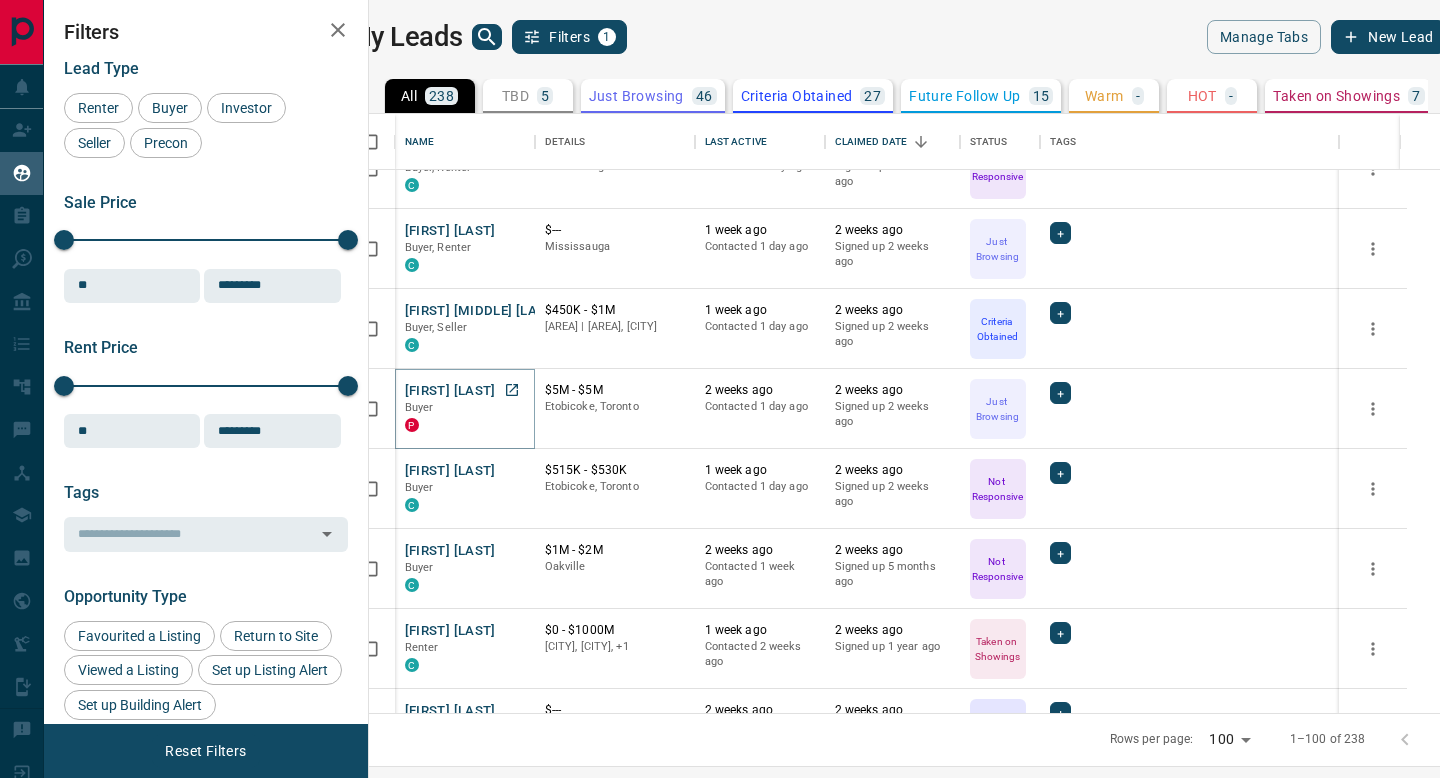 click on "[FIRST] [LAST]" at bounding box center (450, 391) 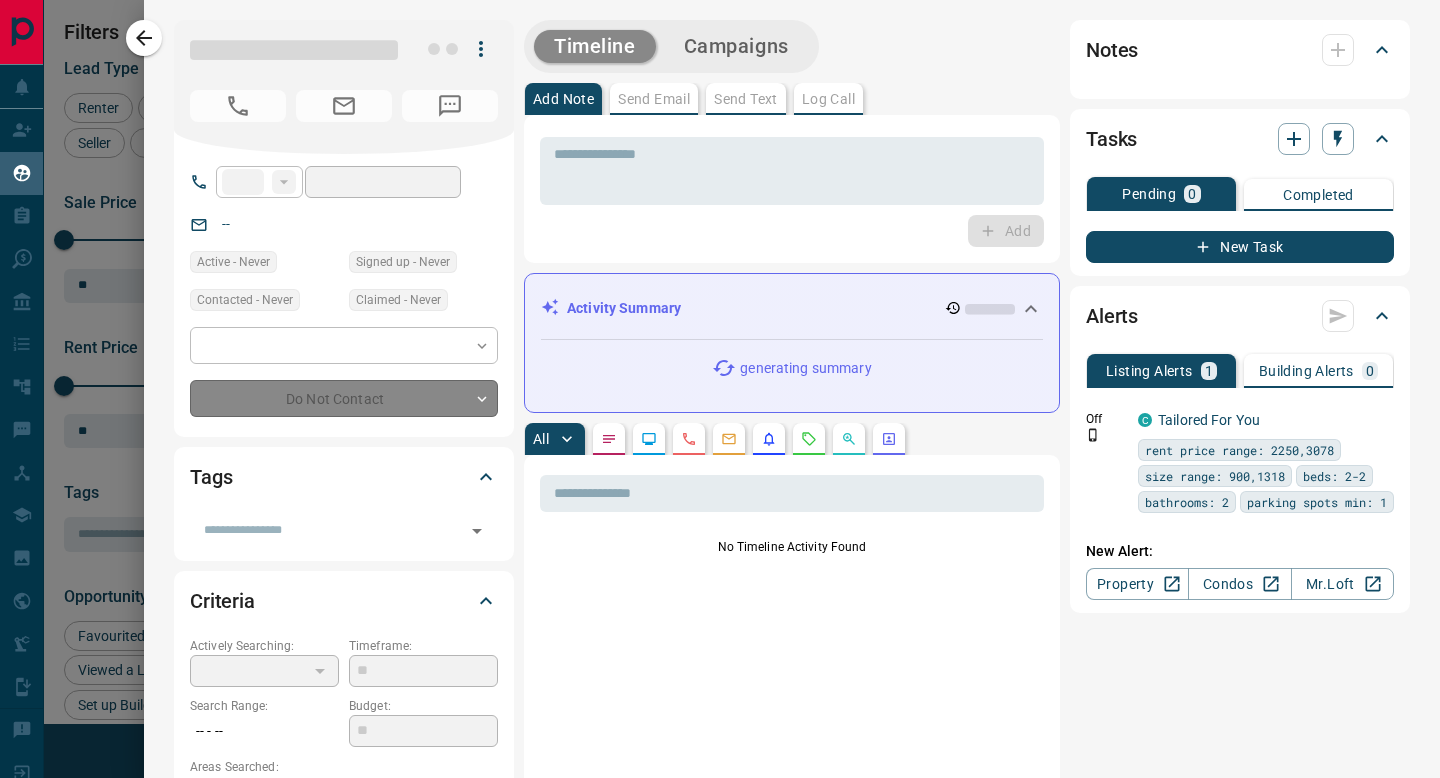 type on "**" 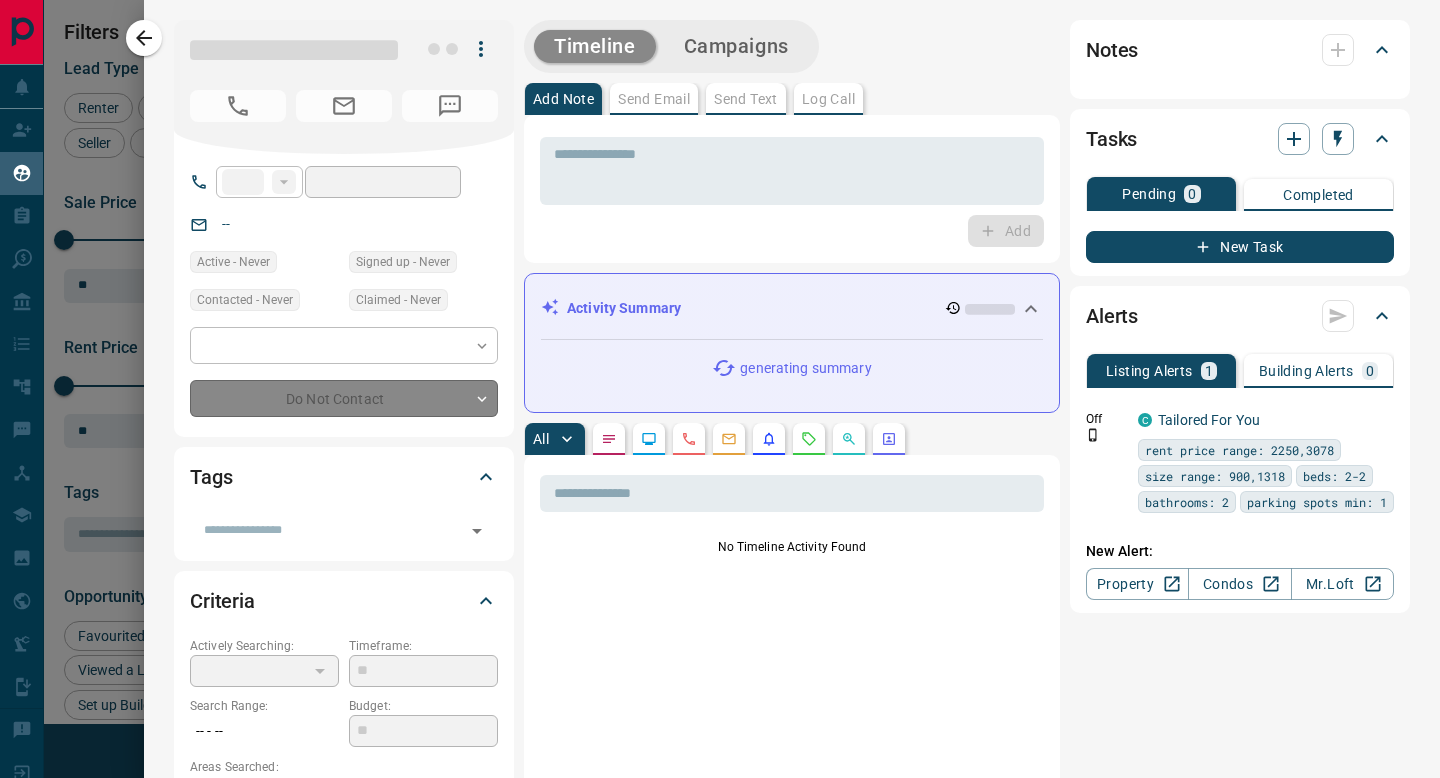 type on "**********" 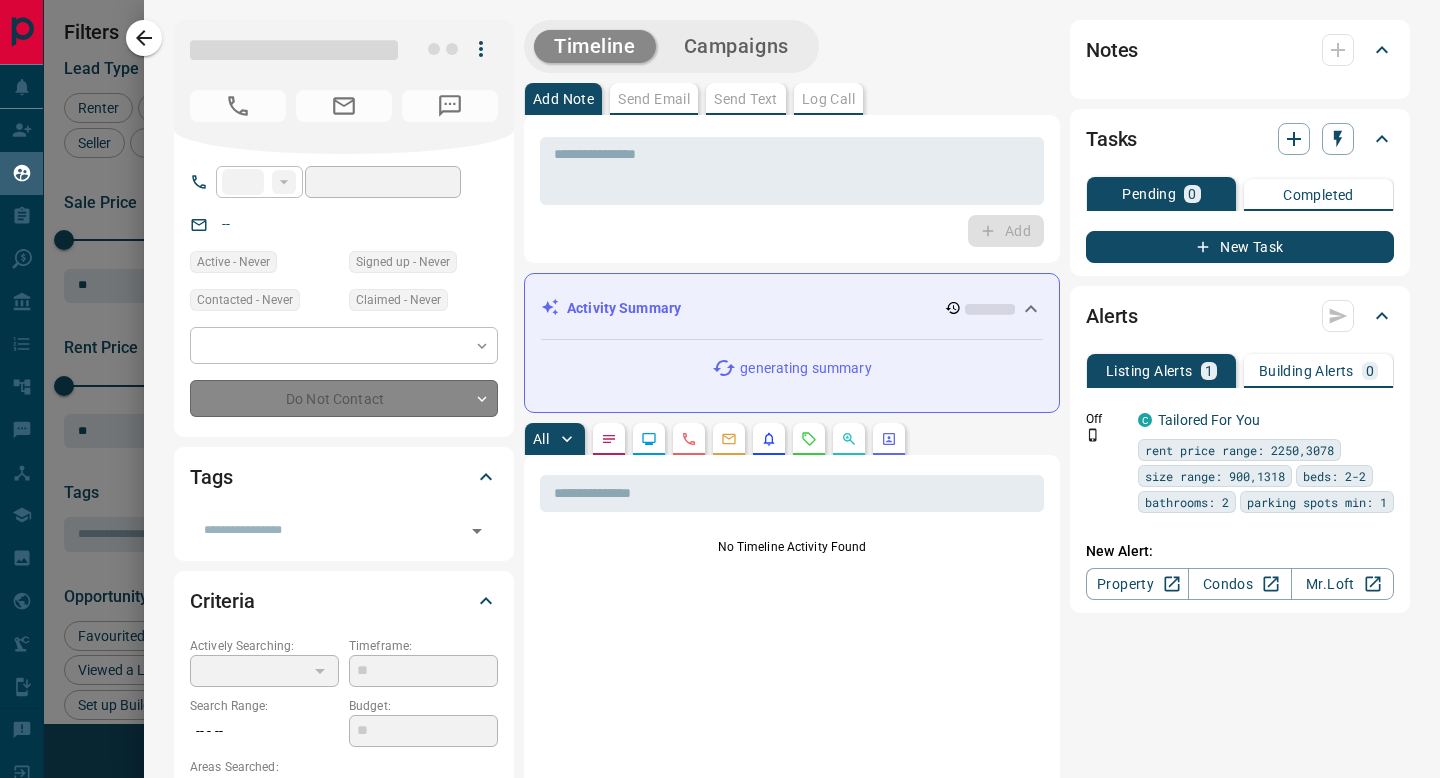 type on "**********" 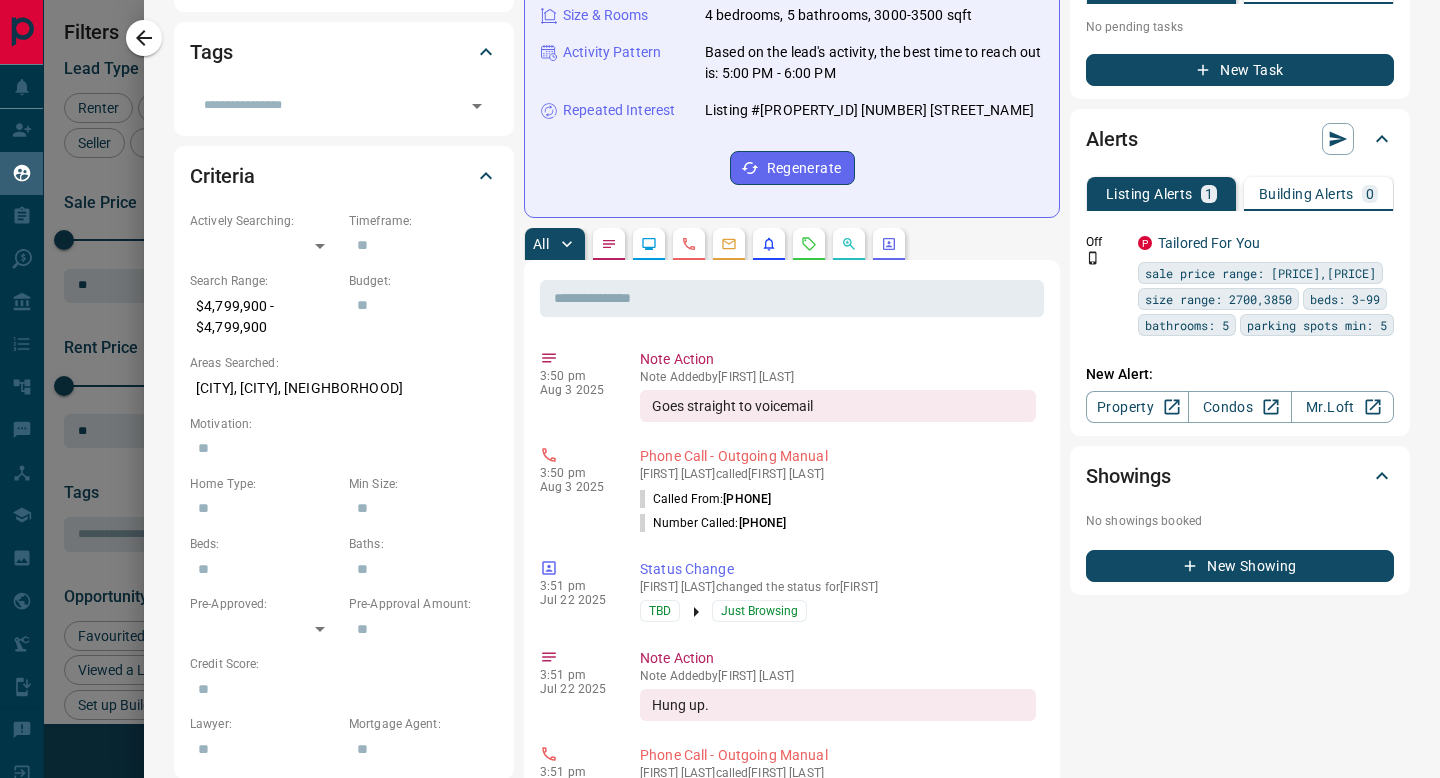 scroll, scrollTop: 0, scrollLeft: 0, axis: both 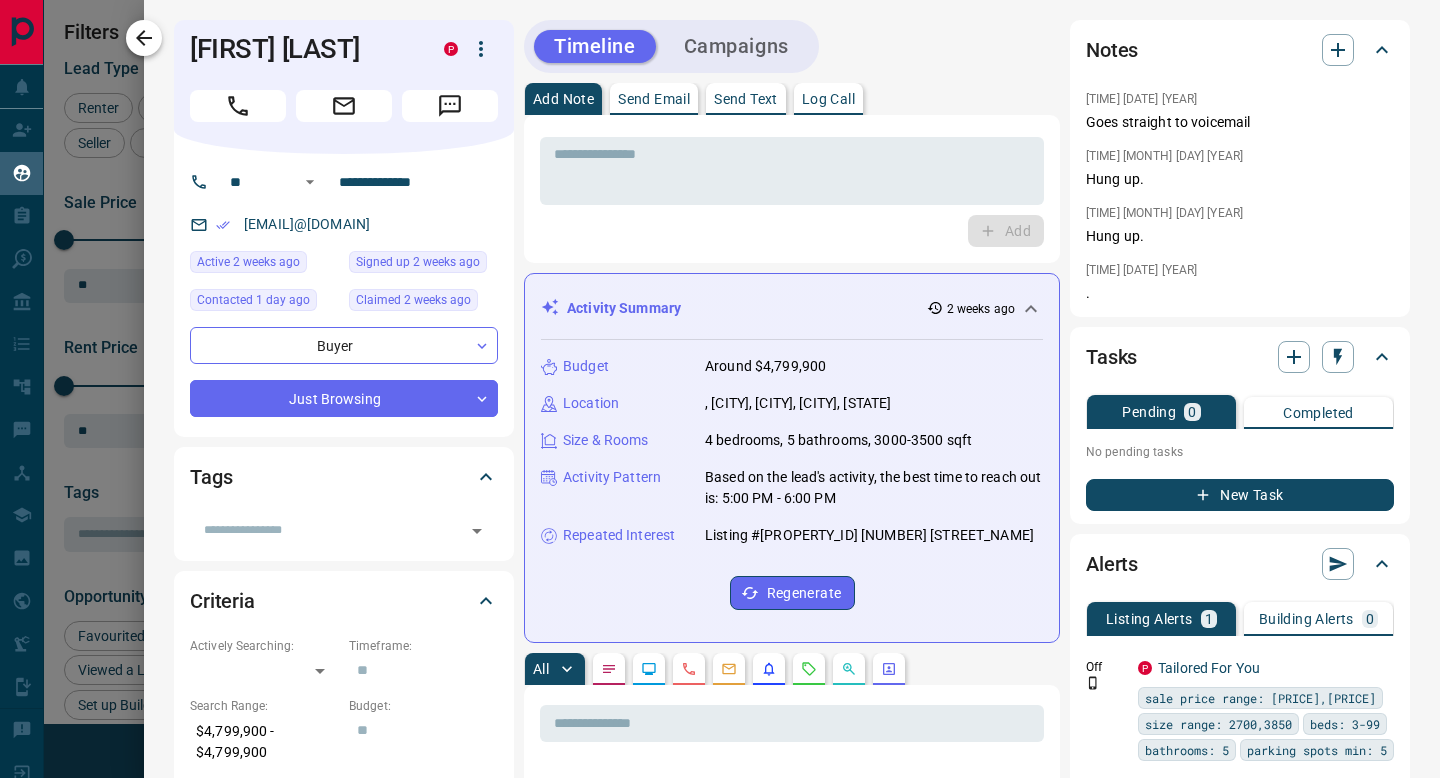 click 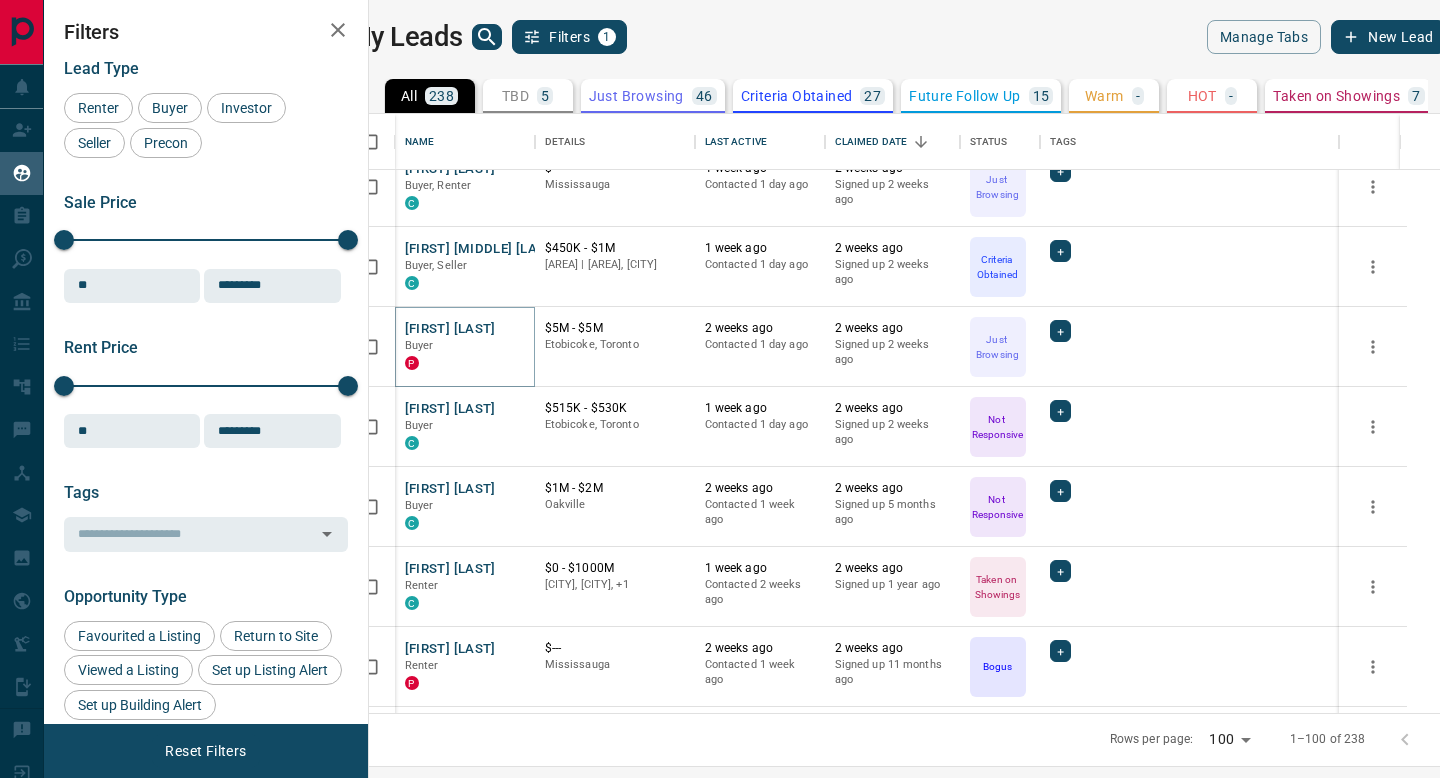 scroll, scrollTop: 4505, scrollLeft: 0, axis: vertical 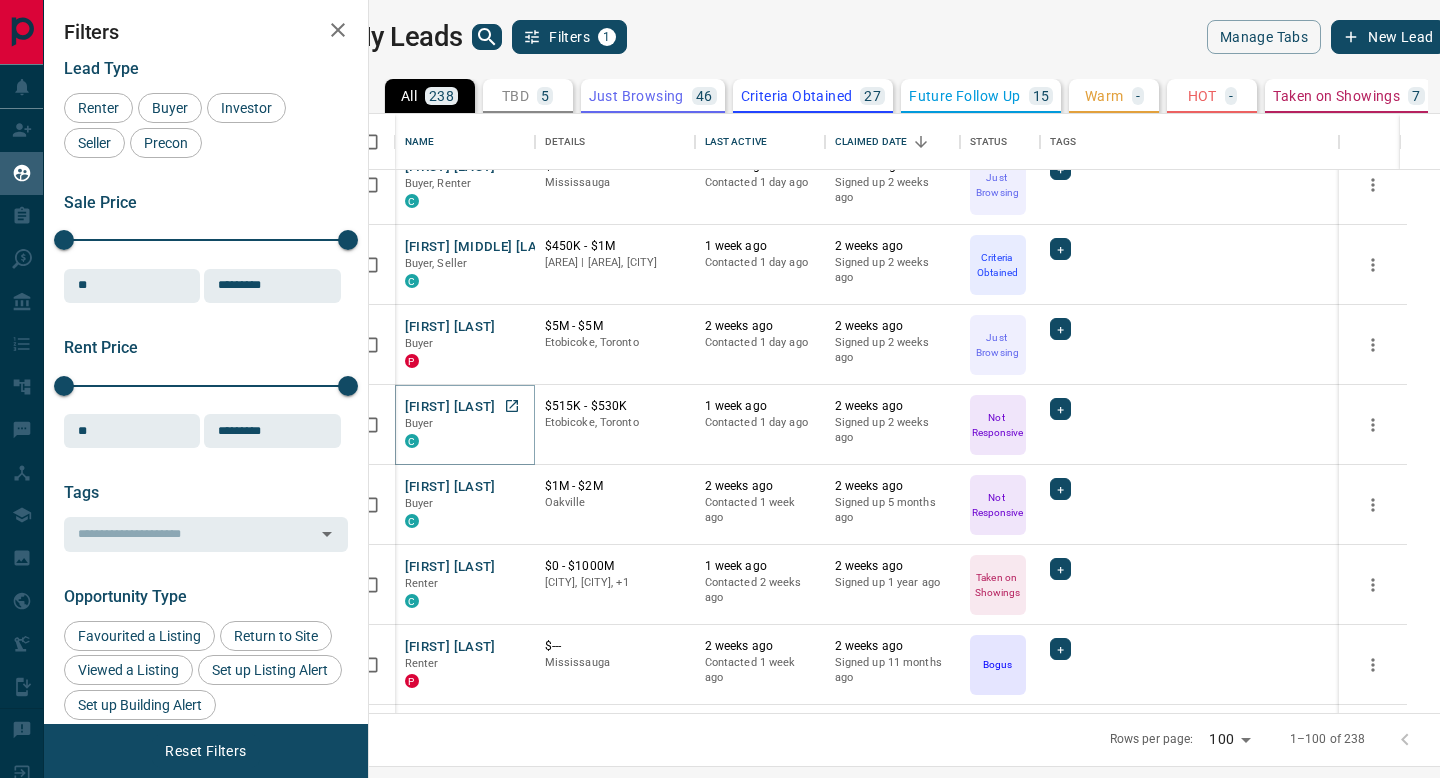 click on "[FIRST] [LAST]" at bounding box center [450, 407] 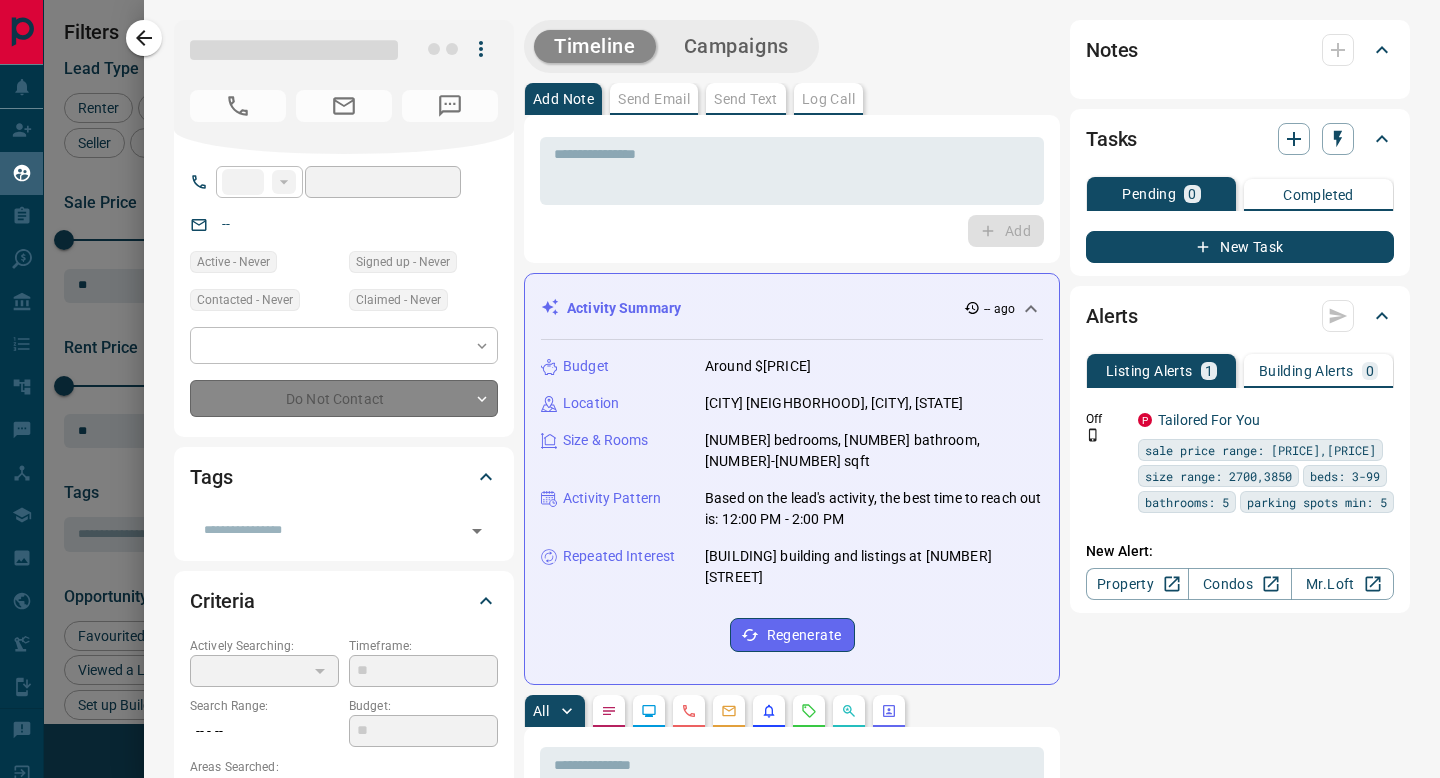 type on "**" 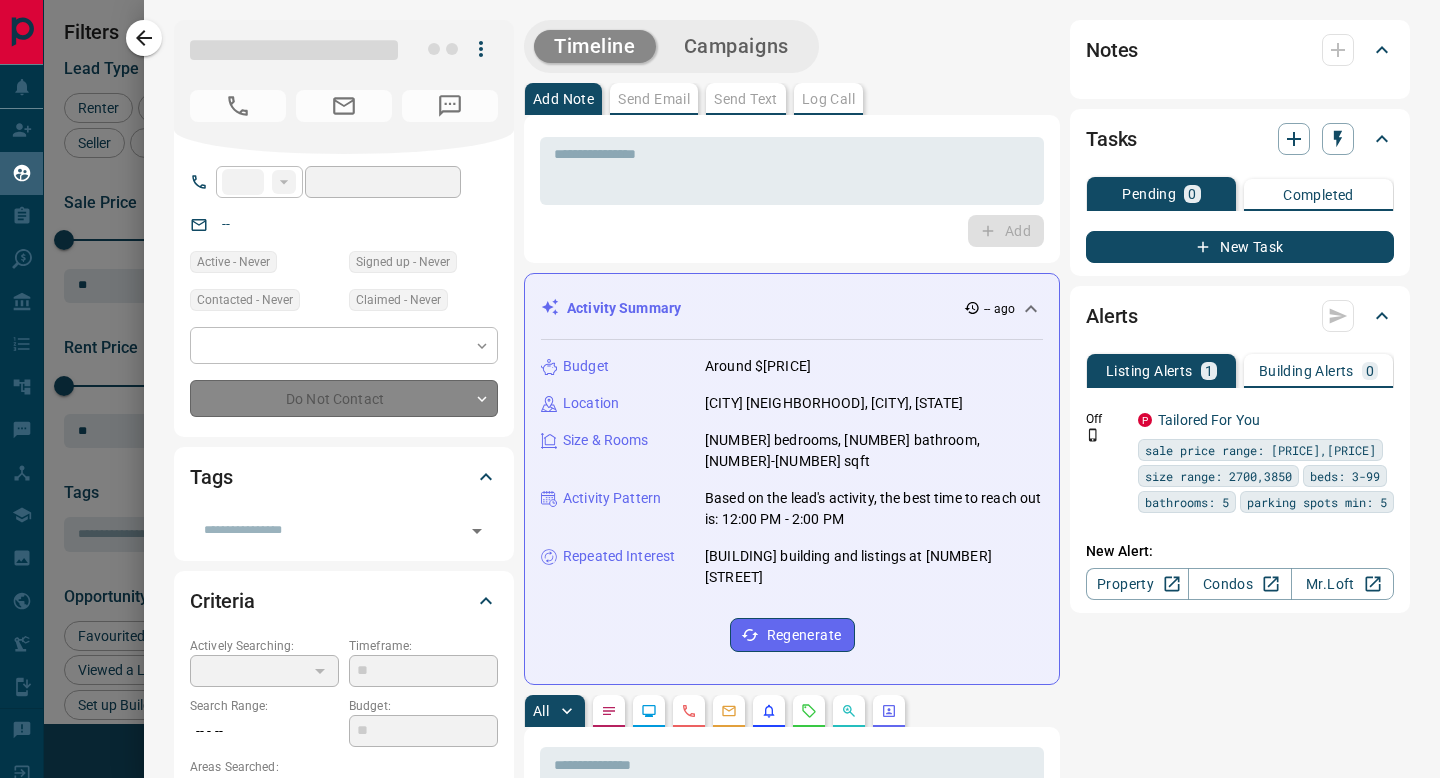 type on "**********" 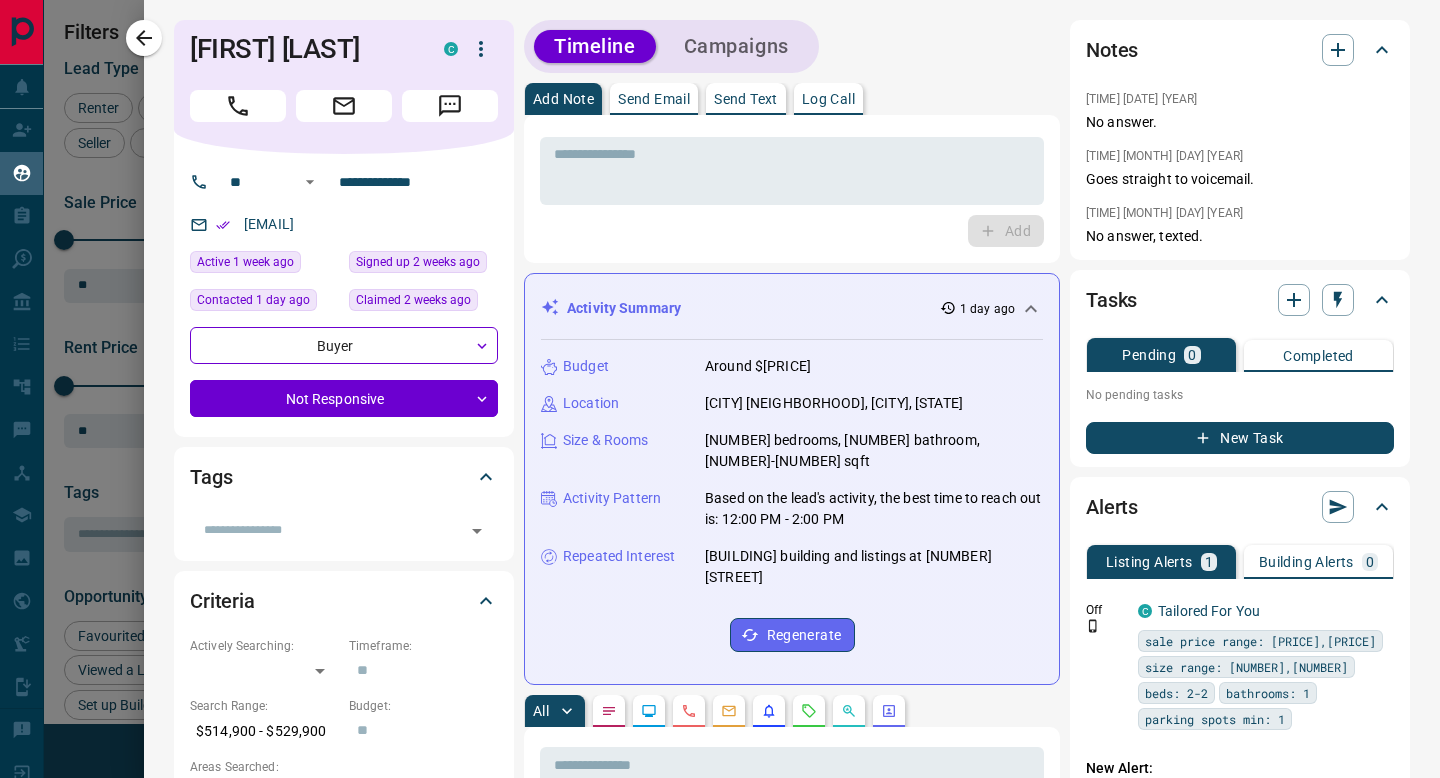 click on "Log Call" at bounding box center [828, 99] 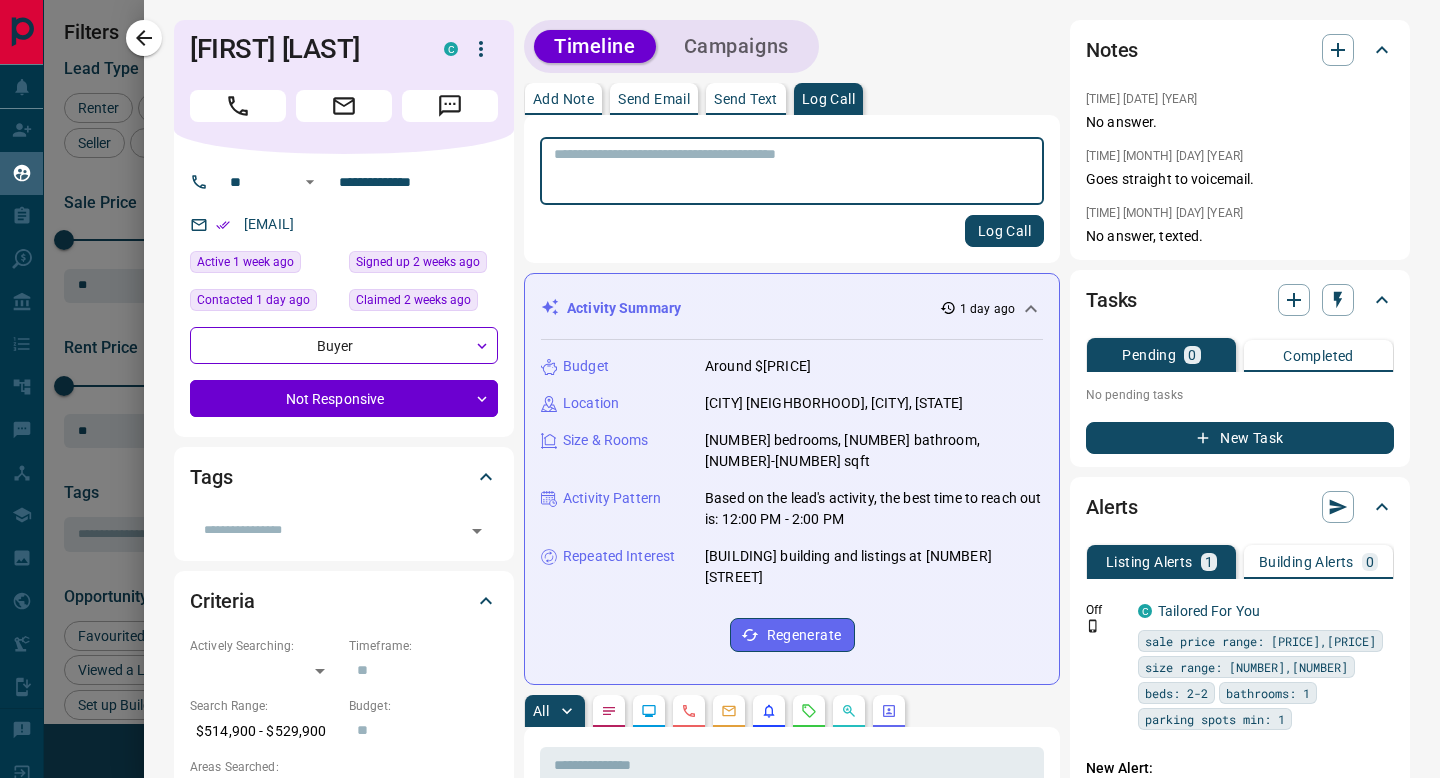 click at bounding box center [792, 171] 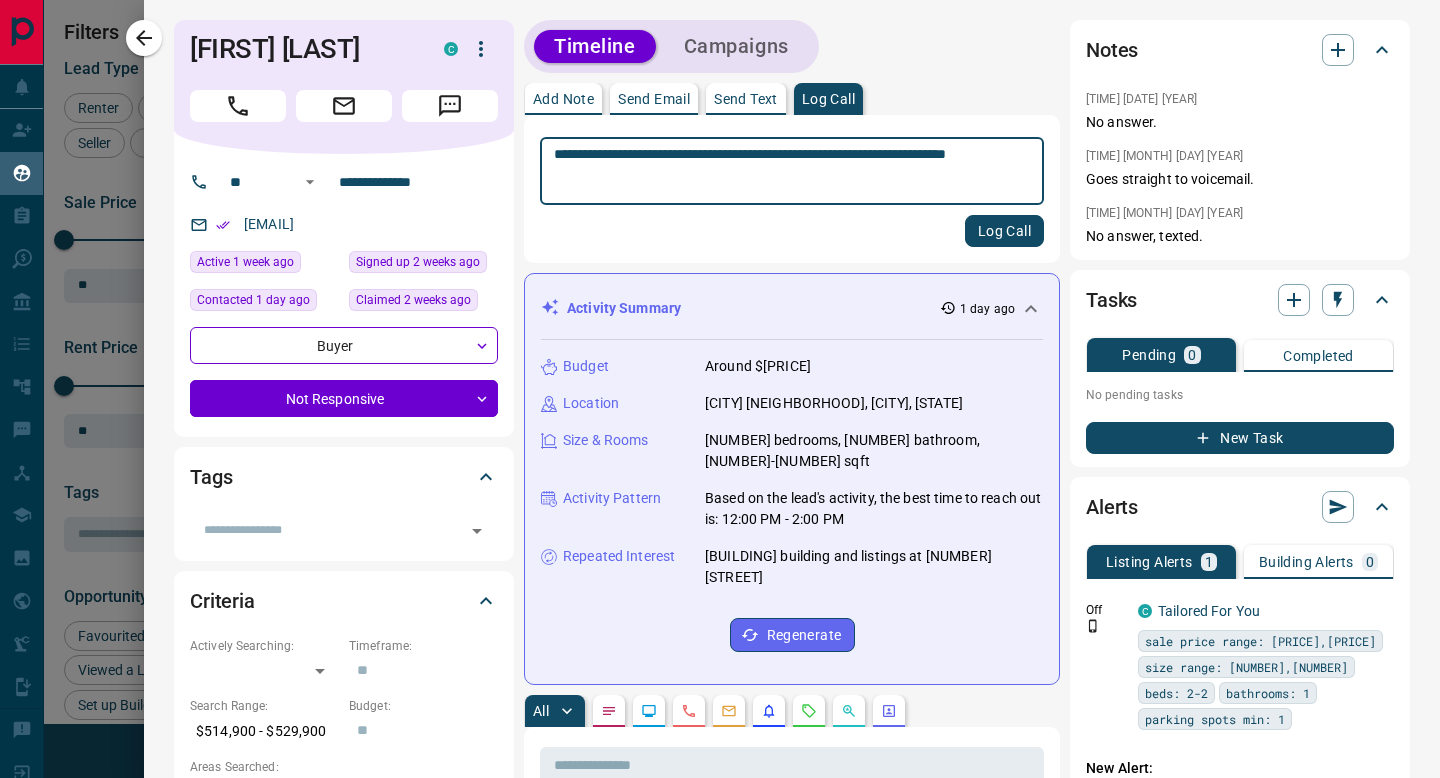 type on "**********" 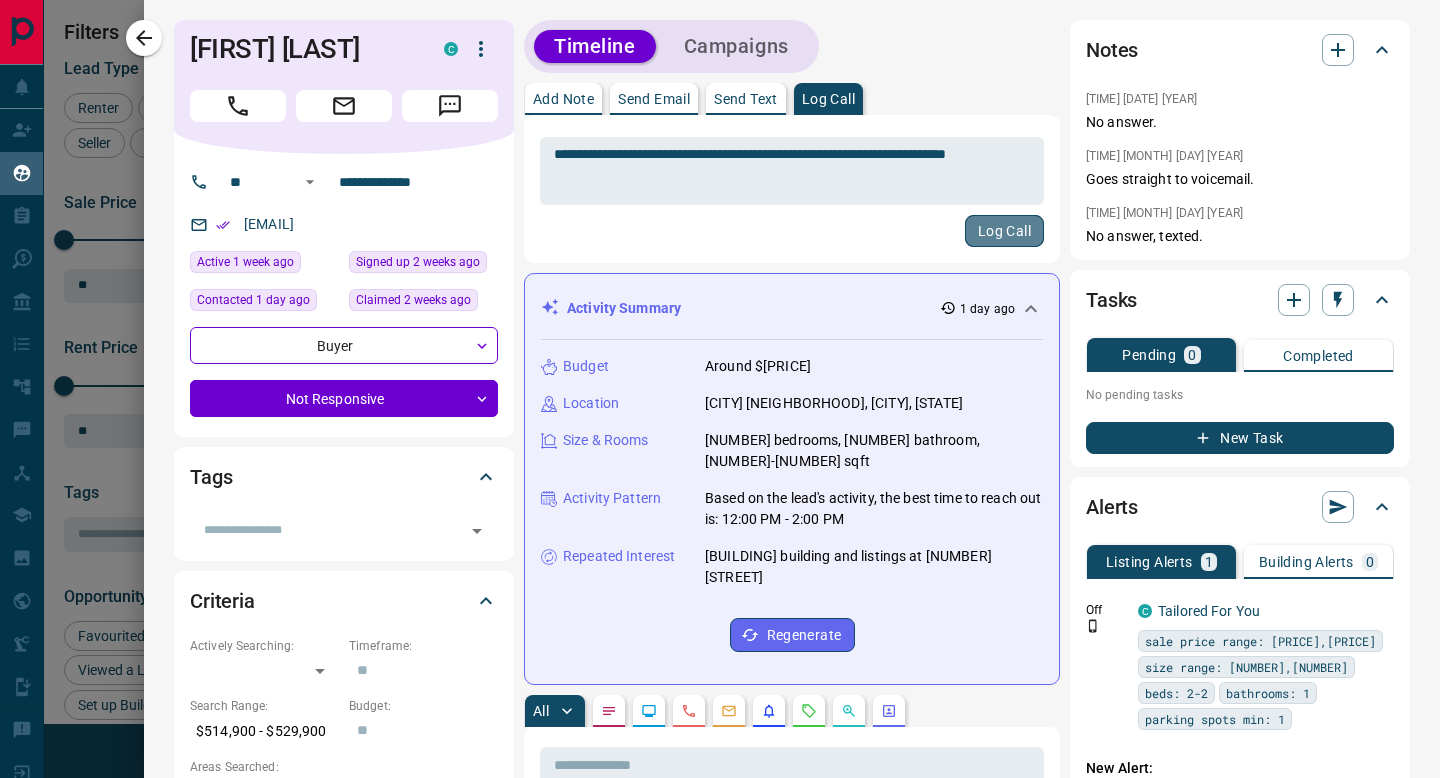 click on "Log Call" at bounding box center (1004, 231) 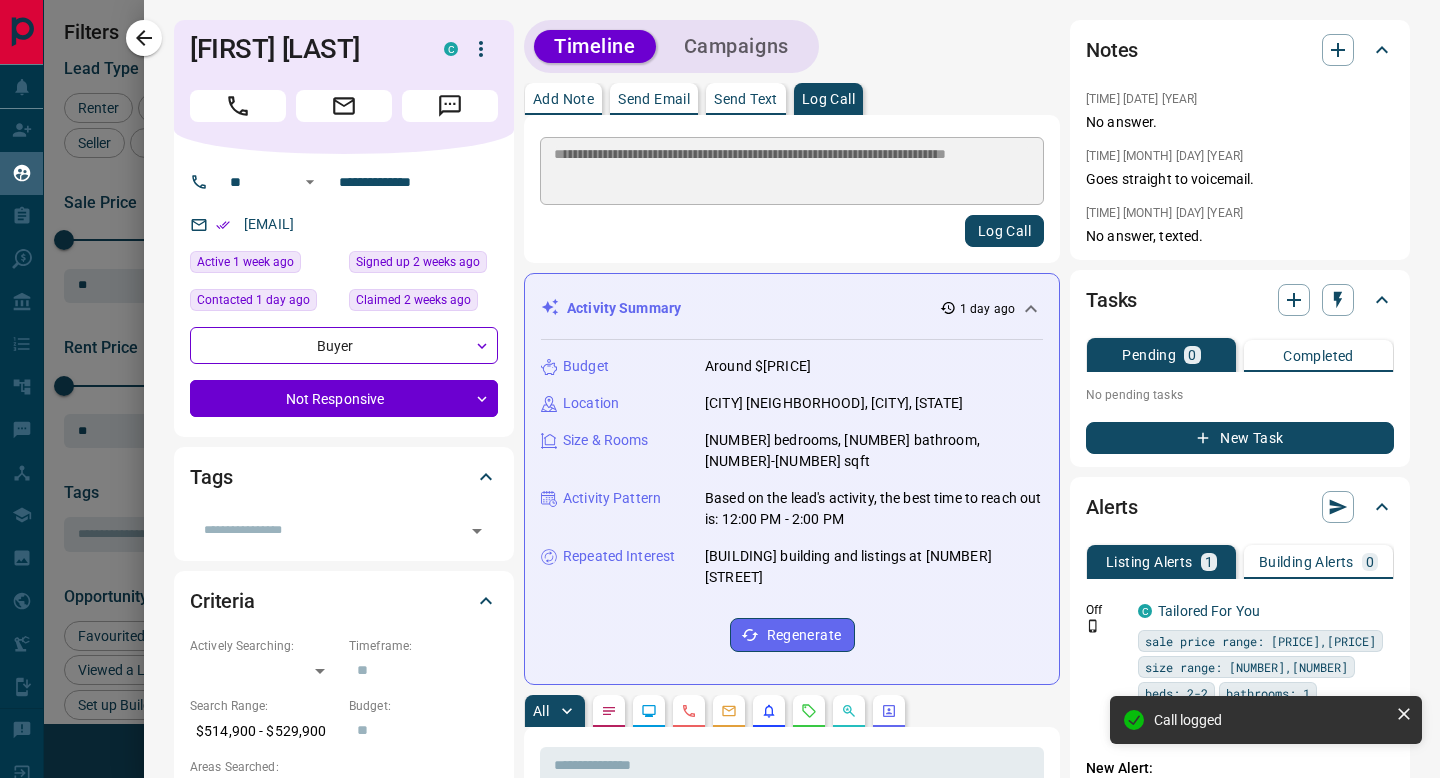 type 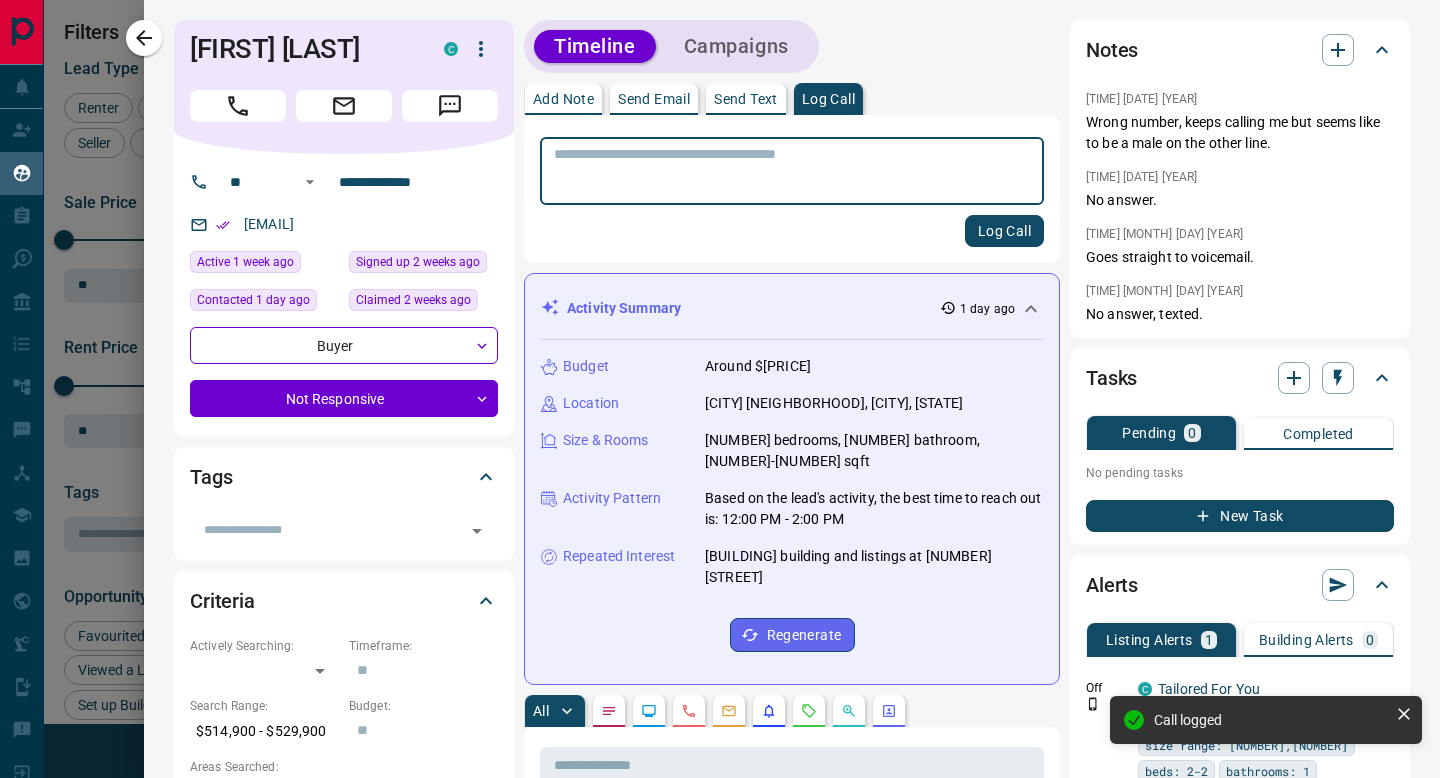 click on "Send Email" at bounding box center (654, 99) 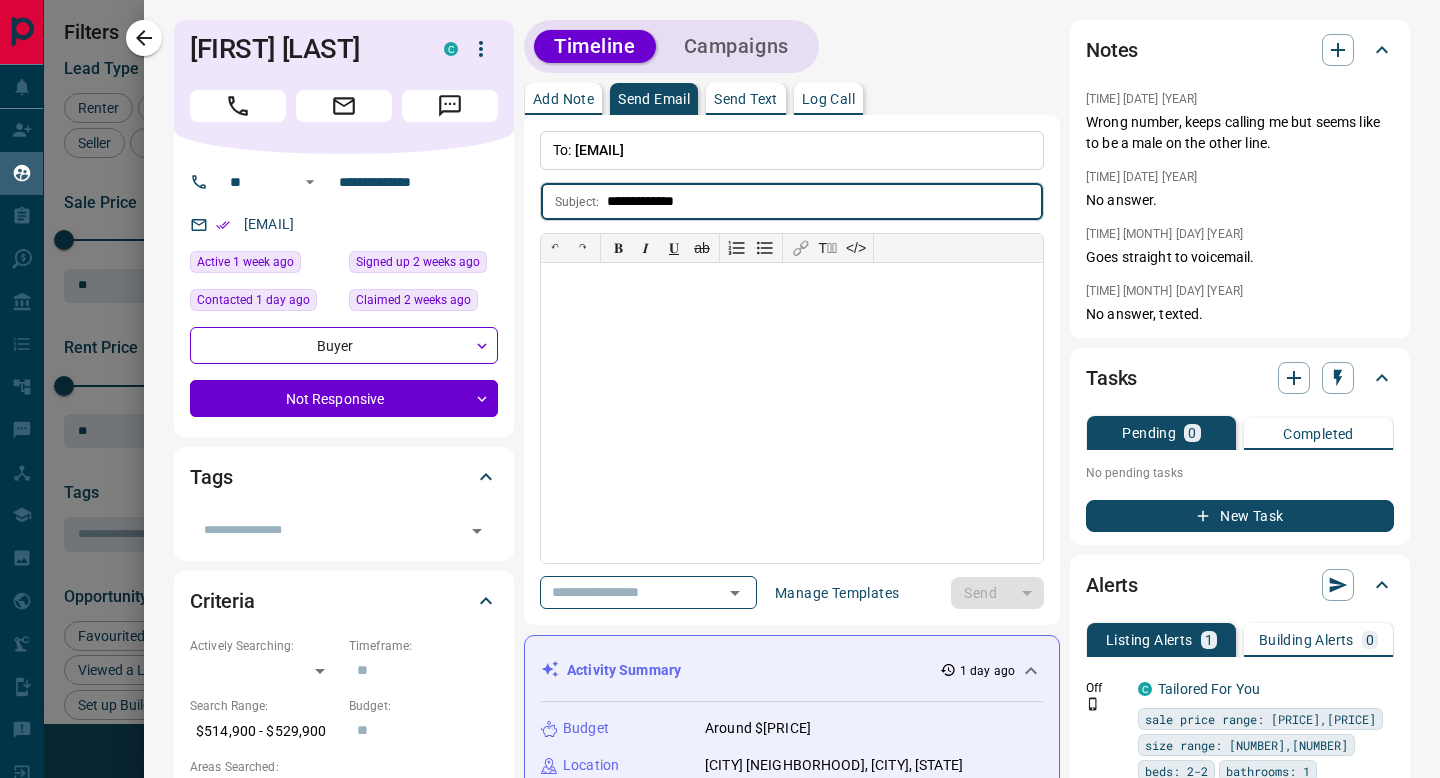type on "**********" 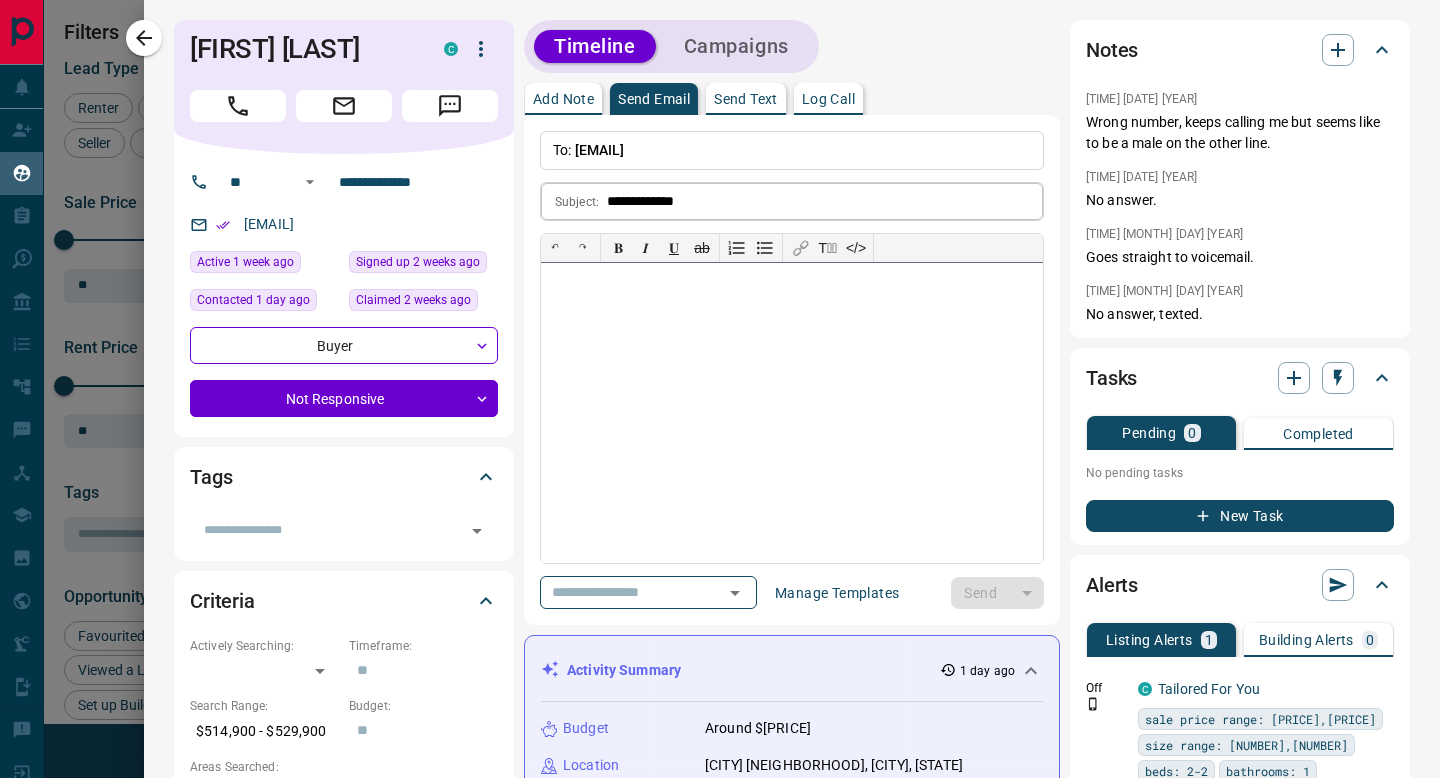 type 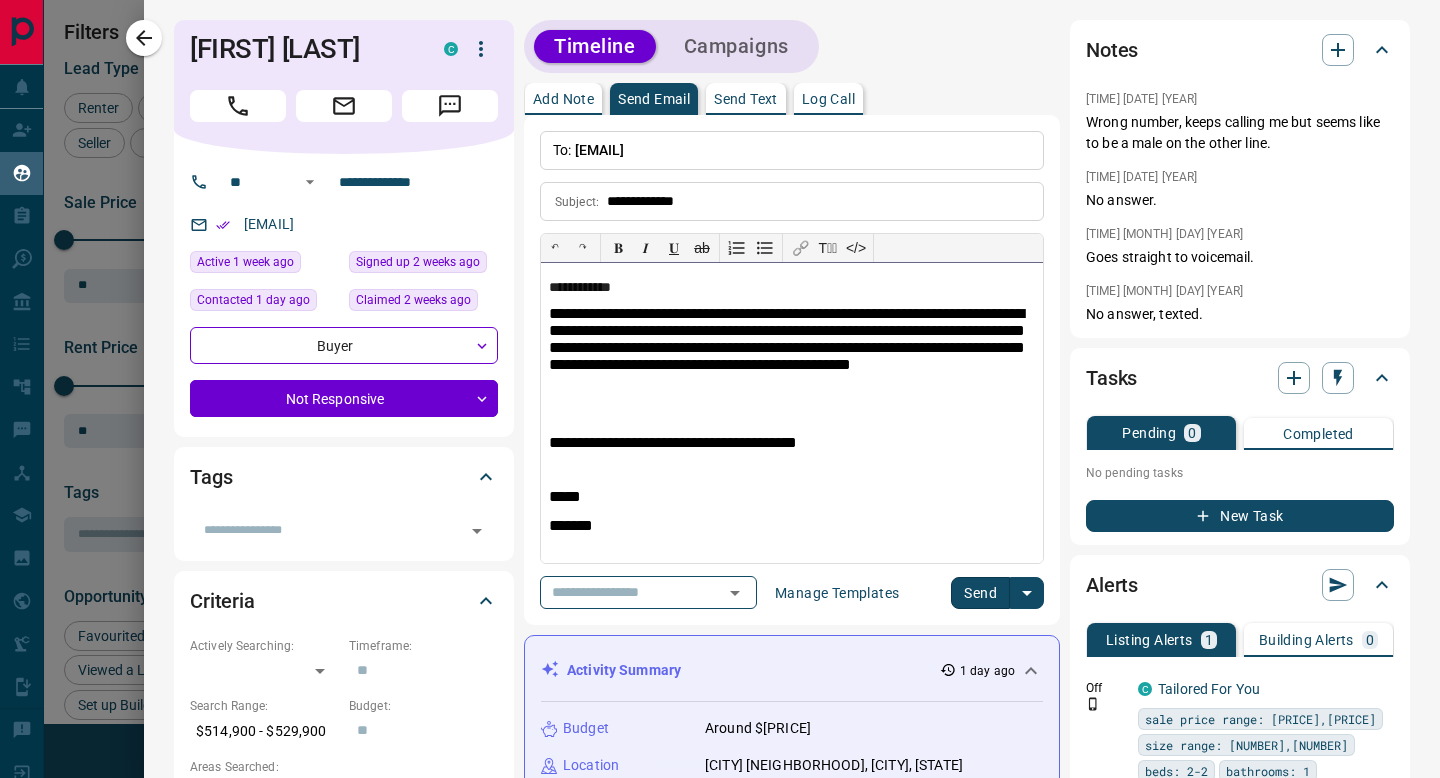 click on "**********" at bounding box center [792, 413] 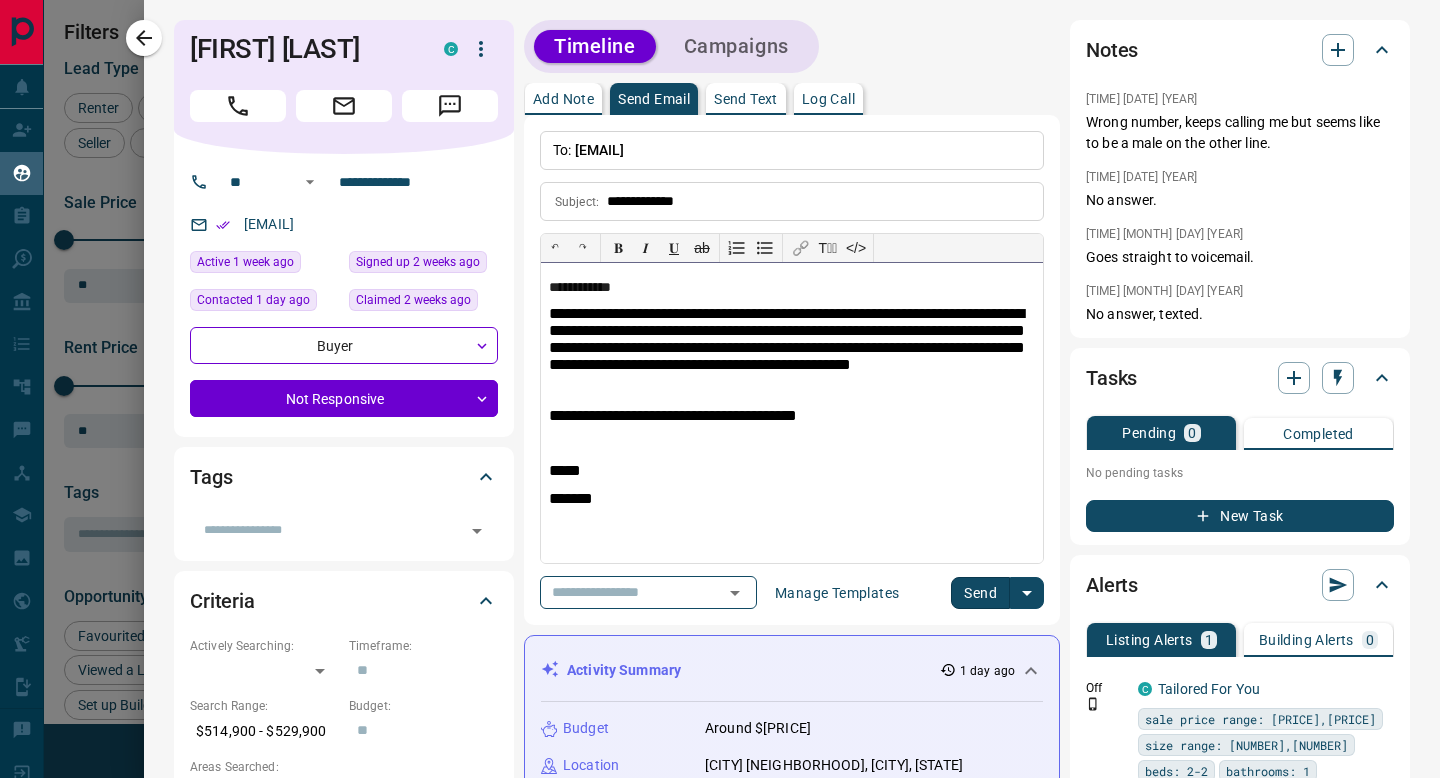 click at bounding box center (792, 443) 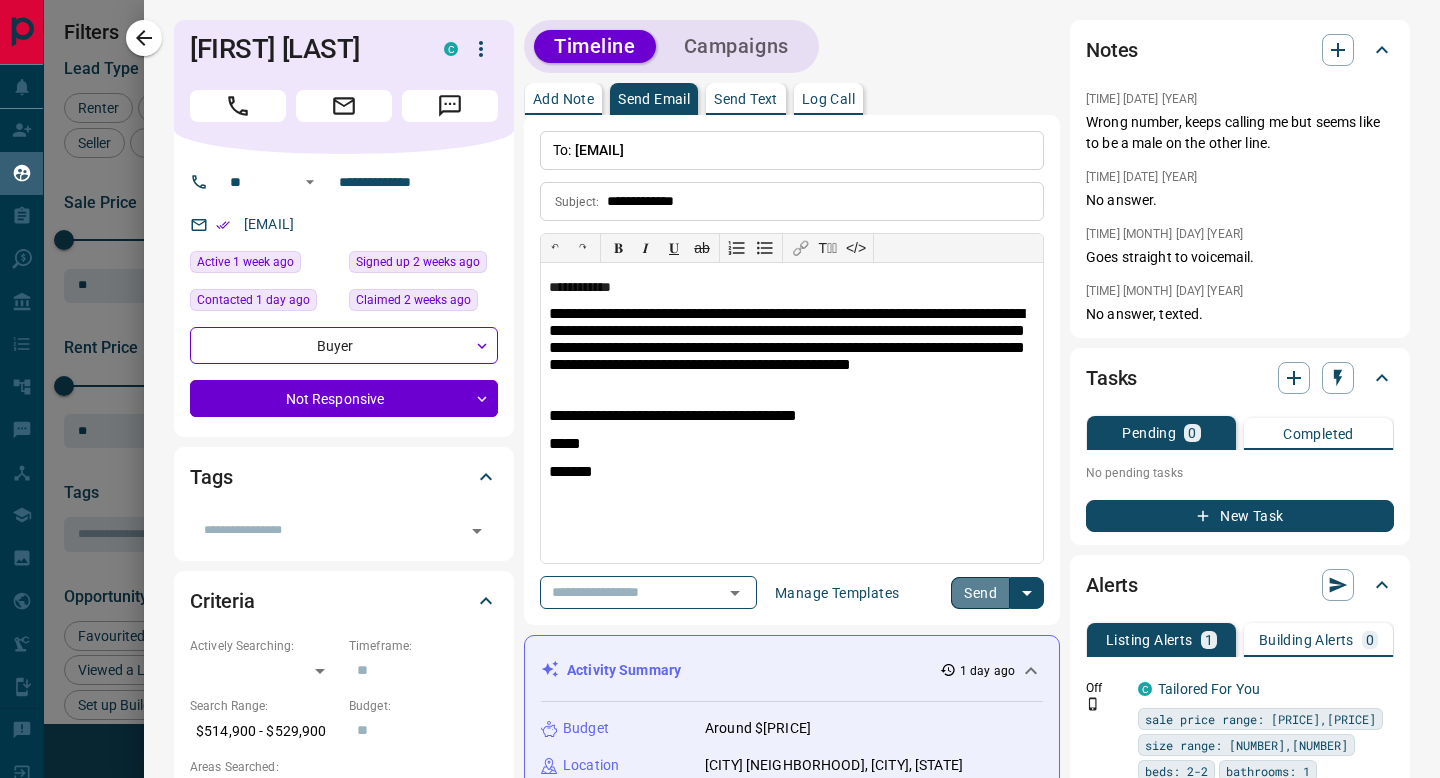 click on "Send" at bounding box center (980, 593) 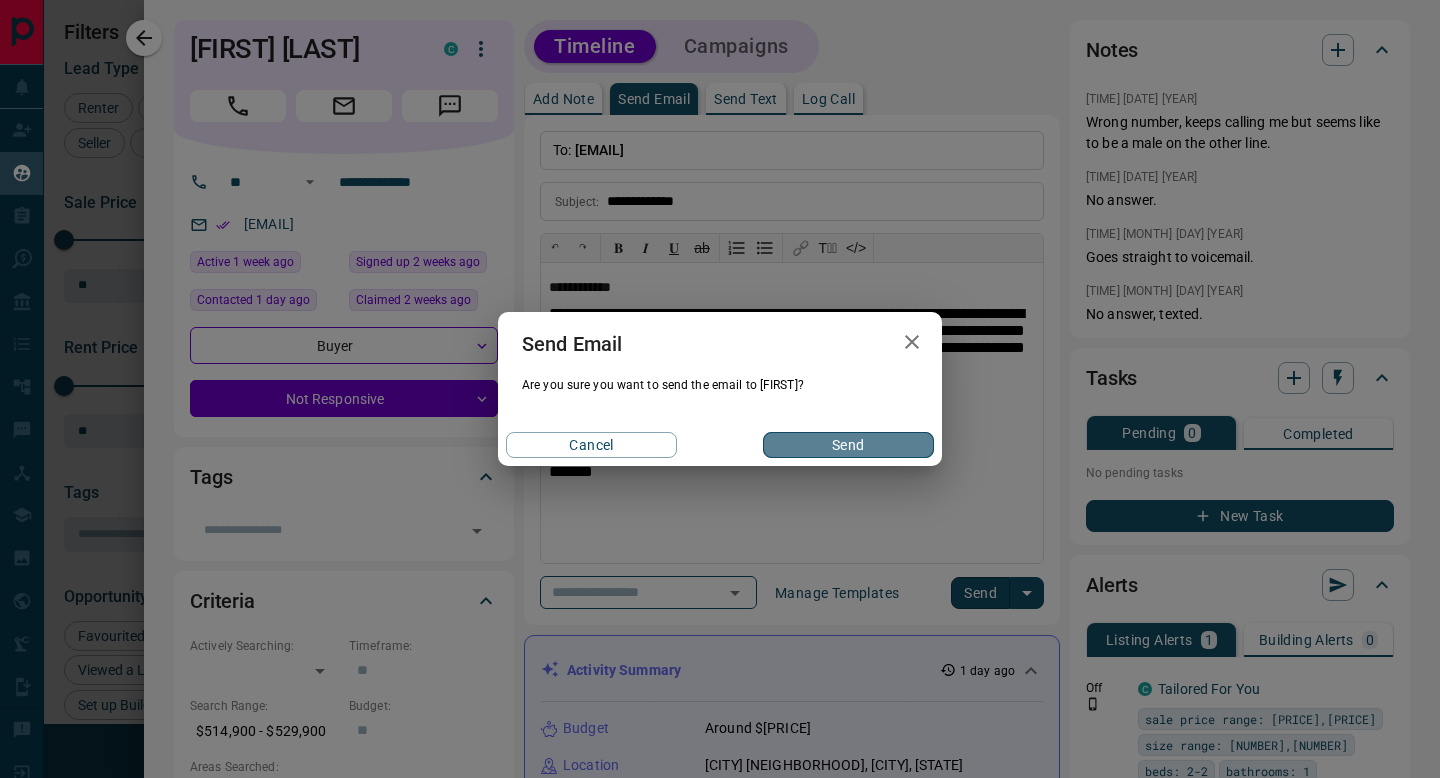click on "Send" at bounding box center [848, 445] 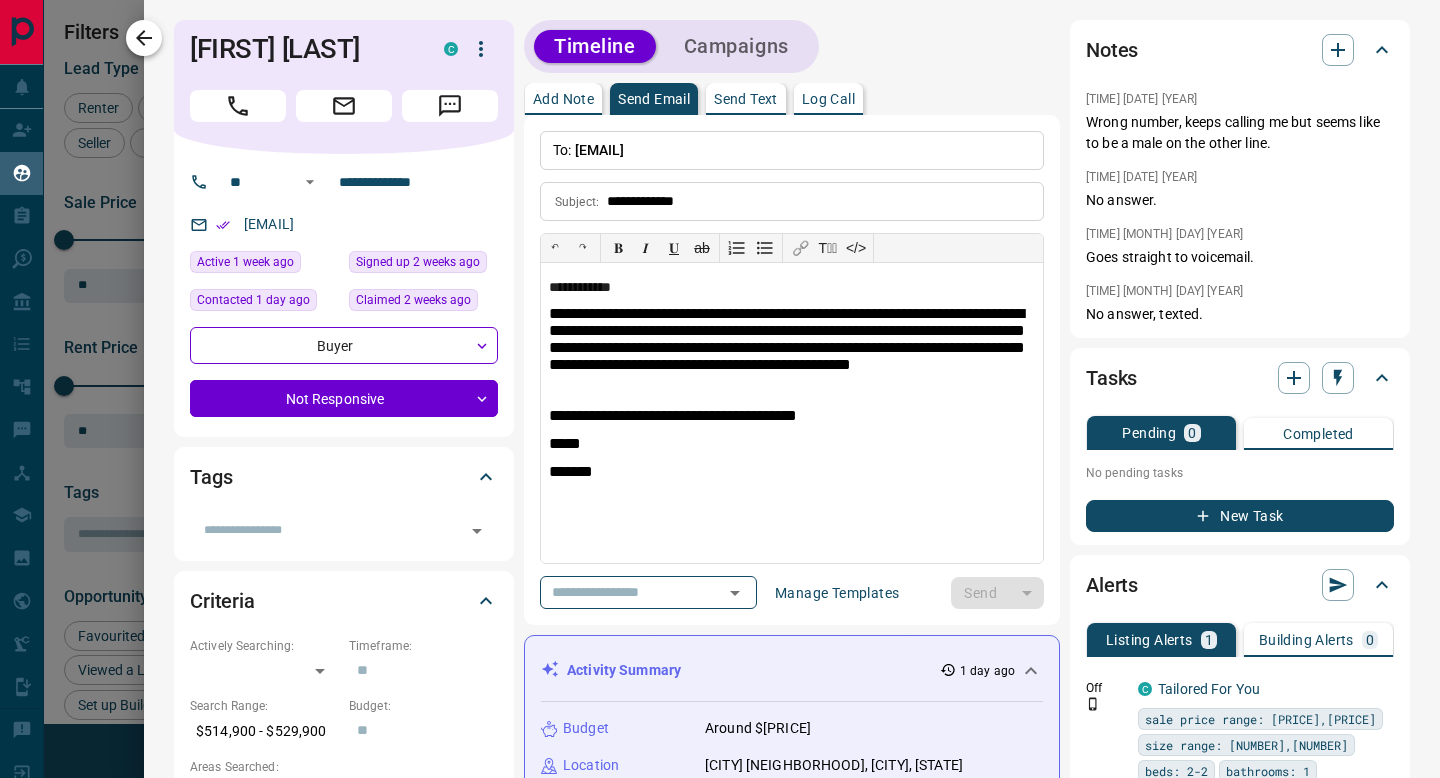 type 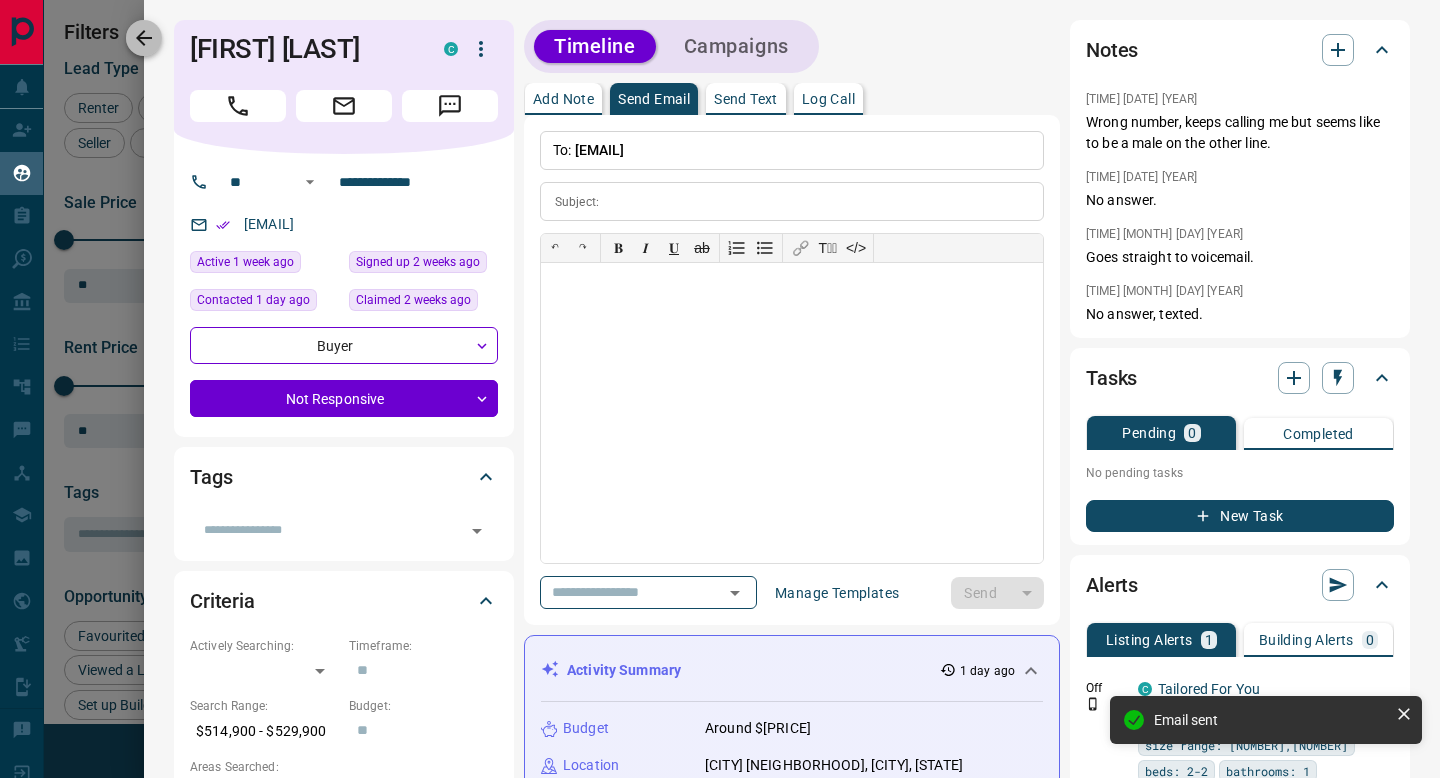 click 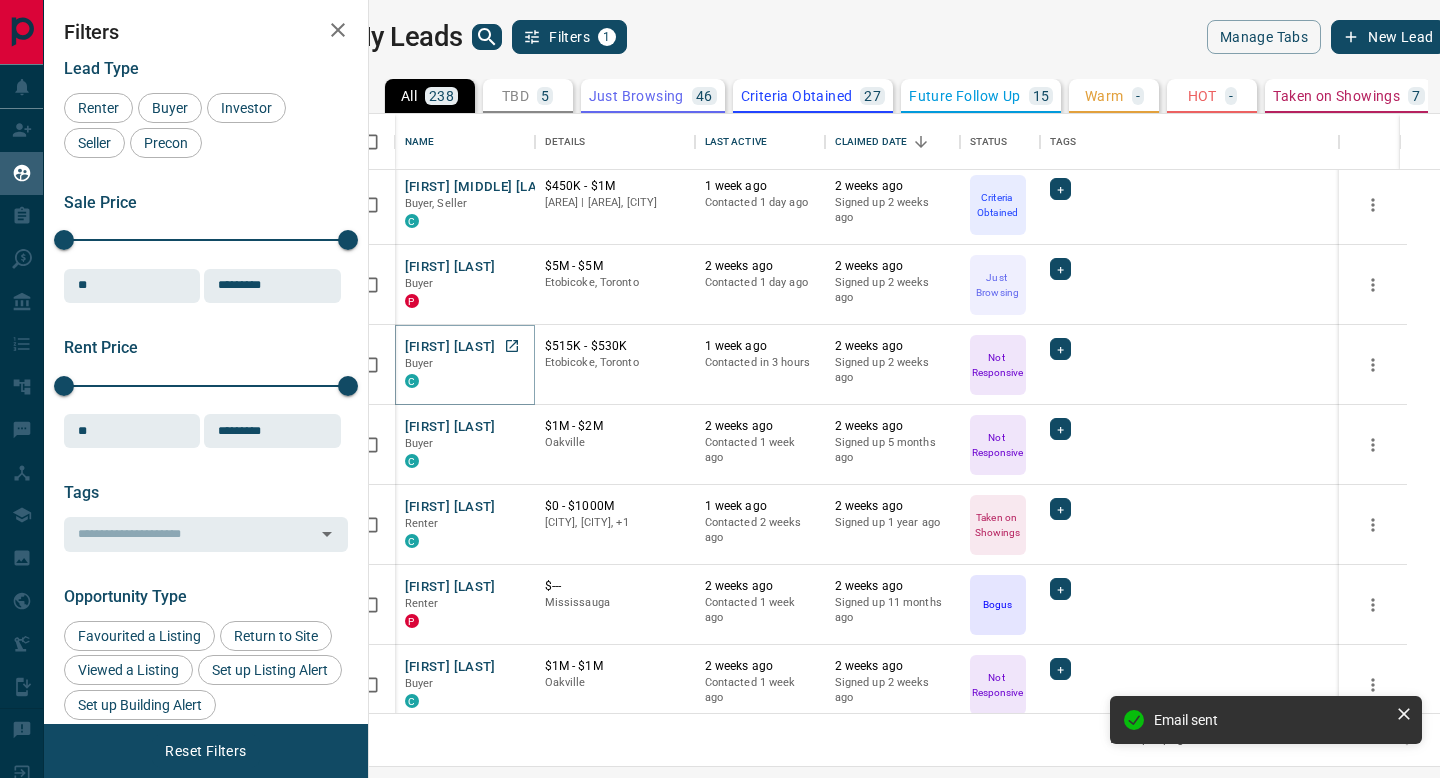 scroll, scrollTop: 4586, scrollLeft: 0, axis: vertical 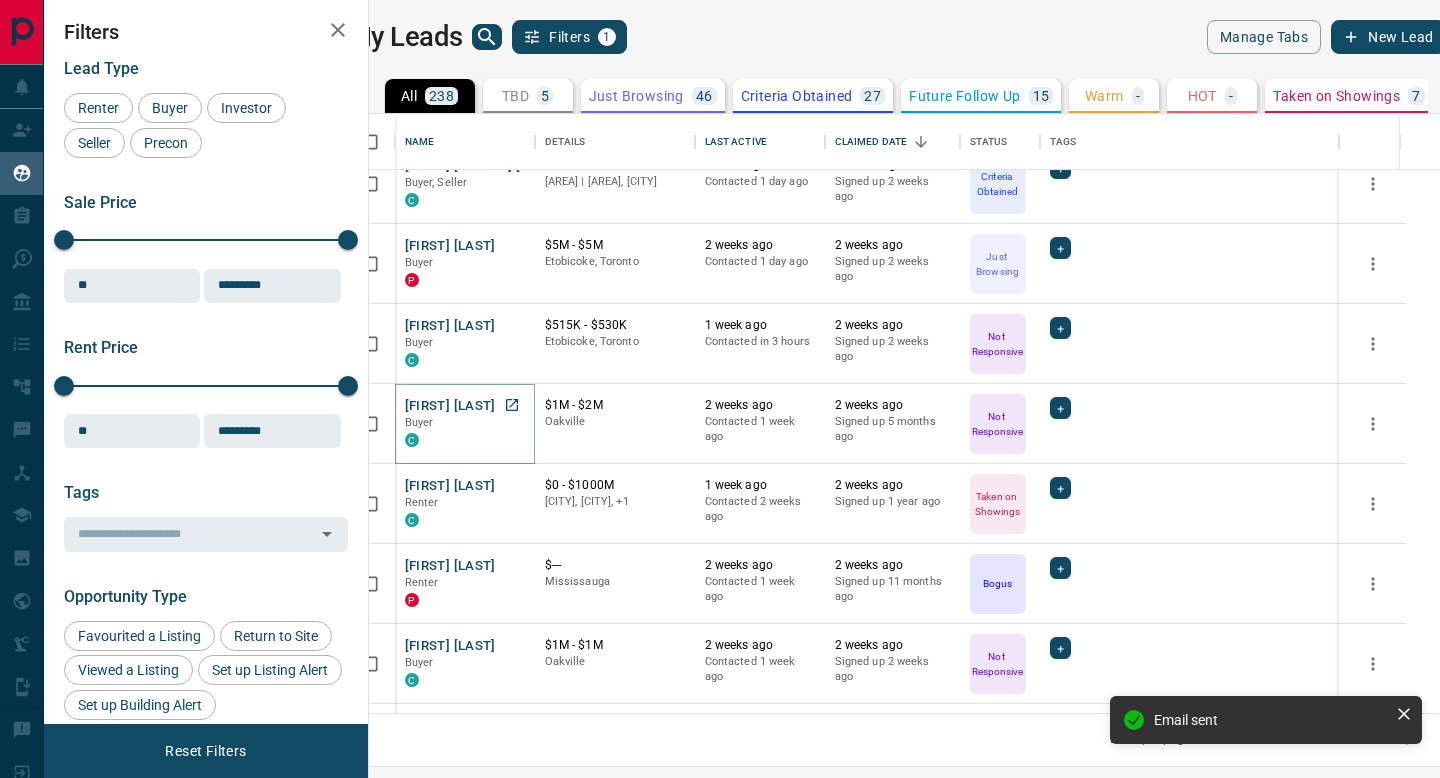 click on "[FIRST] [LAST]" at bounding box center (450, 406) 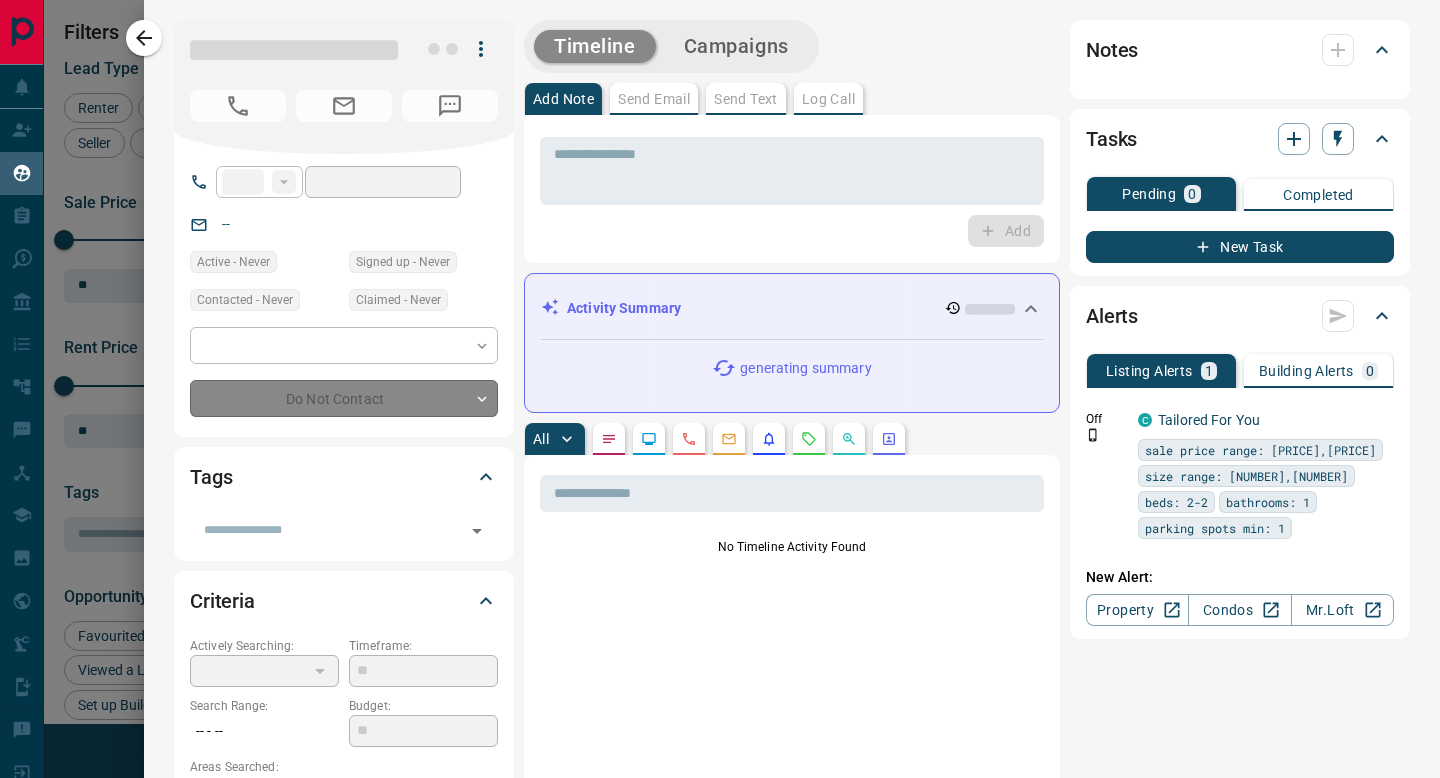 type on "**" 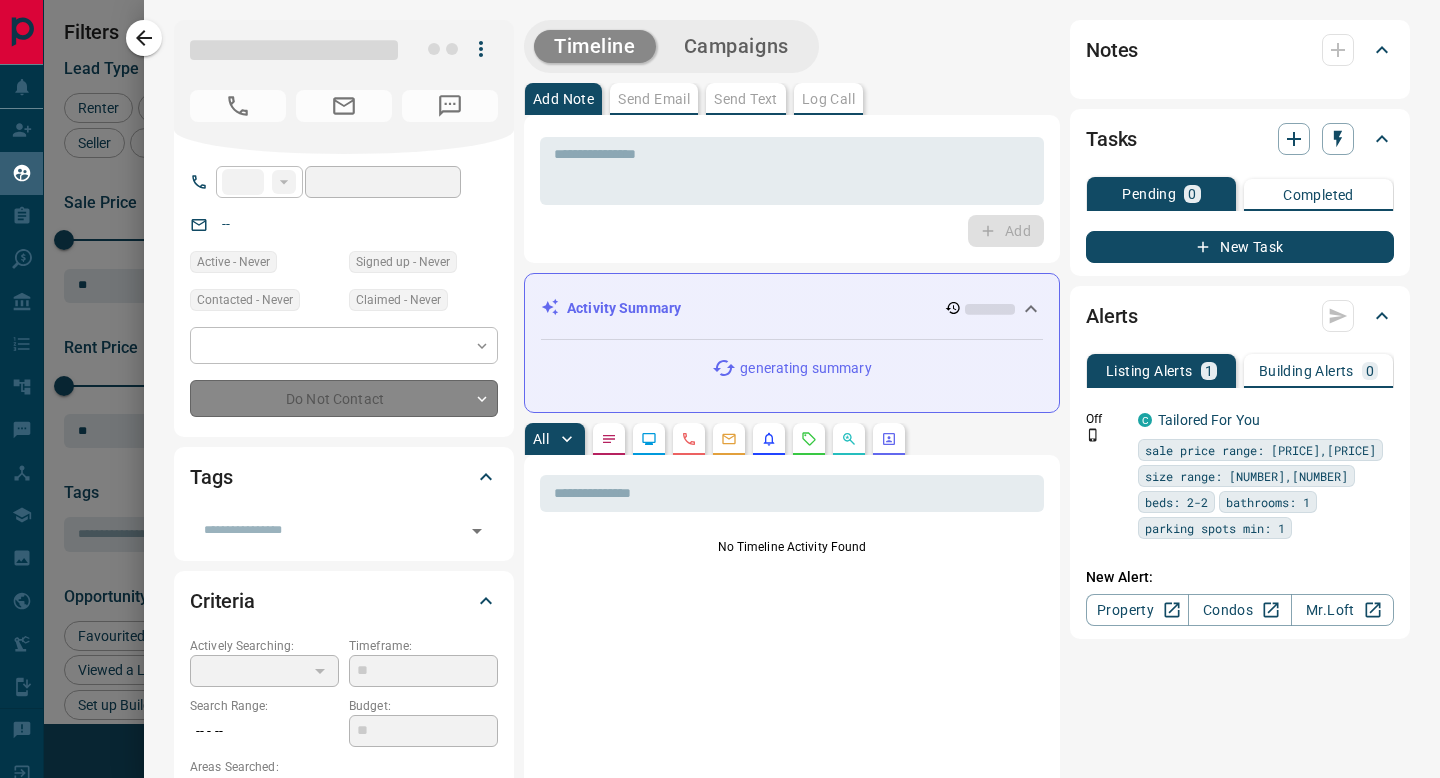type on "**********" 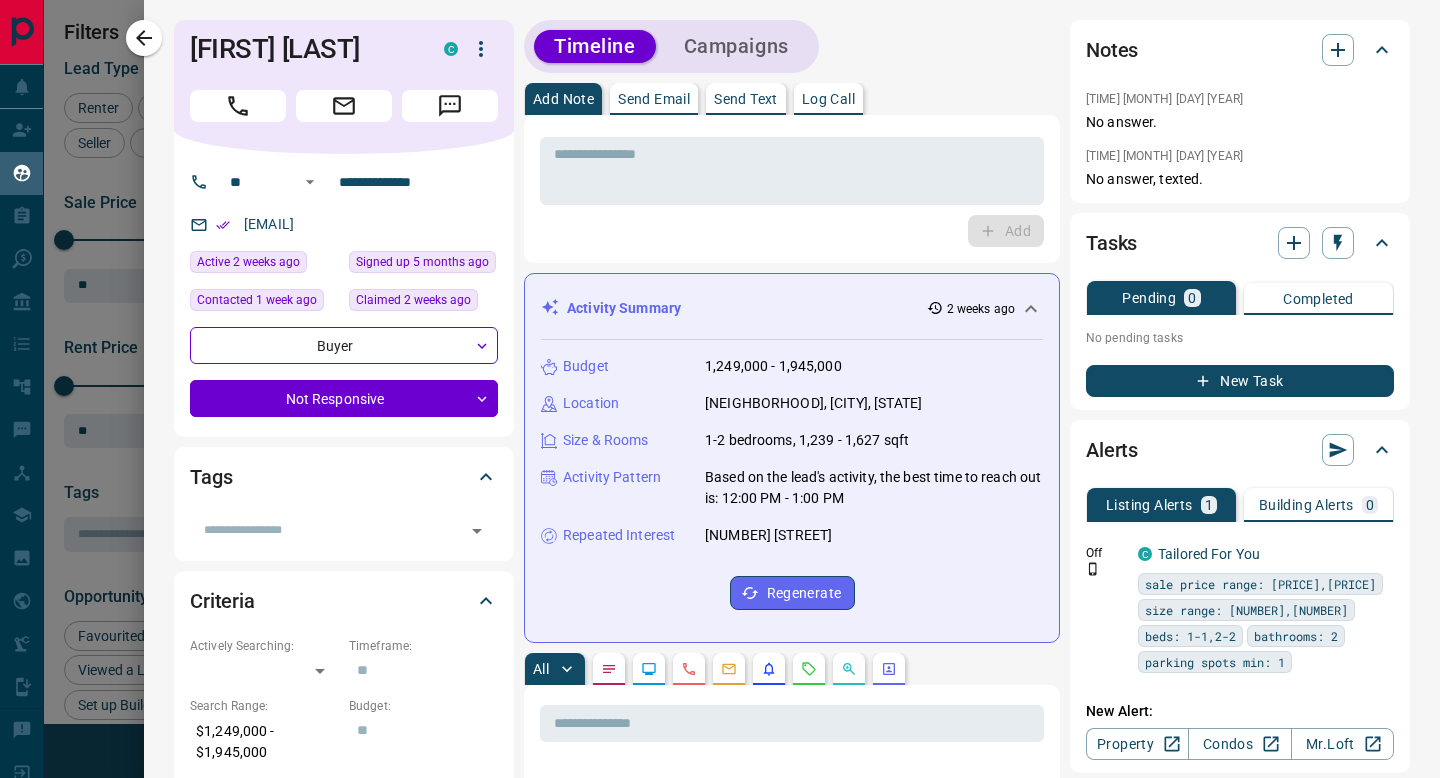 click on "Log Call" at bounding box center [828, 99] 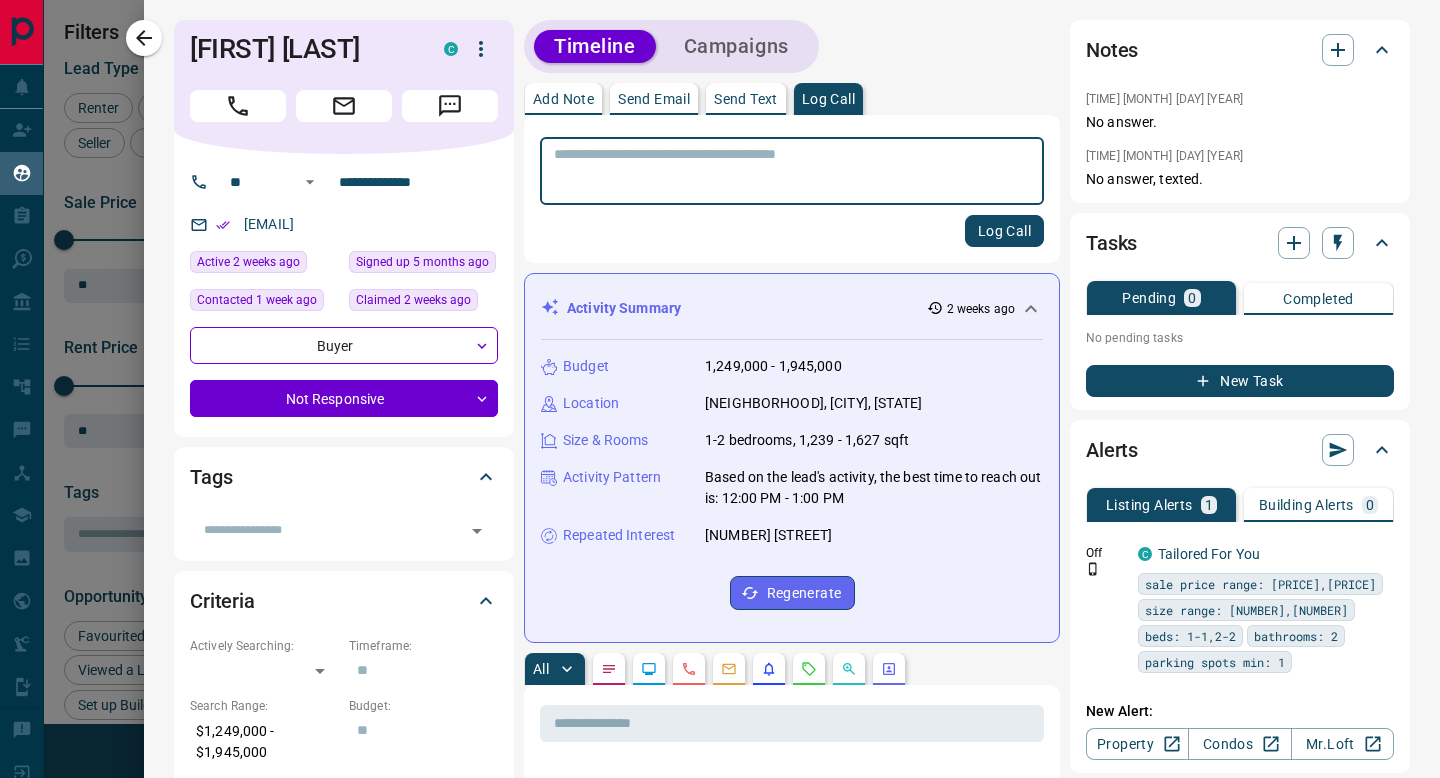 click at bounding box center (792, 171) 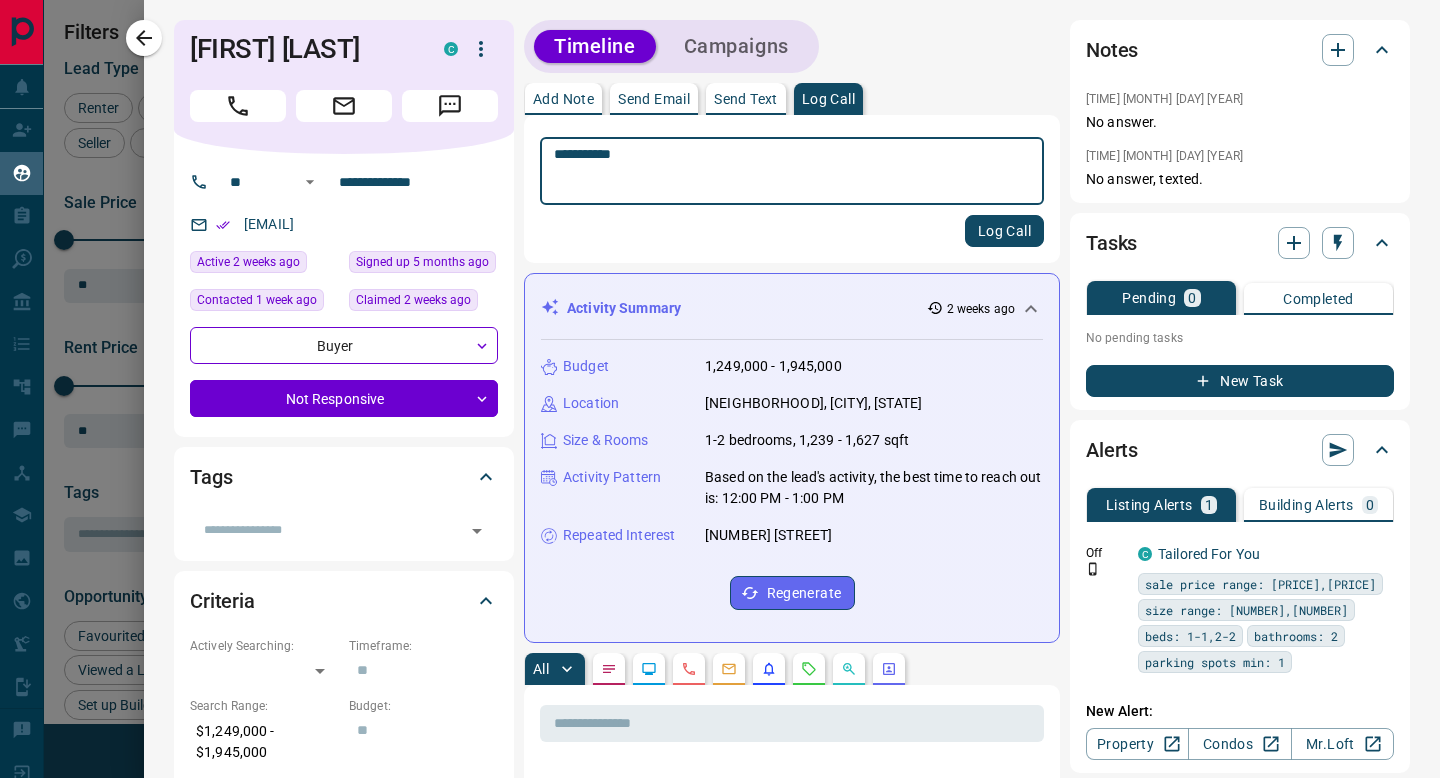 type on "**********" 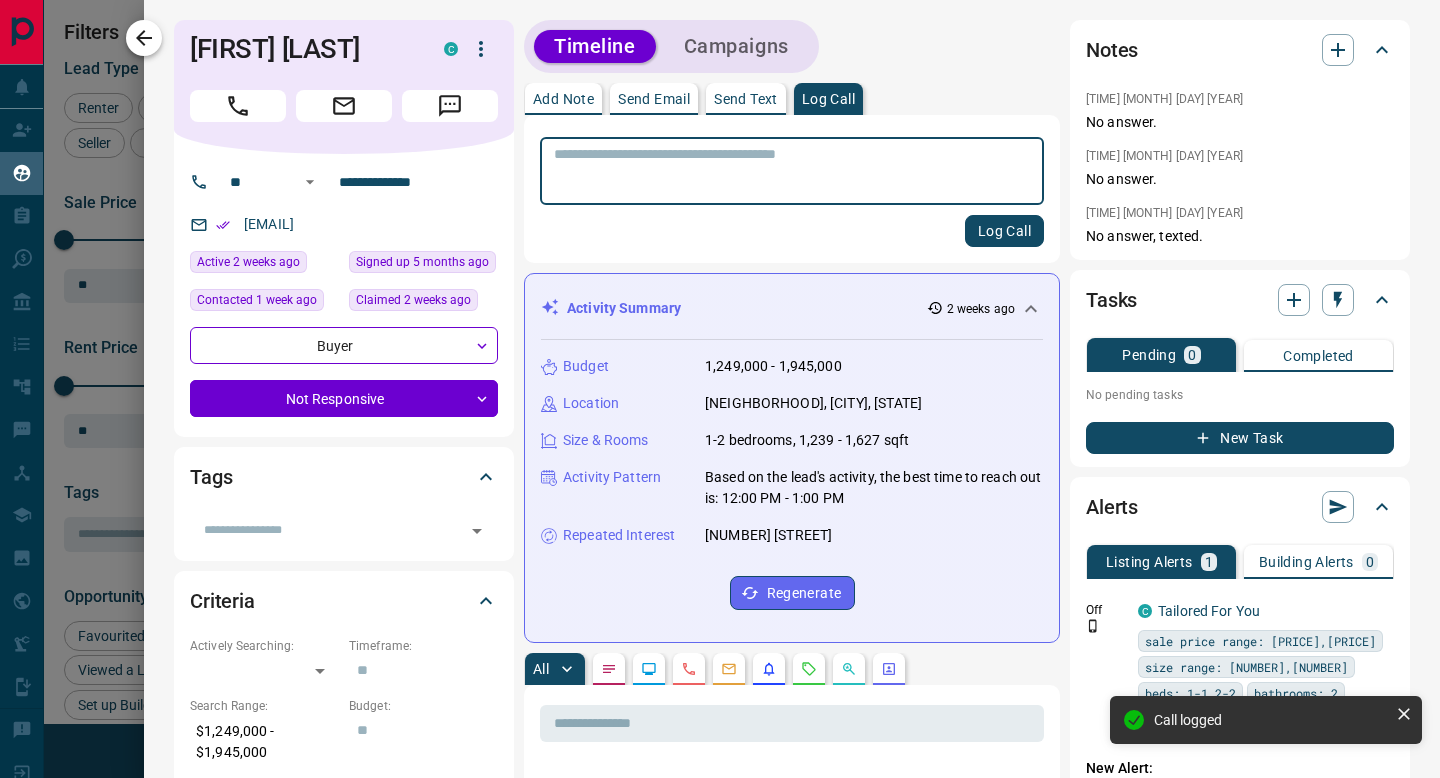 click 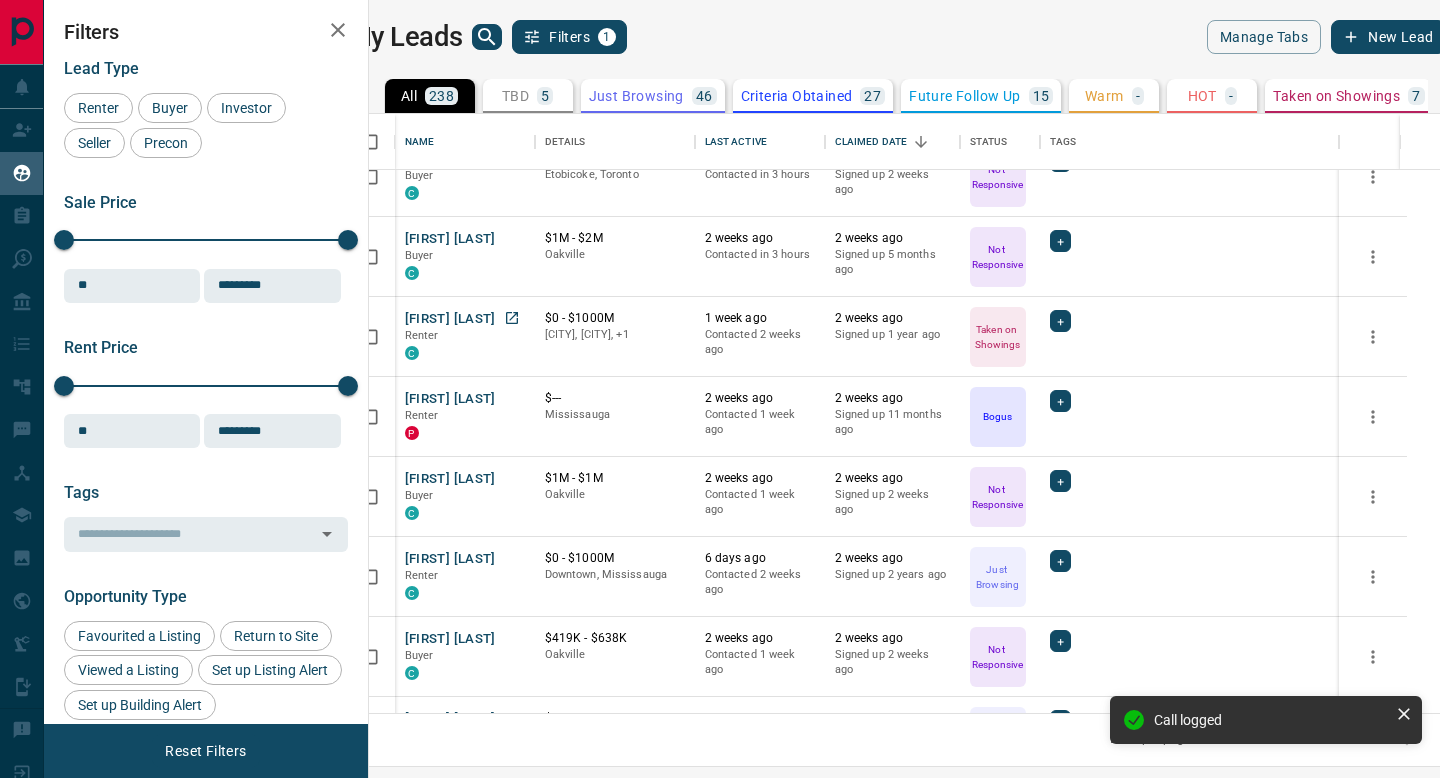 scroll, scrollTop: 4754, scrollLeft: 0, axis: vertical 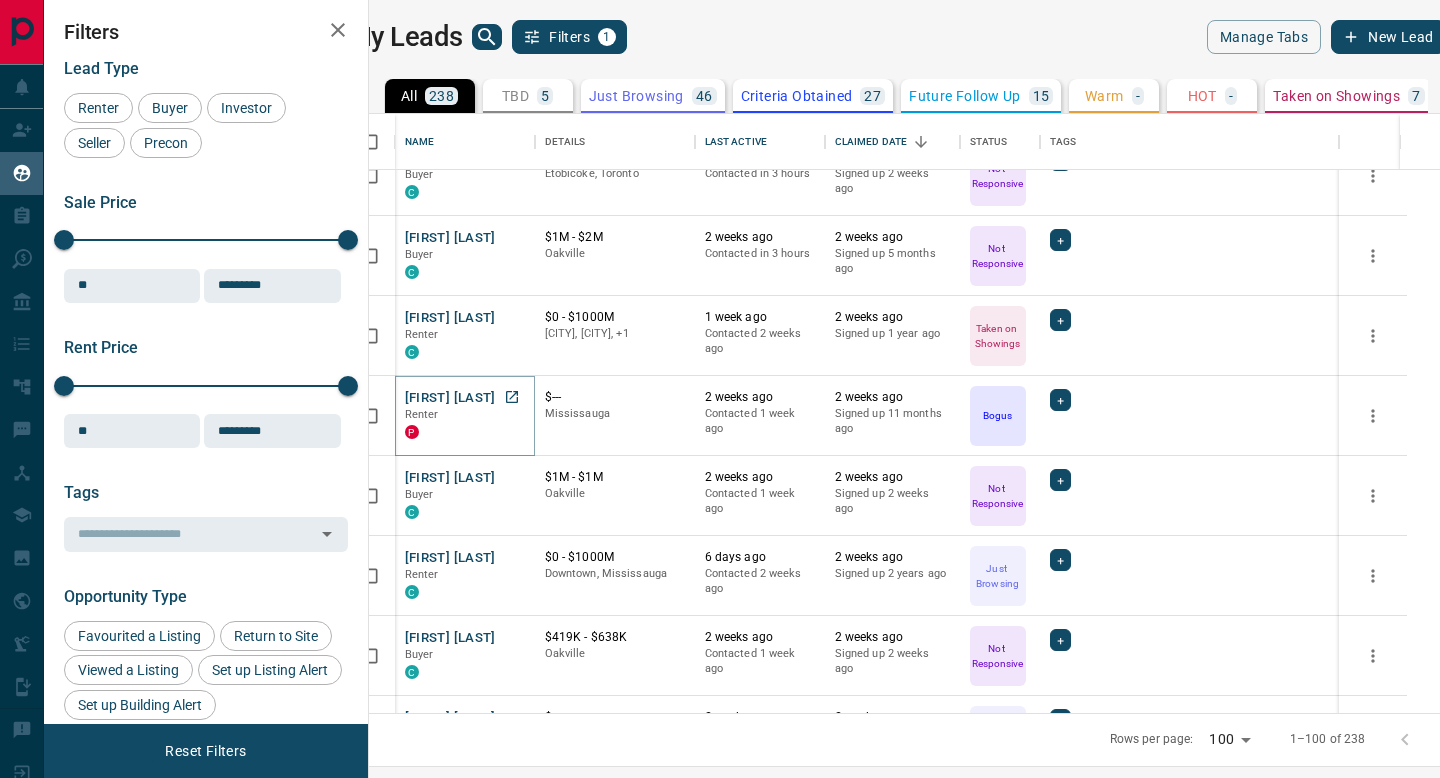 click on "[FIRST] [LAST]" at bounding box center [450, 398] 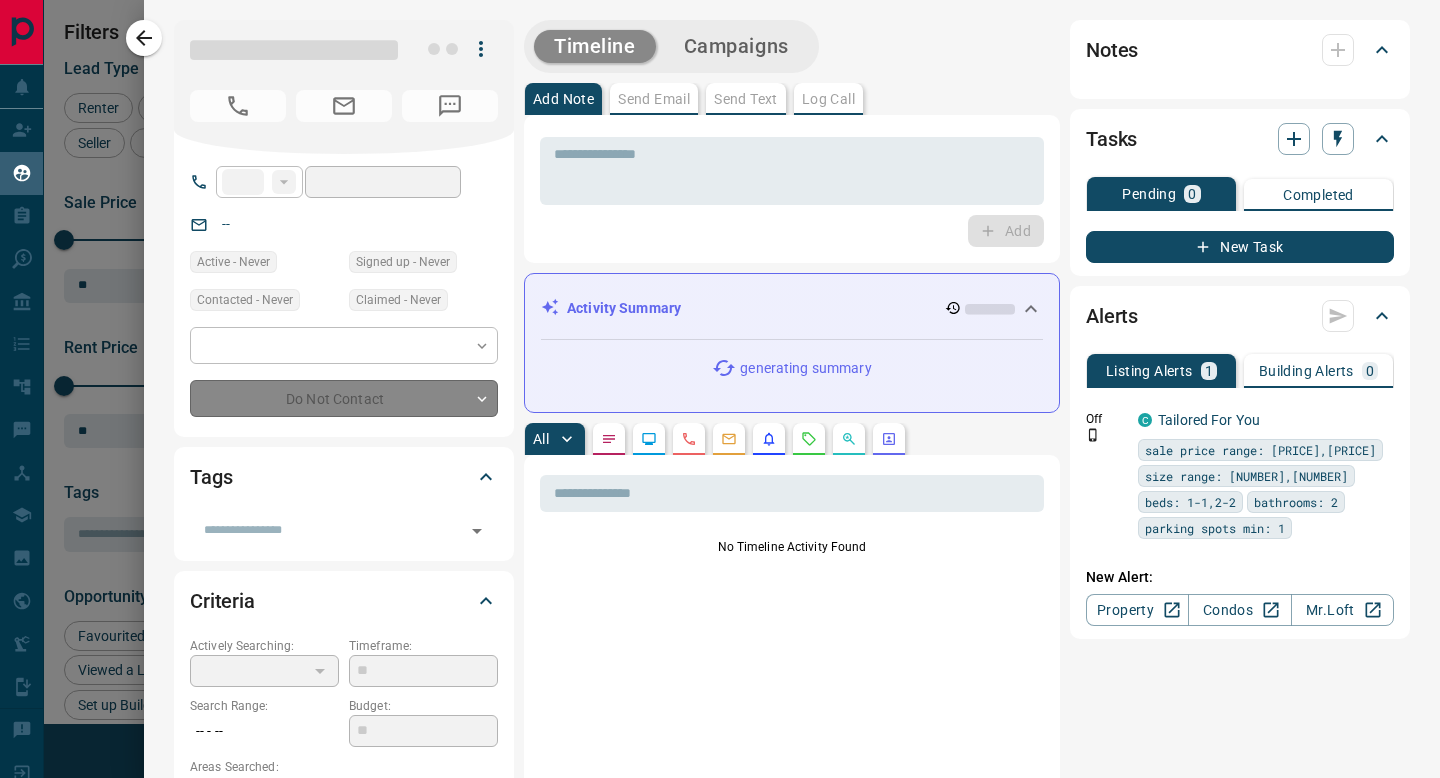 type on "**" 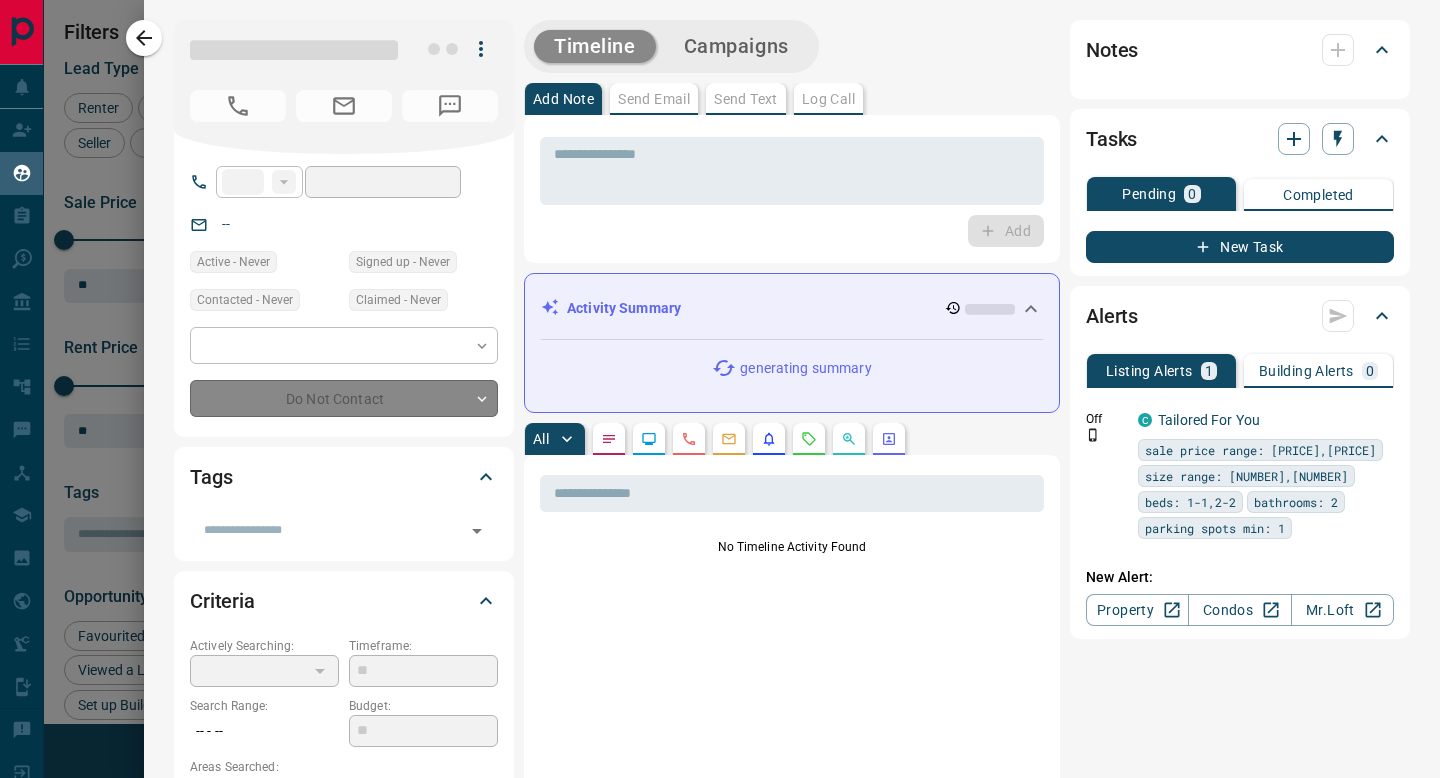type on "**********" 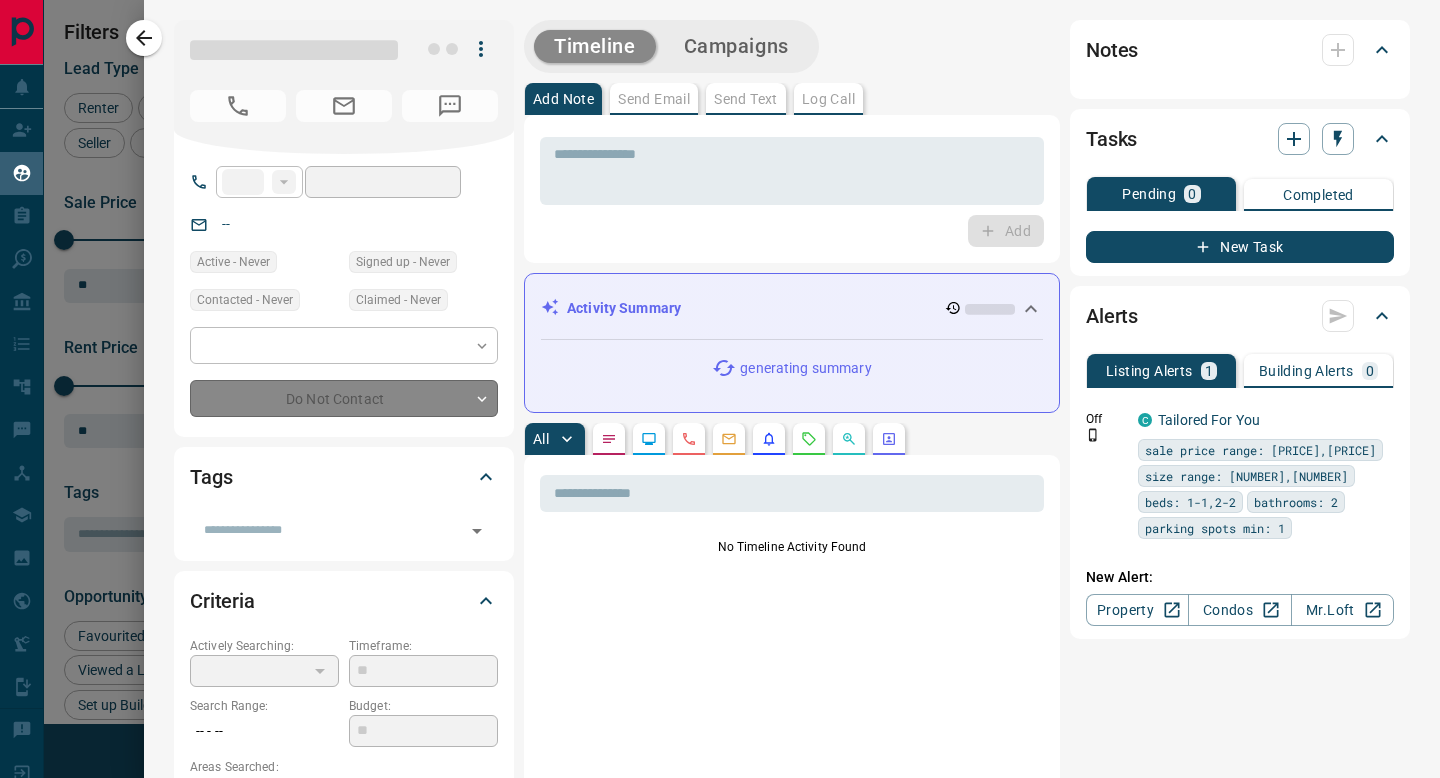type on "**********" 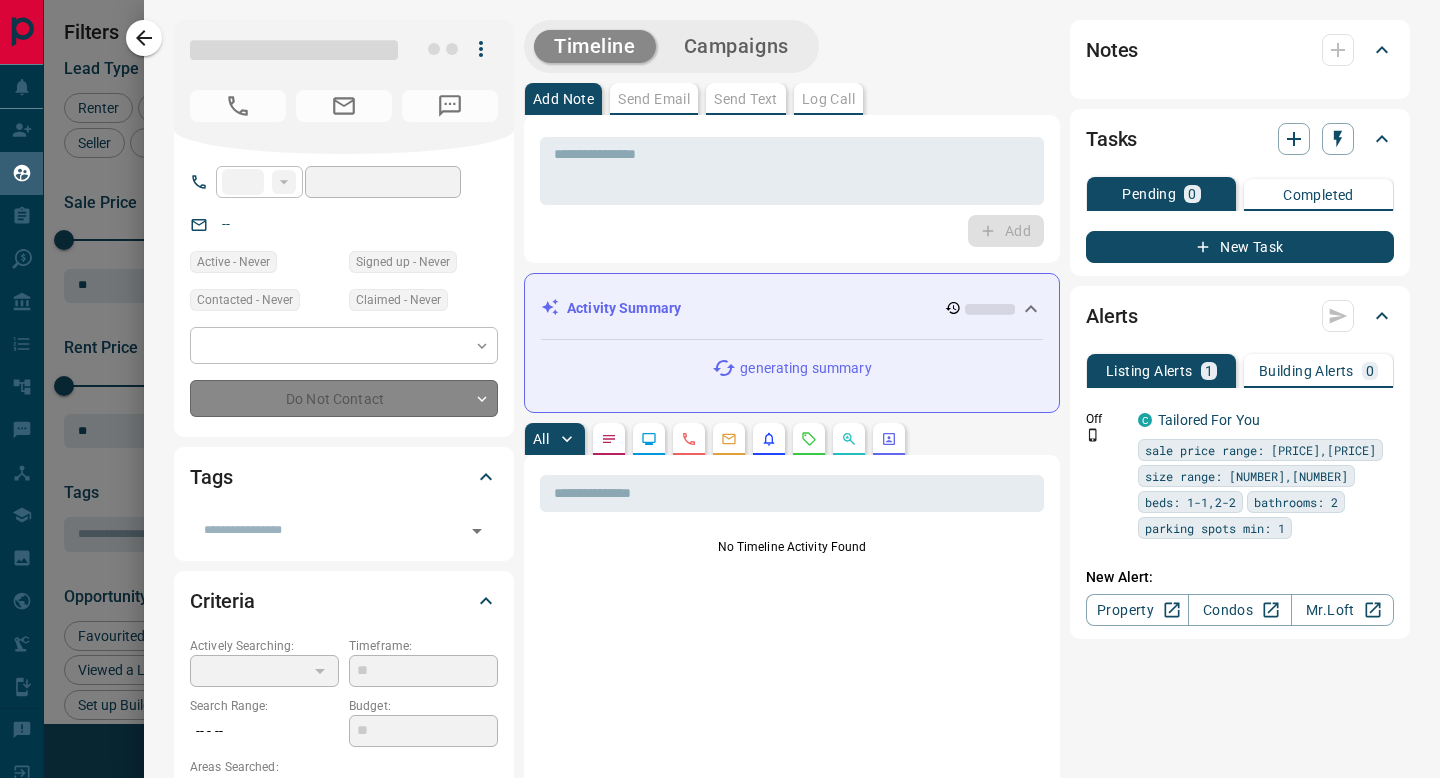type on "*" 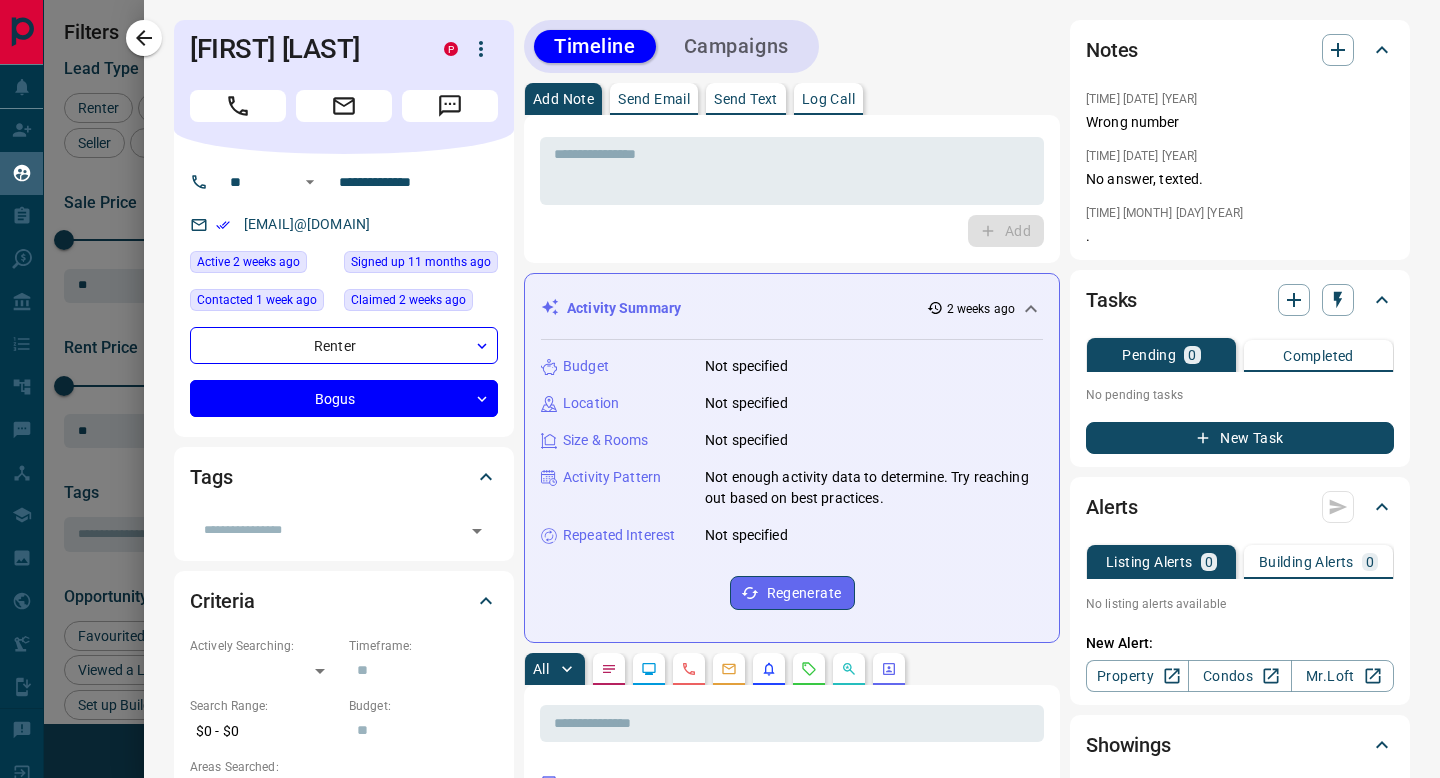 click 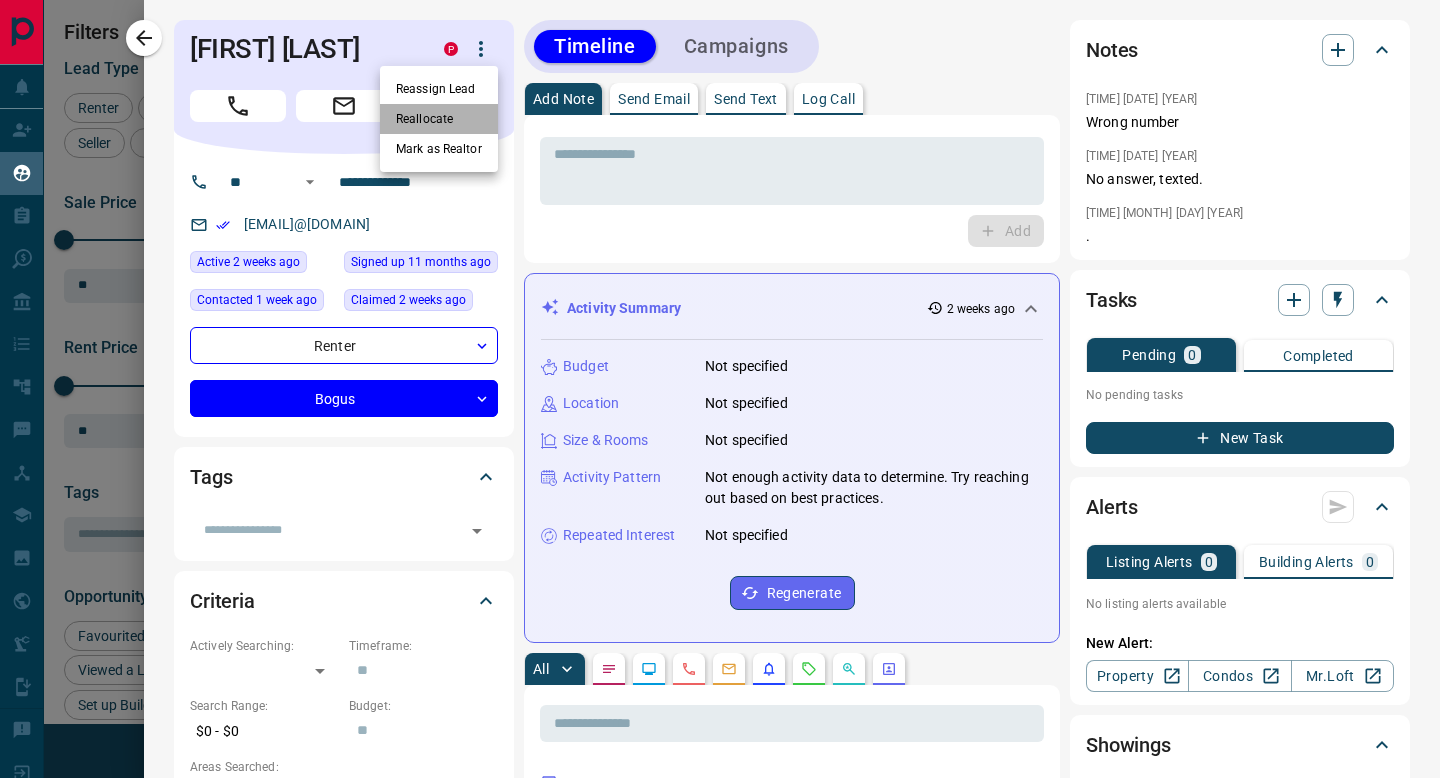 click on "Reallocate" at bounding box center (439, 119) 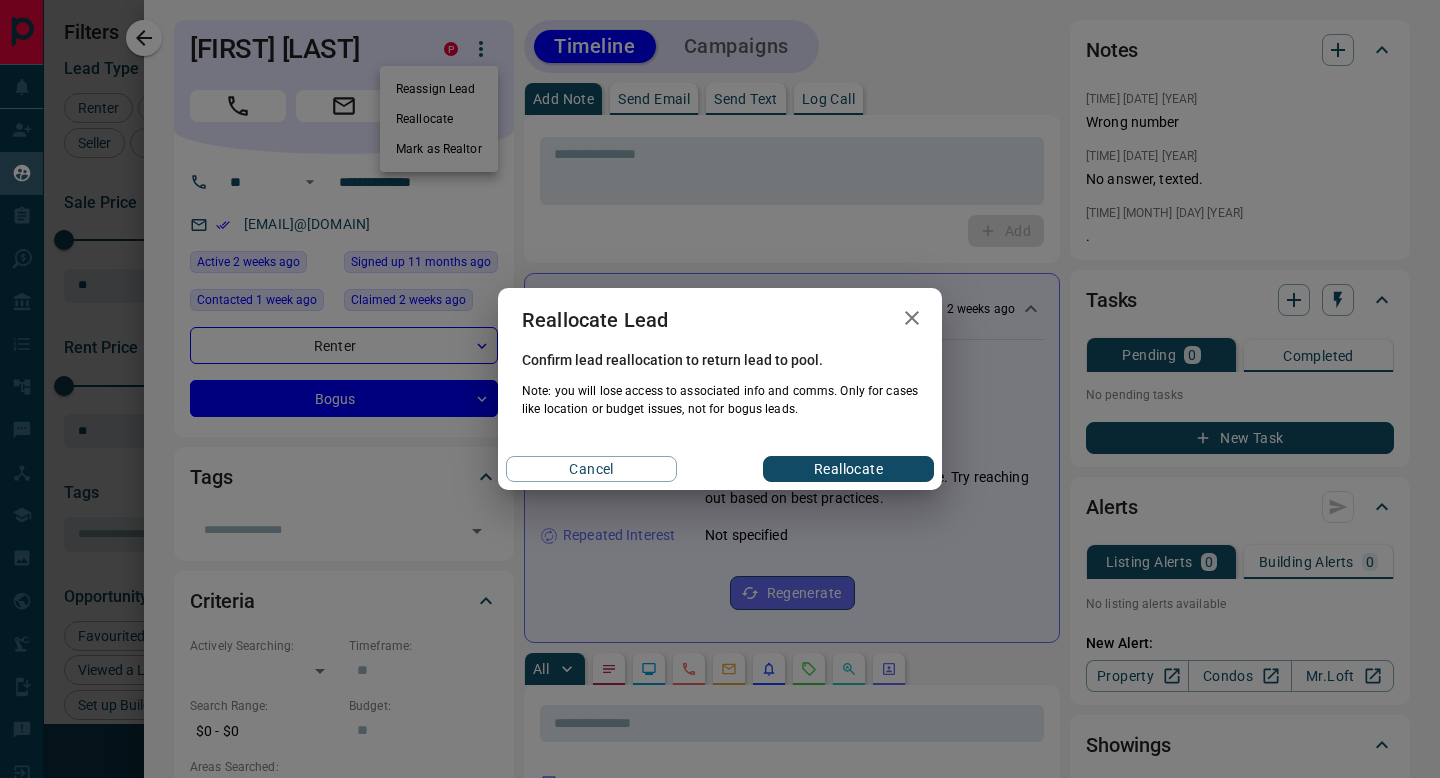 click on "Reallocate" at bounding box center [848, 469] 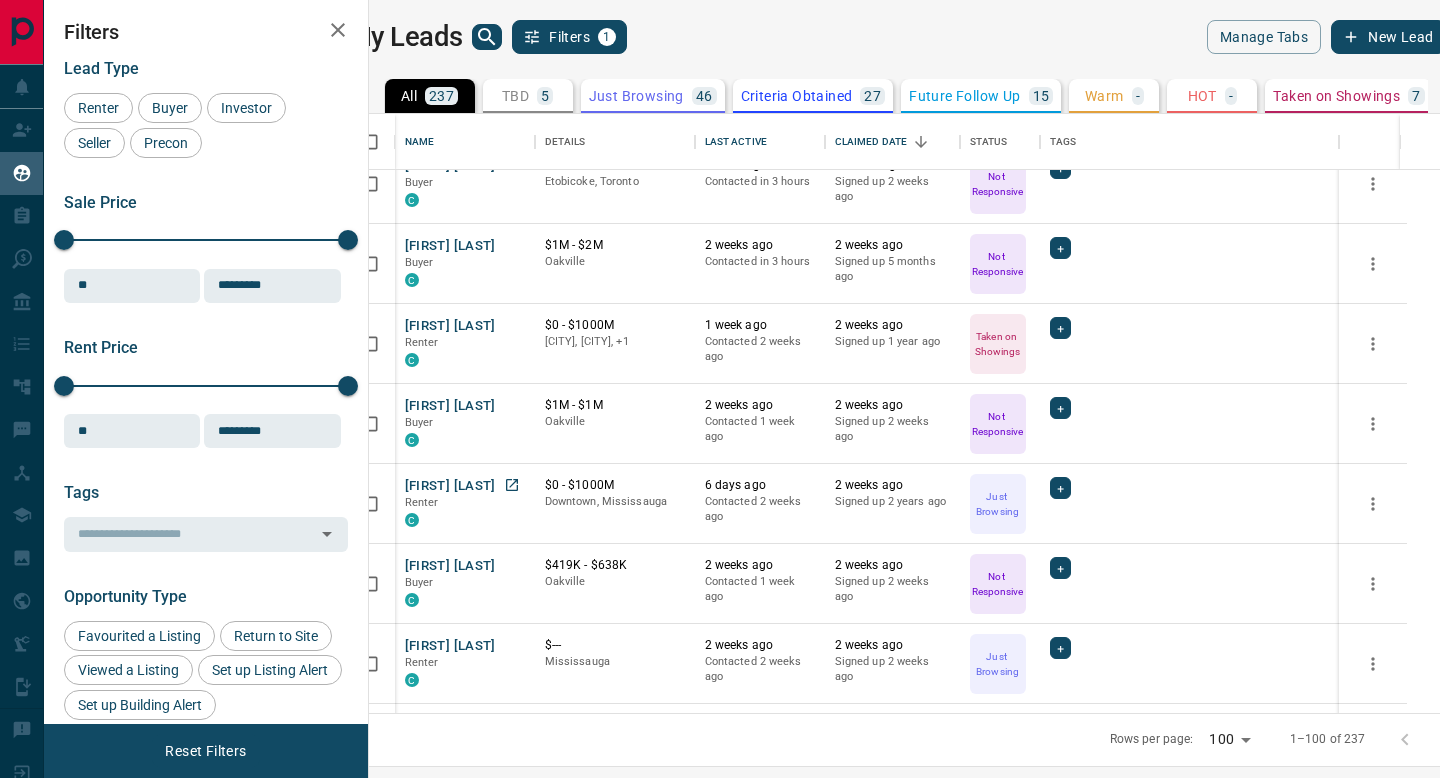 scroll, scrollTop: 4856, scrollLeft: 0, axis: vertical 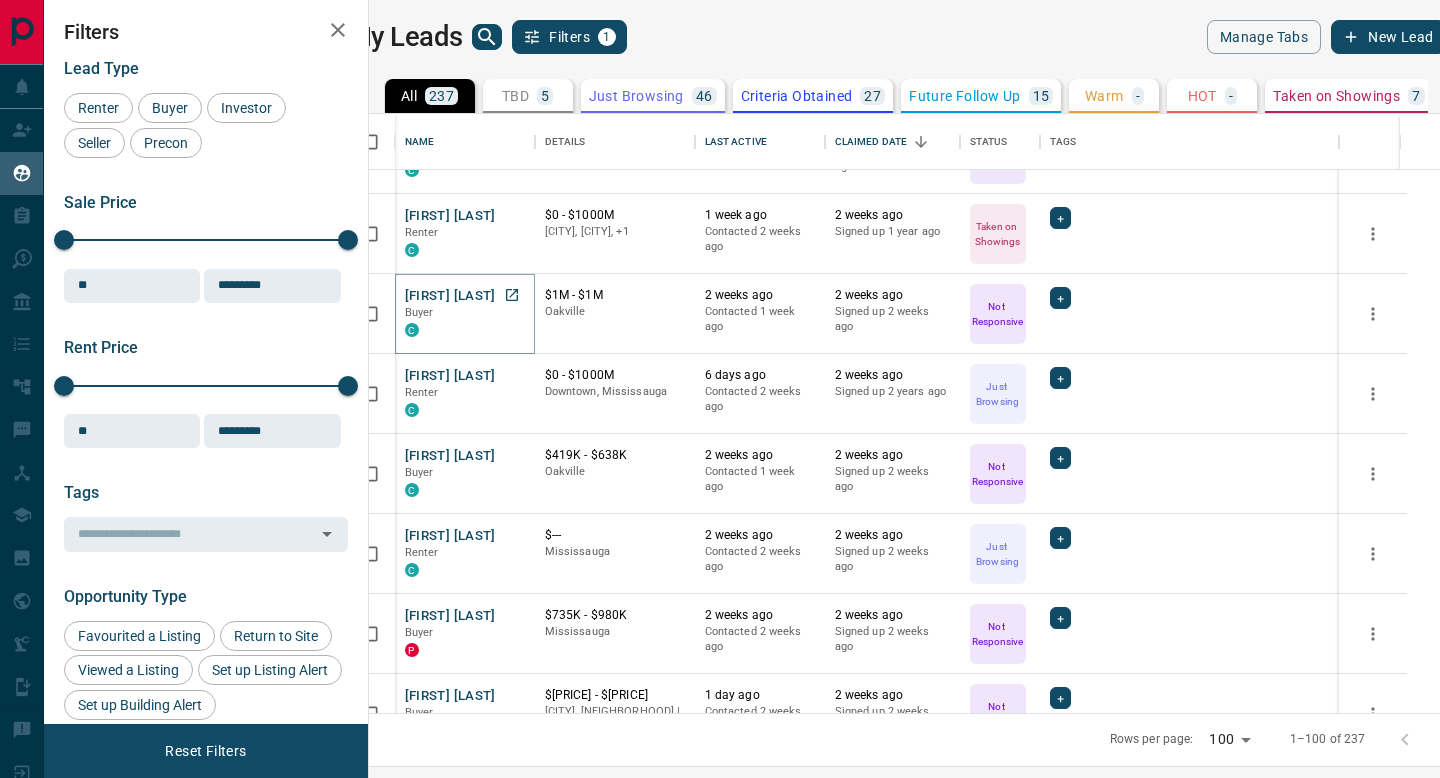 click on "[FIRST] [LAST]" at bounding box center [450, 296] 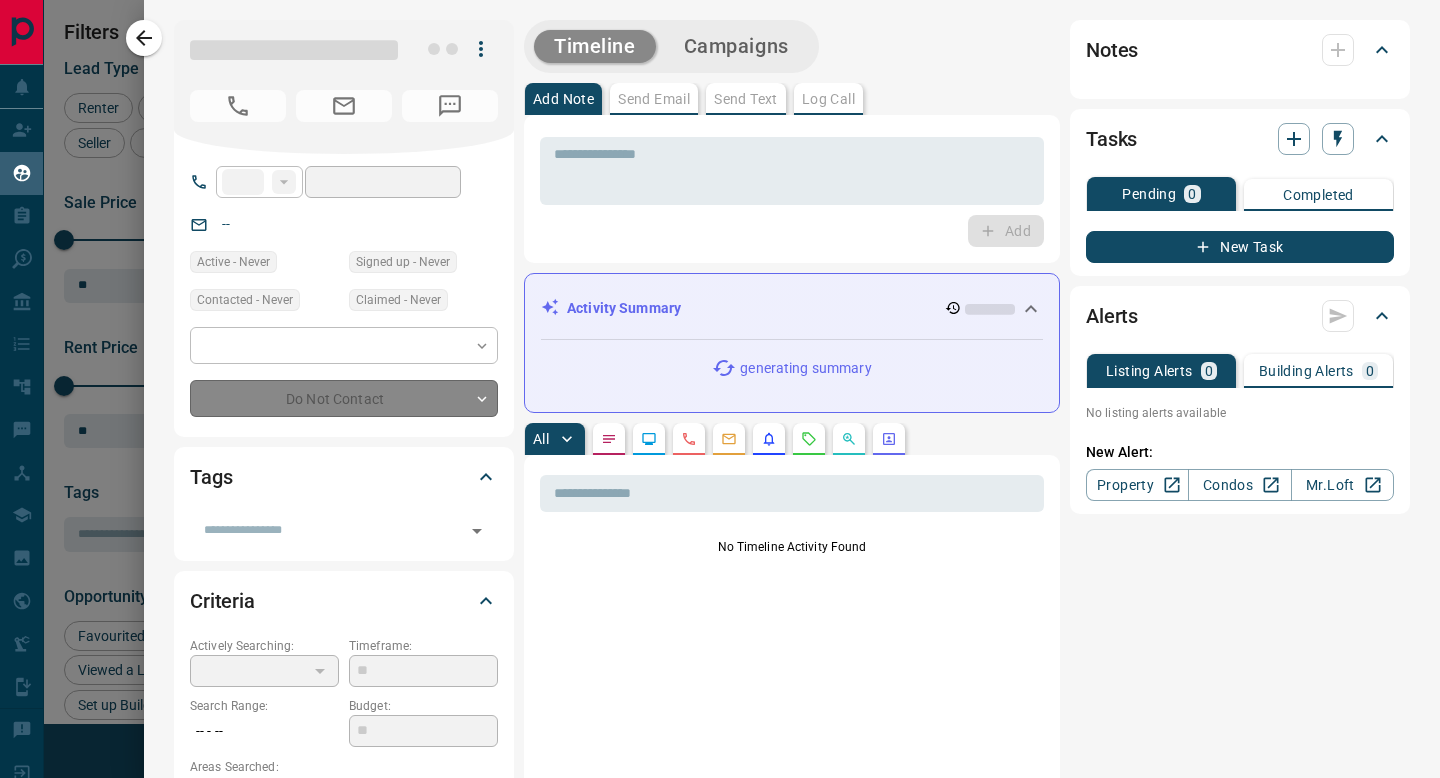 type on "**" 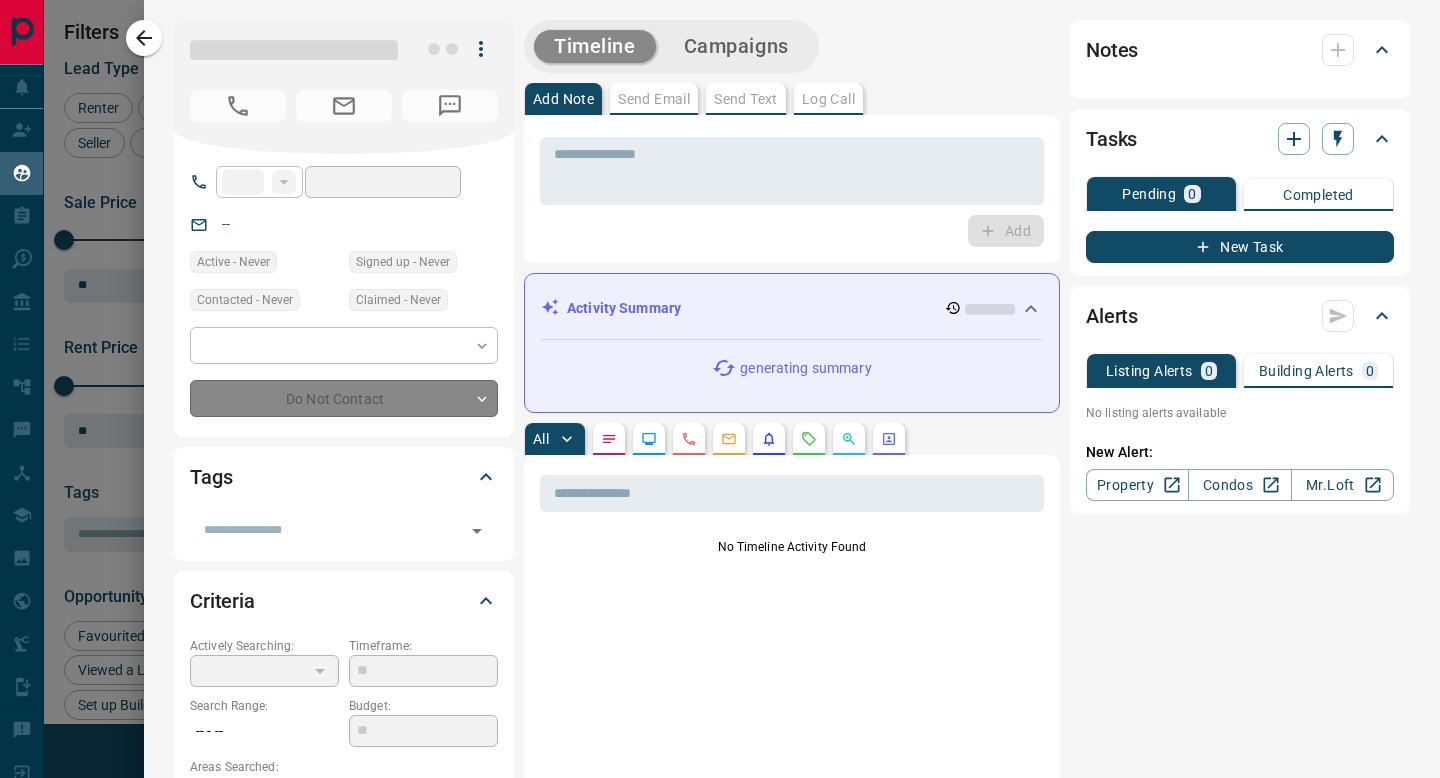 type on "**********" 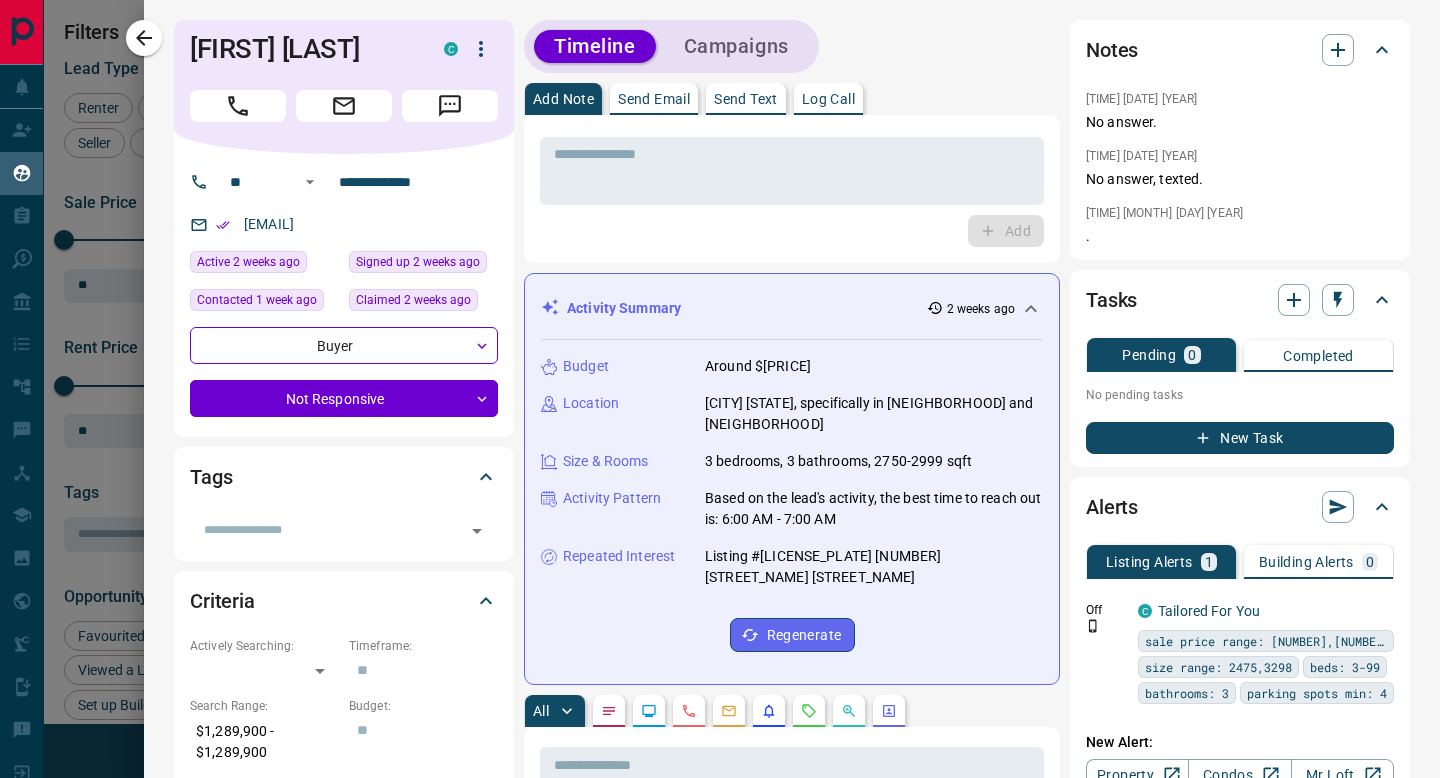 click on "Log Call" at bounding box center (828, 99) 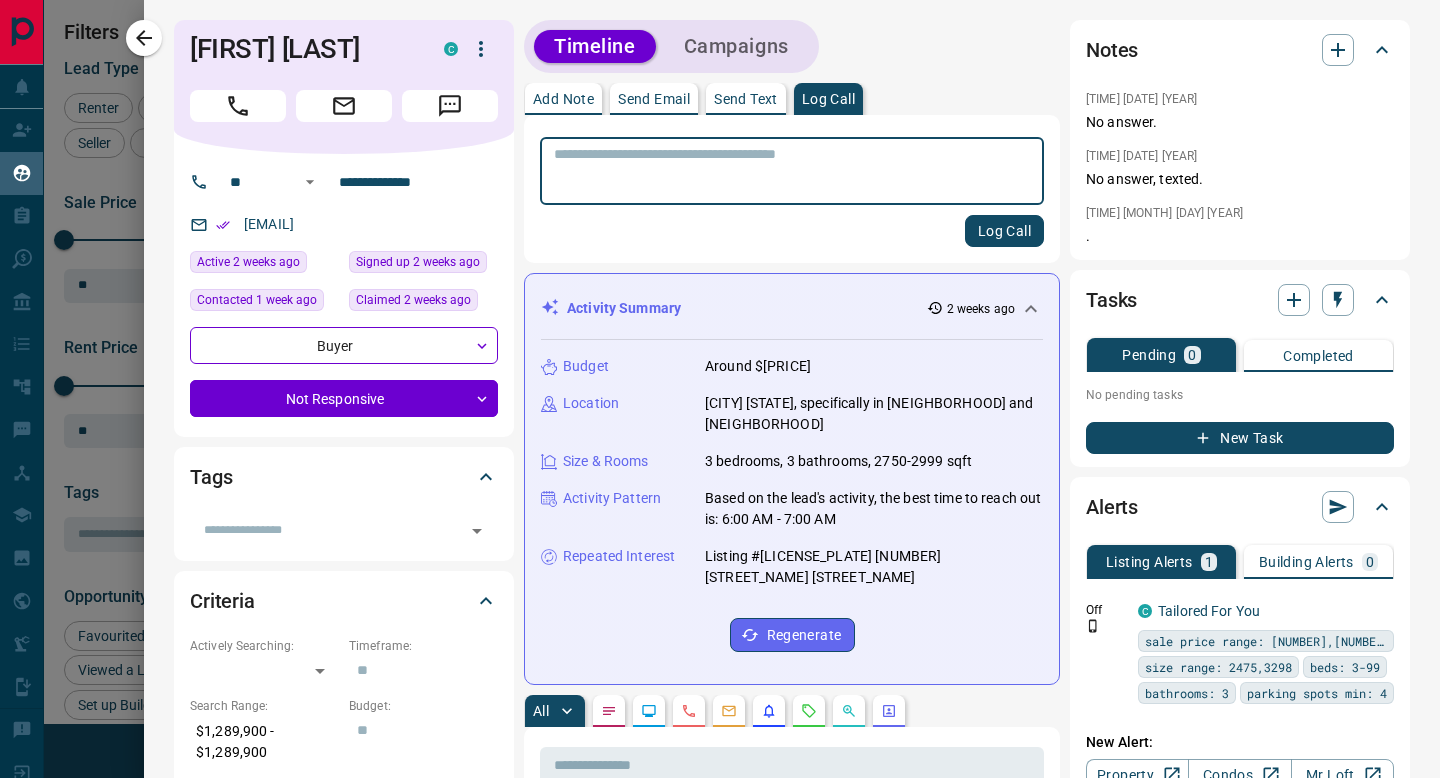 click at bounding box center [792, 171] 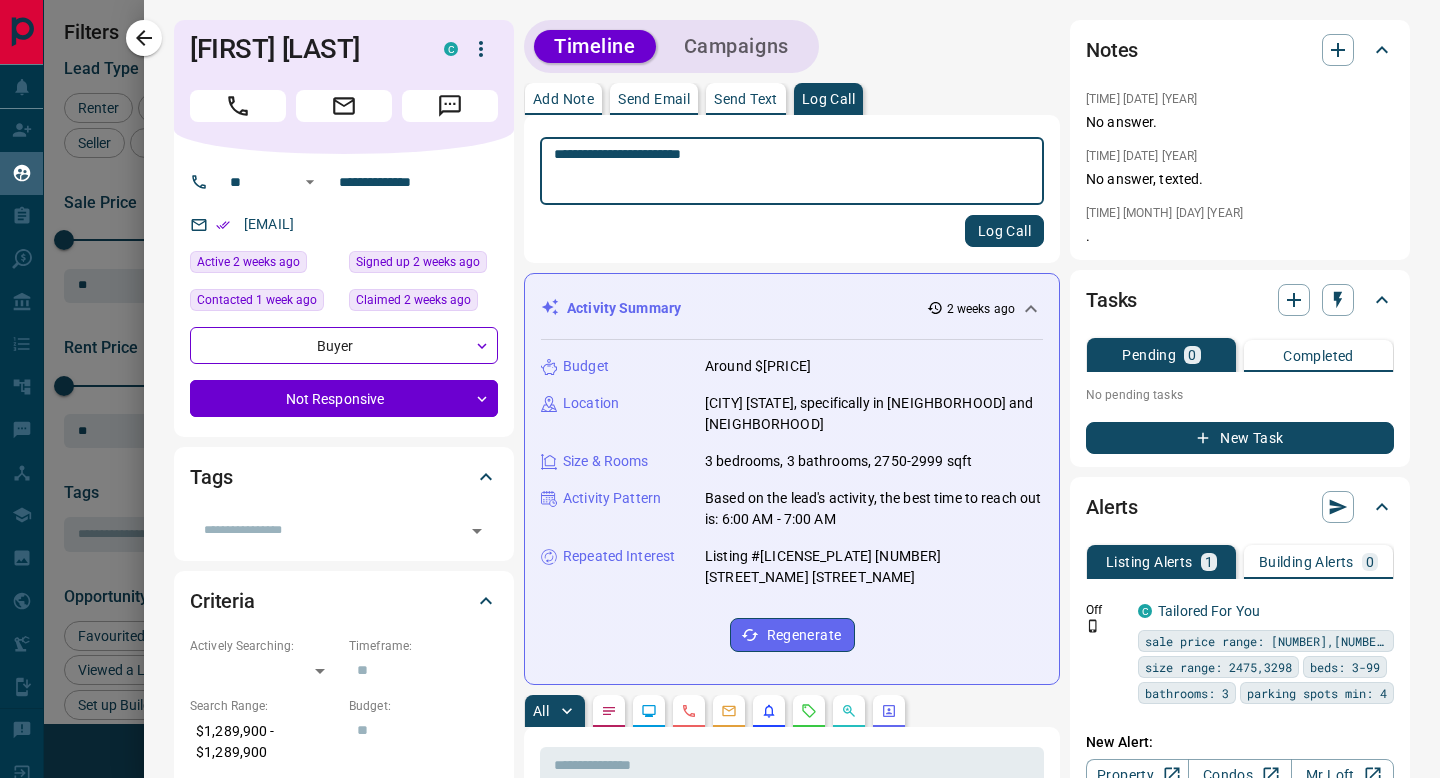 type on "**********" 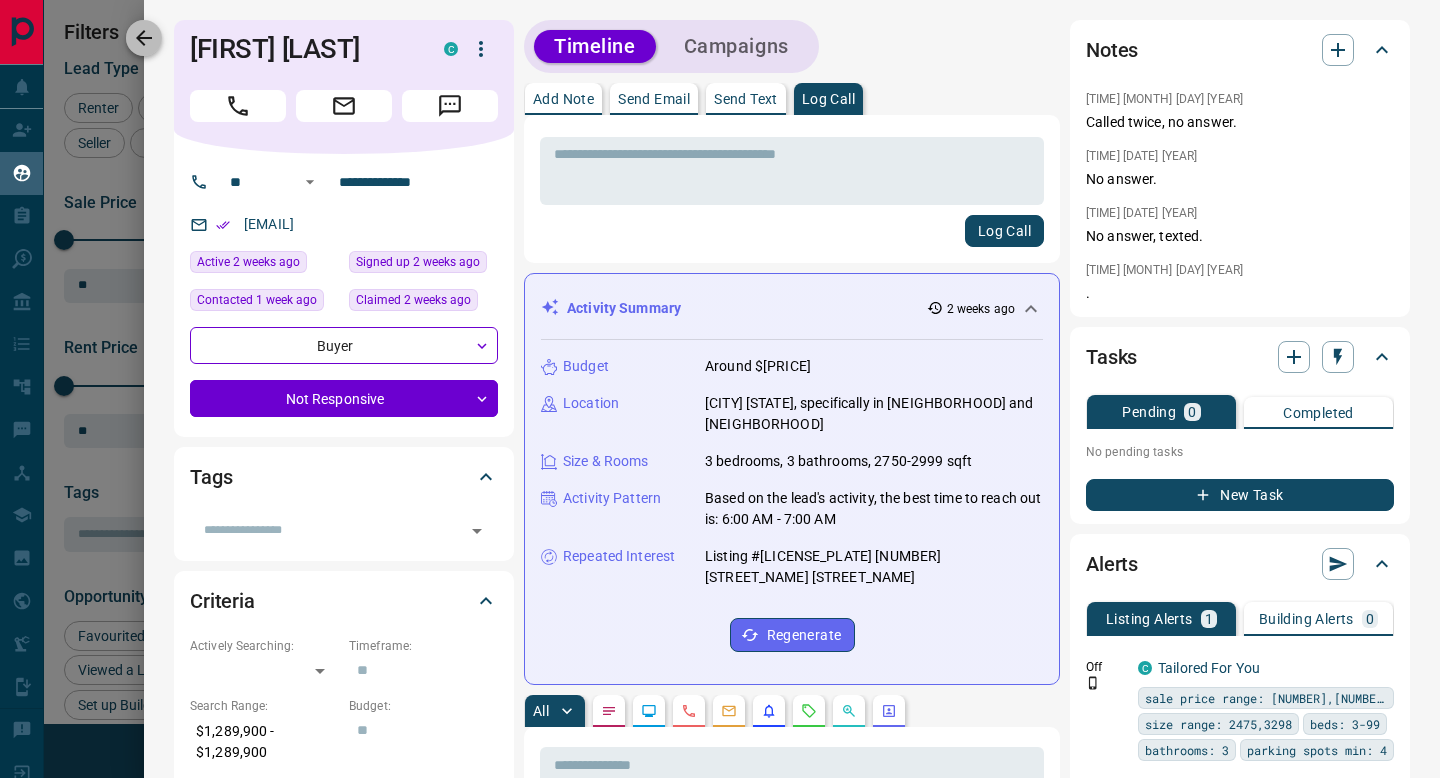 click 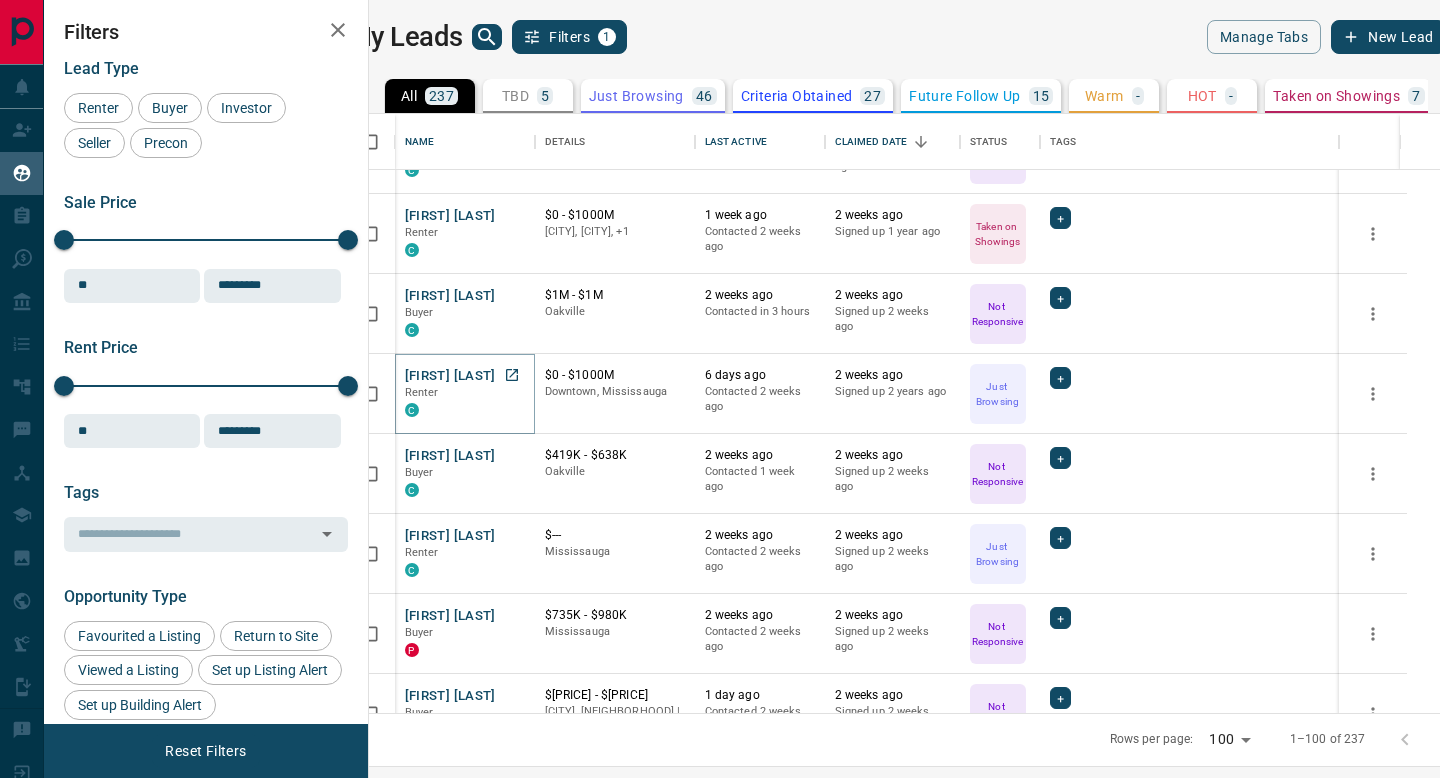 click on "[FIRST] [LAST]" at bounding box center (450, 376) 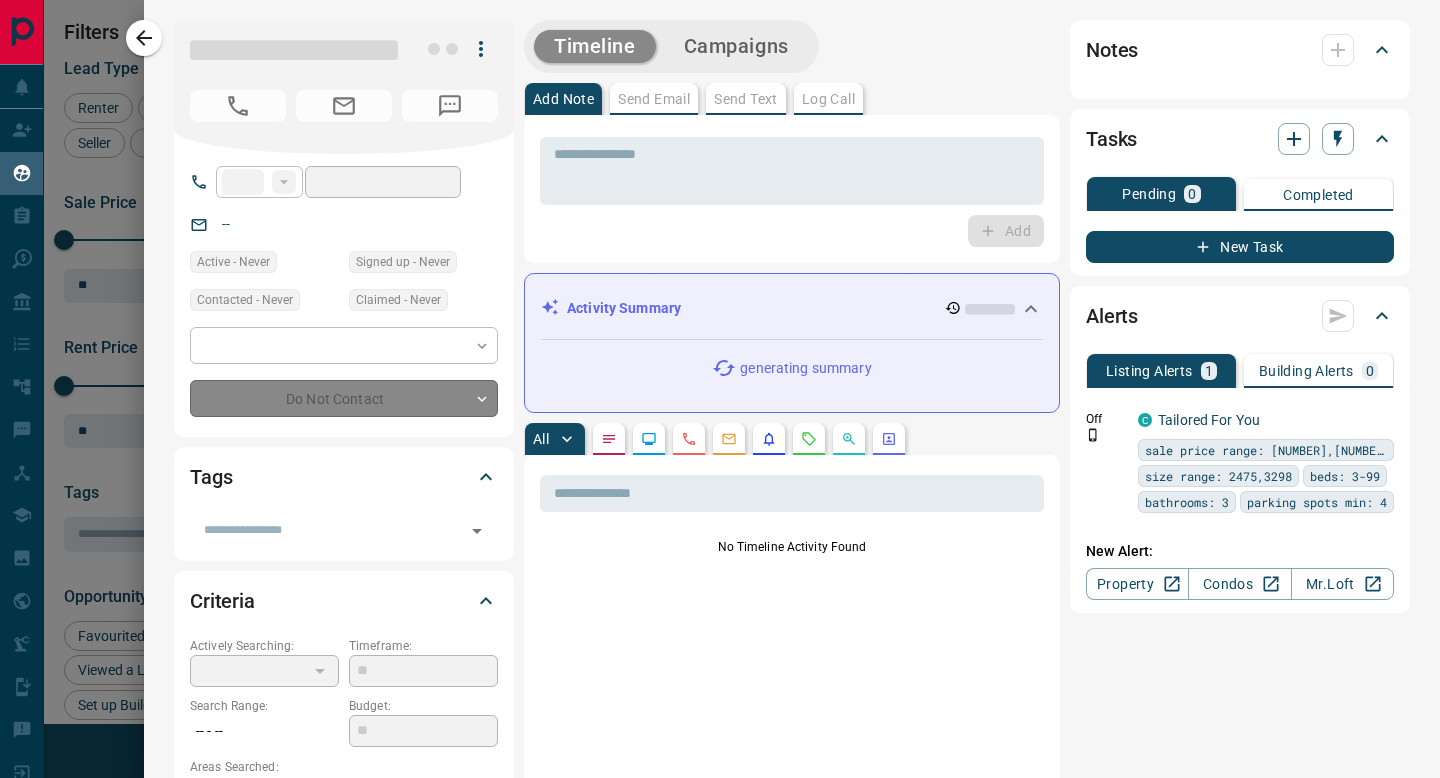 type on "**" 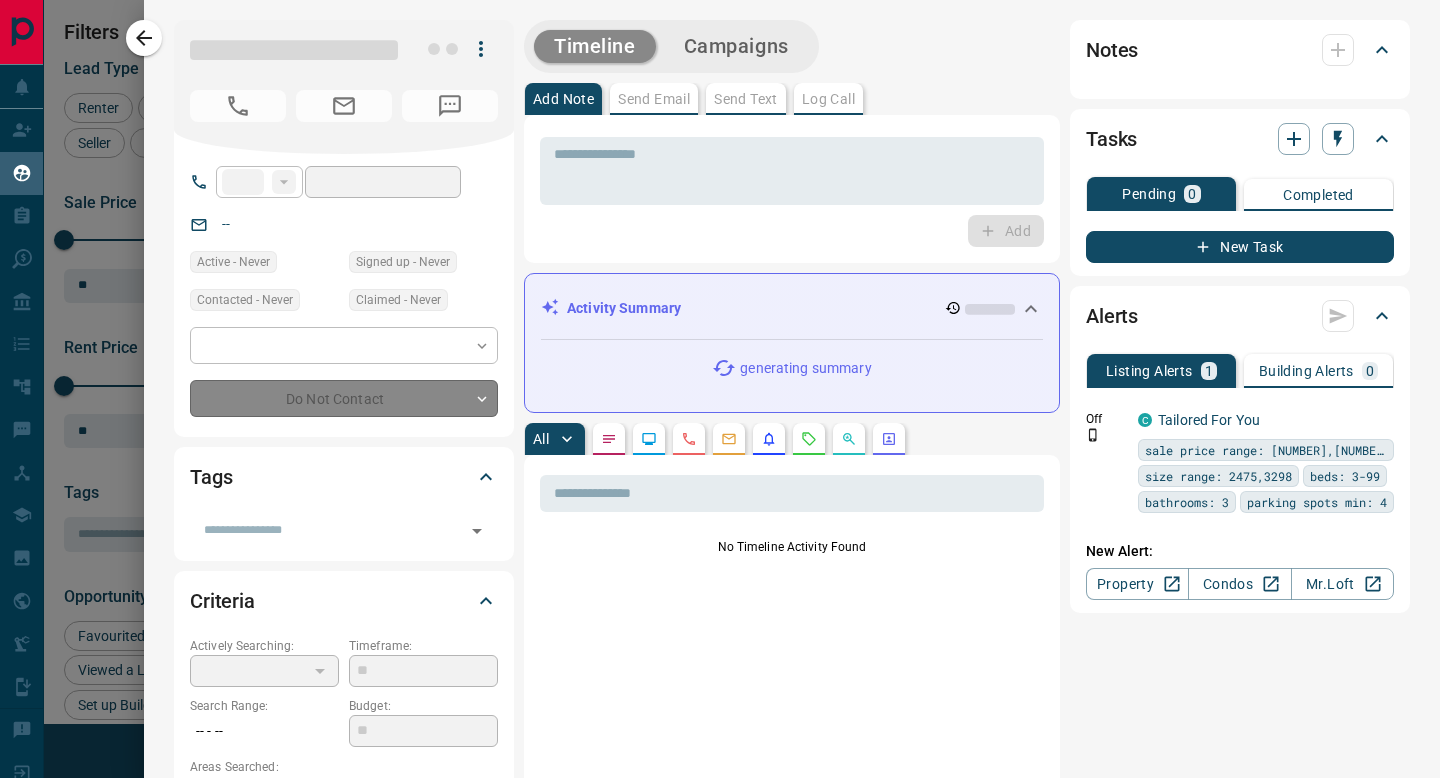 type on "**********" 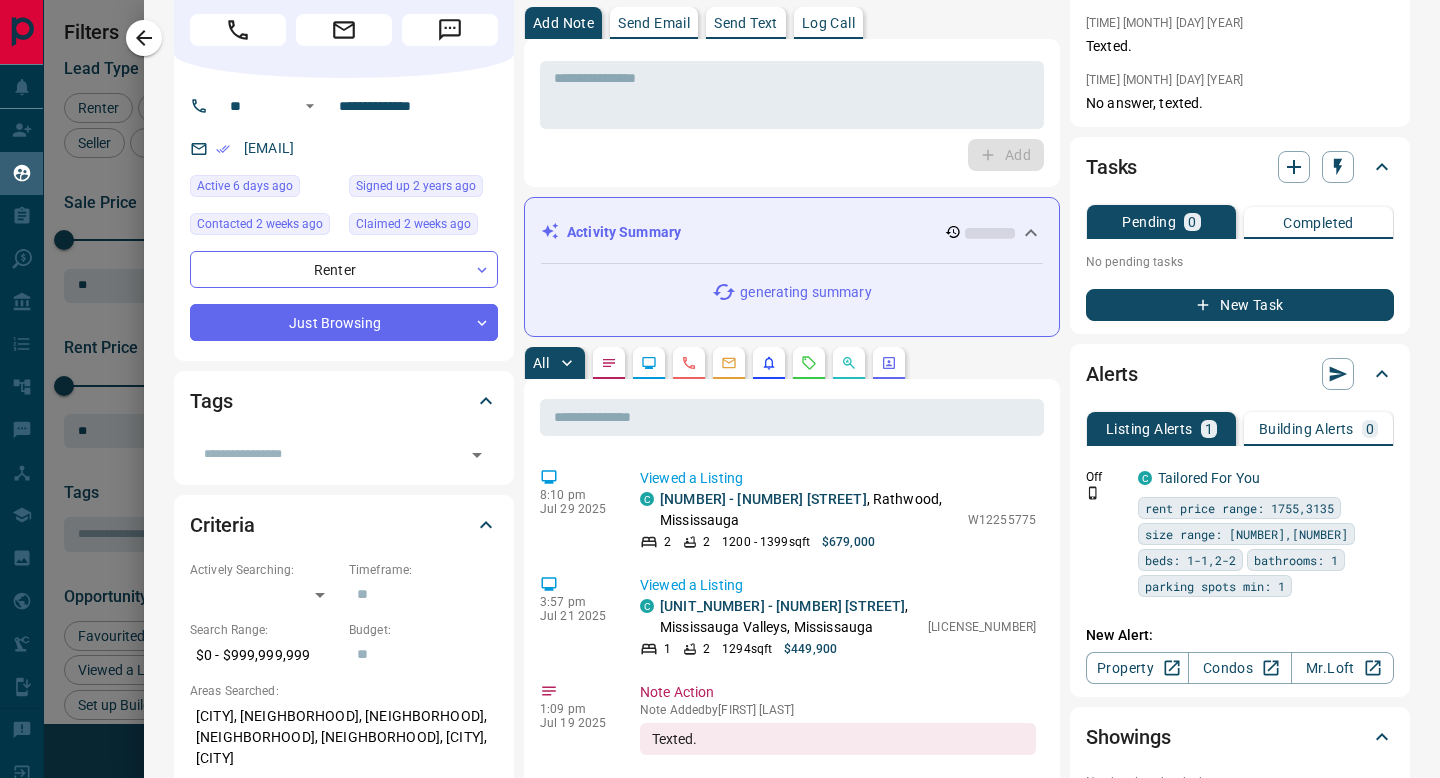 scroll, scrollTop: 0, scrollLeft: 0, axis: both 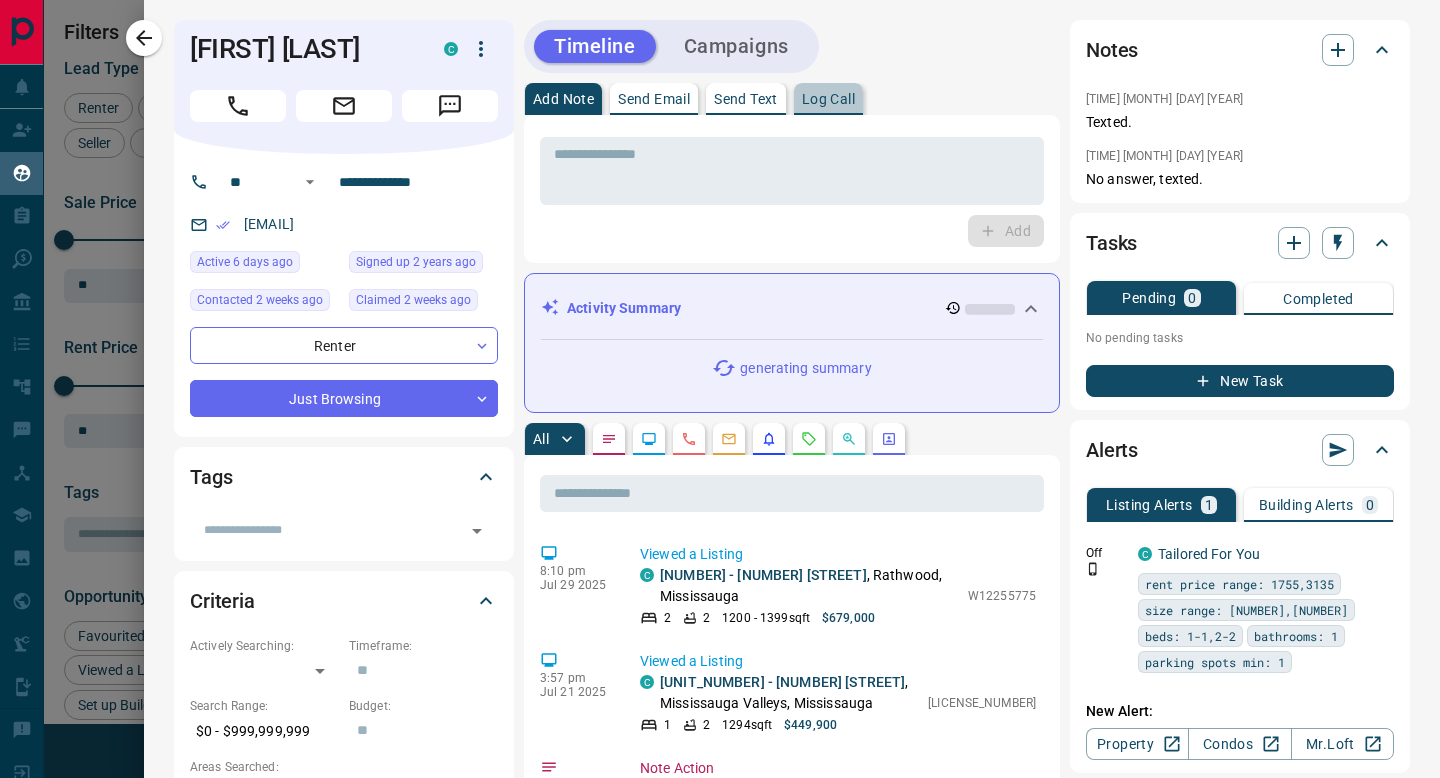 click on "Log Call" at bounding box center [828, 99] 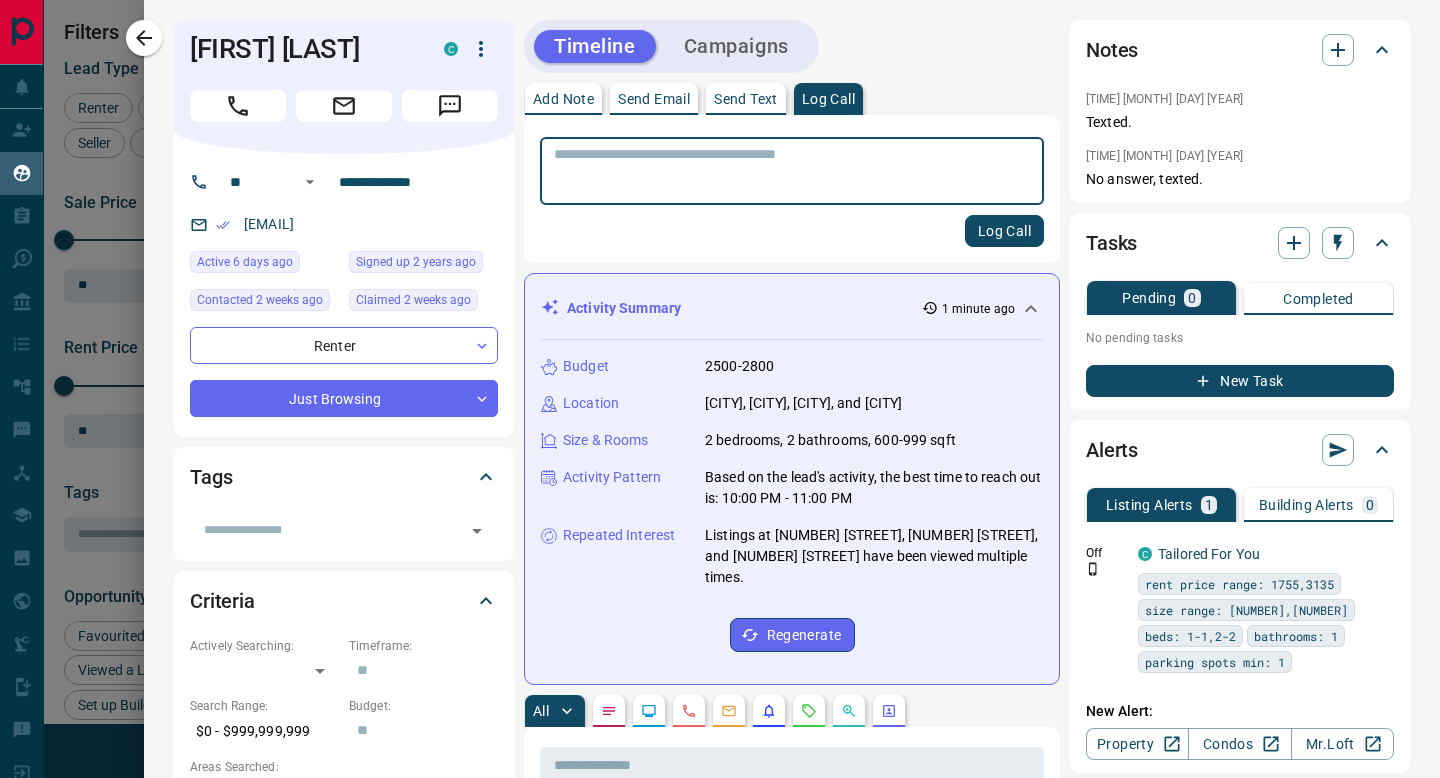 click at bounding box center (792, 171) 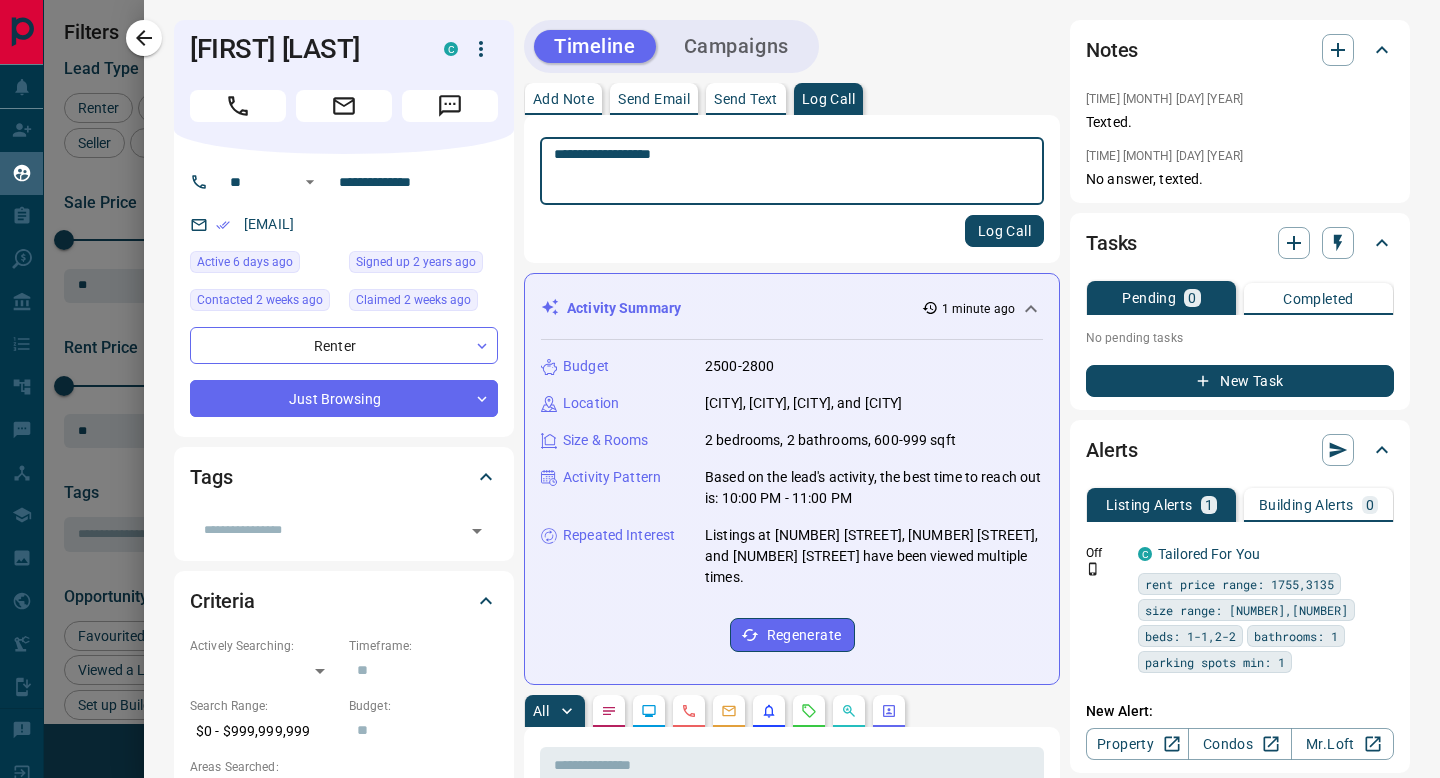 type on "**********" 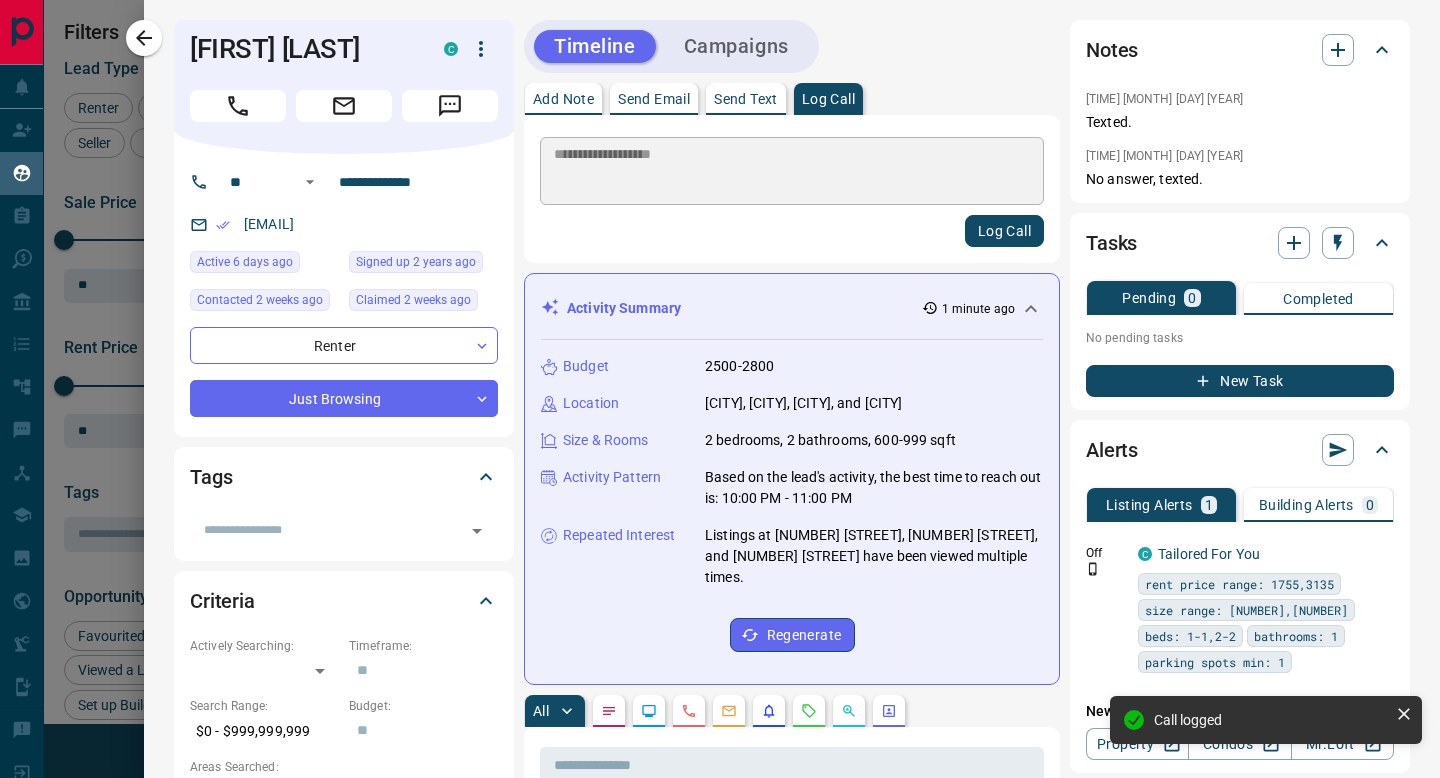 type 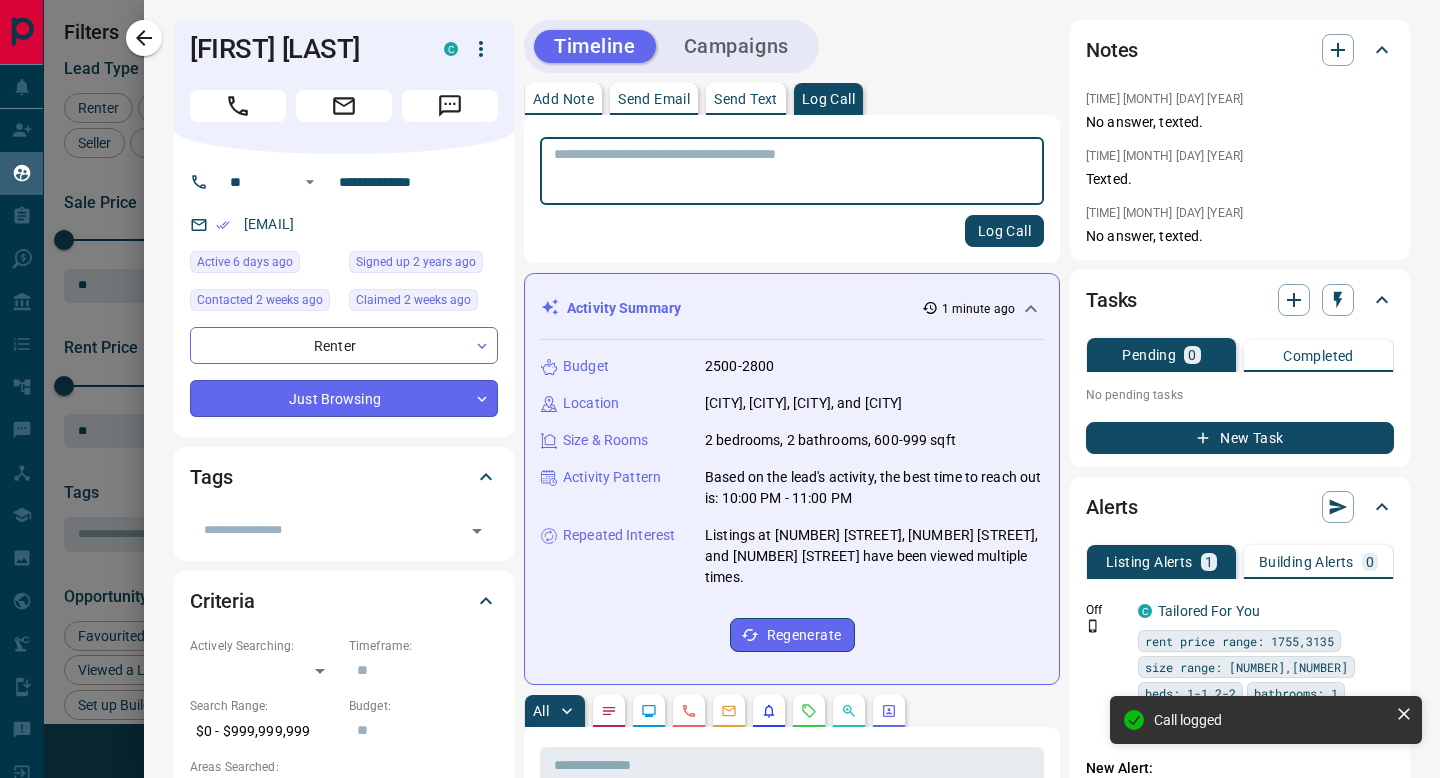 click on "Lead Transfers Claim Leads My Leads Tasks Opportunities Deals Campaigns Automations Messages Broker Bay Training Media Services Agent Resources Precon Worksheet Mobile Apps Disclosure Logout My Leads Filters 1 Manage Tabs New Lead All 237 TBD 5 Do Not Contact - Not Responsive 87 Bogus 13 Just Browsing 46 Criteria Obtained 27 Future Follow Up 15 Warm - HOT - Taken on Showings 7 Submitted Offer - Client 37 Name Details Last Active Claimed Date Status Tags [FIRST] [LAST] Buyer P $5M - $5M [CITY], [CITY] 2 weeks ago Contacted 1 day ago 2 weeks ago Signed up 2 weeks ago Just Browsing + [FIRST] [LAST] Buyer C $515K - $530K [CITY], [CITY] 1 week ago Contacted in 3 hours 2 weeks ago Signed up 2 weeks ago Not Responsive + [FIRST] [LAST] Buyer C $1M - $2M [CITY] 2 weeks ago Contacted in 3 hours 2 weeks ago Signed up 5 months ago Not Responsive + [FIRST] [LAST] Renter C $0 - $1000M [CITY], [CITY], +1 1 week ago Contacted 2 weeks ago 2 weeks ago Signed up 1 year ago Taken on Showings + Buyer C" at bounding box center [720, 376] 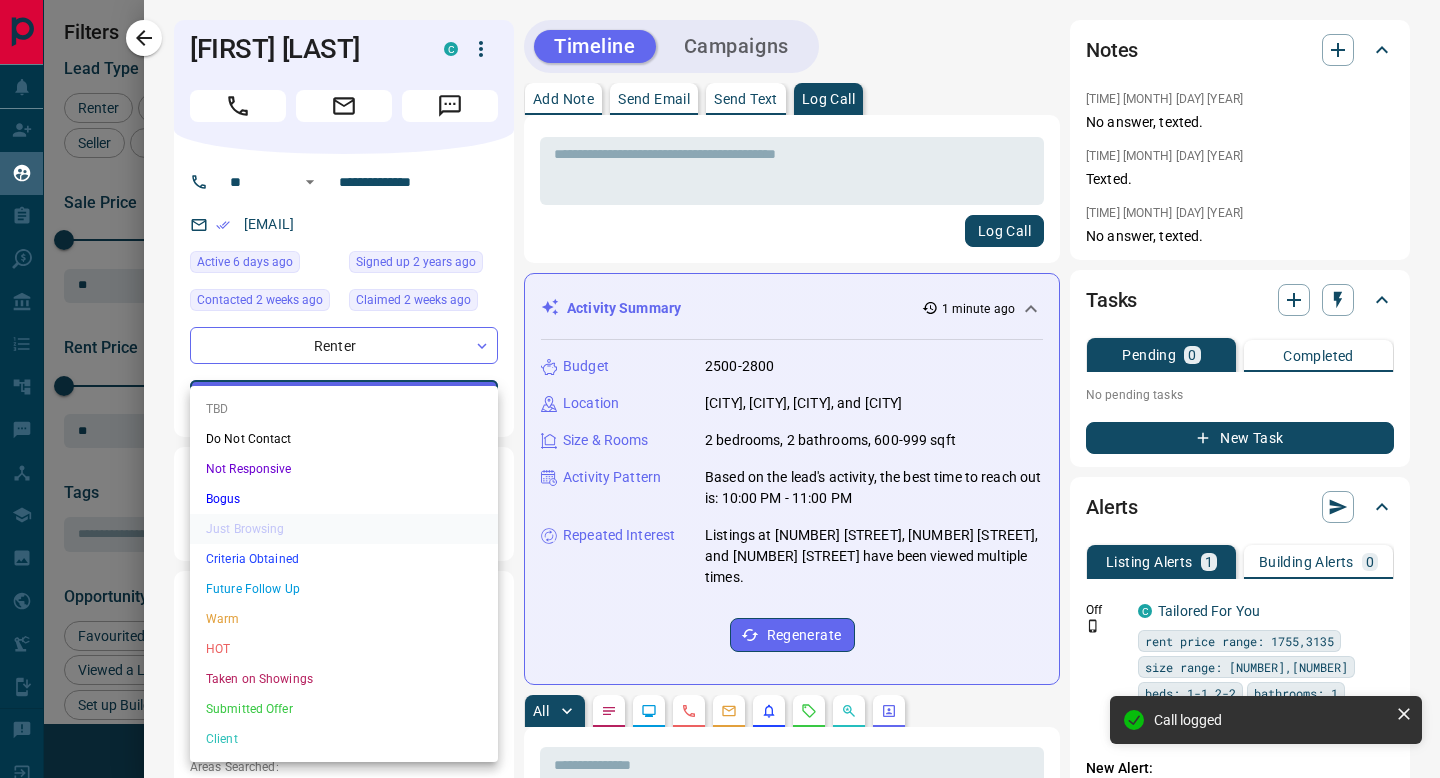 click on "Not Responsive" at bounding box center (344, 469) 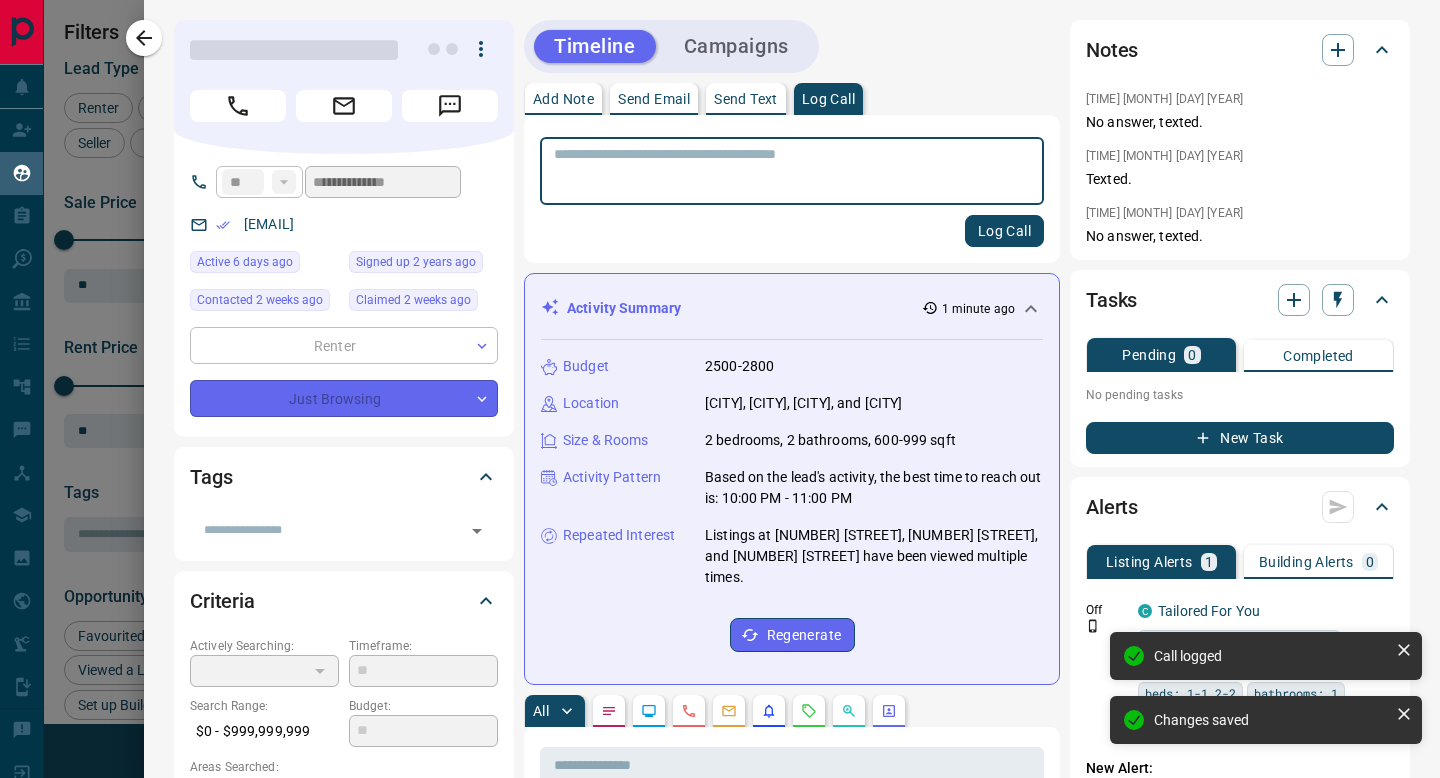 type on "*" 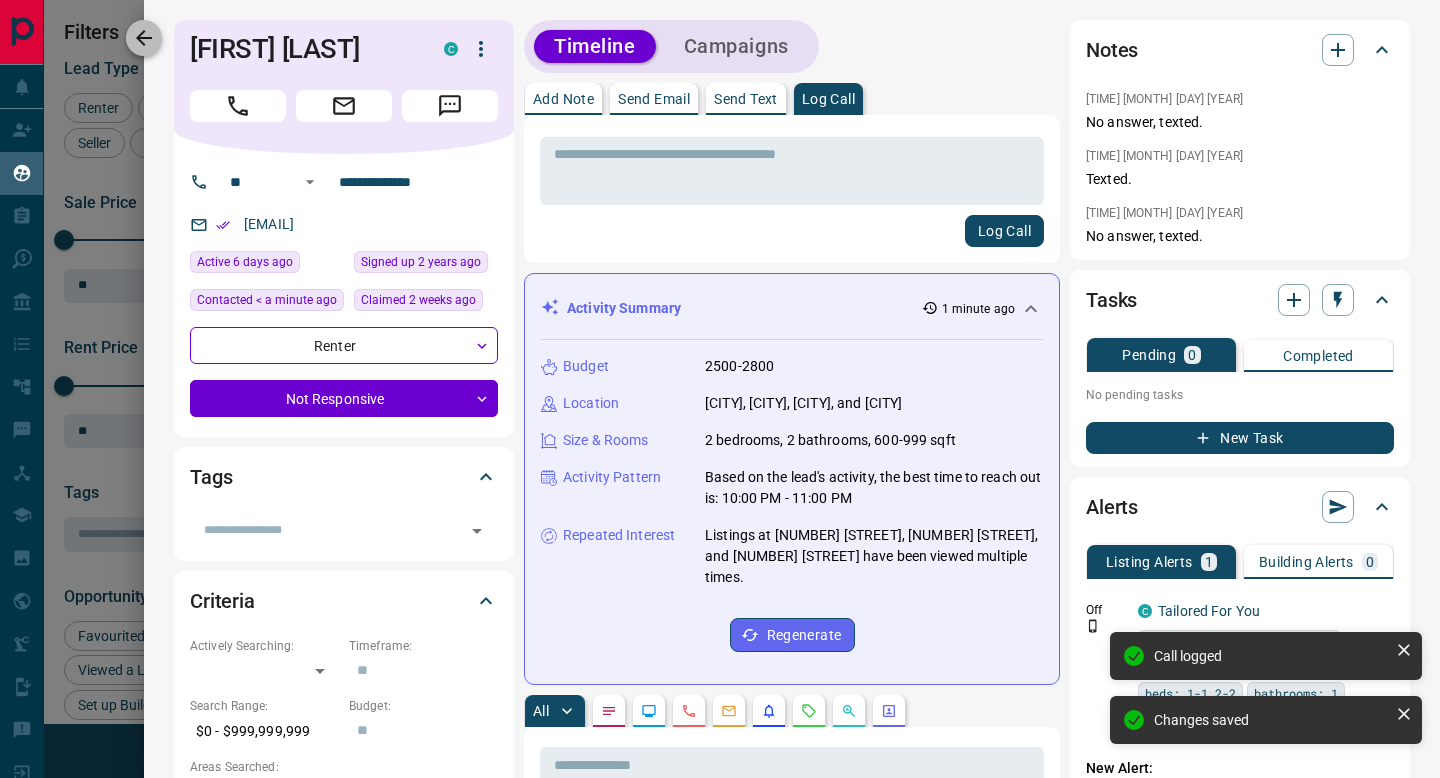 click 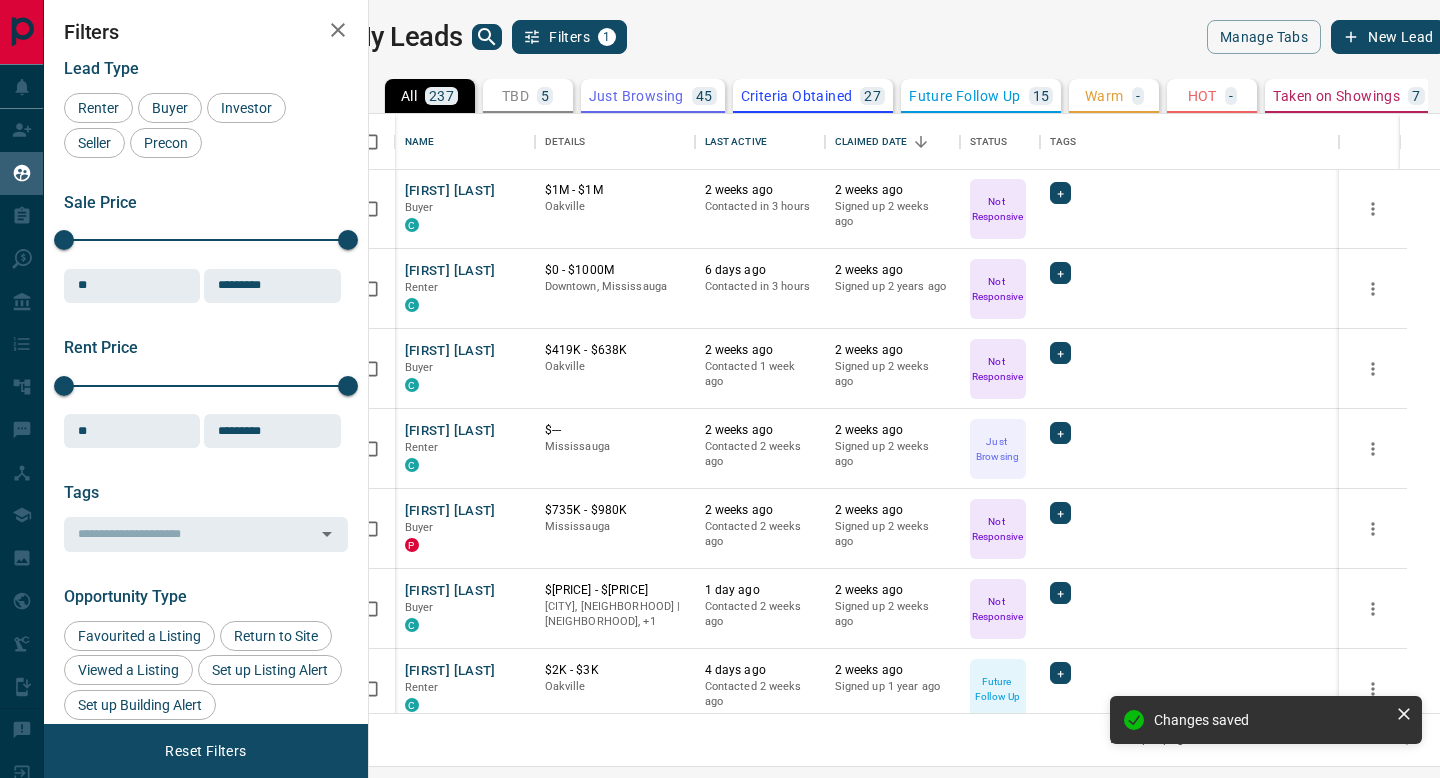 scroll, scrollTop: 4965, scrollLeft: 0, axis: vertical 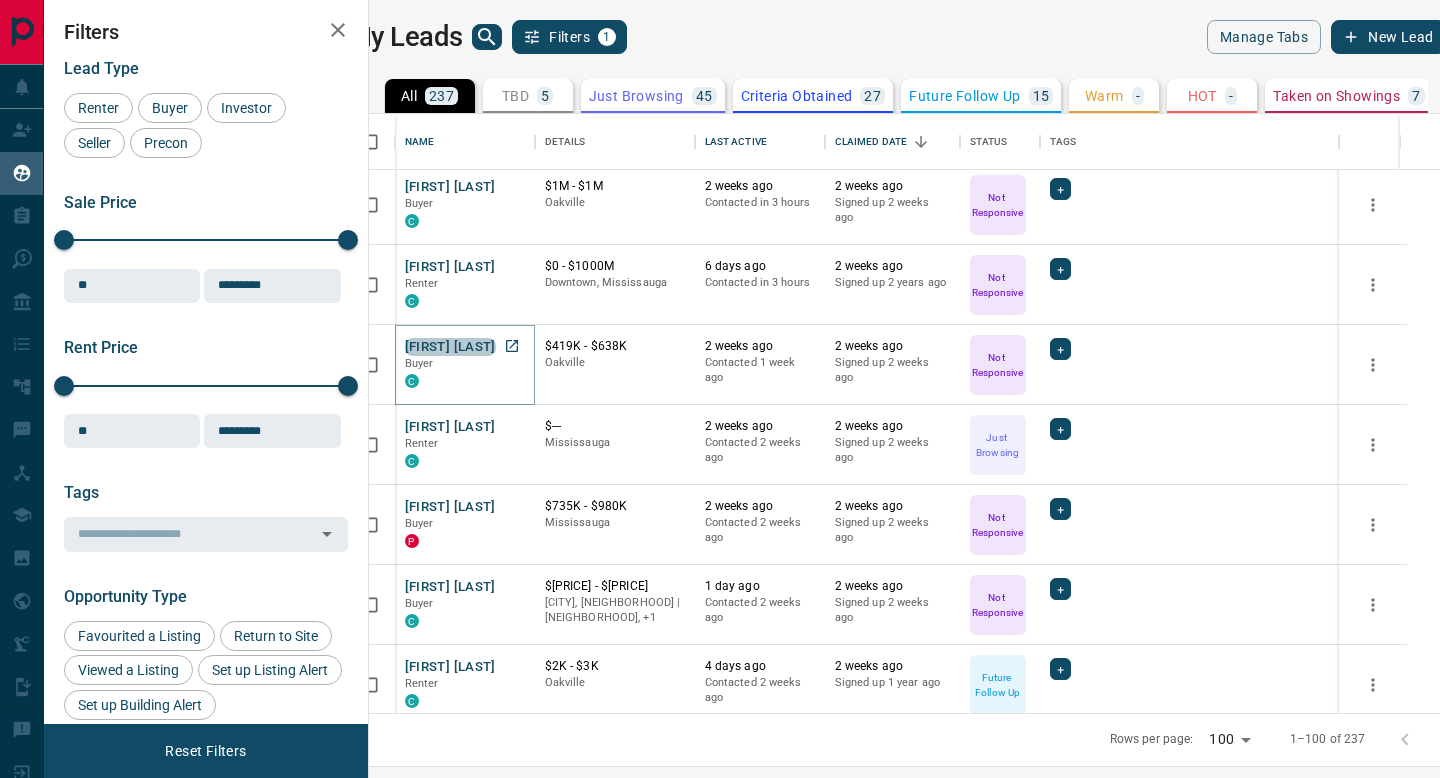 click on "[FIRST] [LAST]" at bounding box center [450, 347] 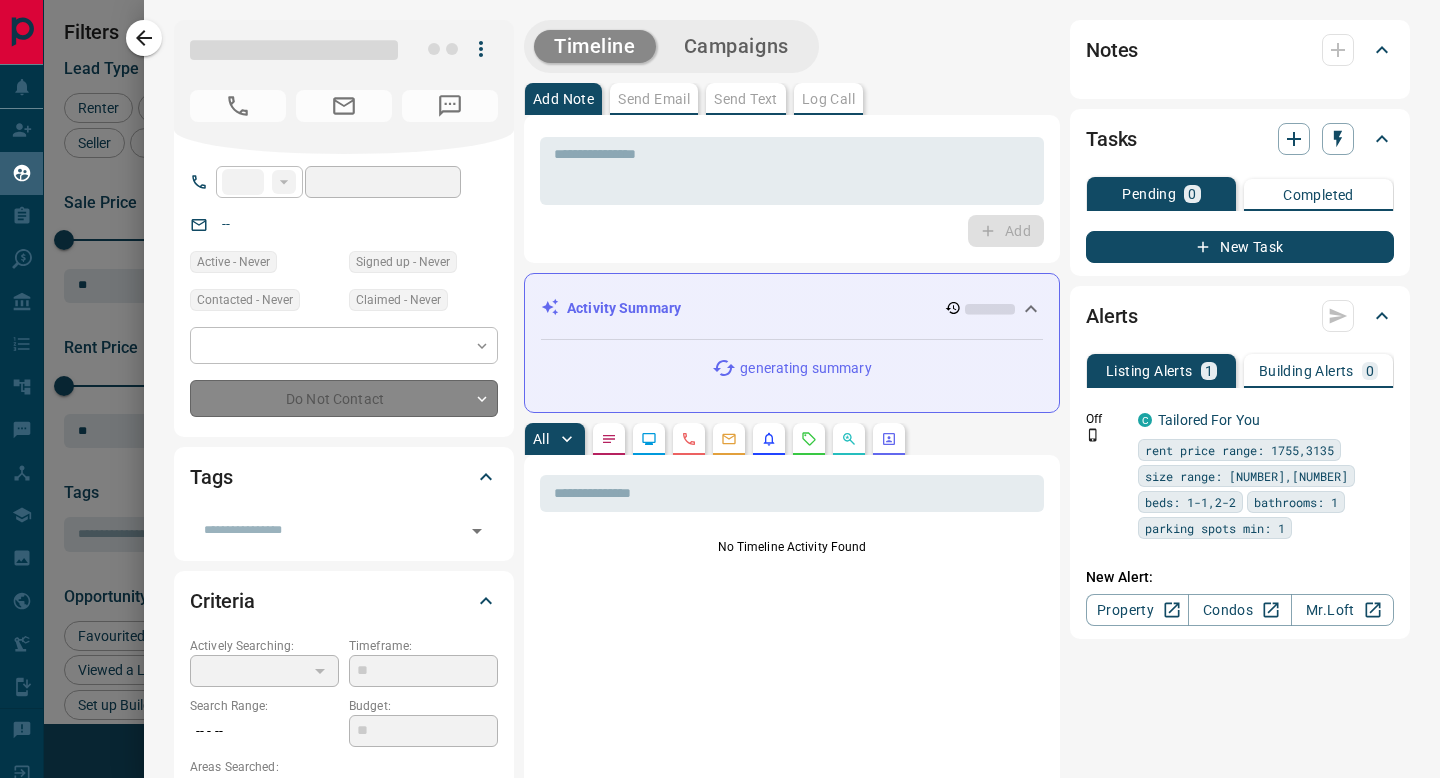 type on "**" 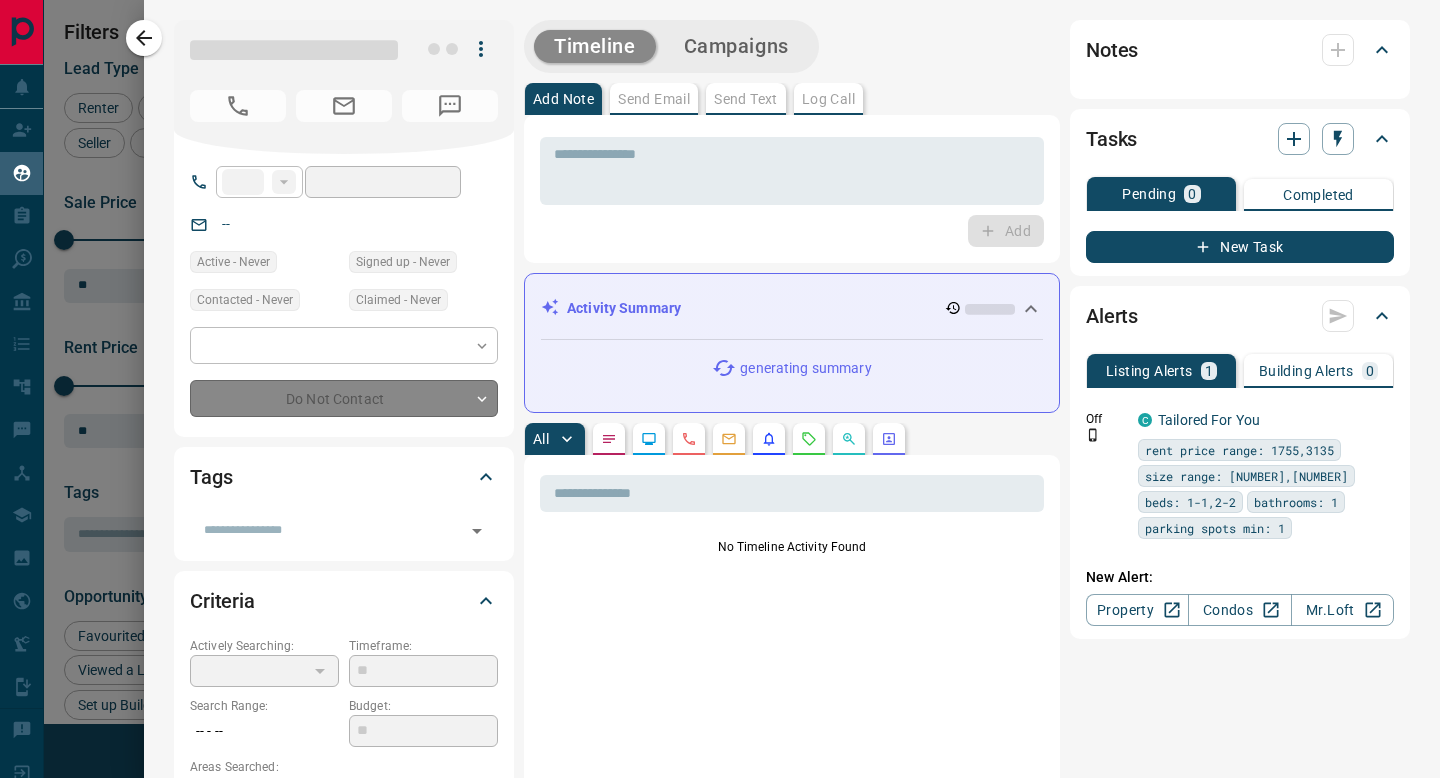type on "**********" 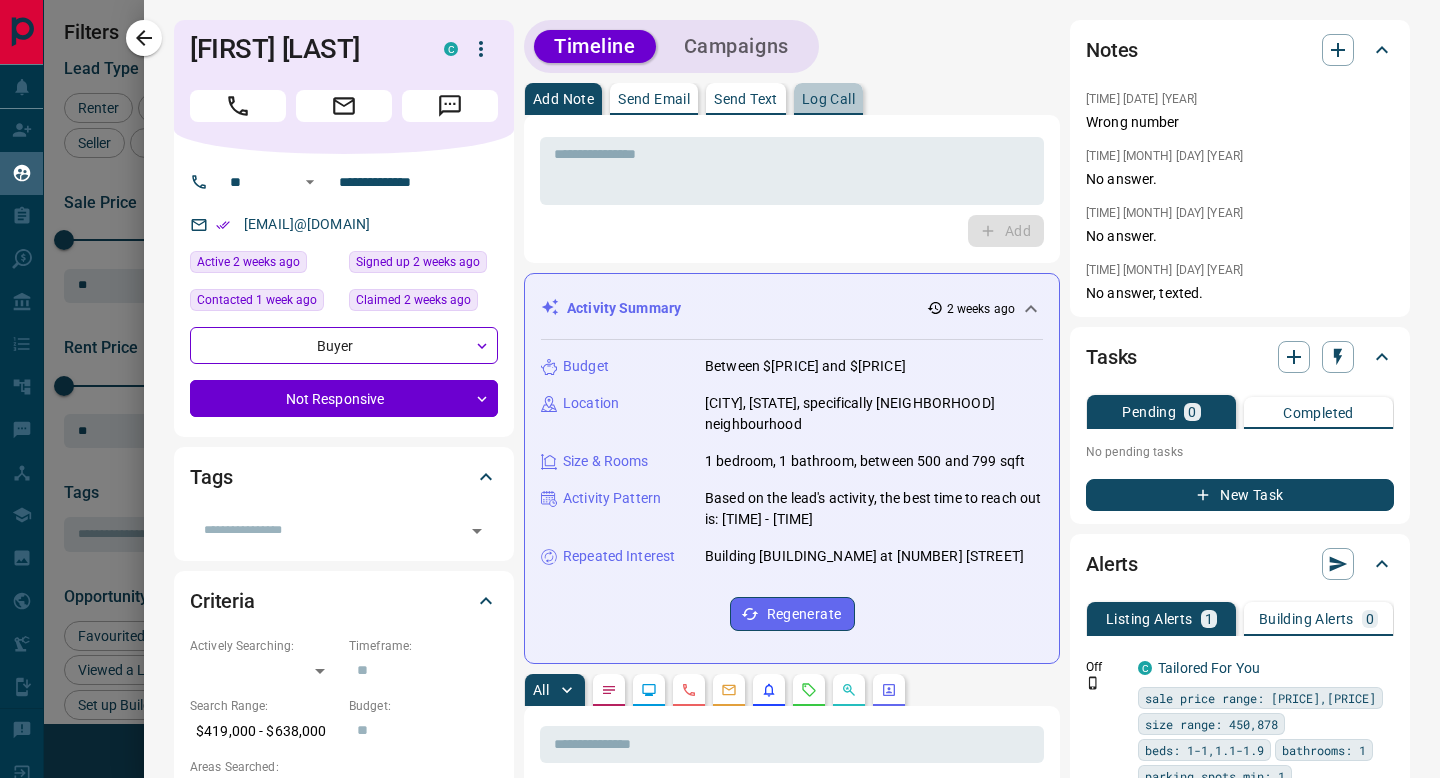 click on "Log Call" at bounding box center (828, 99) 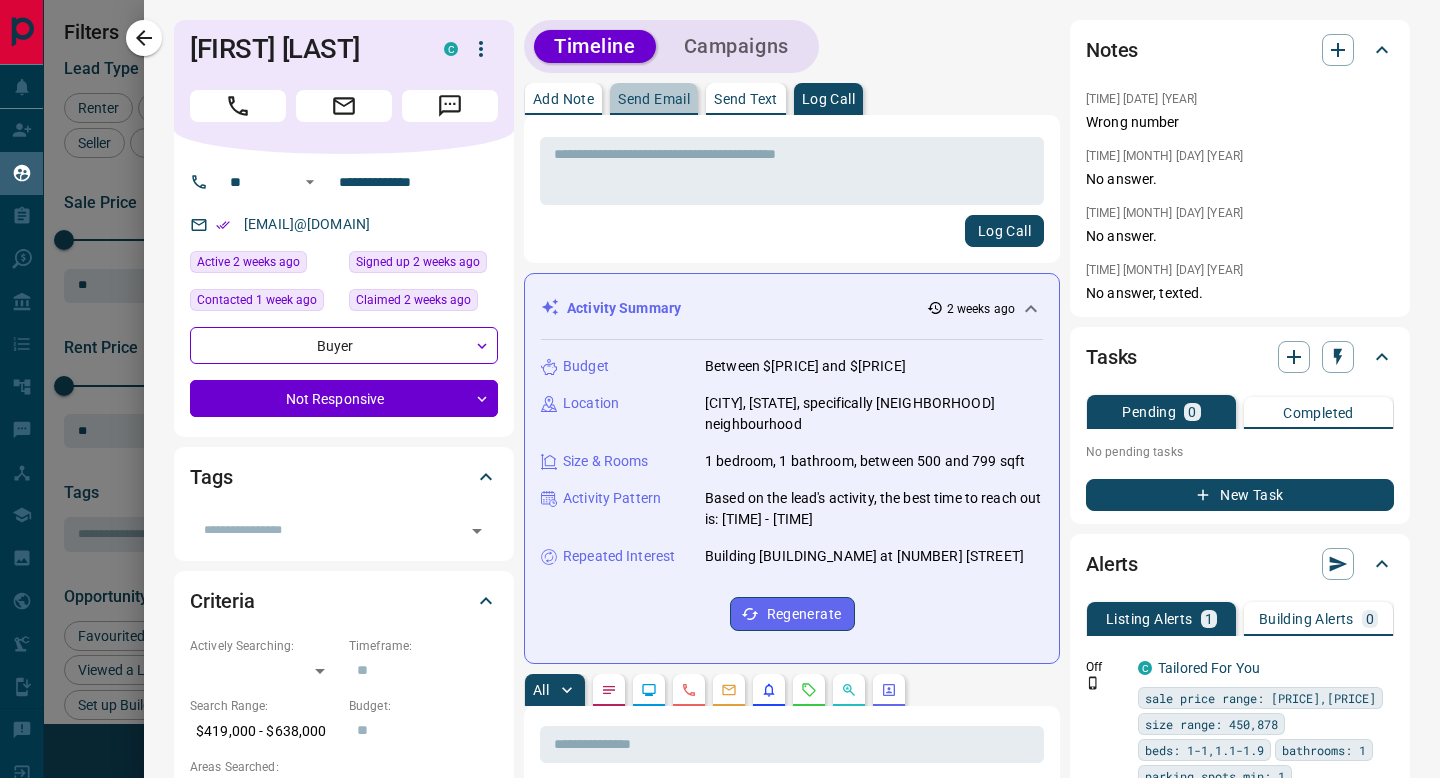 click on "Send Email" at bounding box center [654, 99] 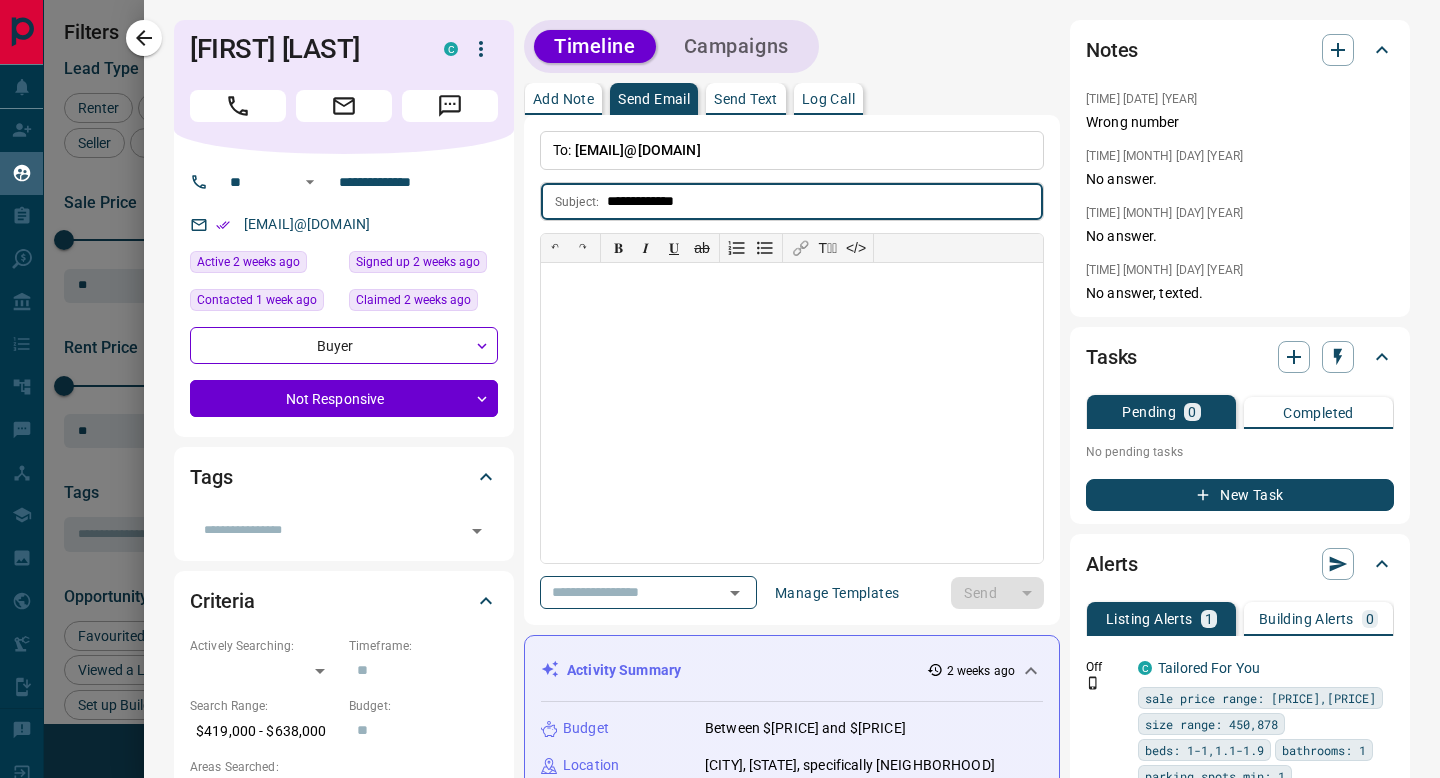 type on "**********" 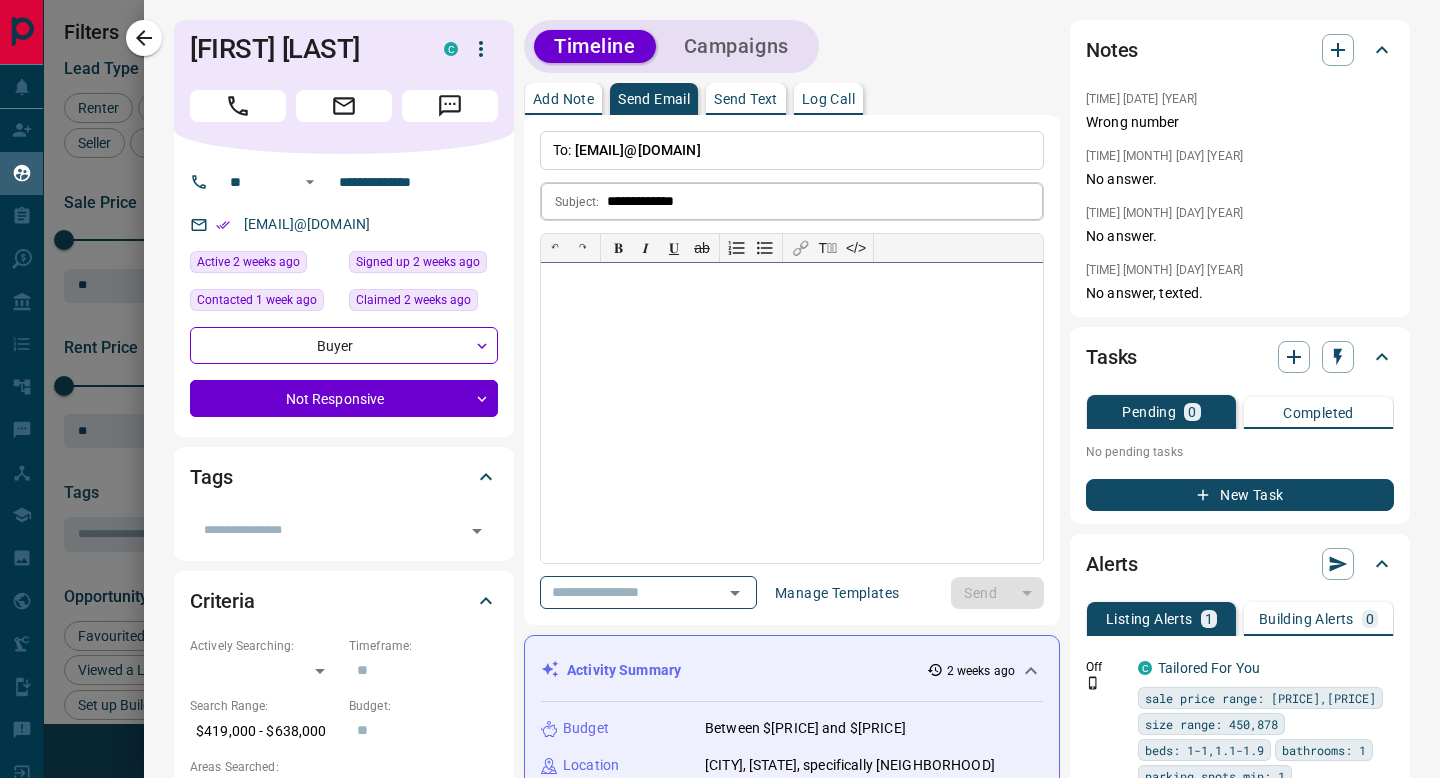 type 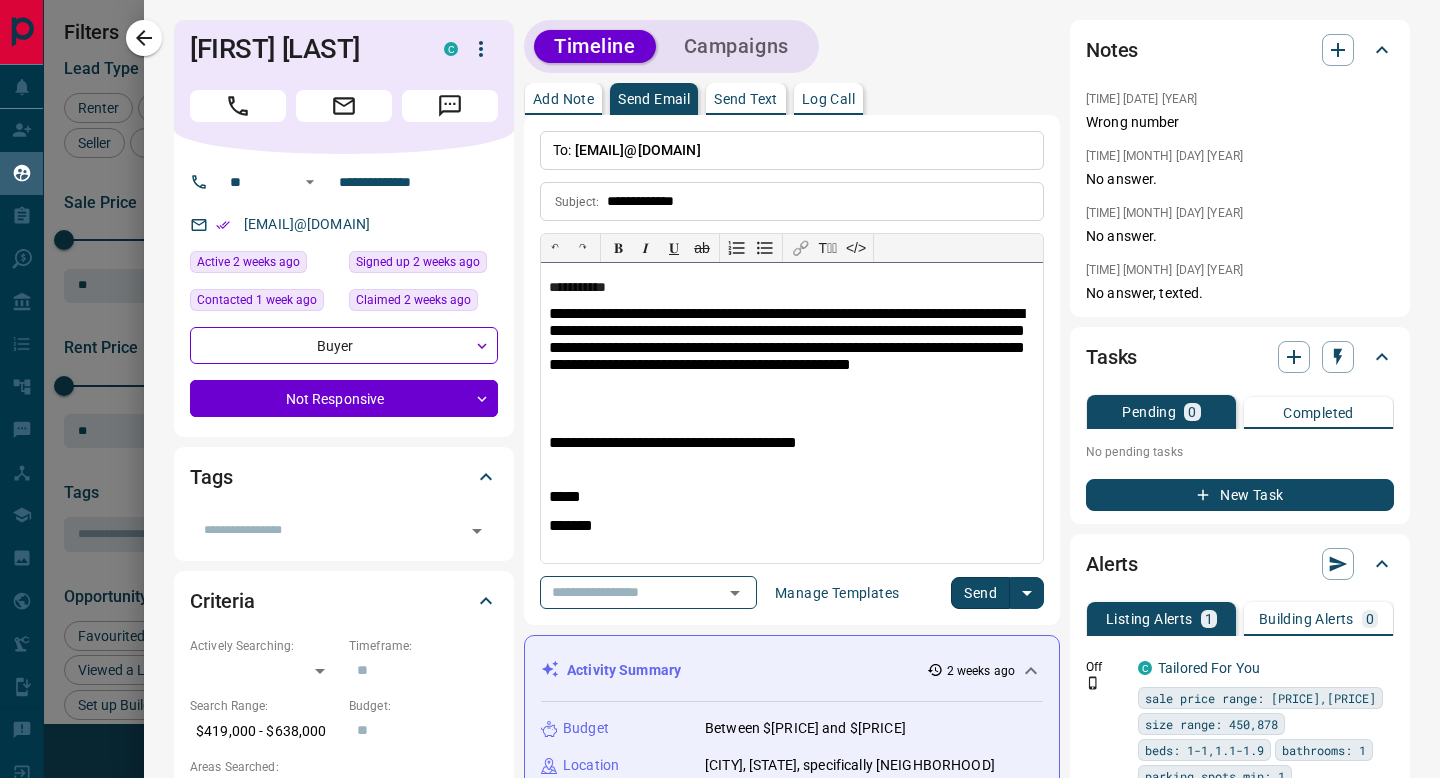 click on "**********" at bounding box center (792, 413) 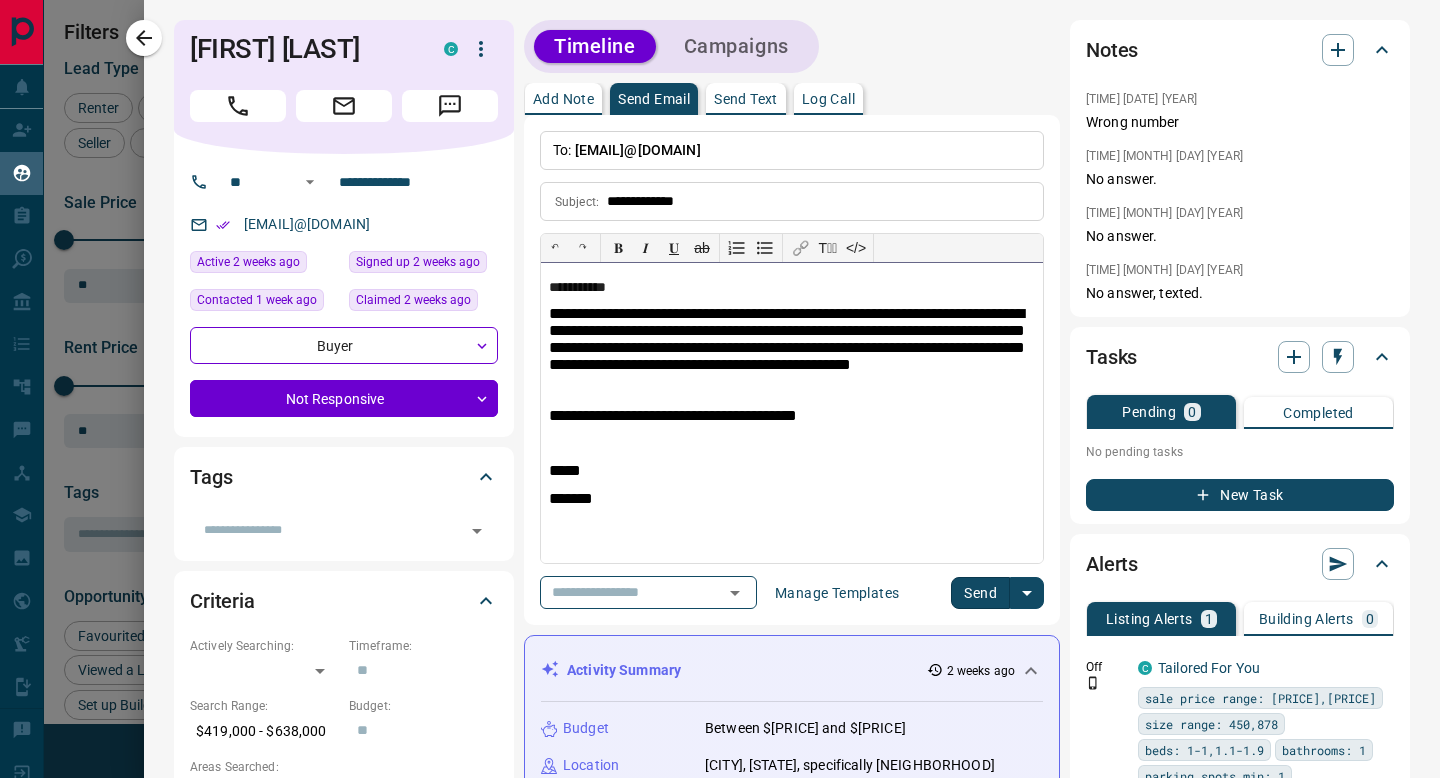 click at bounding box center (792, 443) 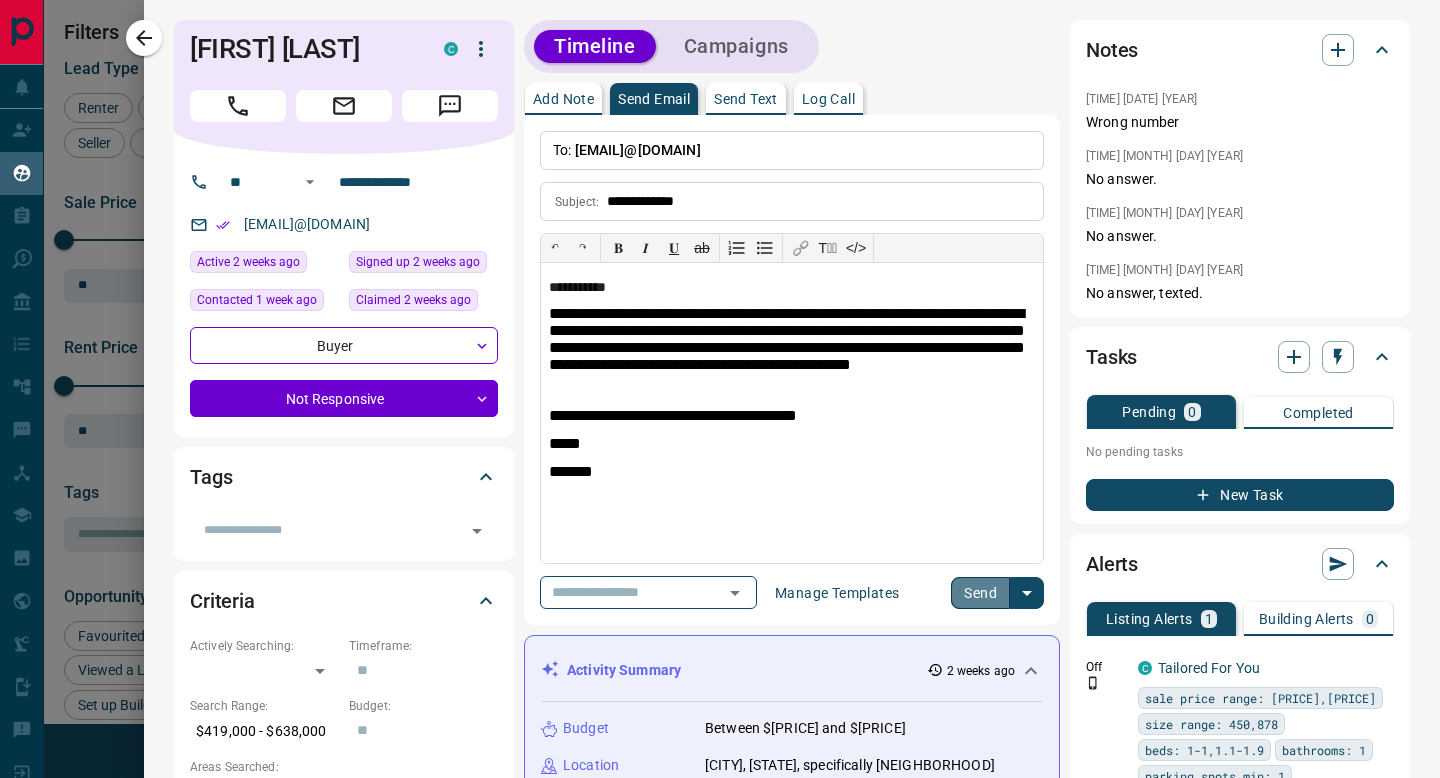 click on "Send" at bounding box center [980, 593] 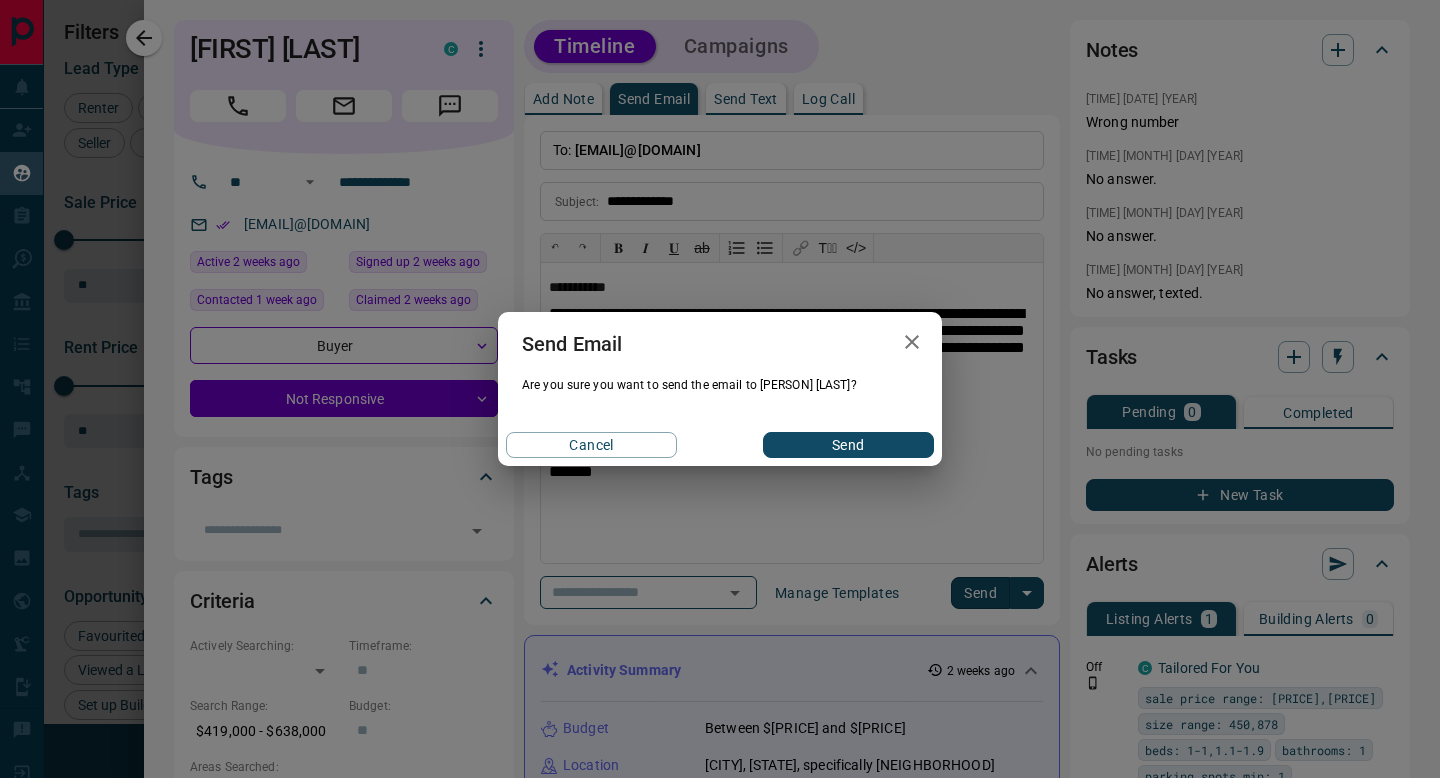 click on "Send" at bounding box center [848, 445] 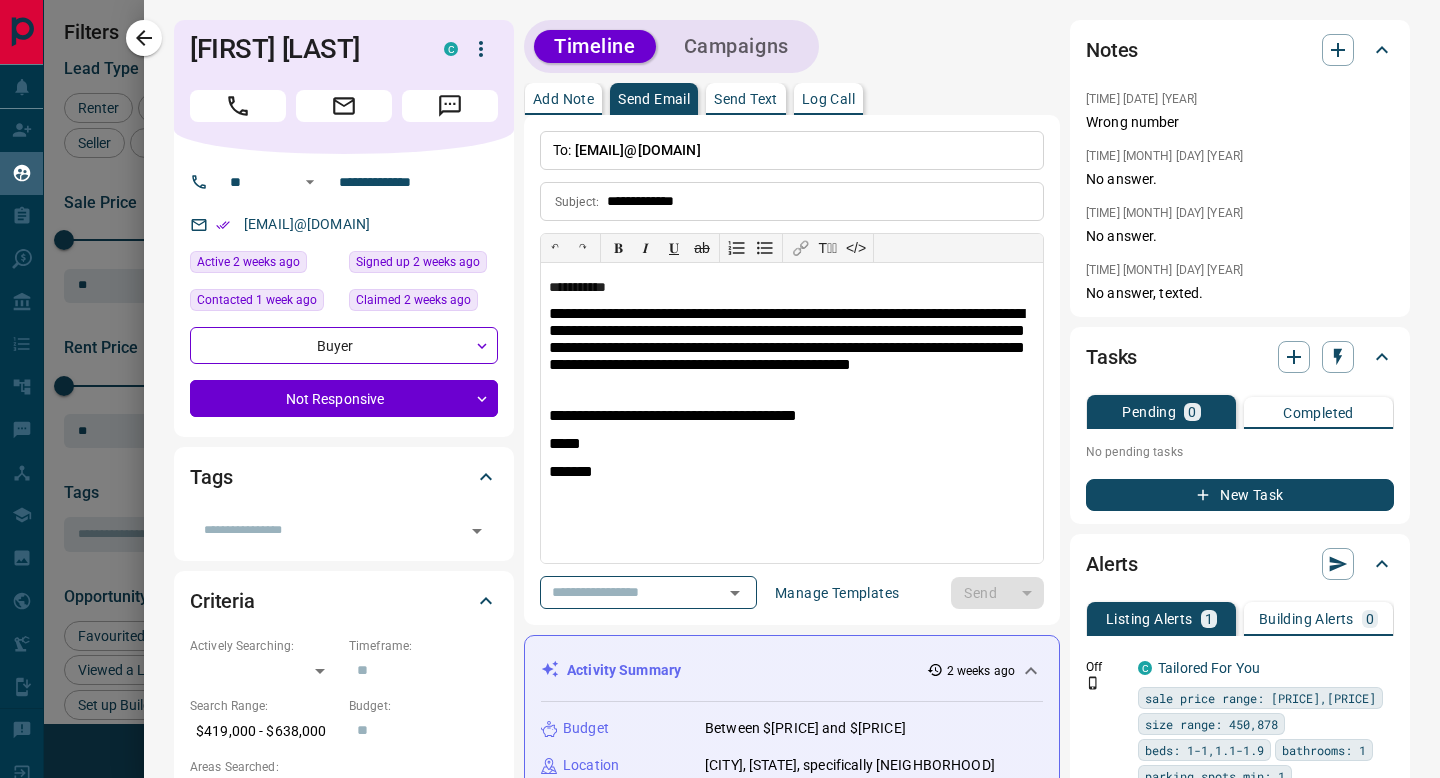 type 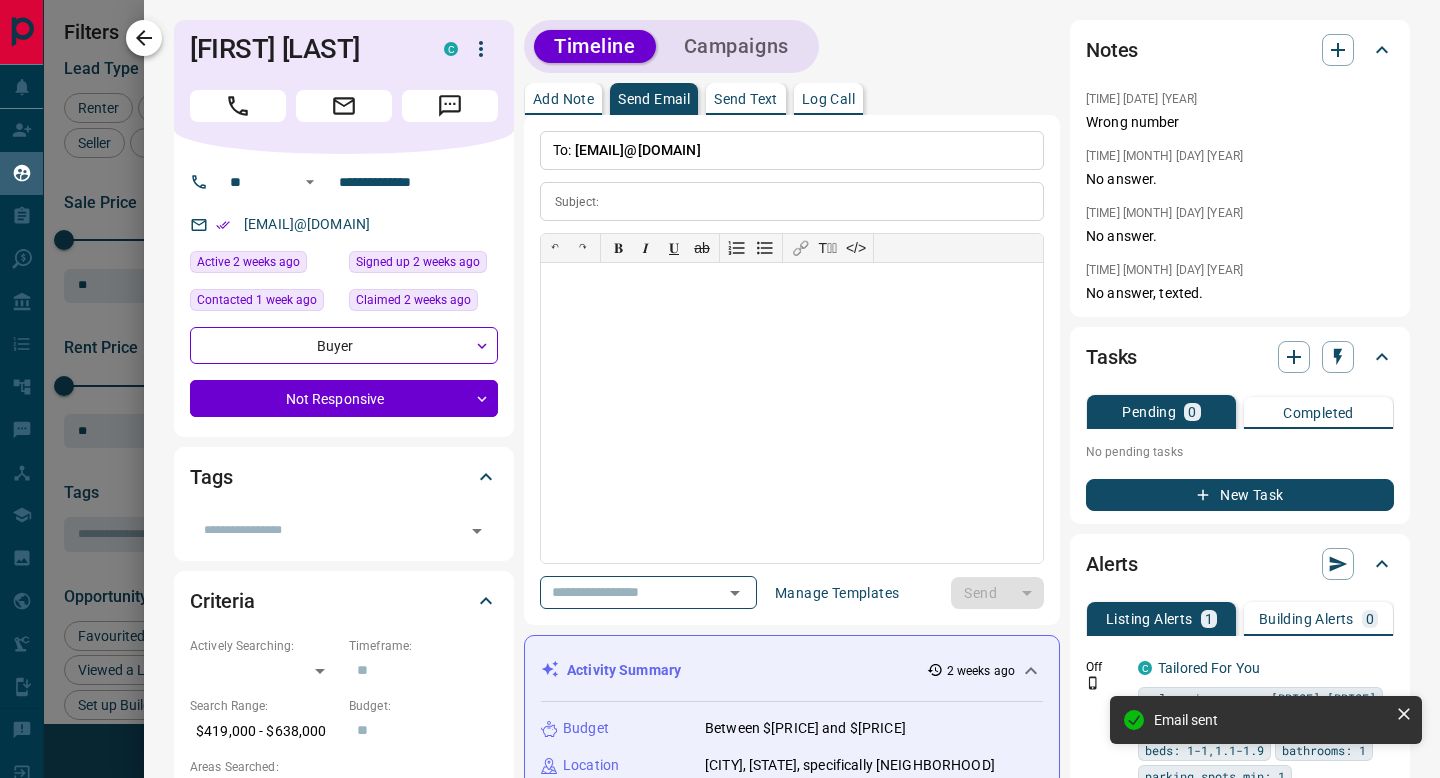 click 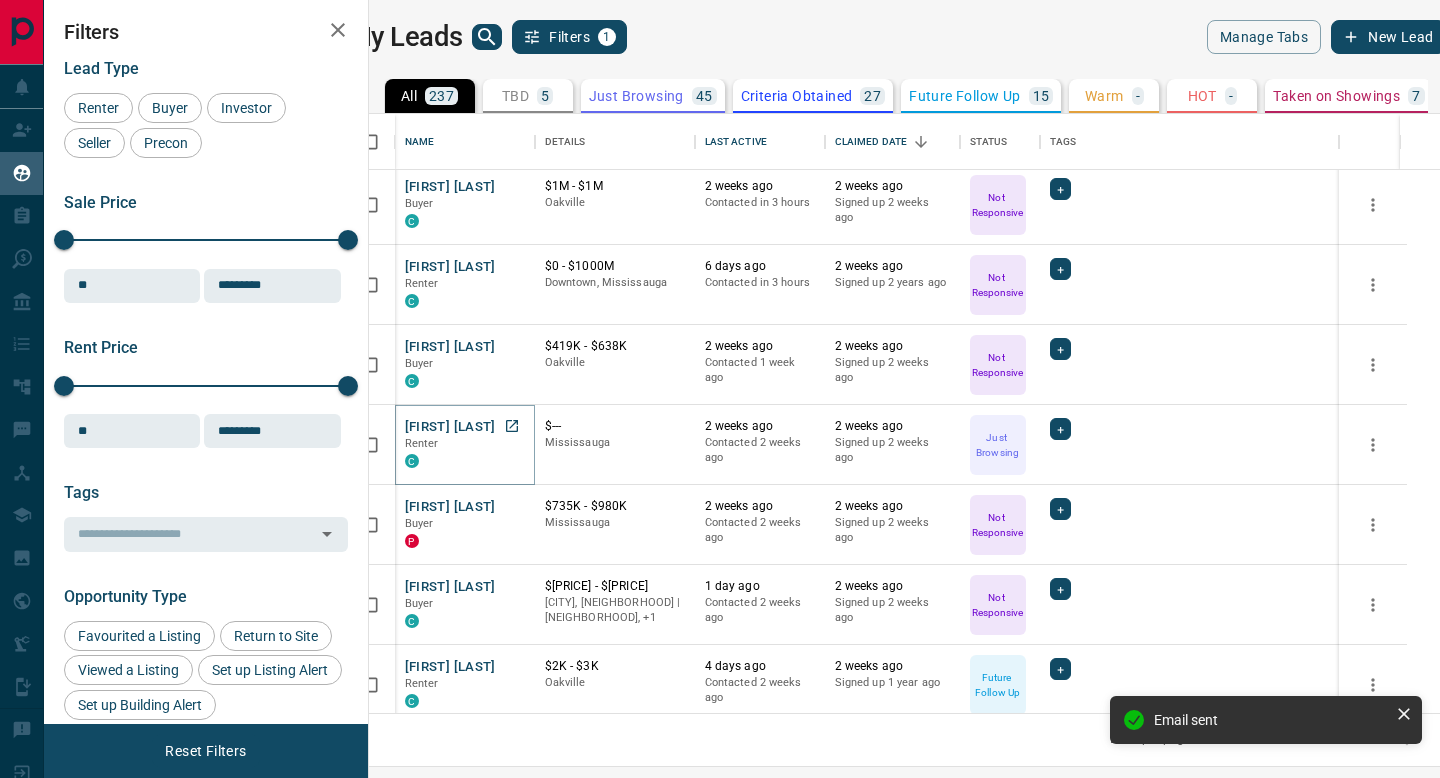 click on "[FIRST] [LAST]" at bounding box center [450, 427] 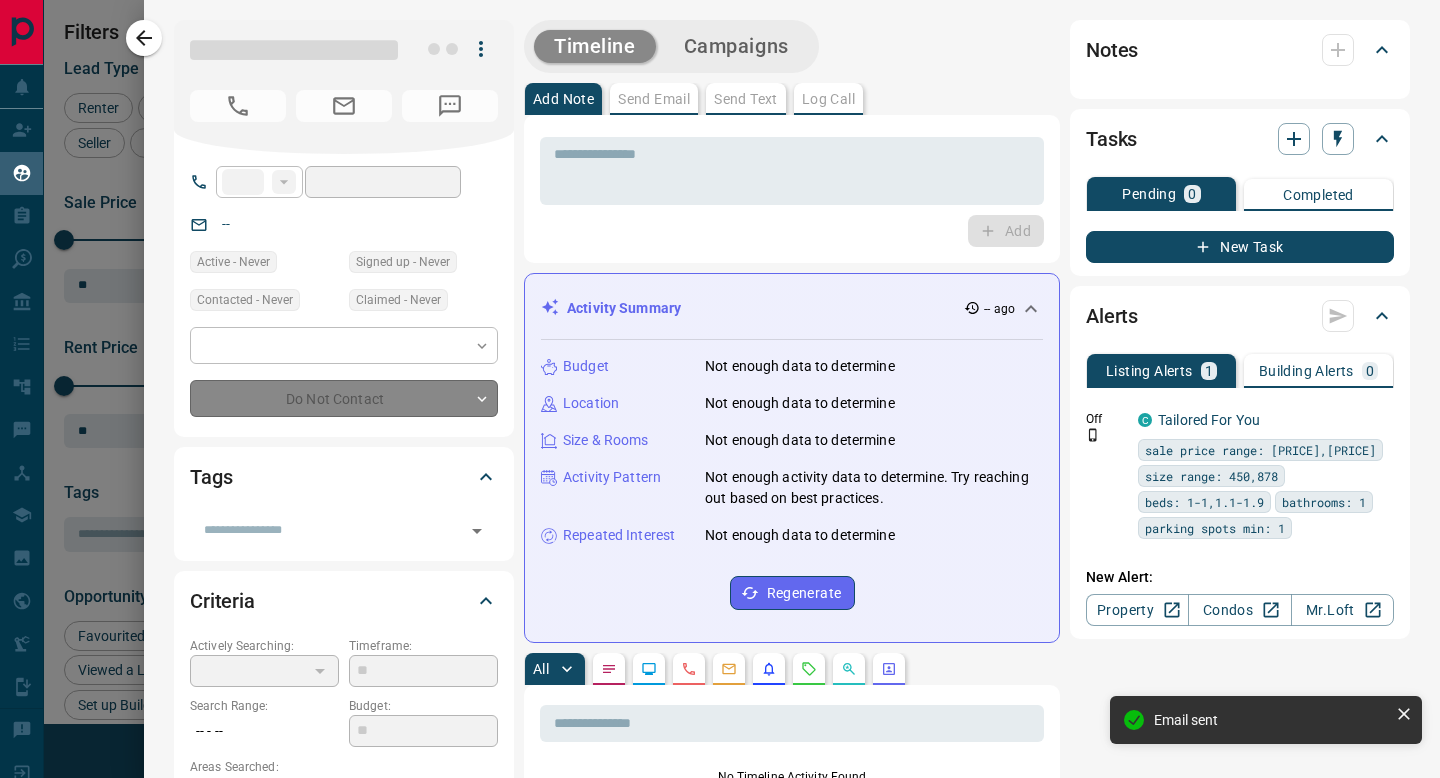 type on "**" 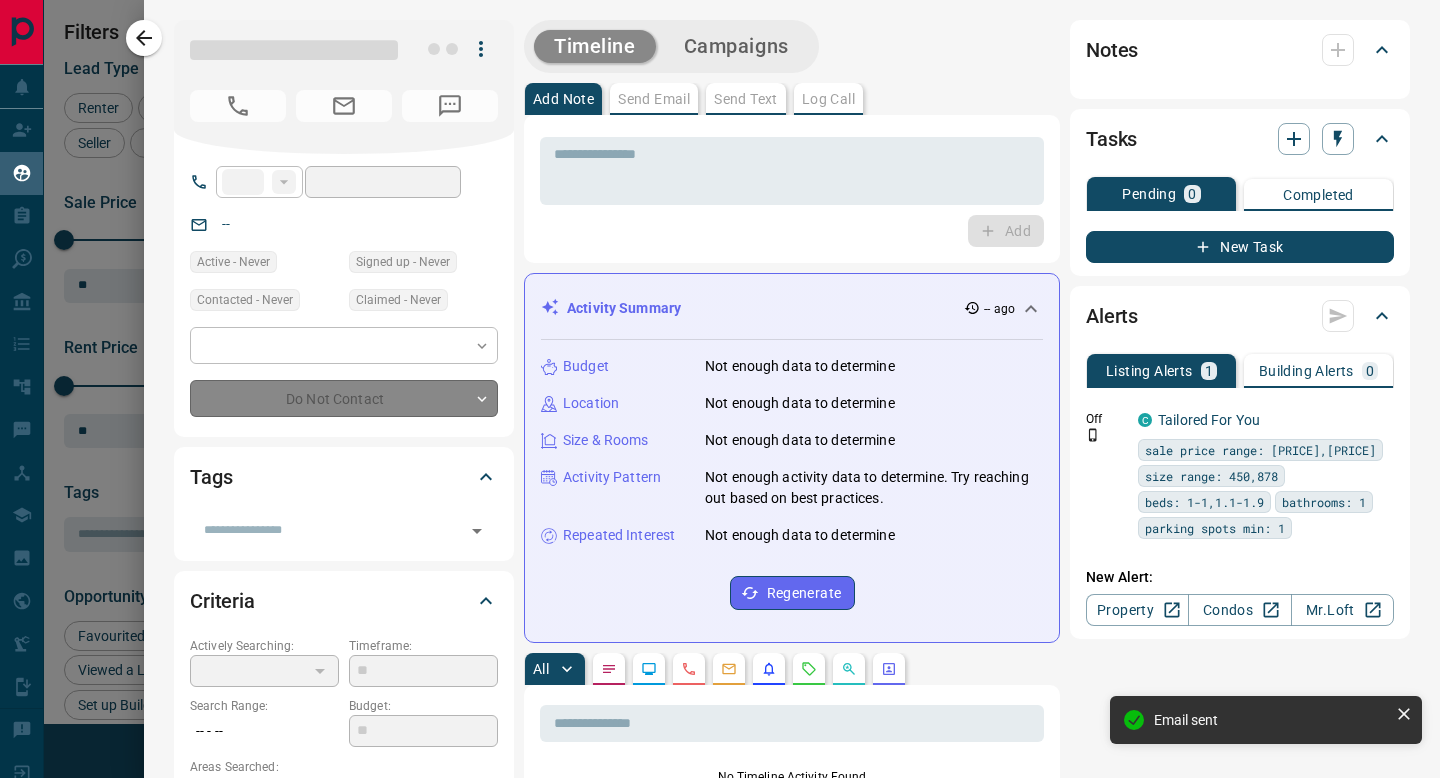 type on "**********" 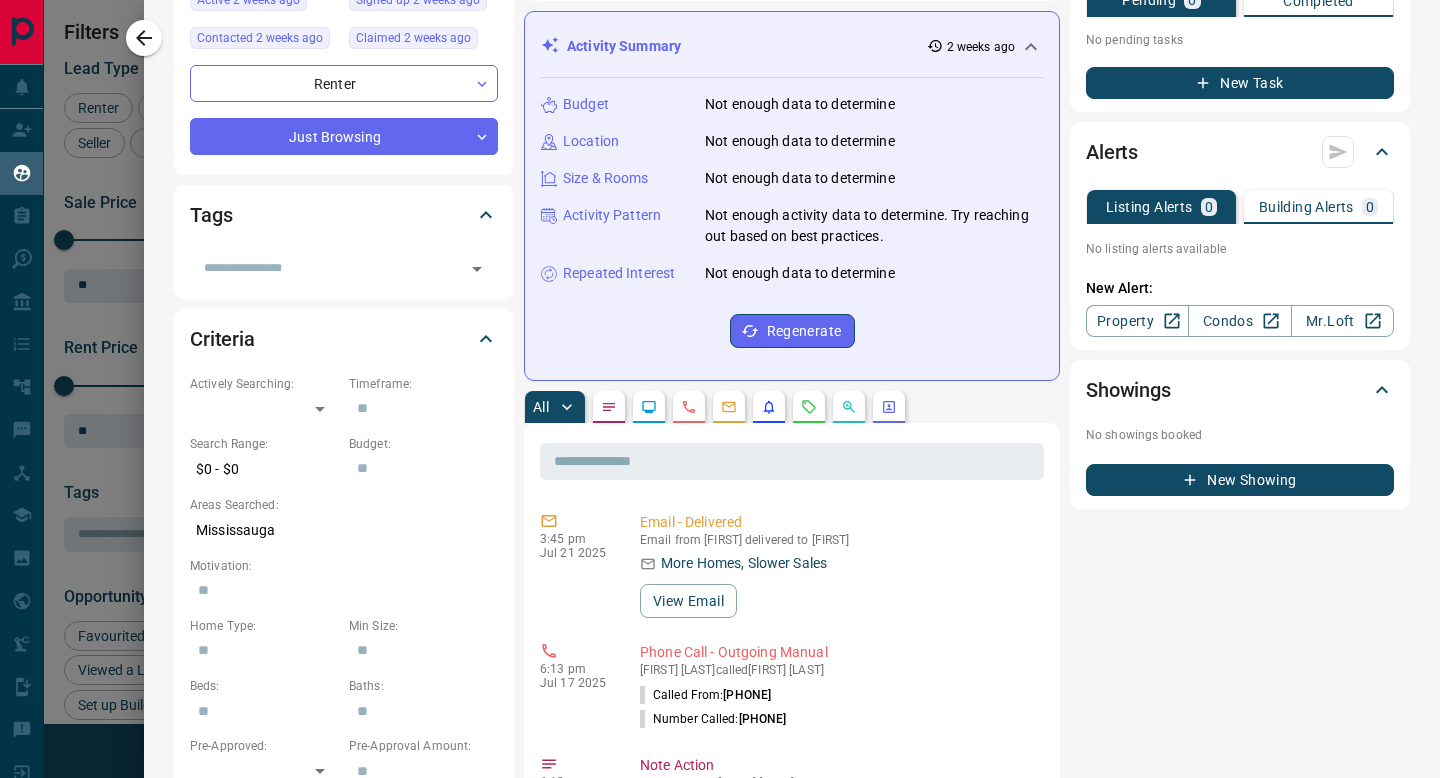 scroll, scrollTop: 0, scrollLeft: 0, axis: both 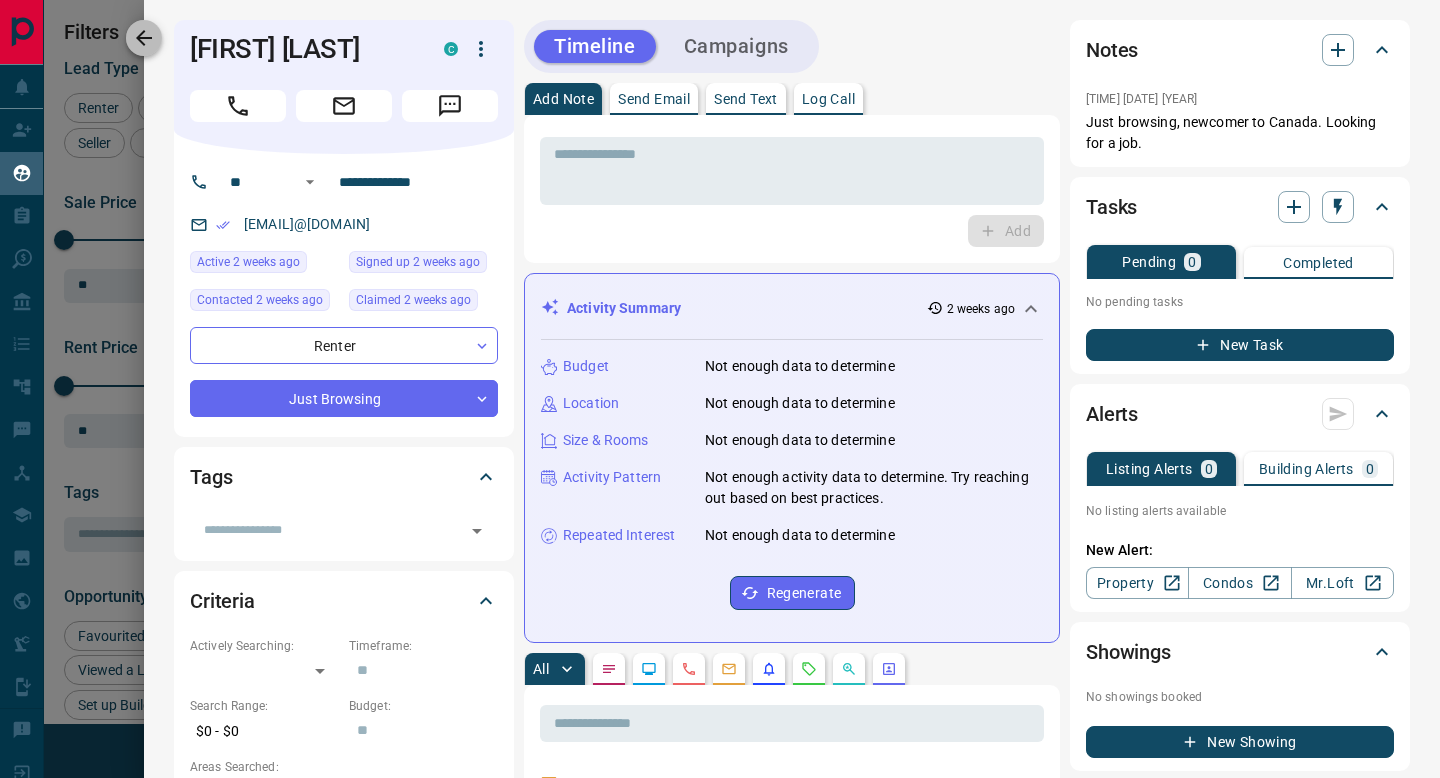 click 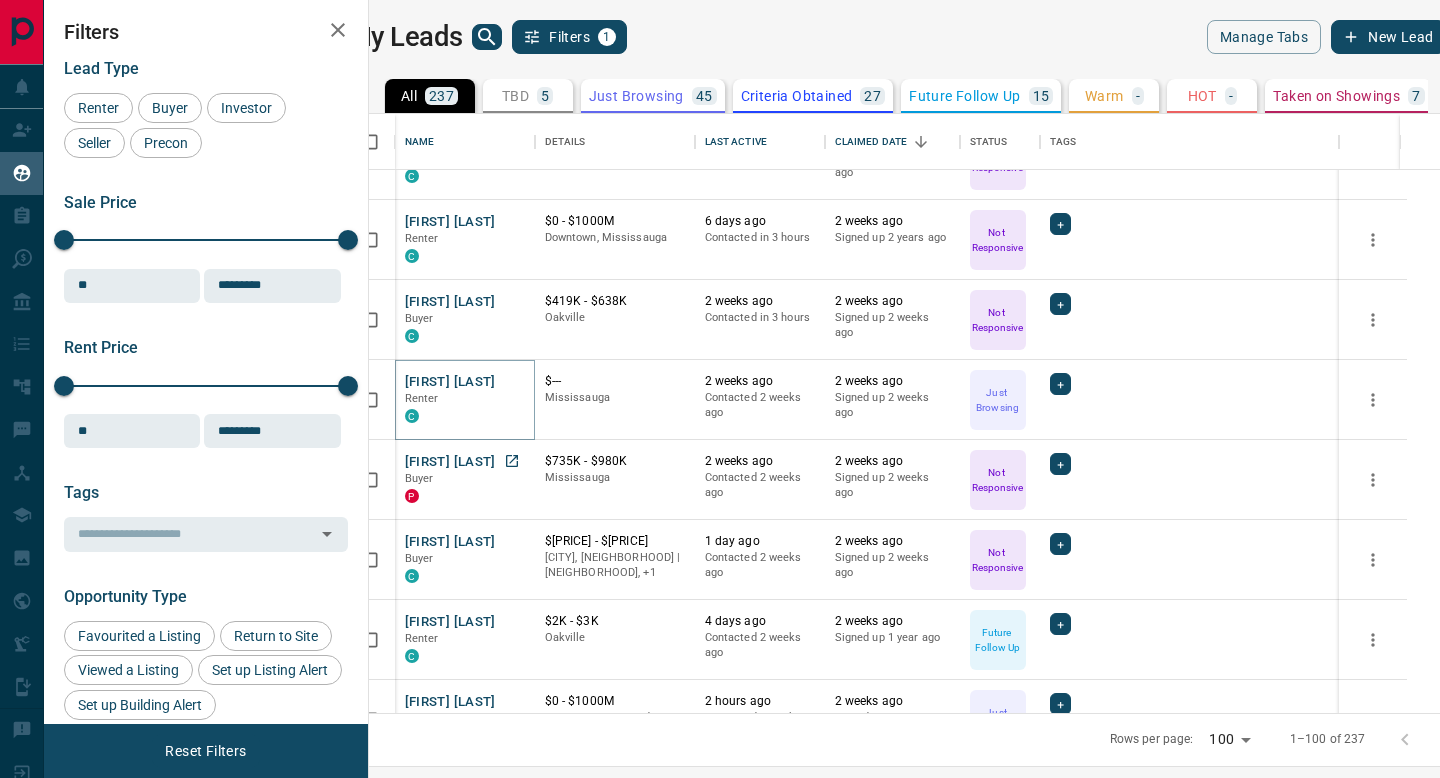 scroll, scrollTop: 5018, scrollLeft: 0, axis: vertical 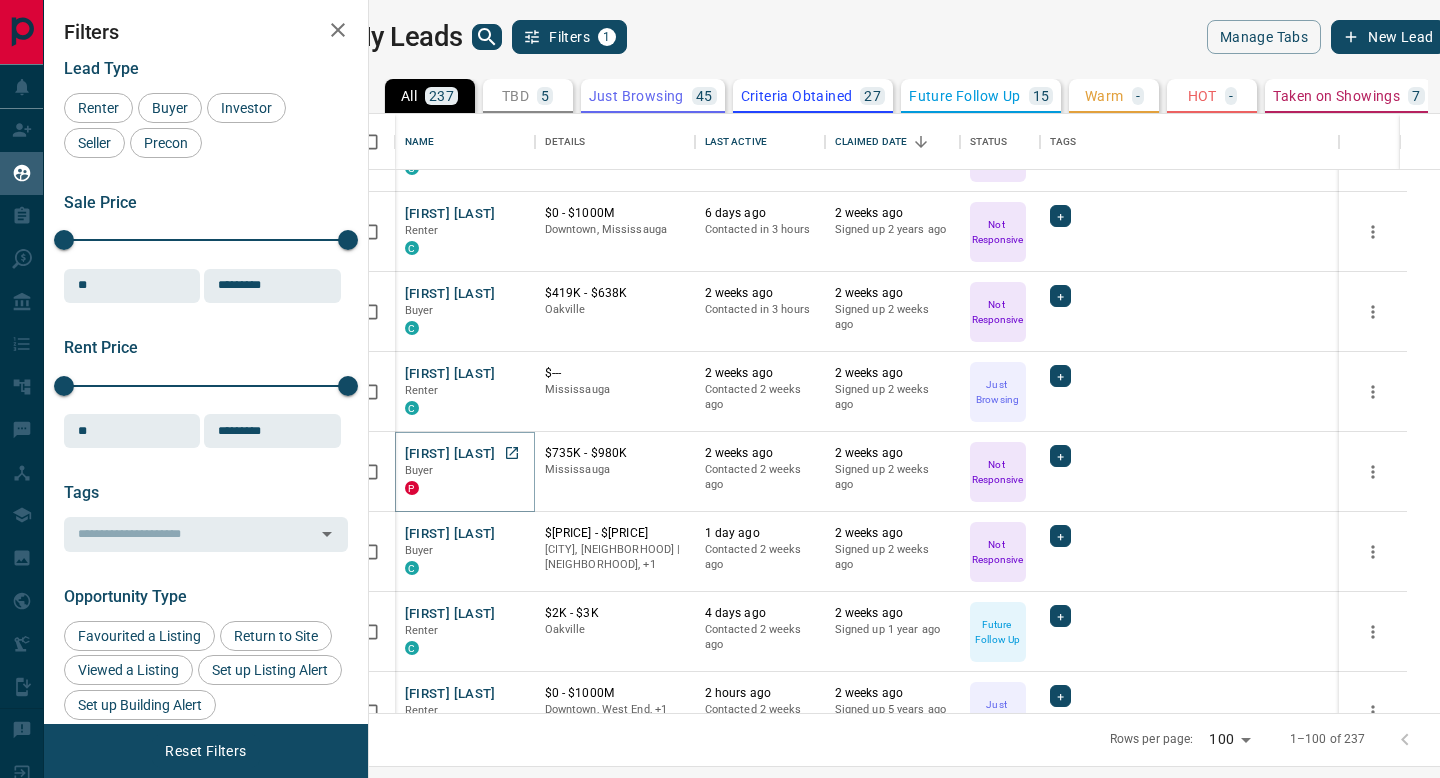click on "[FIRST] [LAST]" at bounding box center [450, 454] 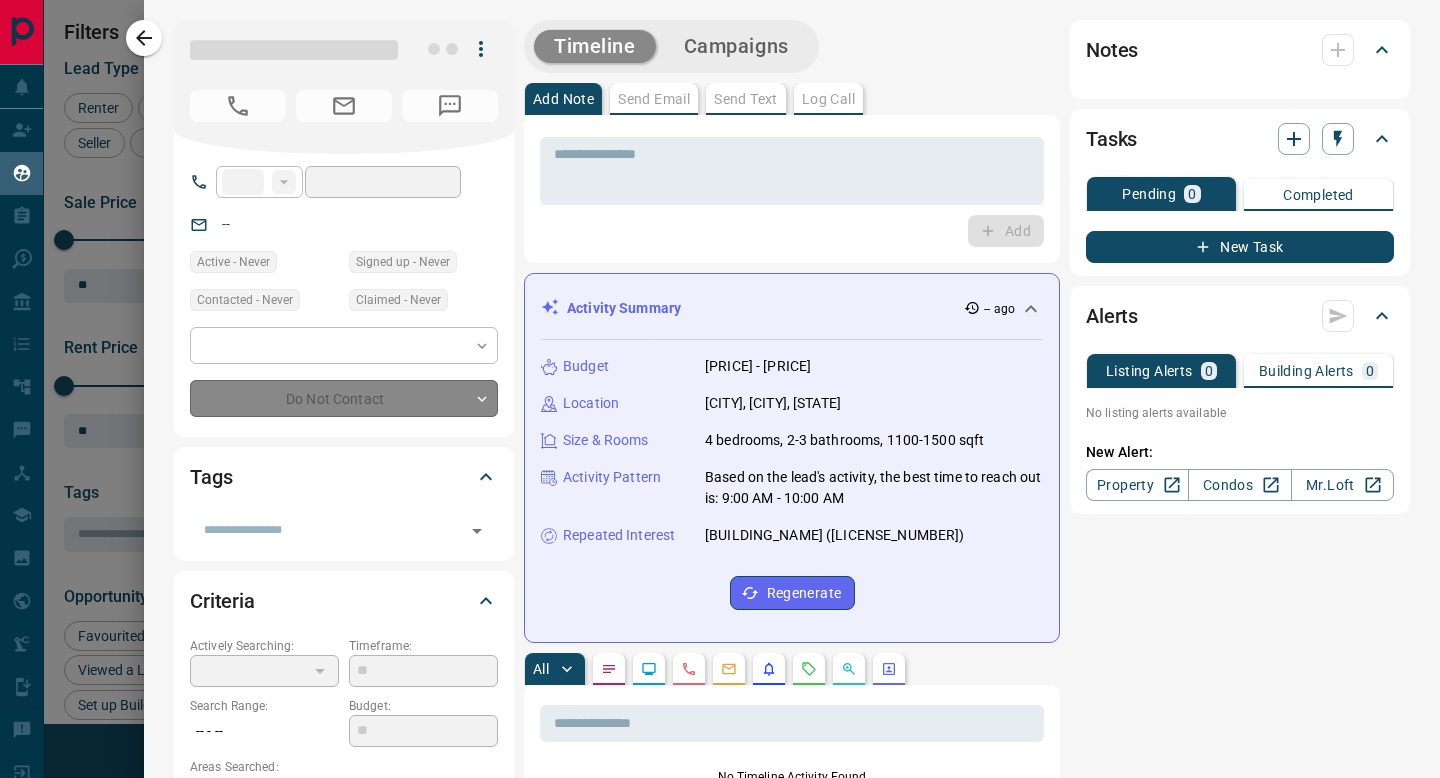 type on "**" 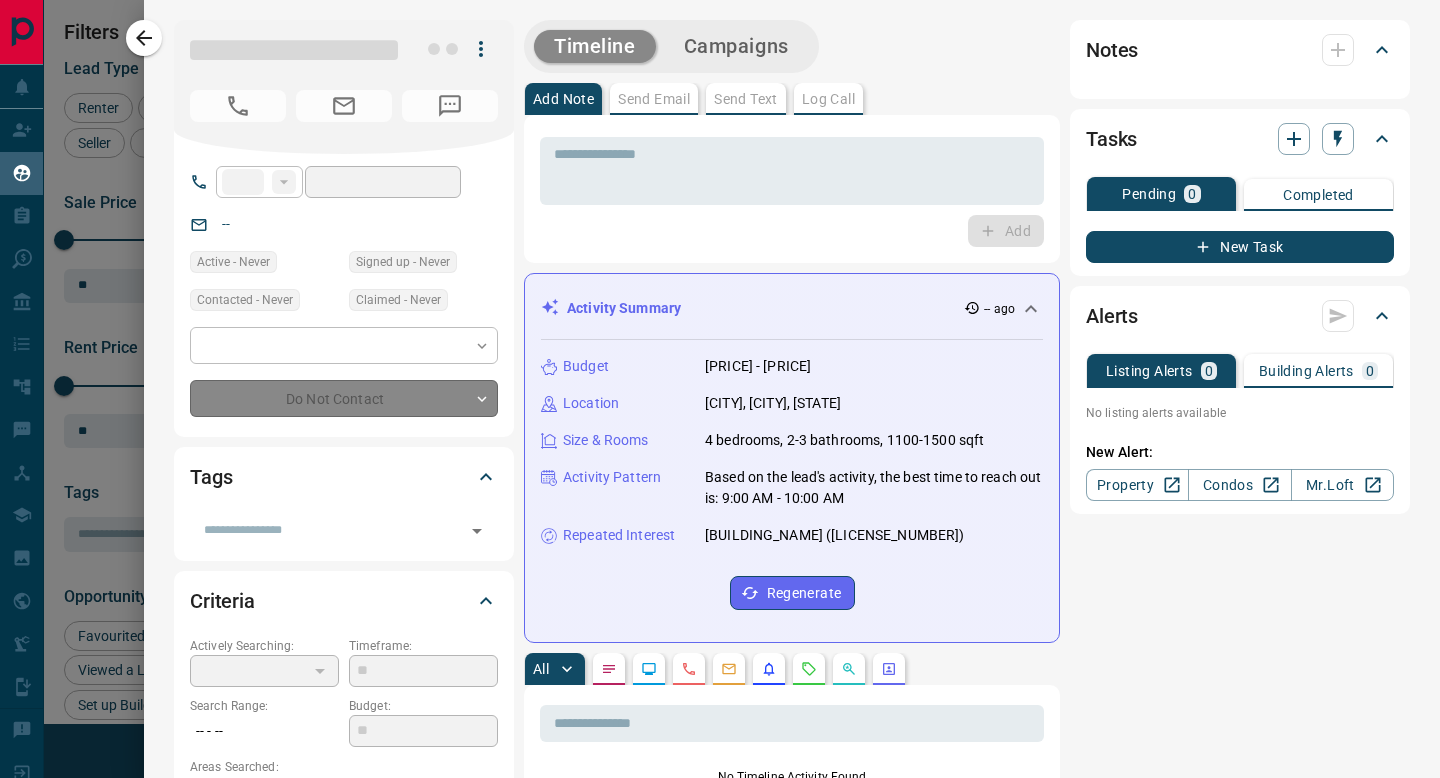 type on "**********" 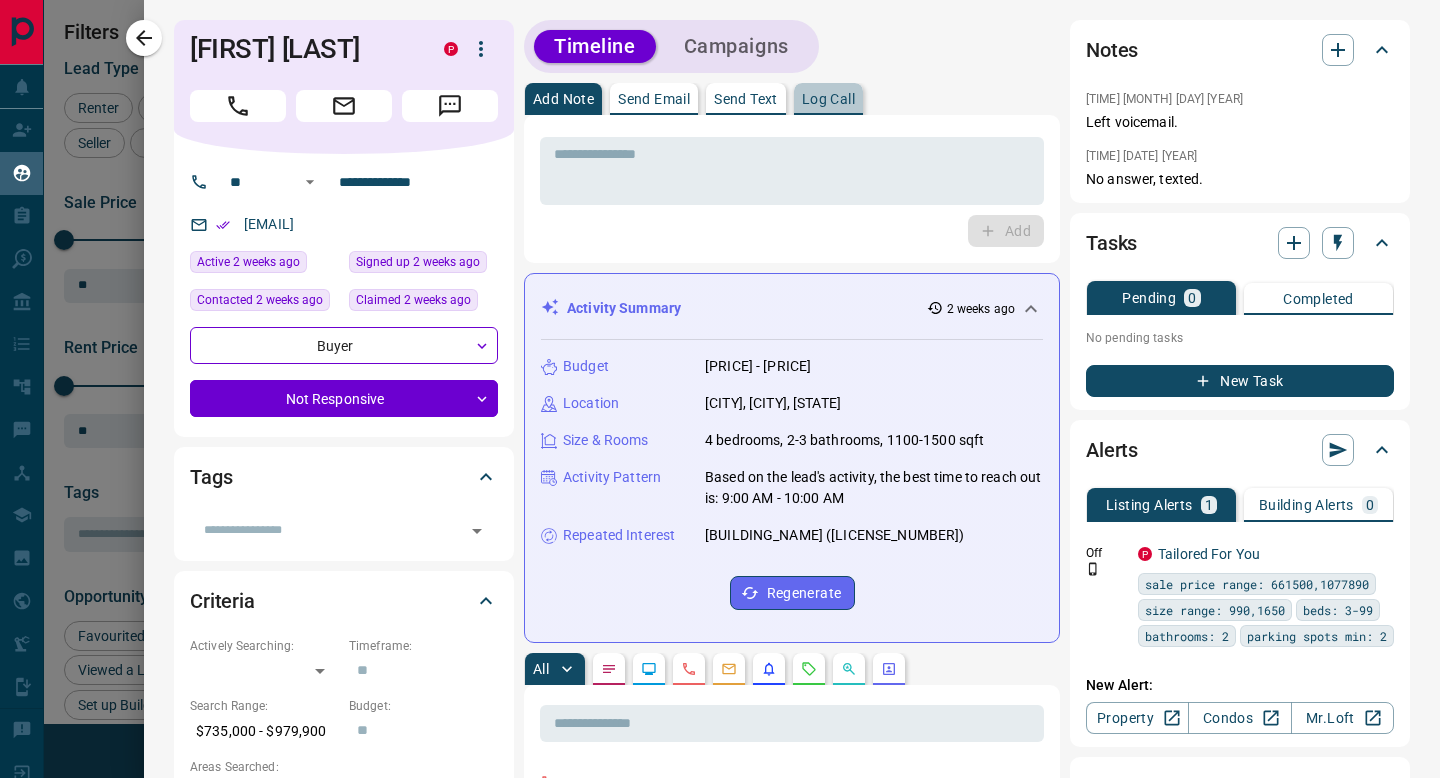 click on "Log Call" at bounding box center (828, 99) 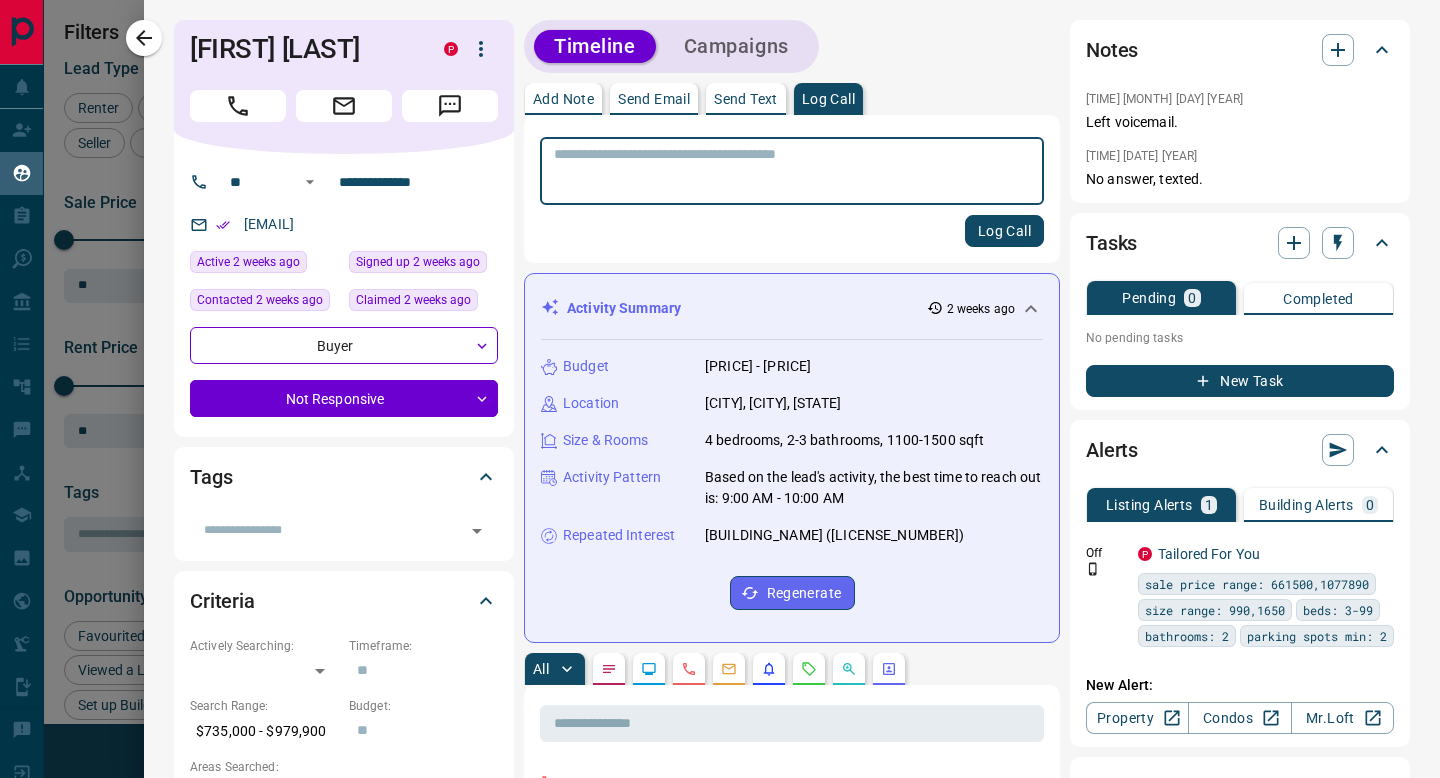 click at bounding box center [792, 171] 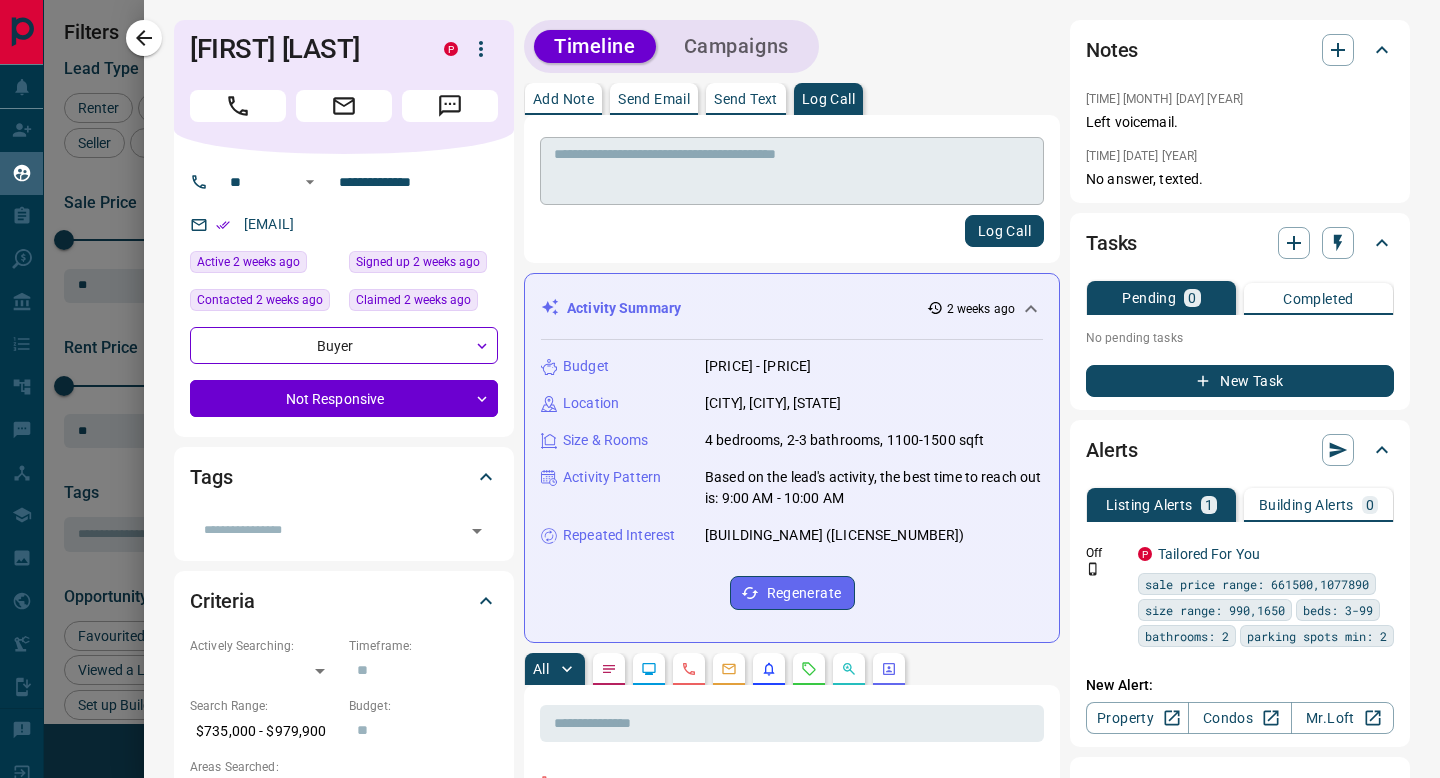click on "* ​" at bounding box center (792, 171) 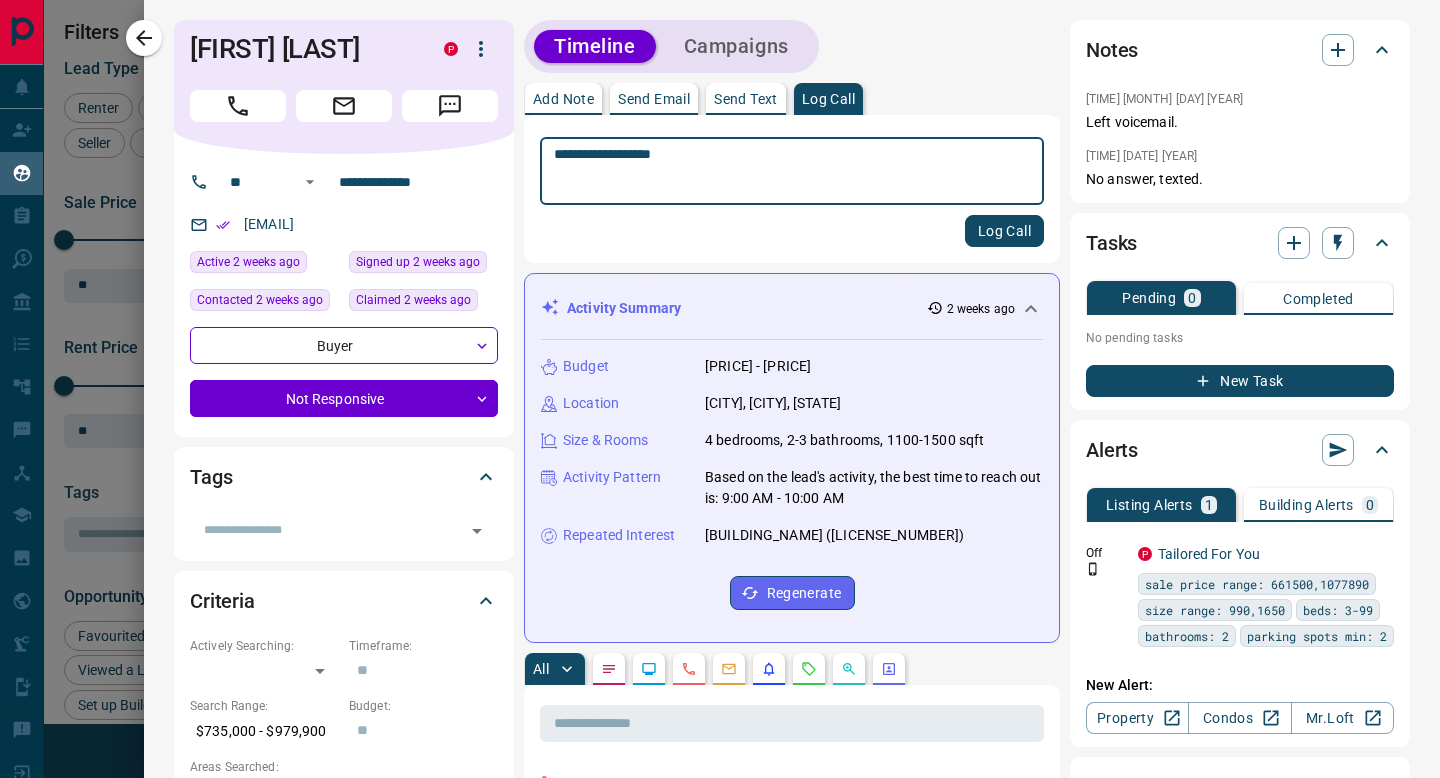 type on "**********" 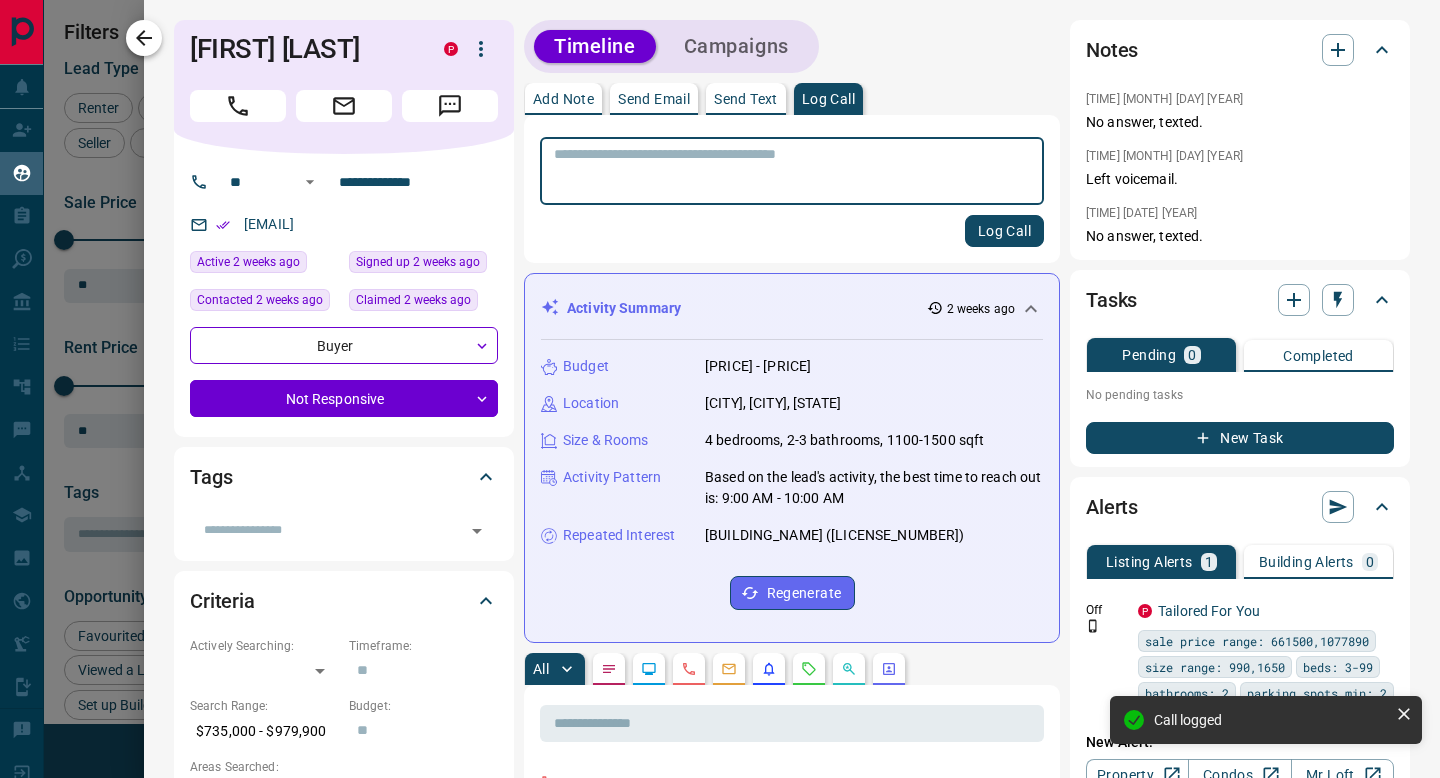 click 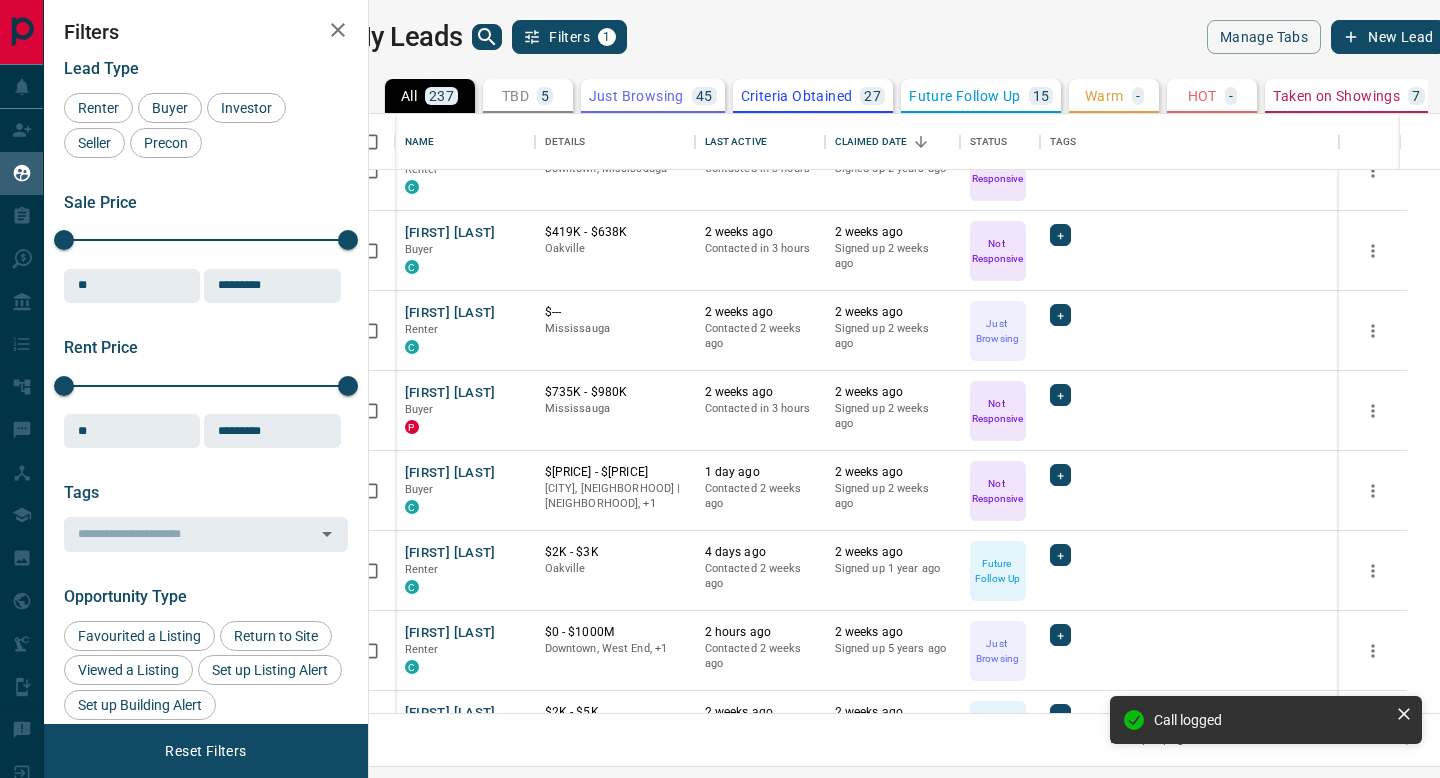 scroll, scrollTop: 5082, scrollLeft: 0, axis: vertical 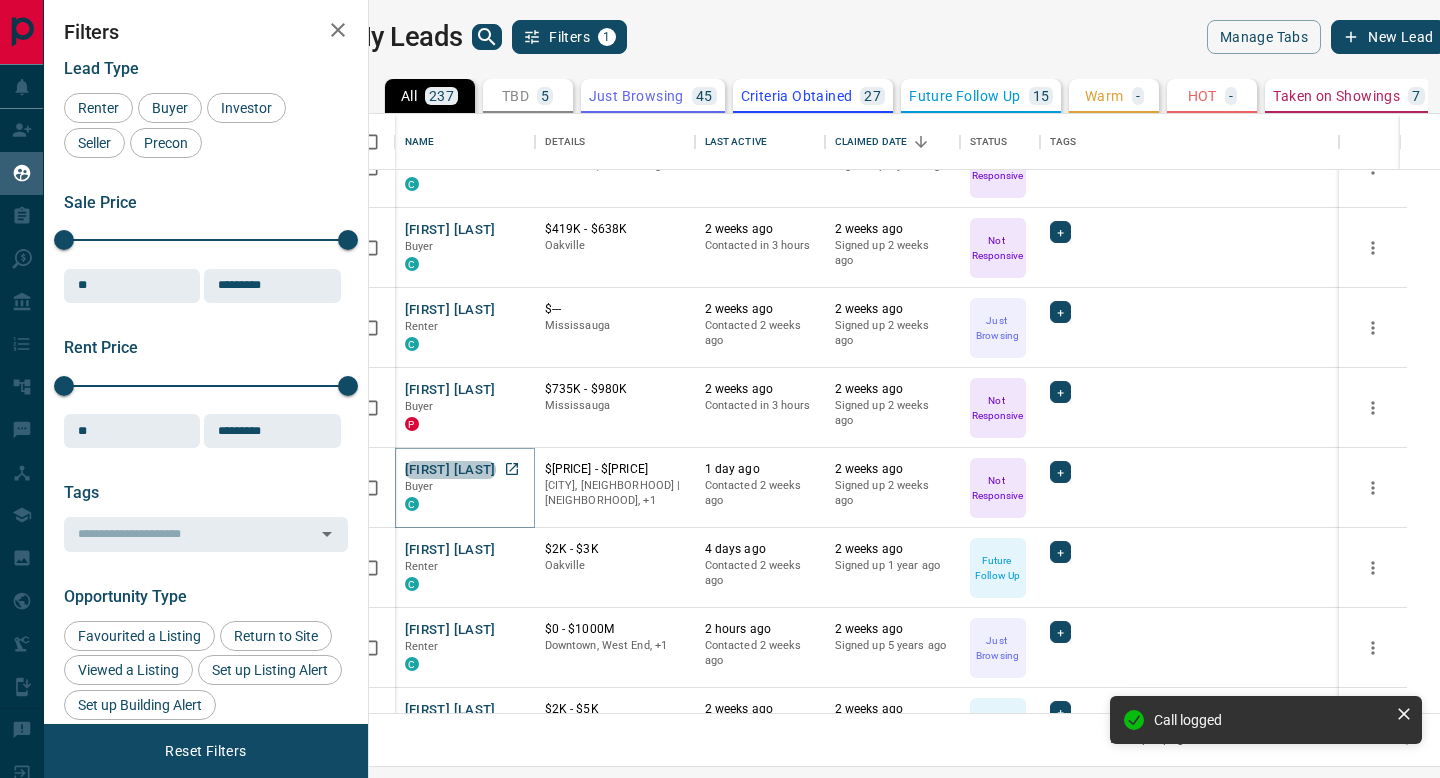 click on "[FIRST] [LAST]" at bounding box center [450, 470] 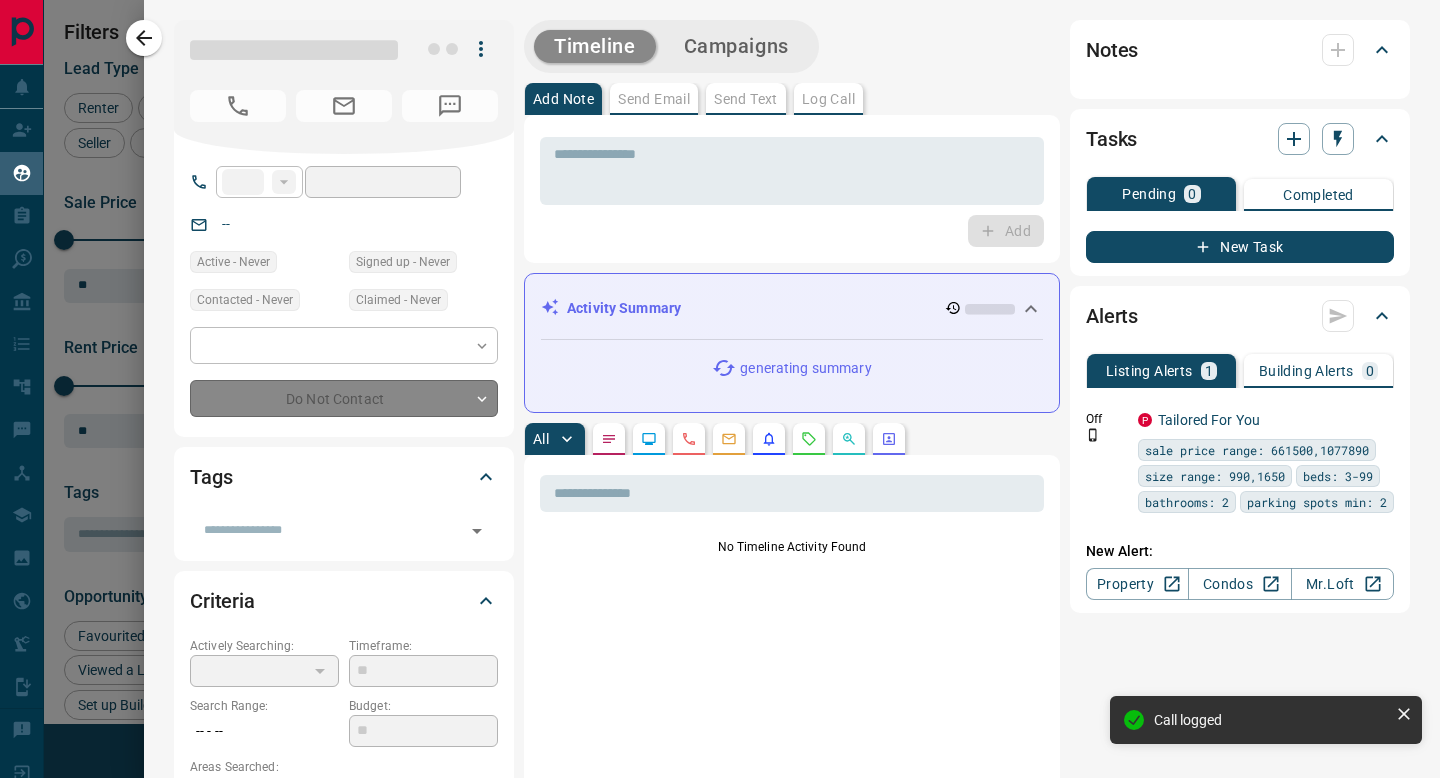 type on "**" 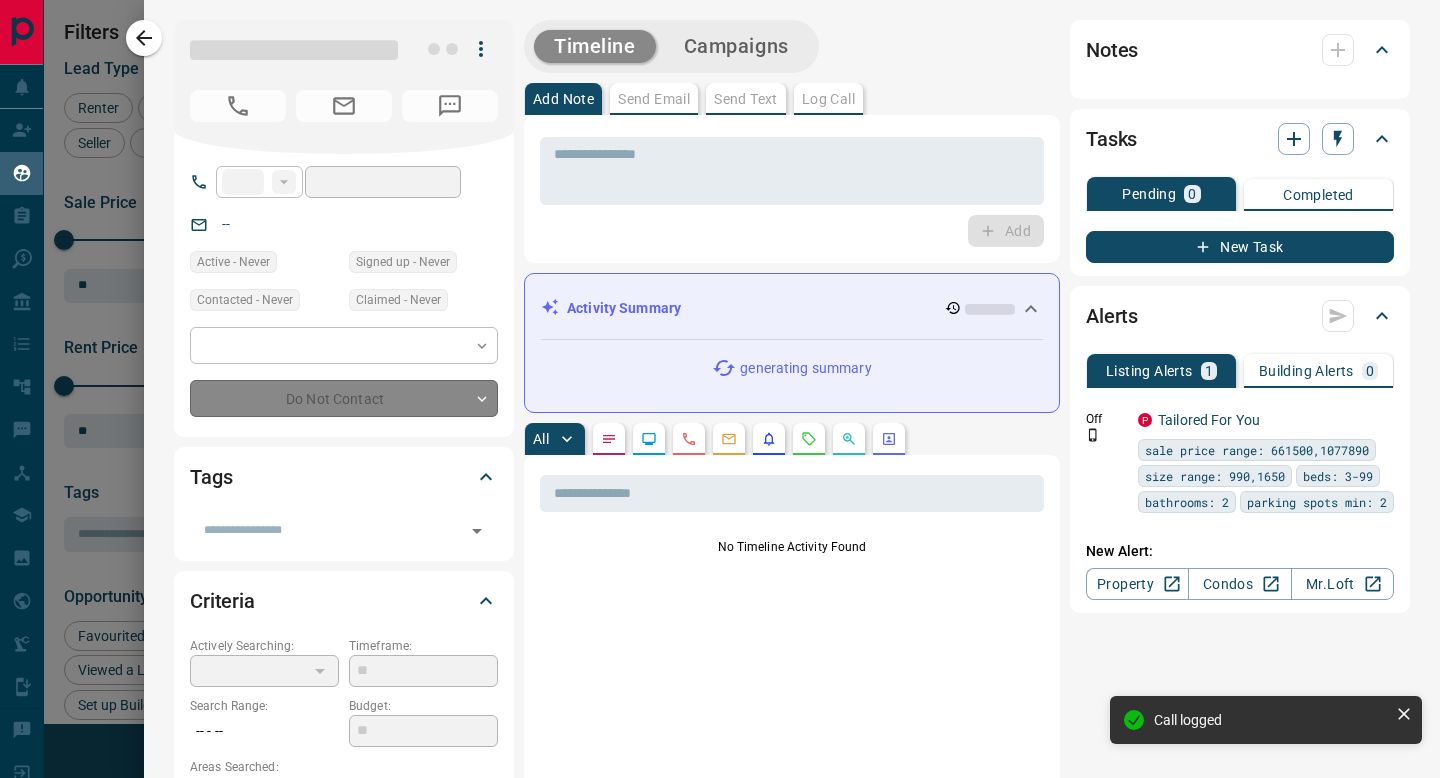 type on "**********" 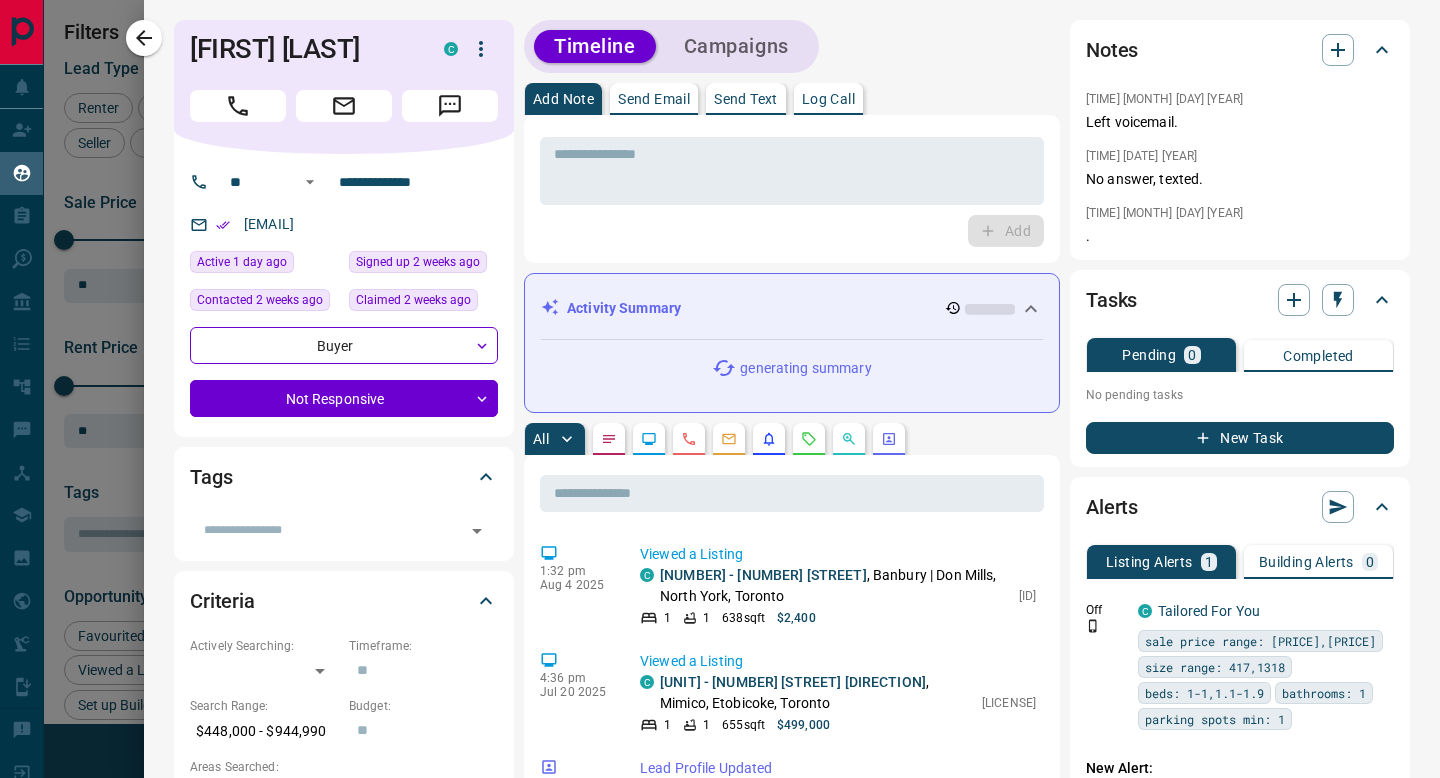 click on "Log Call" at bounding box center (828, 99) 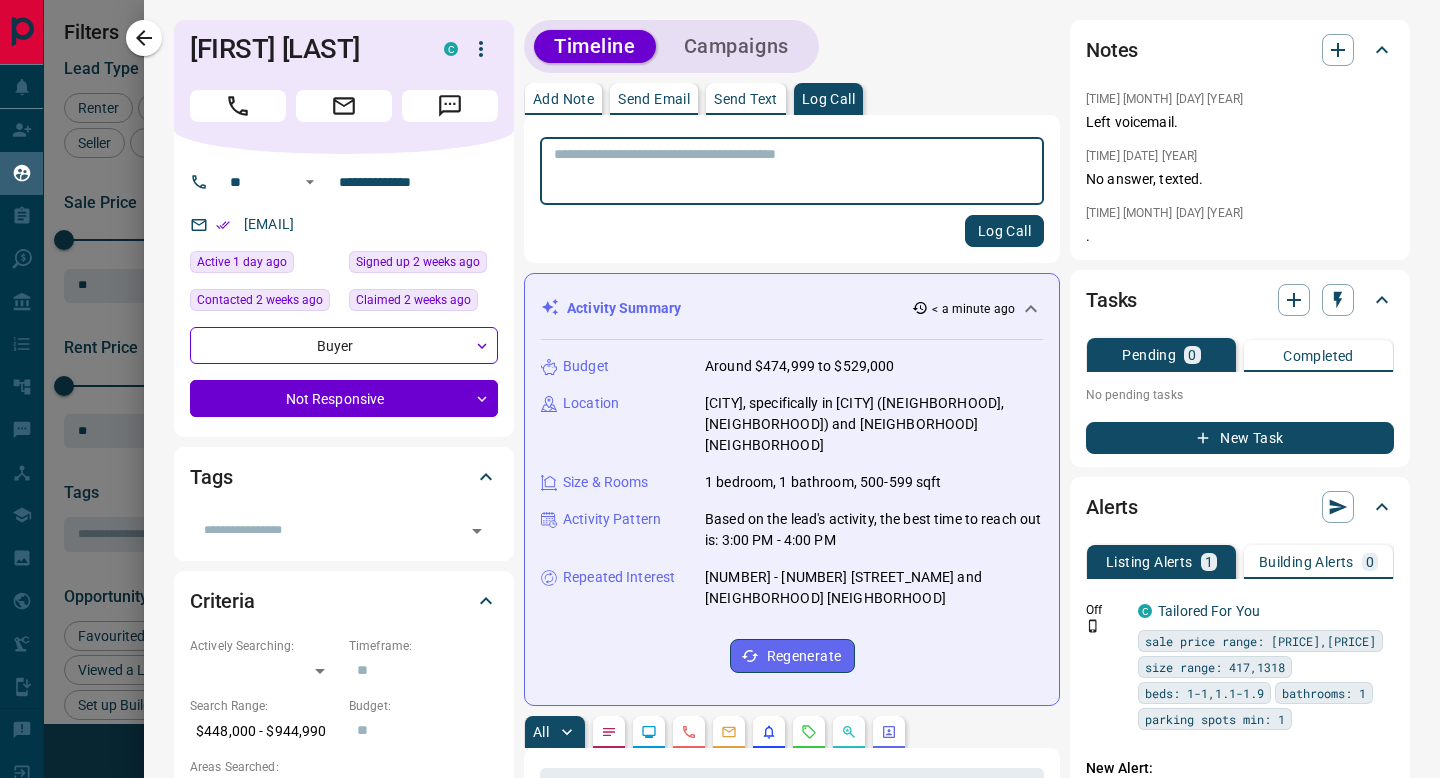 click at bounding box center (792, 171) 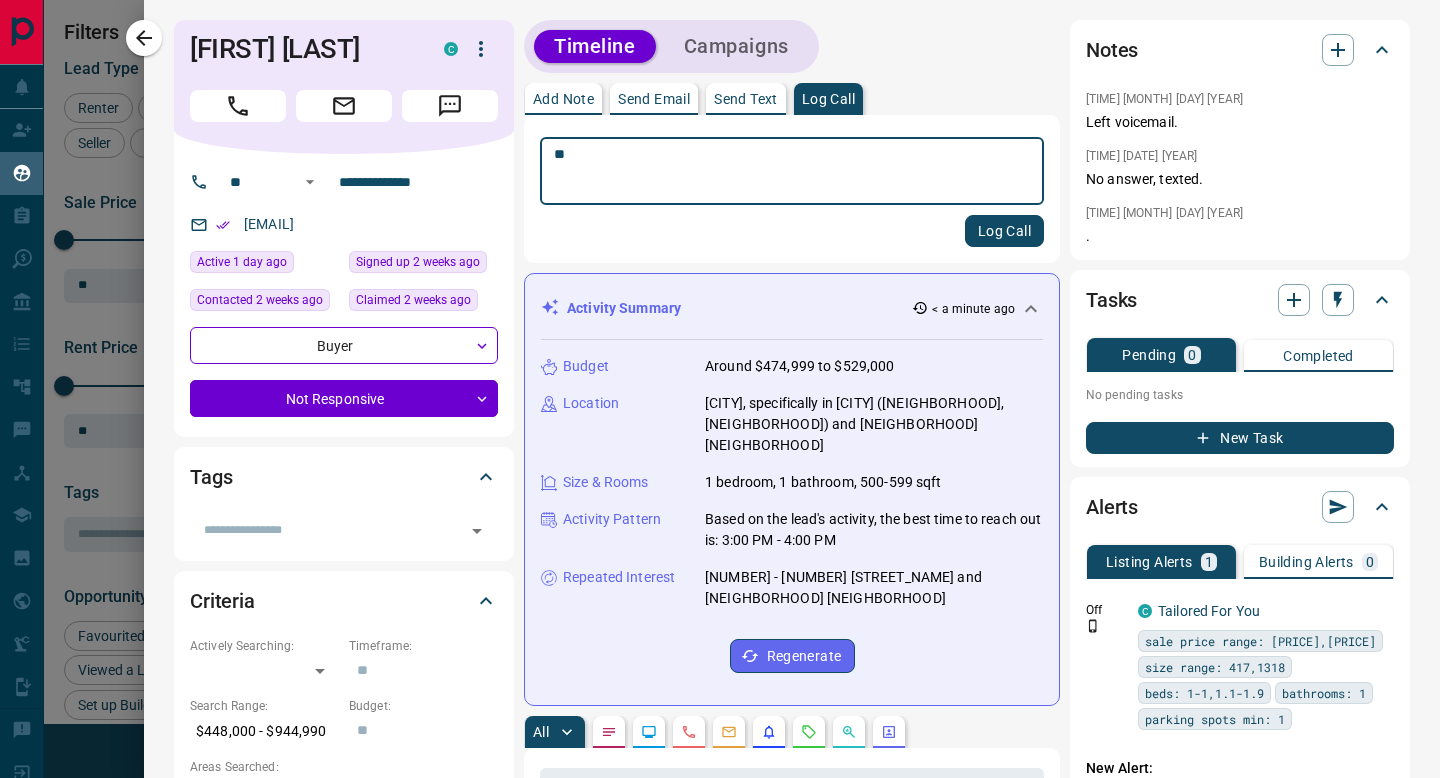 type on "*" 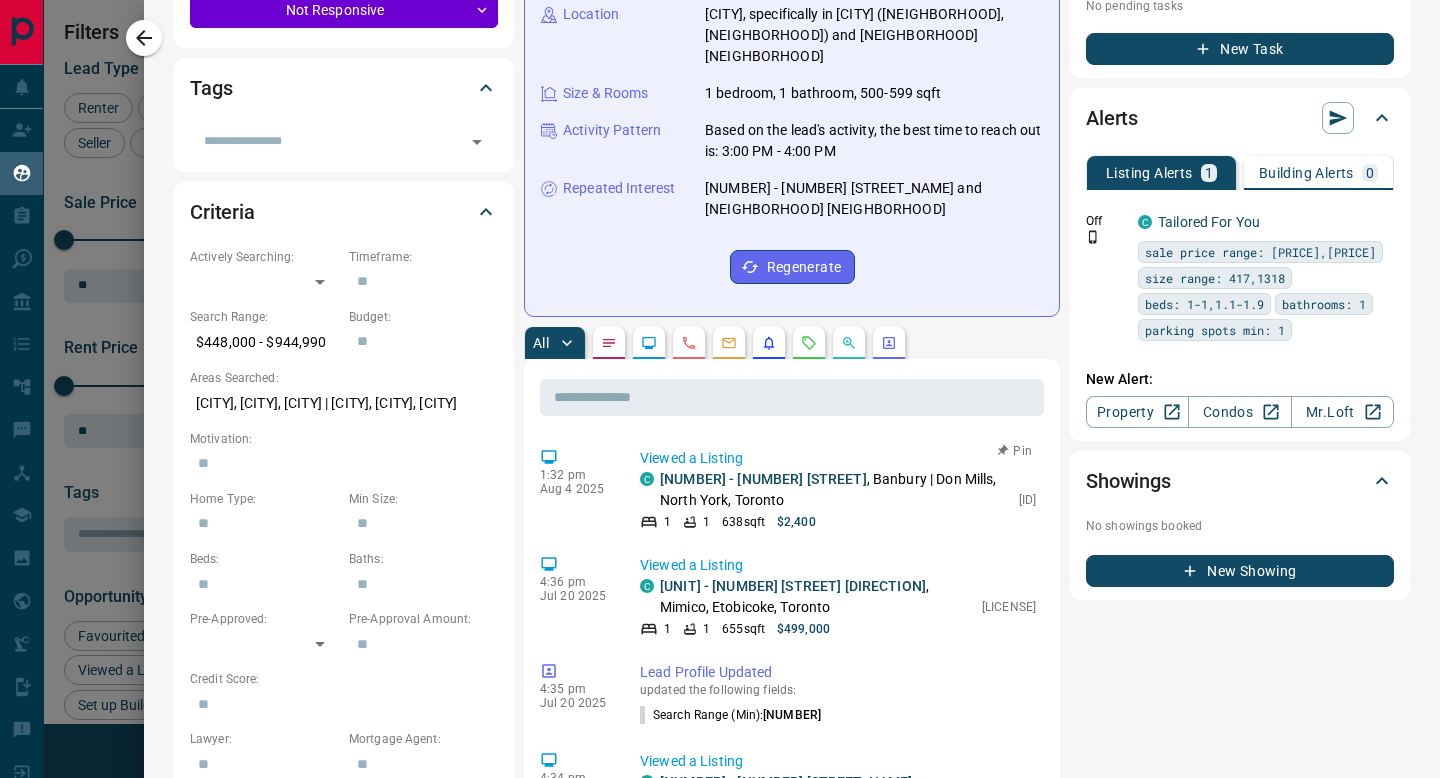scroll, scrollTop: 509, scrollLeft: 0, axis: vertical 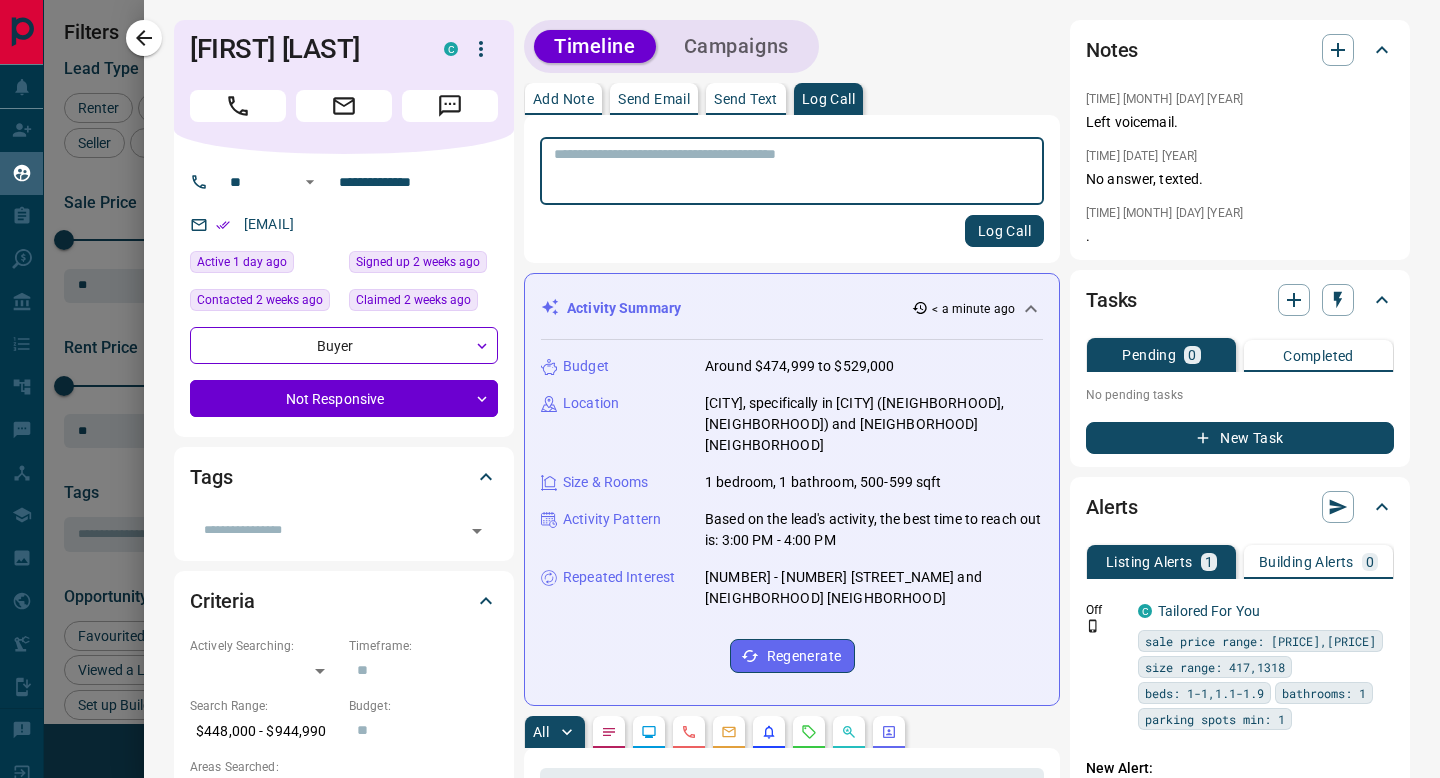 click at bounding box center [792, 171] 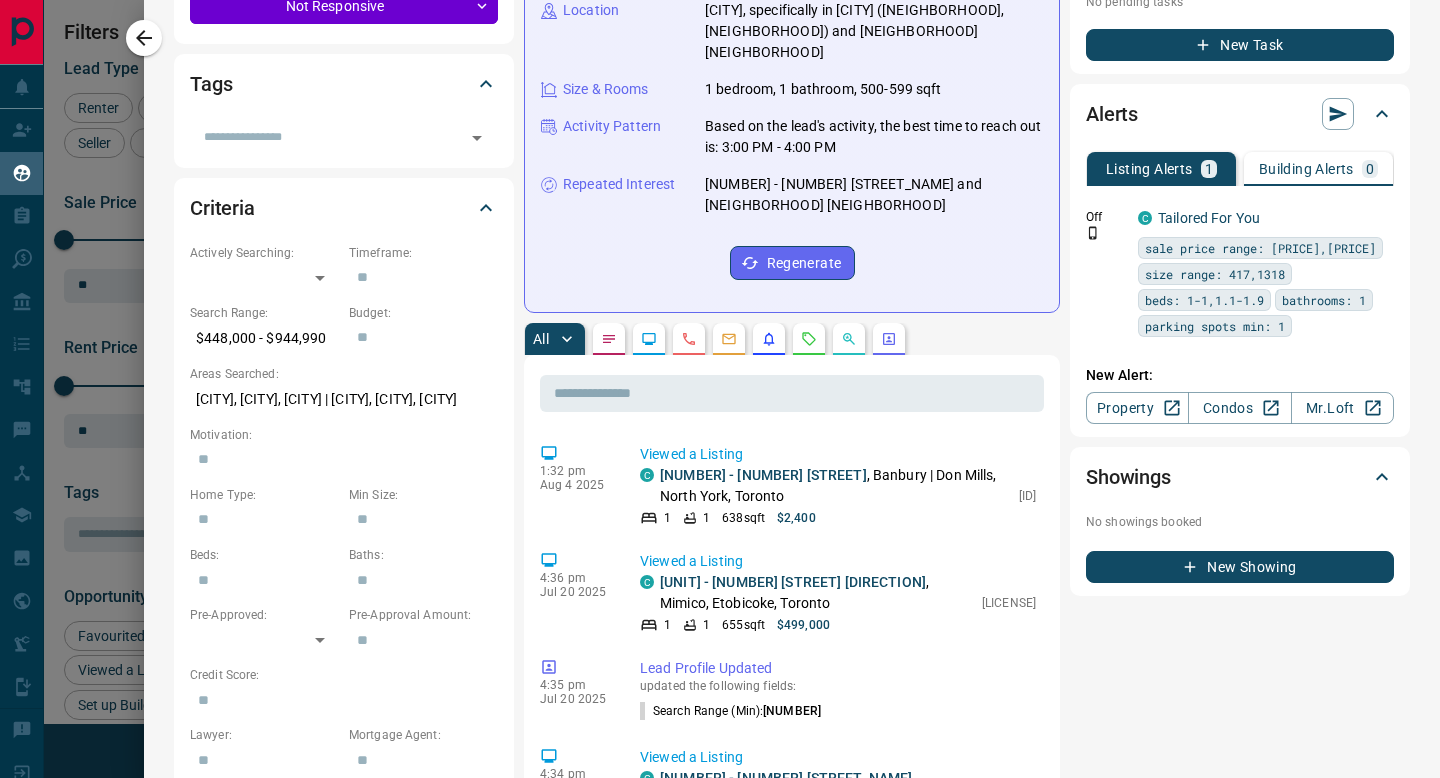 scroll, scrollTop: 408, scrollLeft: 0, axis: vertical 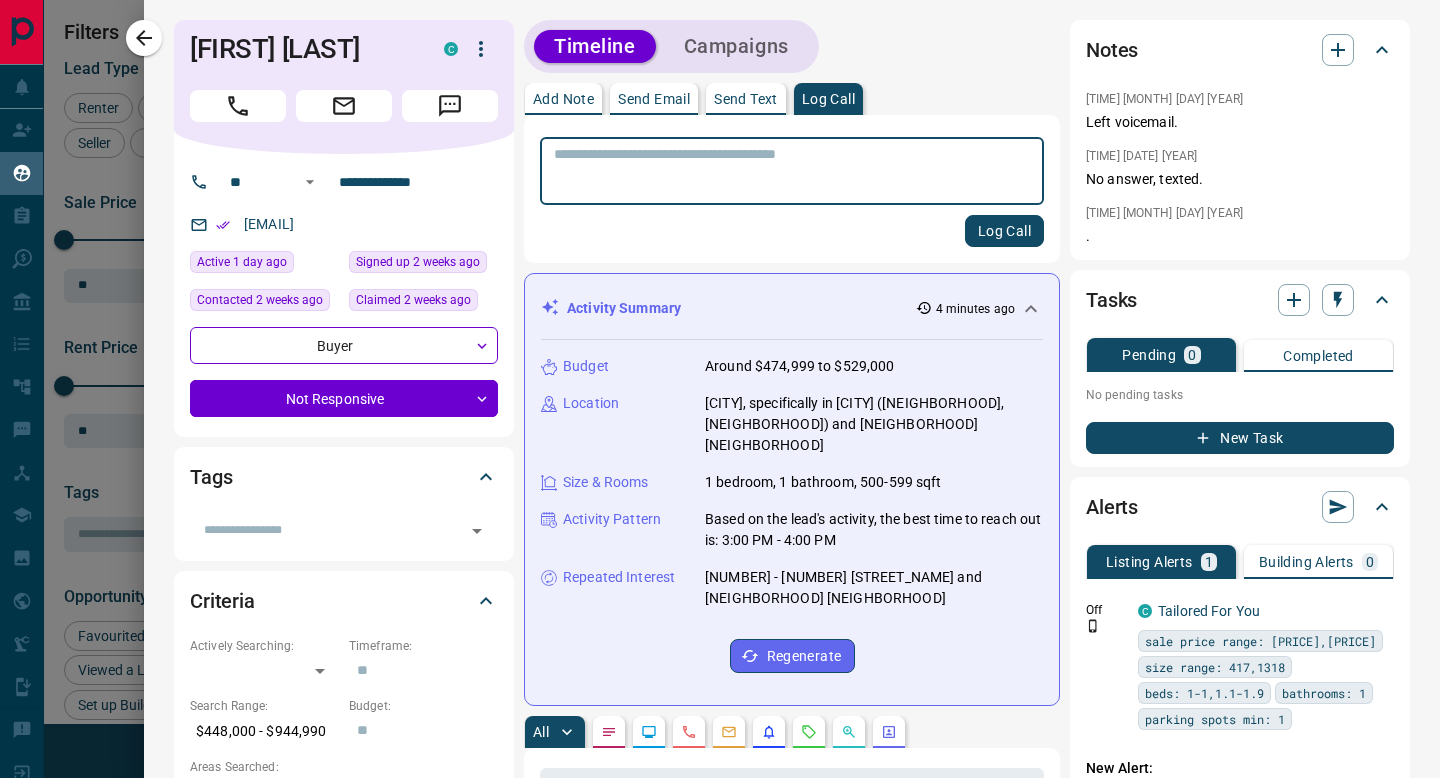 click at bounding box center [792, 171] 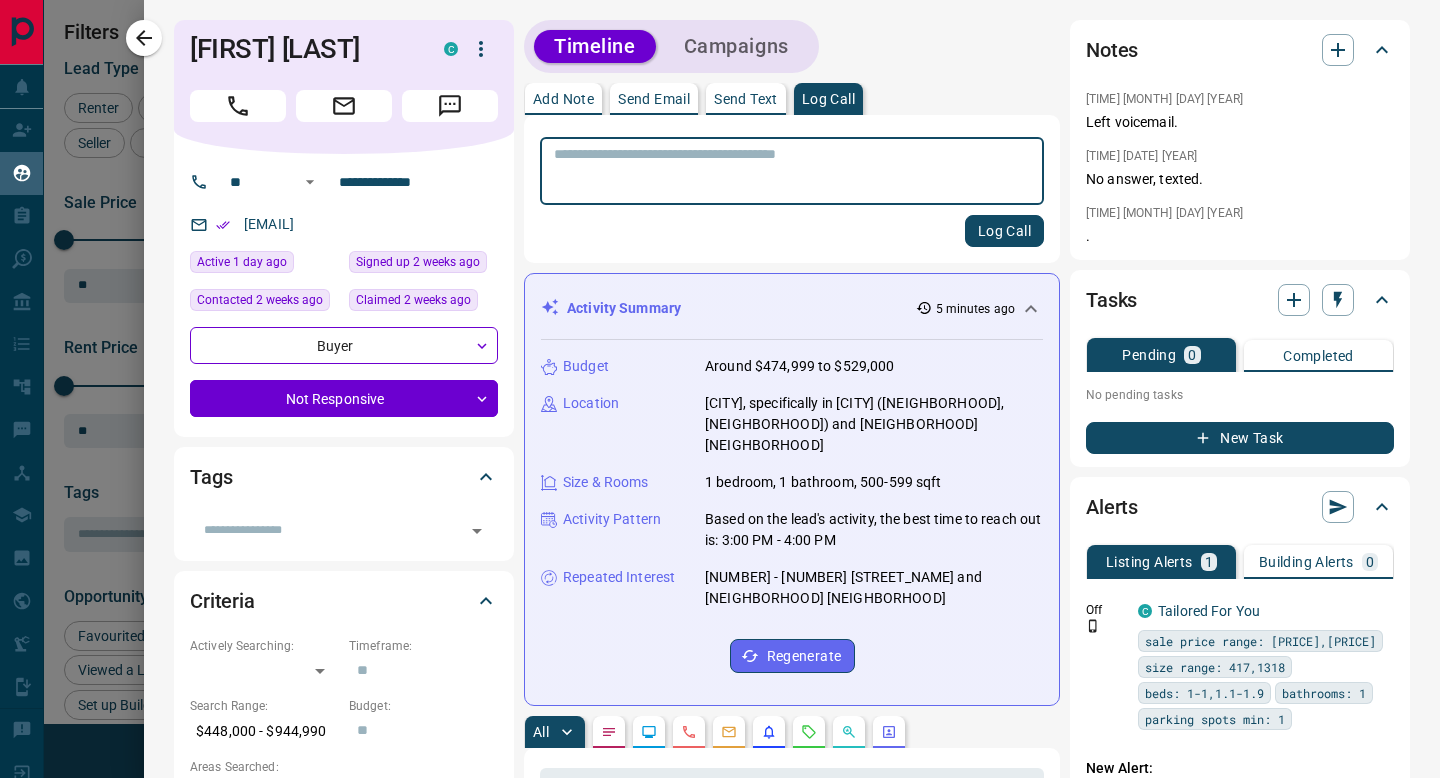 click at bounding box center [792, 171] 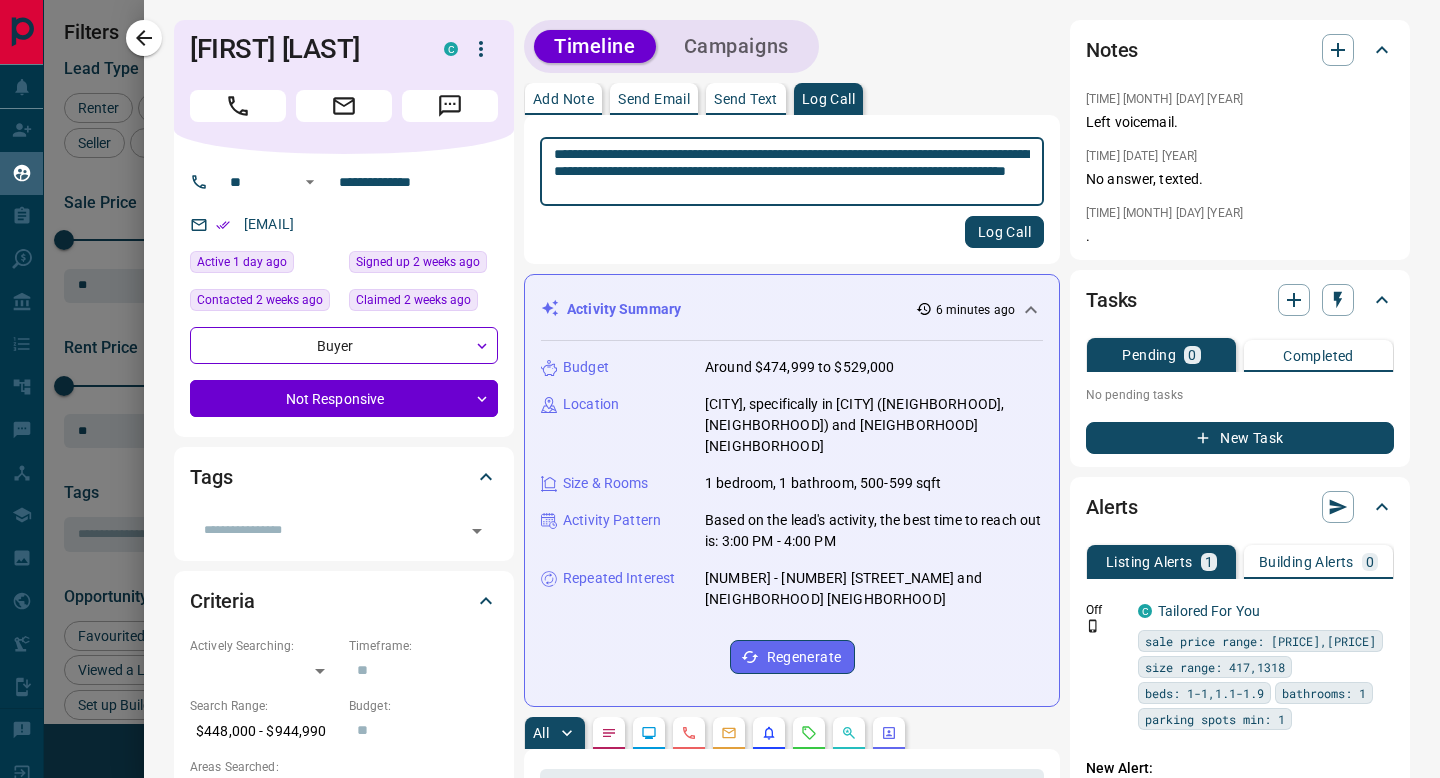 type on "**********" 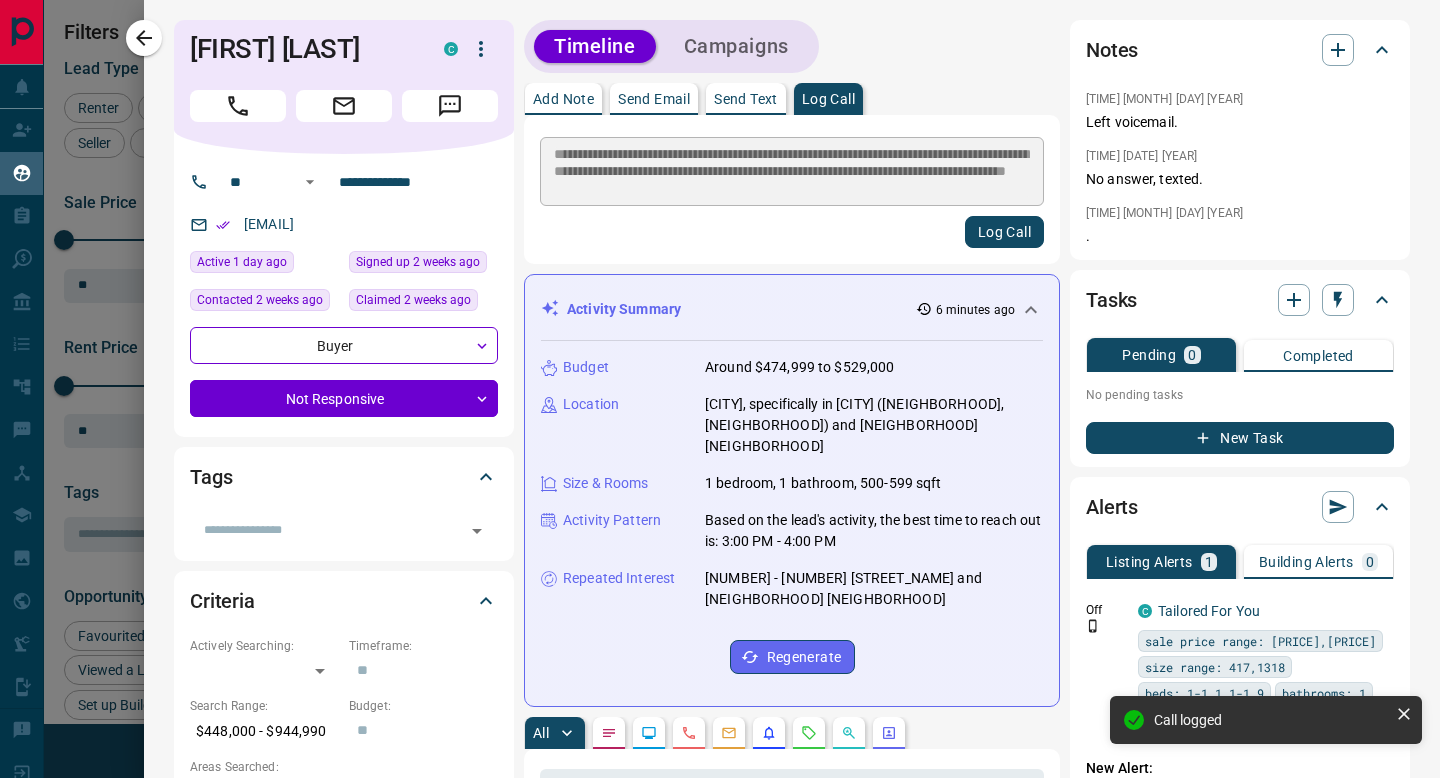 type 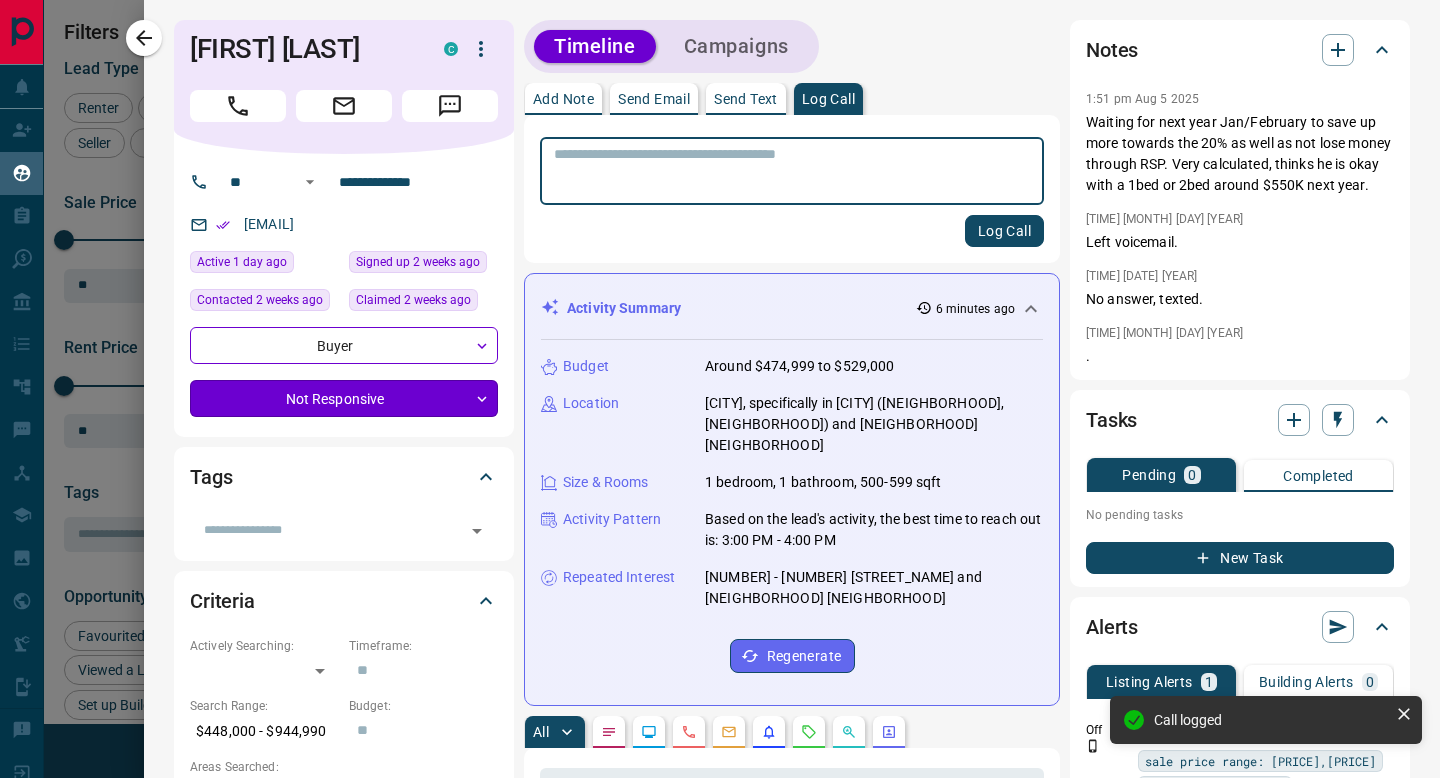click on "Lead Transfers Claim Leads My Leads Tasks Opportunities Deals Campaigns Automations Messages Broker Bay Training Media Services Agent Resources Precon Worksheet Mobile Apps Disclosure Logout My Leads Filters 1 Manage Tabs New Lead All 237 TBD 5 Do Not Contact - Not Responsive 88 Bogus 13 Just Browsing 45 Criteria Obtained 27 Future Follow Up 15 Warm - HOT - Taken on Showings 7 Submitted Offer - Client 37 Name Details Last Active Claimed Date Status Tags [FIRST] [LAST] Renter C $0 - $1000M [CITY], [CITY], +1 [TIME] ago Contacted [TIME] ago [TIME] ago Signed up [TIME] ago Taken on Showings + [FIRST] [LAST] Buyer C $1M - $1M [CITY] [TIME] ago Contacted in [TIME] [TIME] ago Signed up [TIME] ago Not Responsive + [FIRST] [LAST] Renter C $0 - $1000M [CITY], [CITY] [TIME] ago Contacted in [TIME] [TIME] ago Signed up [TIME] ago Not Responsive + [FIRST] [LAST] Buyer C $419K - $638K [CITY] [TIME] ago Contacted in [TIME] [TIME] ago Signed up [TIME] ago Not Responsive + [FIRST] [LAST] Renter C" at bounding box center [720, 376] 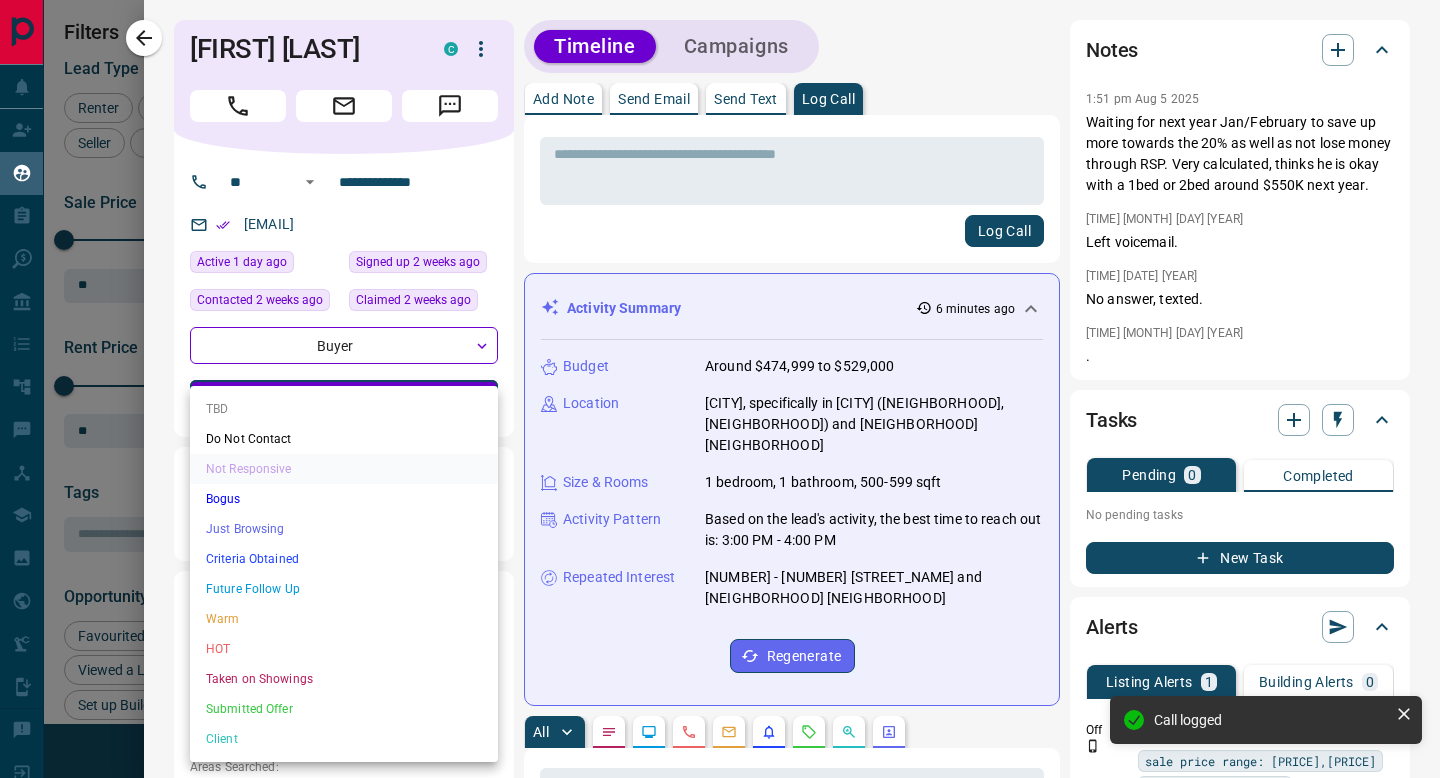 click on "Future Follow Up" at bounding box center (344, 589) 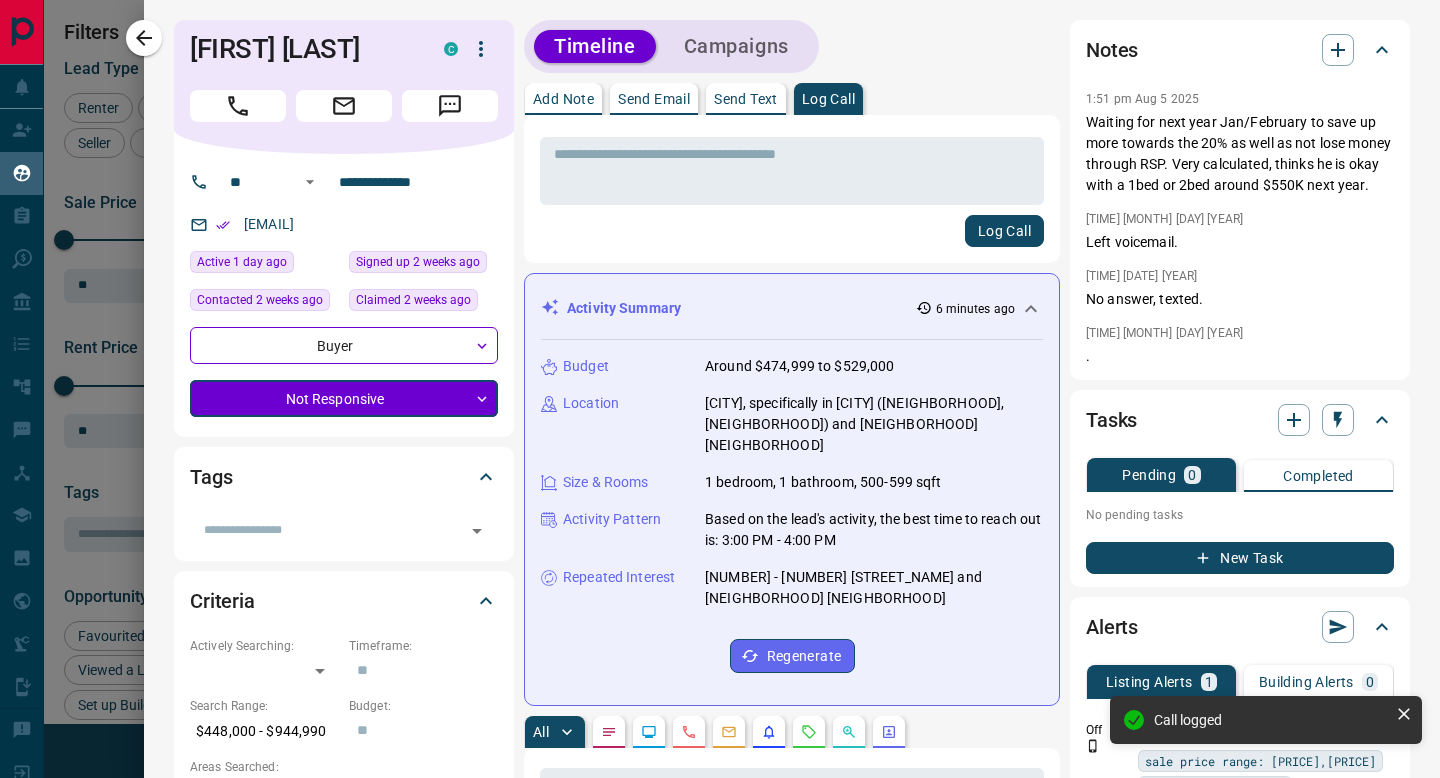 type on "*" 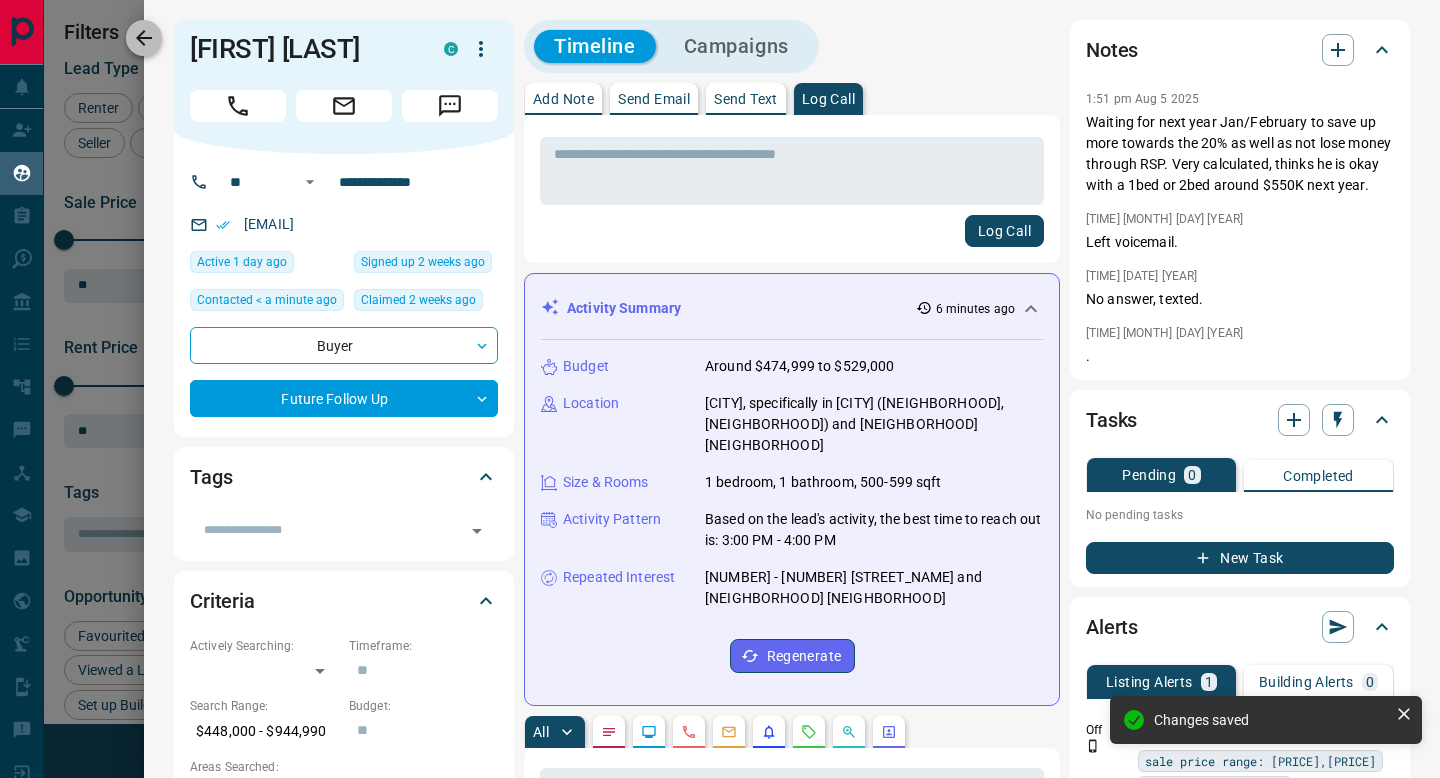 click 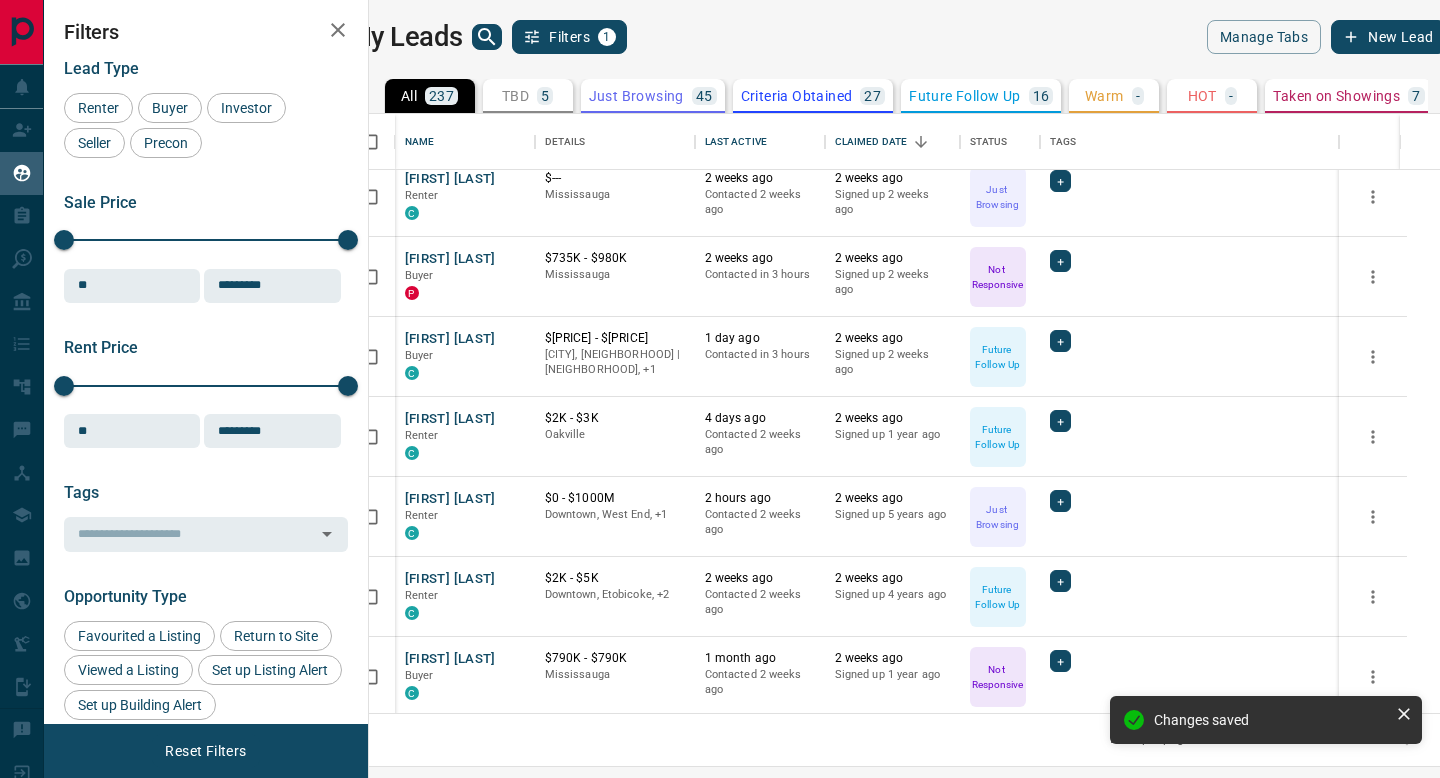 scroll, scrollTop: 5219, scrollLeft: 0, axis: vertical 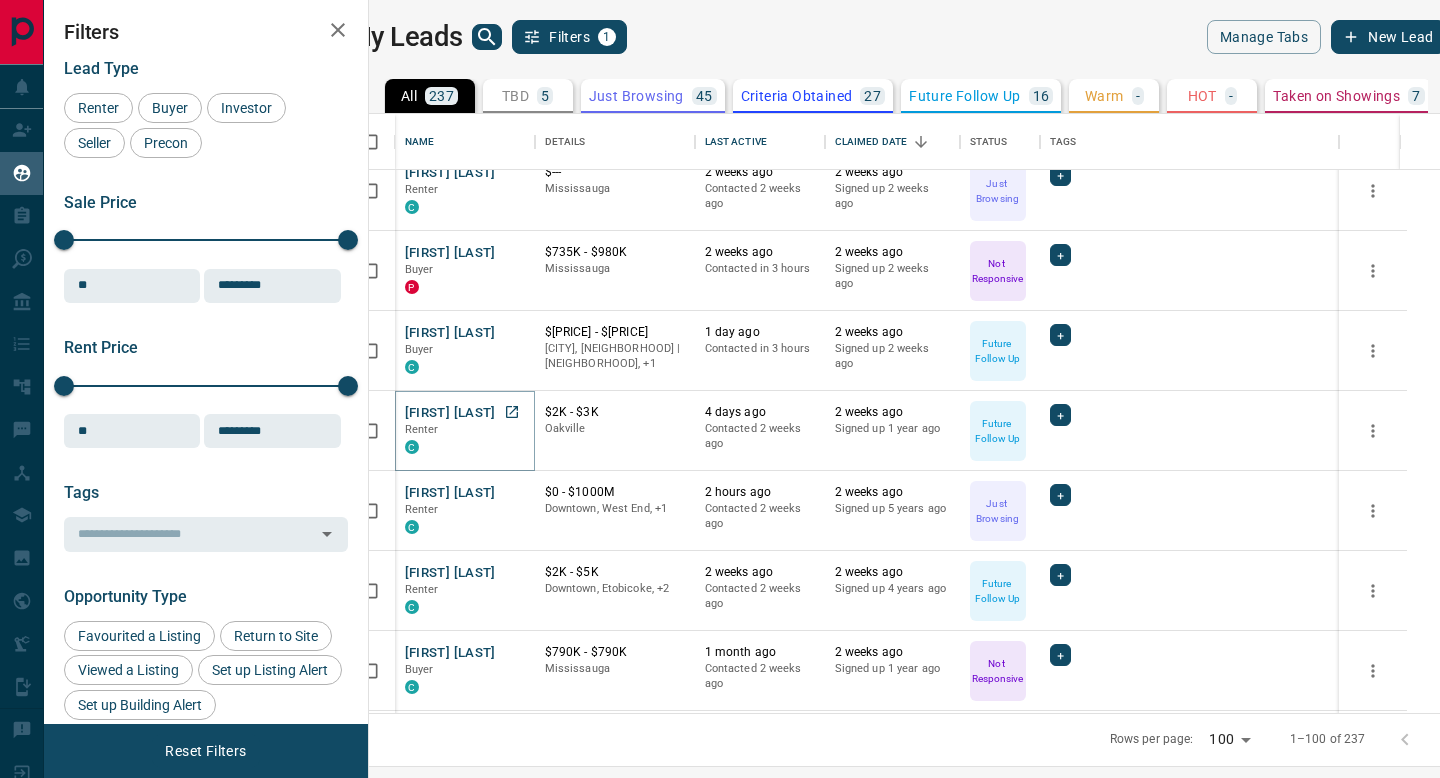 click on "[FIRST] [LAST]" at bounding box center [450, 413] 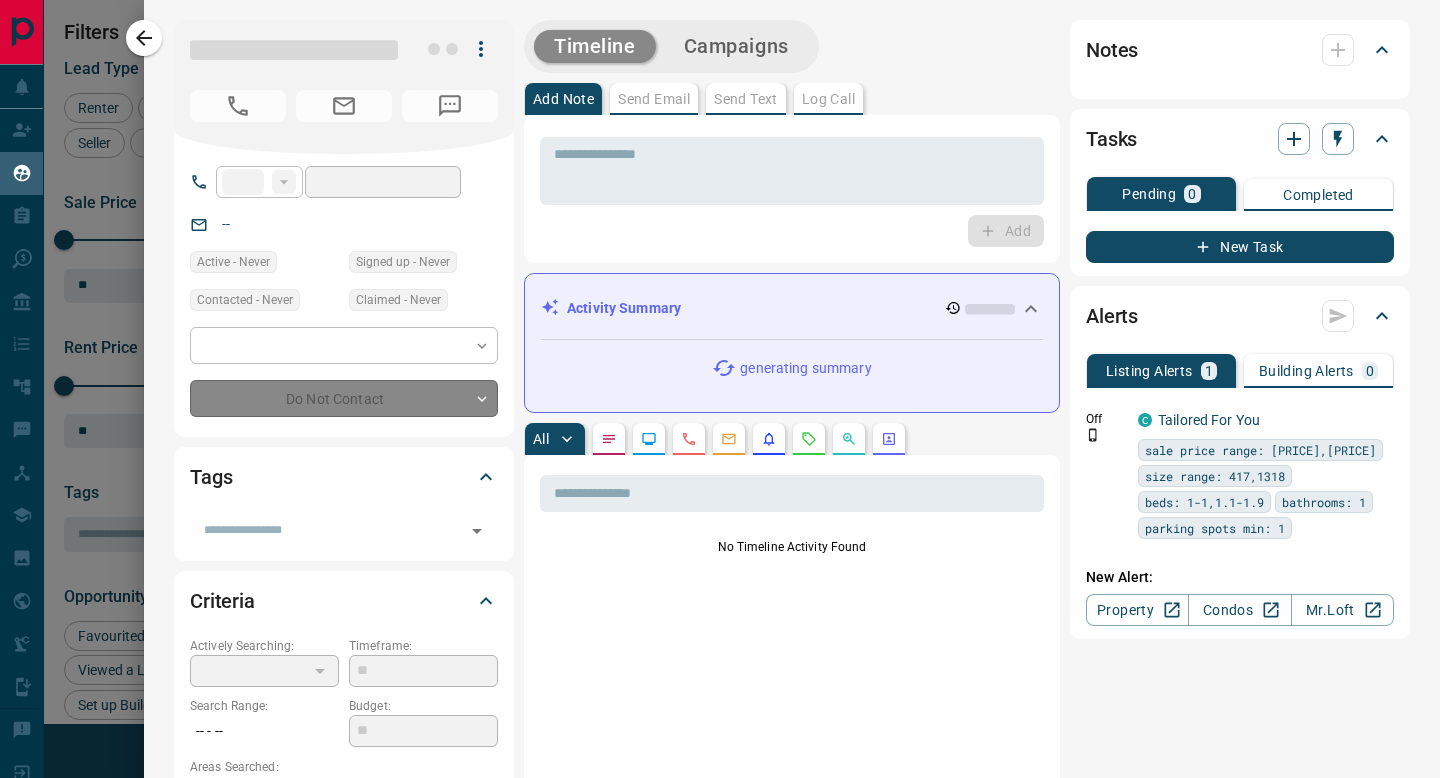 type on "**" 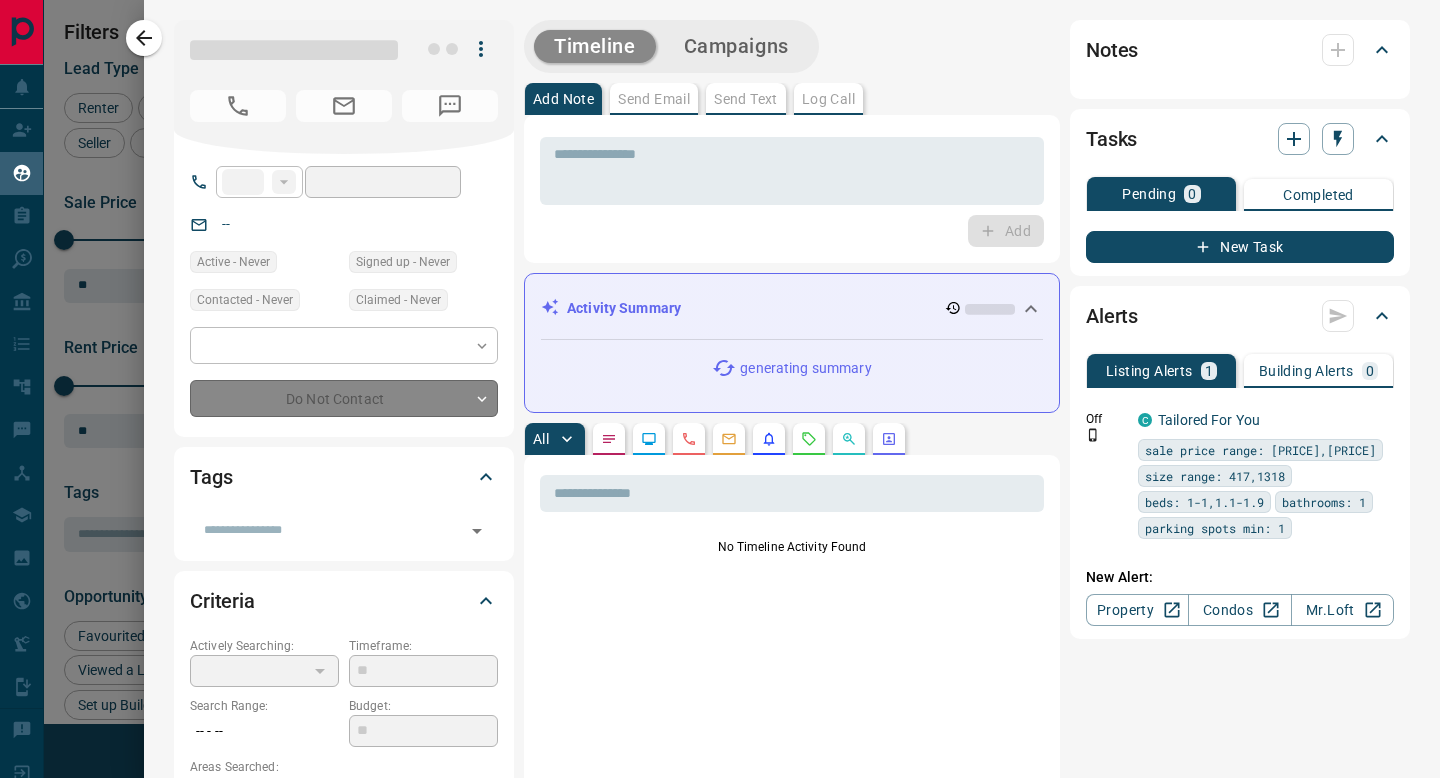 type on "**********" 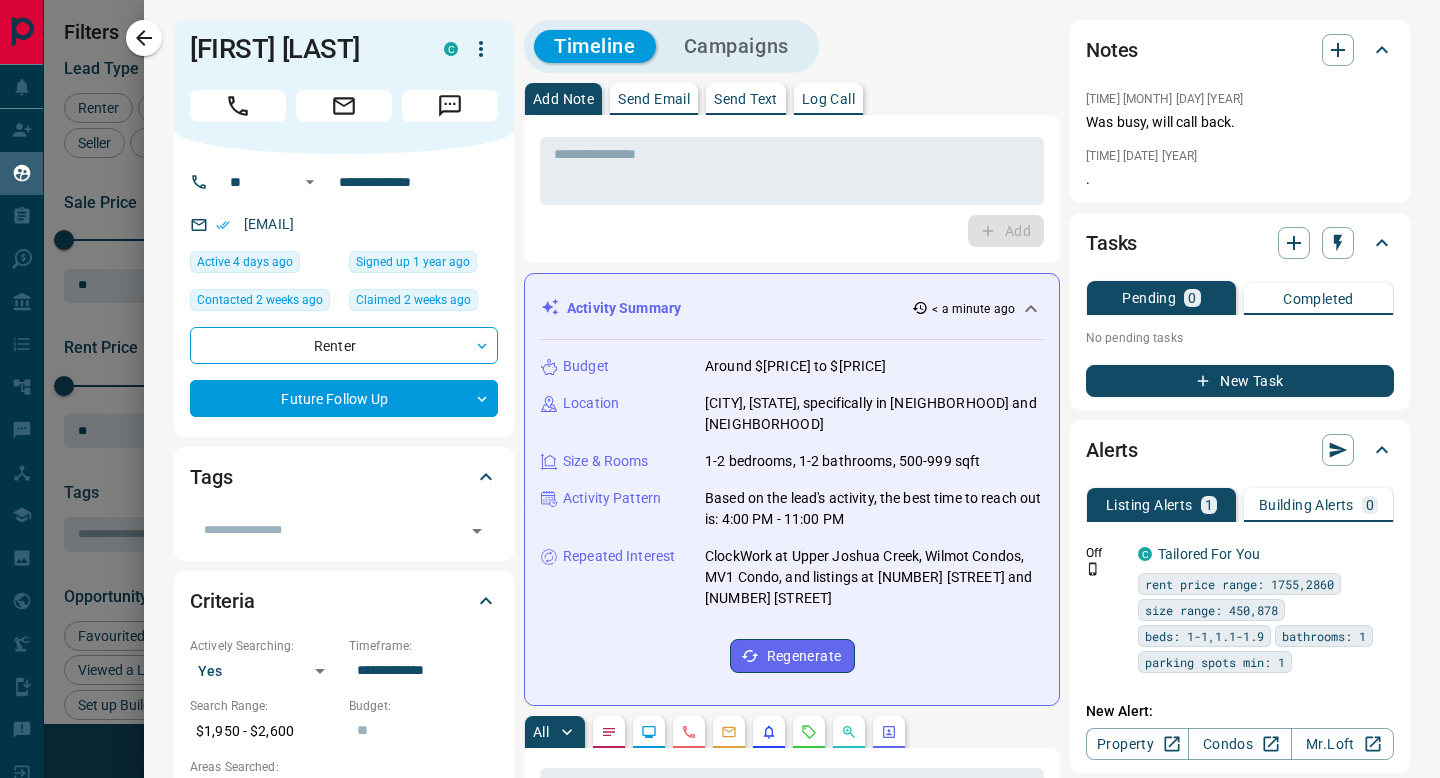 click on "Log Call" at bounding box center (828, 99) 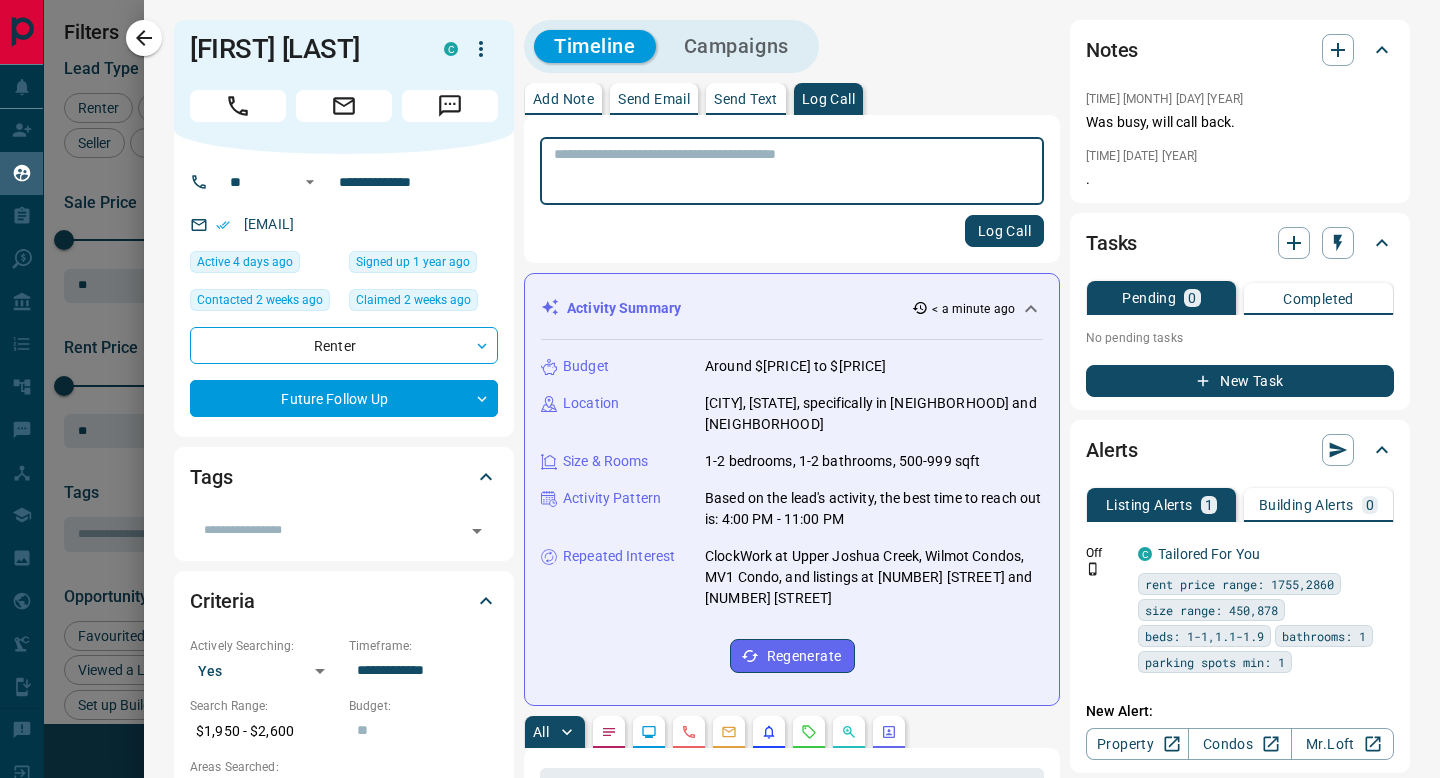 click on "Log Call" at bounding box center [792, 231] 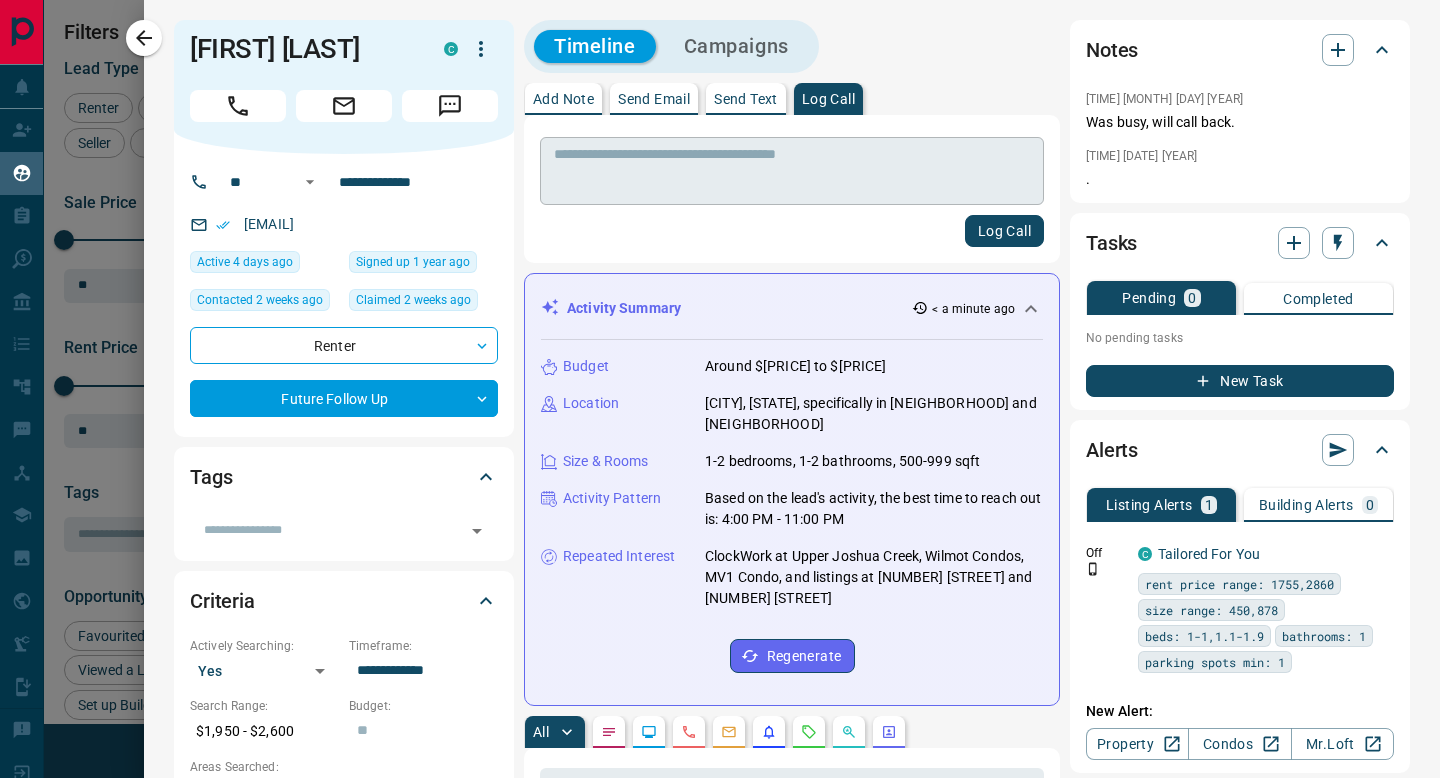 click at bounding box center [792, 171] 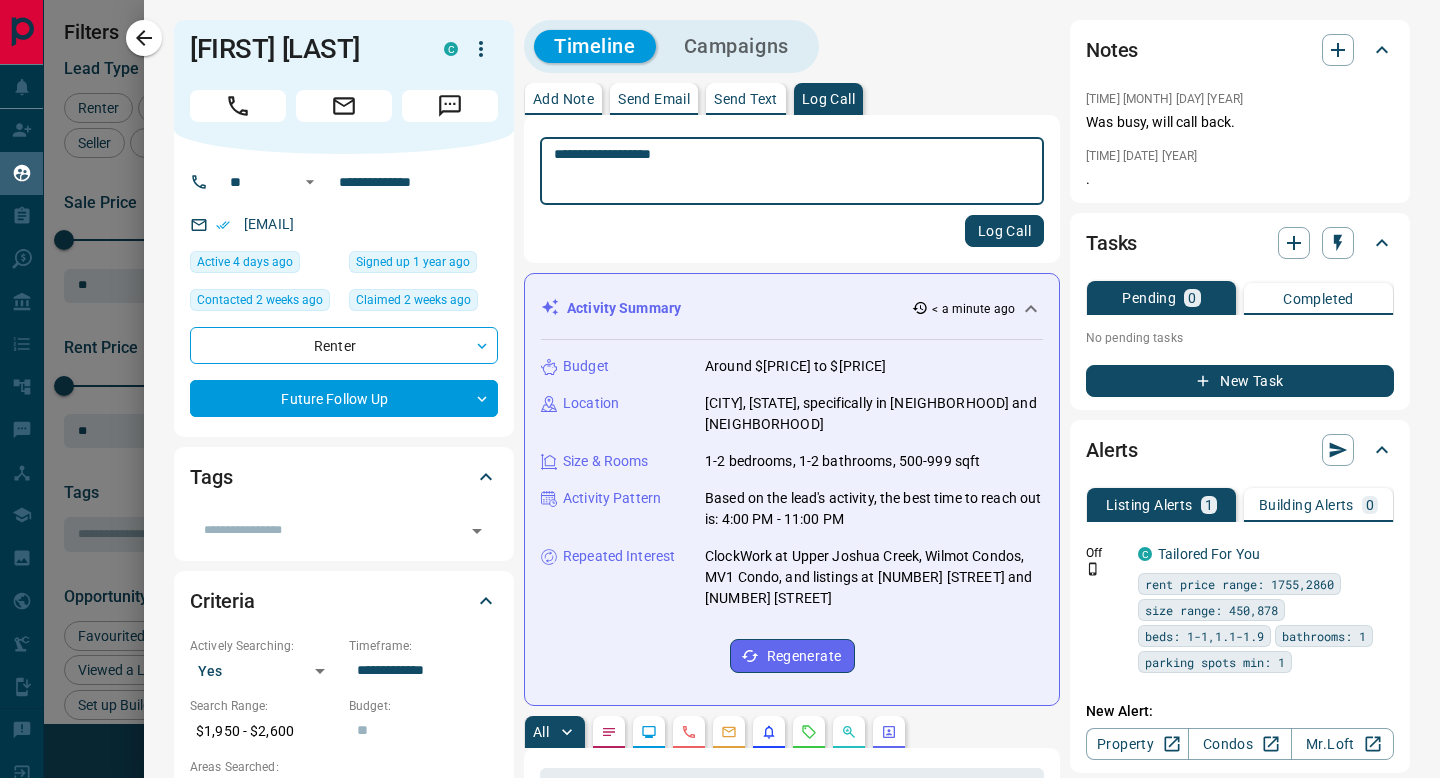 type on "**********" 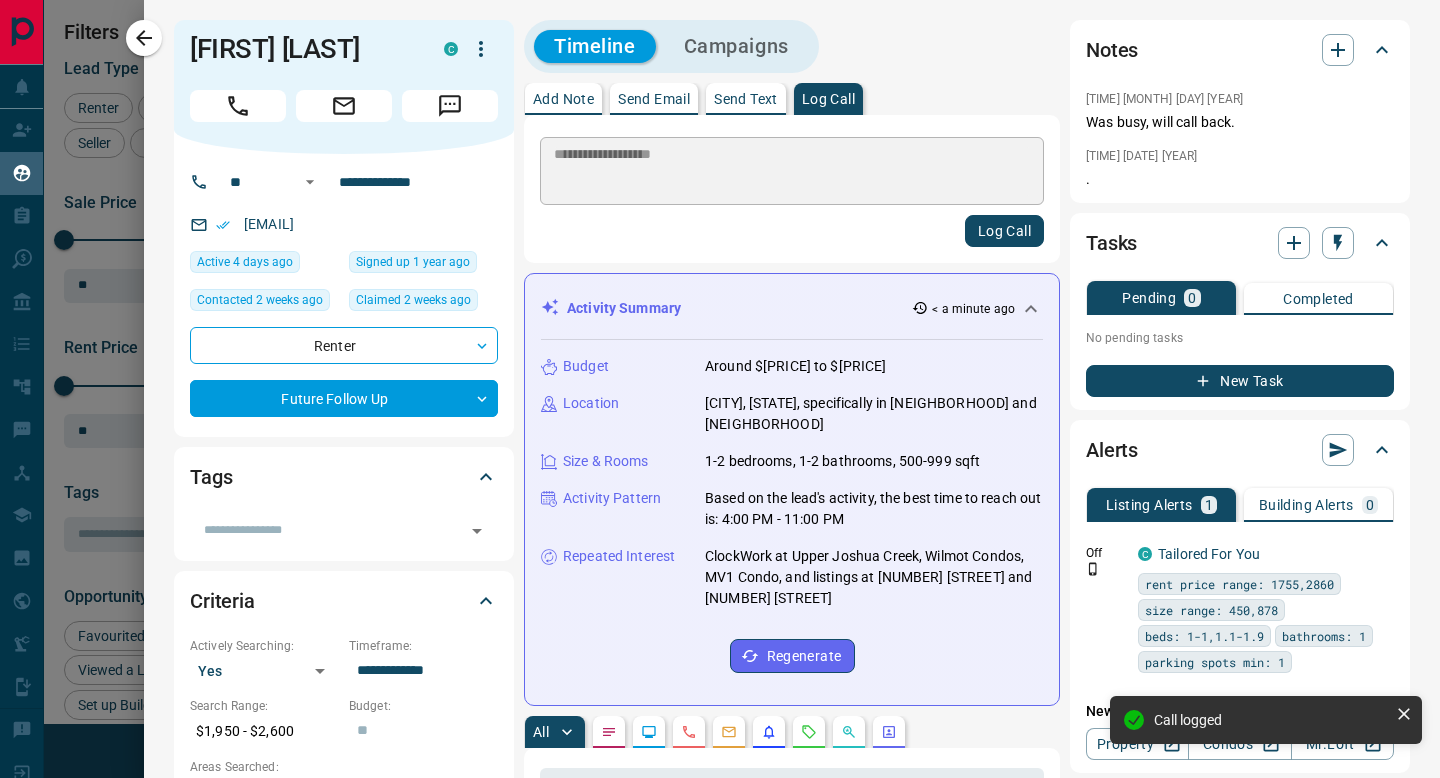 type 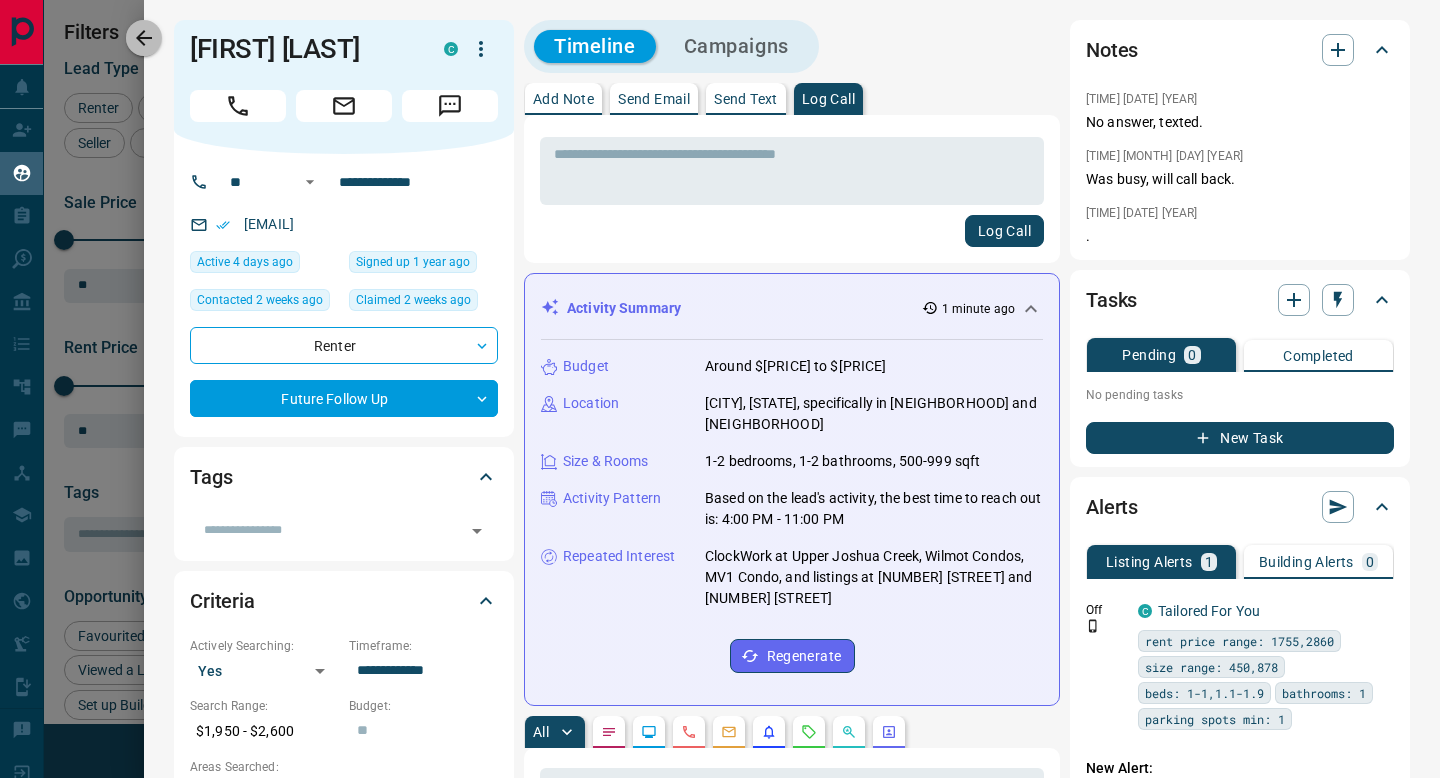 drag, startPoint x: 152, startPoint y: 32, endPoint x: 317, endPoint y: 246, distance: 270.22397 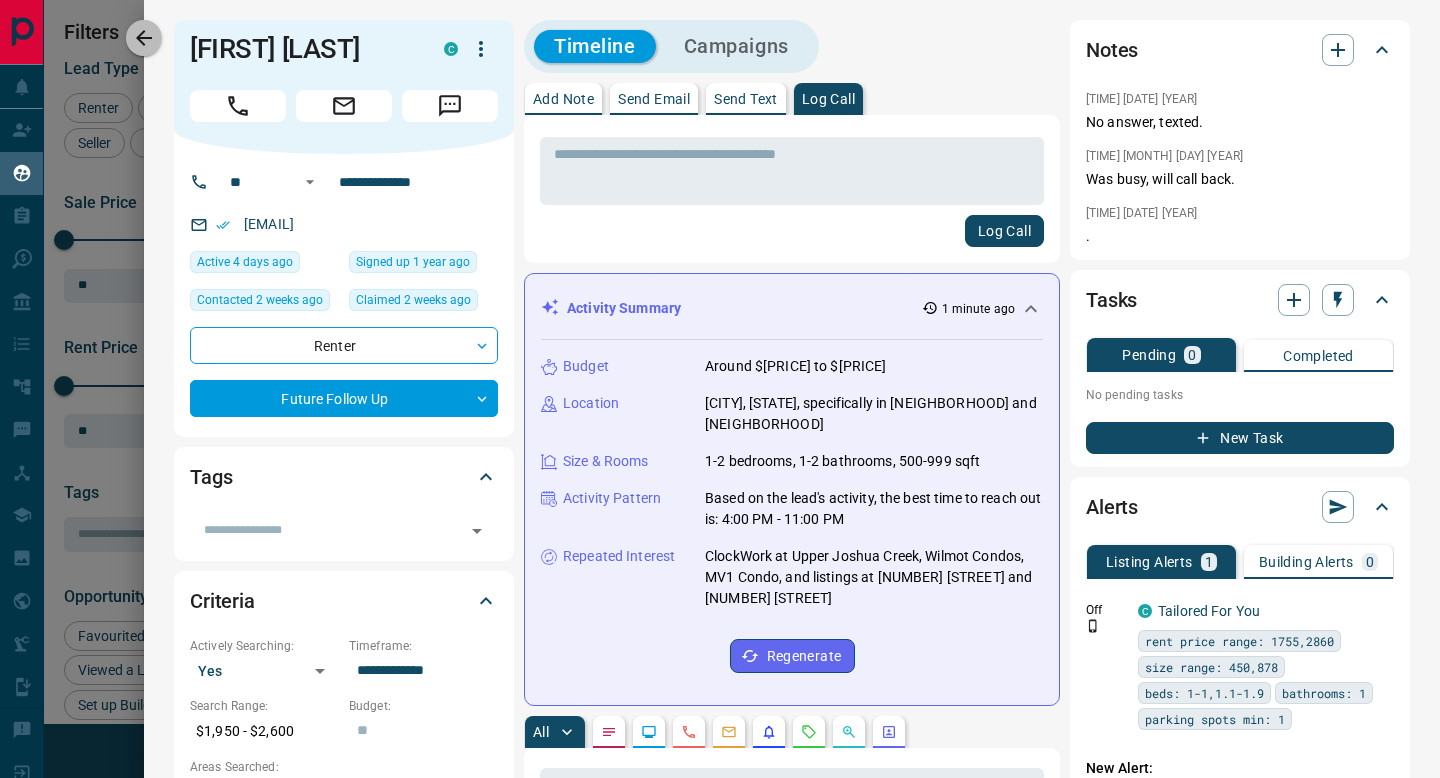 click 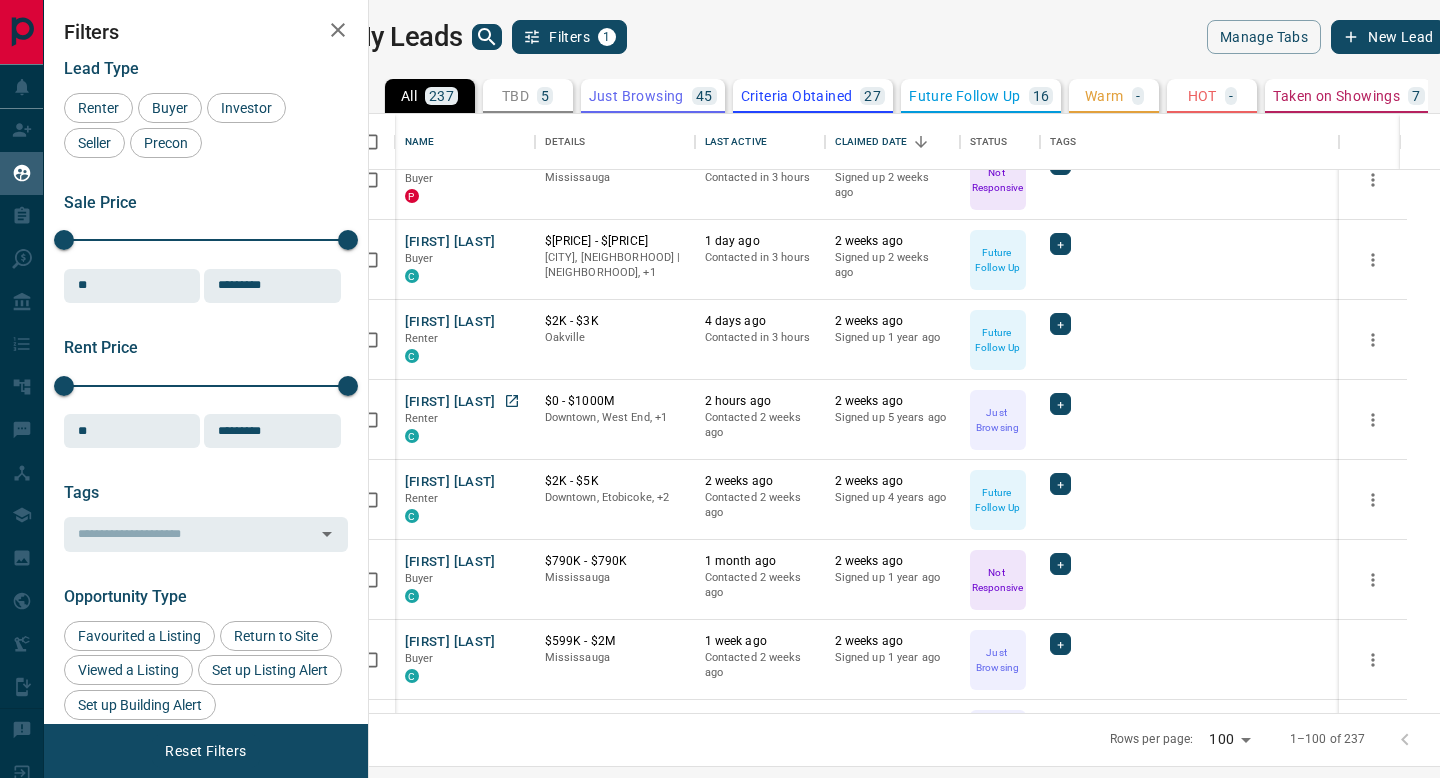 scroll, scrollTop: 5312, scrollLeft: 0, axis: vertical 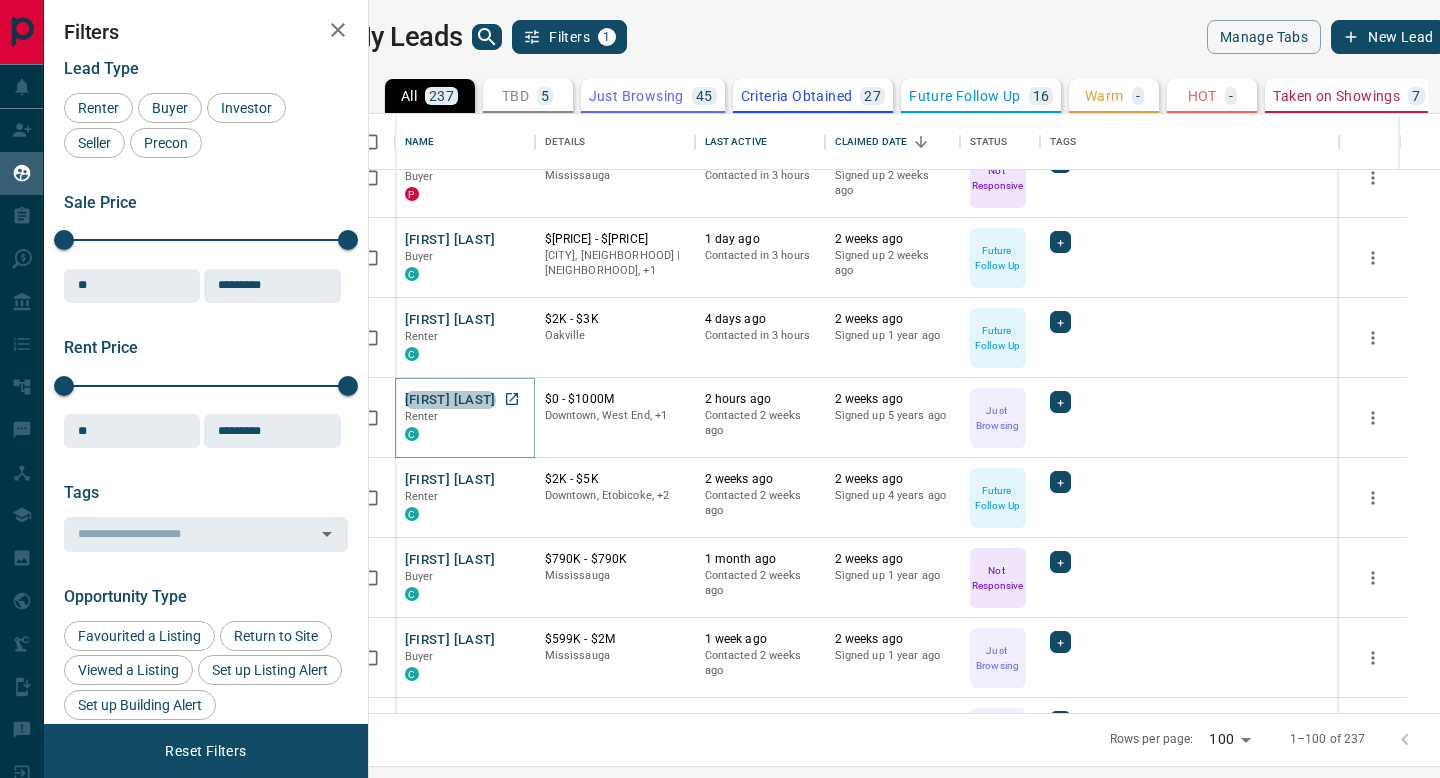 click on "[FIRST] [LAST]" at bounding box center (450, 400) 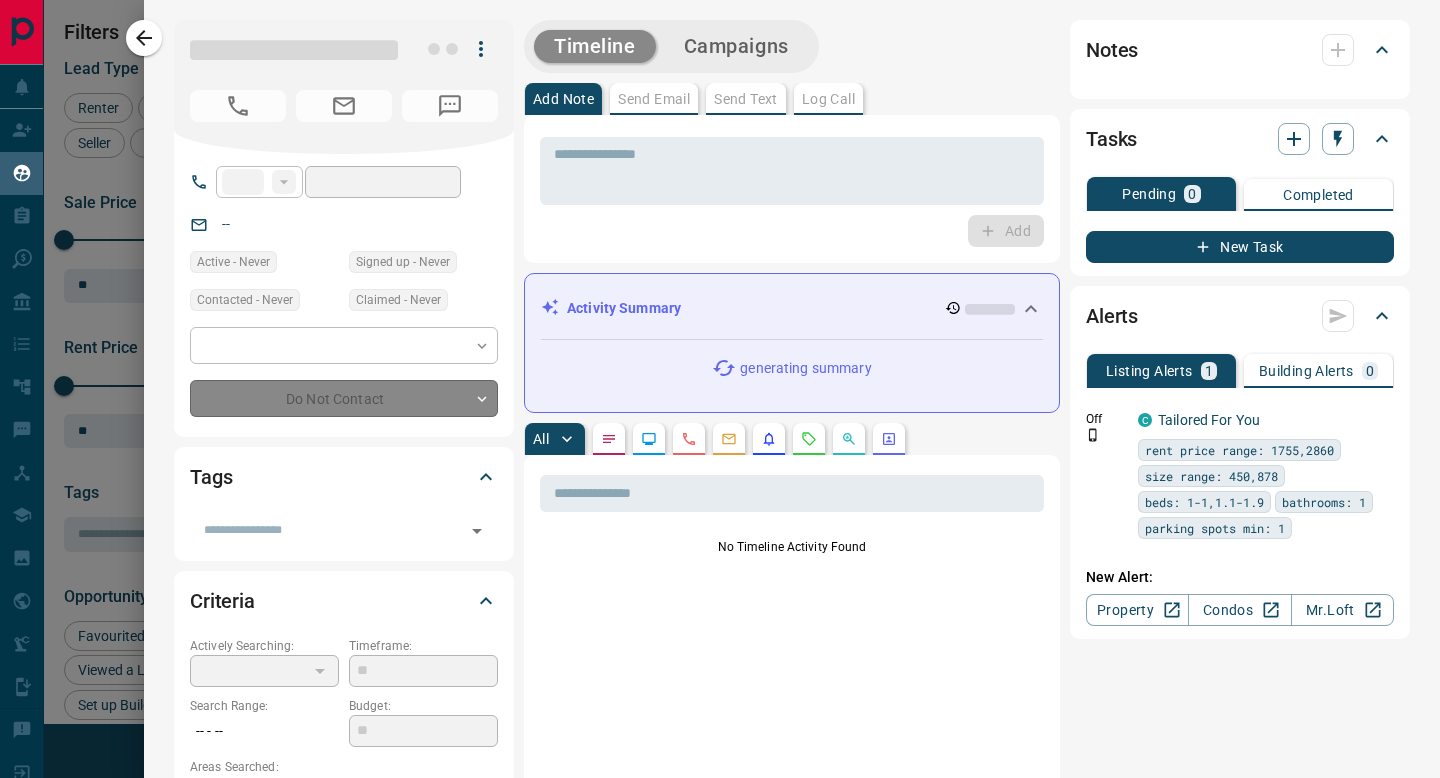 type on "**" 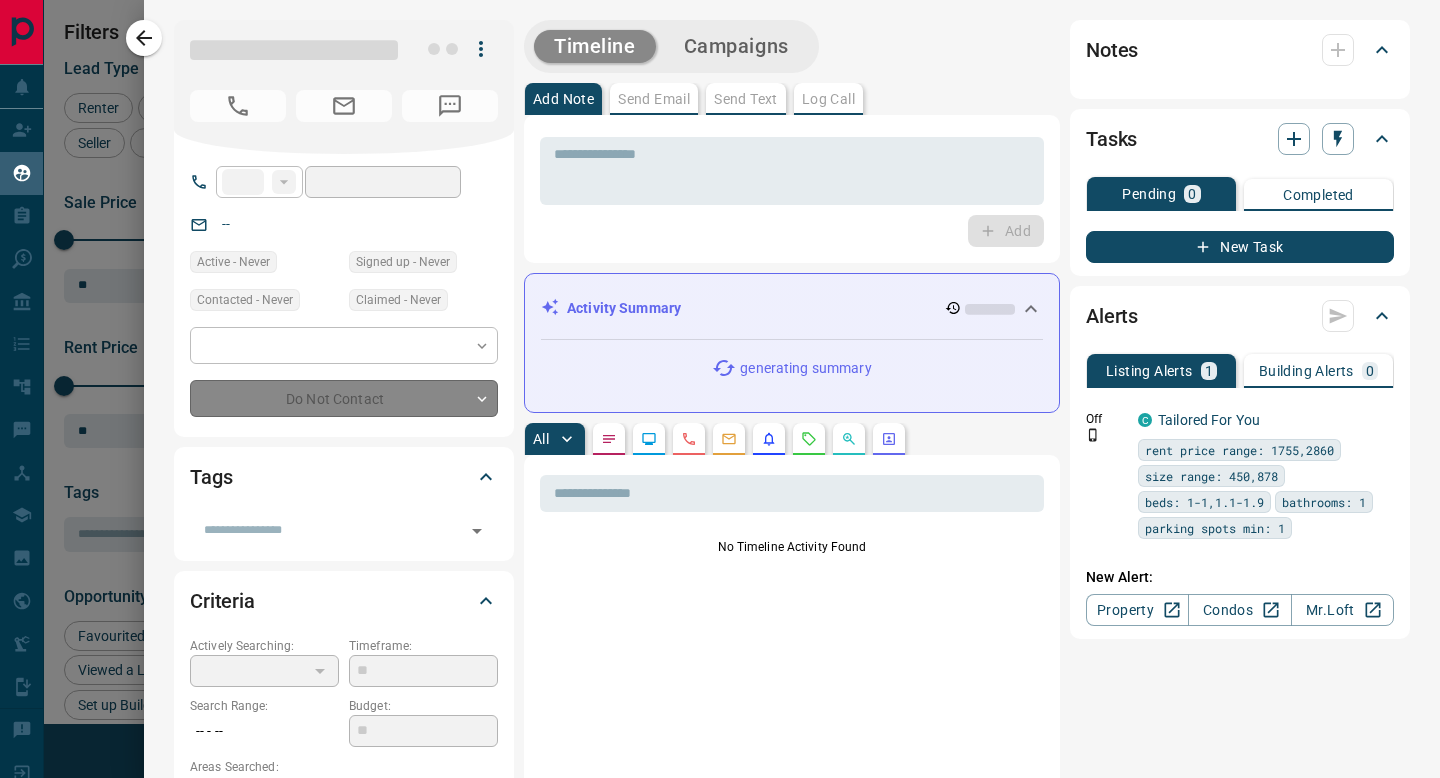 type on "**********" 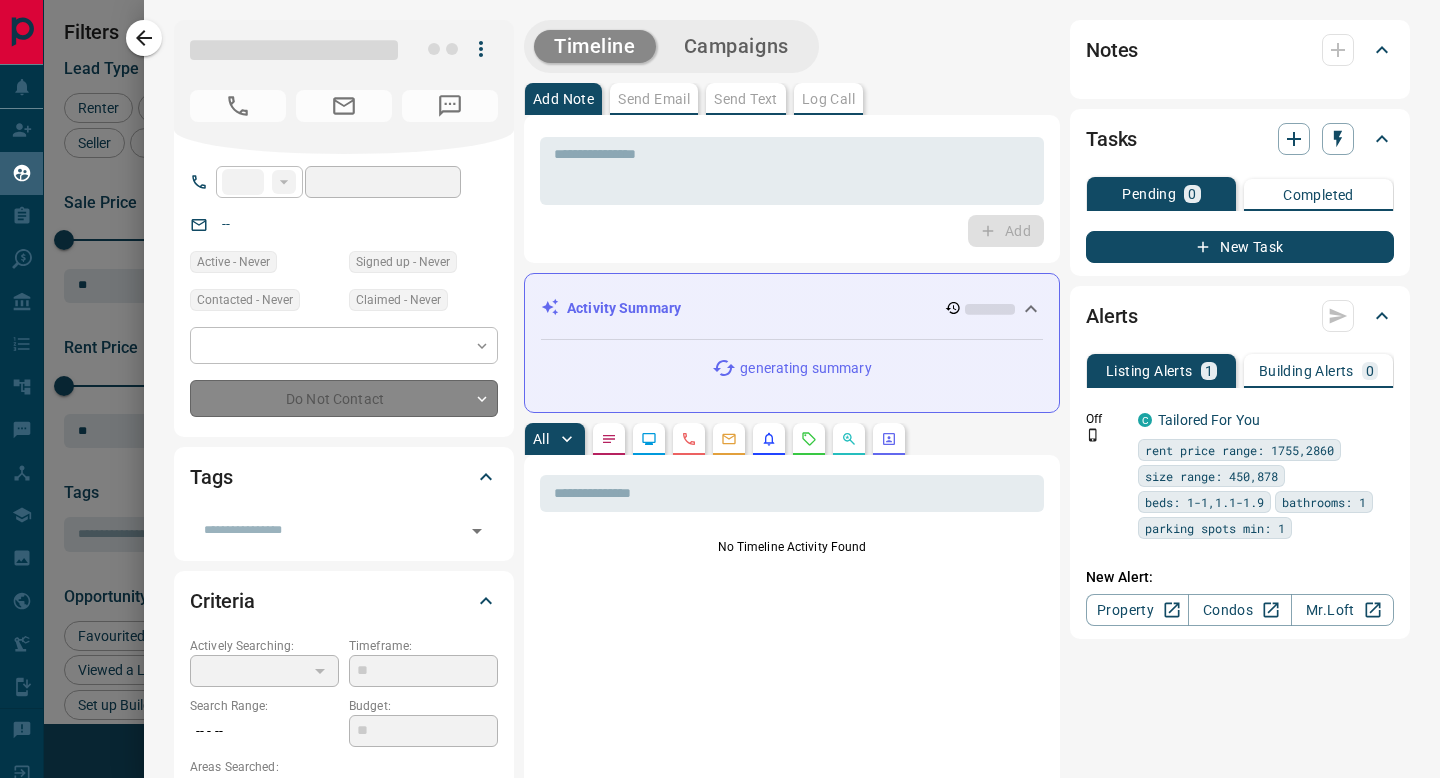 type on "**********" 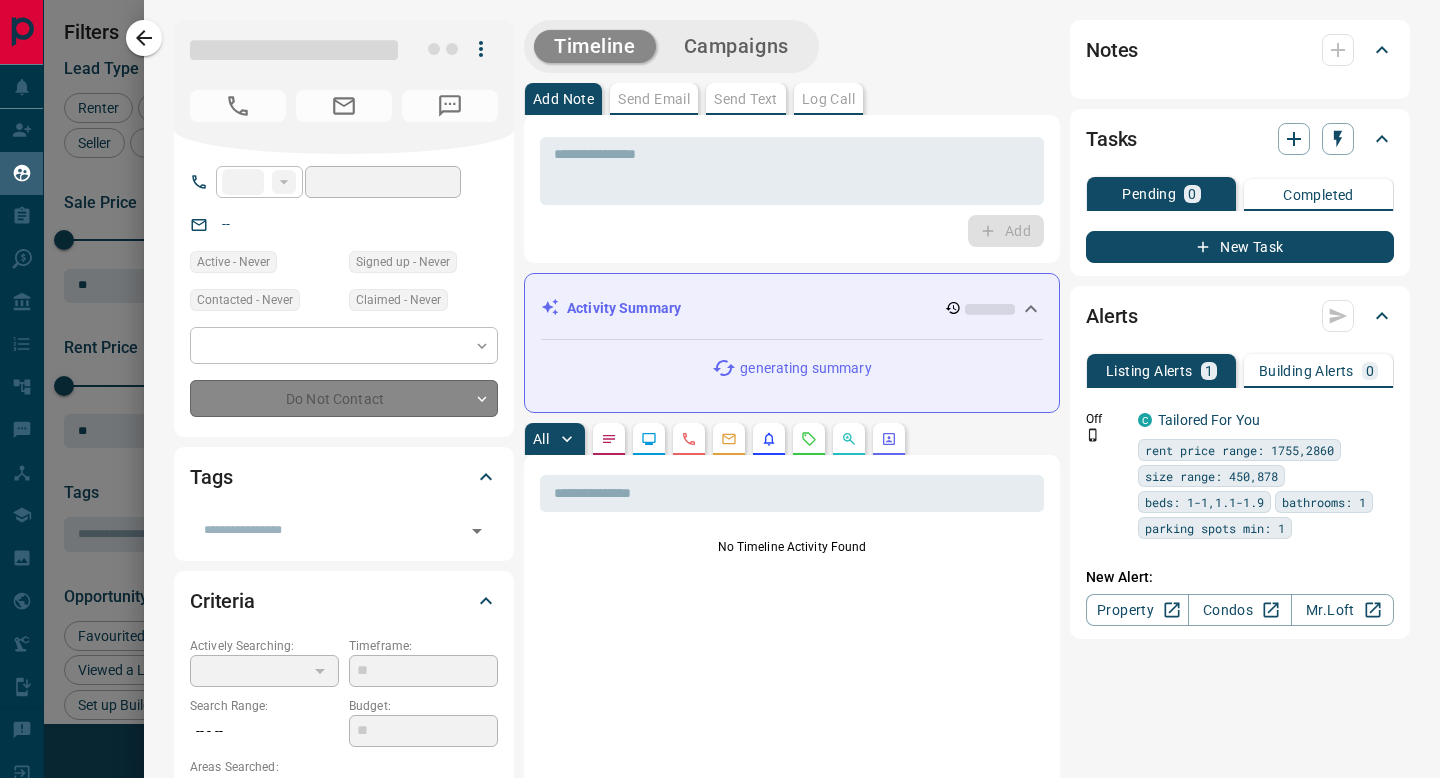 type on "*" 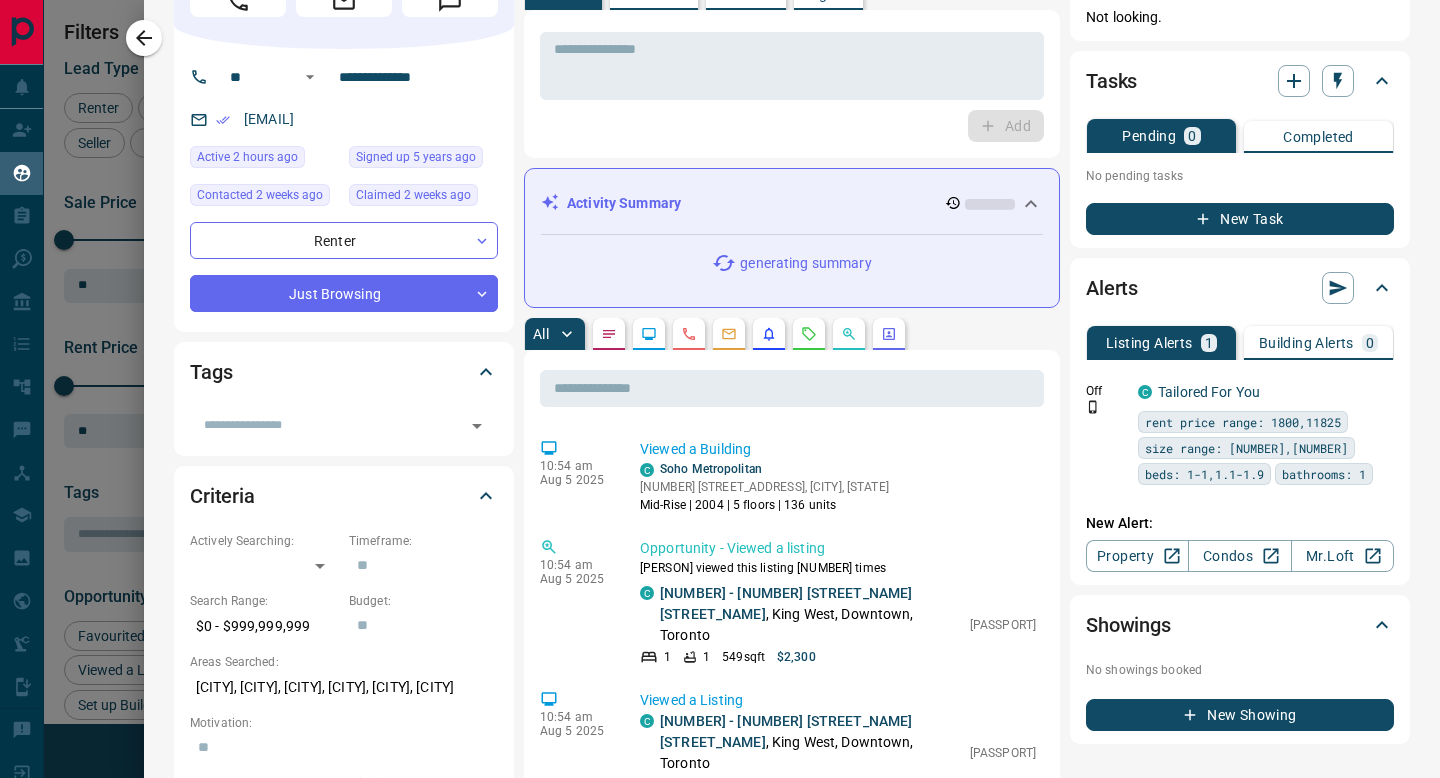 scroll, scrollTop: 252, scrollLeft: 0, axis: vertical 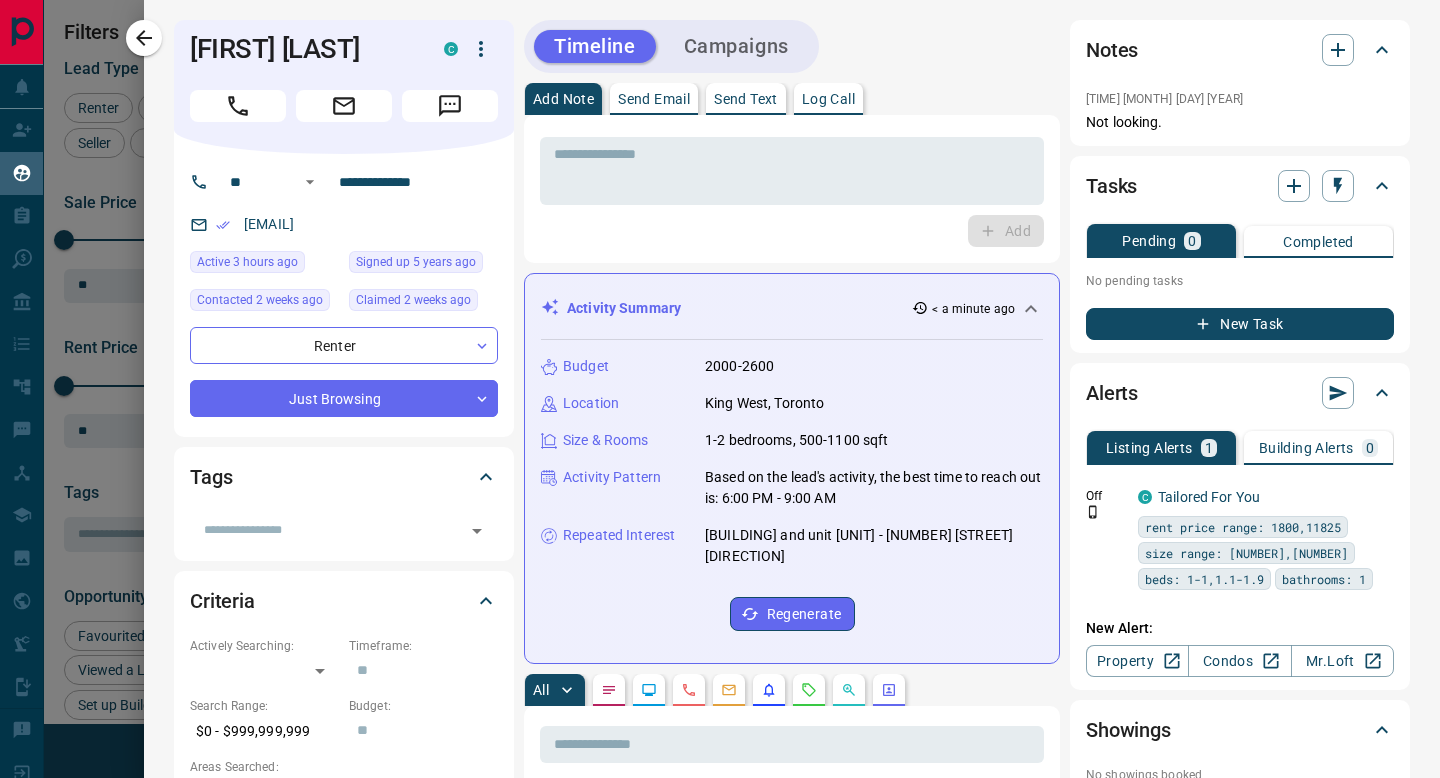 click on "Log Call" at bounding box center (828, 99) 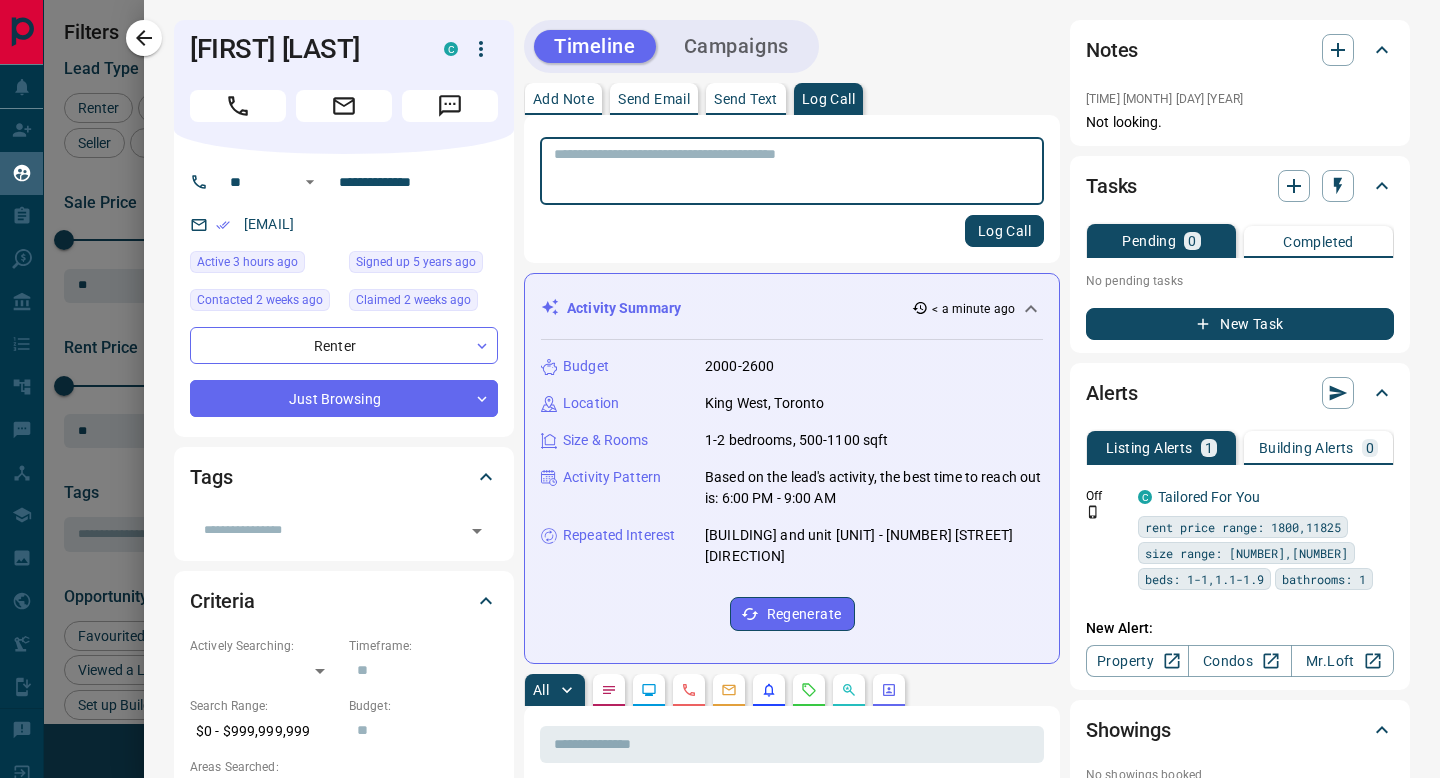 click at bounding box center [792, 171] 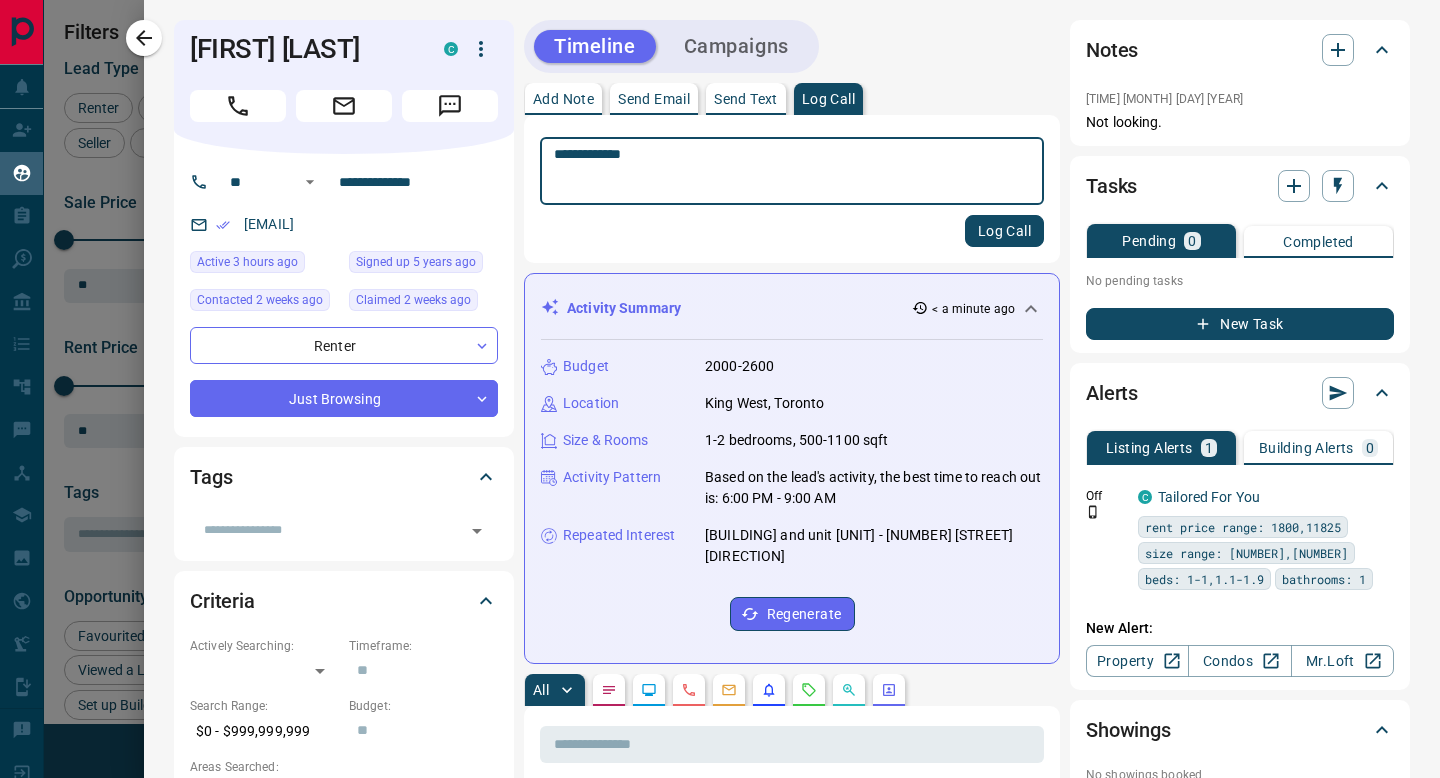 type on "**********" 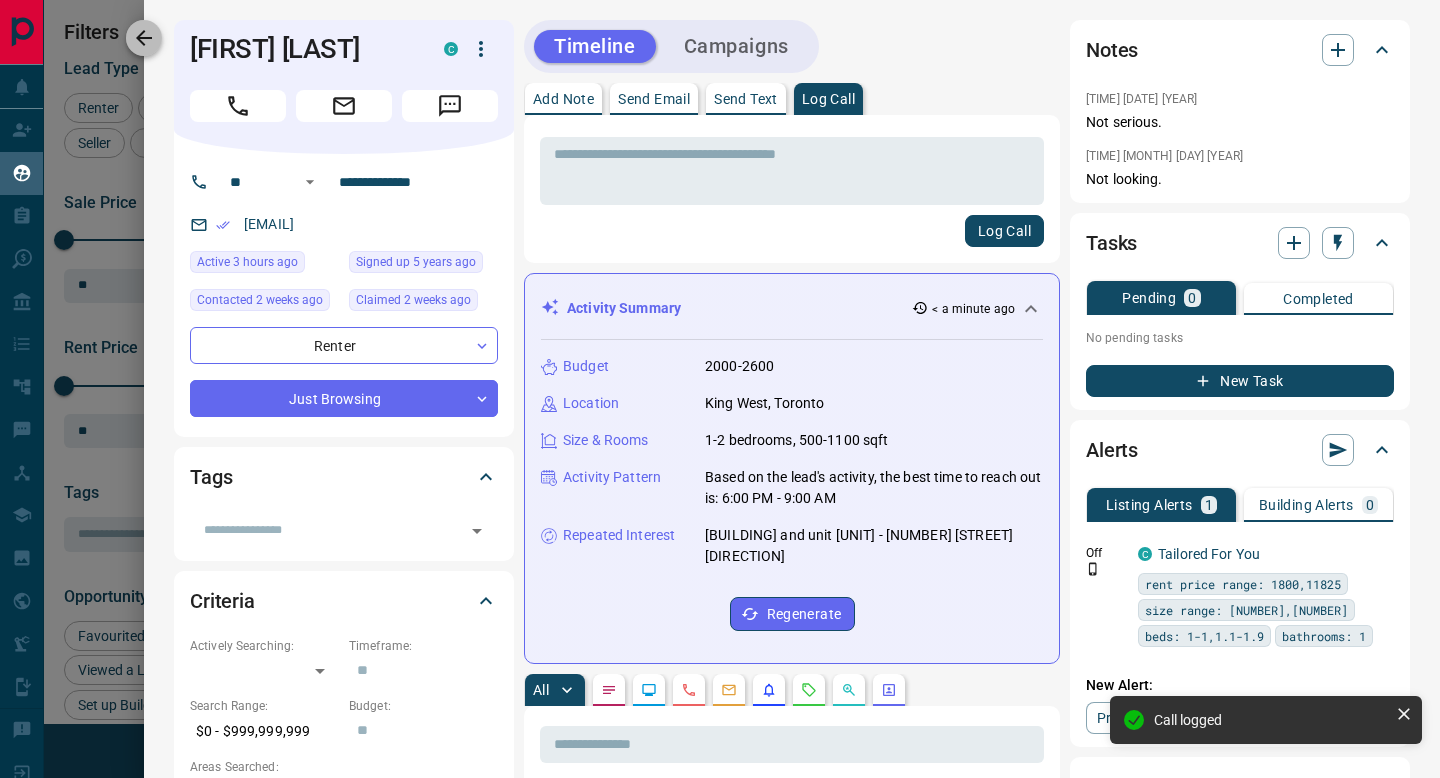 click 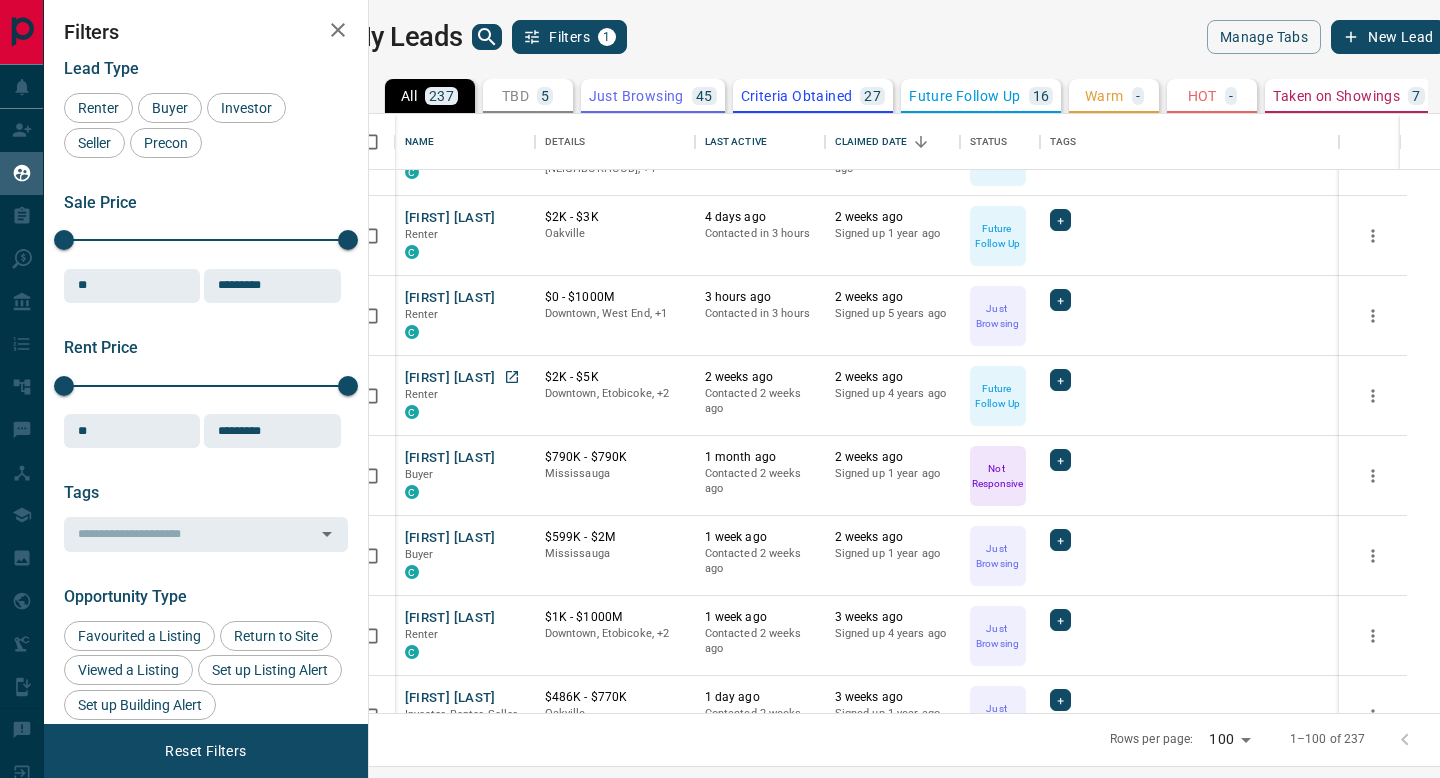 scroll, scrollTop: 5418, scrollLeft: 0, axis: vertical 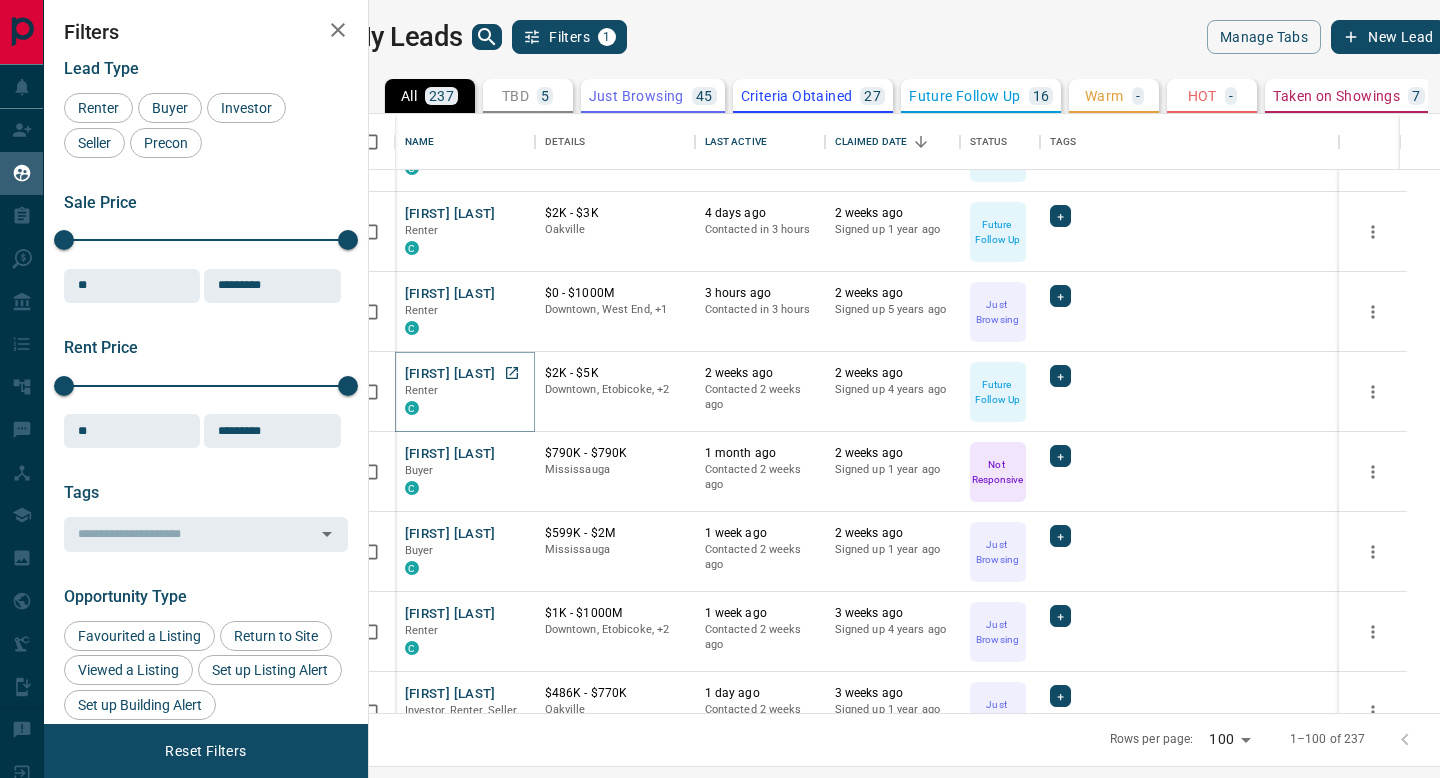 click on "[FIRST] [LAST]" at bounding box center [450, 374] 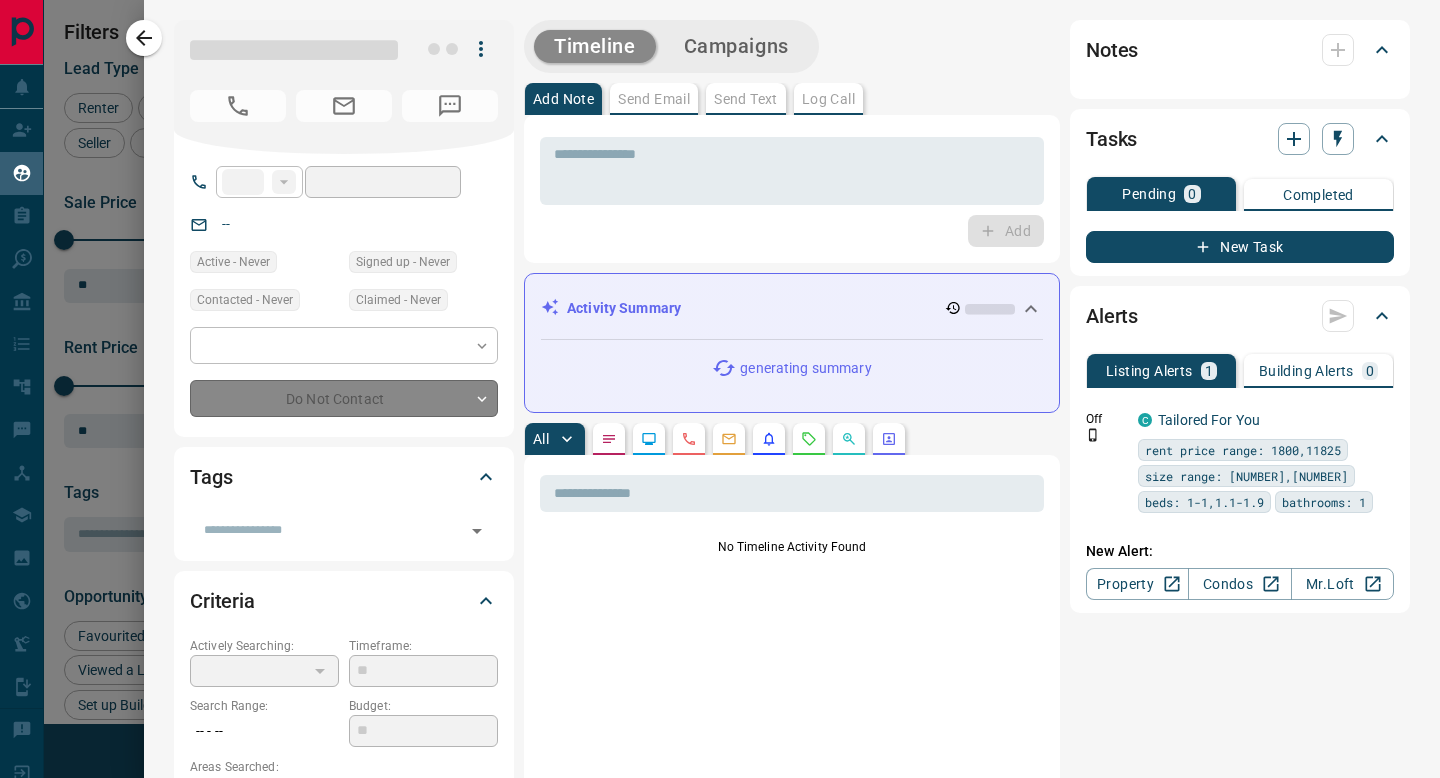 type 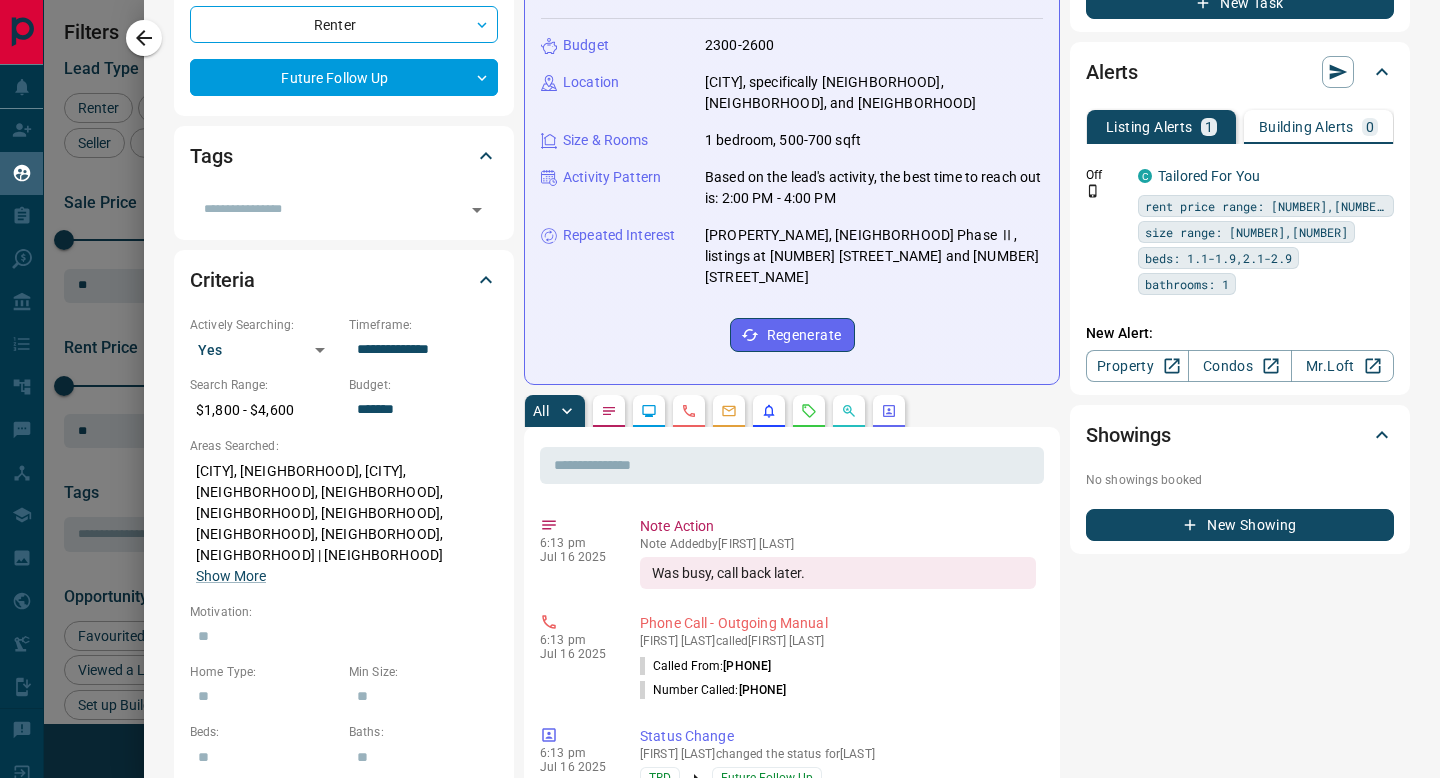 scroll, scrollTop: 542, scrollLeft: 0, axis: vertical 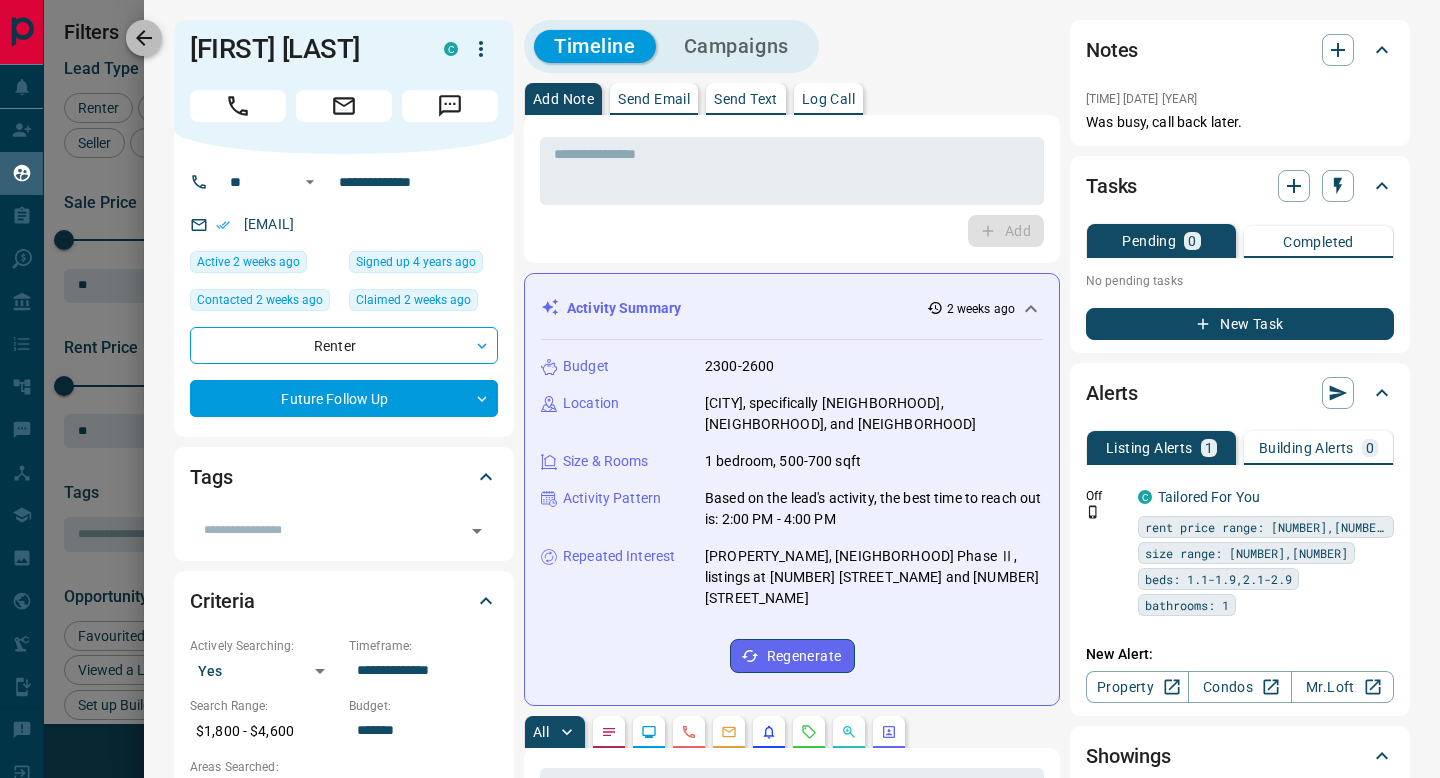 click 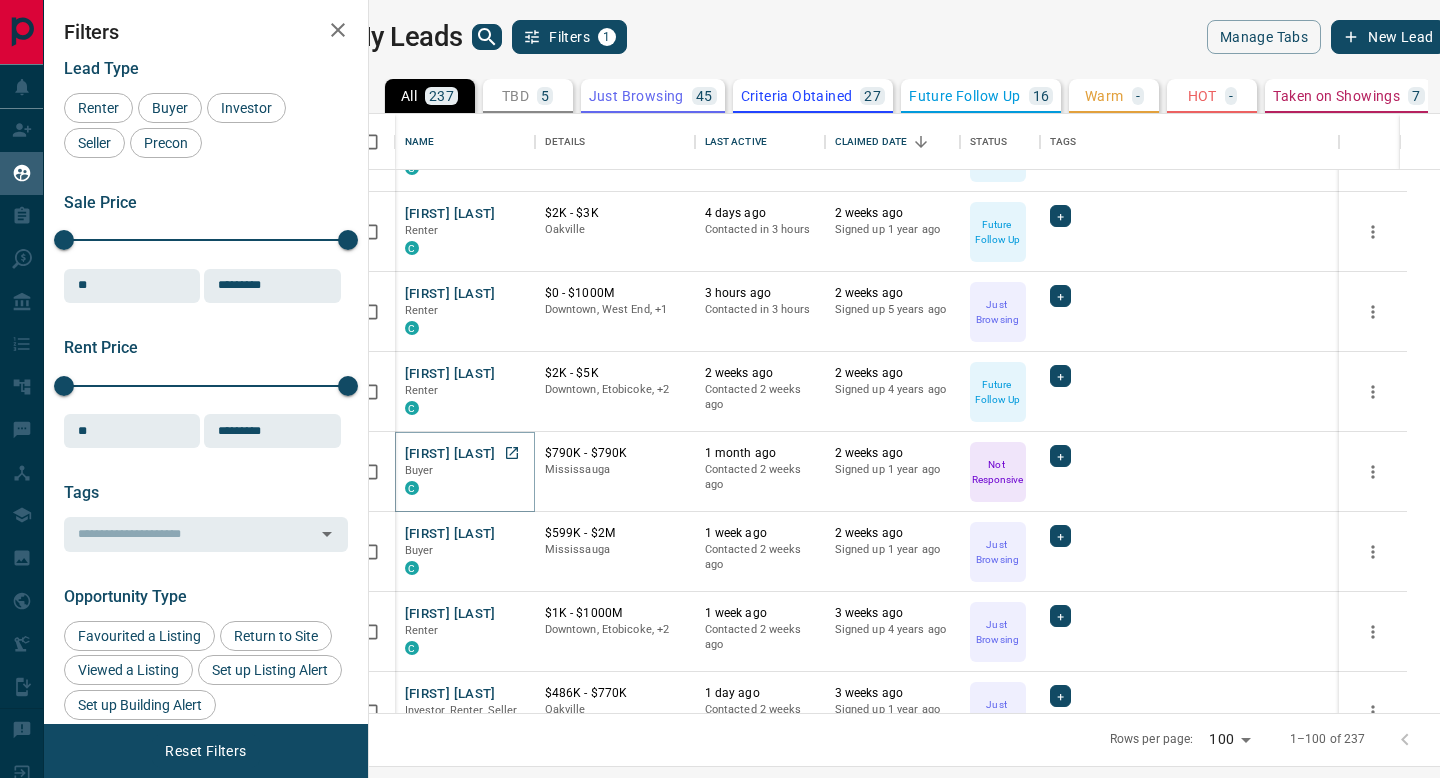 click on "[FIRST] [LAST]" at bounding box center [450, 454] 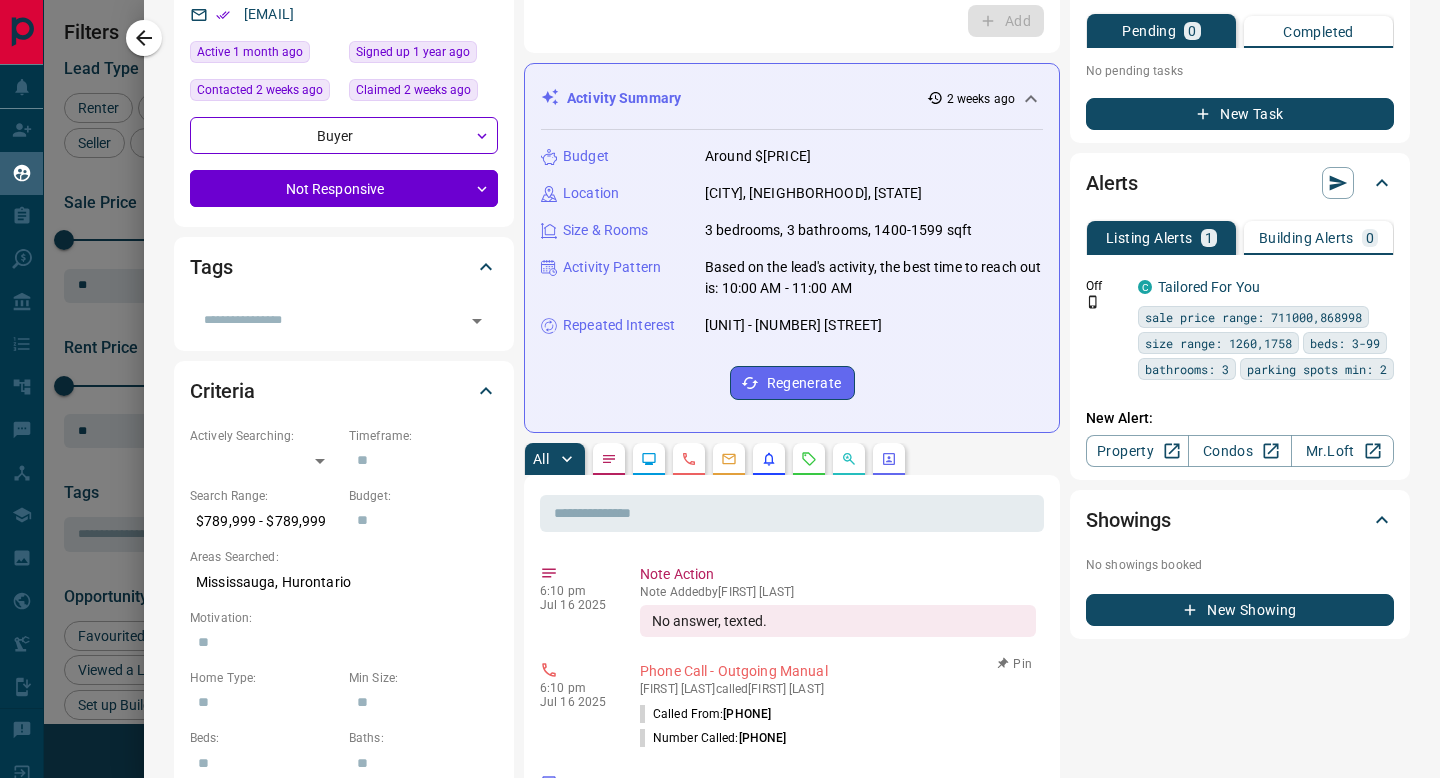 scroll, scrollTop: 0, scrollLeft: 0, axis: both 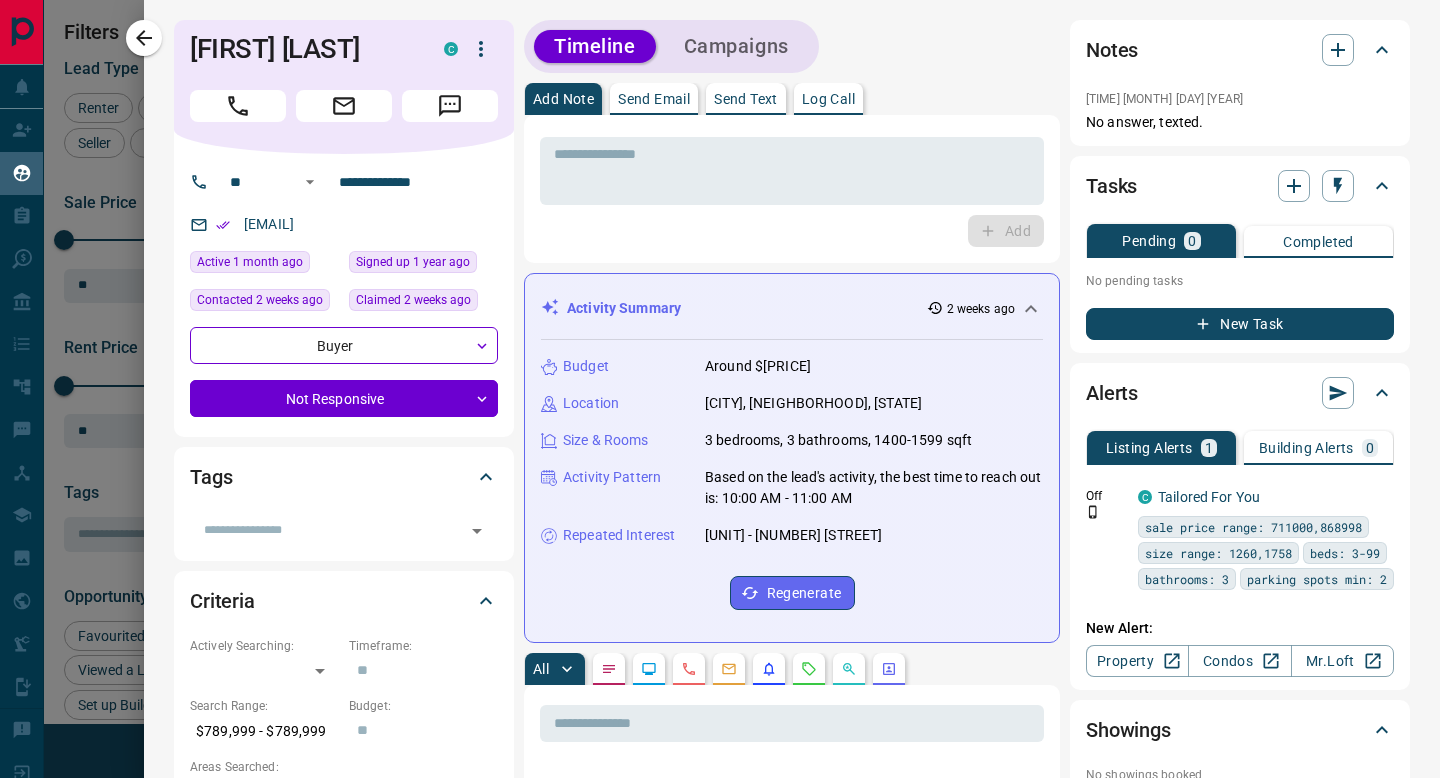 click on "Log Call" at bounding box center (828, 99) 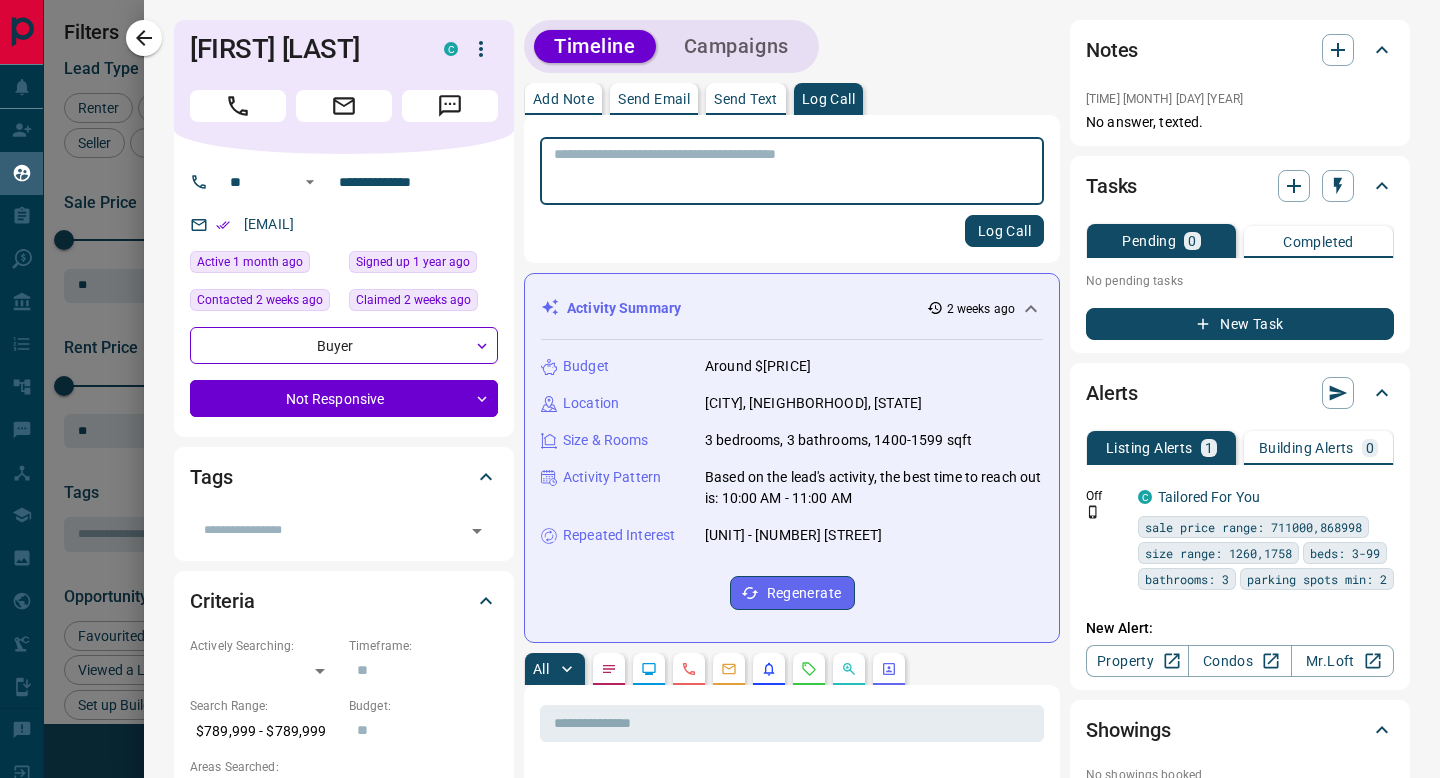 click at bounding box center [792, 171] 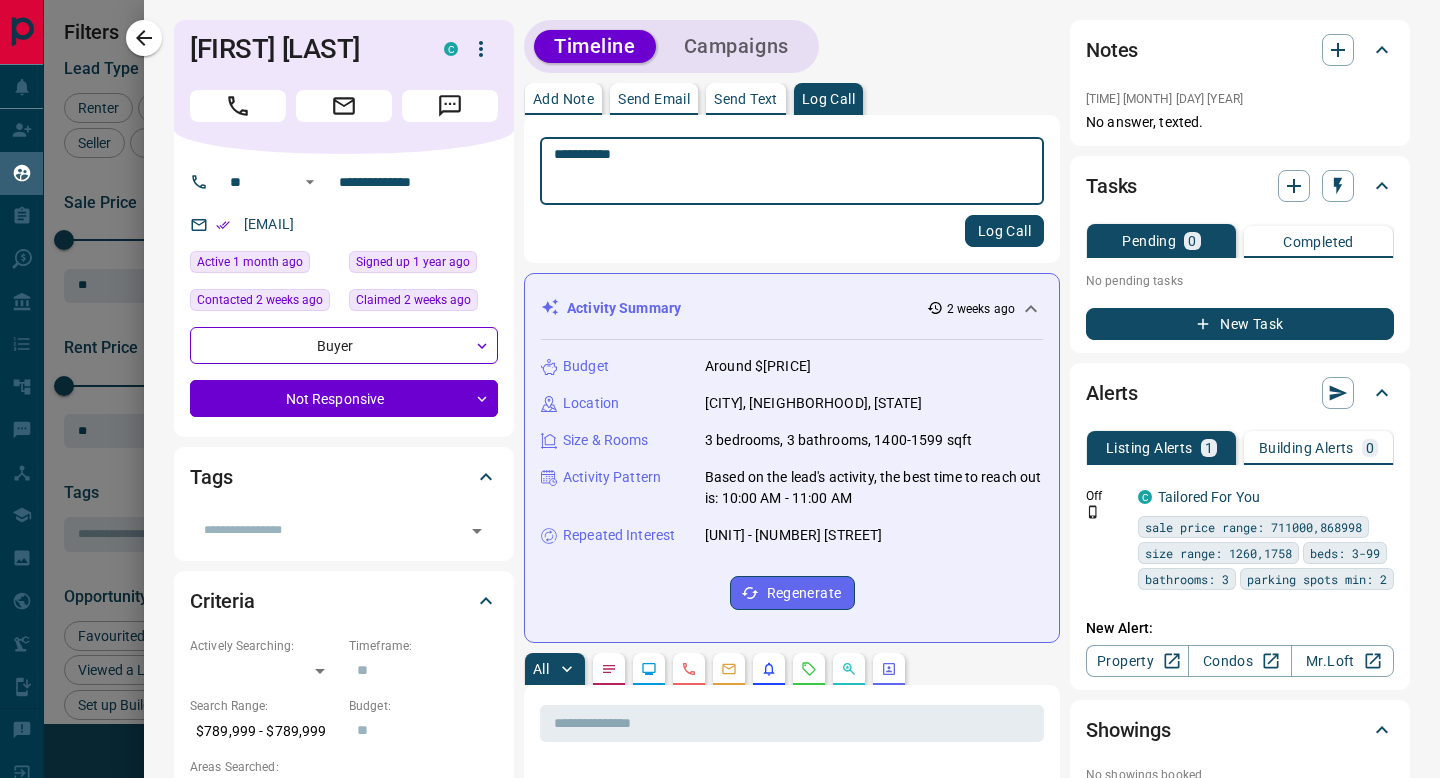 click on "Log Call" at bounding box center (1004, 231) 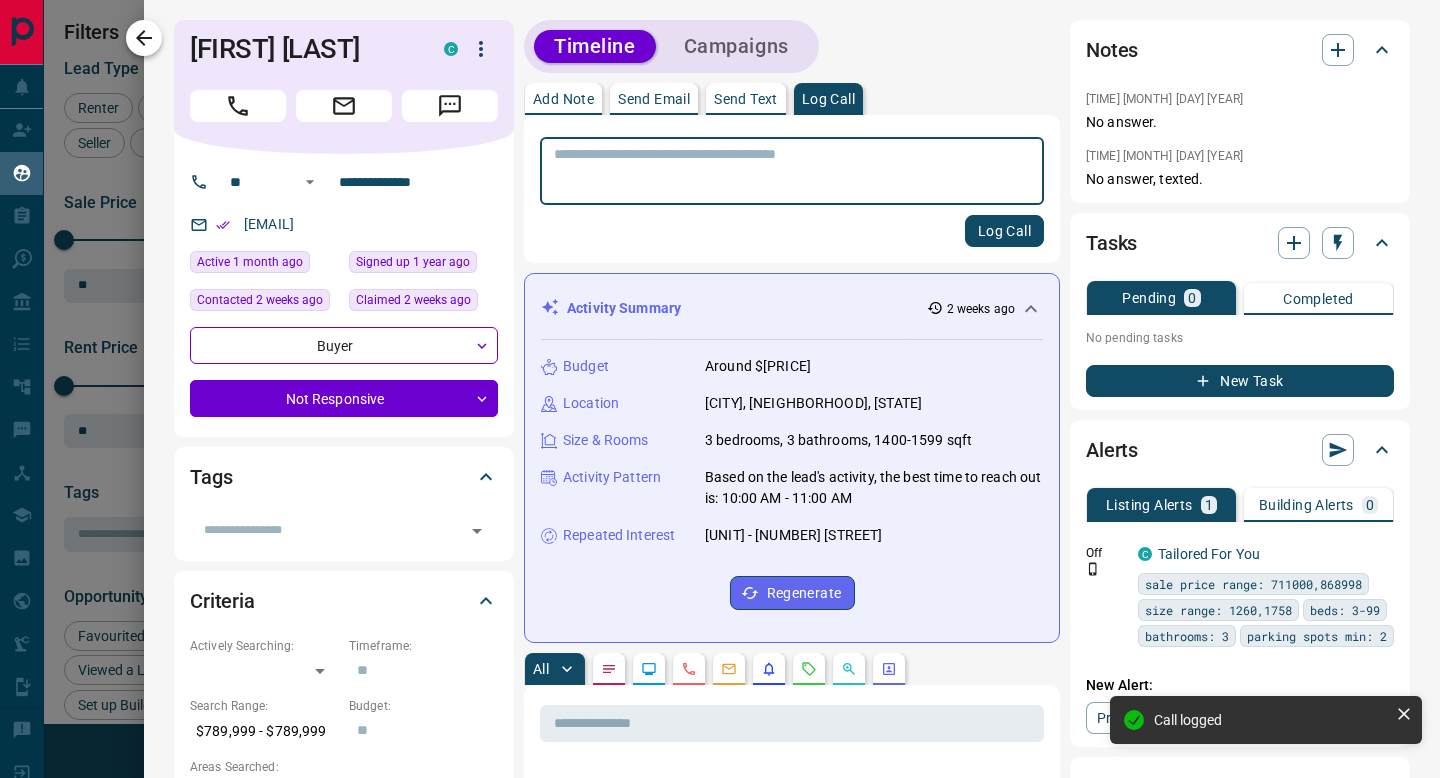 click 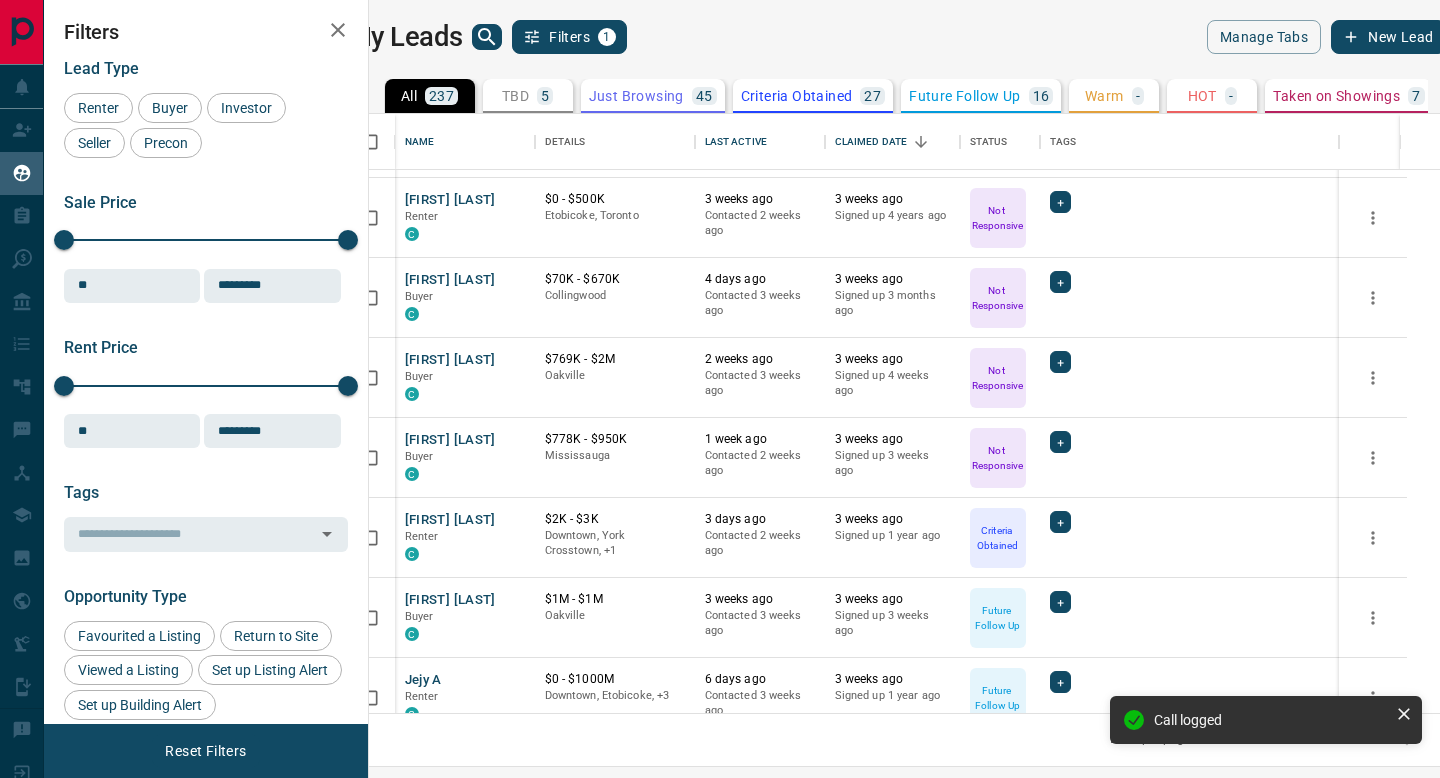scroll, scrollTop: 7457, scrollLeft: 0, axis: vertical 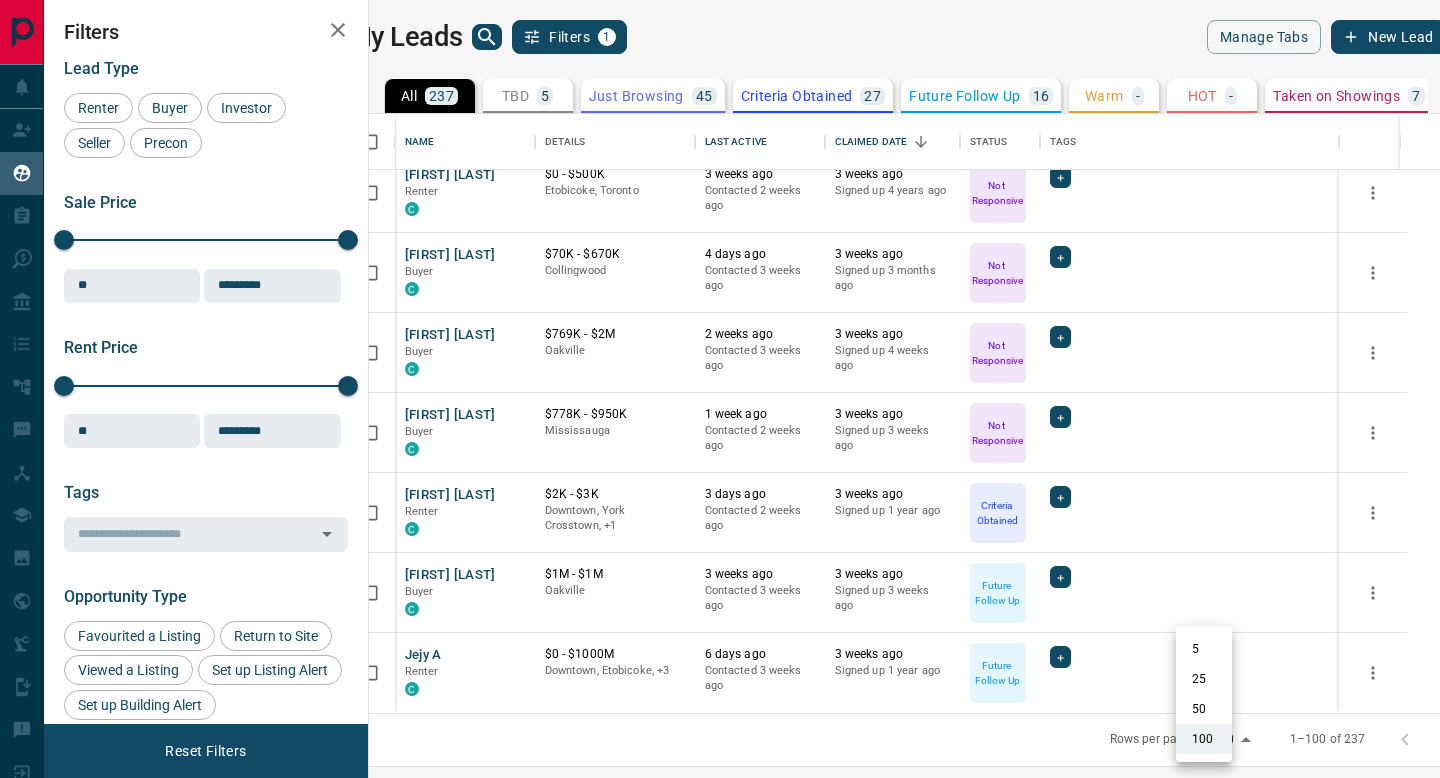 click on "Lead Transfers Claim Leads My Leads Tasks Opportunities Deals Campaigns Automations Messages Broker Bay Training Media Services Agent Resources Precon Worksheet Mobile Apps Disclosure Logout My Leads Filters 1 Manage Tabs New Lead All 237 TBD 5 Do Not Contact - Not Responsive 87 Bogus 13 Just Browsing 45 Criteria Obtained 27 Future Follow Up 16 Warm - HOT - Taken on Showings 7 Submitted Offer - Client 37 Name Details Last Active Claimed Date Status Tags [FIRST] [LAST] Renter C $2K - $4K [CITY], [CITY] [TIME] ago Contacted [TIME] ago [TIME] ago Signed up [TIME] ago Future Follow Up + [FIRST] [LAST] Buyer C $600K - $649K [CITY] [TIME] ago Contacted [TIME] ago [TIME] ago Signed up [TIME] ago Not Responsive + [FIRST] [LAST] Buyer C $1M - $2M [CITY] [TIME] ago Contacted [TIME] ago [TIME] ago Signed up [TIME] ago Just Browsing + [FIRST] [LAST] Investor, Renter C $1K - $1000M [CITY], [CITY] | [CITY], +1 [TIME] ago Contacted [TIME] ago [TIME] ago Just Browsing +" at bounding box center (720, 376) 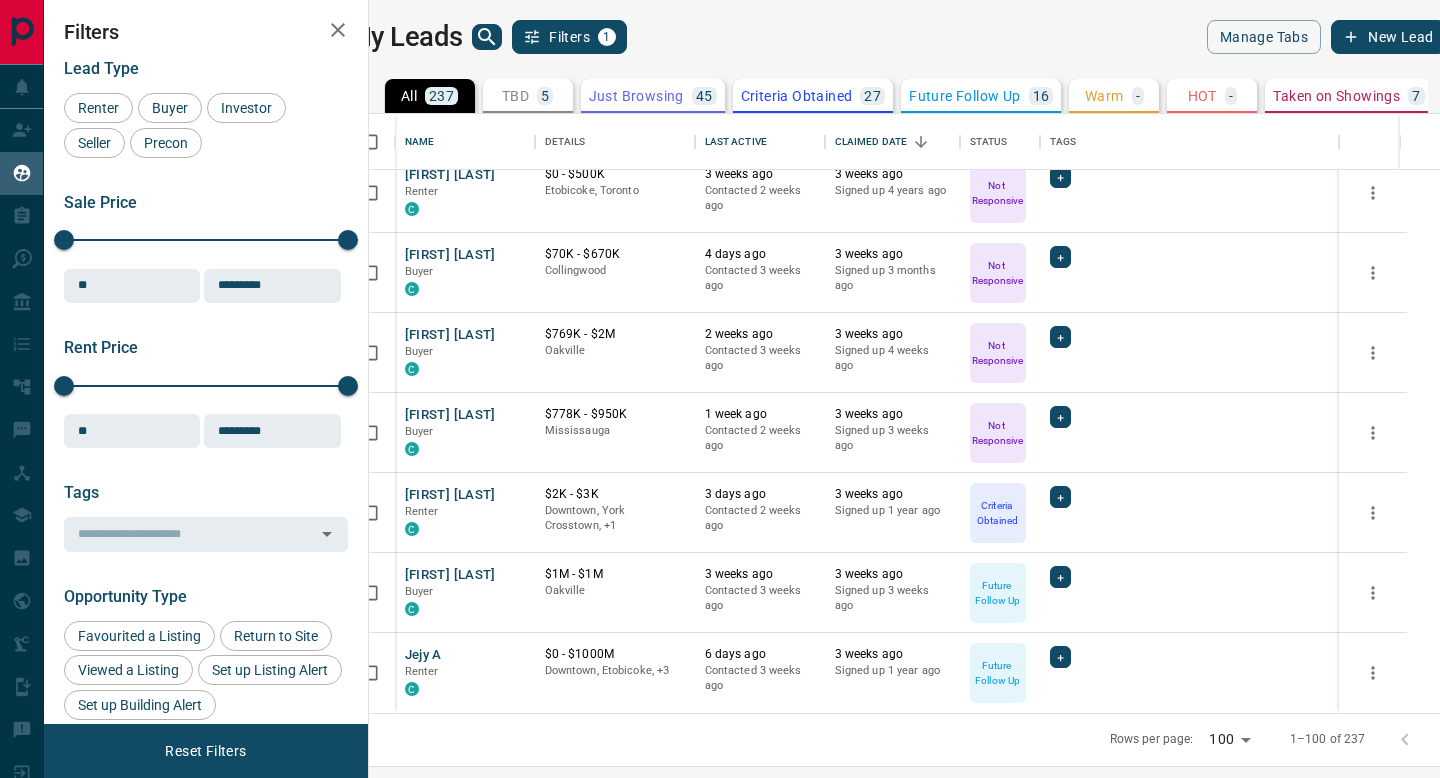 click 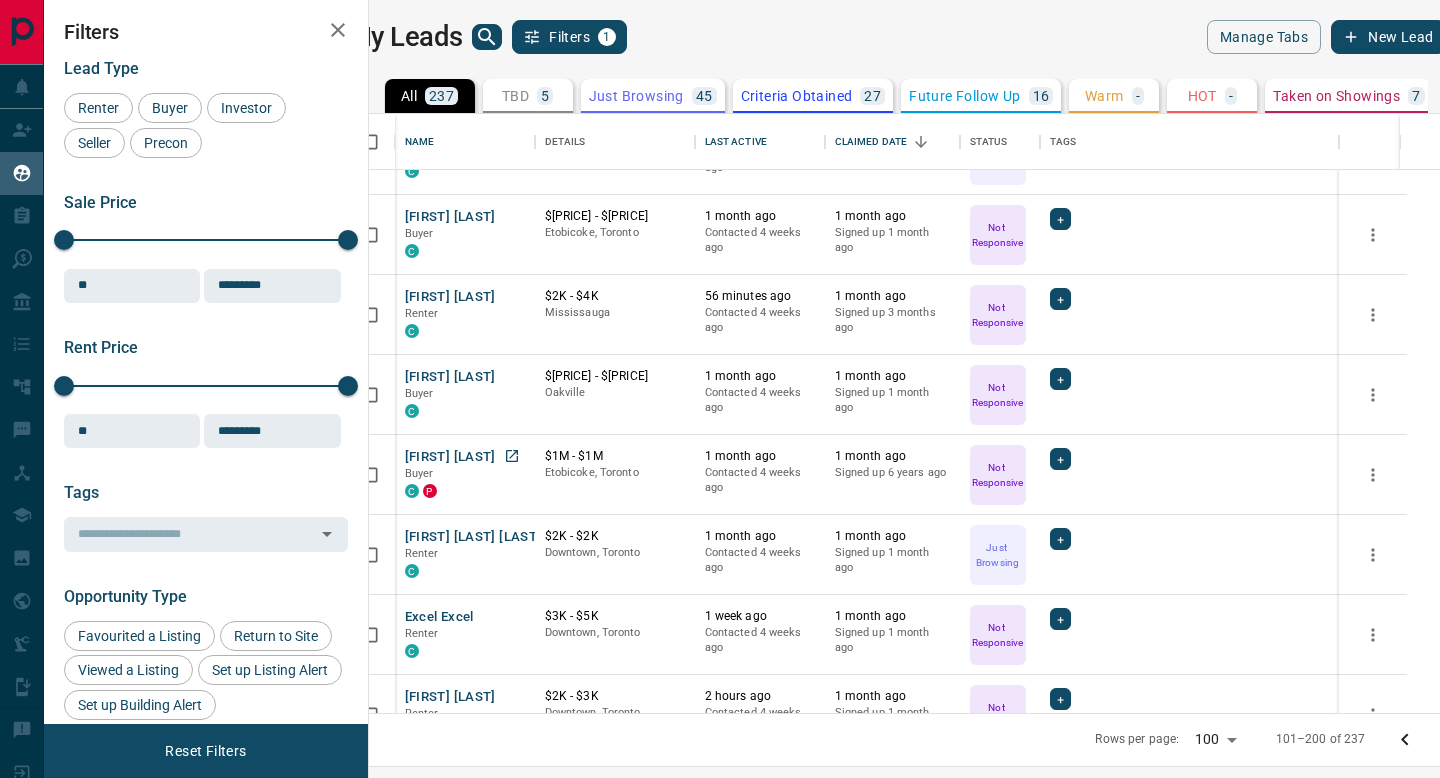scroll, scrollTop: 931, scrollLeft: 0, axis: vertical 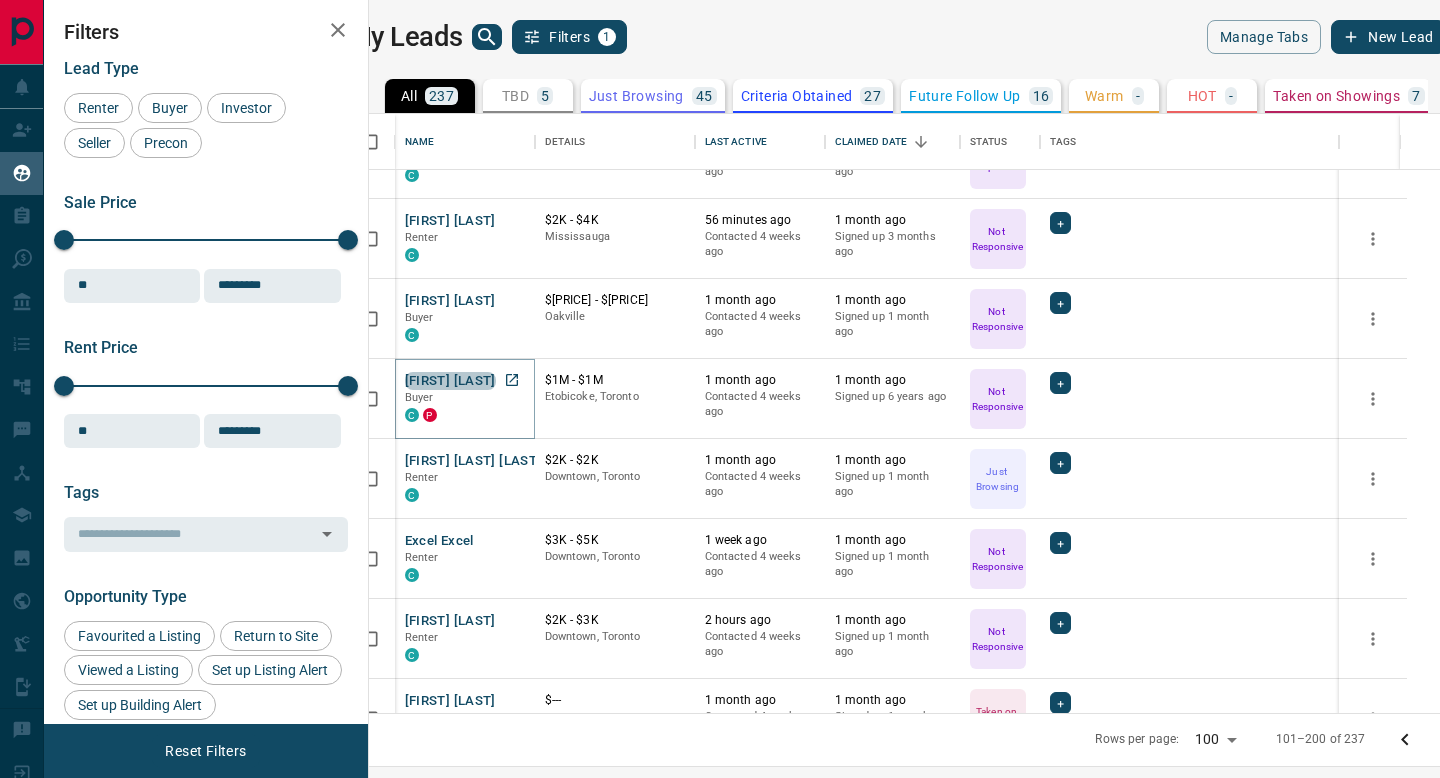 click on "[FIRST] [LAST]" at bounding box center [450, 381] 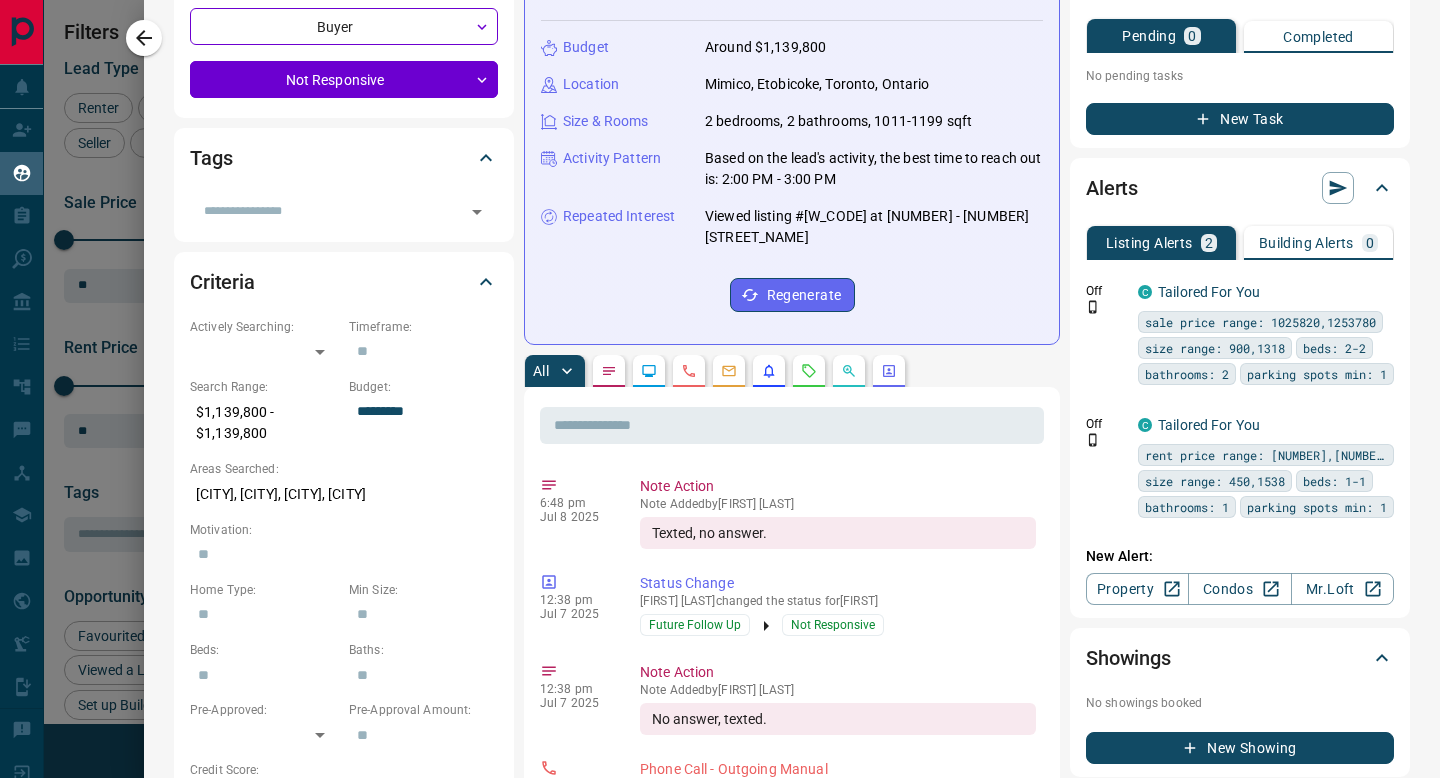 scroll, scrollTop: 323, scrollLeft: 0, axis: vertical 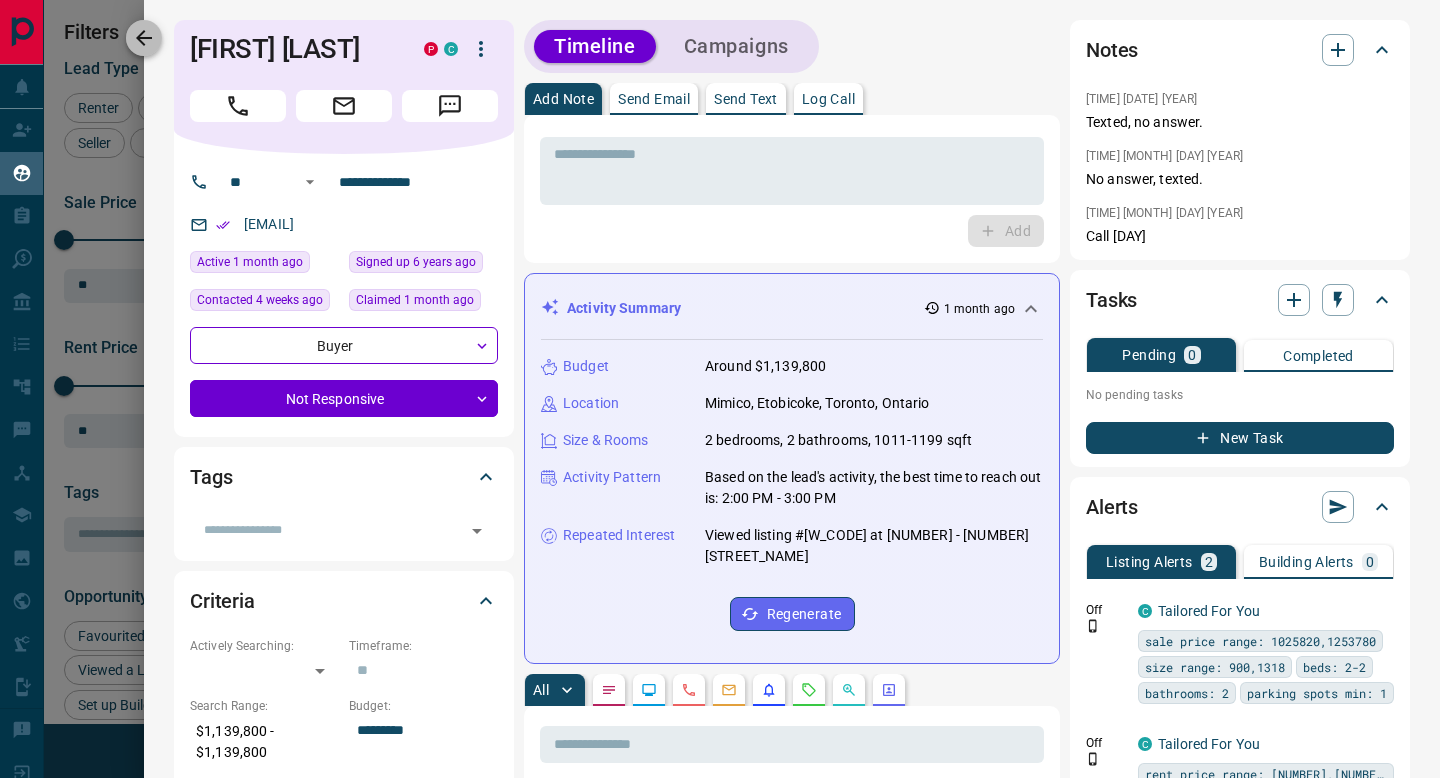 click 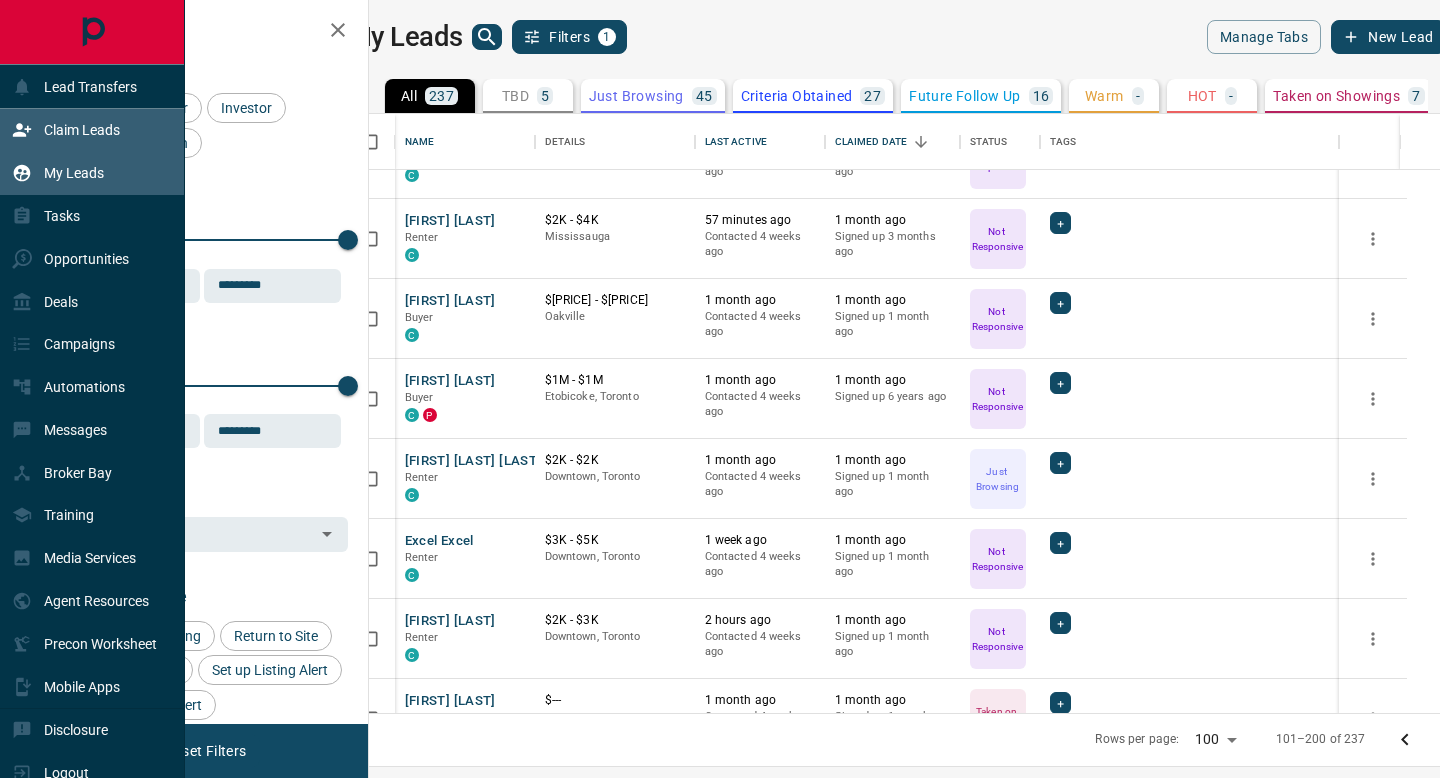 click on "Claim Leads" at bounding box center (82, 130) 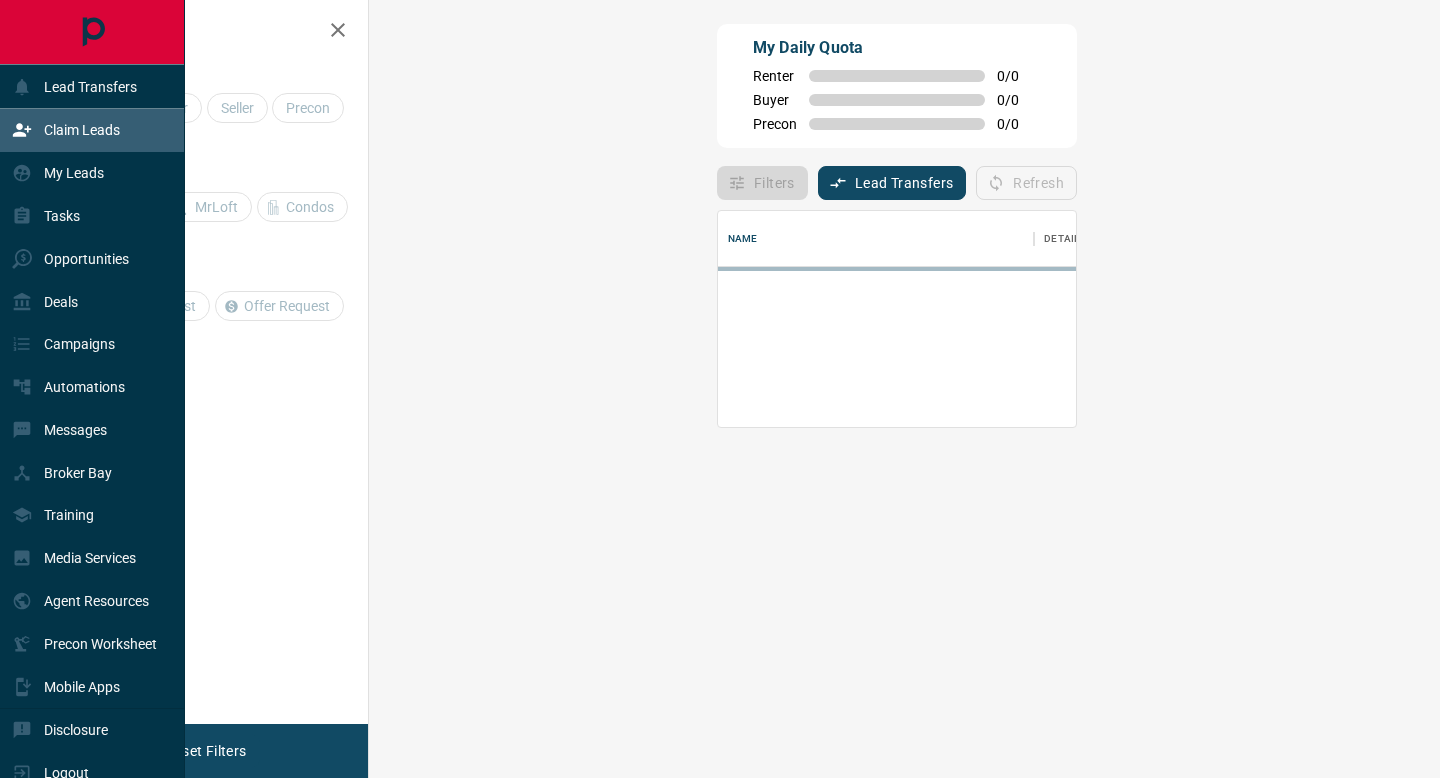 scroll, scrollTop: 1, scrollLeft: 1, axis: both 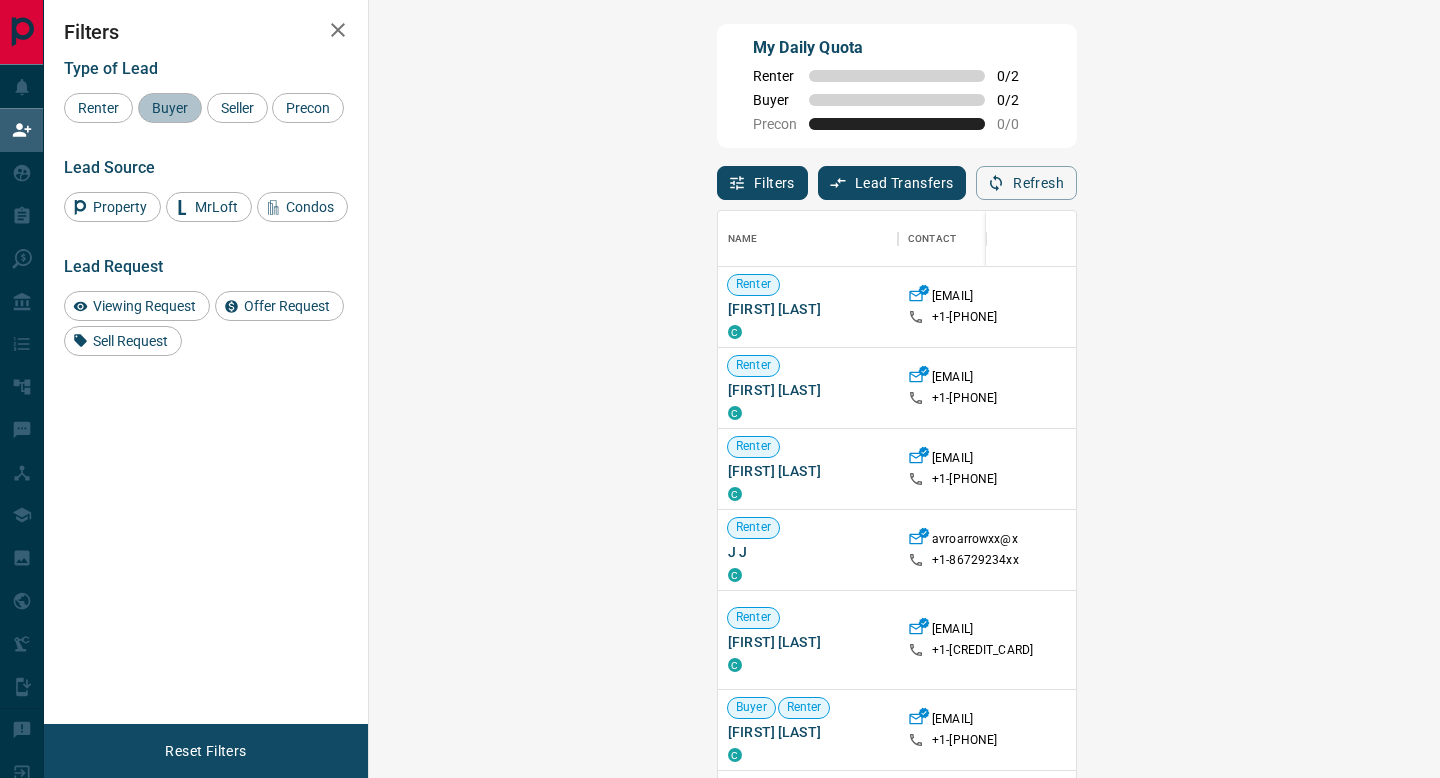 click on "Buyer" at bounding box center (170, 108) 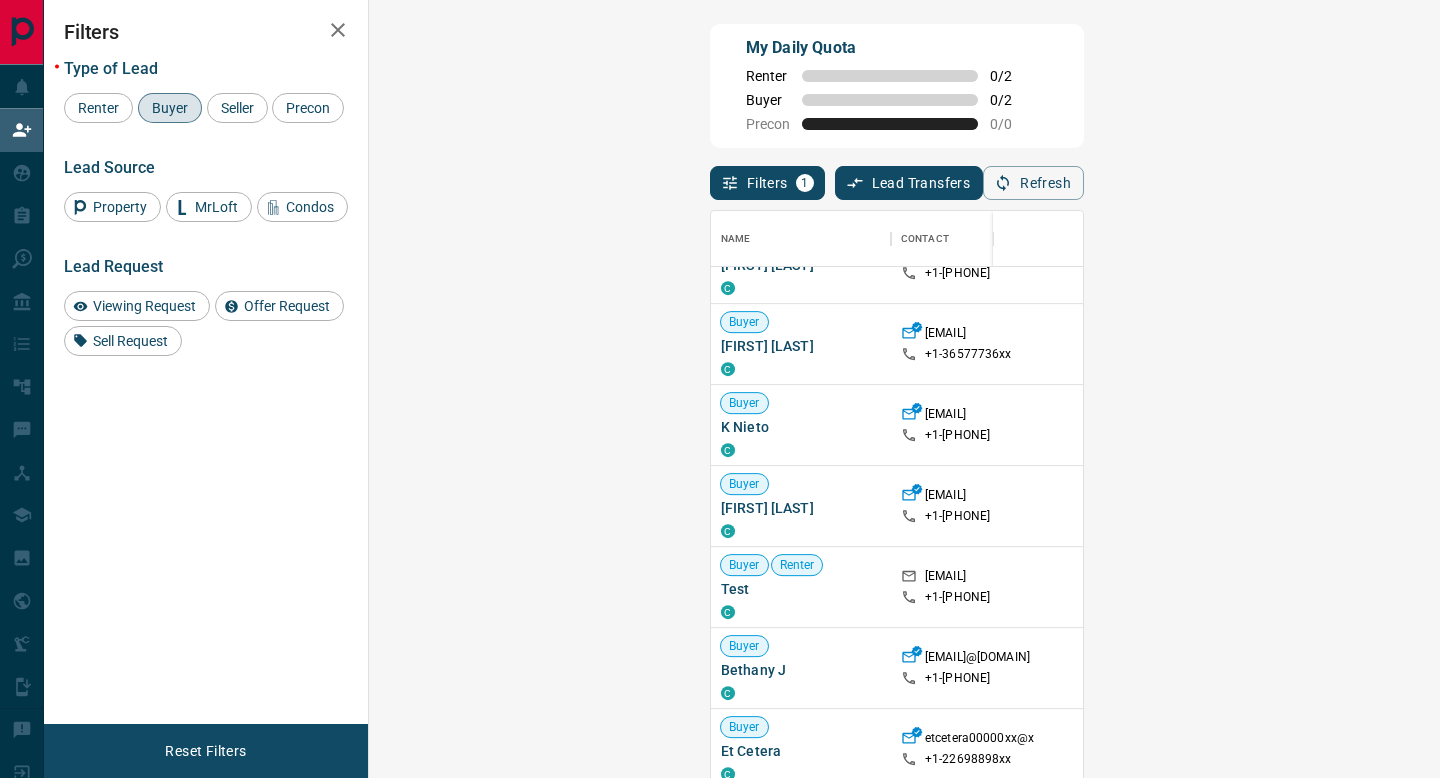 scroll, scrollTop: 1098, scrollLeft: 0, axis: vertical 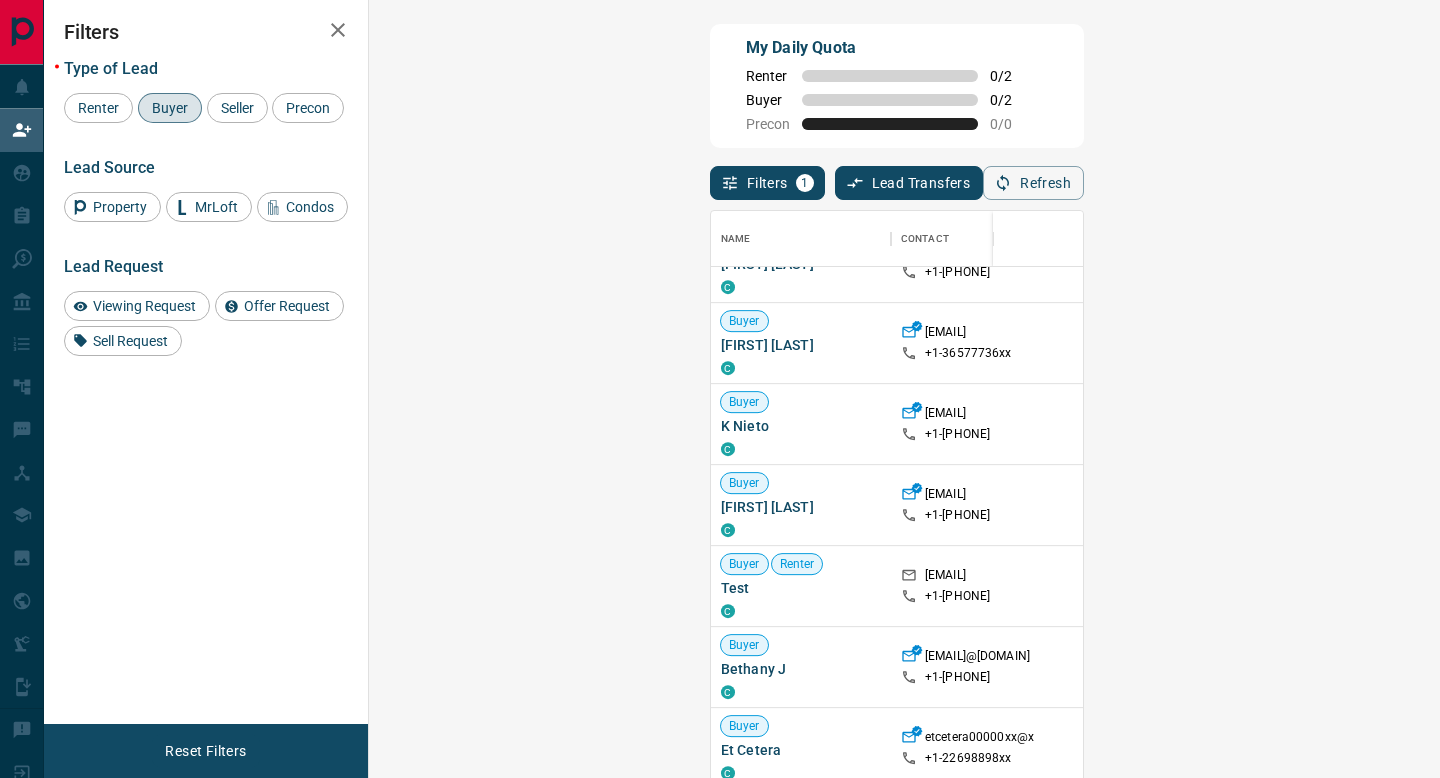 click on "Claim" at bounding box center (1694, 505) 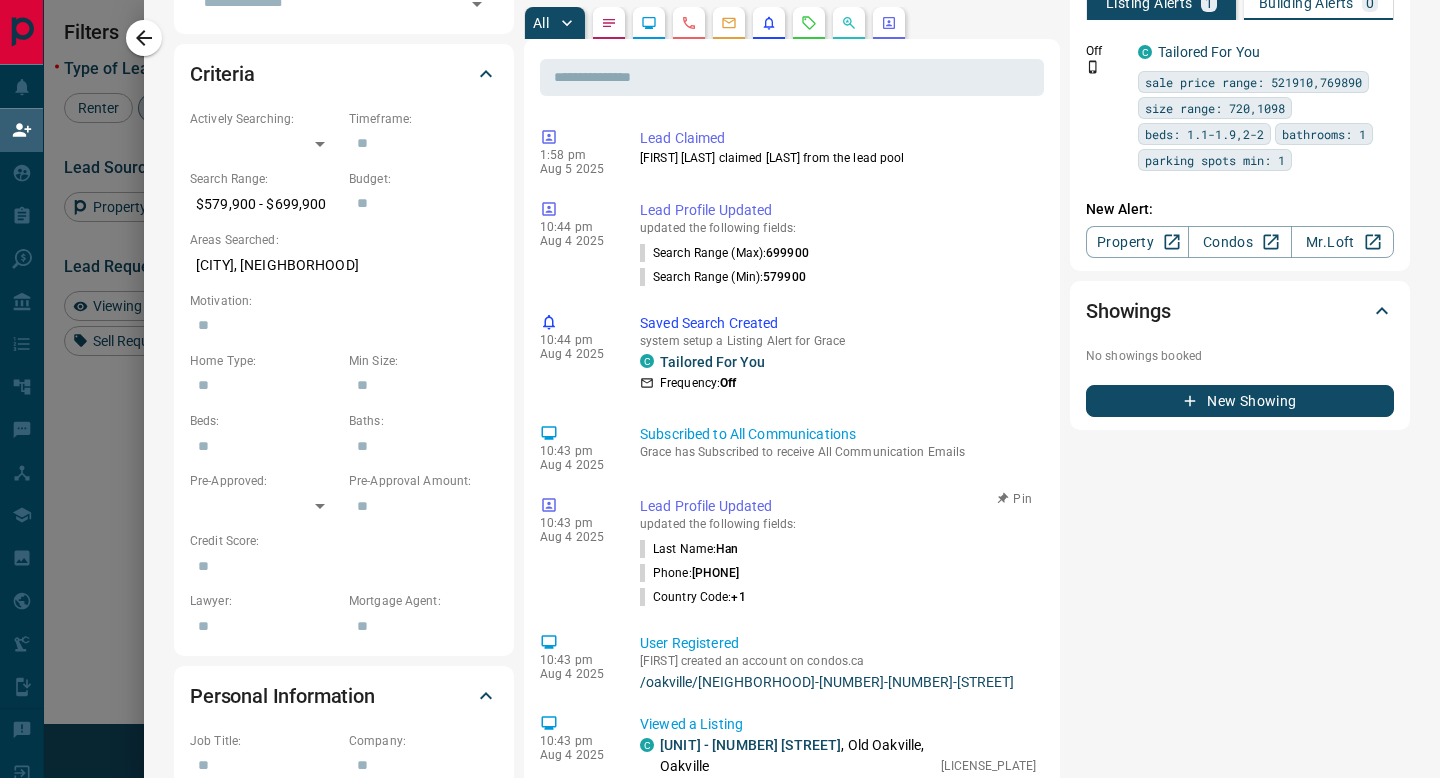 scroll, scrollTop: 0, scrollLeft: 0, axis: both 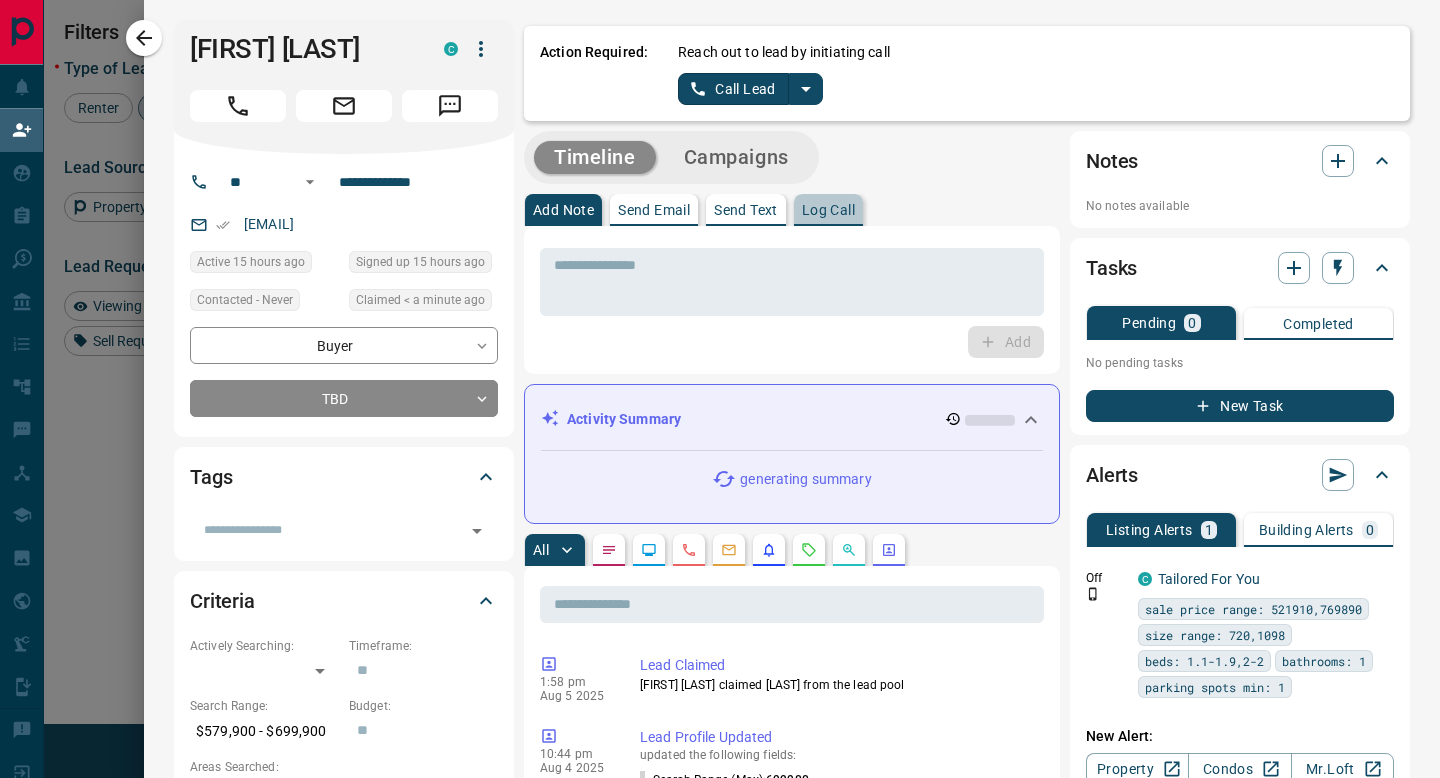 click on "Log Call" at bounding box center (828, 210) 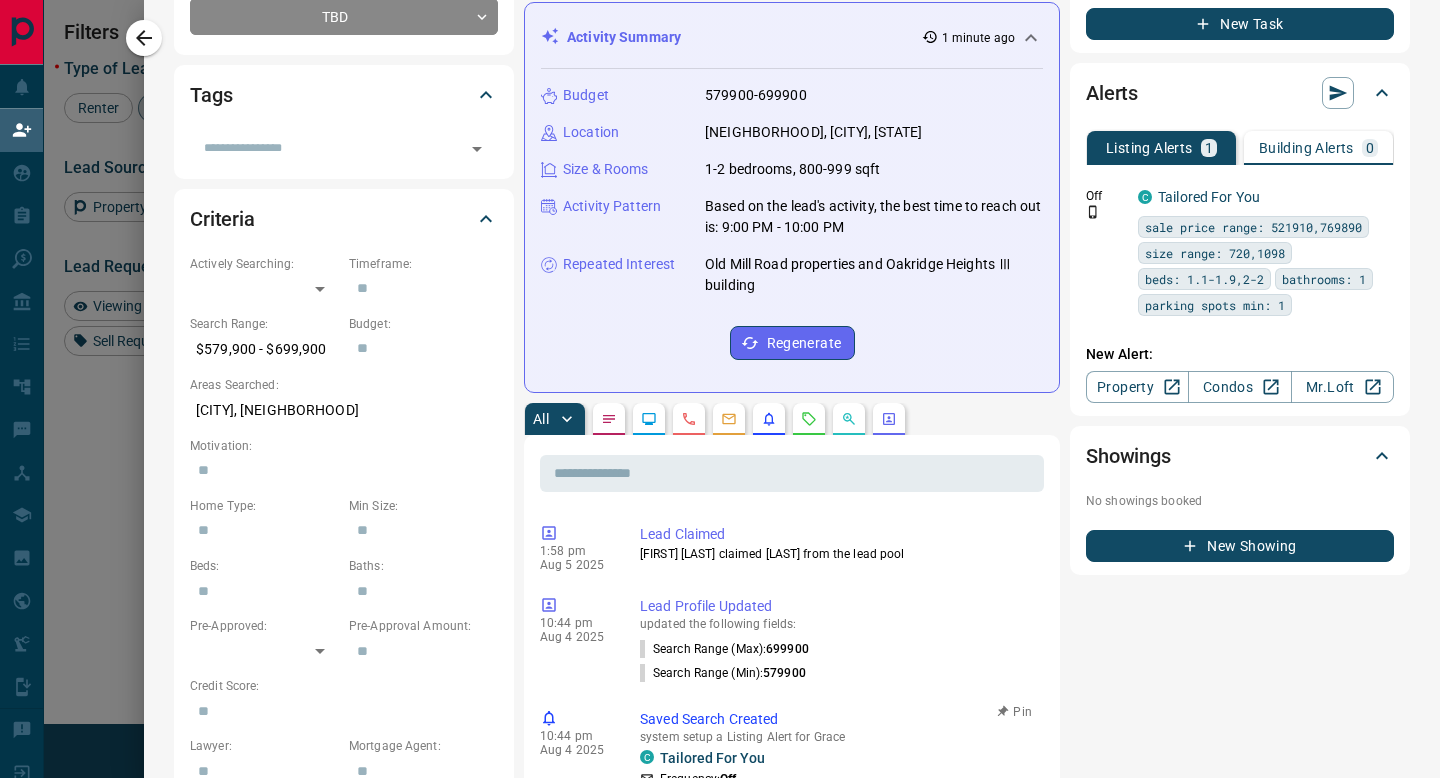 scroll, scrollTop: 0, scrollLeft: 0, axis: both 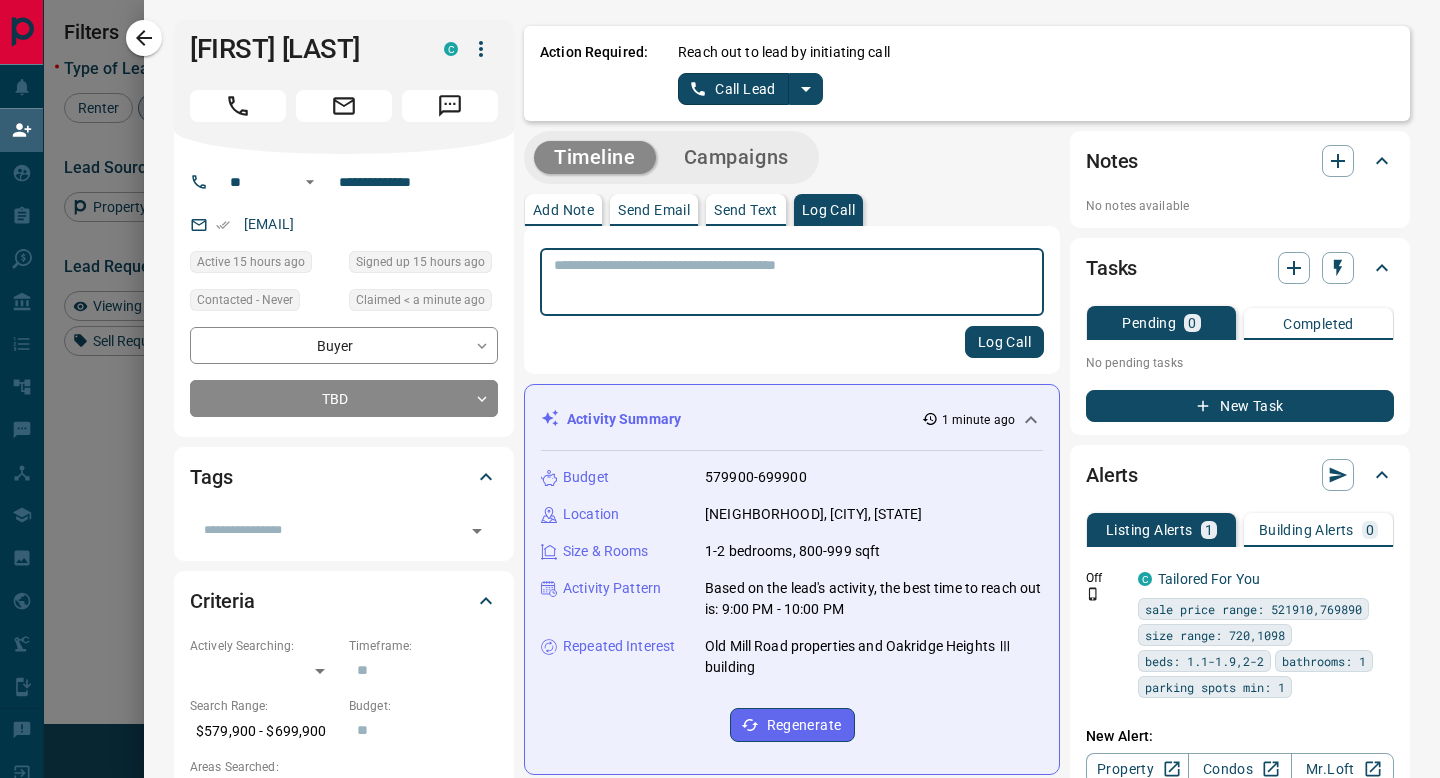 click at bounding box center (792, 282) 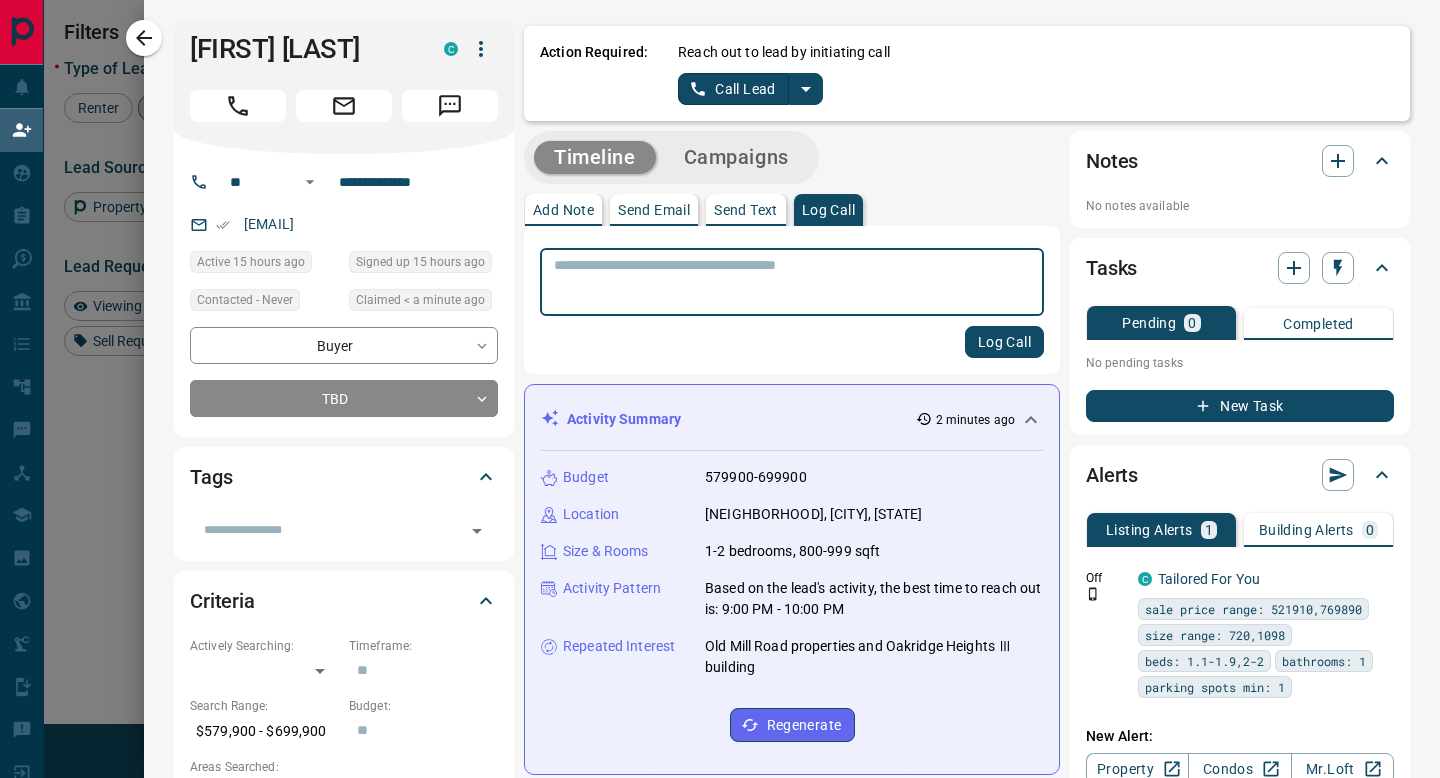 click at bounding box center [792, 282] 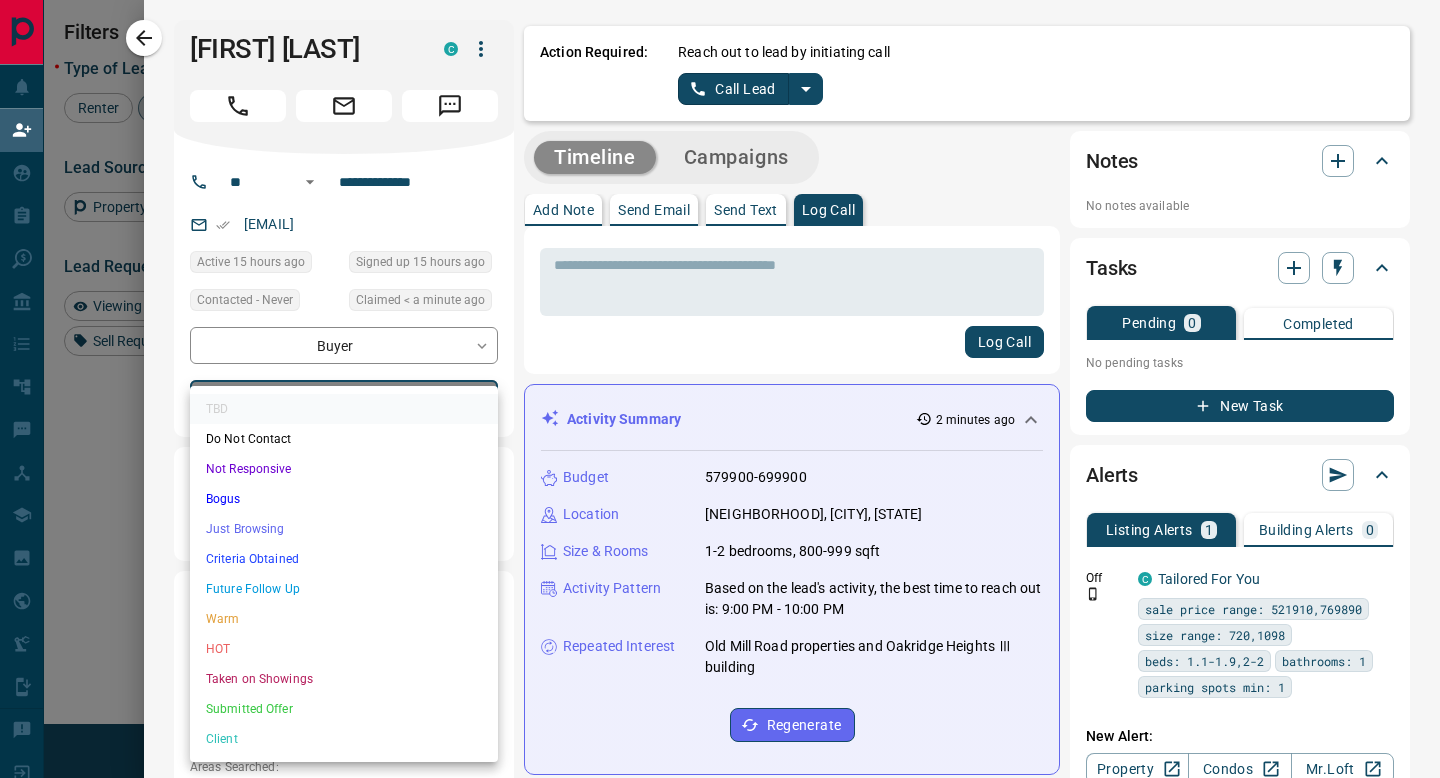 click on "Lead Transfers Claim Leads My Leads Tasks Opportunities Deals Campaigns Automations Messages Broker Bay Training Media Services Agent Resources Precon Worksheet Mobile Apps Disclosure Logout My Daily Quota Renter 0 / 2 Buyer 1 / 2 Precon 0 / 0 Filters 1 Lead Transfers 0 Refresh Name Contact Search   Search Range Location Requests AI Status Recent Opportunities (30d) Buyer [FIRST] [LAST] P [EMAIL] +[PHONE] $[PRICE] - $[PRICE] [CITY] Back to Site Buyer Renter [FIRST] C [EMAIL] +[PHONE] Buyer Renter [FIRST] [LAST] C [EMAIL] +[PHONE] [CITY], [CITY] Buyer [FIRST] [LAST] C [EMAIL] +[PHONE] $[PRICE] - $[PRICE] [CITY], [CITY] Favourite Buyer [FIRST] [LAST] C [EMAIL] +[PHONE] $[PRICE] - $[PRICE] [CITY] Buyer Renter  Test C [EMAIL] +[PHONE] [CITY] Buyer [FIRST] [LAST] C [EMAIL] +[PHONE] $[PRICE] - $[PRICE] [CITY] Buyer Et Cetera C [EMAIL] +[PHONE] P" at bounding box center [720, 331] 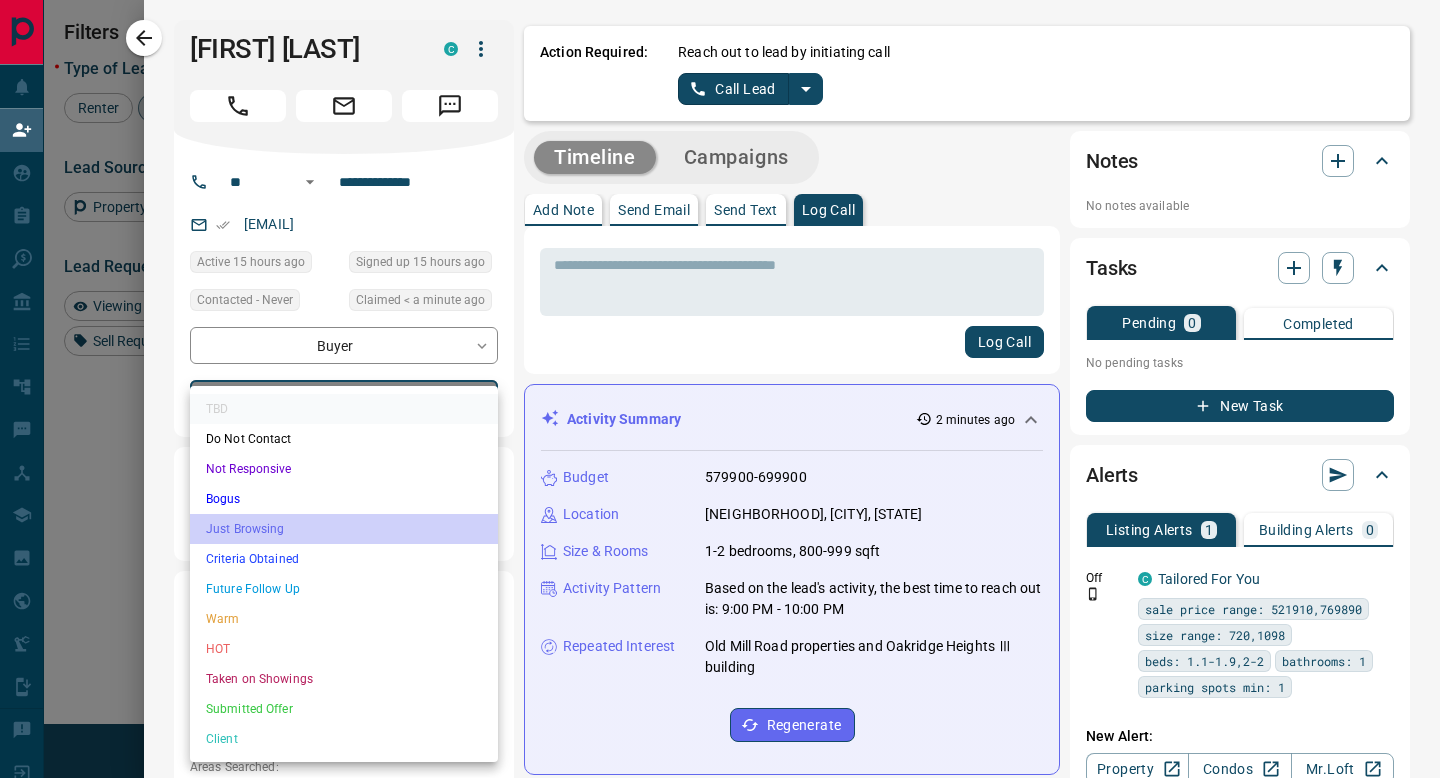 click on "Just Browsing" at bounding box center (344, 529) 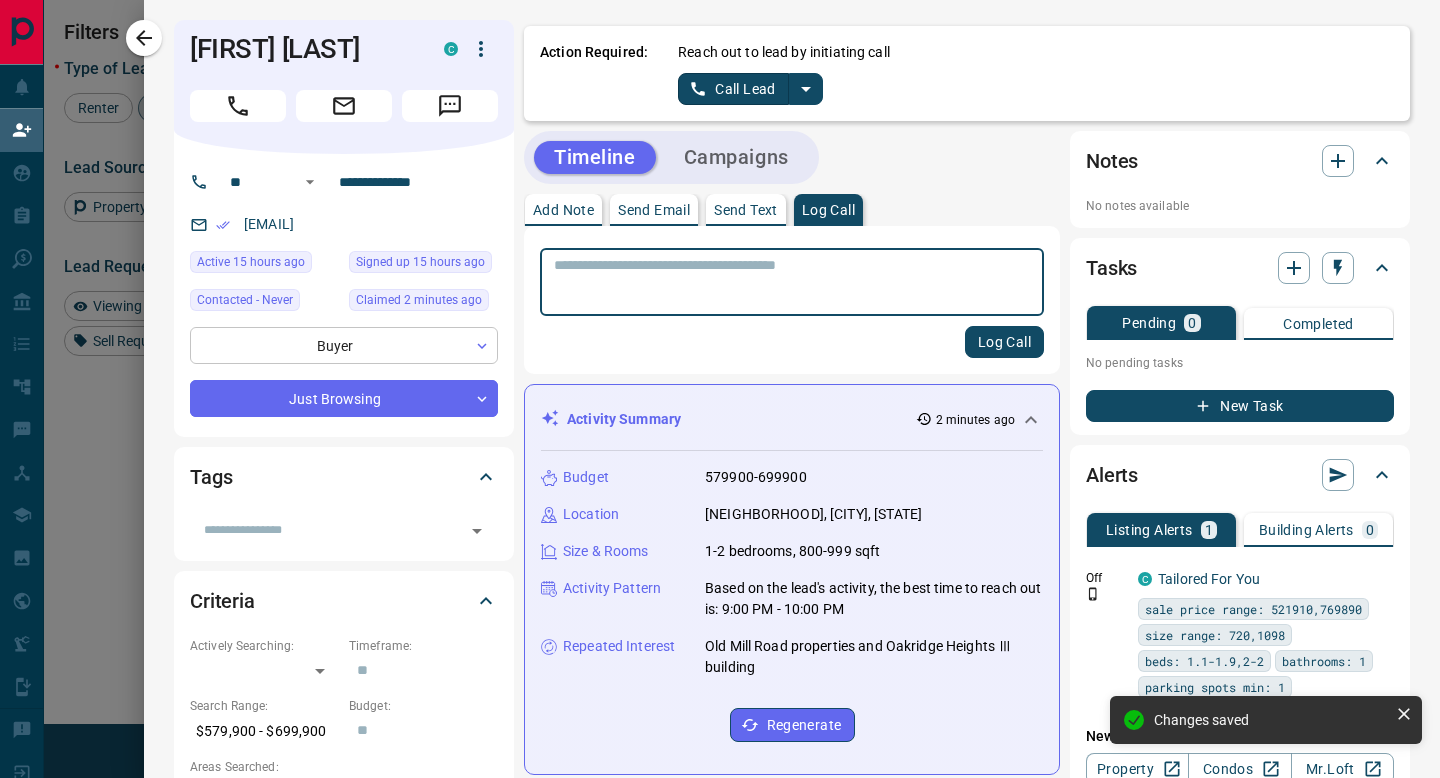 click on "Lead Transfers Claim Leads My Leads Tasks Opportunities Deals Campaigns Automations Messages Broker Bay Training Media Services Agent Resources Precon Worksheet Mobile Apps Disclosure Logout My Daily Quota Renter 0 / 2 Buyer 1 / 2 Precon 0 / 0 Filters 1 Lead Transfers 0 Refresh Name Contact Search   Search Range Location Requests AI Status Recent Opportunities (30d) Buyer [FIRST] [LAST] P [EMAIL] +[PHONE] $[PRICE] - $[PRICE] [CITY] Back to Site Buyer Renter [FIRST] C [EMAIL] +[PHONE] Buyer Renter [FIRST] [LAST] C [EMAIL] +[PHONE] [CITY], [CITY] Buyer [FIRST] [LAST] C [EMAIL] +[PHONE] $[PRICE] - $[PRICE] [CITY], [CITY] Favourite Buyer [FIRST] [LAST] C [EMAIL] +[PHONE] $[PRICE] - $[PRICE] [CITY] Buyer Renter  Test C [EMAIL] +[PHONE] [CITY] Buyer [FIRST] [LAST] C [EMAIL] +[PHONE] $[PRICE] - $[PRICE] [CITY] Buyer Et Cetera C [EMAIL] +[PHONE] P" at bounding box center [720, 331] 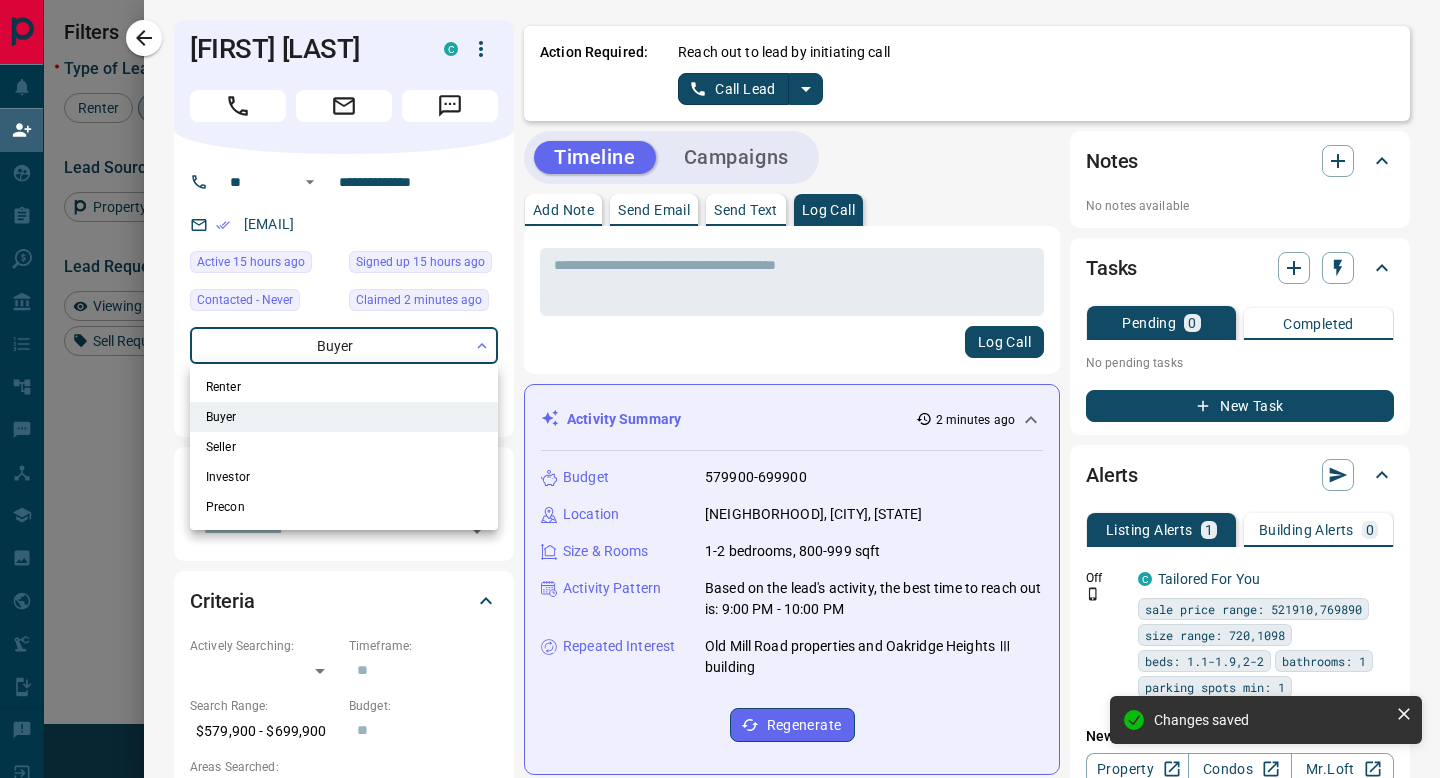click on "Renter" at bounding box center (344, 387) 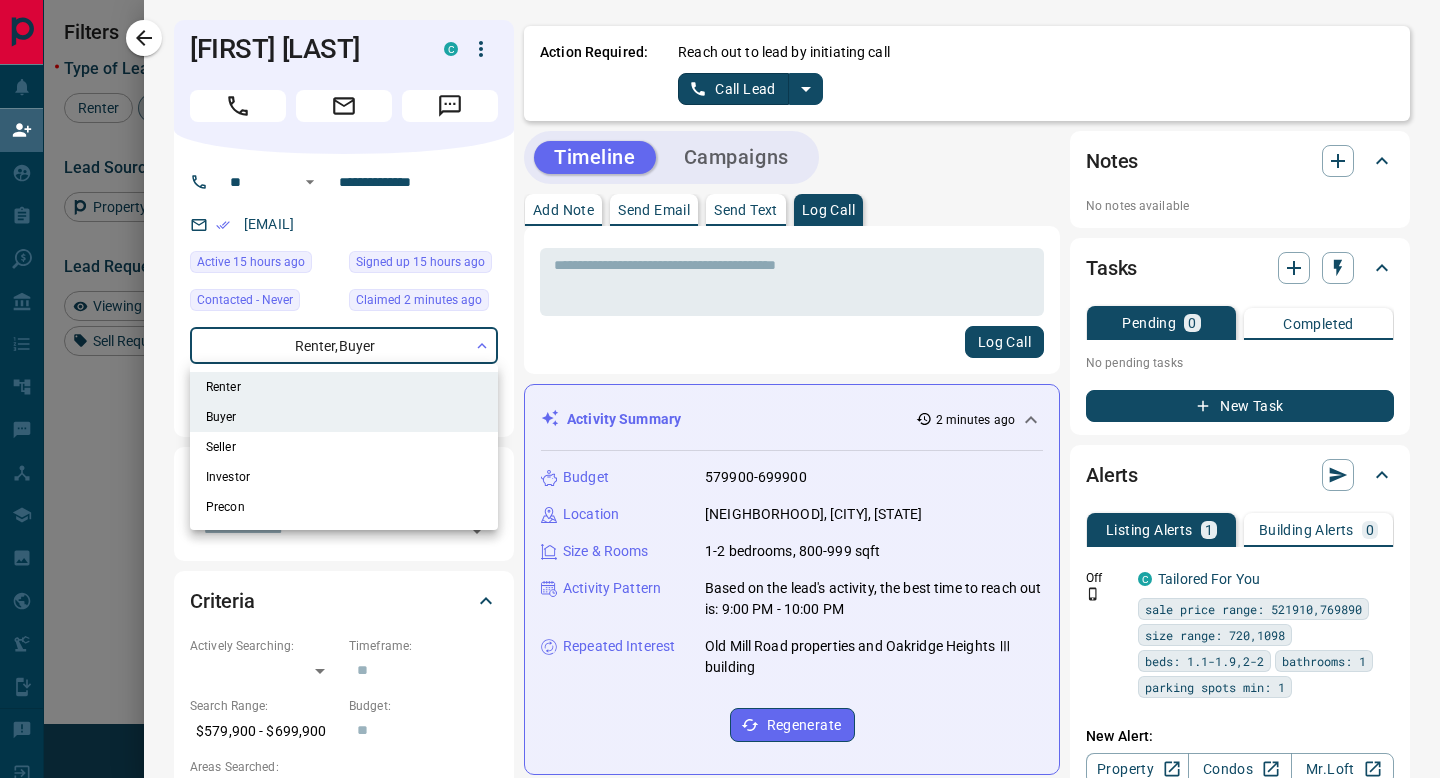 click at bounding box center (720, 389) 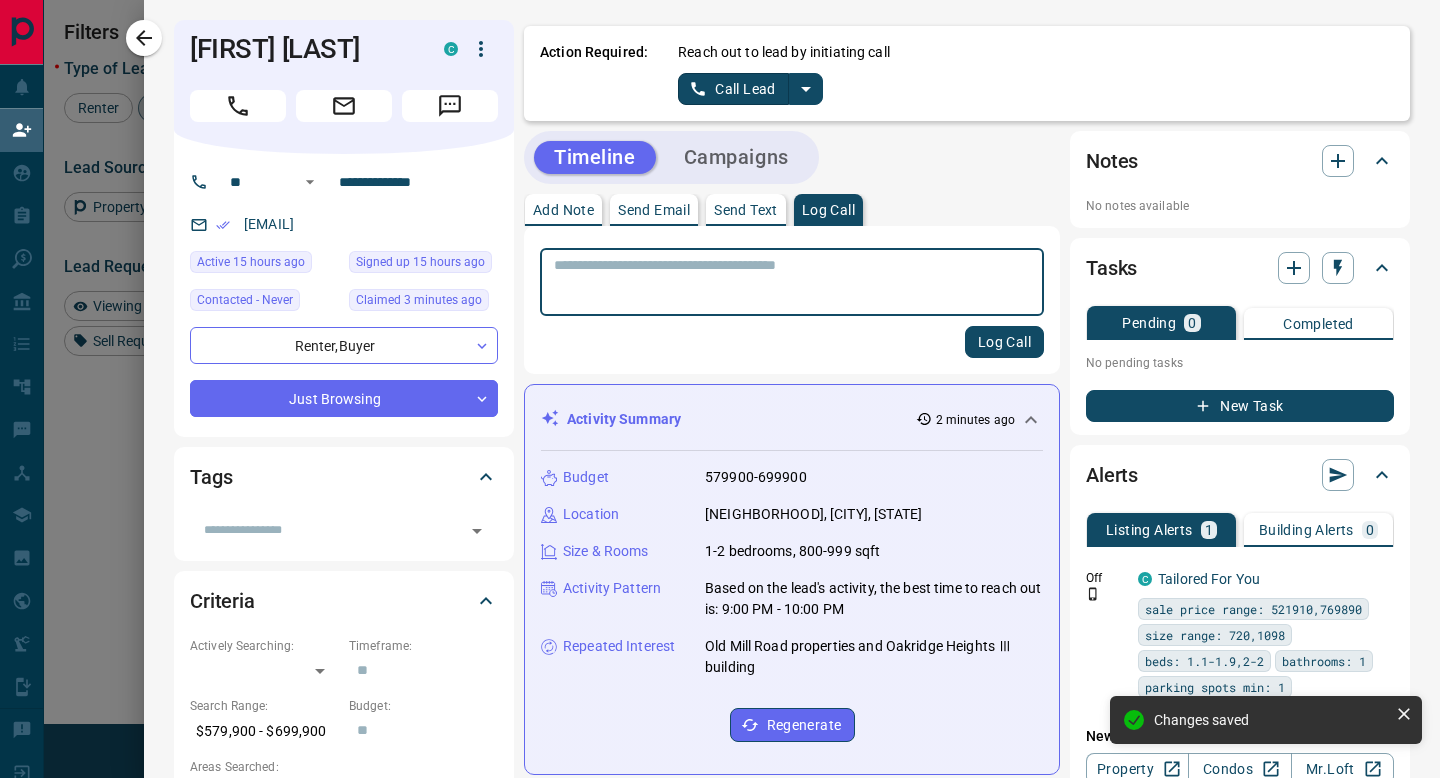 click at bounding box center [792, 282] 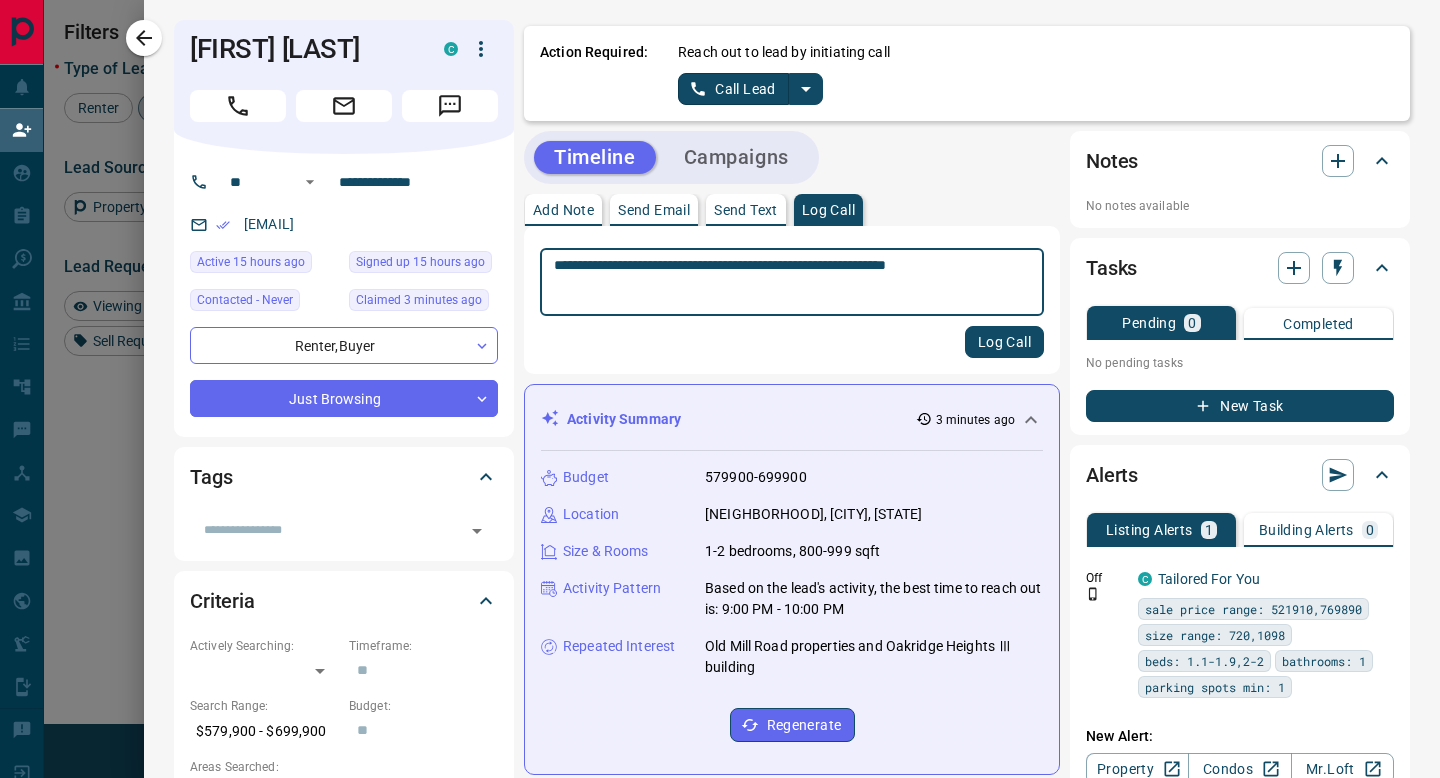 click on "Log Call" at bounding box center (1004, 342) 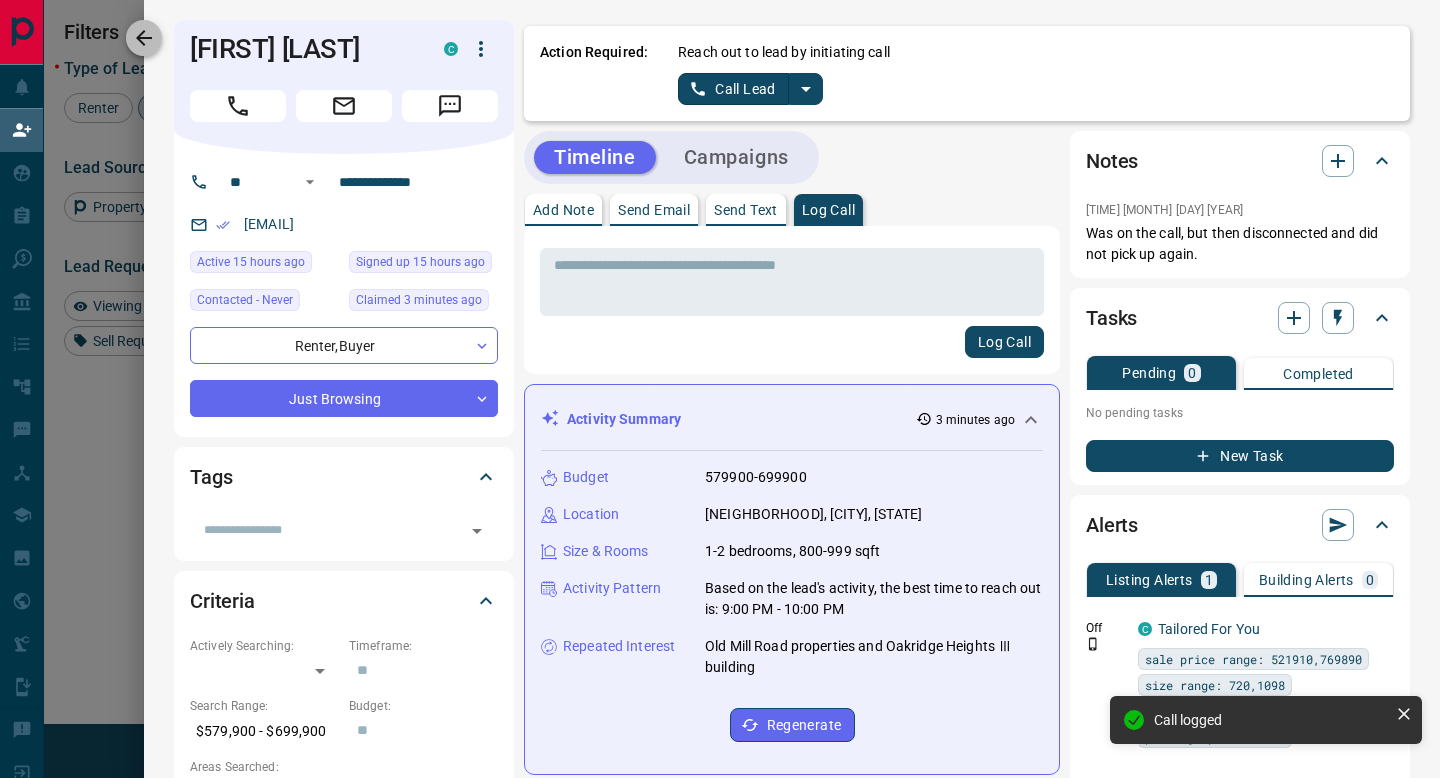 click 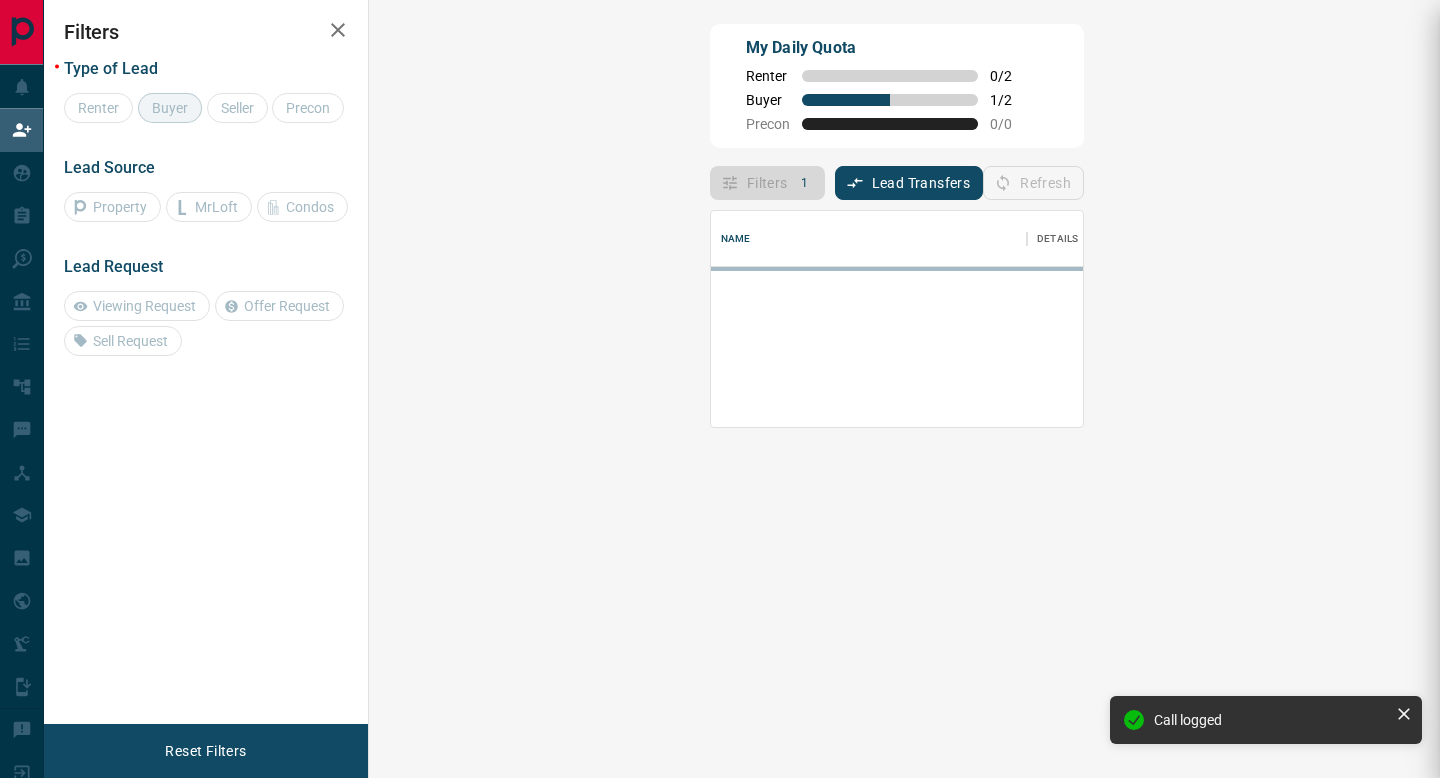 scroll, scrollTop: 1, scrollLeft: 1, axis: both 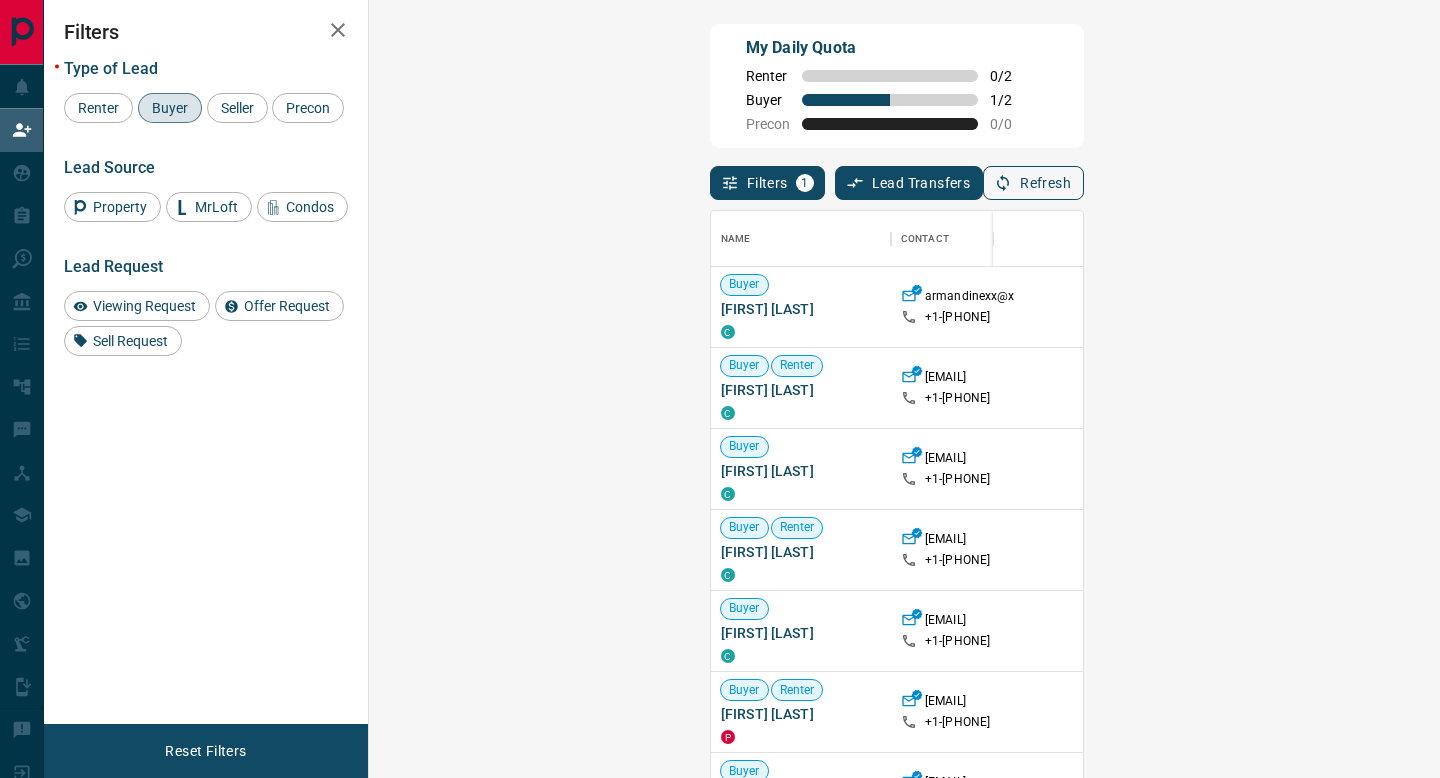 click on "Refresh" at bounding box center [1033, 183] 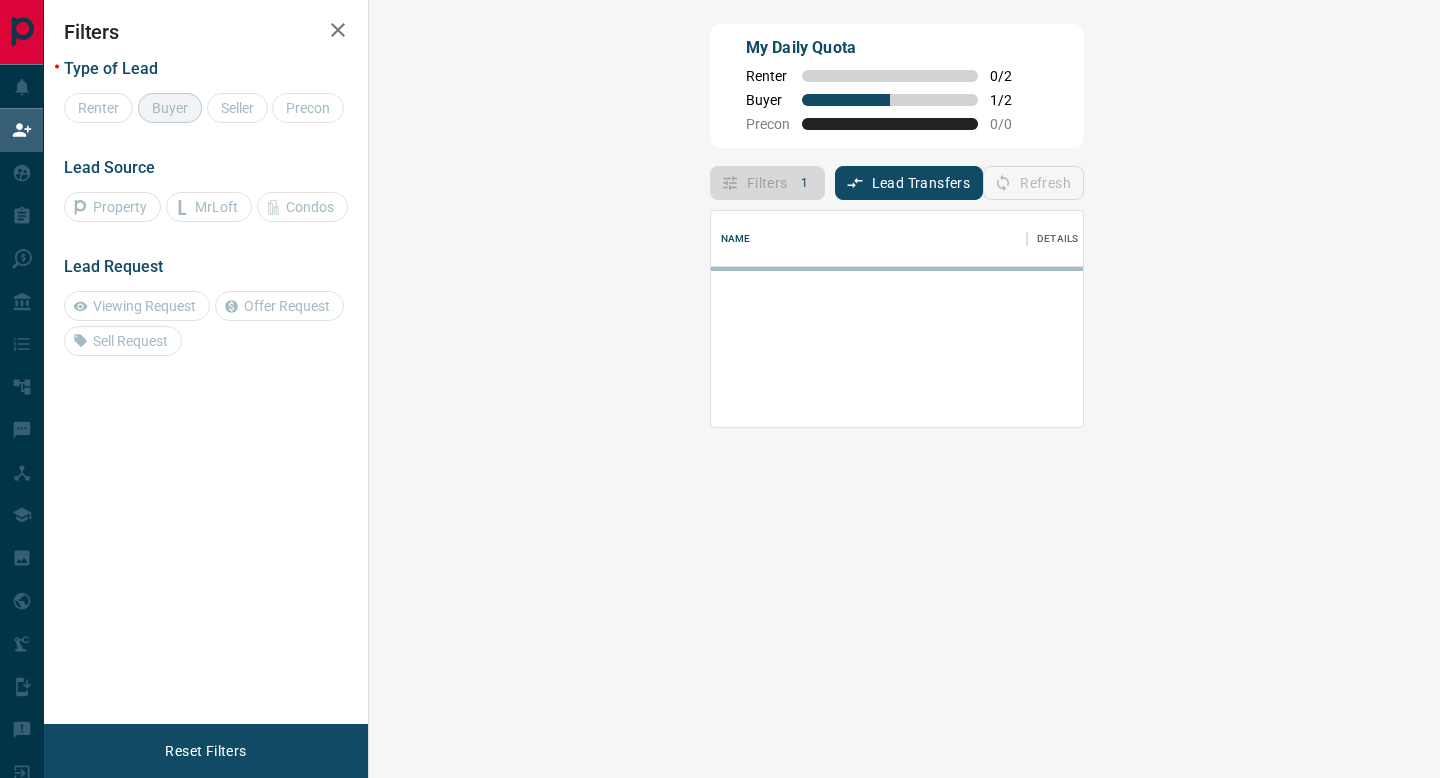 scroll, scrollTop: 1, scrollLeft: 1, axis: both 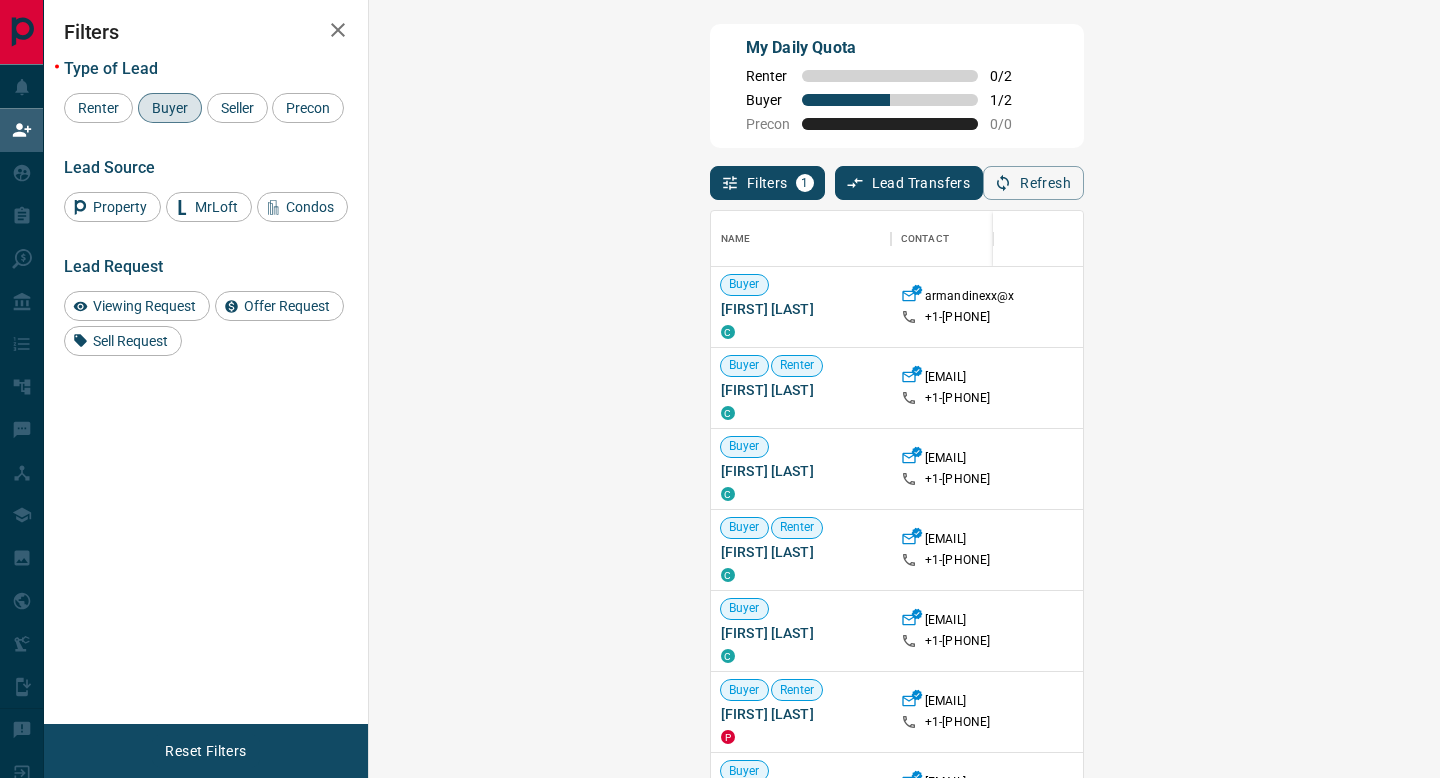 click 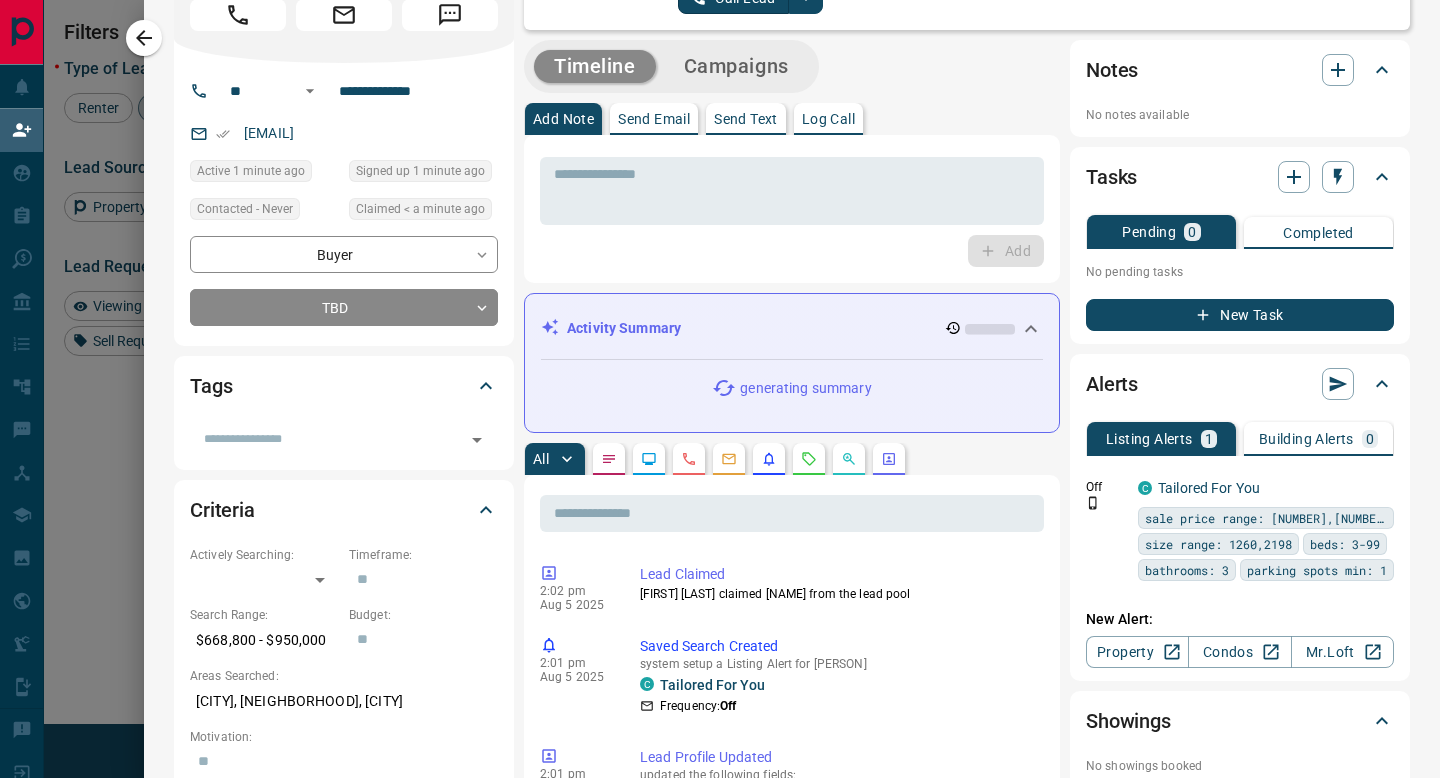 scroll, scrollTop: 0, scrollLeft: 0, axis: both 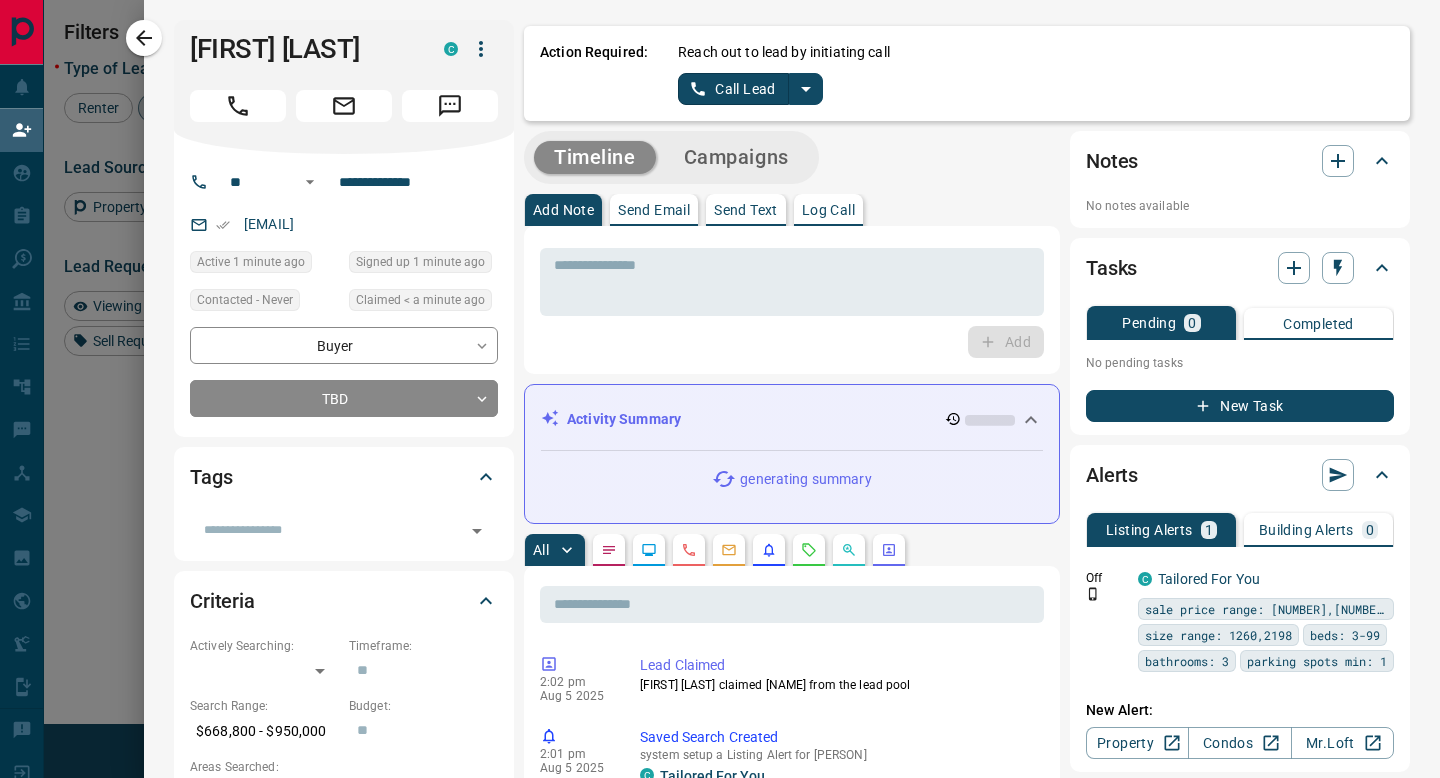 click on "Log Call" at bounding box center (828, 210) 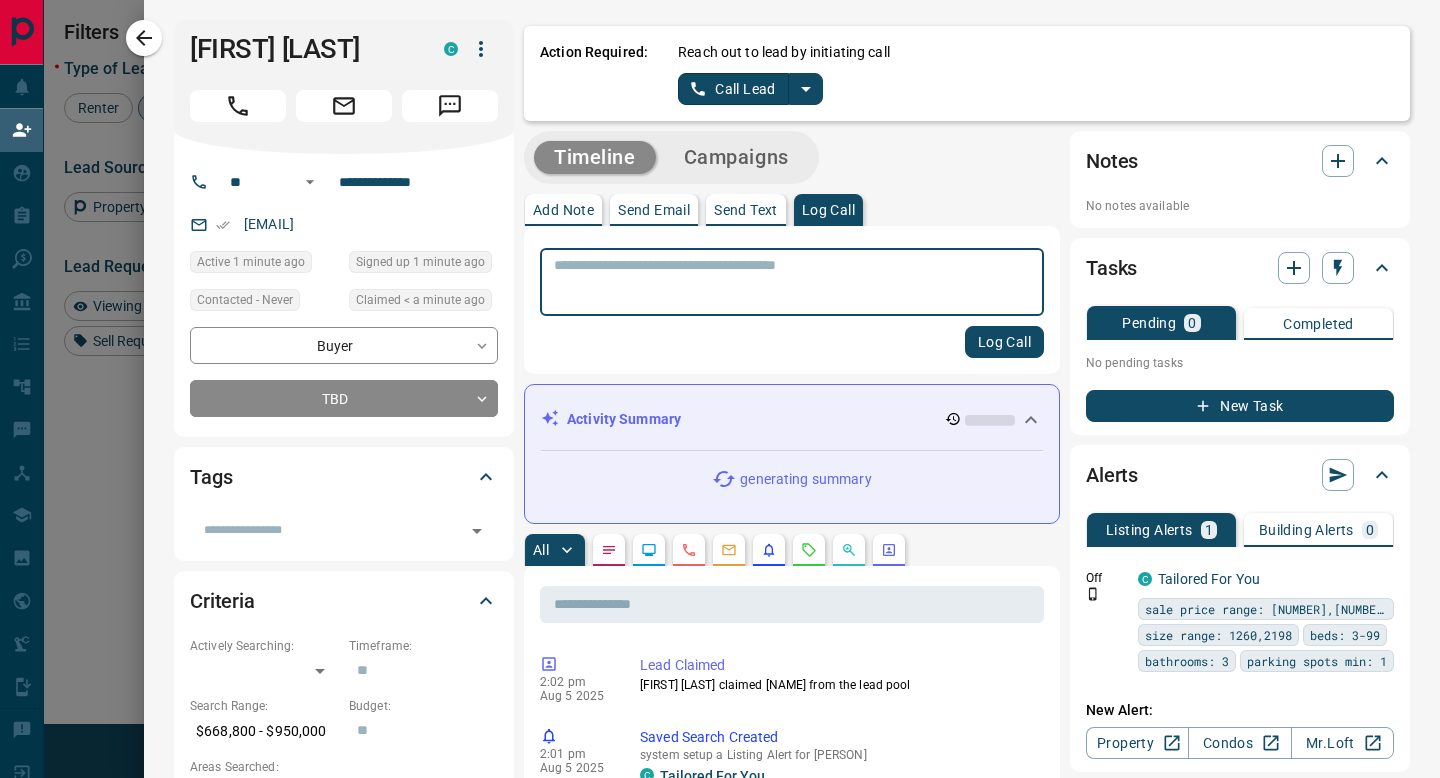 click at bounding box center (792, 282) 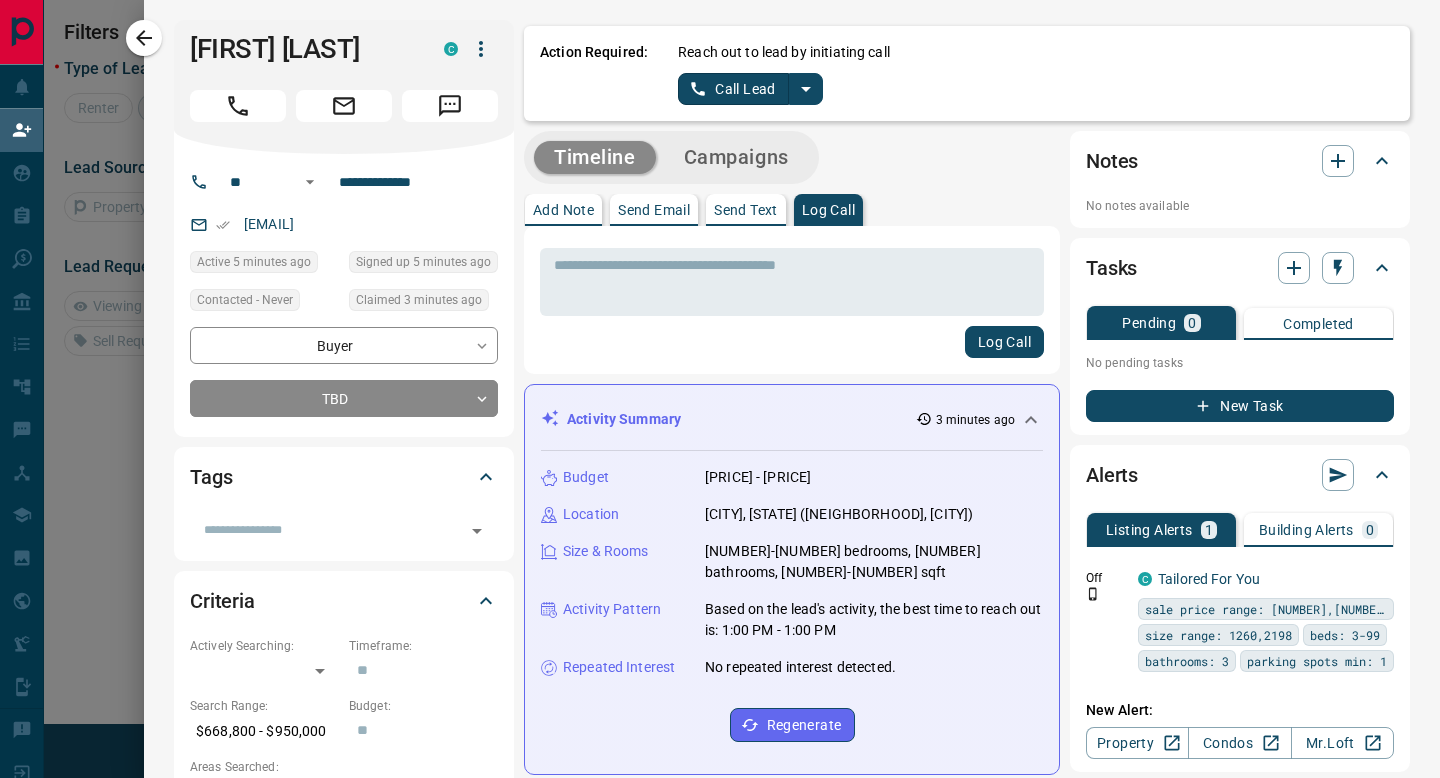 scroll, scrollTop: 1, scrollLeft: 1, axis: both 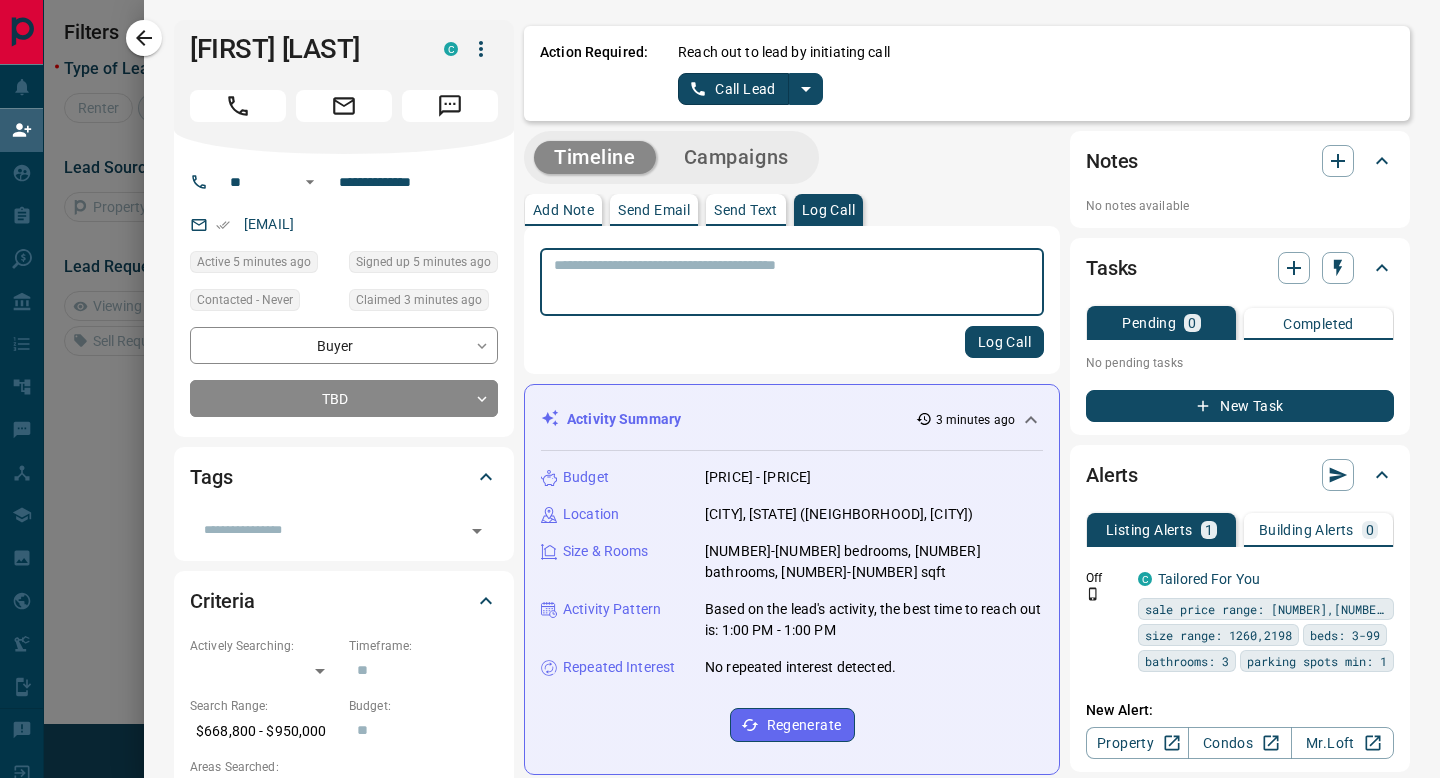 click at bounding box center (792, 282) 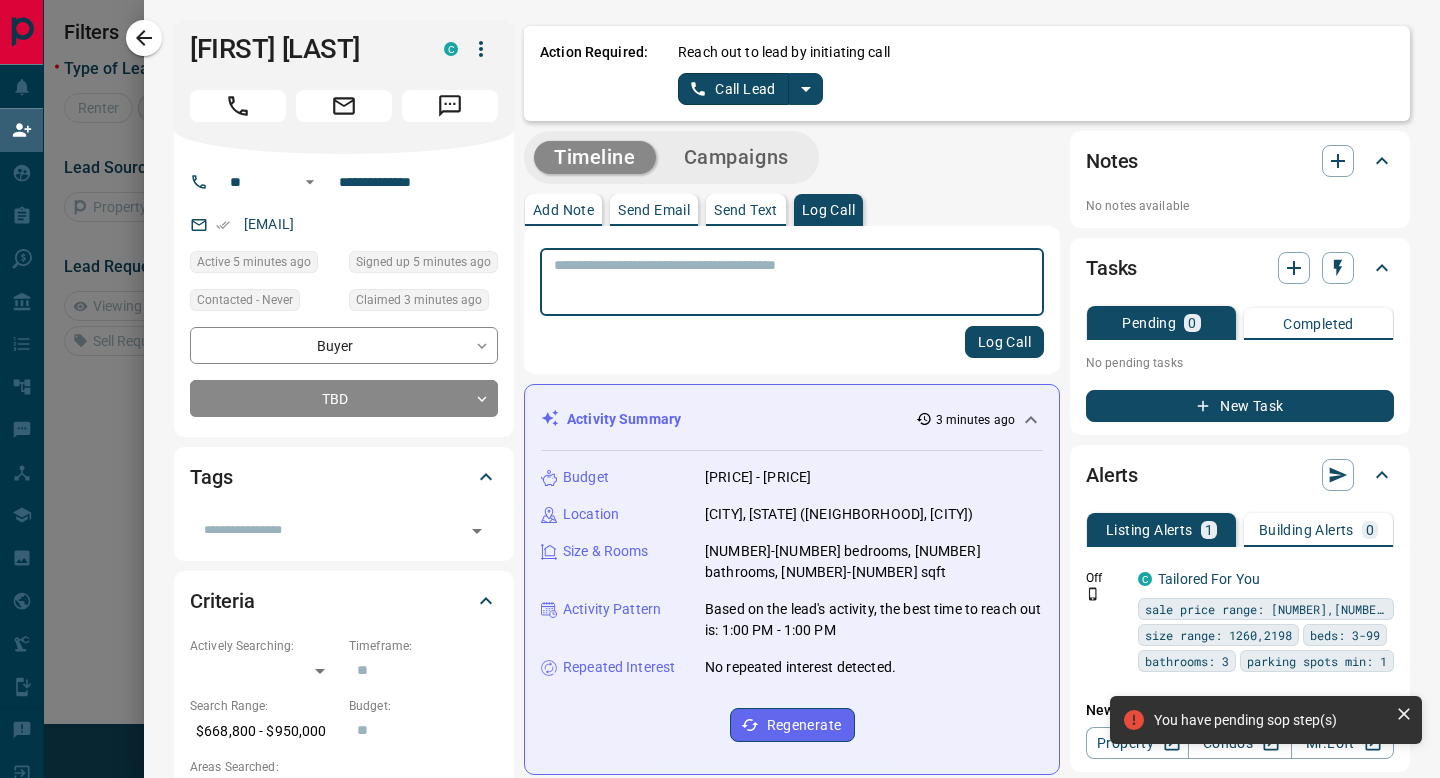 click at bounding box center [792, 282] 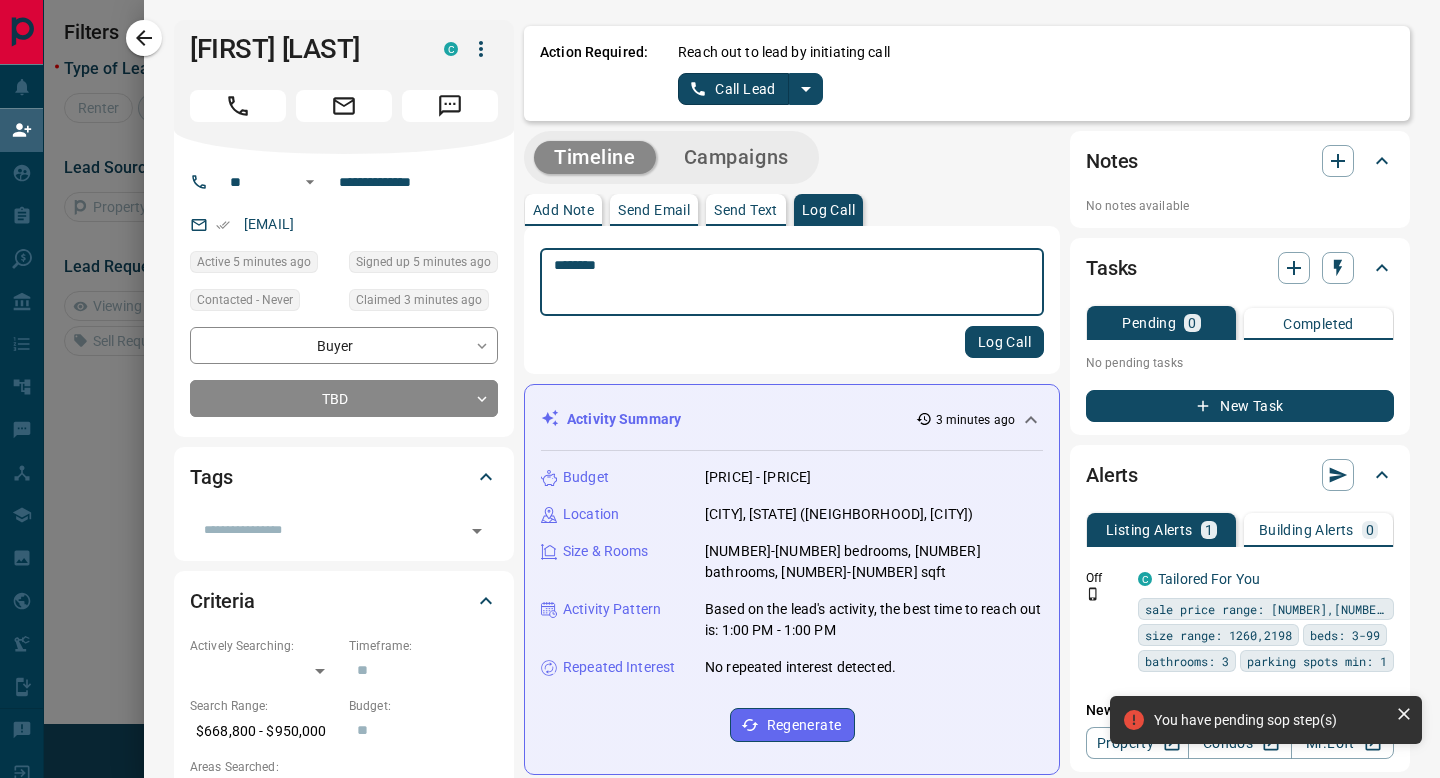 click on "Log Call" at bounding box center (1004, 342) 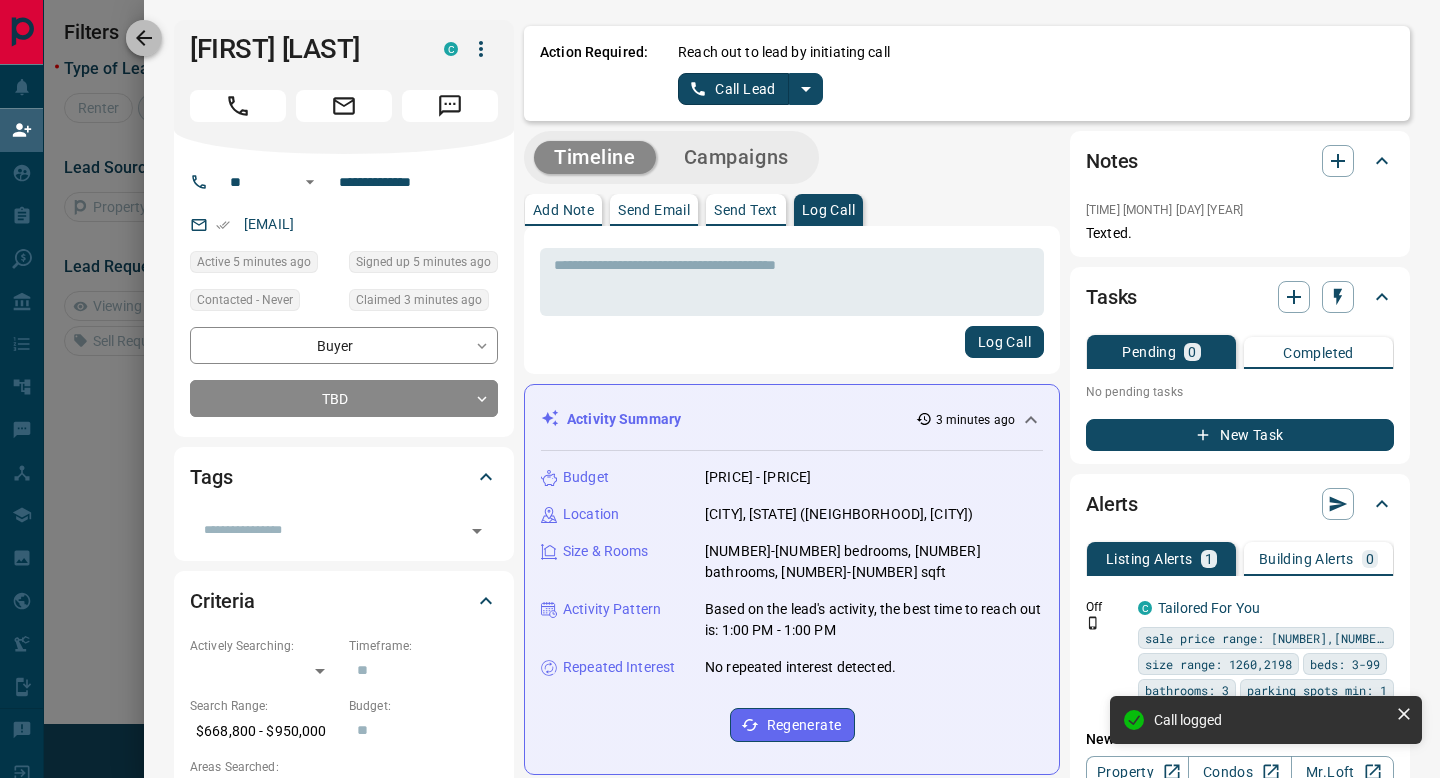 click 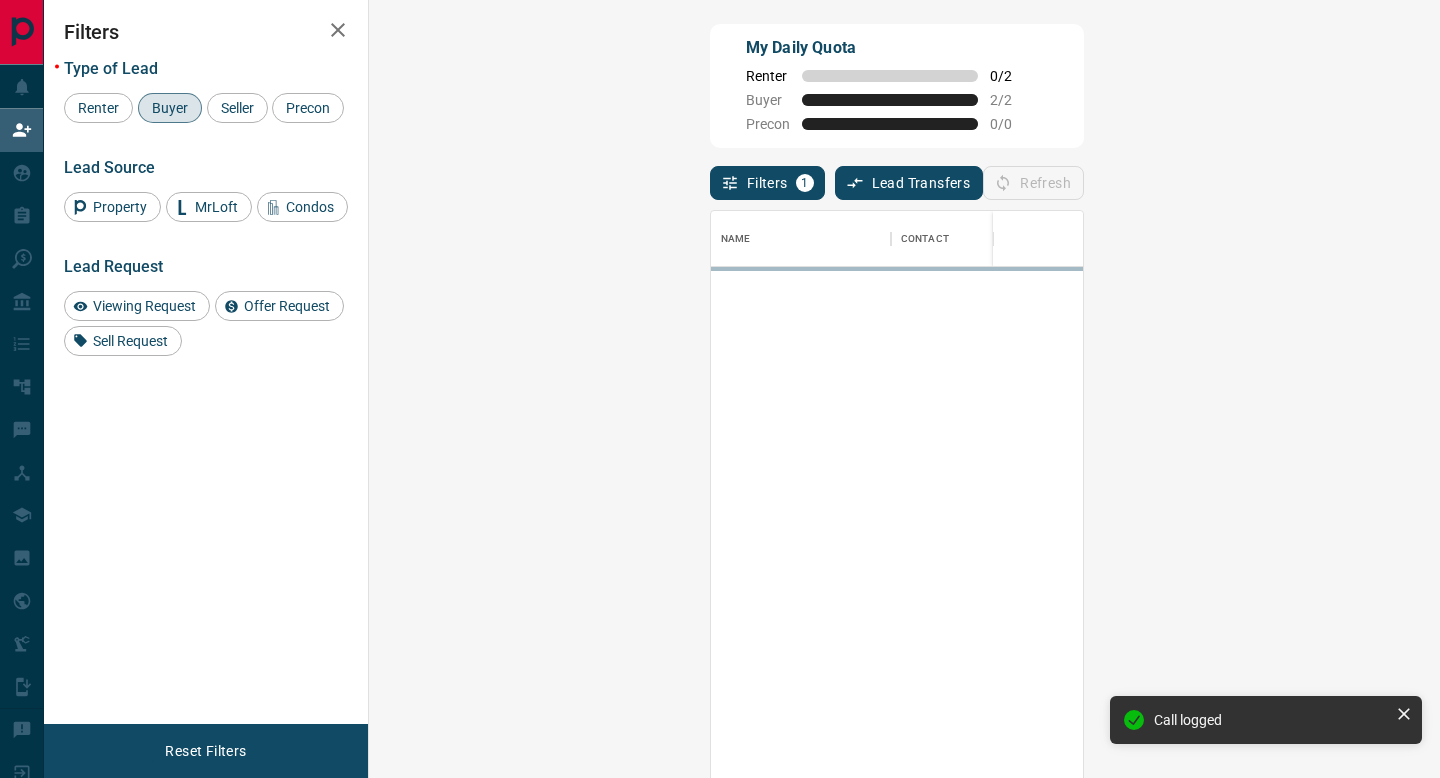 scroll, scrollTop: 0, scrollLeft: 1, axis: horizontal 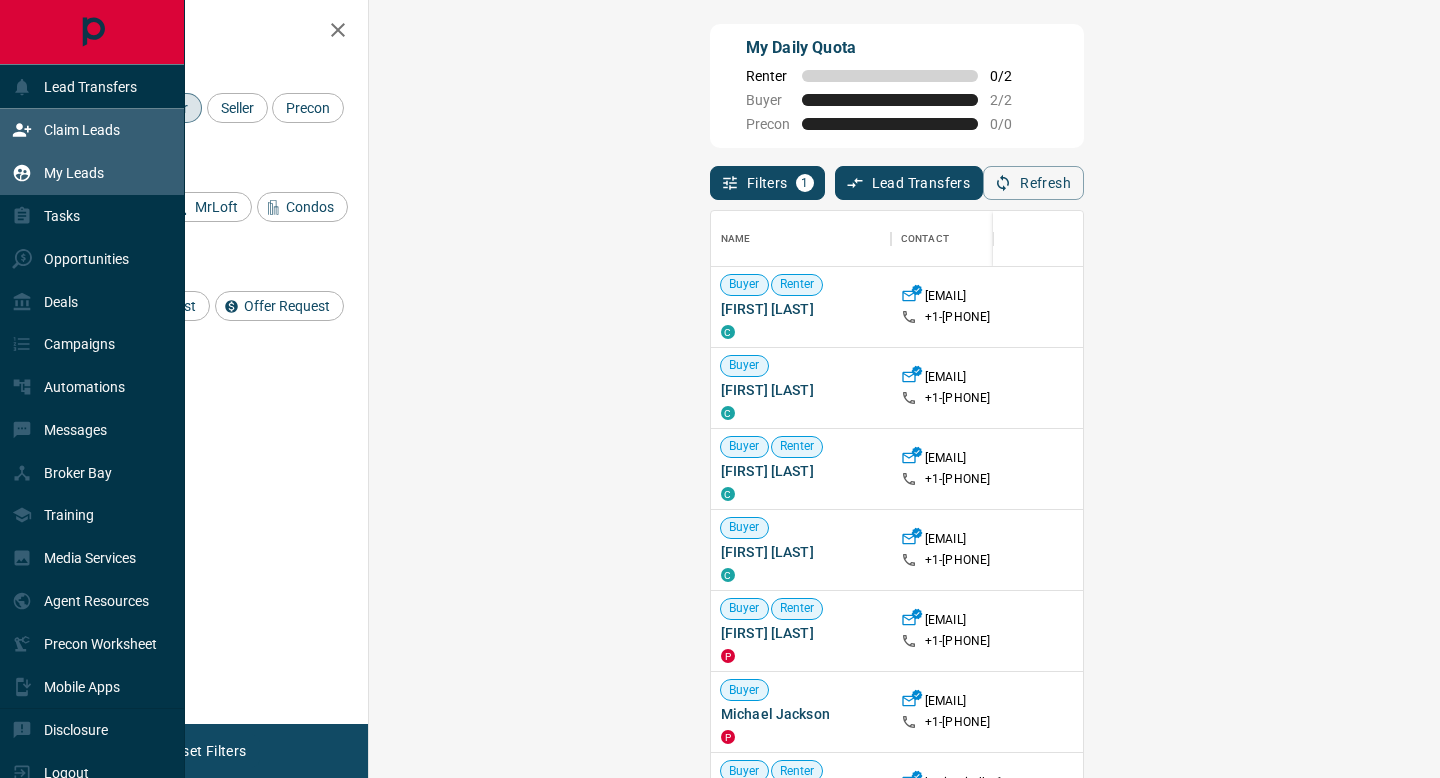 click on "My Leads" at bounding box center (58, 173) 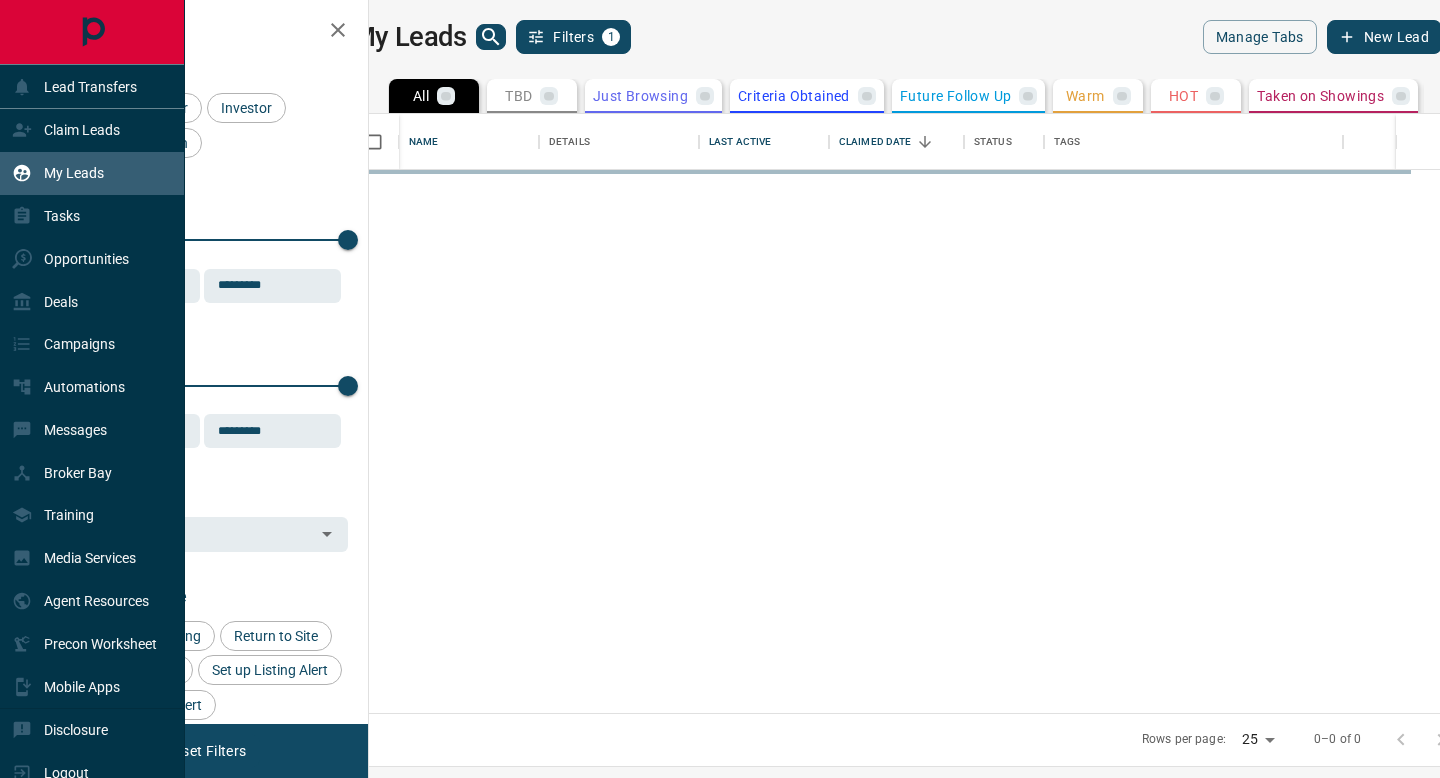 scroll, scrollTop: 1, scrollLeft: 1, axis: both 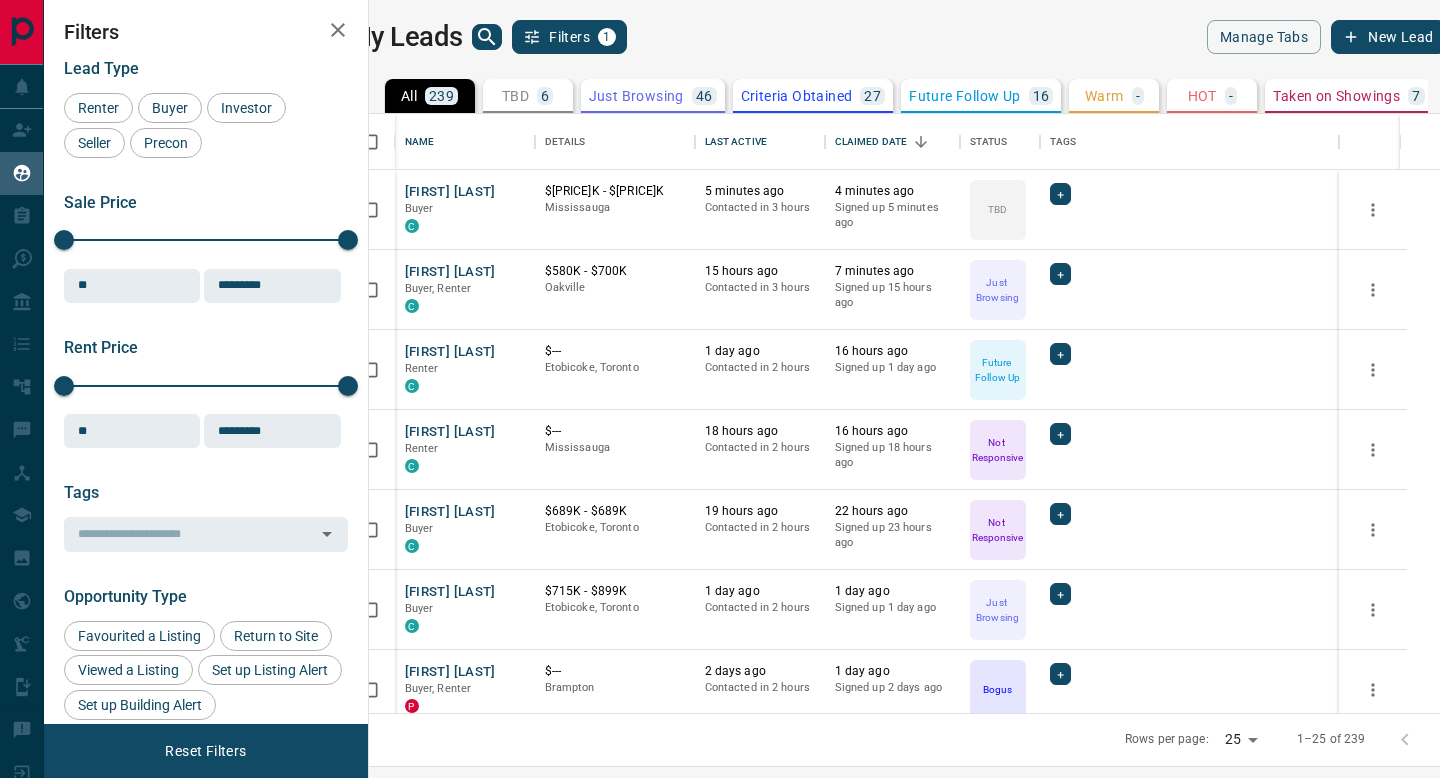 click 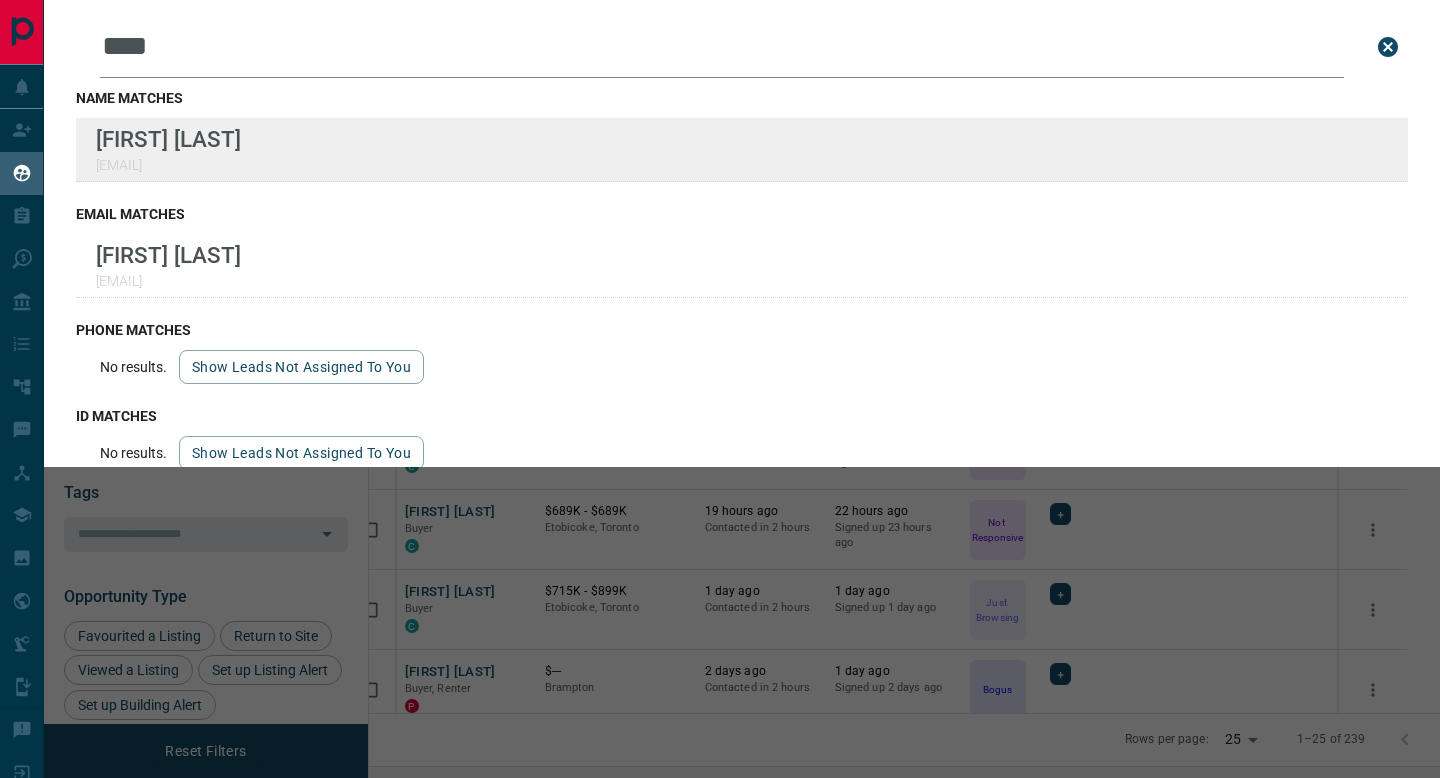 click on "Lead Transfers Claim Leads My Leads Tasks Opportunities Deals Campaigns Automations Messages Broker Bay Training Media Services Agent Resources Precon Worksheet Mobile Apps Disclosure Logout My Leads Leads Search Bar **** Search for a lead by name, email, phone, or id name matches [FIRST] [LAST] [EMAIL] email matches [FIRST] [LAST] [EMAIL] phone matches No results. Show leads not assigned to you id matches No results. Show leads not assigned to you Filters 1 Manage Tabs New Lead All 239 TBD 6 Do Not Contact - Not Responsive 87 Bogus 13 Just Browsing 46 Criteria Obtained 27 Future Follow Up 16 Warm - HOT - Taken on Showings 7 Submitted Offer - Client 37 Name Details Last Active Claimed Date Status Tags [FIRST] [LAST] Buyer C $380K - $950K [CITY] 5 minutes ago Contacted in 3 hours 4 minutes ago Signed up 5 minutes ago TBD + [LAST] [LAST] Buyer, Renter C $--- 15 hours ago Contacted in 3 hours 7 minutes ago Signed up 15 hours ago Just Browsing + [FIRST] [LAST] Renter C $--- 1 day ago + C +" at bounding box center [720, 376] 